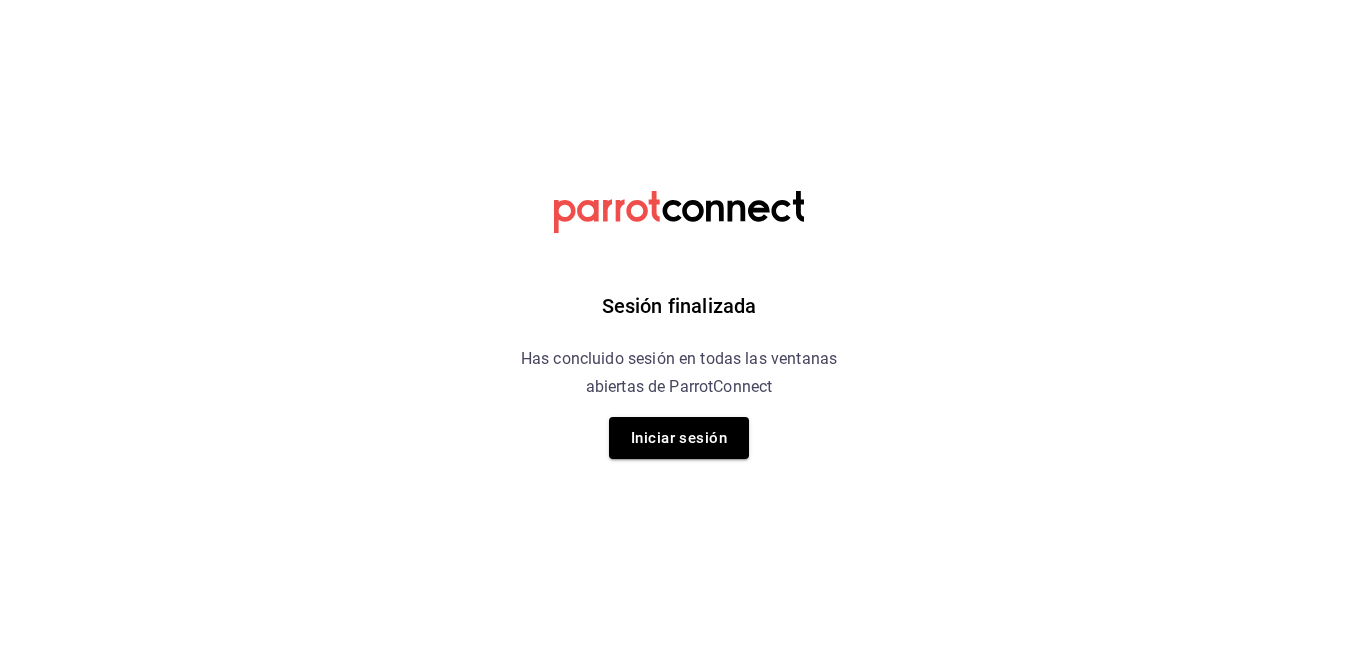 scroll, scrollTop: 0, scrollLeft: 0, axis: both 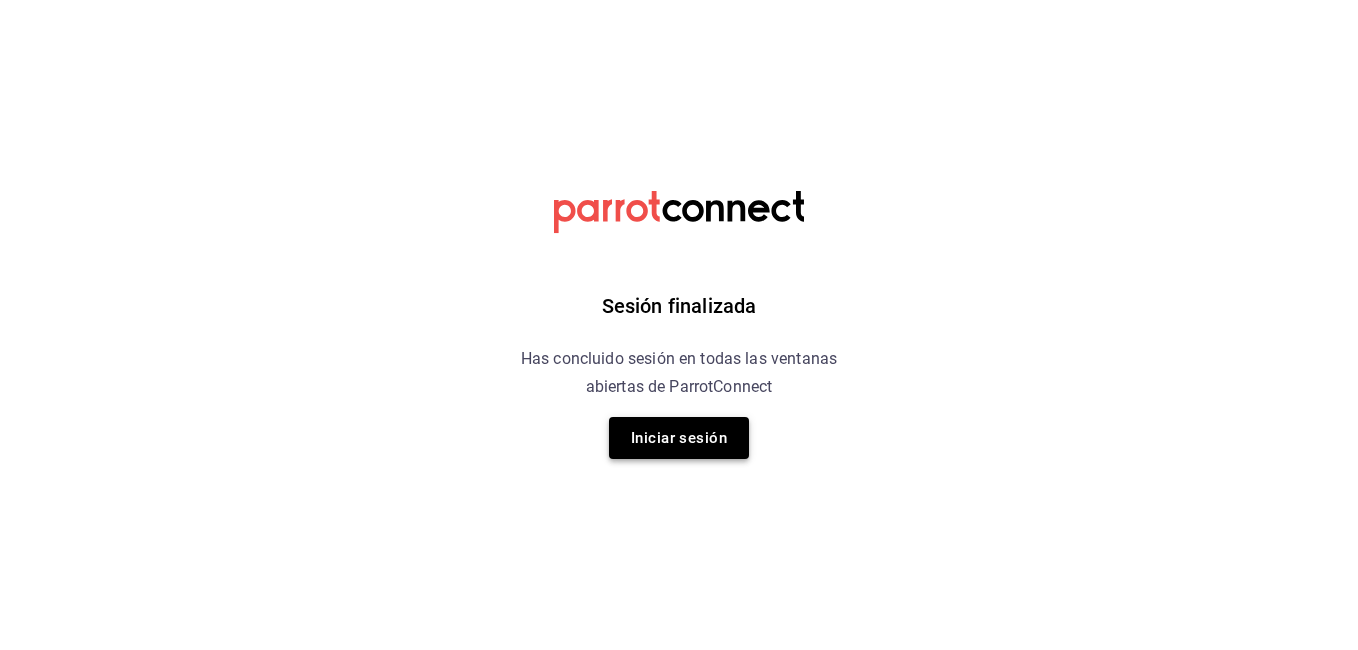 click on "Iniciar sesión" at bounding box center (679, 438) 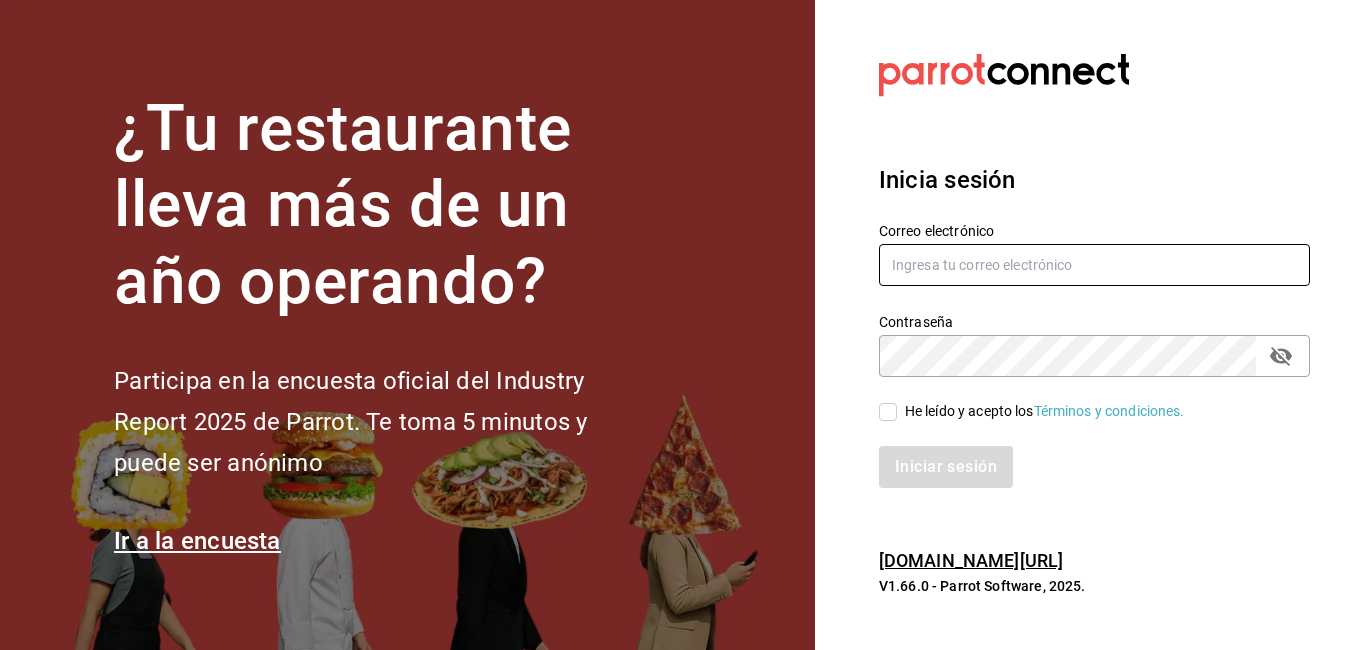 type on "cecilia@edificiopaseosantalucia.com" 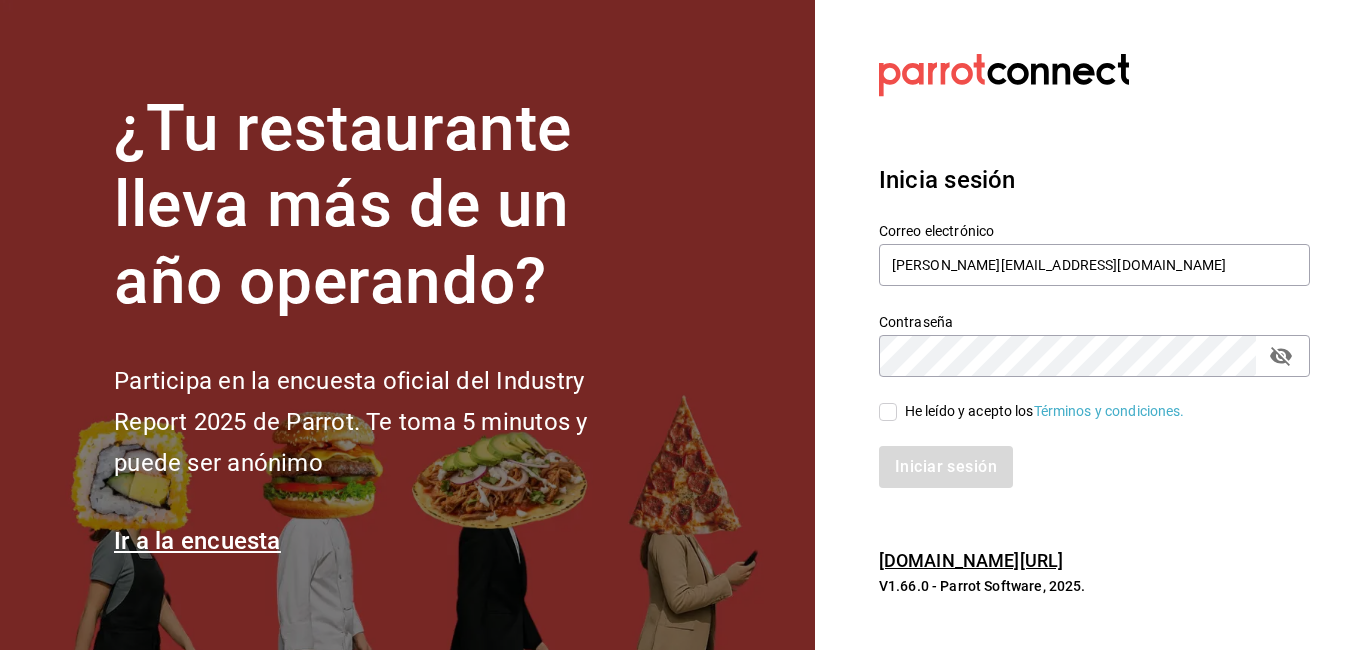 click on "He leído y acepto los  Términos y condiciones." at bounding box center [888, 412] 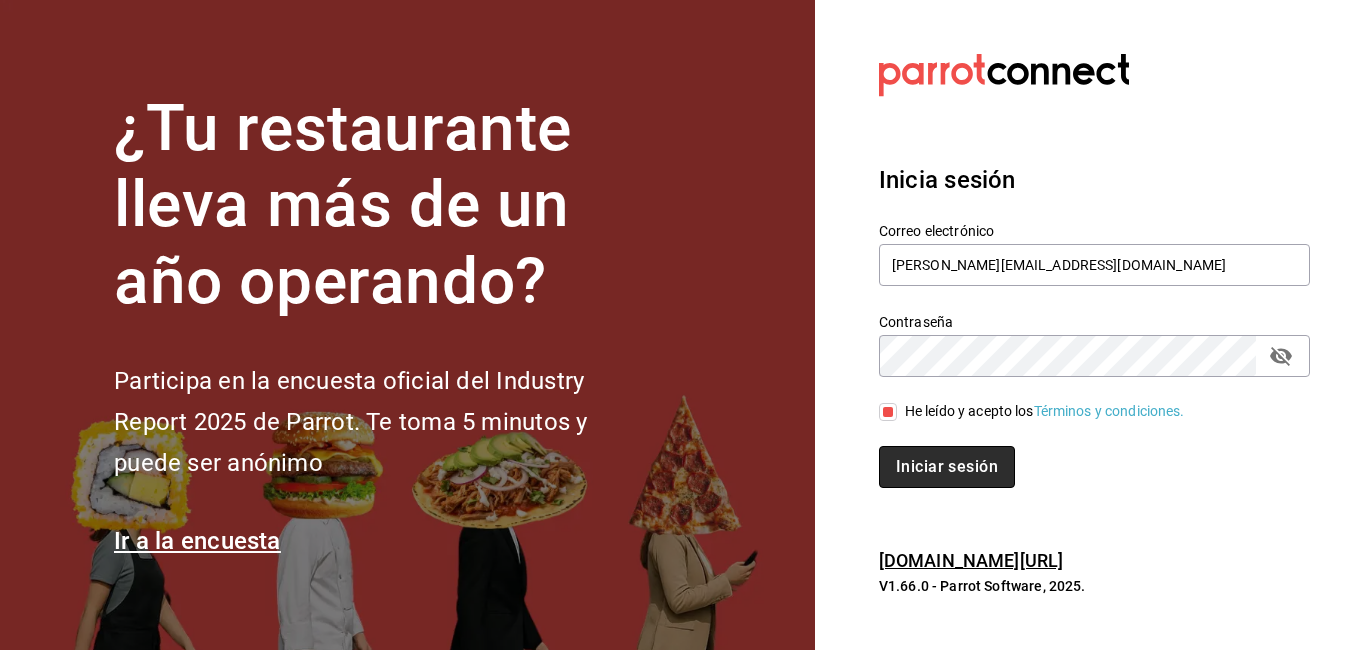 click on "Iniciar sesión" at bounding box center [947, 467] 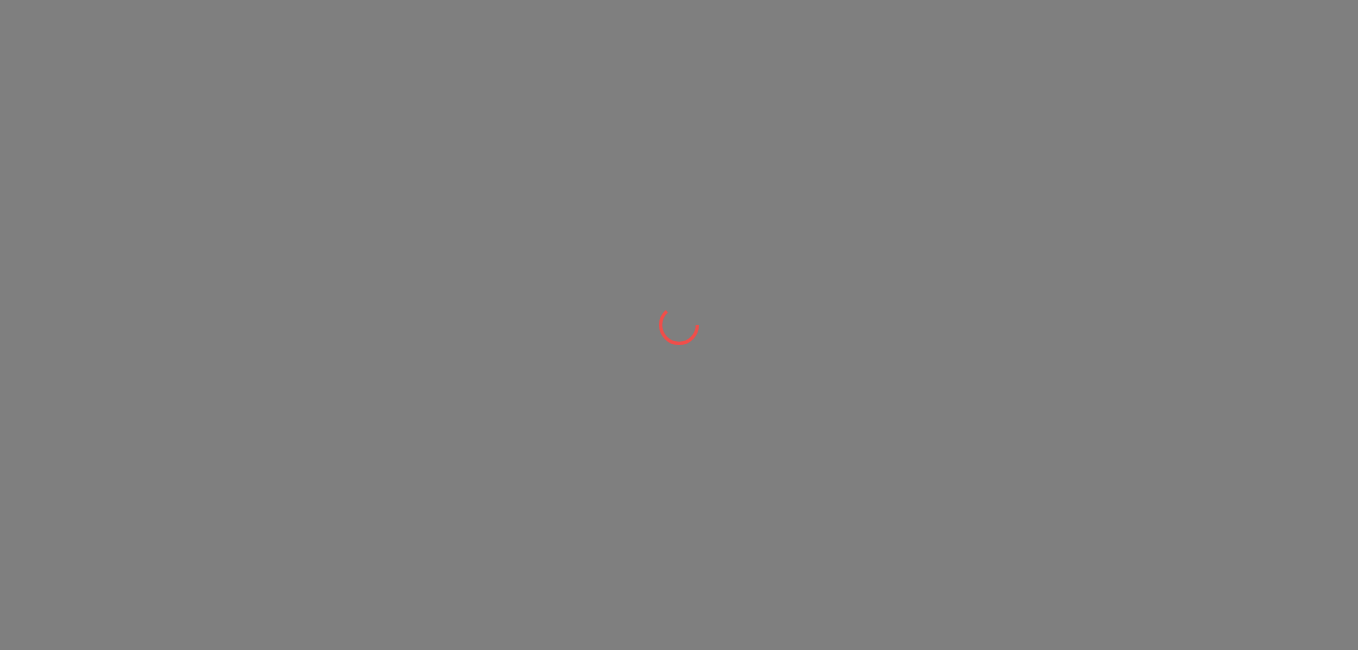 scroll, scrollTop: 0, scrollLeft: 0, axis: both 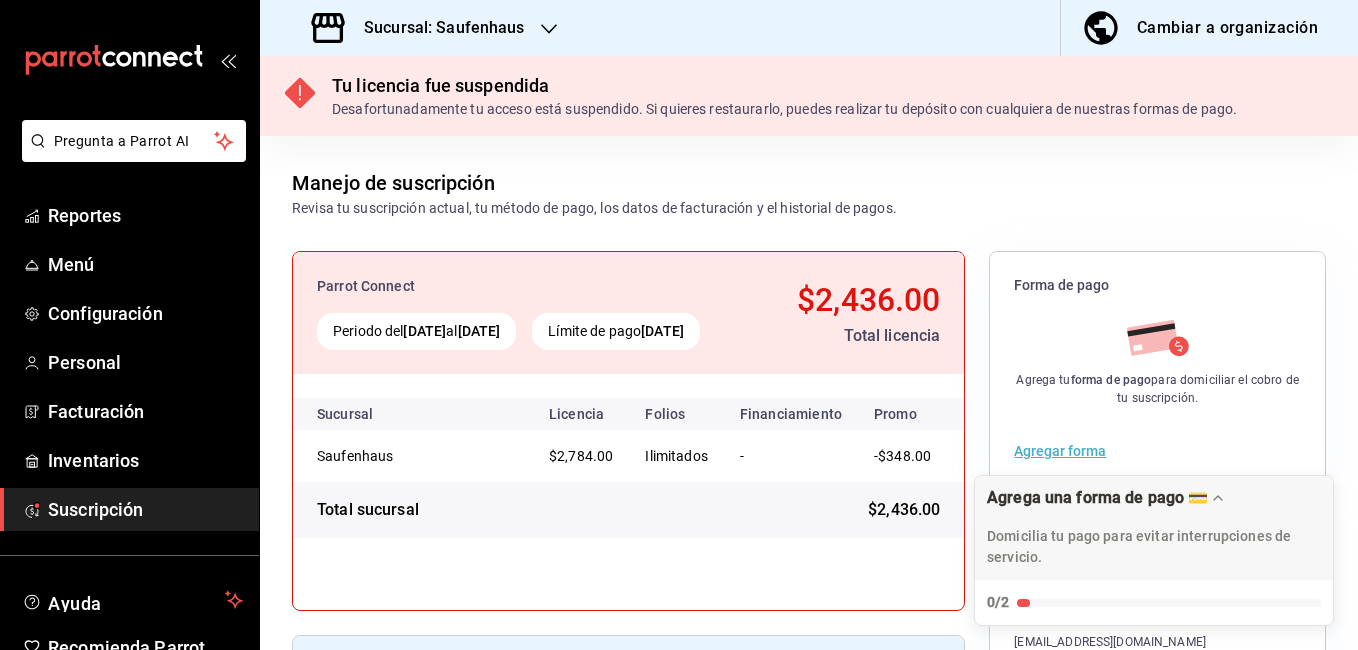 click at bounding box center (549, 28) 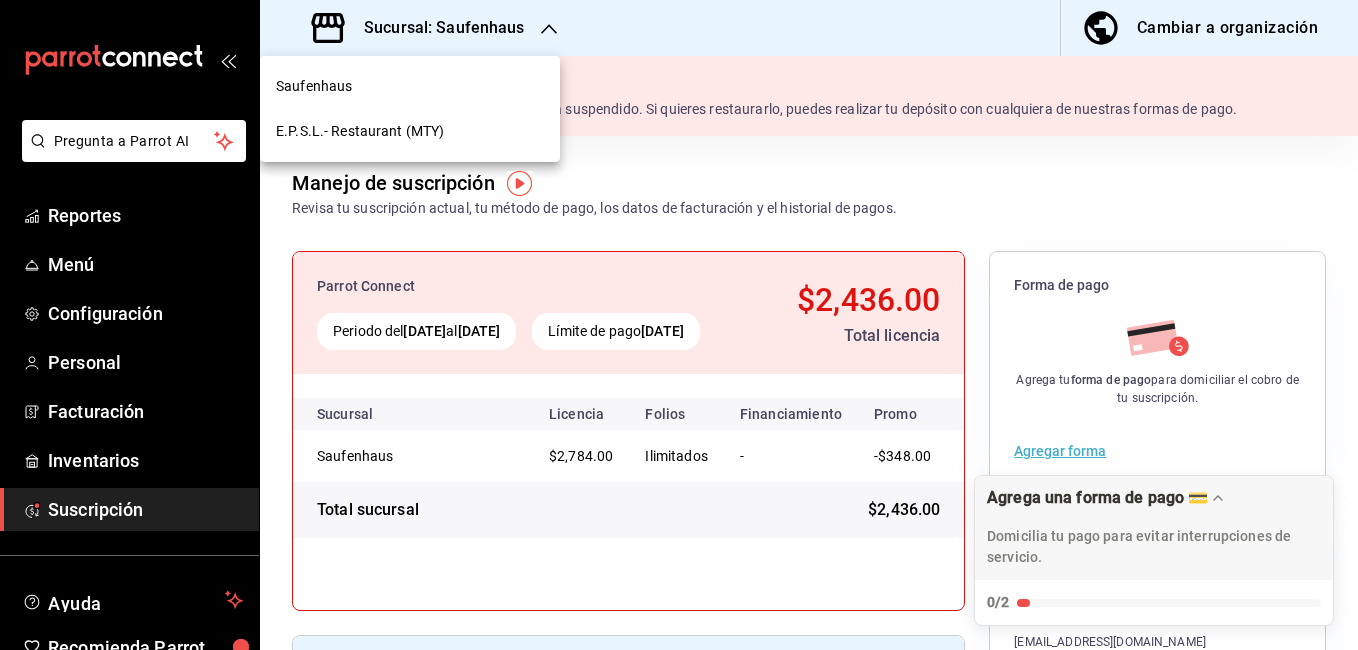 click on "E.P.S.L.- Restaurant (MTY)" at bounding box center [410, 131] 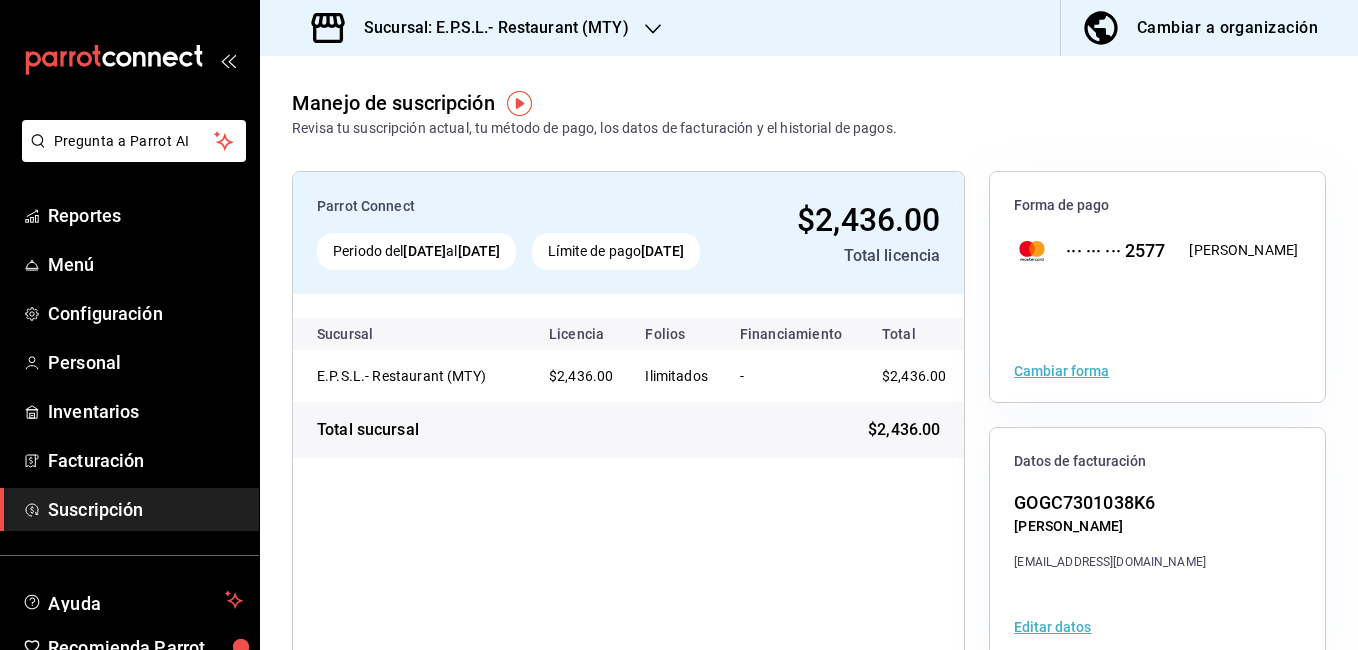 click on "Cambiar a organización" at bounding box center (1227, 28) 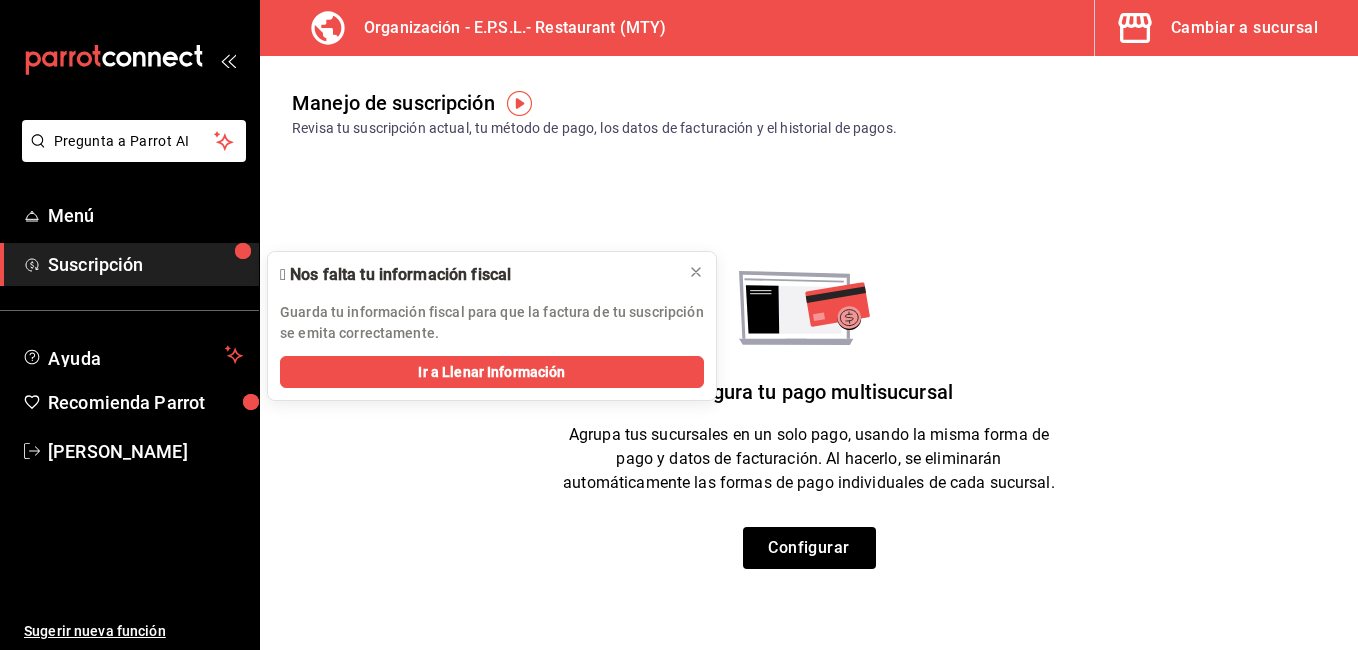 click on "Manejo de suscripción Revisa tu suscripción actual, tu método de pago, los datos de facturación y el historial de pagos. Configura tu pago multisucursal Agrupa tus sucursales en un solo pago, usando la misma forma de pago y datos de facturación. Al hacerlo, se eliminarán automáticamente las formas de pago individuales de cada sucursal. Configurar" at bounding box center (809, 353) 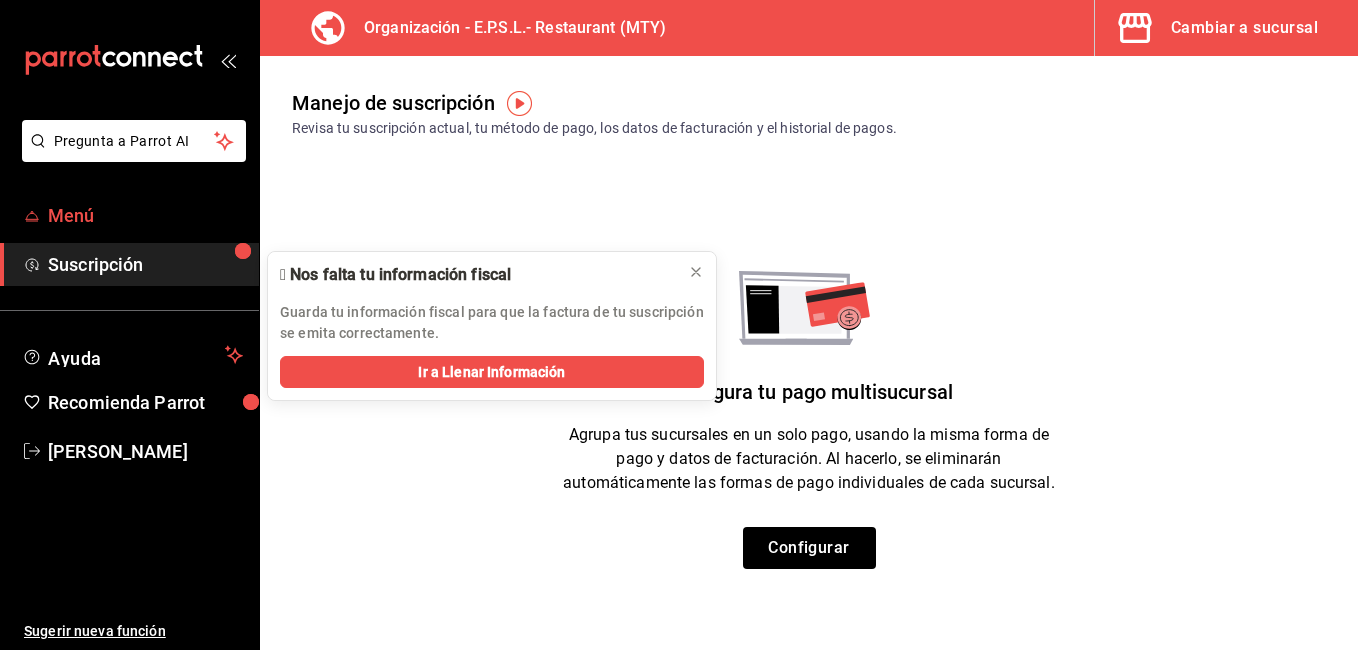 click on "Menú" at bounding box center [145, 215] 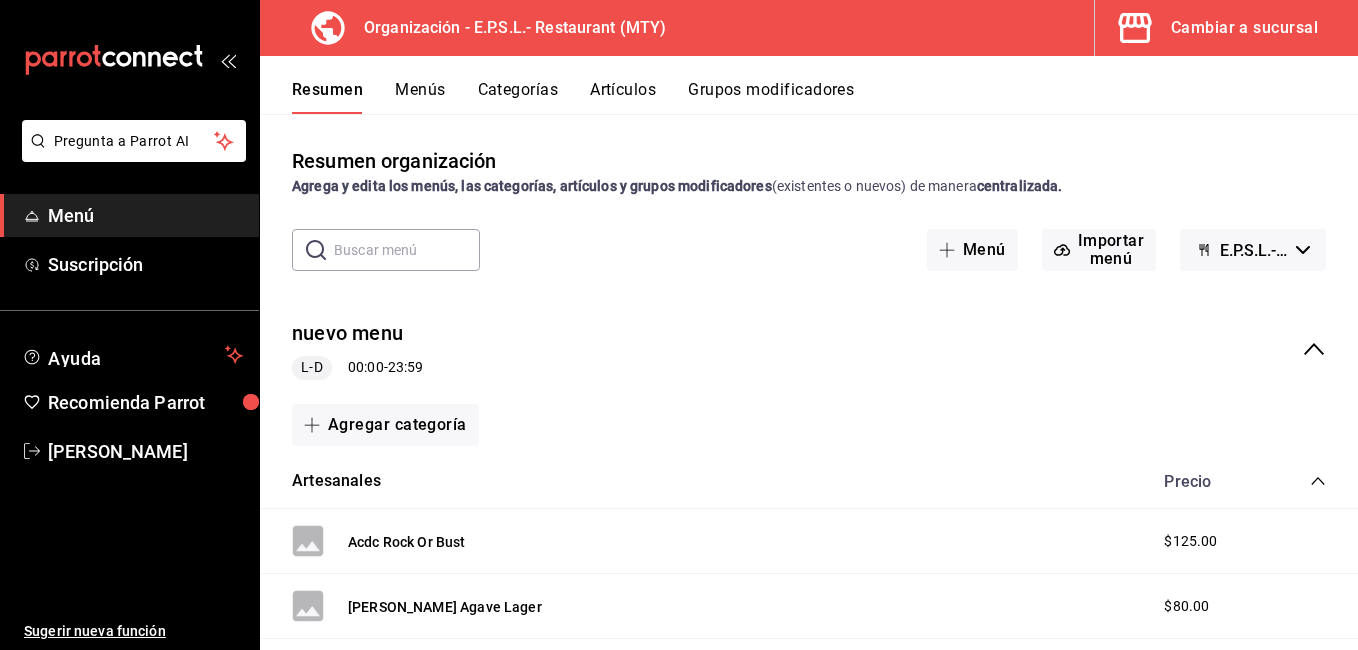 click on "Artículos" at bounding box center [623, 97] 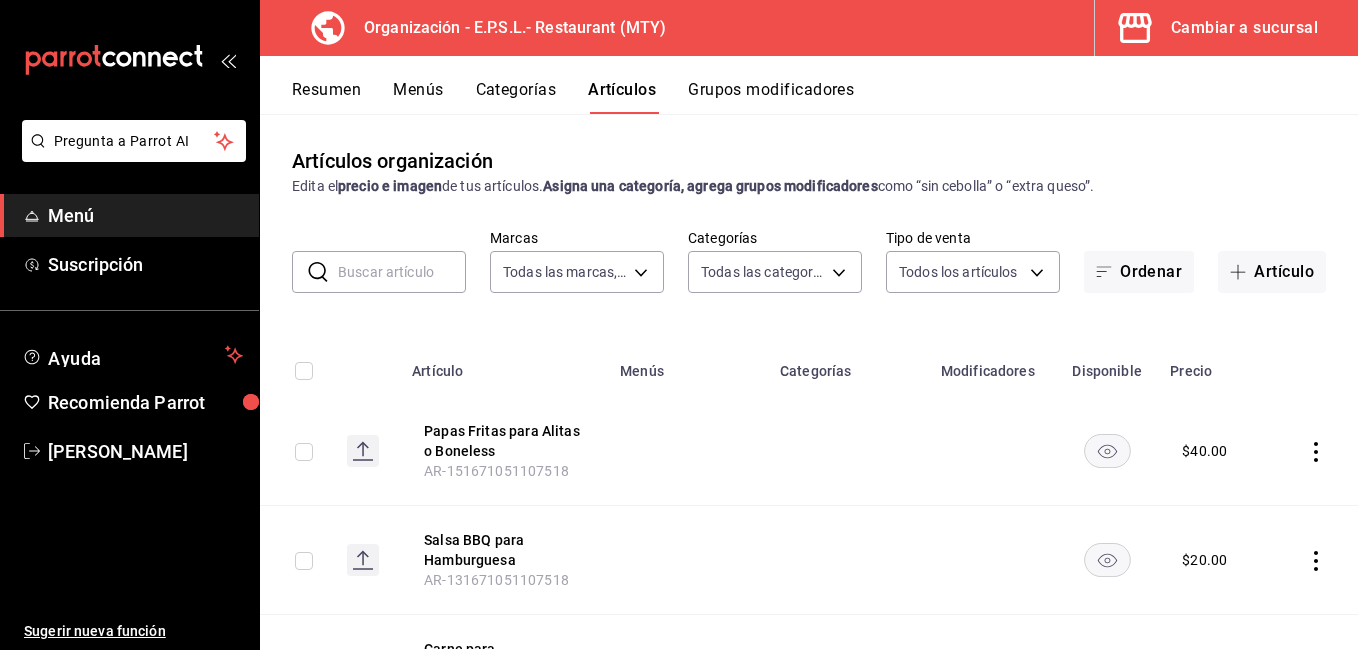 type on "3345bc0d-777e-4cab-be82-308e975db2b3" 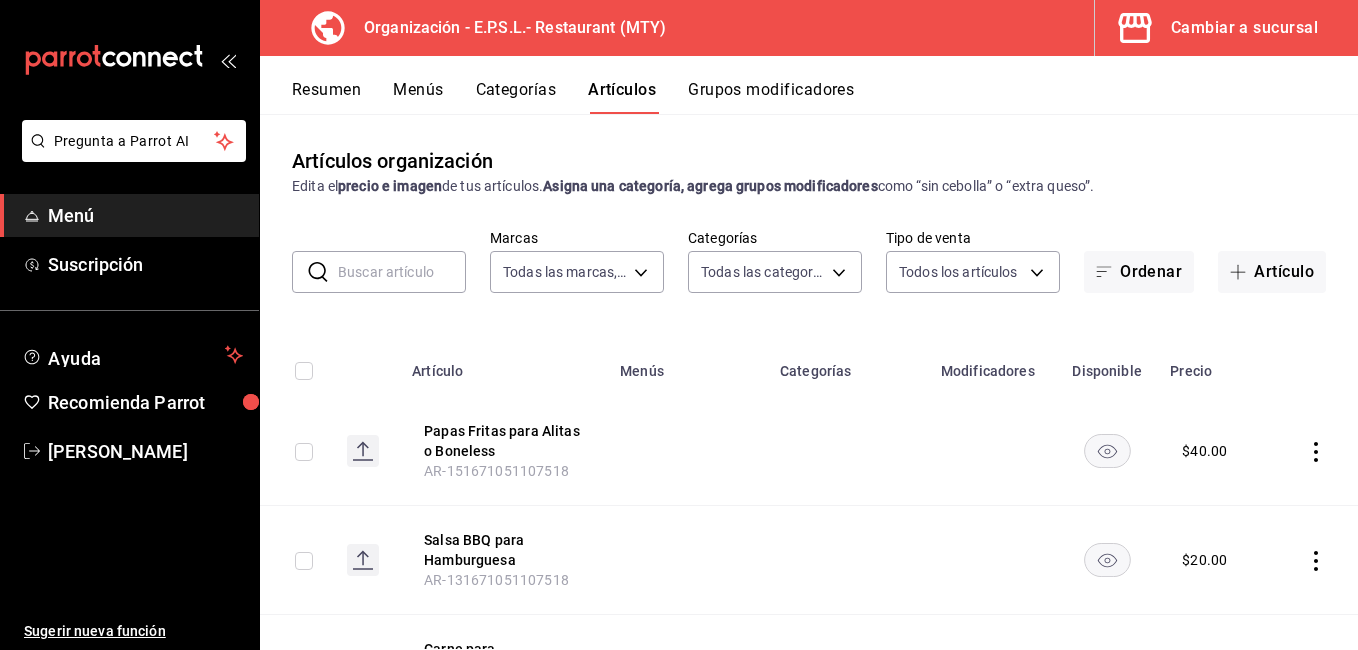 type on "0bb4d190-35f1-45bb-bf55-36830c78feba,33c90723-06fa-403c-a61e-7c3fd74fca83,ed9c72a6-efed-4bf5-bc88-a5d24008fb30,48b5d3eb-01e0-47b3-a53b-b1cd1c7a9853,ec942936-c9d4-4383-8762-3a2d40fab797,20017232-9165-4d61-8e86-e730be12a8e3,2497287e-d971-44b3-939b-a7ddec189db5,64875b19-9f2f-4ccf-be39-204971435c40,b6e62a6c-98a6-4307-891b-5efddd251232,34fabafe-6329-480f-b703-fb159d270397,1f97f52f-a19e-42cf-9c11-18d419590c8e,f80265f6-e7b8-4ee7-be47-4d63b93b115b,0dc24e36-ffab-4f24-a6fd-f9cc41275848,55822c13-68af-42c2-adfd-80b9c0a0f7c6,1e92eb69-2fd7-423f-9ebe-74fe2ec5cce3,16eea251-5e95-4ef3-8df4-5502099869c1,c4b3d8fd-b887-4f51-a9cd-84888ba725a3,2cb639bb-549b-4e30-b09b-ef74c72640d7,5b648841-1c08-44d8-a181-9ca6d69d5ae0,8ccb225b-b98d-46d7-a319-226adefc1448,dd141a90-abbb-4aa0-bb7d-79129d69116b,ff89fcf4-737a-48a2-89eb-7a107fef4981,7fa92831-3e16-4ef1-b7ad-5946b17f5738,a6072d9a-ac00-4c8a-9670-6550645f9c5d,a2582d82-f2af-4d3a-ade7-004391f68a7c,9919fd9e-ccd0-4e37-aae1-da5c2e27ec8d,ebc6388f-6df6-4bee-a4a6-e913f037795d,56bcd460-c3dd-4fa8-805..." 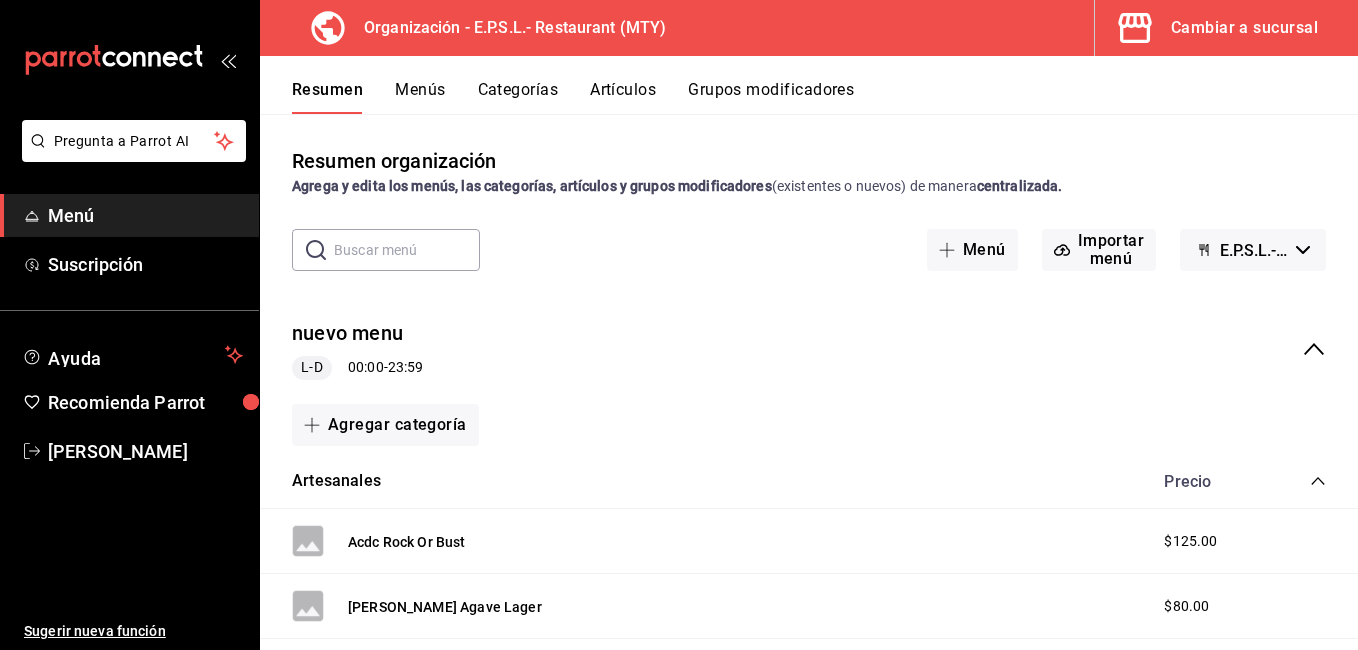 click 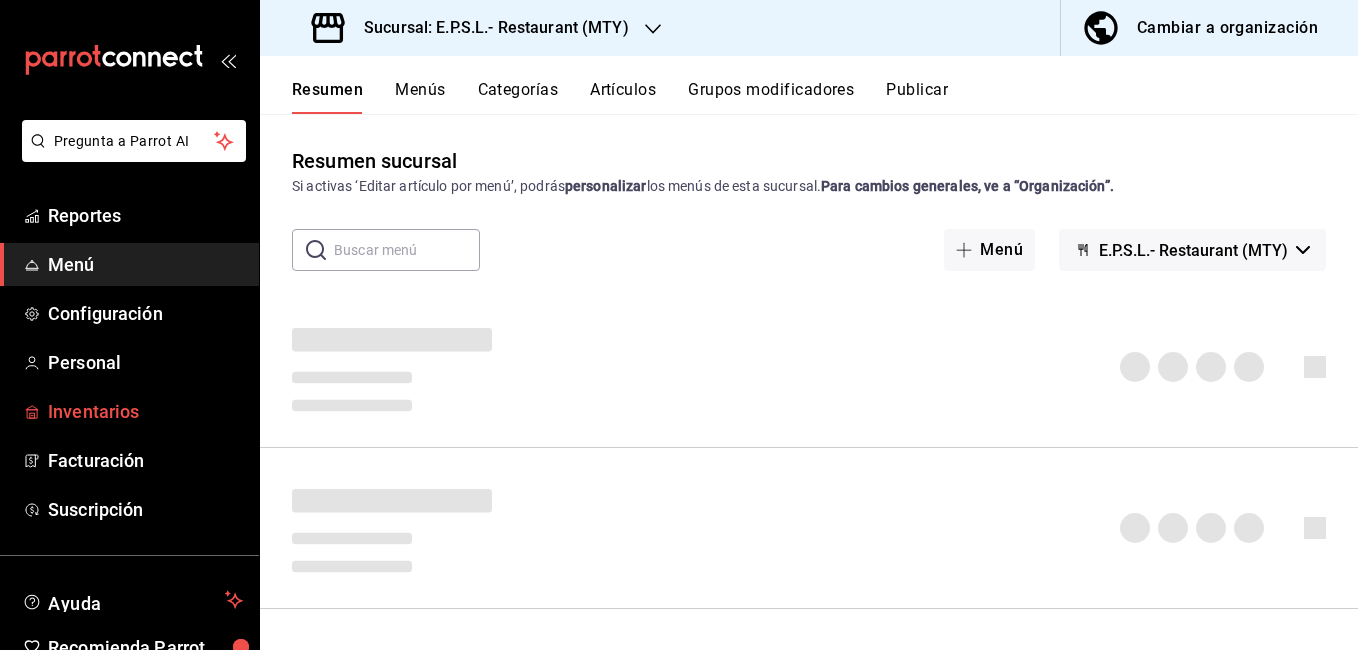 click on "Inventarios" at bounding box center [145, 411] 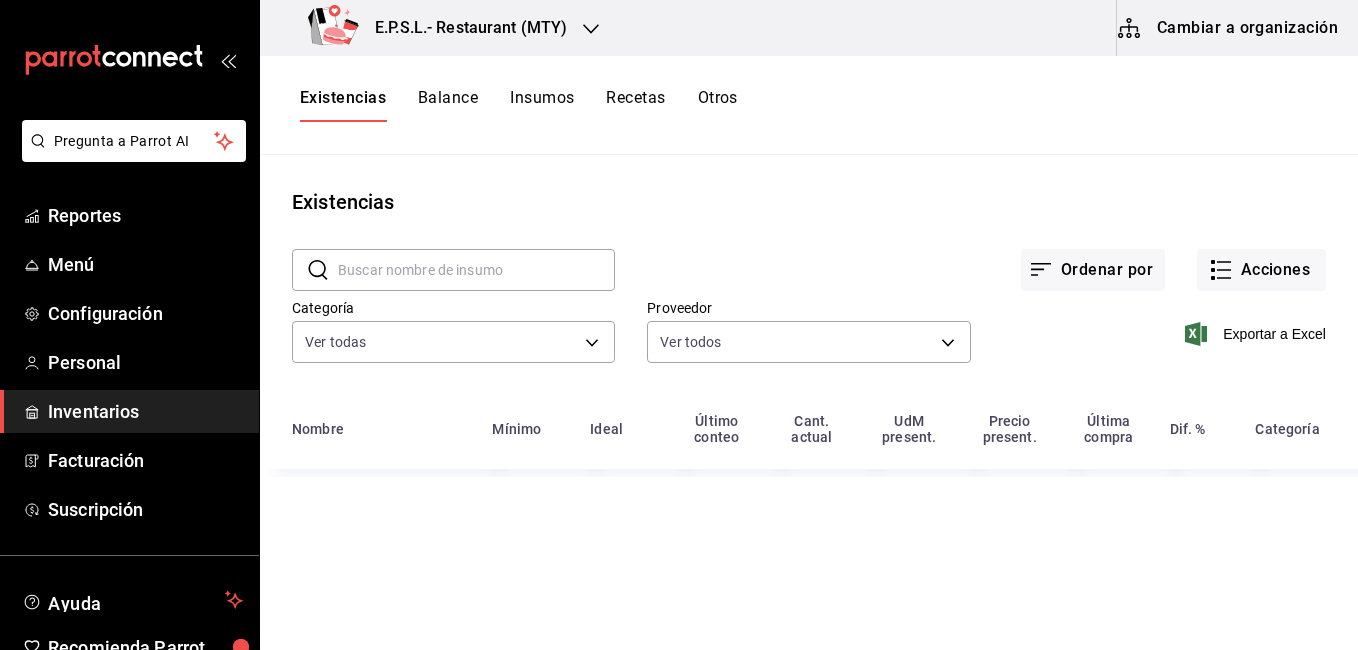 click on "Cambiar a organización" at bounding box center (1229, 28) 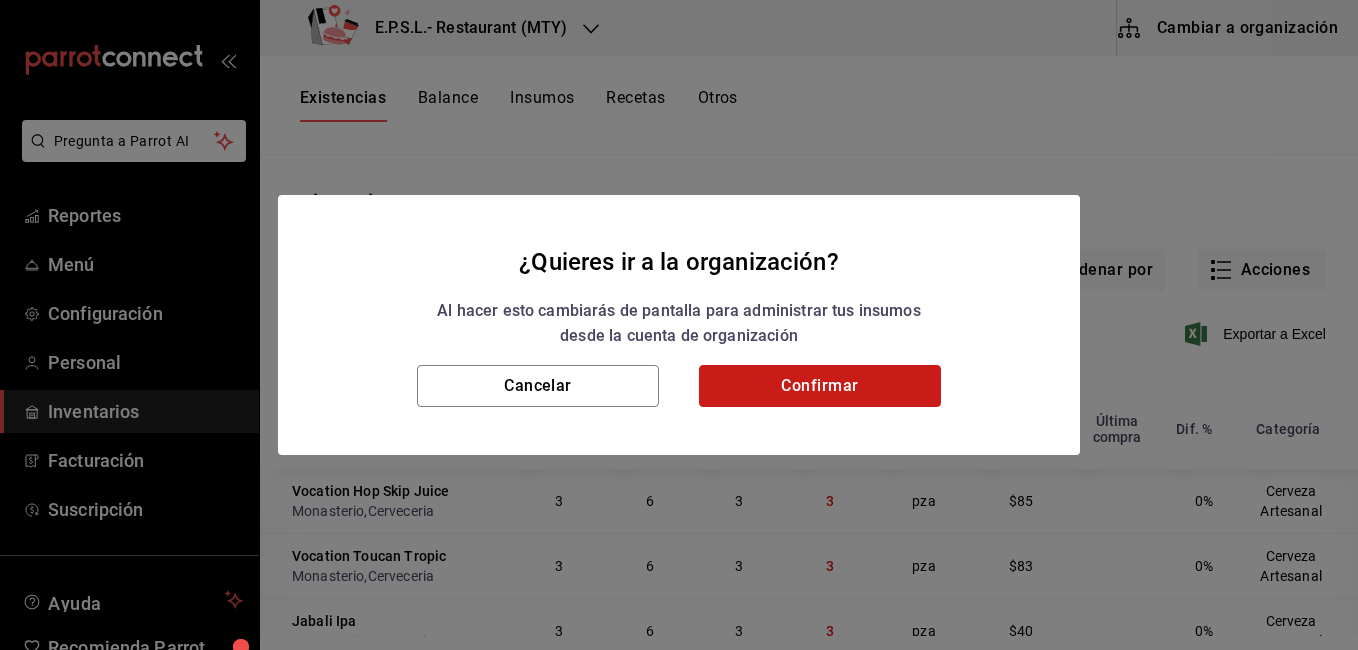 click on "Confirmar" at bounding box center [820, 386] 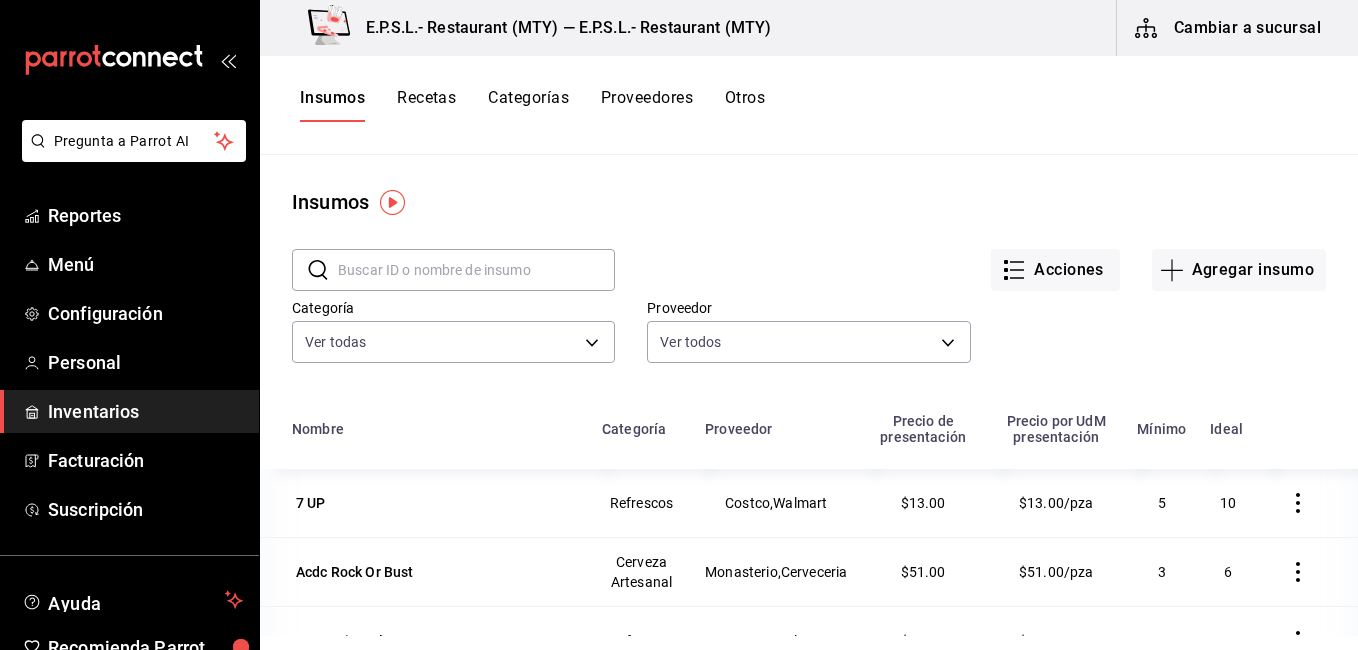 click on "Recetas" at bounding box center (426, 105) 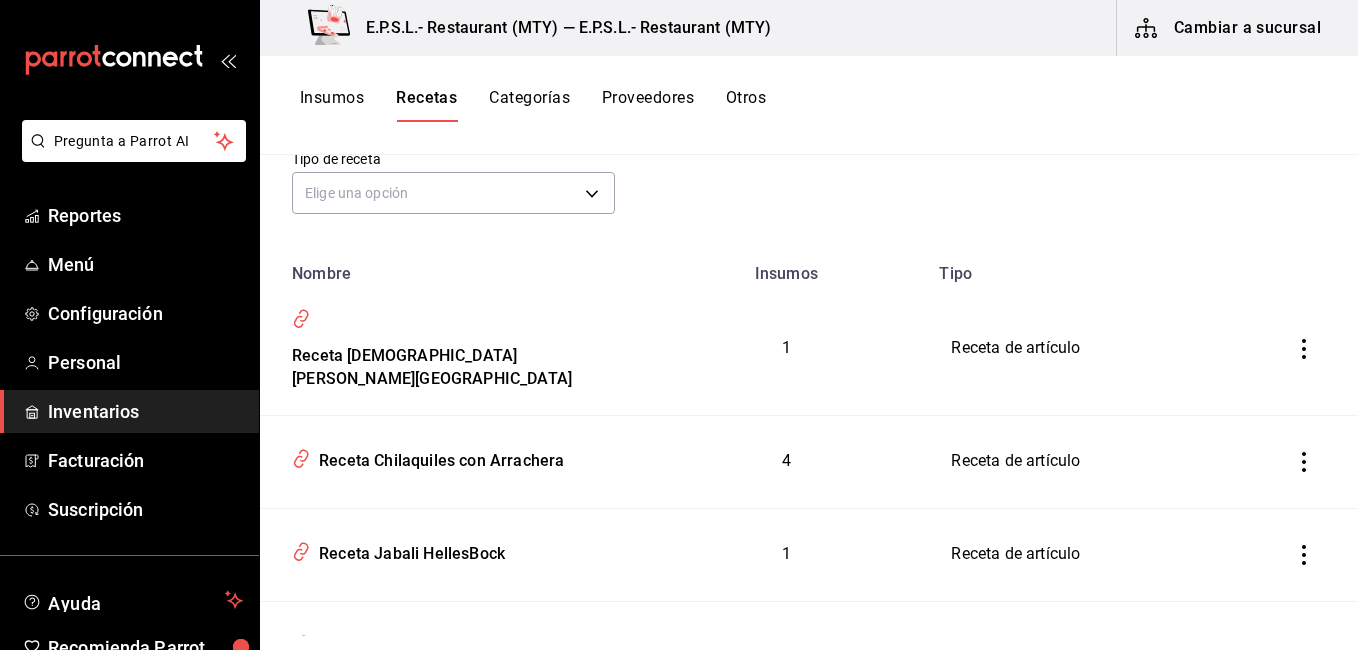 scroll, scrollTop: 156, scrollLeft: 0, axis: vertical 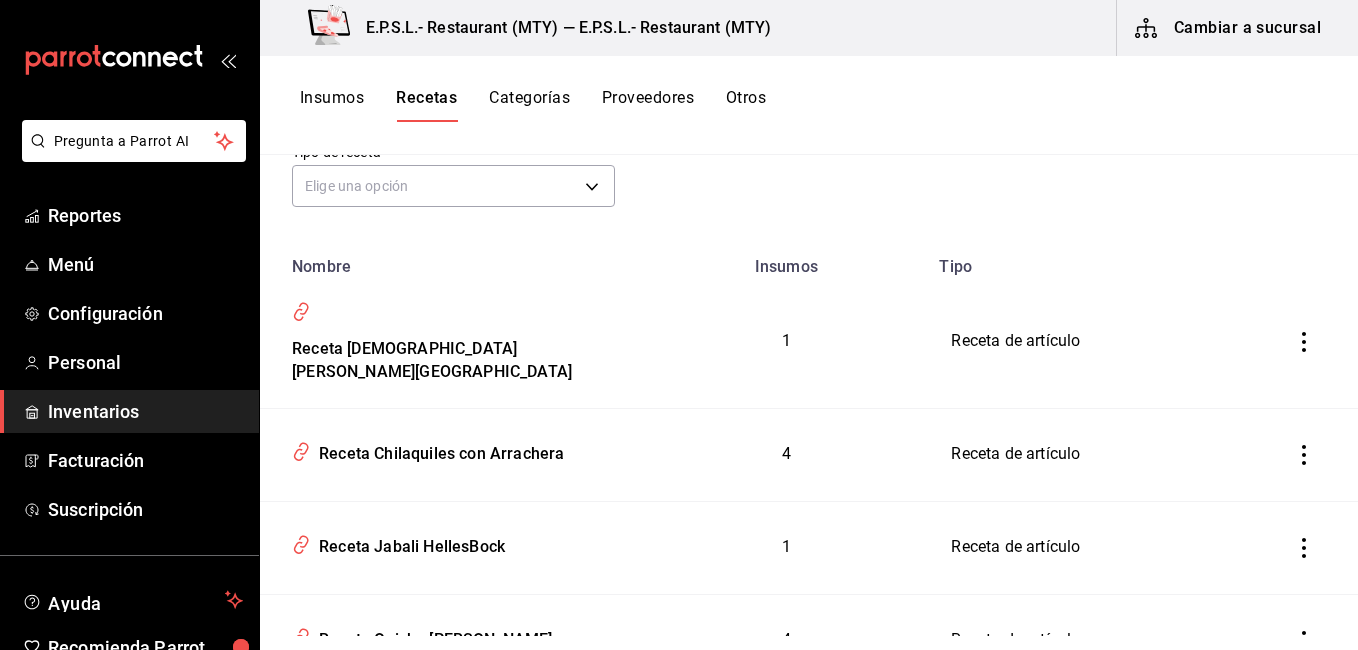 click 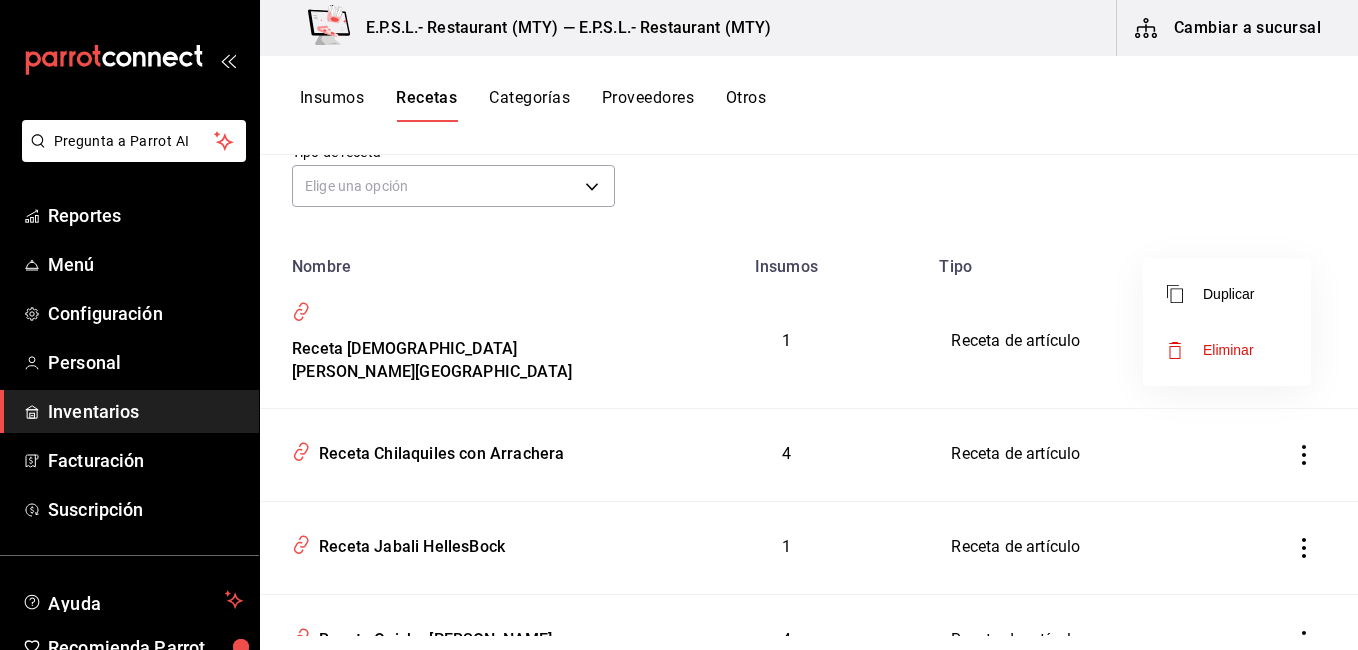 click on "Eliminar" at bounding box center [1227, 350] 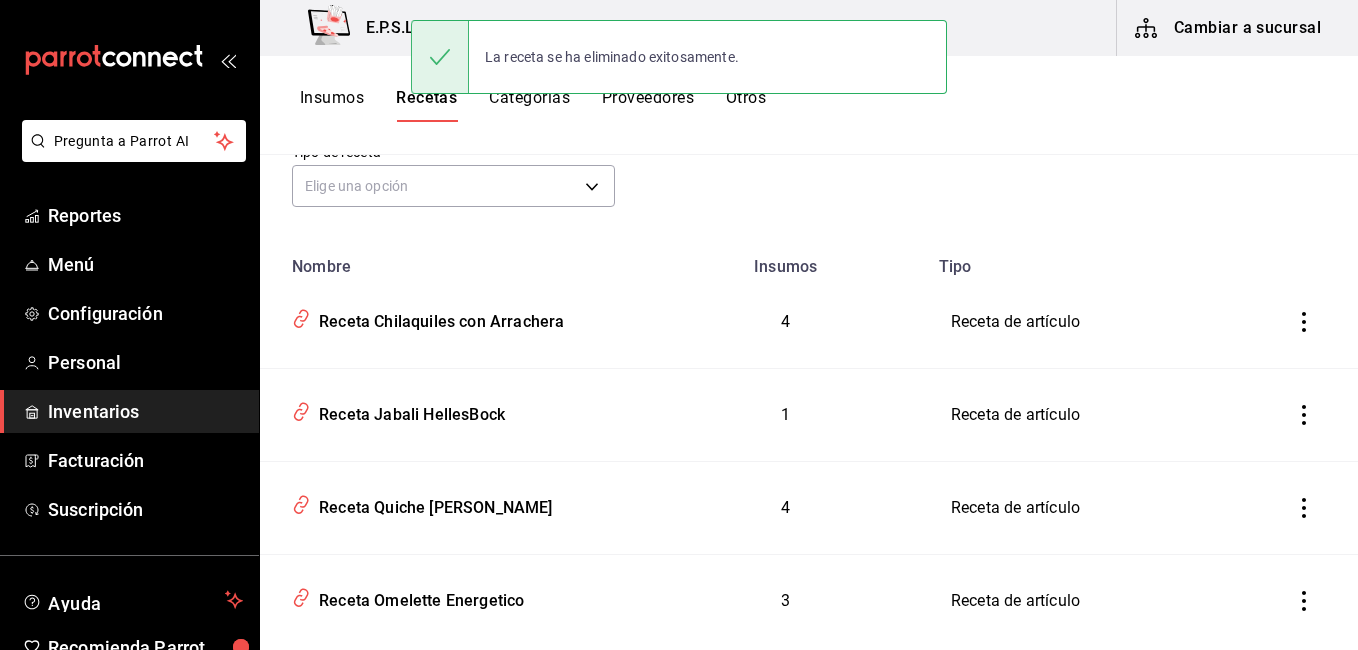 click 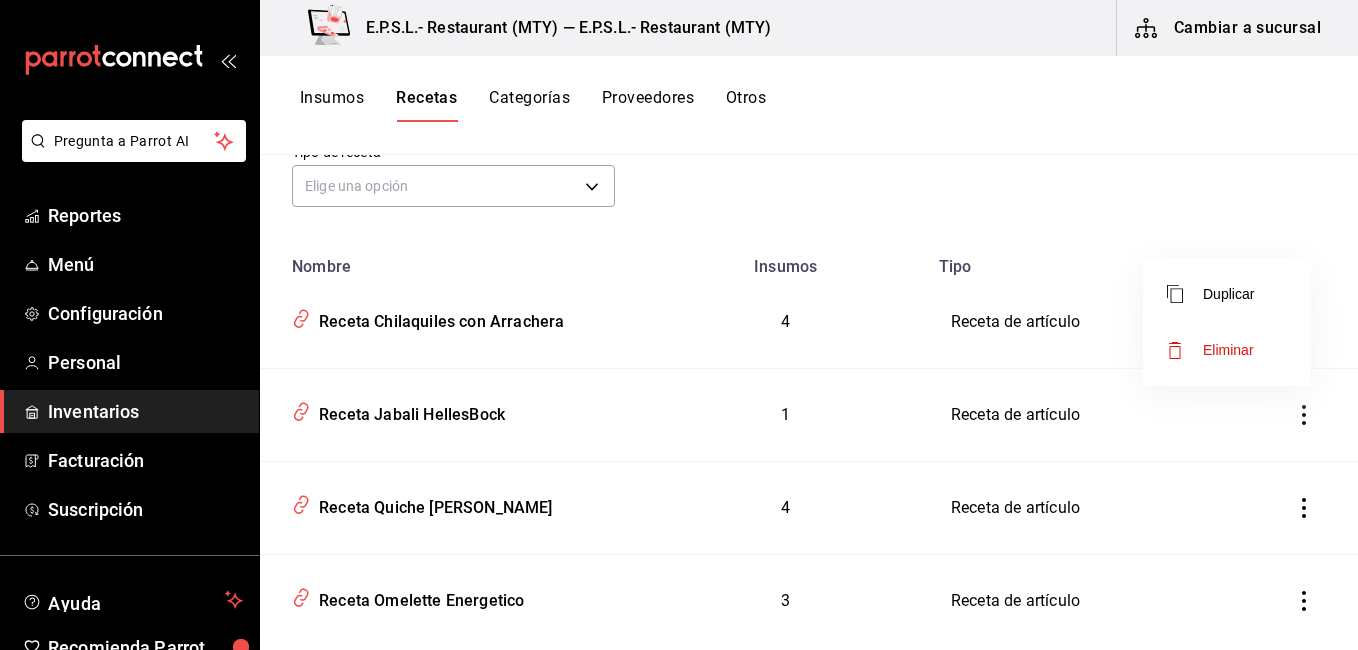 click at bounding box center [679, 325] 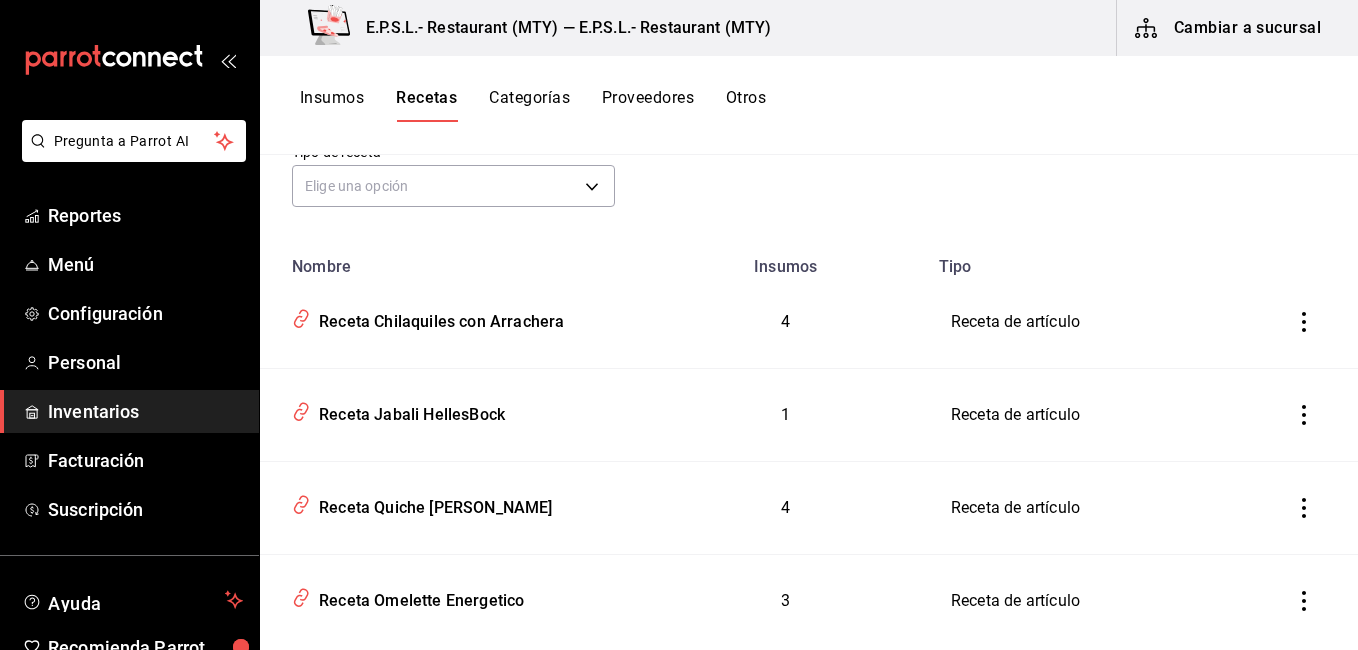 click 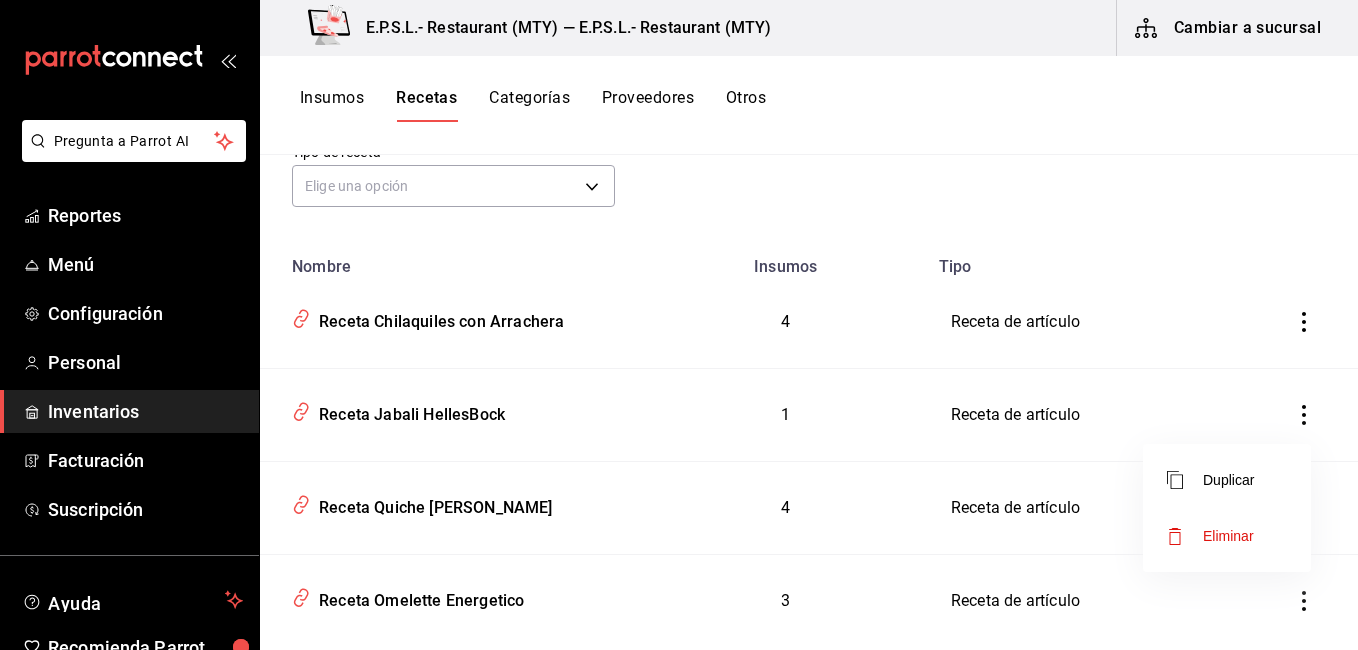 click on "Eliminar" at bounding box center (1227, 536) 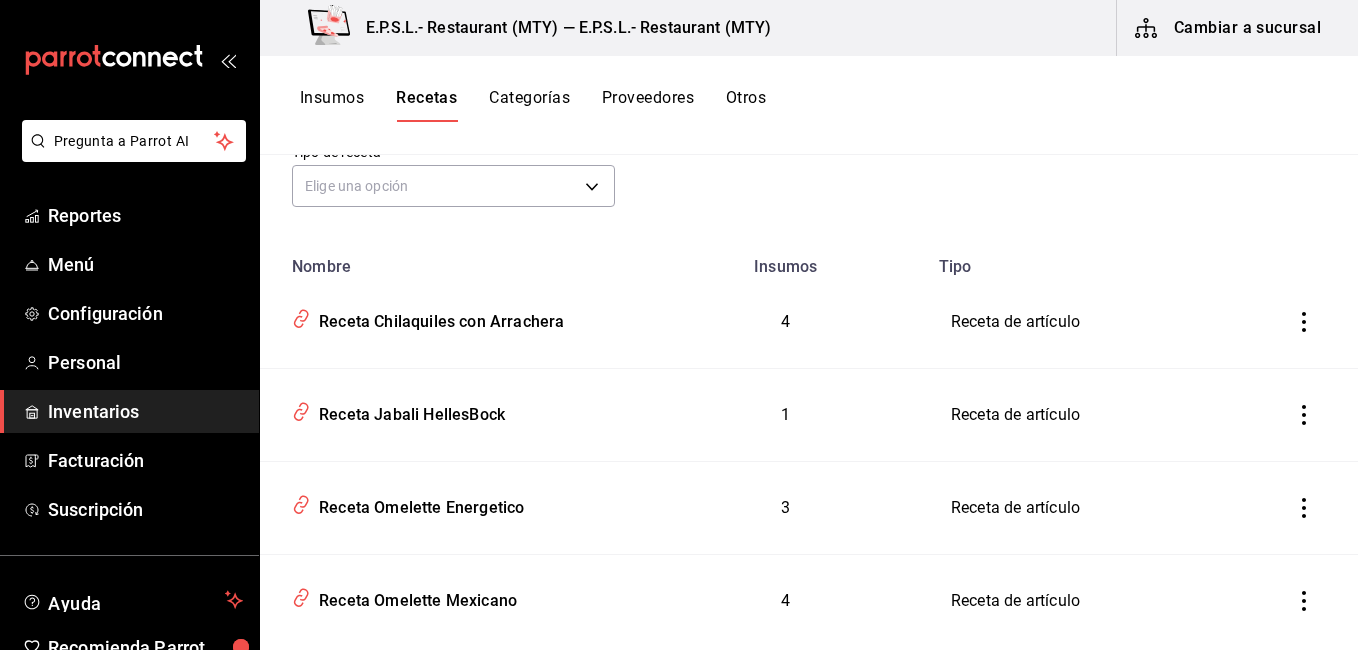 click 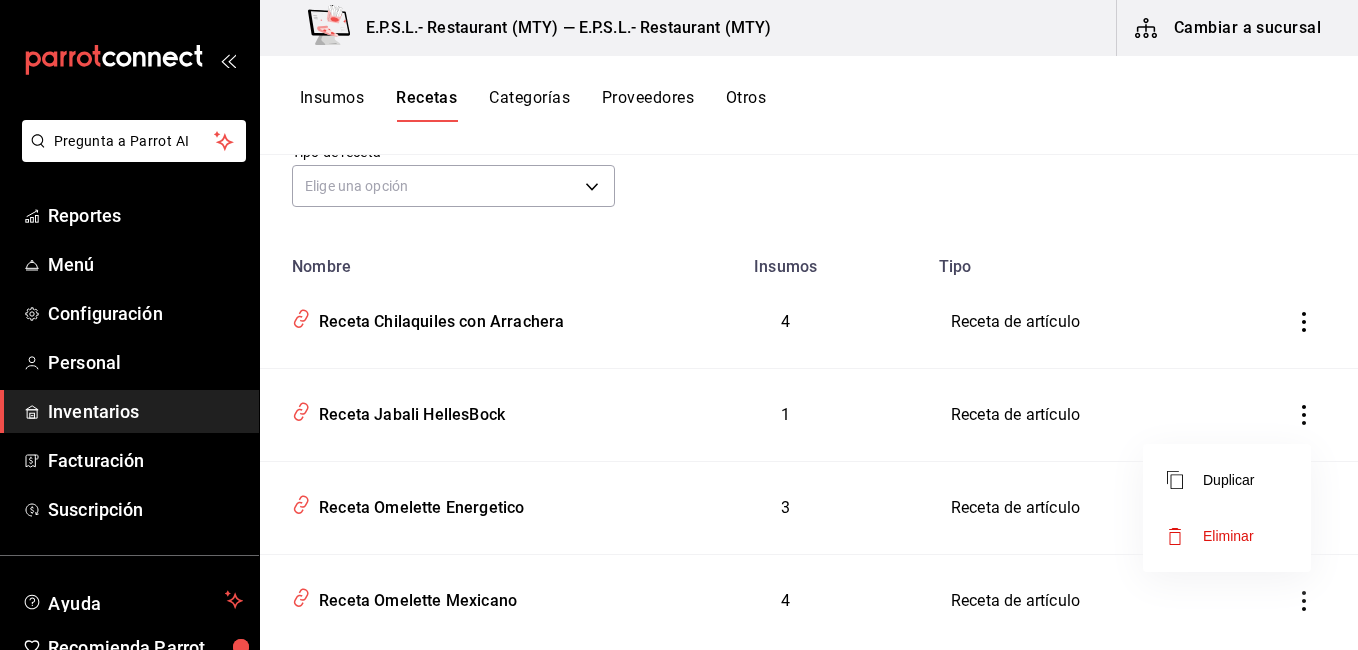 click on "Eliminar" at bounding box center (1227, 536) 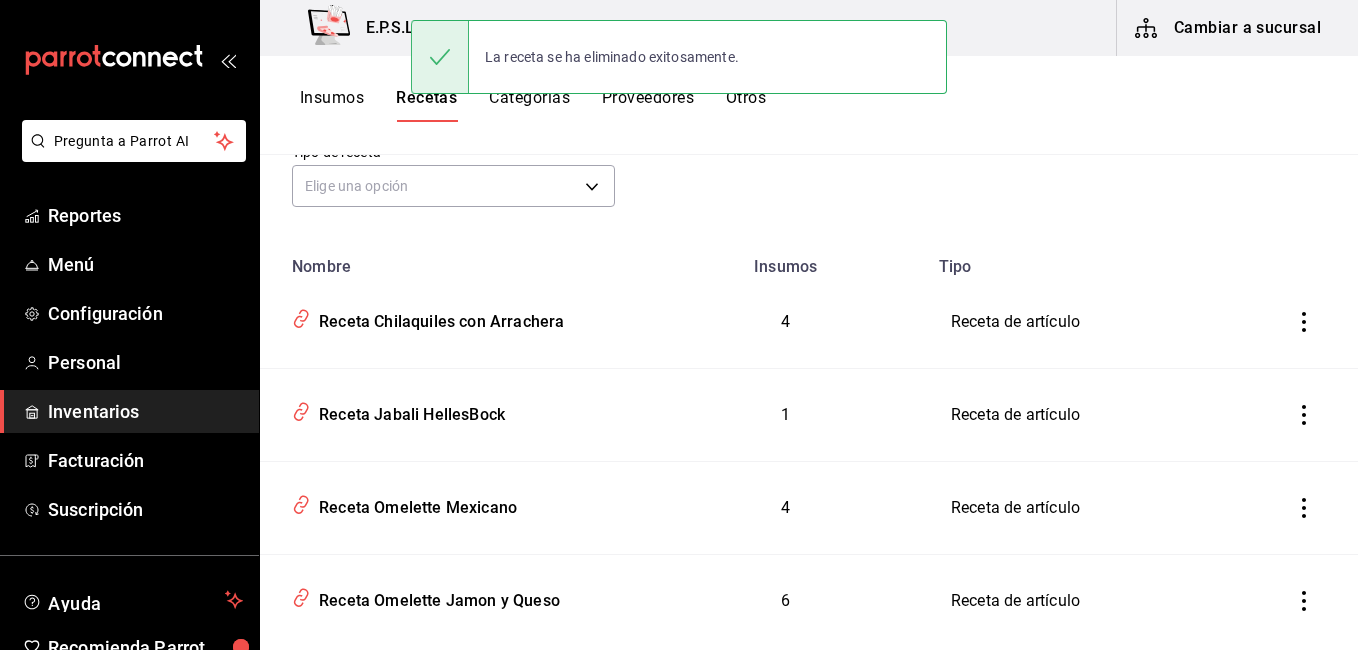 click 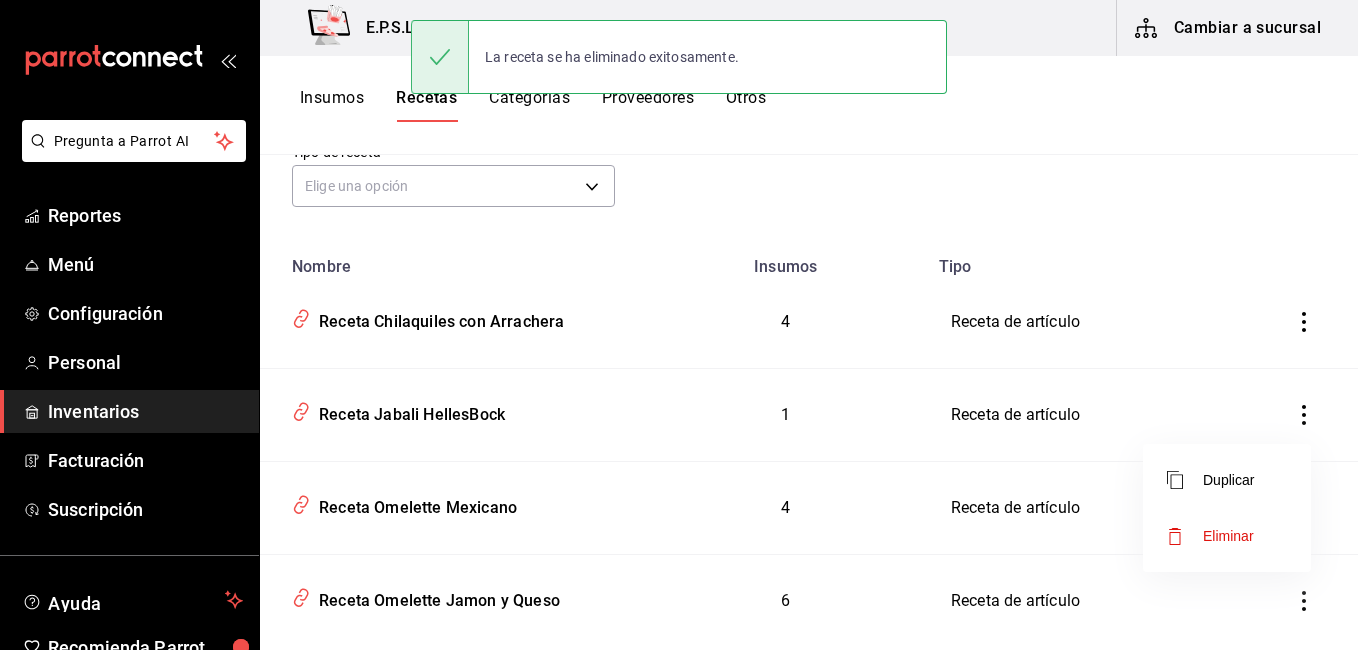 click on "Eliminar" at bounding box center (1227, 536) 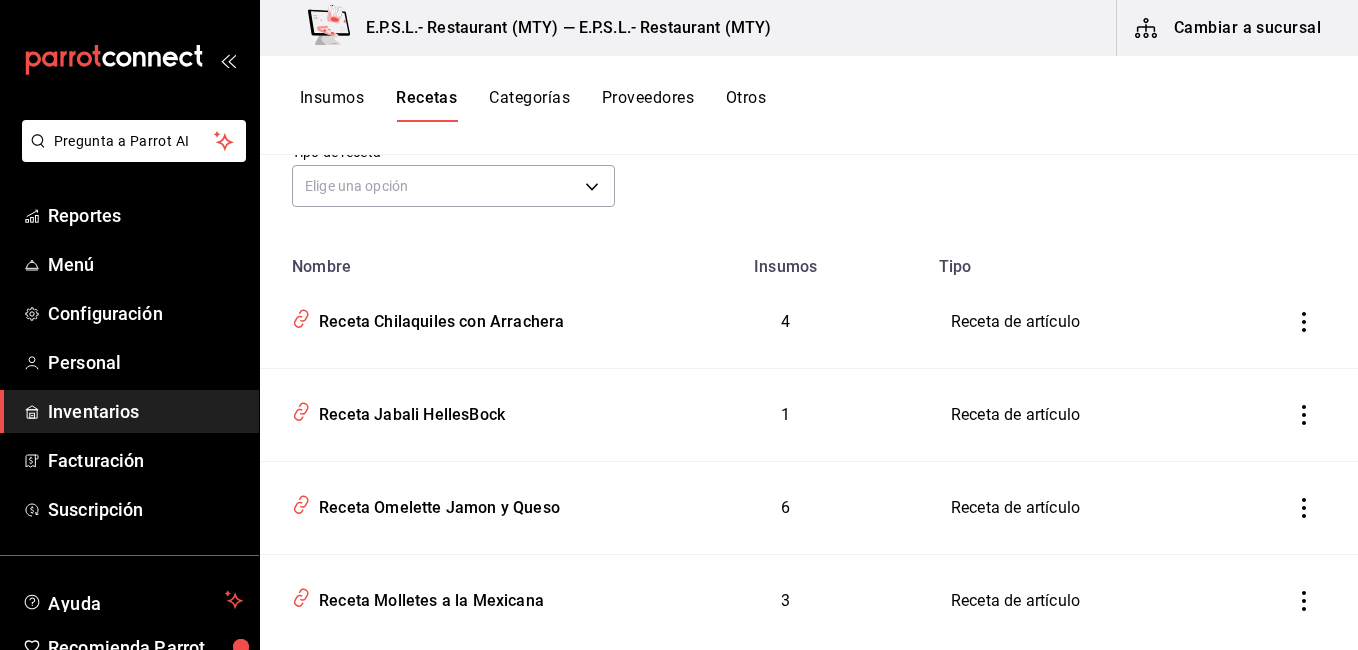 click 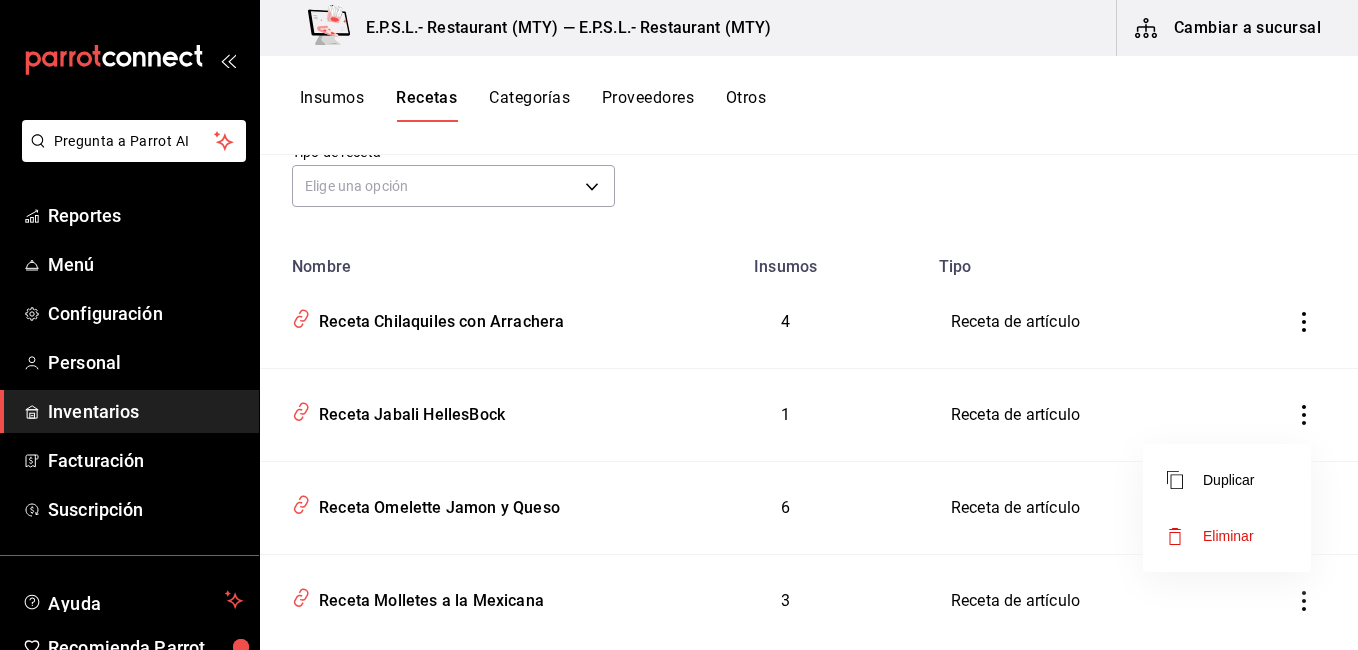 click on "Eliminar" at bounding box center (1227, 536) 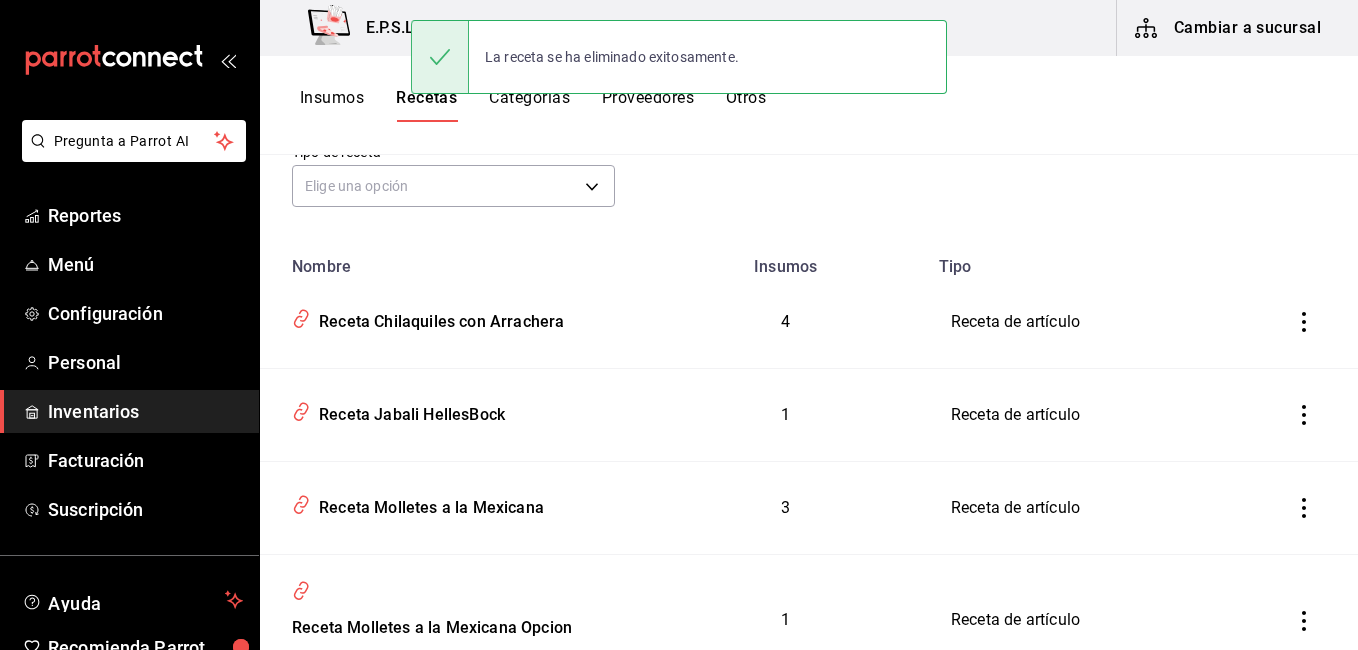 click 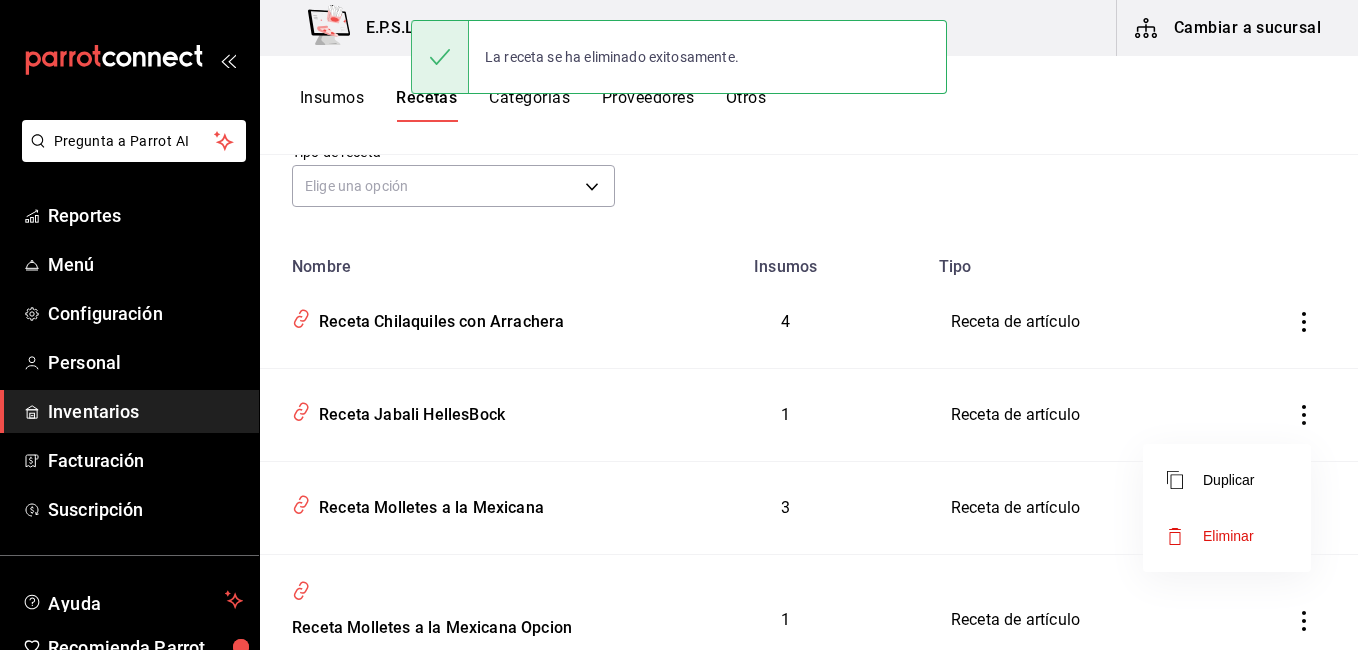 click on "Eliminar" at bounding box center (1227, 536) 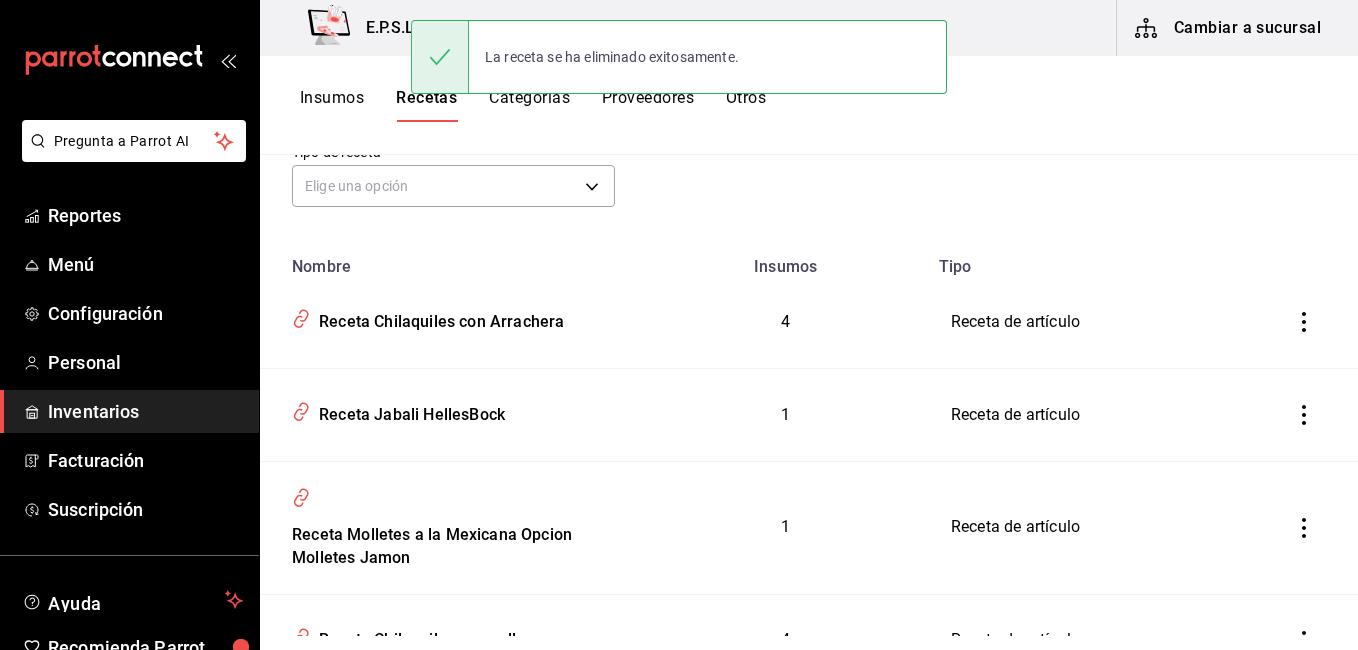 click at bounding box center [1304, 528] 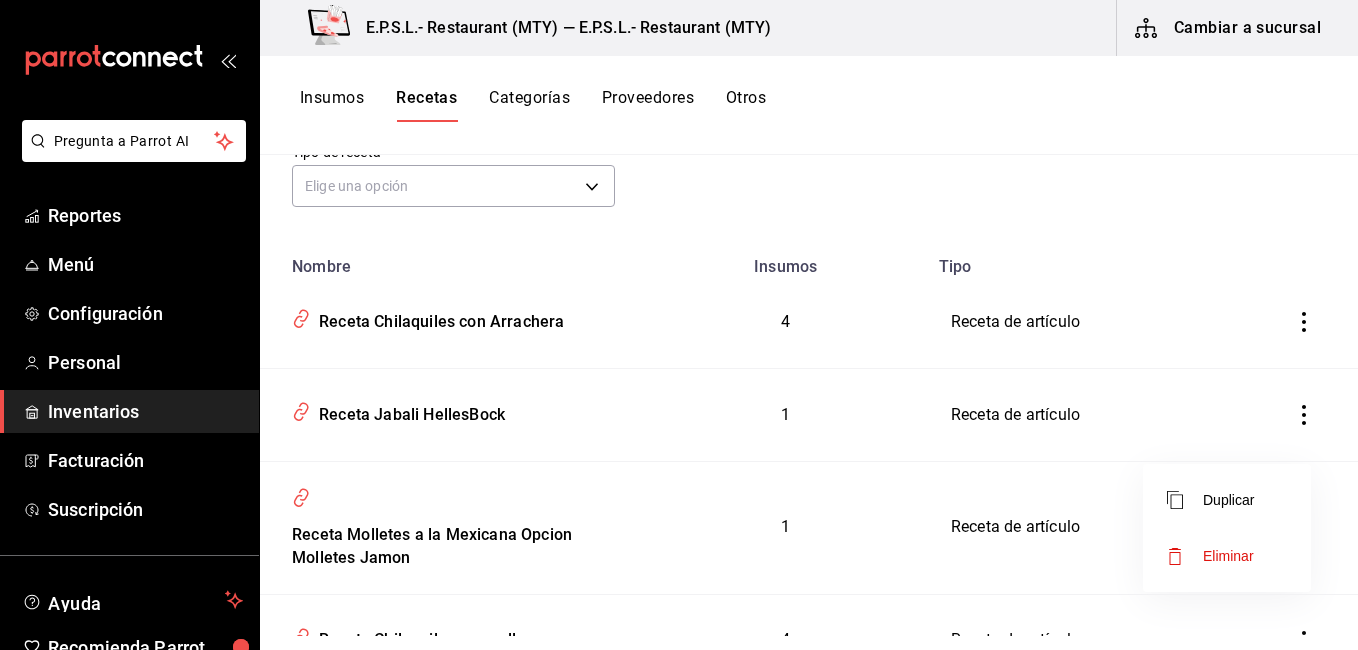 click on "Eliminar" at bounding box center [1227, 556] 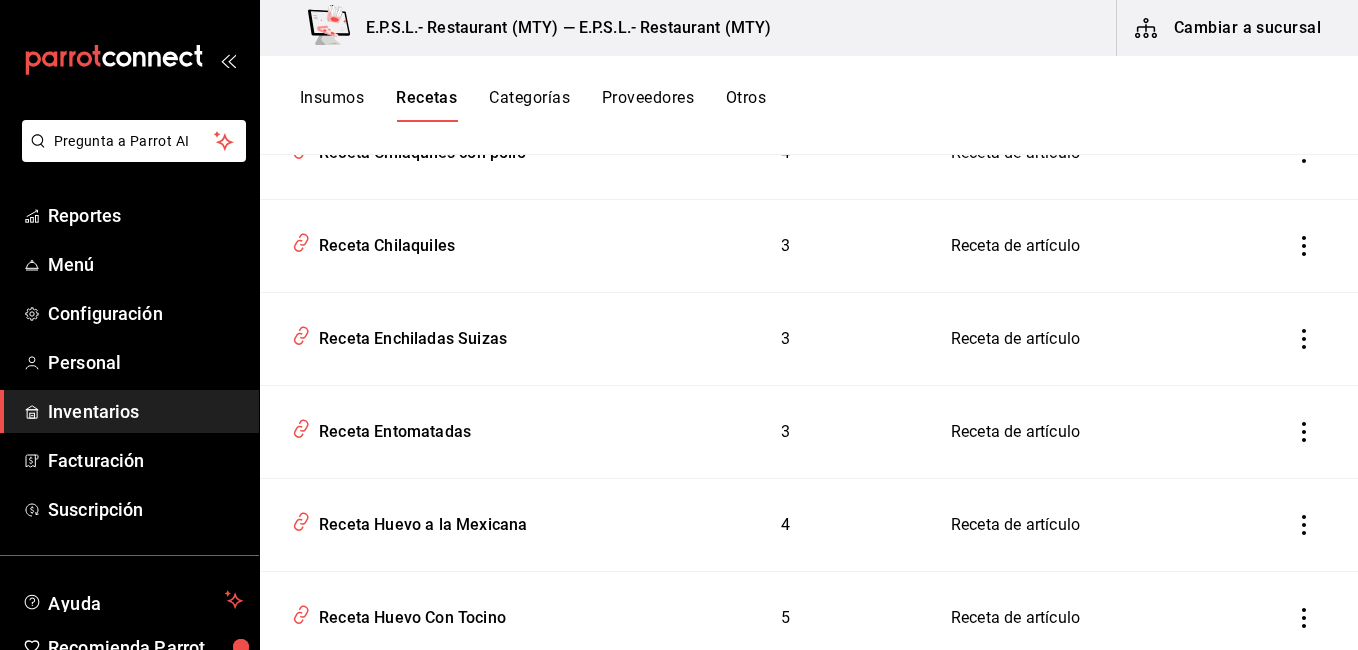 scroll, scrollTop: 521, scrollLeft: 0, axis: vertical 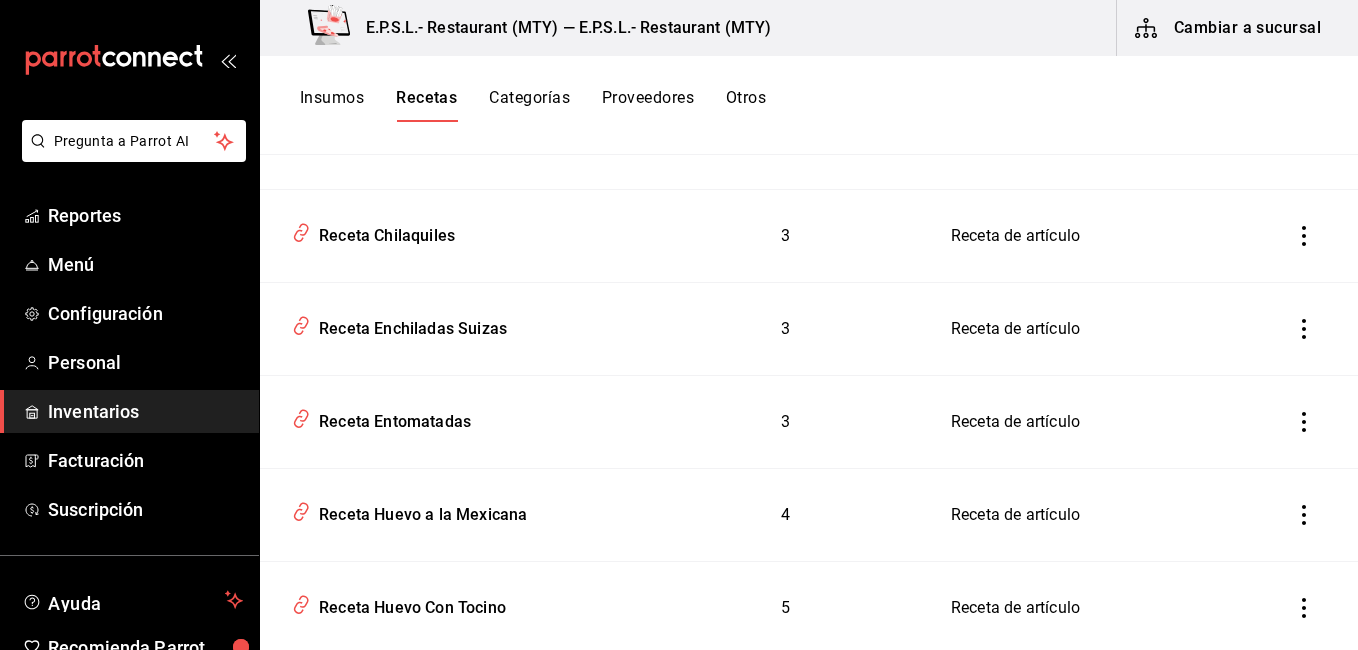 click 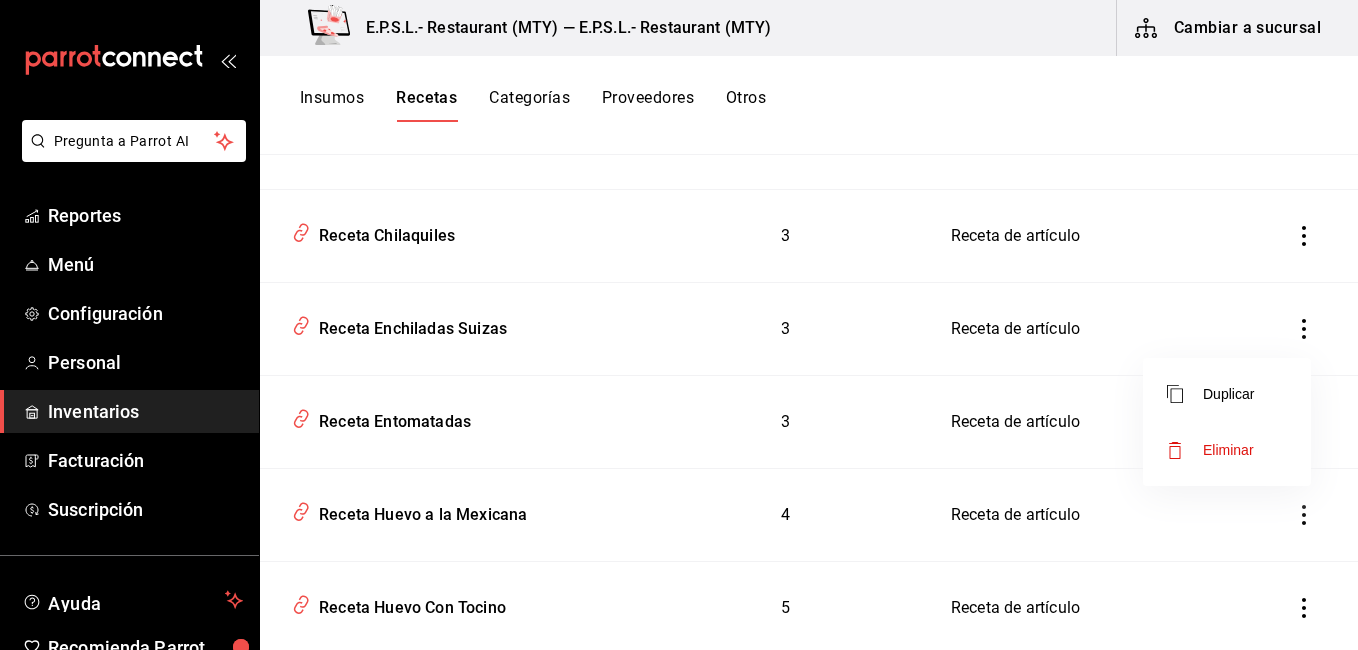 click on "Eliminar" at bounding box center (1227, 450) 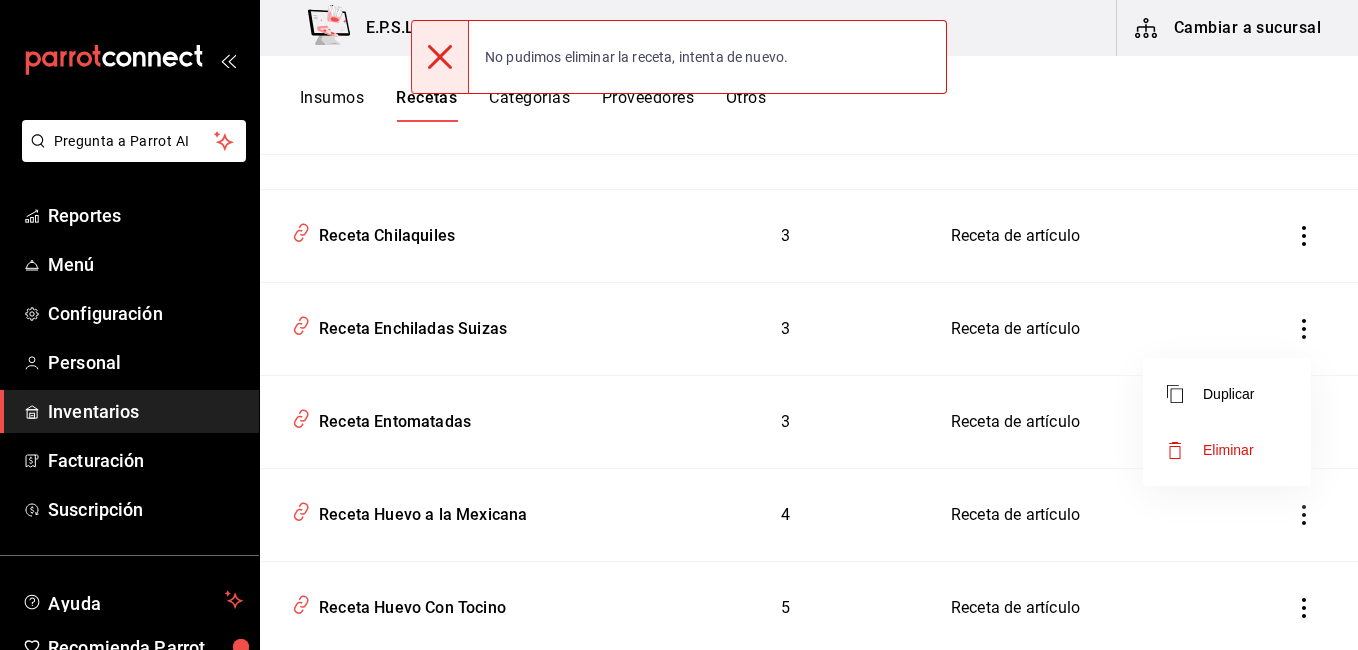 click at bounding box center [679, 325] 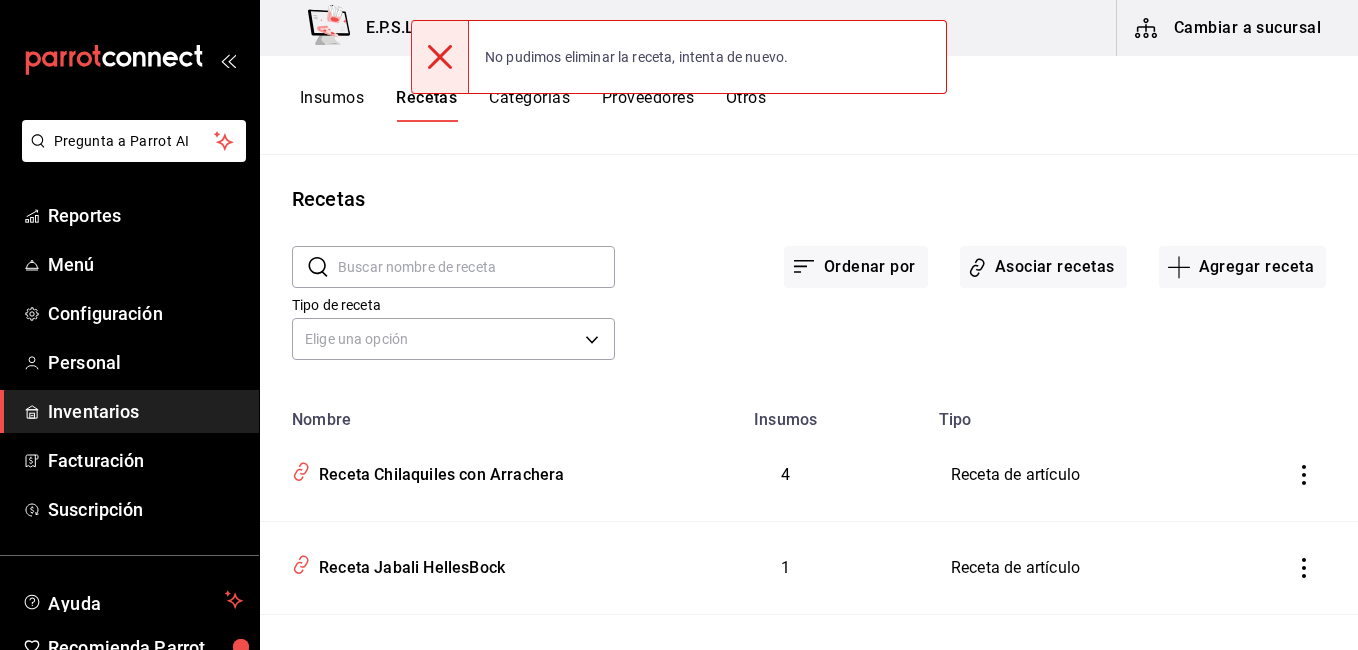 scroll, scrollTop: 0, scrollLeft: 0, axis: both 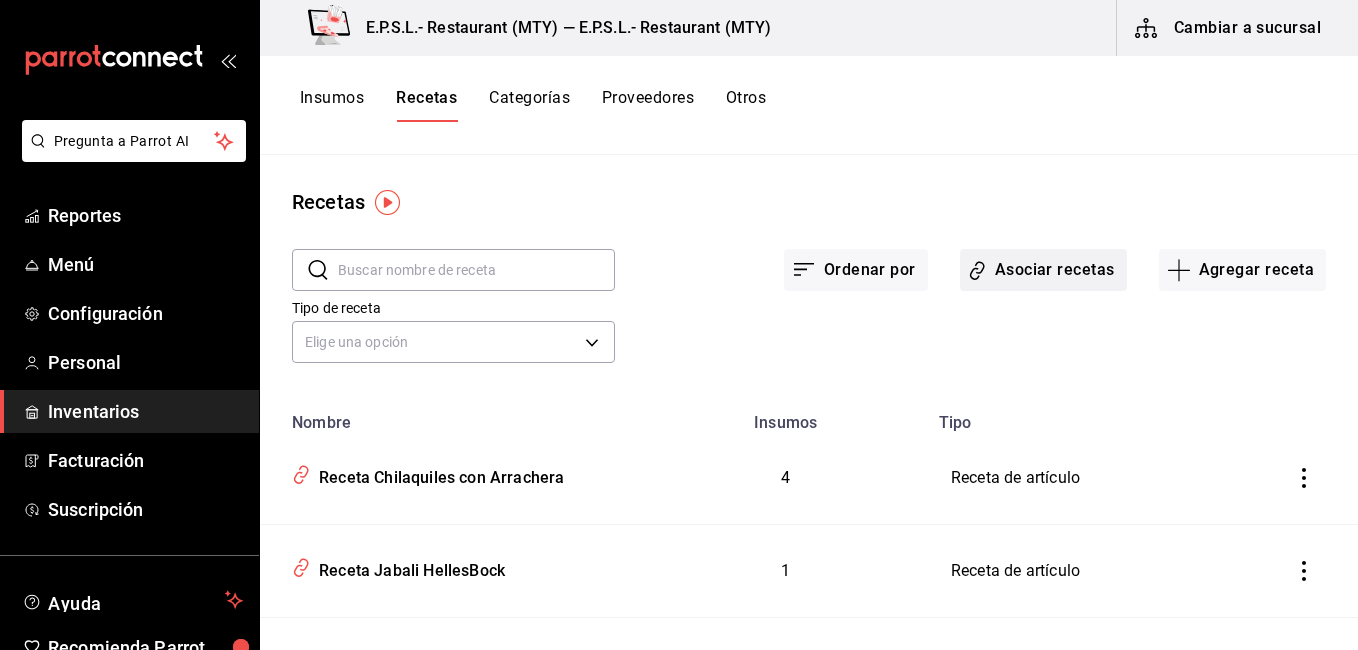 click on "Asociar recetas" at bounding box center (1043, 270) 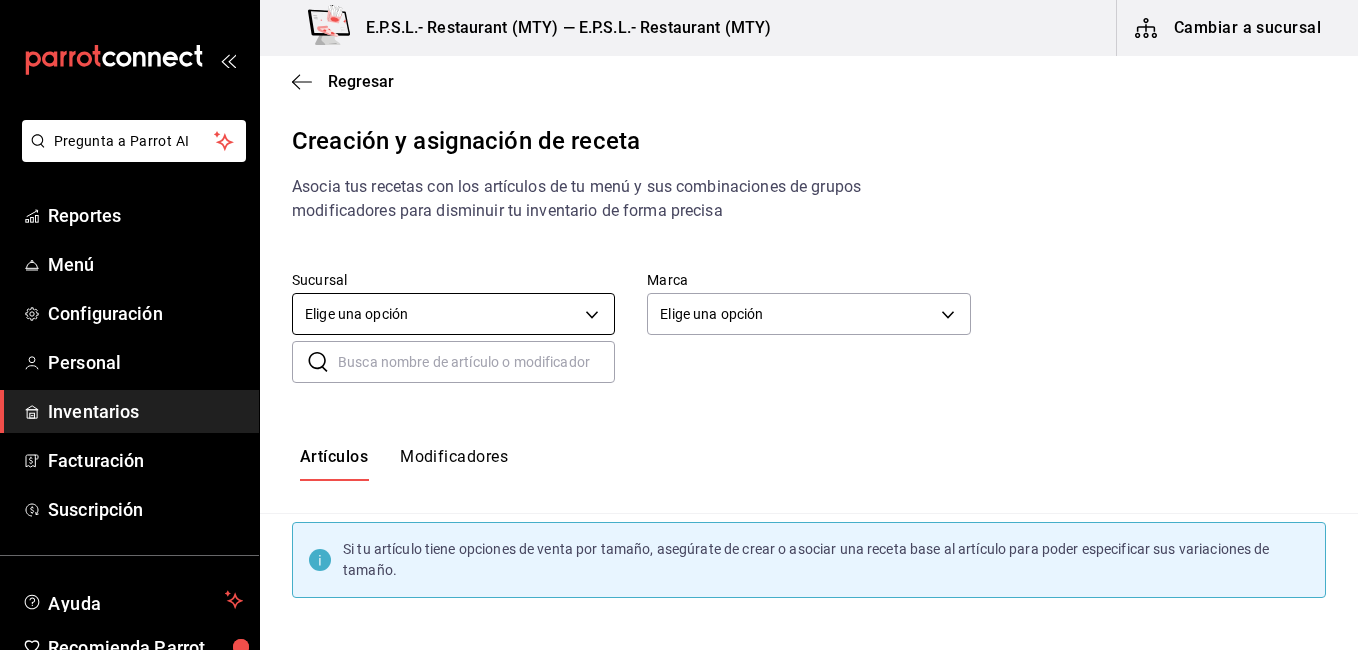 click on "Pregunta a Parrot AI Reportes   Menú   Configuración   Personal   Inventarios   Facturación   Suscripción   Ayuda Recomienda Parrot   Cecilia Gonzalez   Sugerir nueva función   E.P.S.L.- Restaurant (MTY) — E.P.S.L.- Restaurant (MTY) Cambiar a sucursal Regresar Creación y asignación de receta Asocia tus recetas con los artículos de tu menú y sus combinaciones de grupos modificadores para disminuir tu inventario de forma precisa Sucursal Elige una opción default Marca Elige una opción default ​ ​ Artículos Modificadores Si tu artículo tiene opciones de venta por tamaño, asegúrate de crear o asociar una receta base al artículo para poder especificar sus variaciones de tamaño. Guardar Receta de artículo GANA 1 MES GRATIS EN TU SUSCRIPCIÓN AQUÍ Pregunta a Parrot AI Reportes   Menú   Configuración   Personal   Inventarios   Facturación   Suscripción   Ayuda Recomienda Parrot   Cecilia Gonzalez   Sugerir nueva función   Visitar centro de ayuda (81) 2046 6363 soporte@parrotsoftware.io" at bounding box center (679, 308) 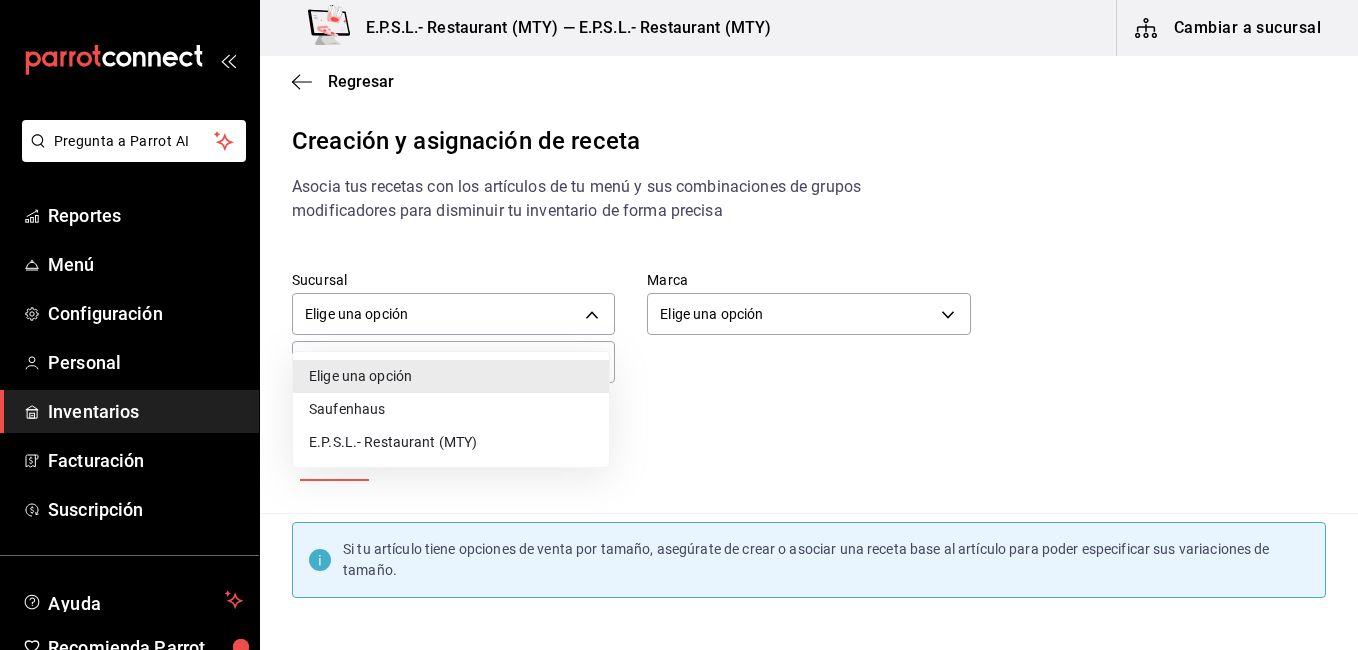 click on "E.P.S.L.- Restaurant (MTY)" at bounding box center (451, 442) 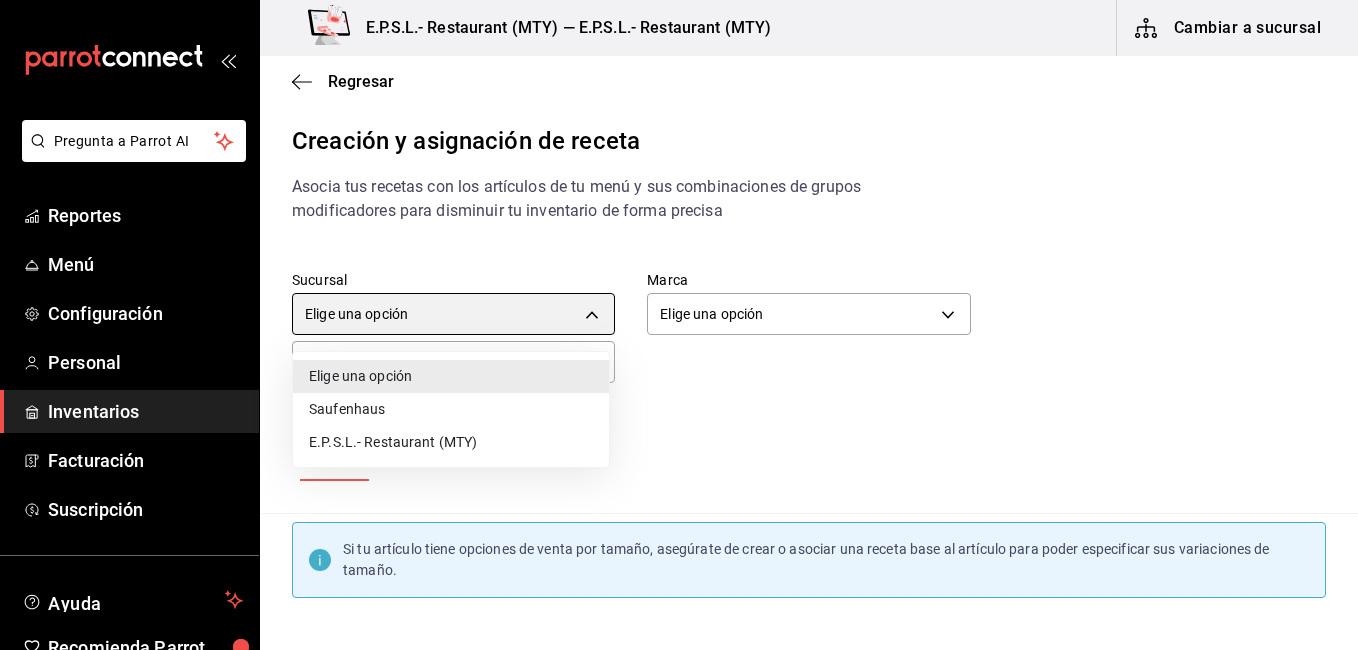 type on "f2e8ceba-67de-4045-b8a0-9f38ba350b0b" 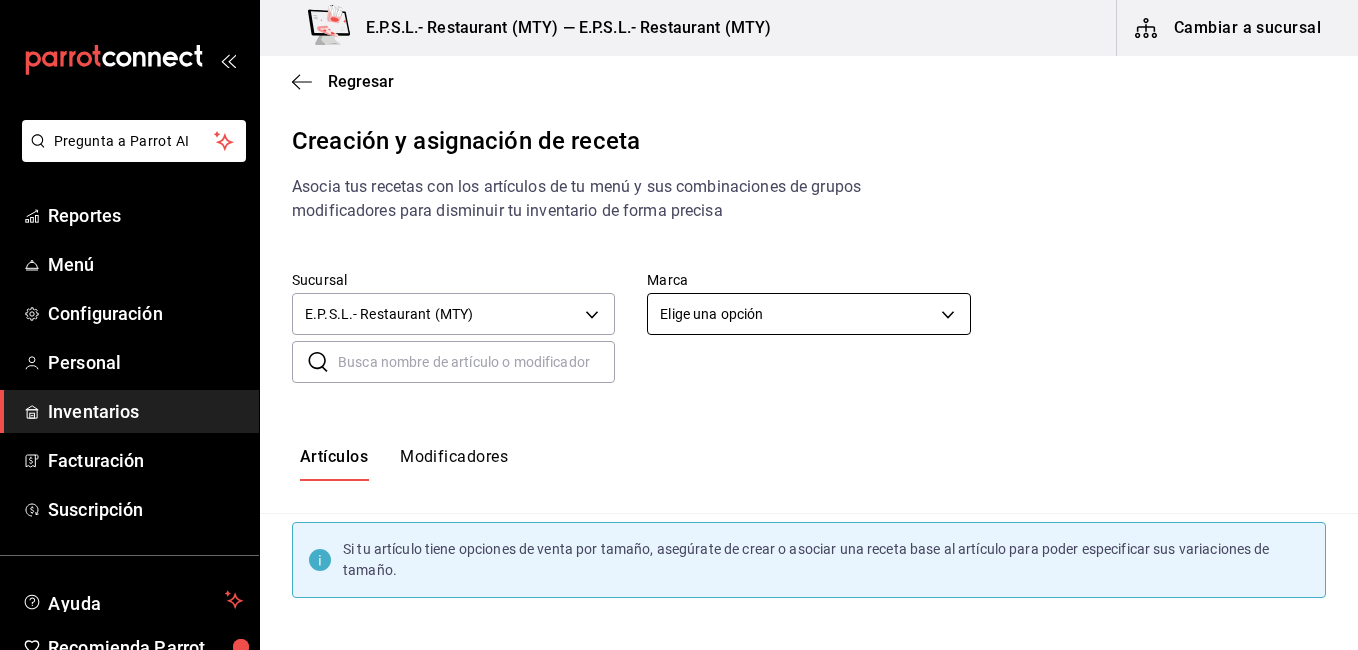 click on "Pregunta a Parrot AI Reportes   Menú   Configuración   Personal   Inventarios   Facturación   Suscripción   Ayuda Recomienda Parrot   Cecilia Gonzalez   Sugerir nueva función   E.P.S.L.- Restaurant (MTY) — E.P.S.L.- Restaurant (MTY) Cambiar a sucursal Regresar Creación y asignación de receta Asocia tus recetas con los artículos de tu menú y sus combinaciones de grupos modificadores para disminuir tu inventario de forma precisa Sucursal E.P.S.L.- Restaurant (MTY) f2e8ceba-67de-4045-b8a0-9f38ba350b0b Marca Elige una opción default ​ ​ Artículos Modificadores Si tu artículo tiene opciones de venta por tamaño, asegúrate de crear o asociar una receta base al artículo para poder especificar sus variaciones de tamaño. Guardar Receta de artículo GANA 1 MES GRATIS EN TU SUSCRIPCIÓN AQUÍ Pregunta a Parrot AI Reportes   Menú   Configuración   Personal   Inventarios   Facturación   Suscripción   Ayuda Recomienda Parrot   Cecilia Gonzalez   Sugerir nueva función   Visitar centro de ayuda" at bounding box center (679, 308) 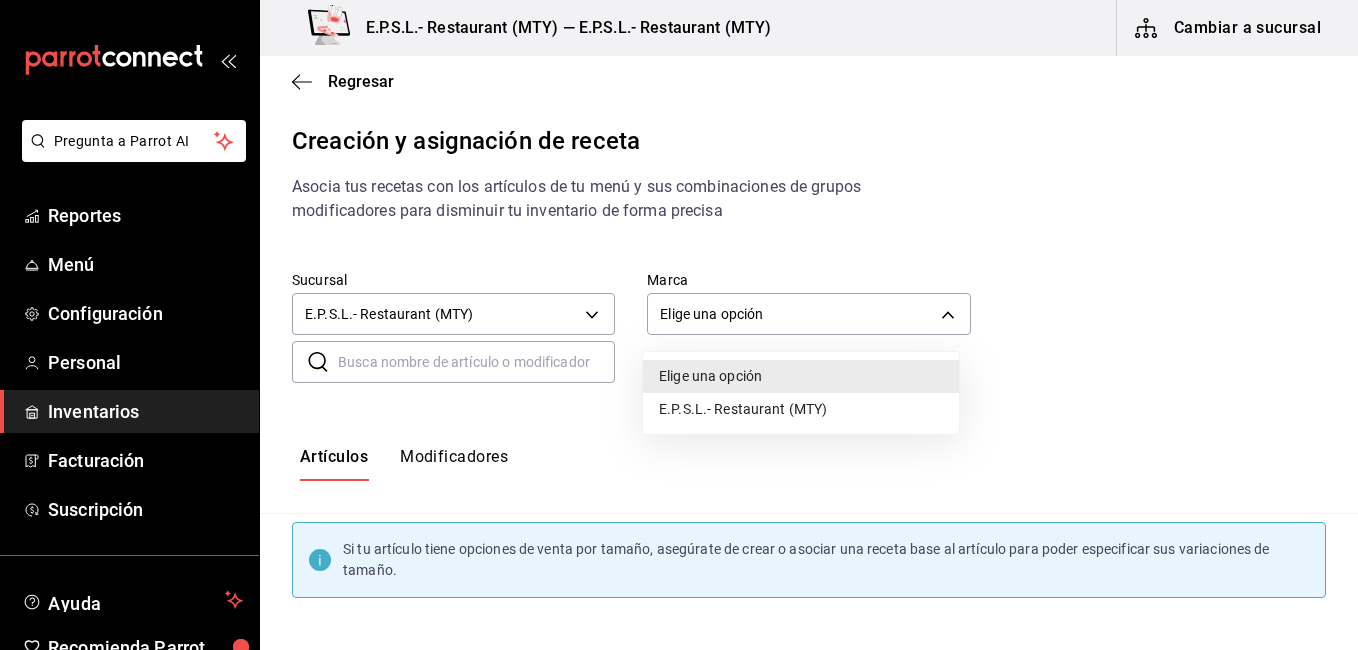 click on "E.P.S.L.- Restaurant (MTY)" at bounding box center (801, 409) 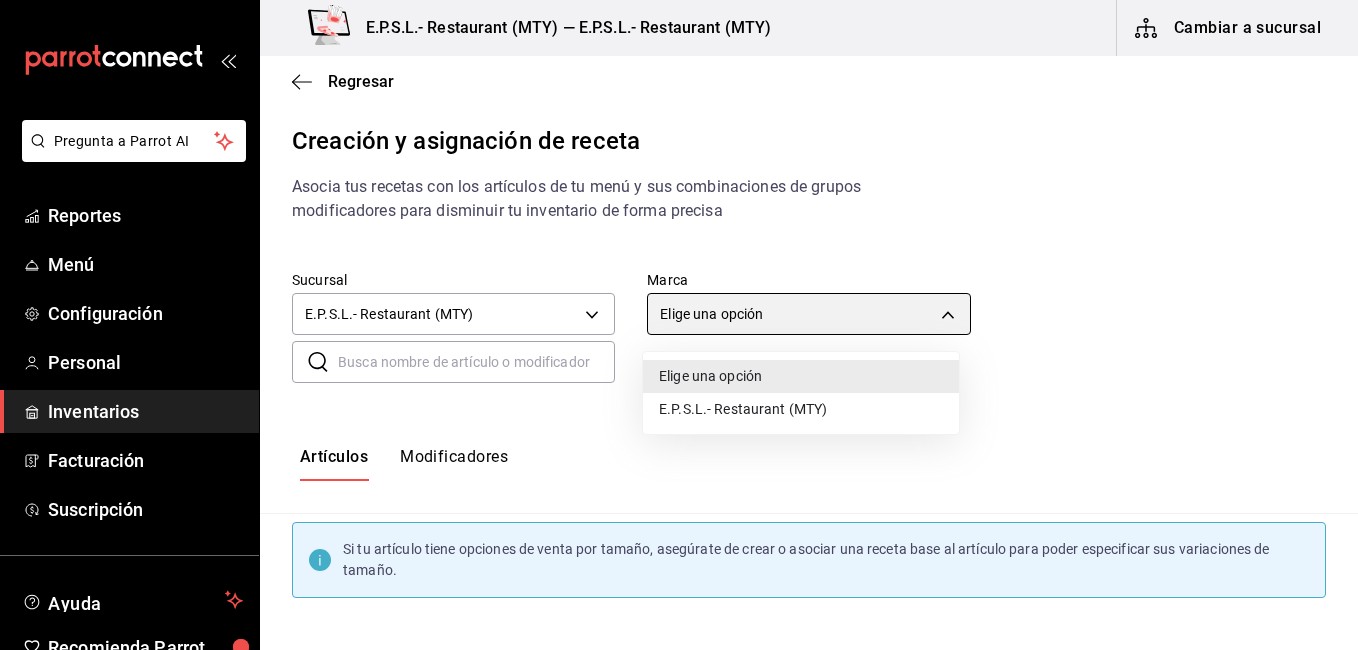 type on "823c97a0-e402-49c6-aeb3-d0598cf46dbc" 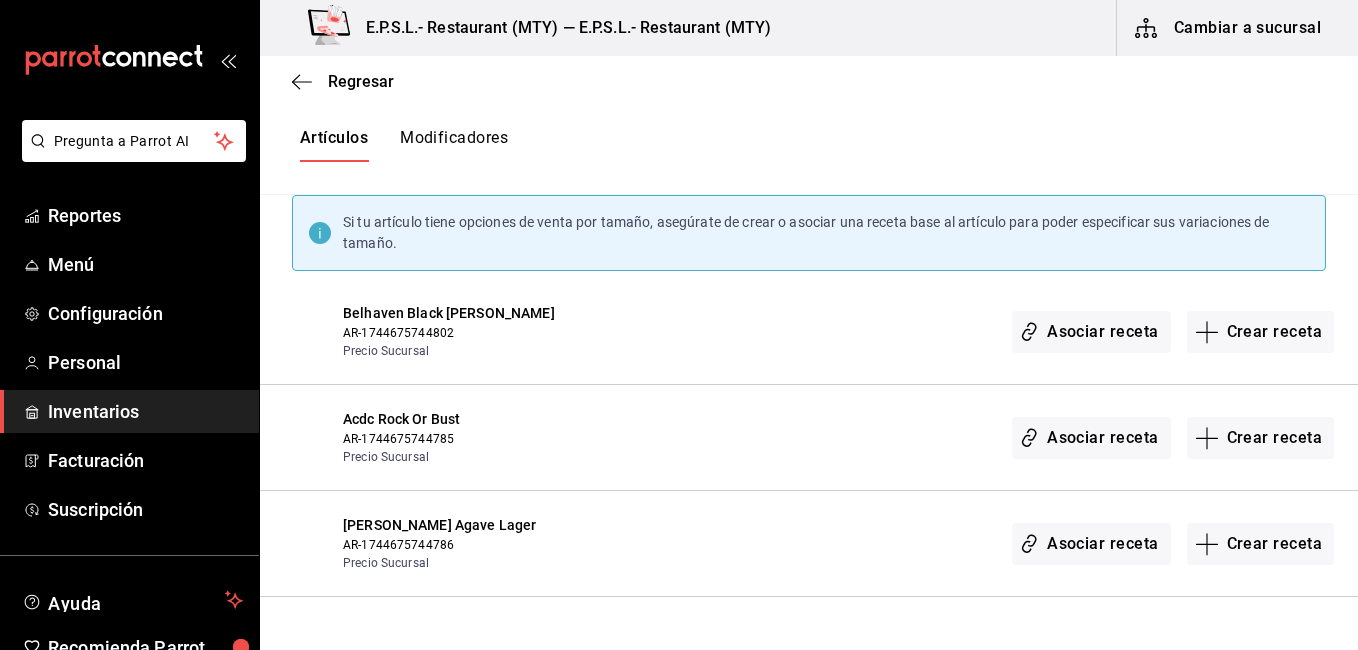 scroll, scrollTop: 334, scrollLeft: 0, axis: vertical 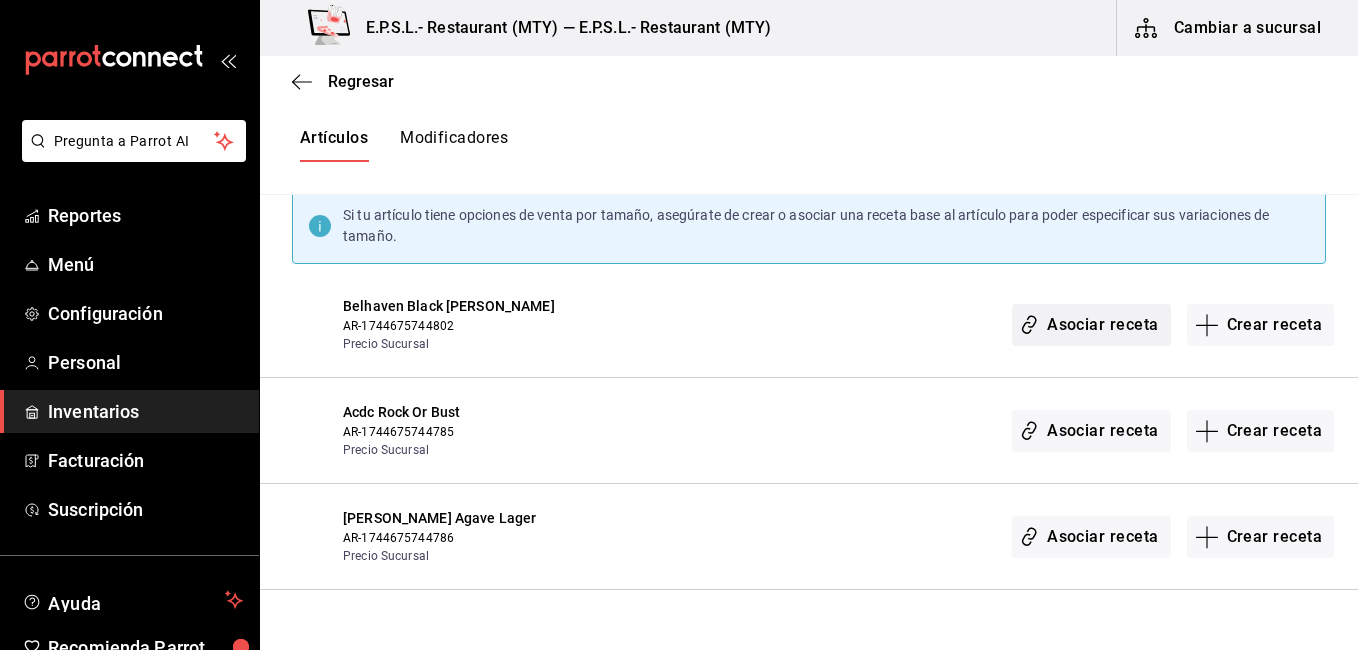 click on "Asociar receta" at bounding box center (1091, 325) 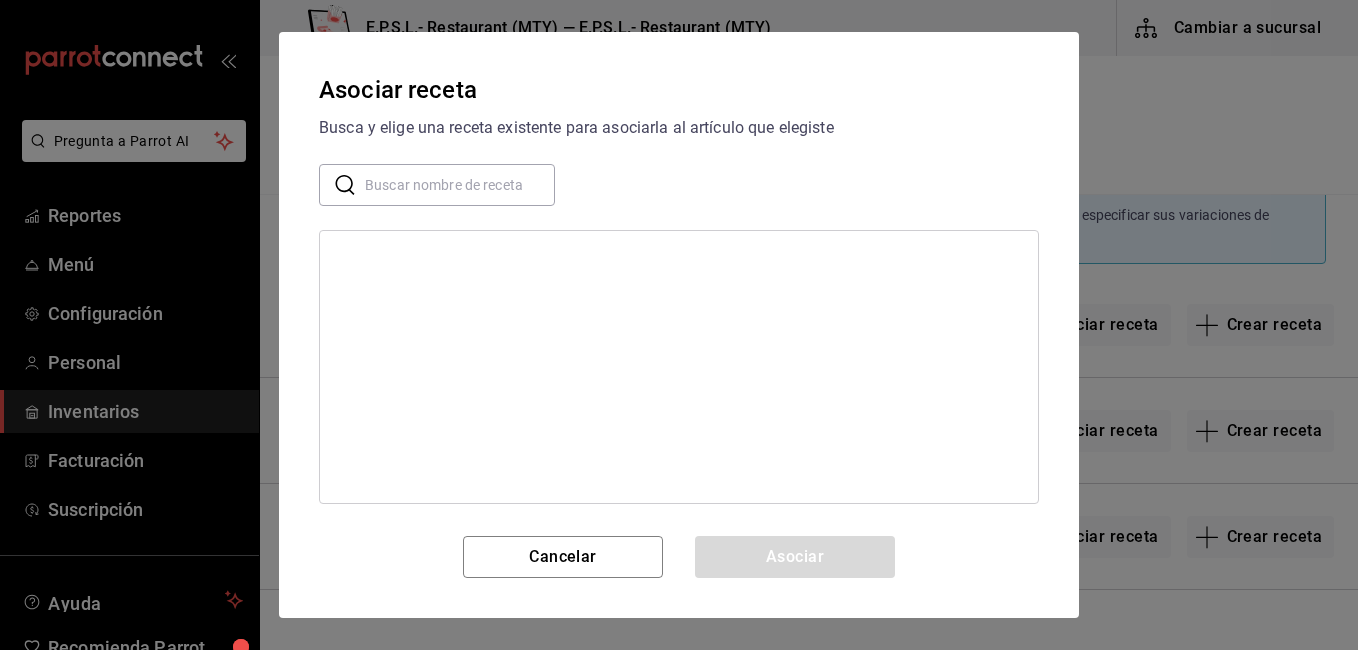 click at bounding box center [679, 367] 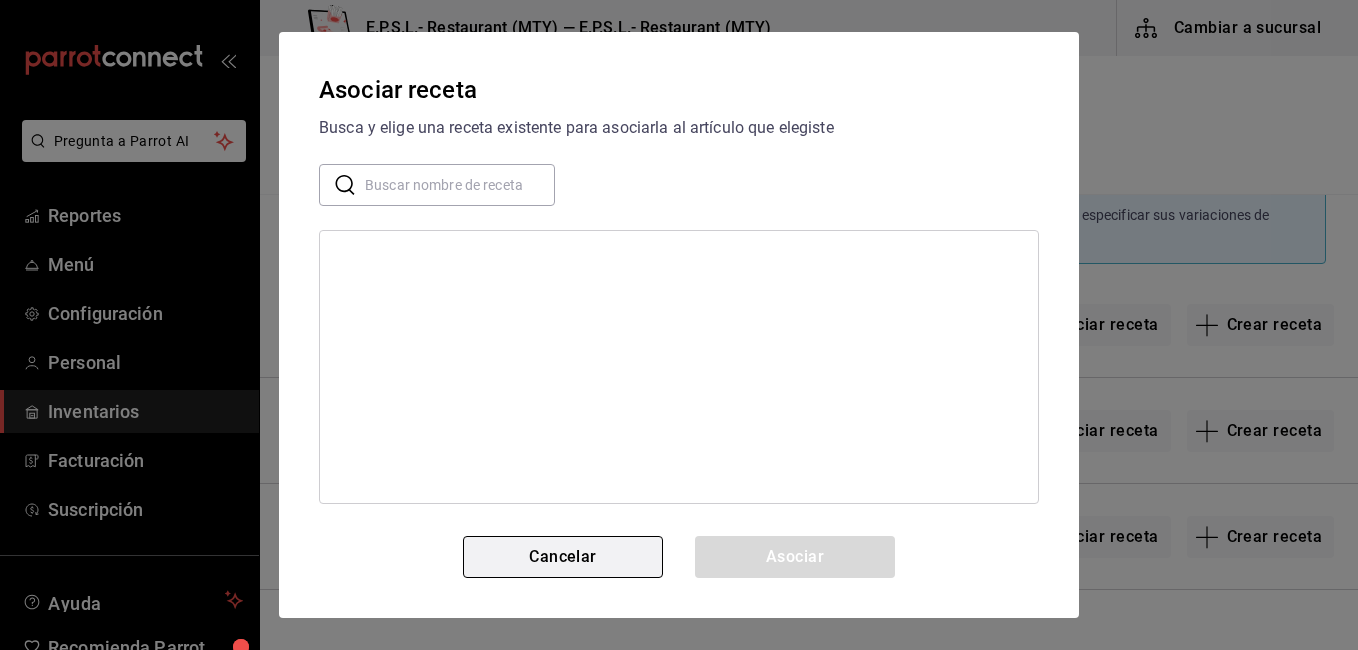 click on "Cancelar" at bounding box center [563, 557] 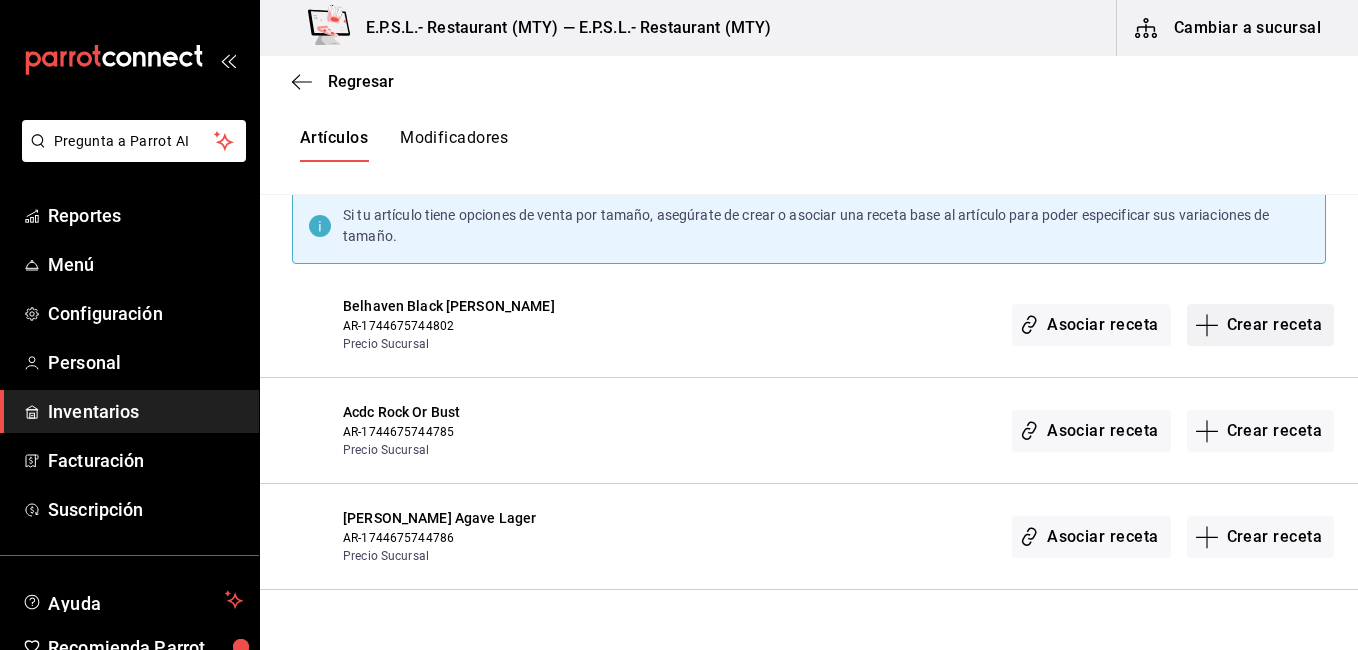 click on "Crear receta" at bounding box center (1261, 325) 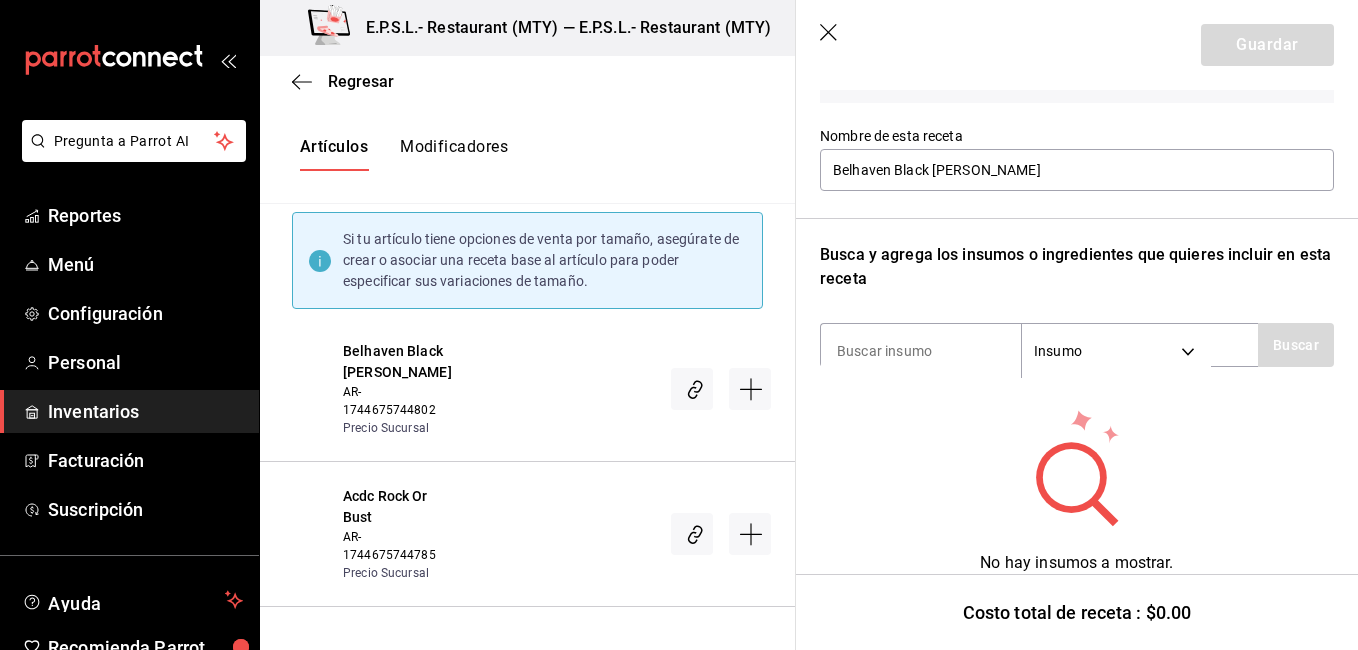 scroll, scrollTop: 204, scrollLeft: 0, axis: vertical 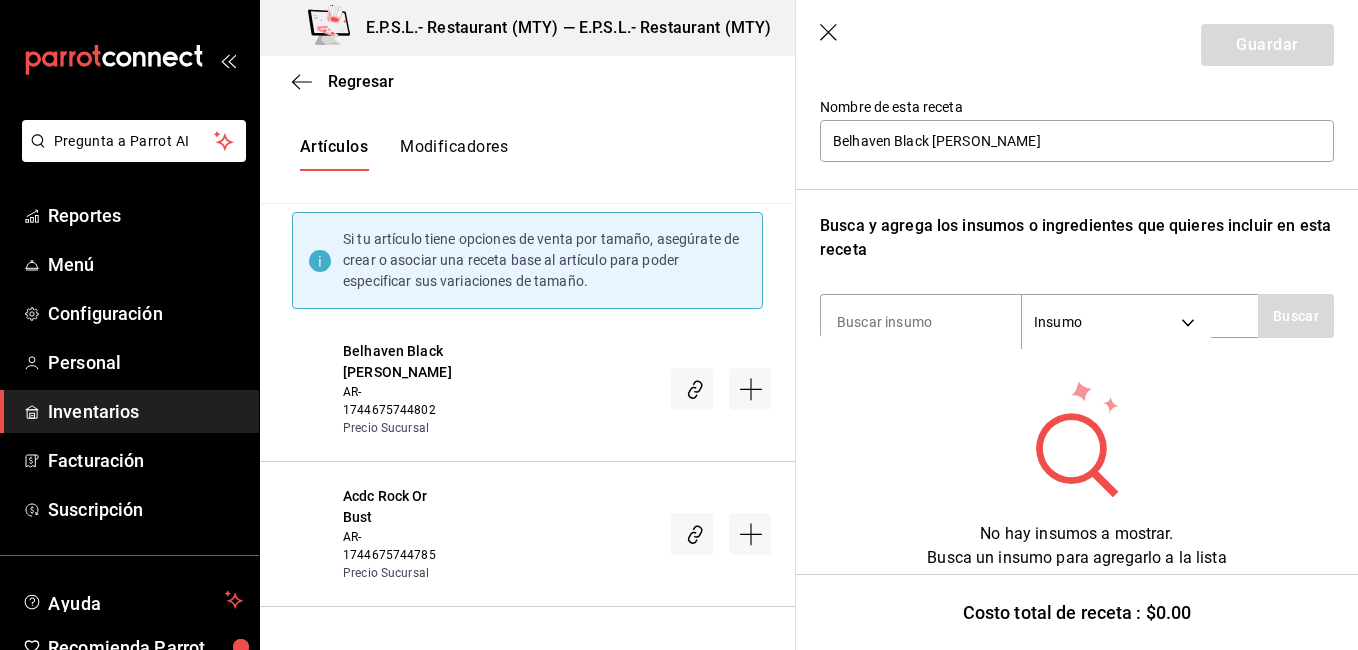 click 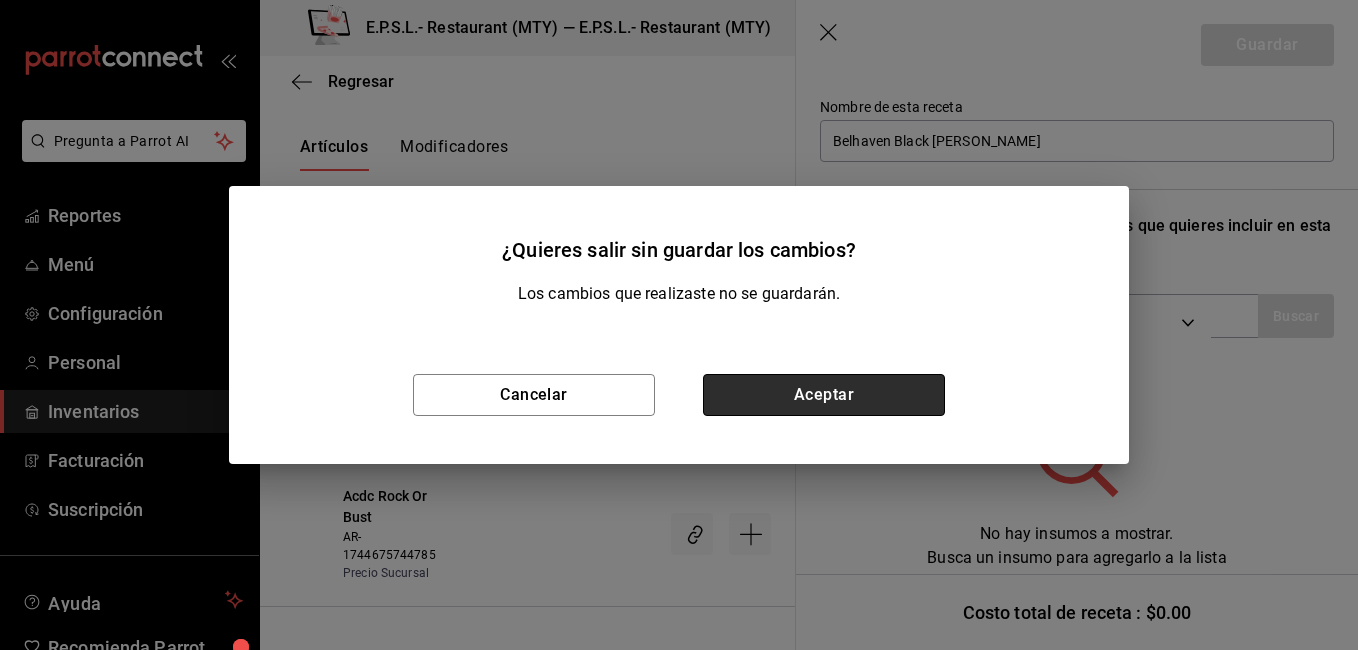 click on "Aceptar" at bounding box center [824, 395] 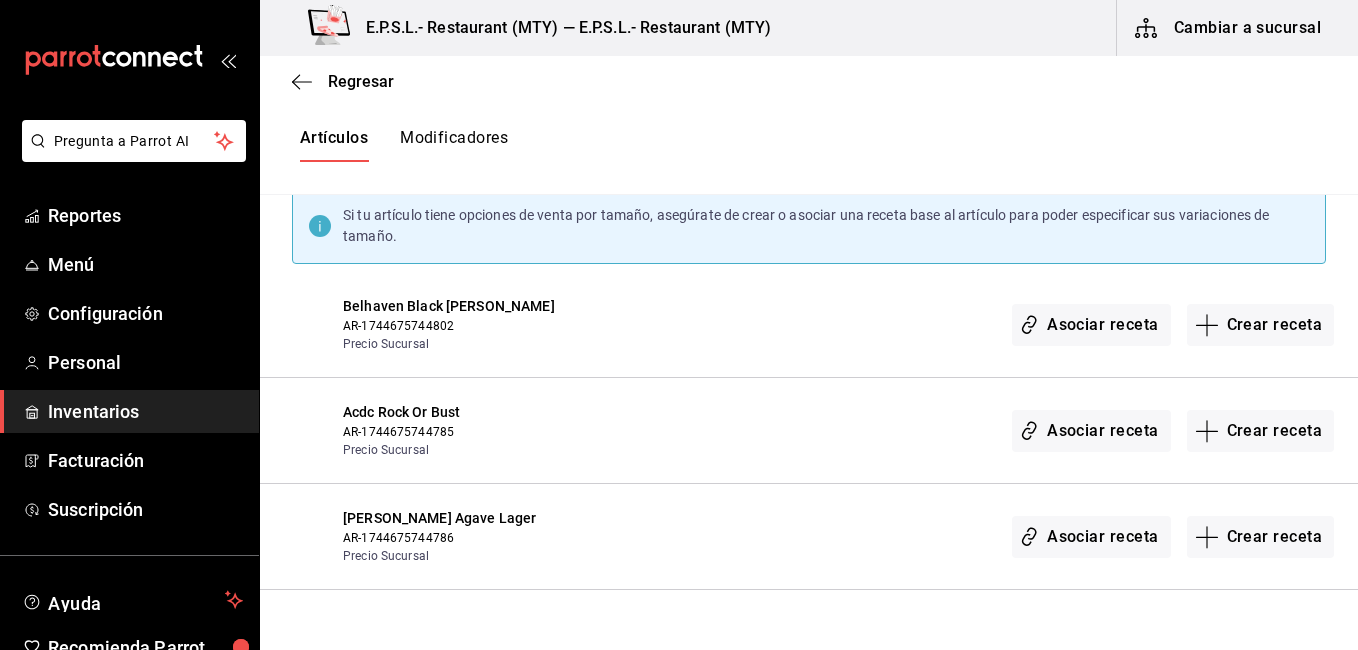 scroll, scrollTop: 0, scrollLeft: 0, axis: both 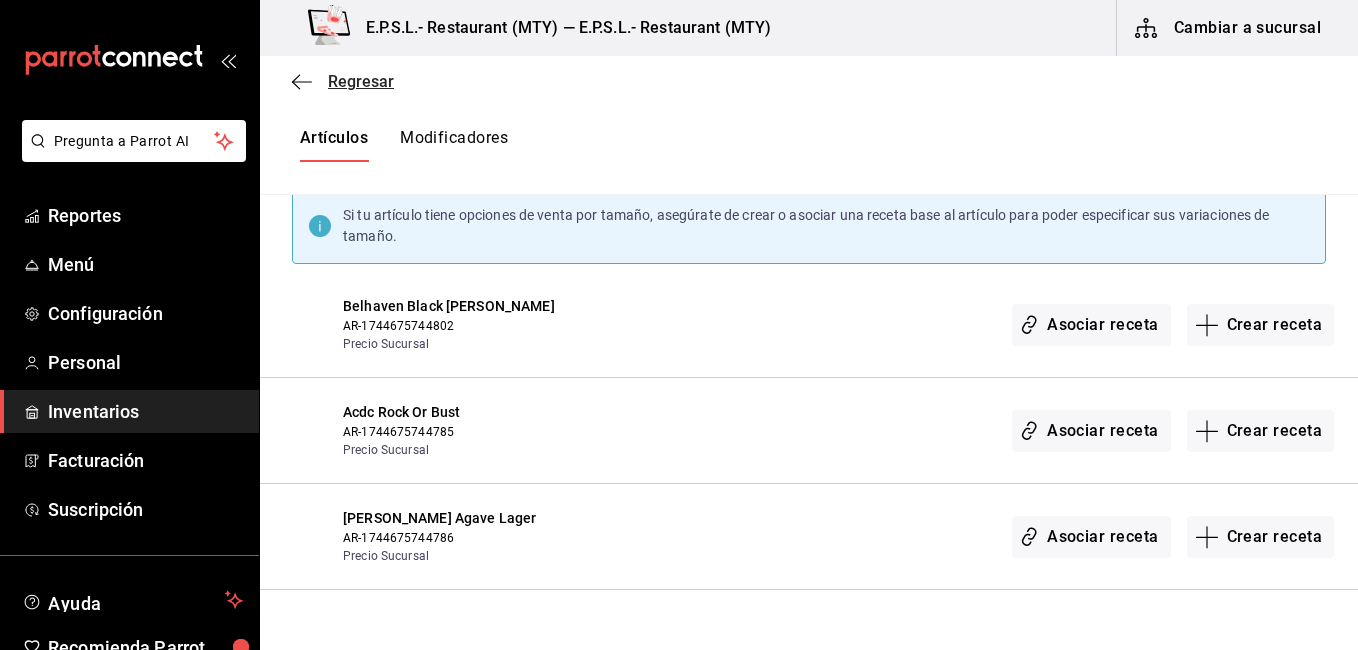 click 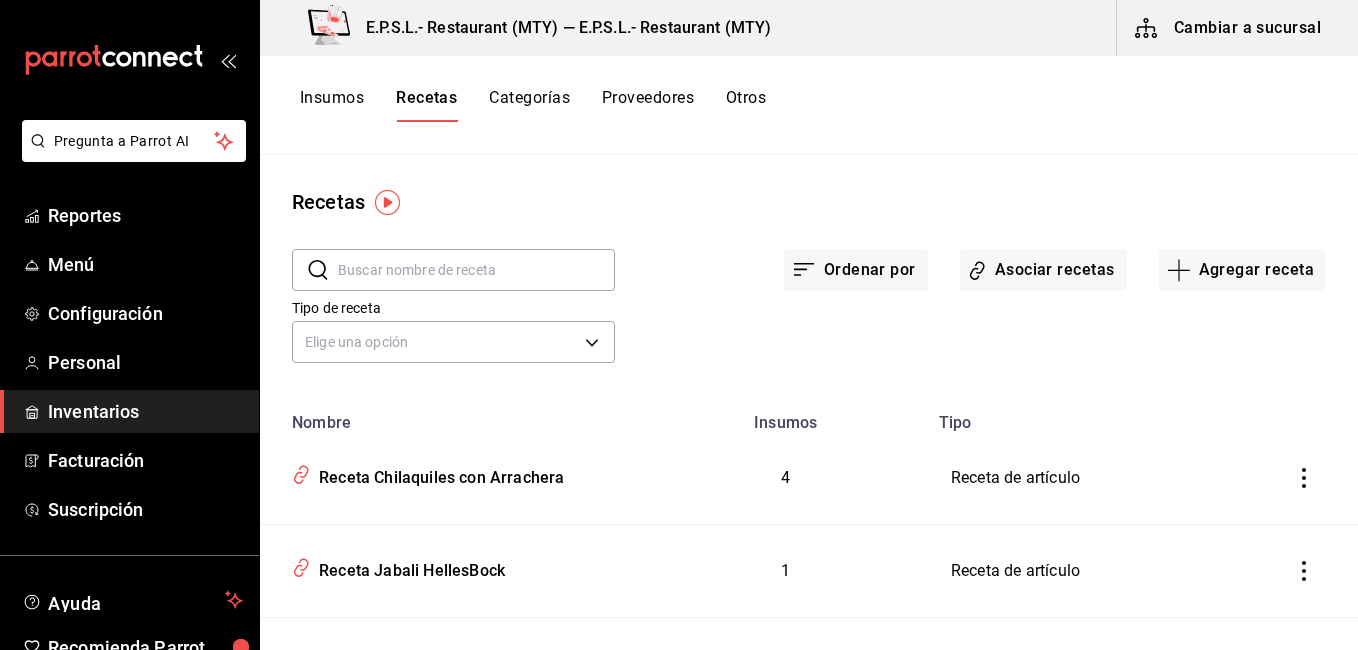 click at bounding box center (387, 202) 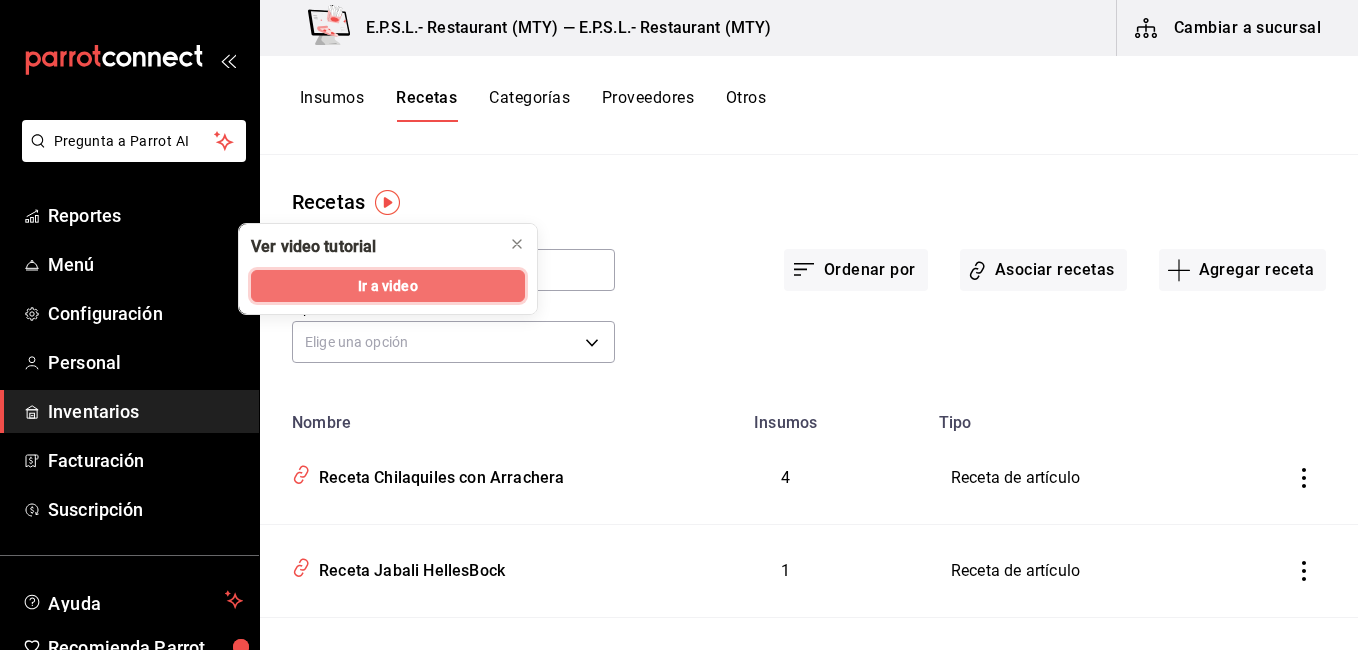 click on "Ir a video" at bounding box center [387, 286] 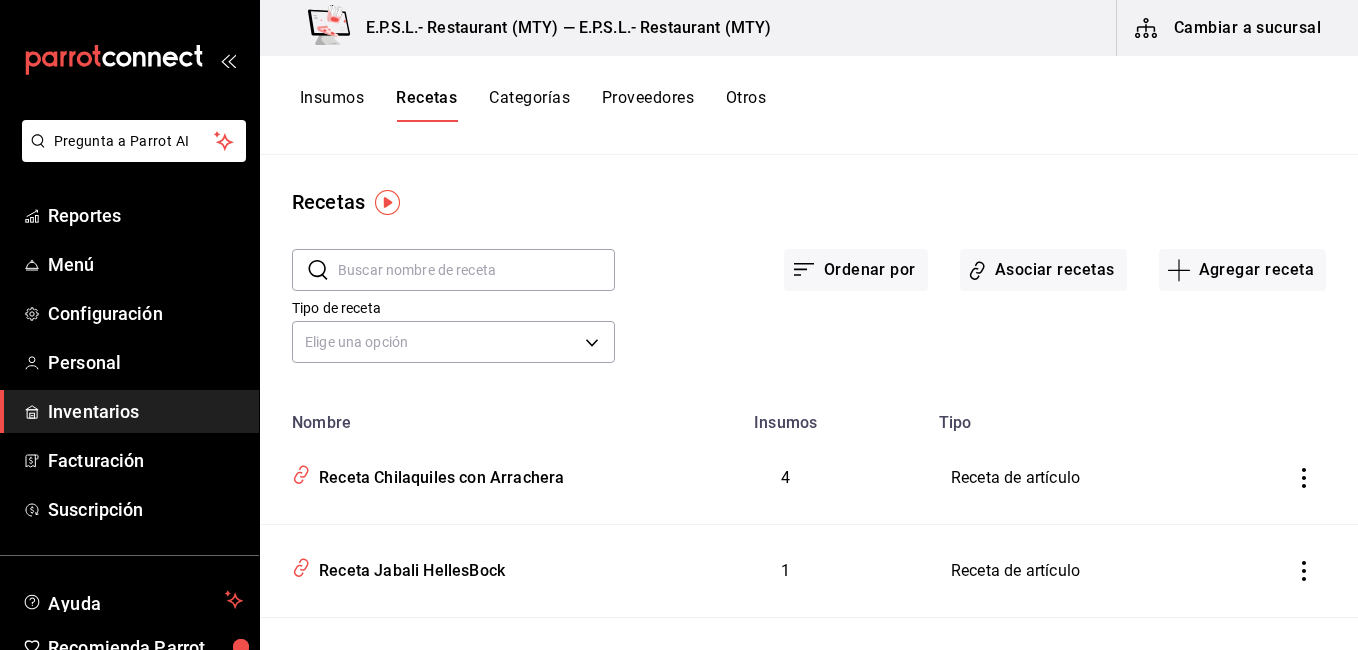 click on "Recetas" at bounding box center [426, 105] 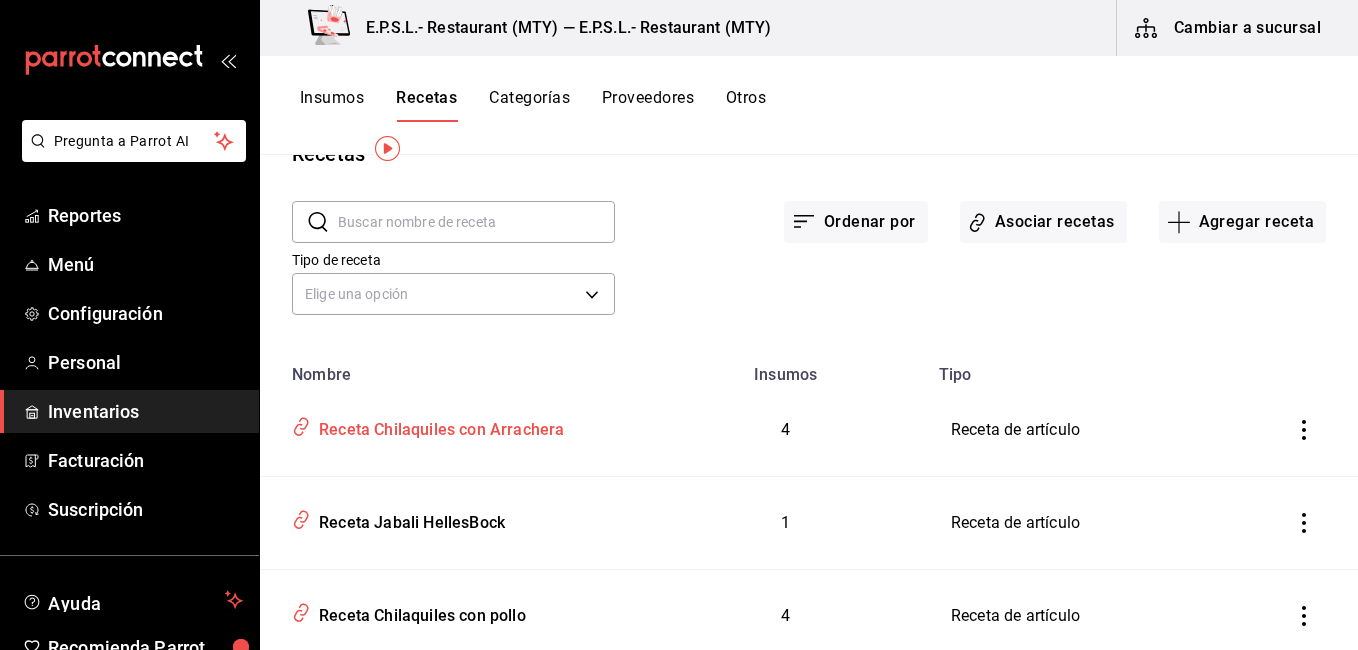 scroll, scrollTop: 54, scrollLeft: 0, axis: vertical 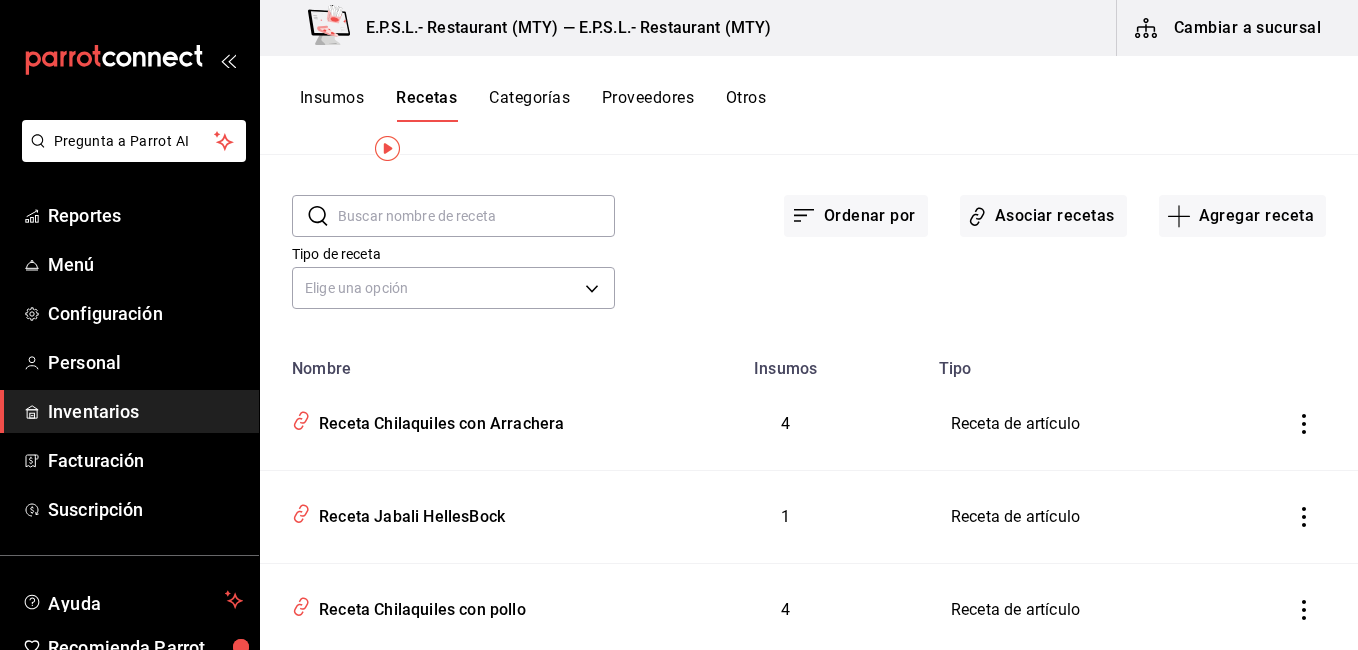 click at bounding box center (1304, 517) 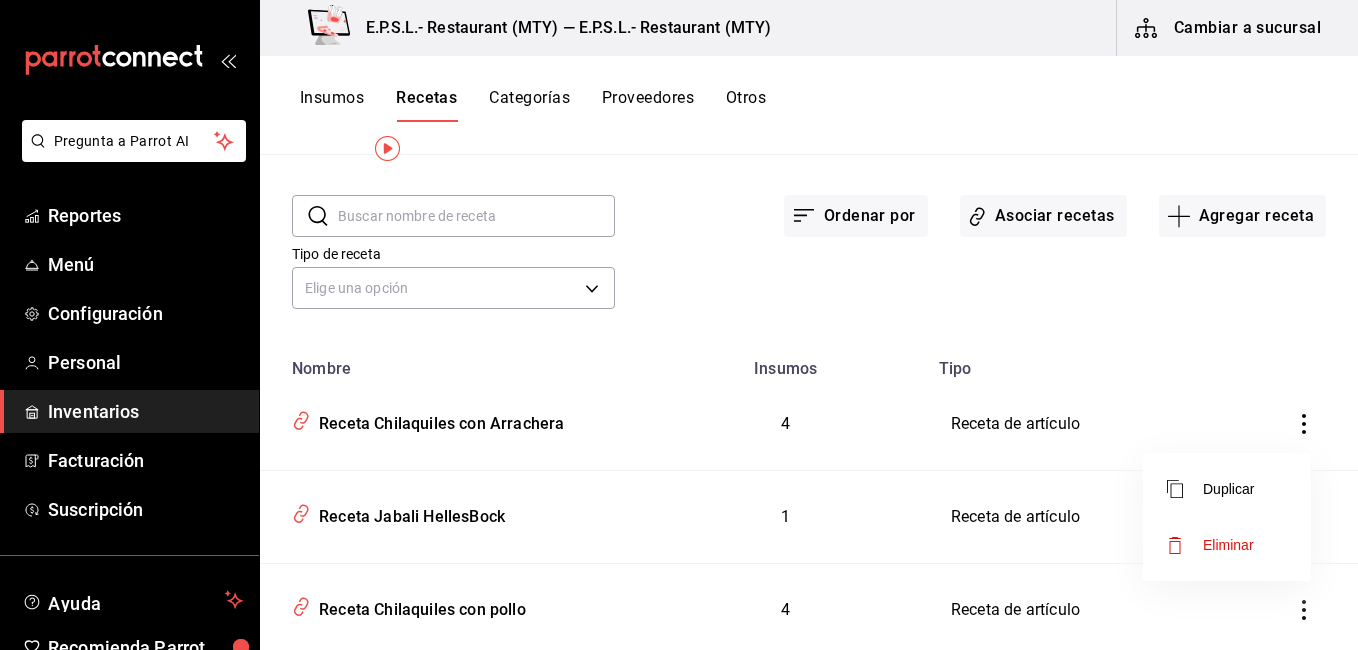 click at bounding box center (679, 325) 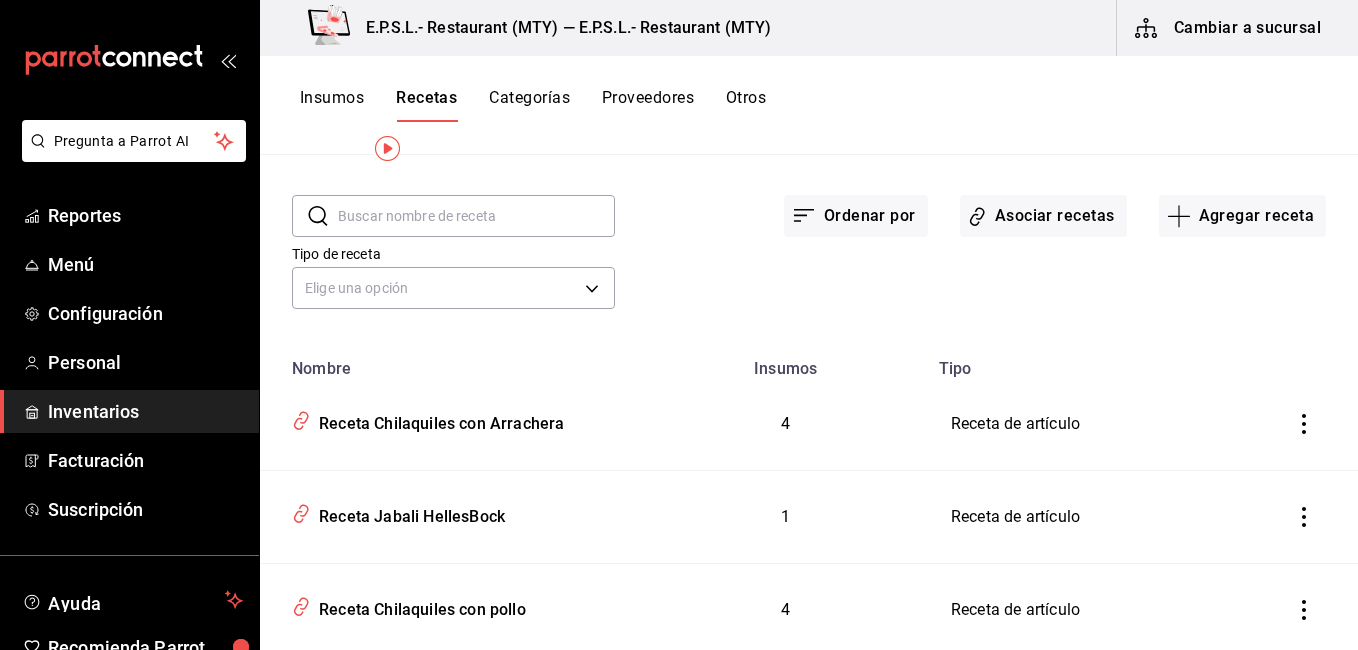 click on "Receta de artículo" at bounding box center [1092, 517] 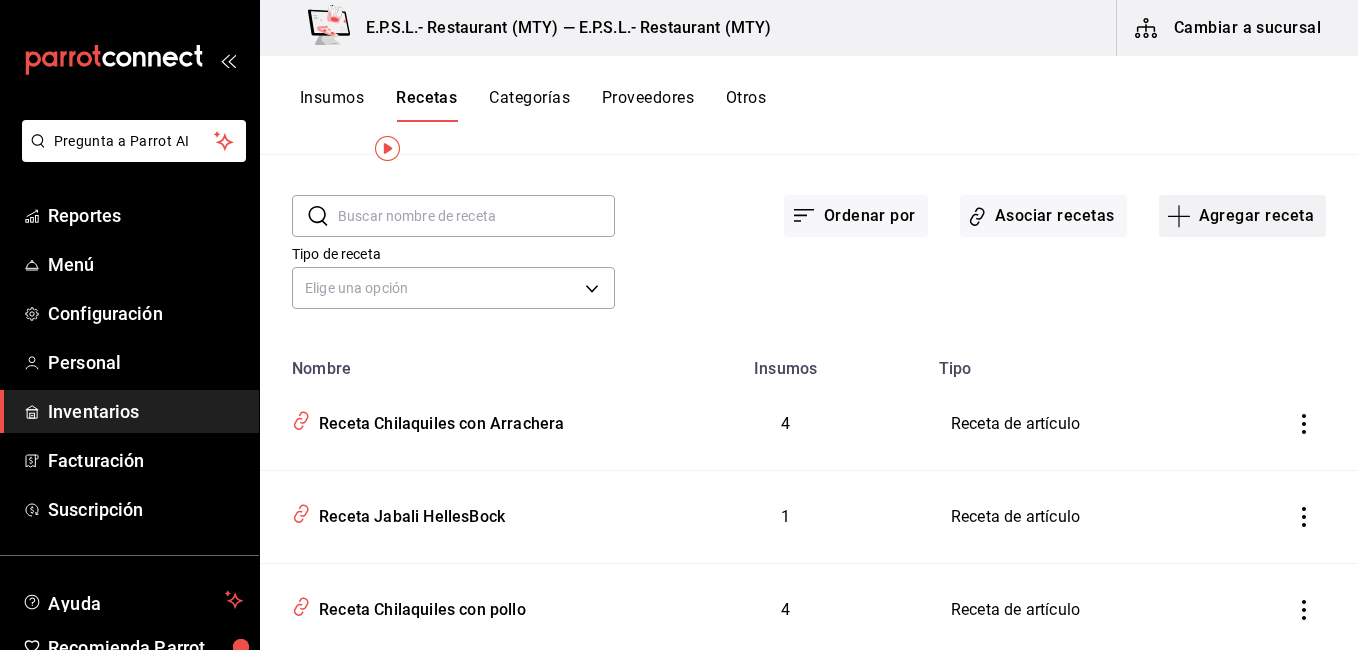 click on "Agregar receta" at bounding box center [1242, 216] 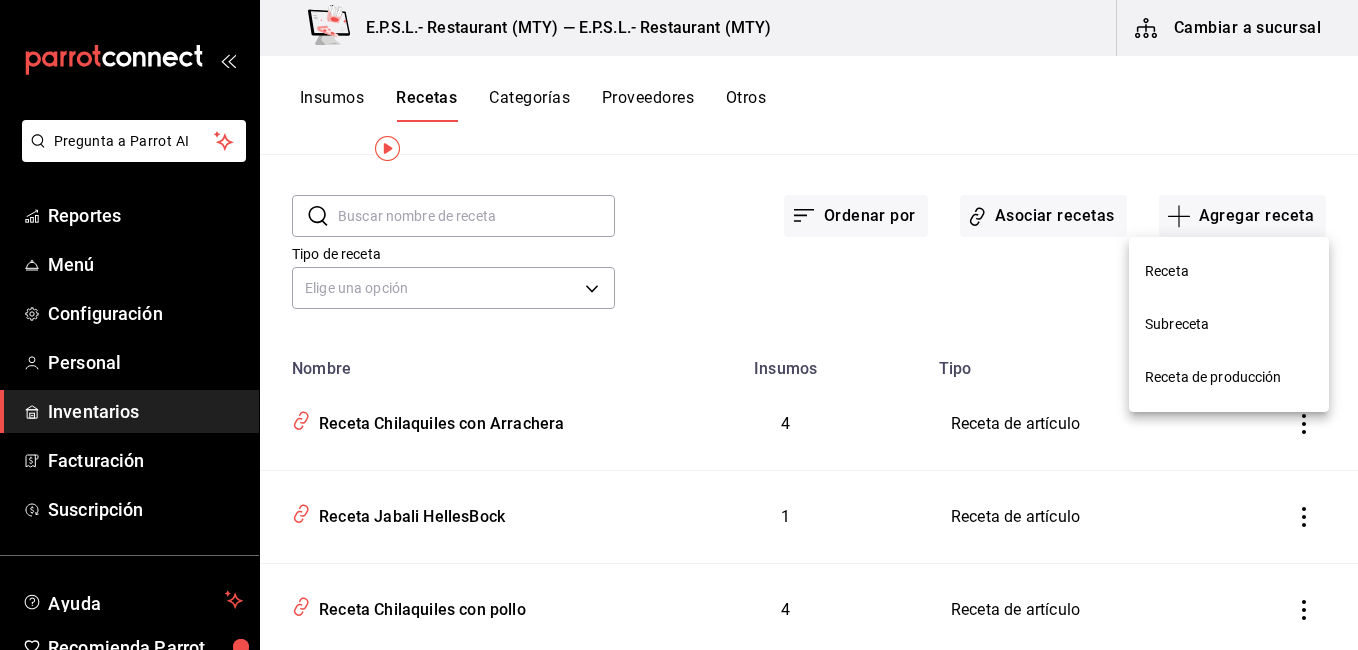 click at bounding box center (679, 325) 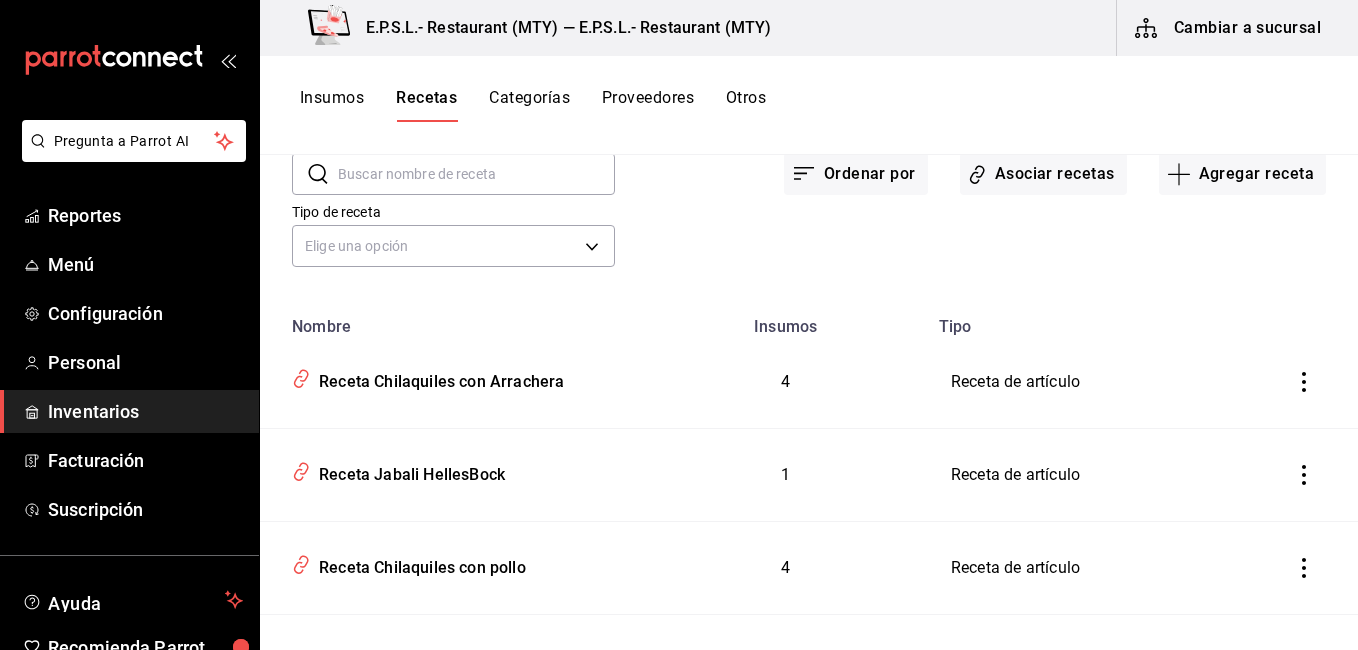 scroll, scrollTop: 124, scrollLeft: 0, axis: vertical 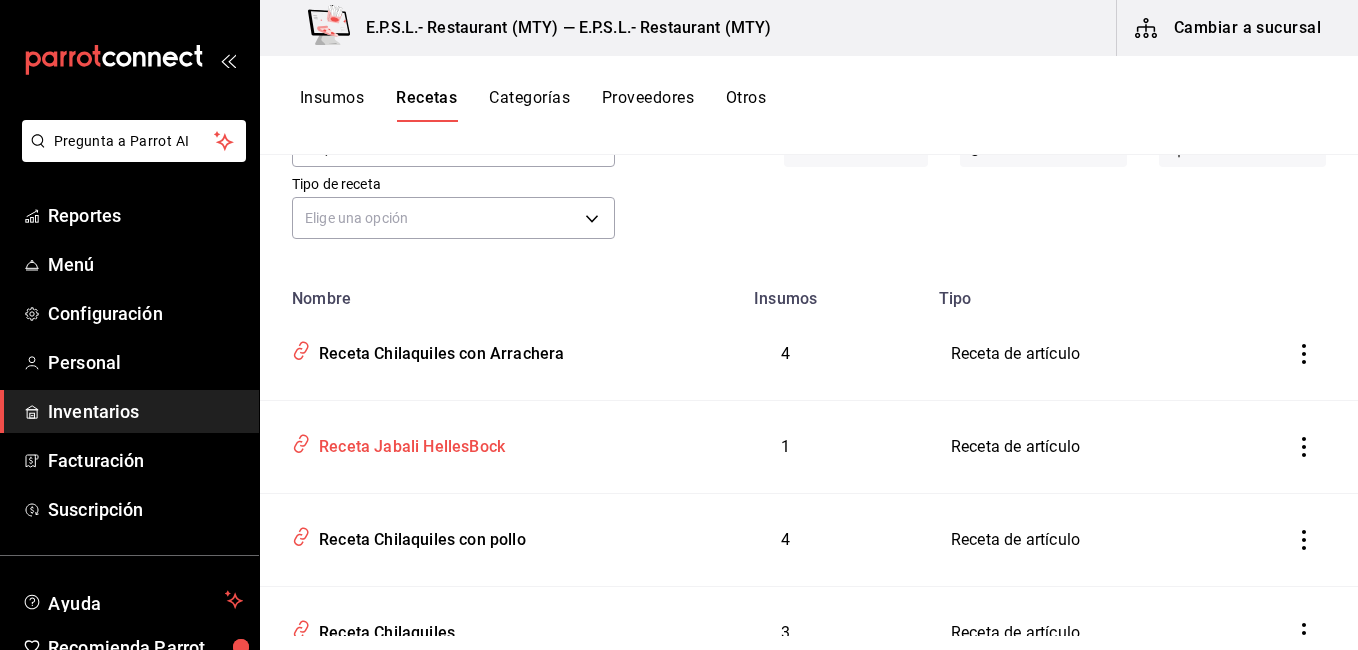 click 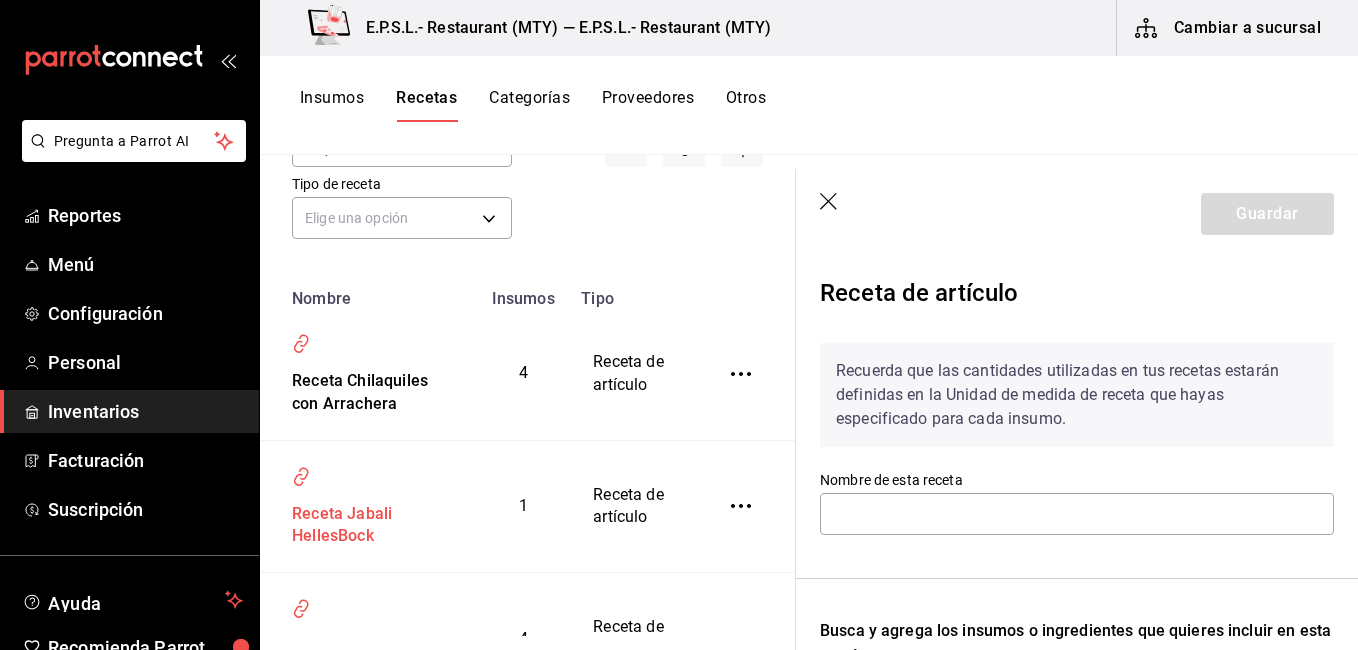 type on "Receta Jabali HellesBock" 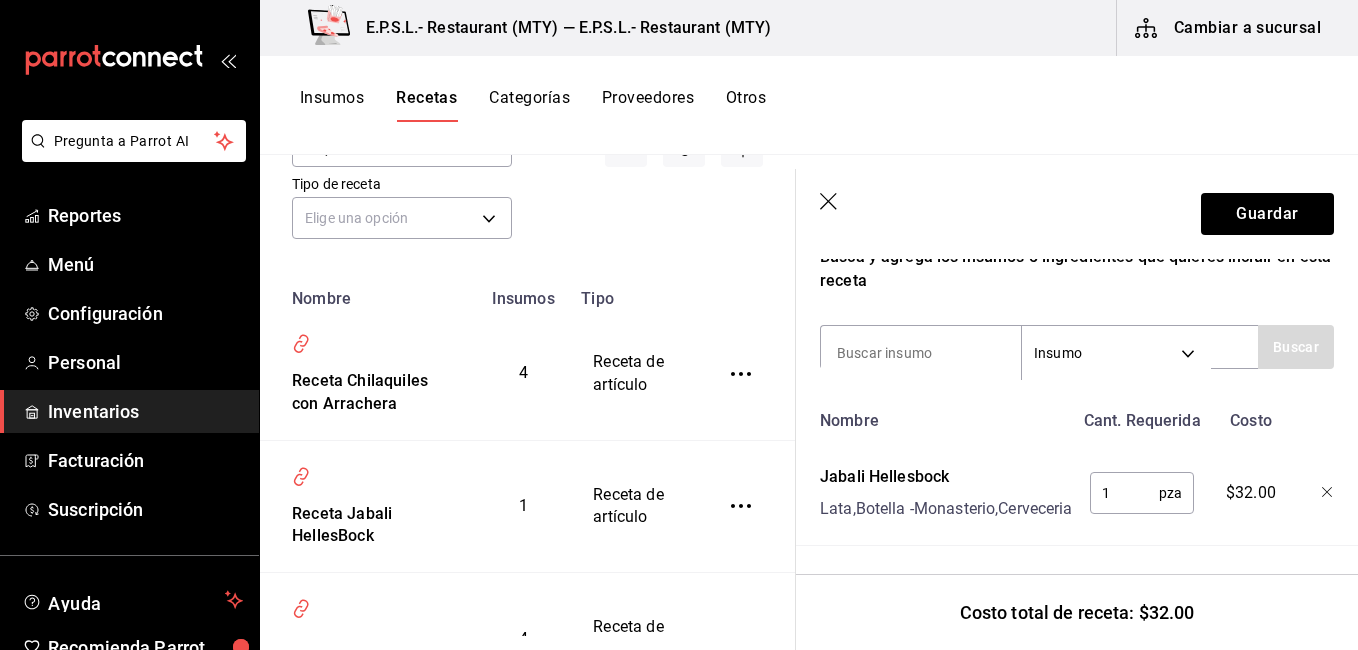 scroll, scrollTop: 413, scrollLeft: 0, axis: vertical 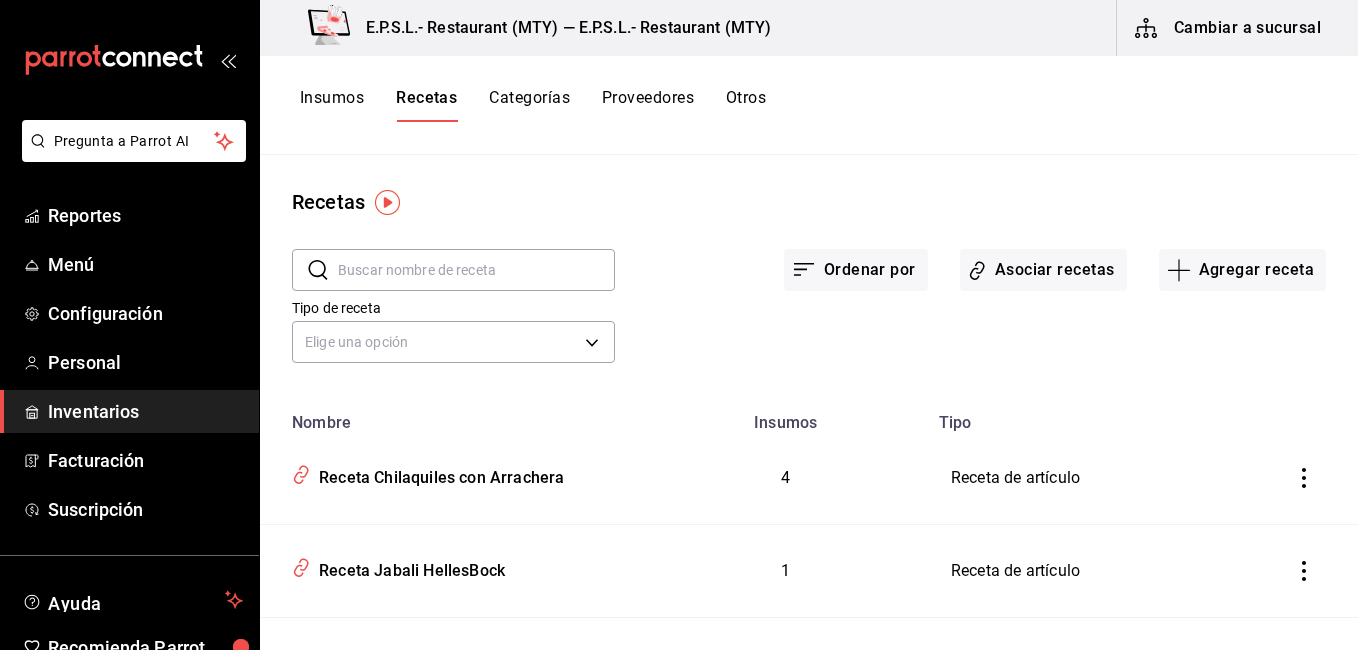 click at bounding box center [476, 270] 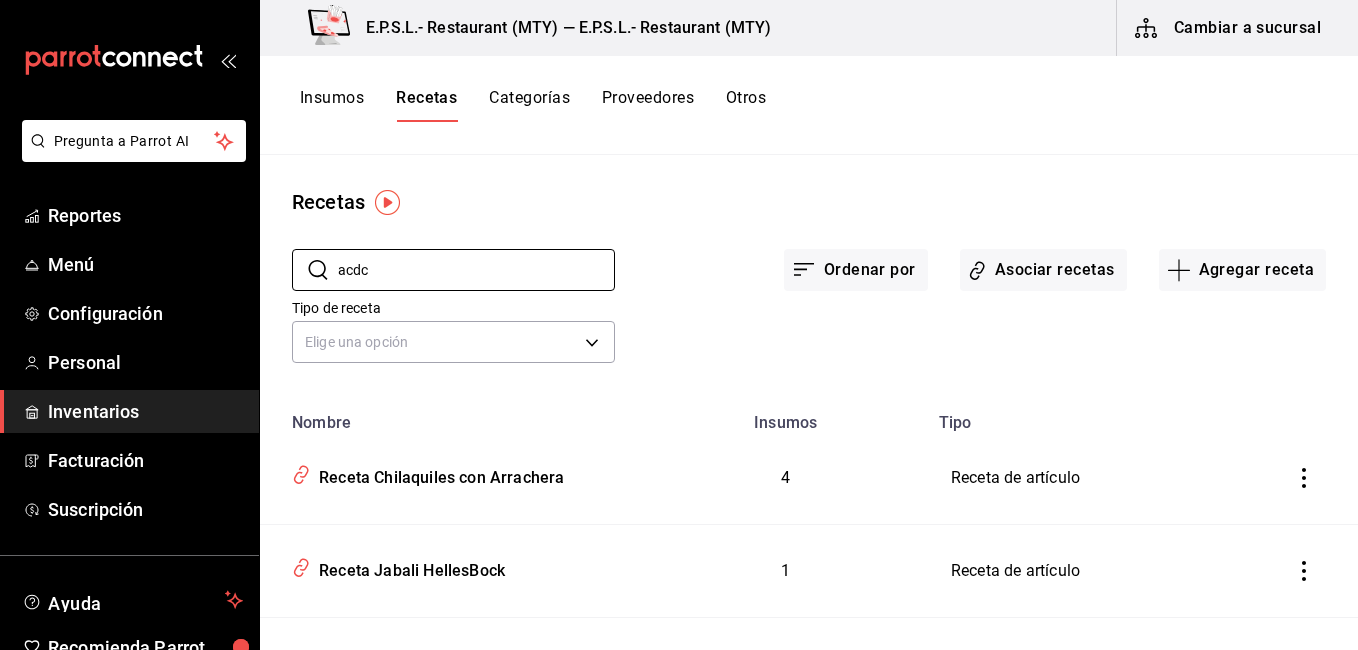 type on "acdc" 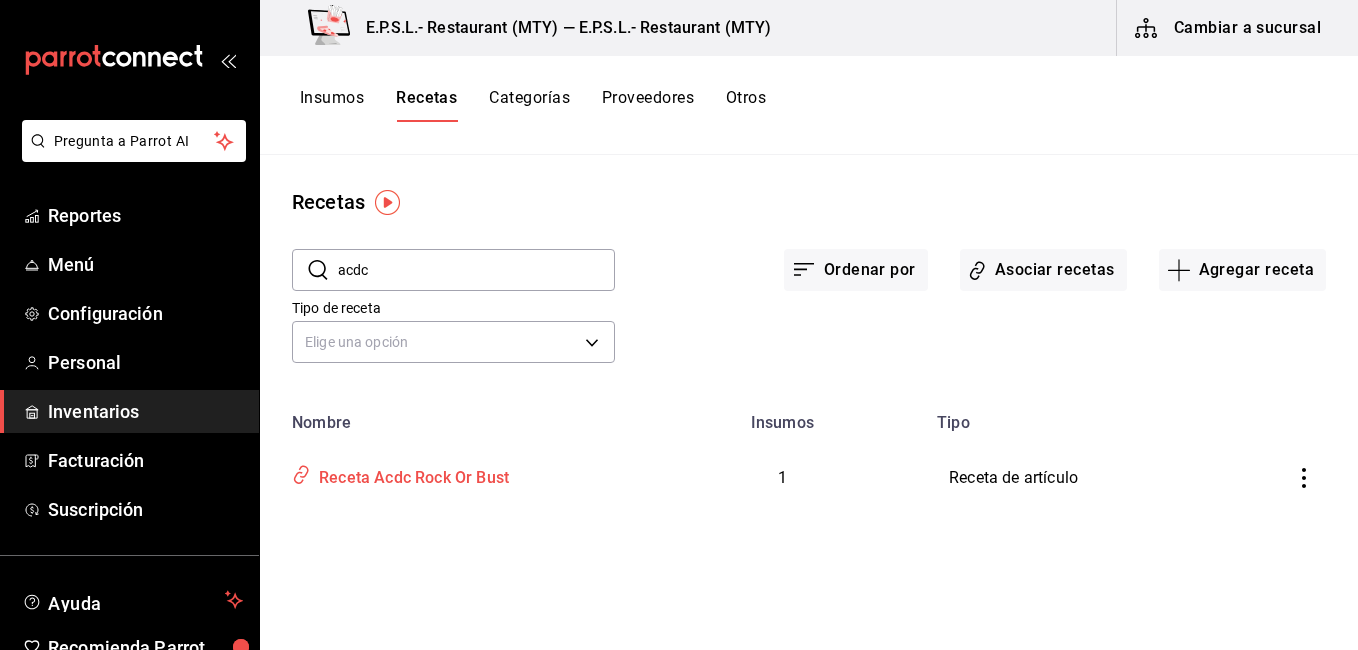 click on "Receta Acdc Rock Or Bust" at bounding box center [410, 474] 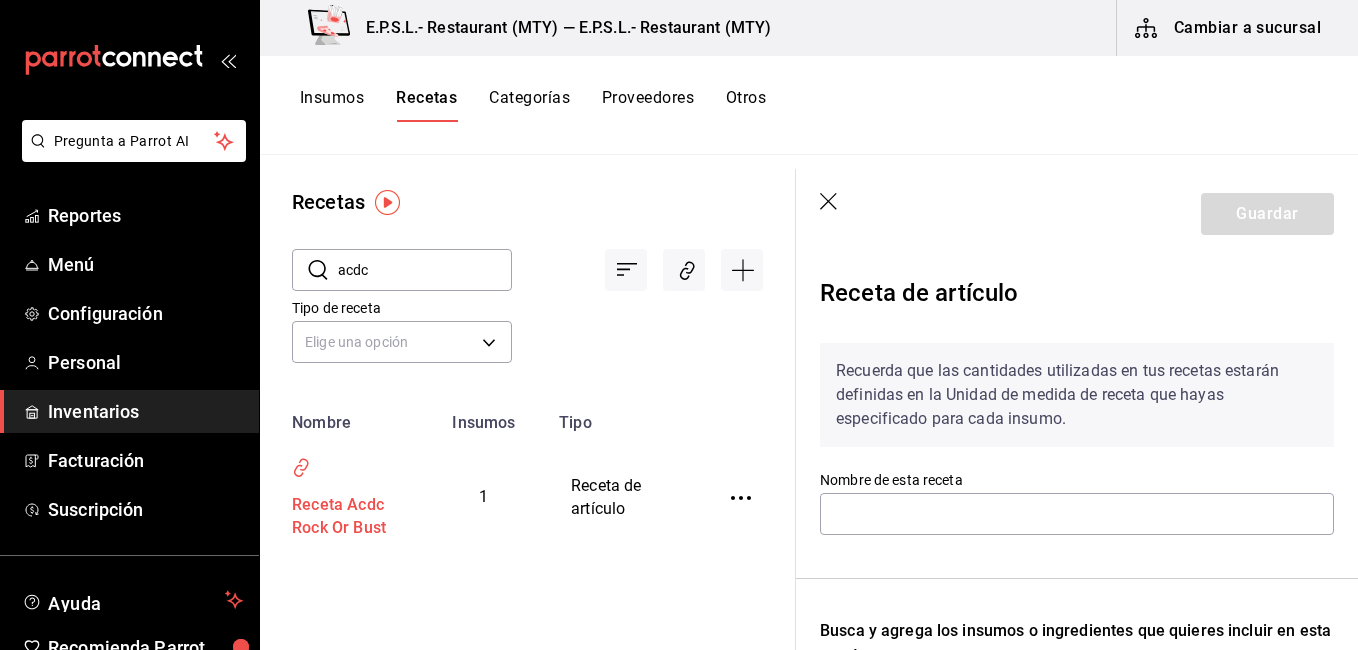 type on "Receta Acdc Rock Or Bust" 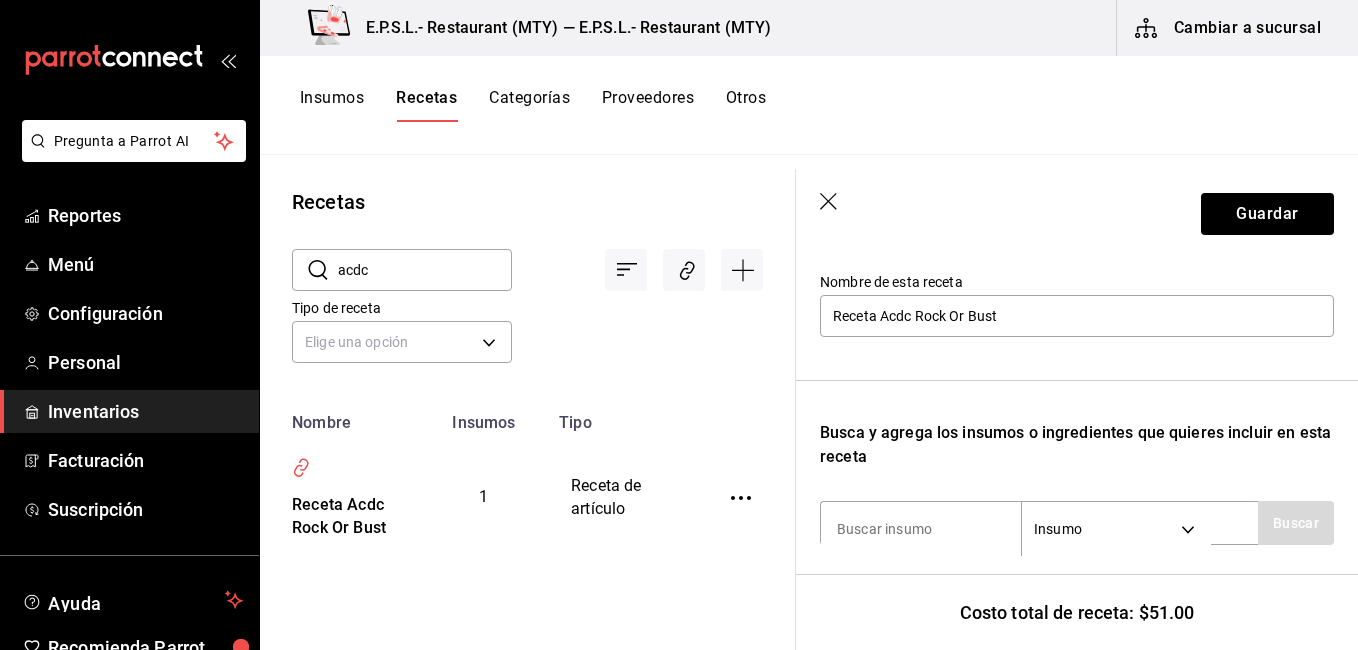 scroll, scrollTop: 0, scrollLeft: 0, axis: both 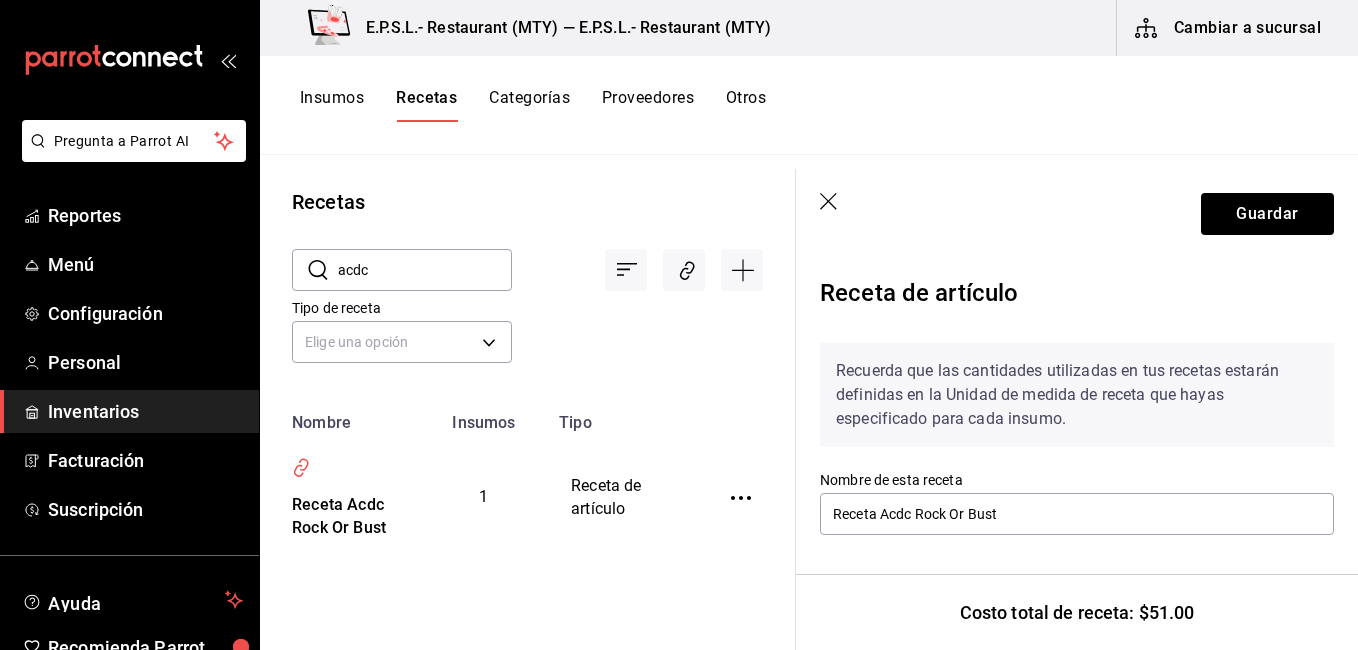 click on "acdc" at bounding box center [425, 270] 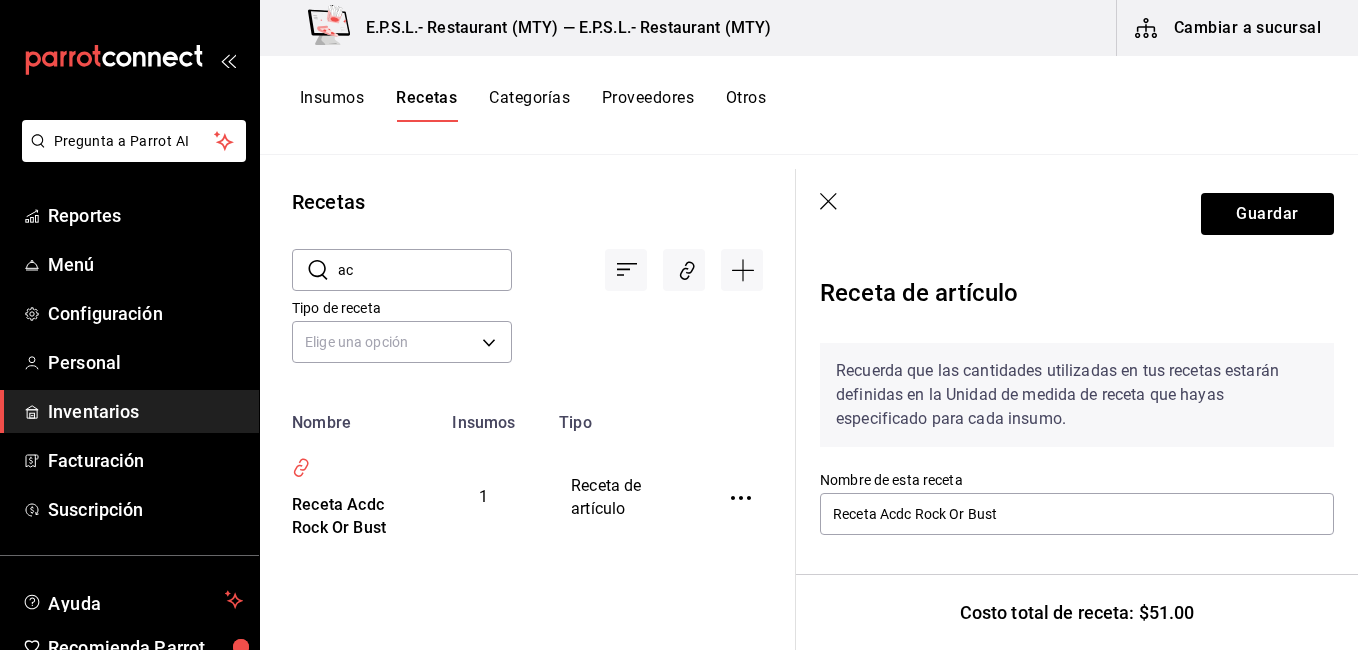 type on "a" 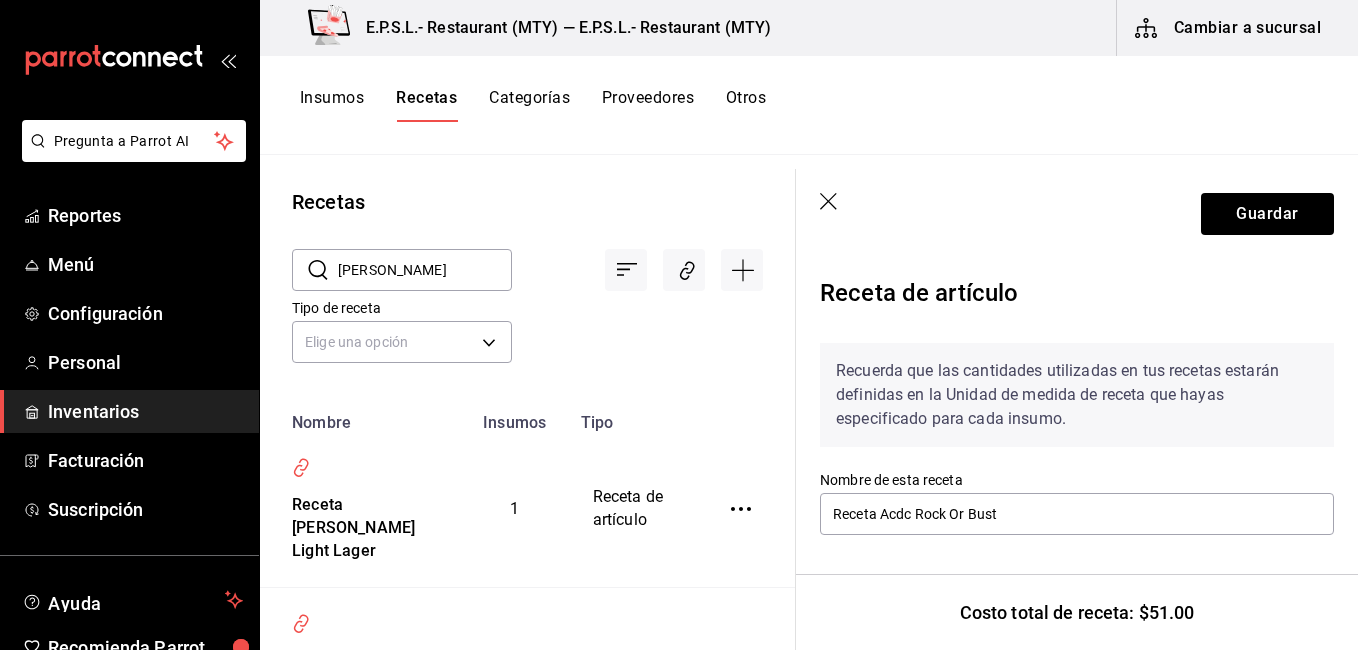 type on "allende" 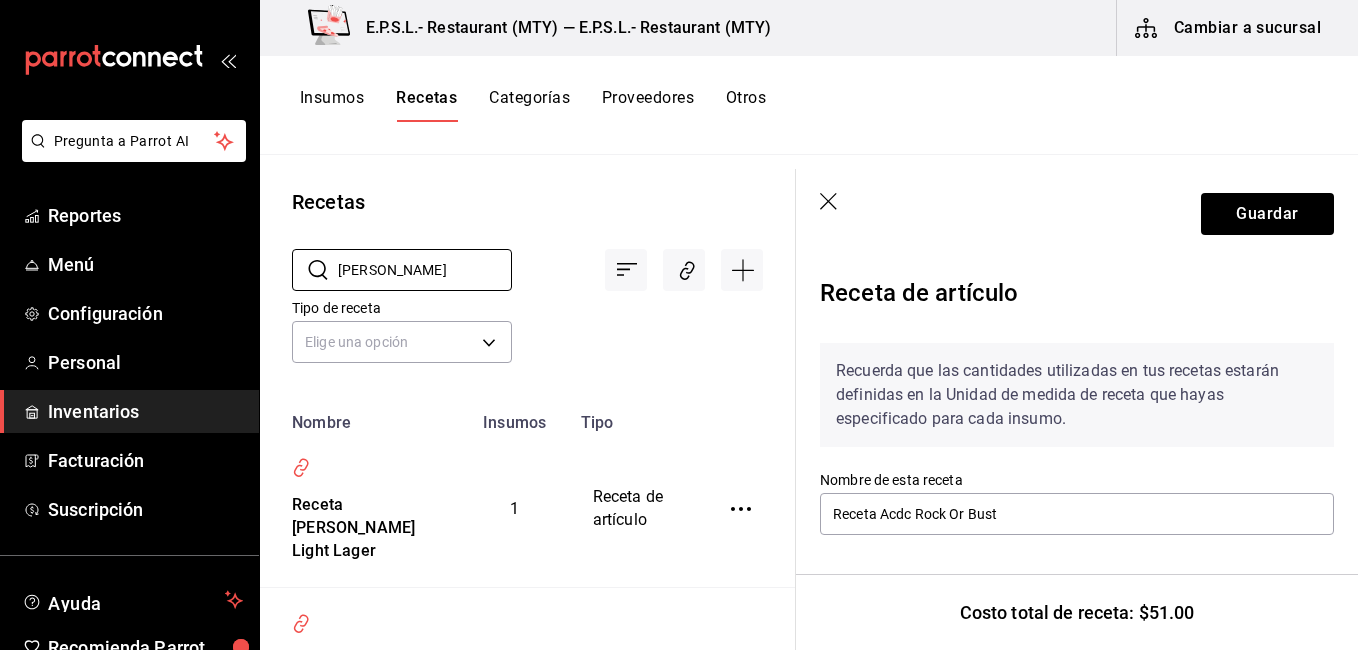 click 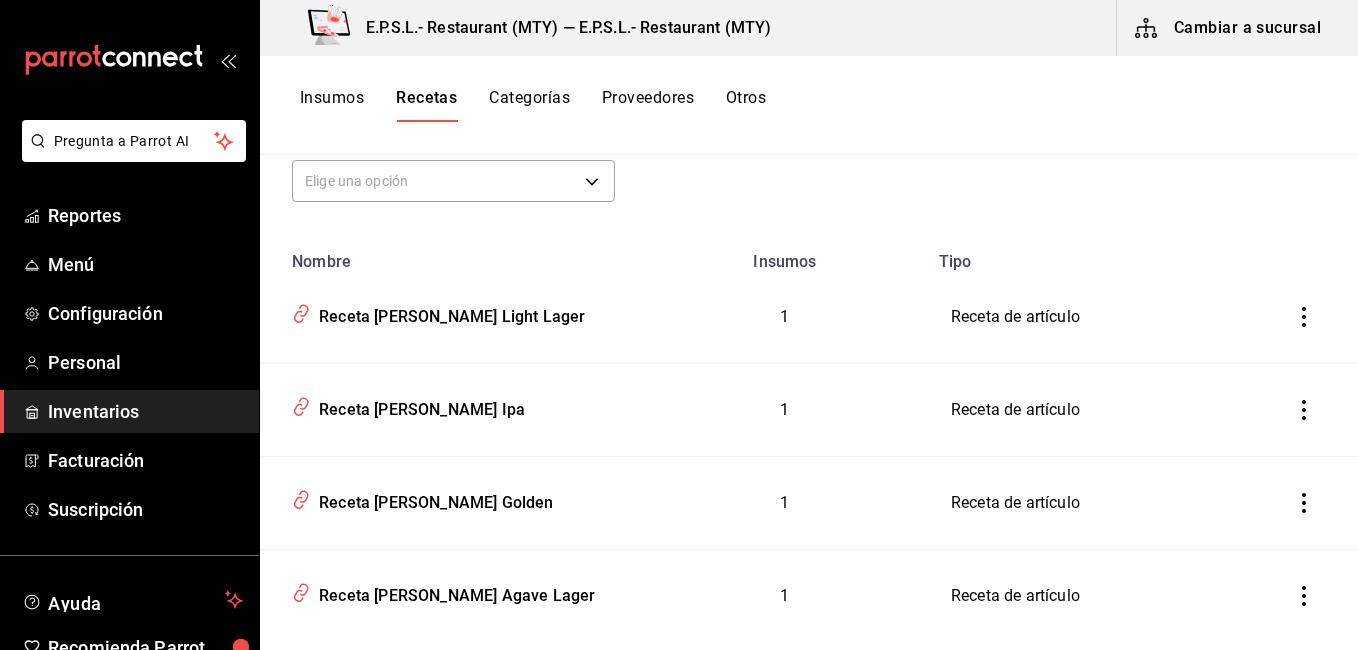 scroll, scrollTop: 207, scrollLeft: 0, axis: vertical 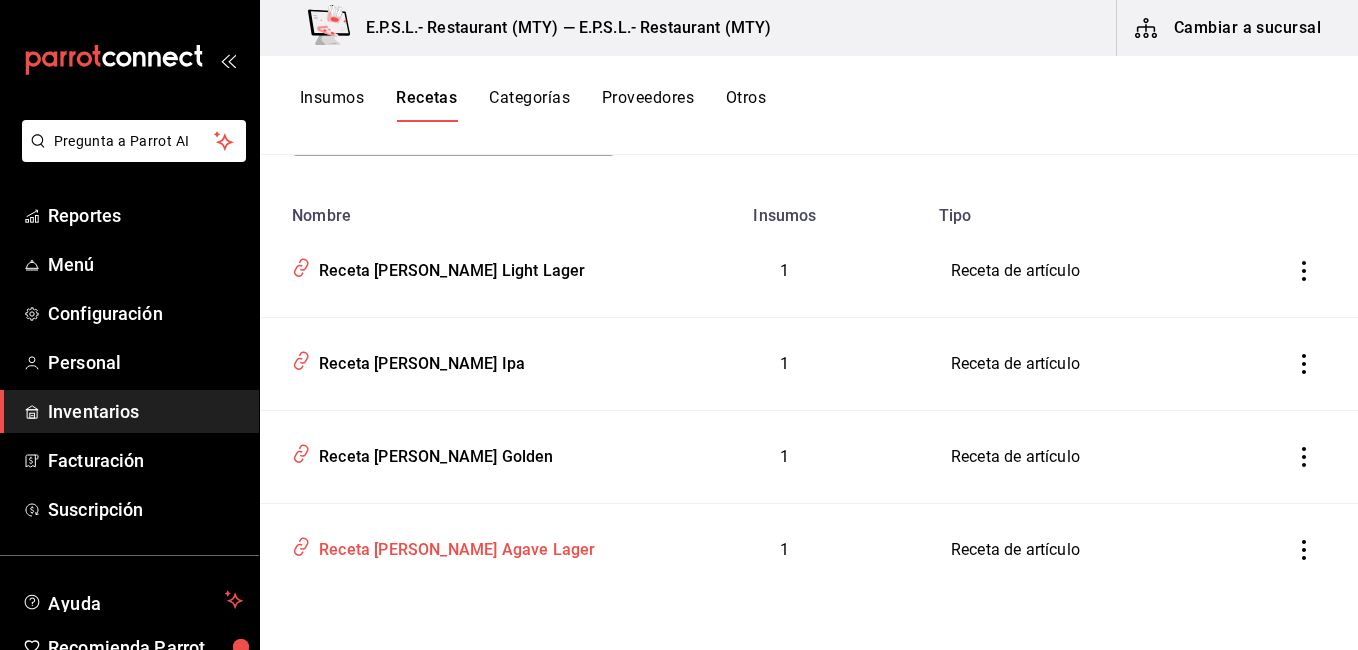 click on "Receta Allende Agave Lager" at bounding box center (453, 546) 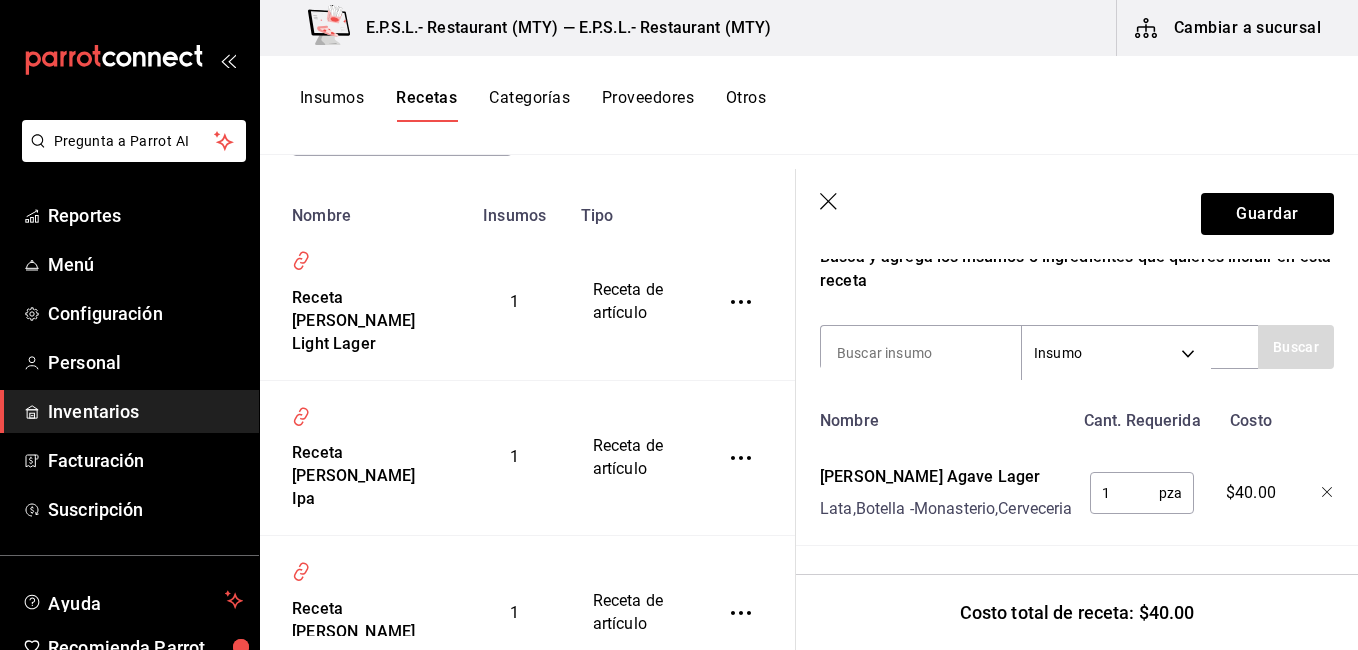 scroll, scrollTop: 0, scrollLeft: 0, axis: both 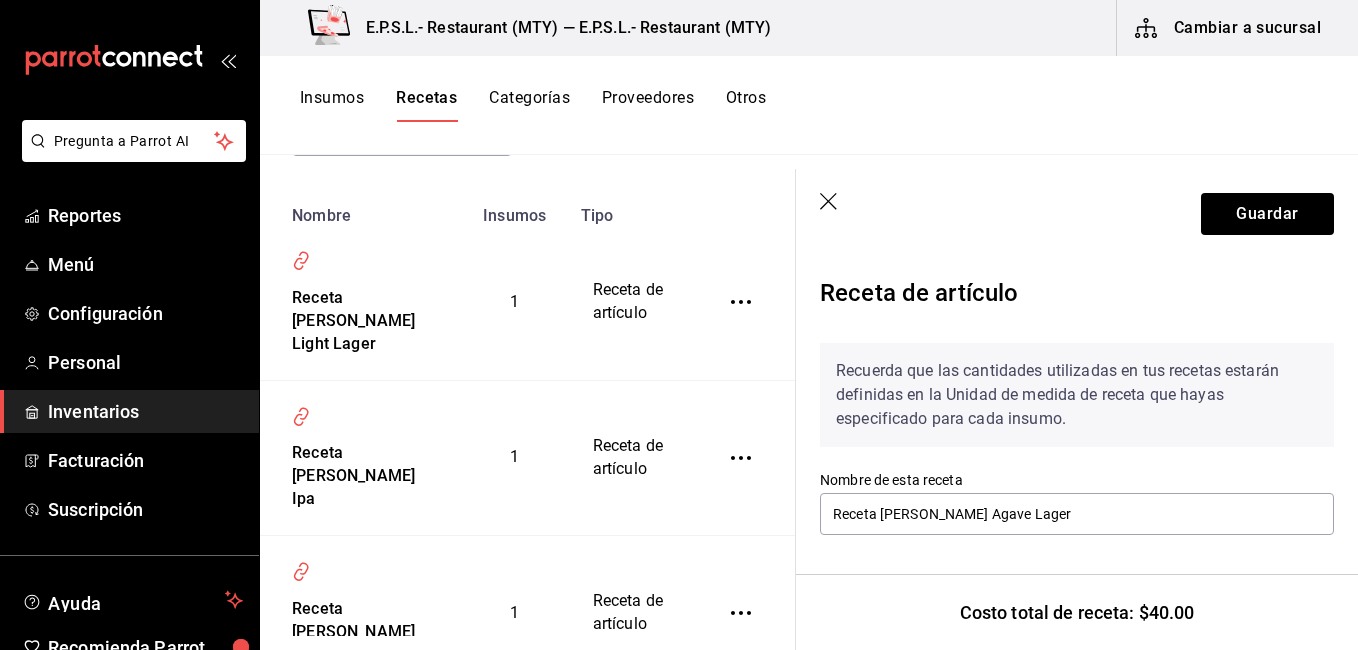 click 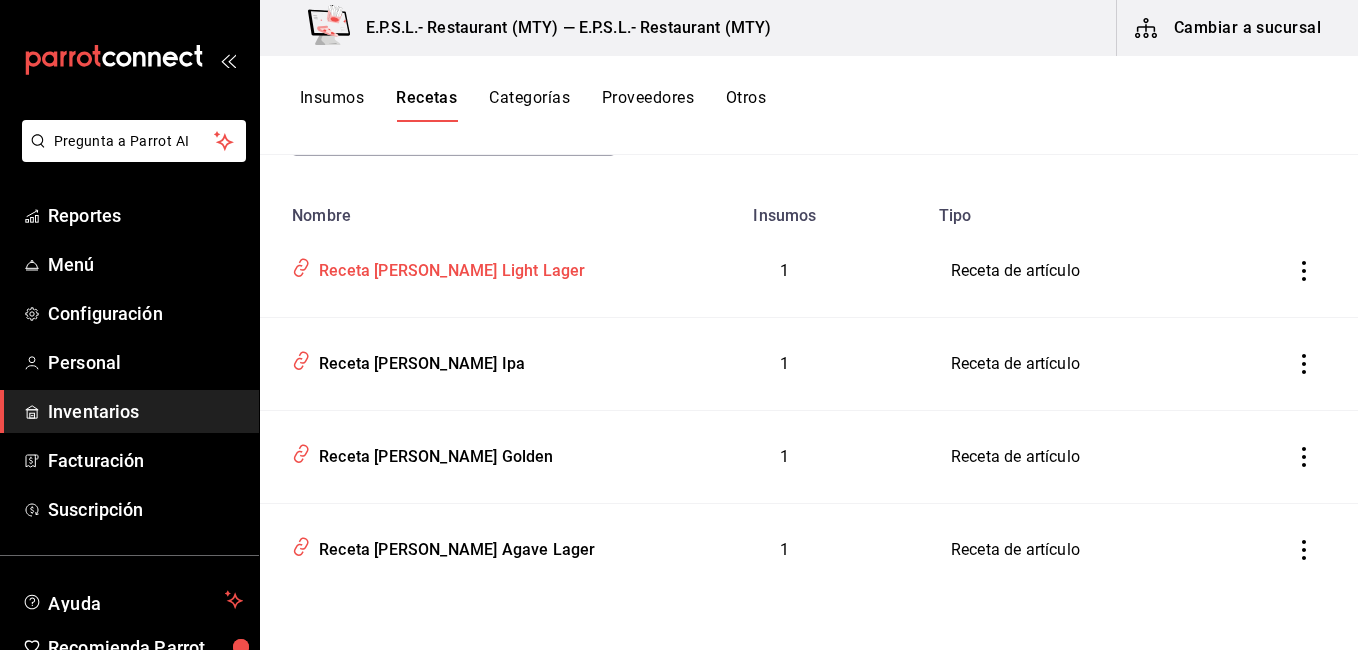 click on "Receta [PERSON_NAME] Light Lager" at bounding box center (451, 271) 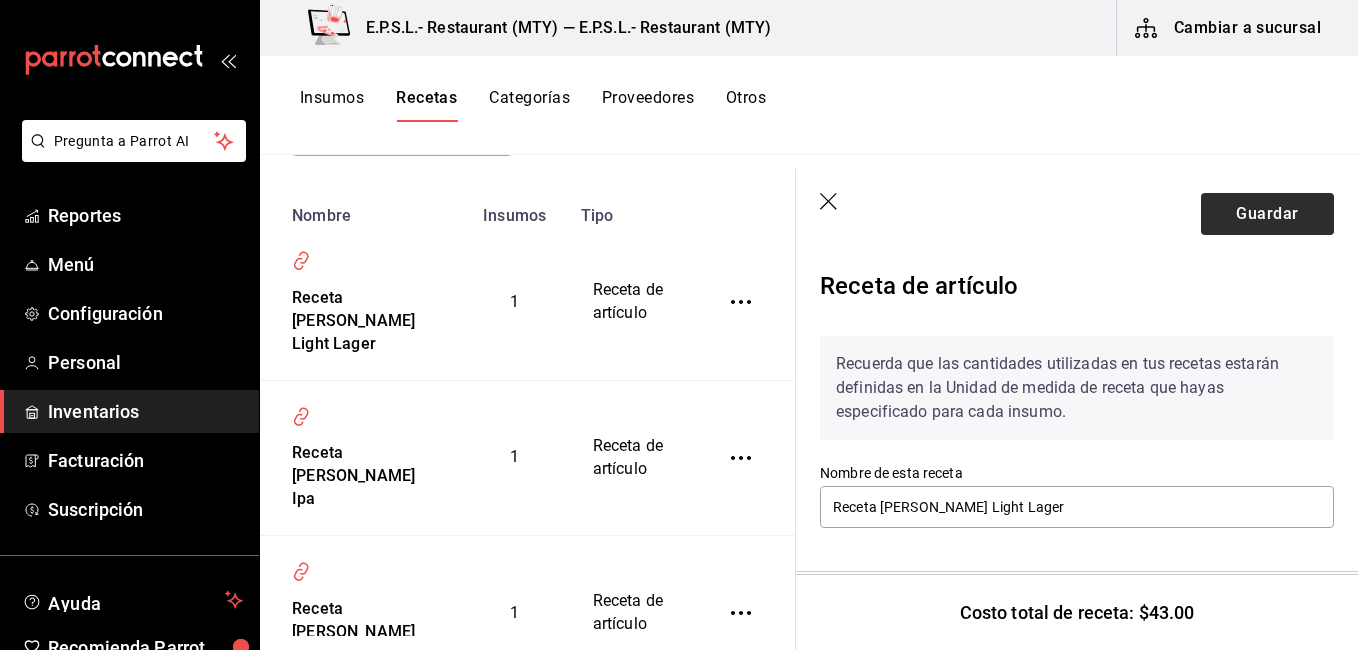 scroll, scrollTop: 0, scrollLeft: 0, axis: both 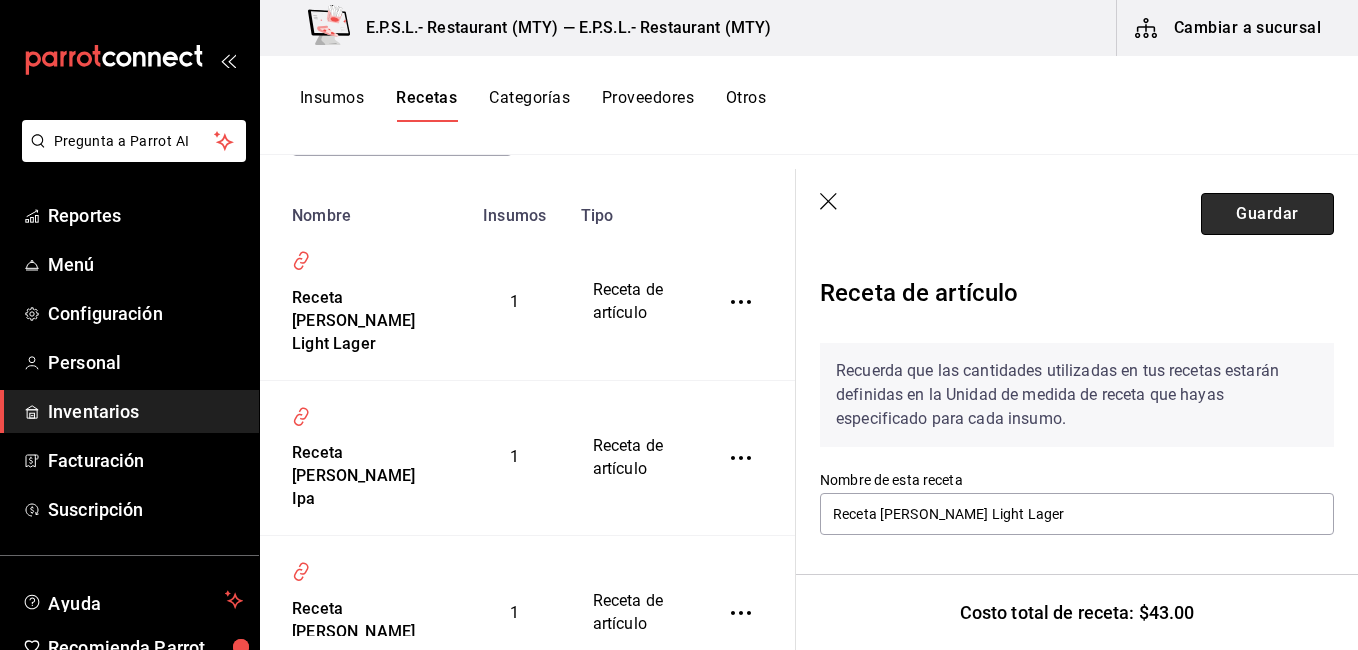 click on "Guardar" at bounding box center [1267, 214] 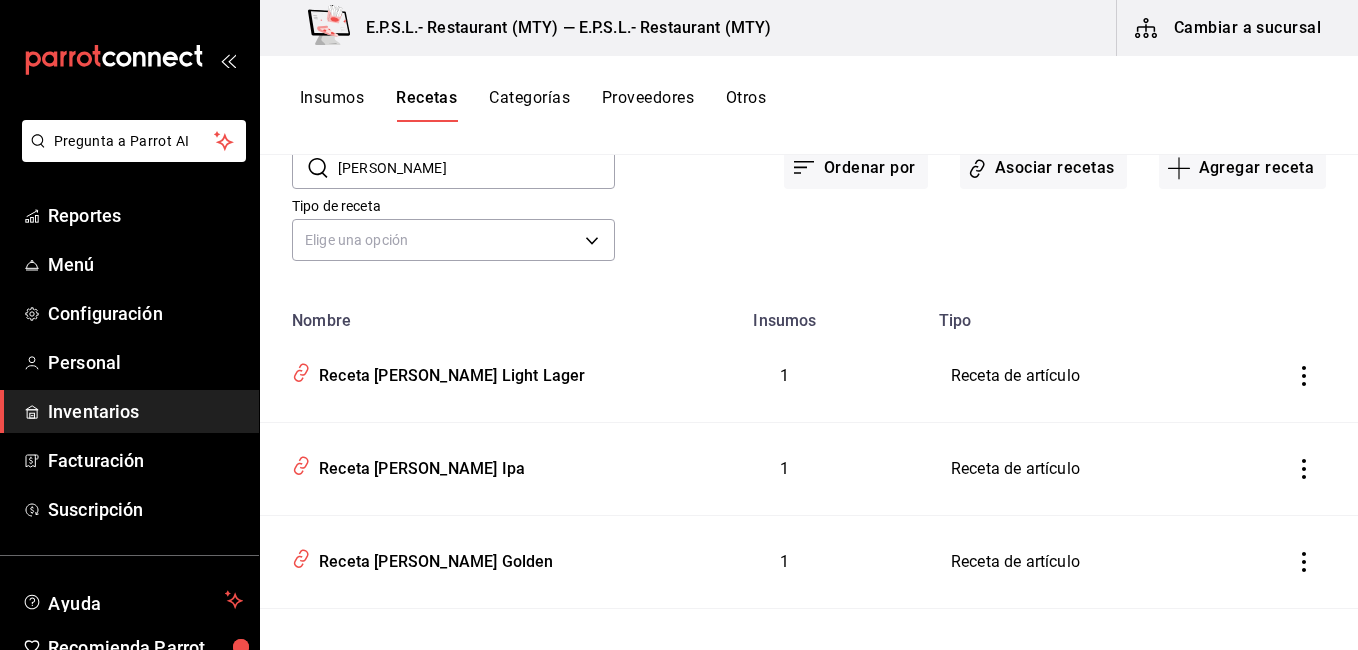 scroll, scrollTop: 0, scrollLeft: 0, axis: both 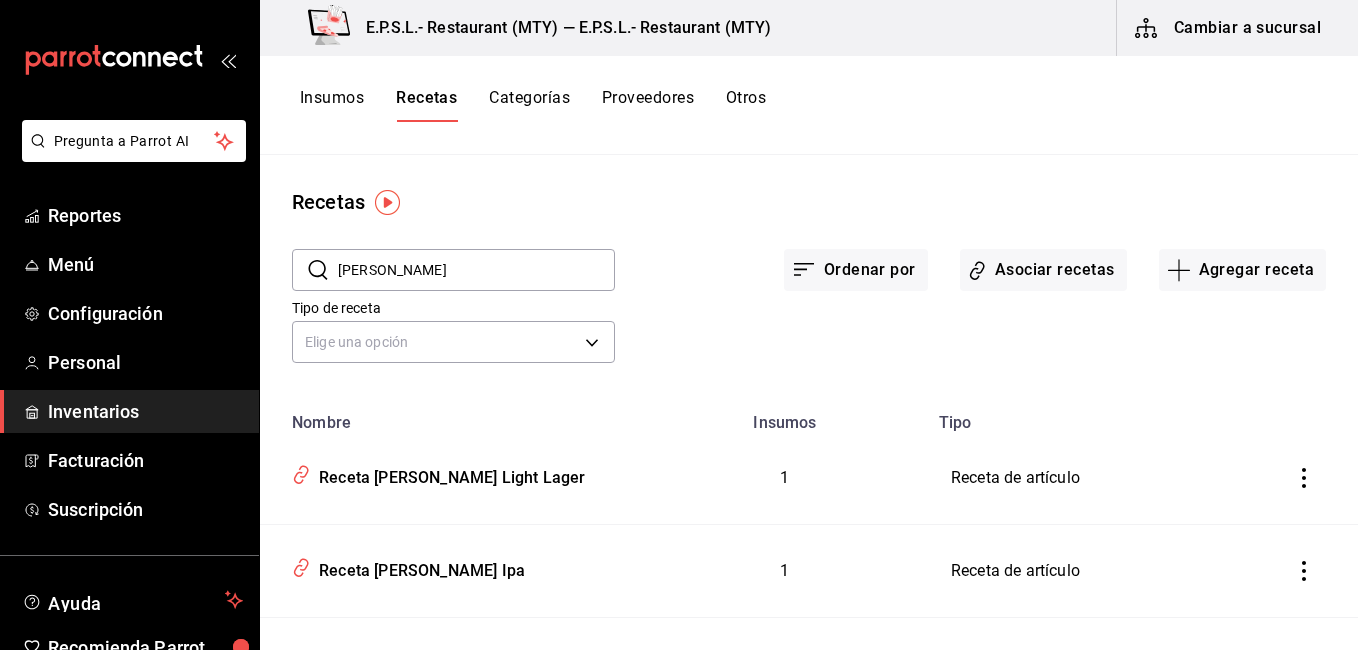 click on "allende" at bounding box center [476, 270] 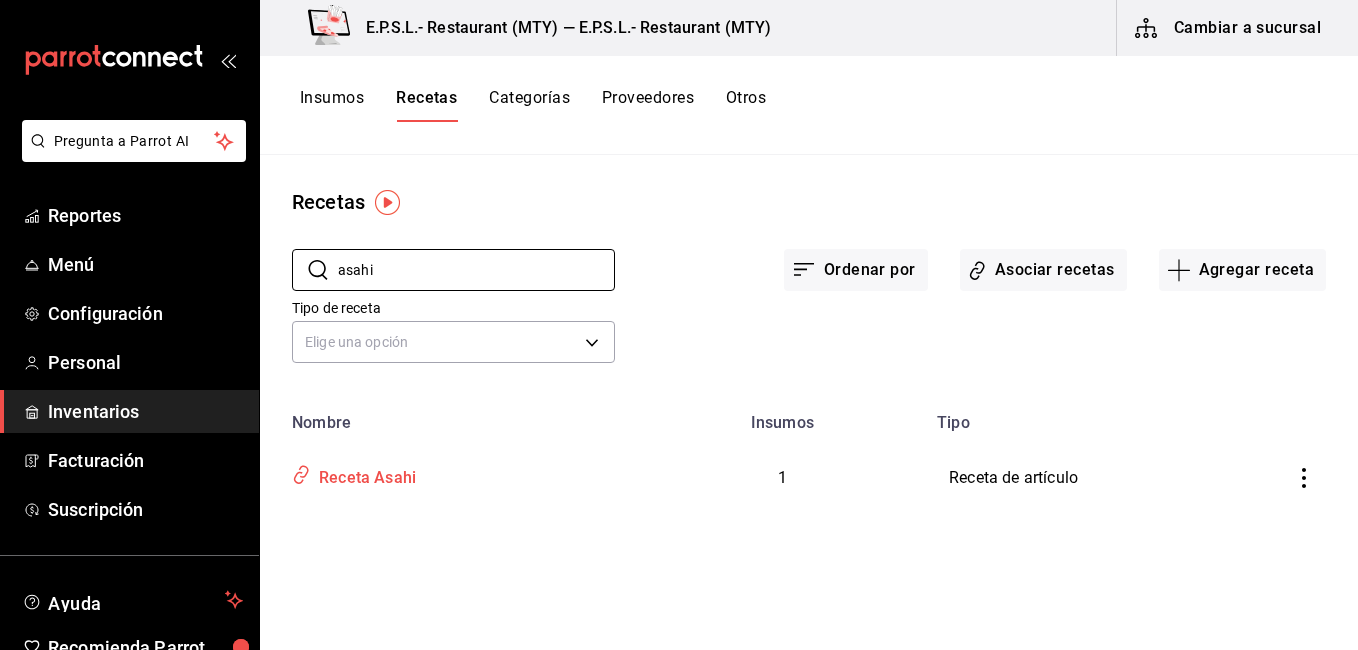 type on "asahi" 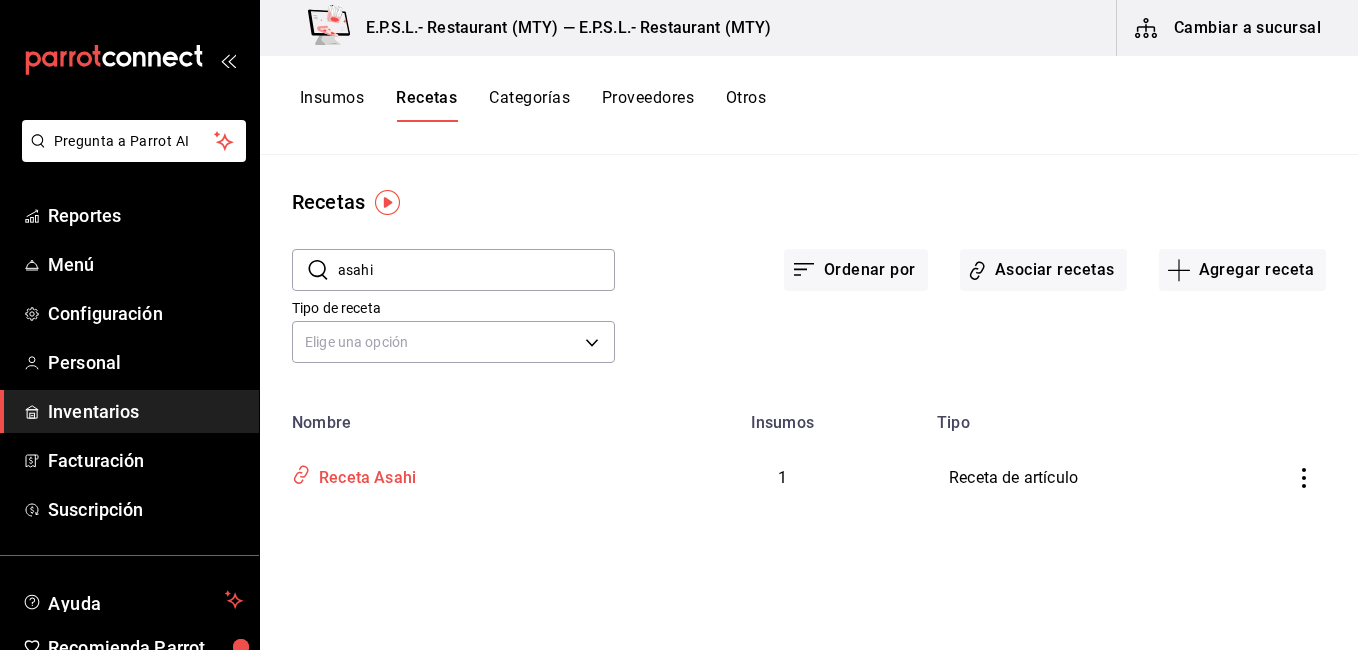 click on "Receta Asahi" at bounding box center (363, 474) 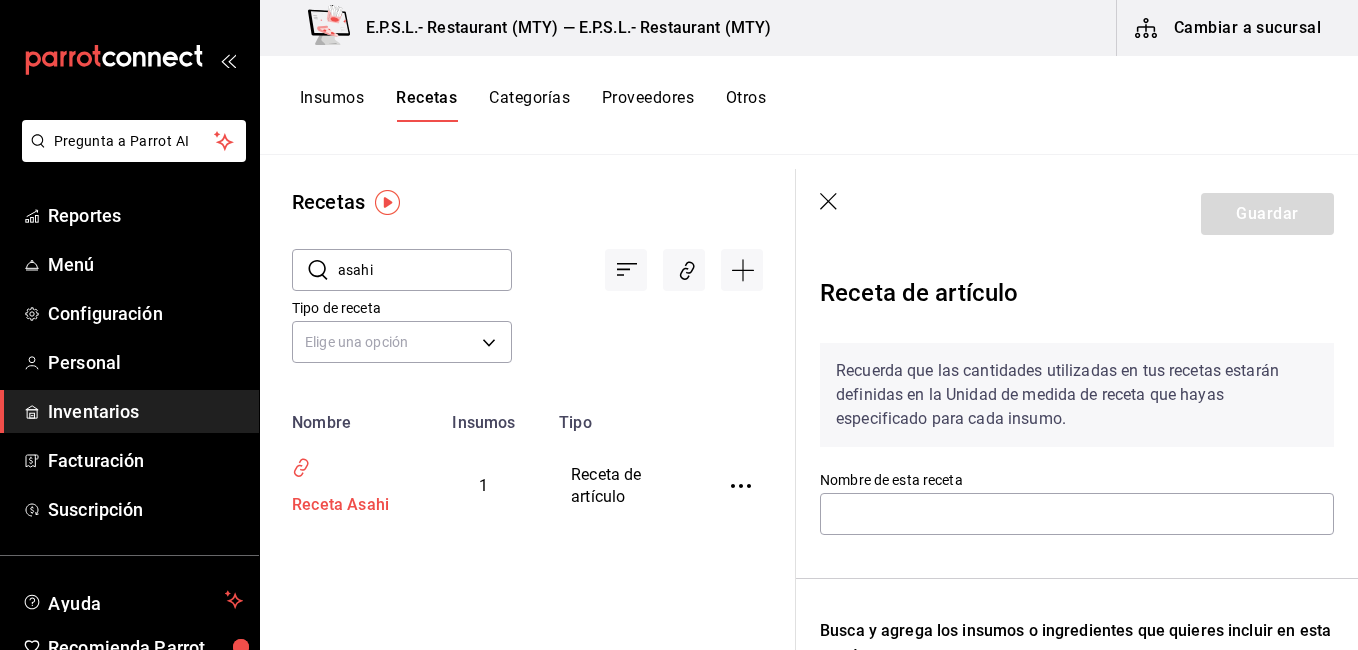 type on "Receta Asahi" 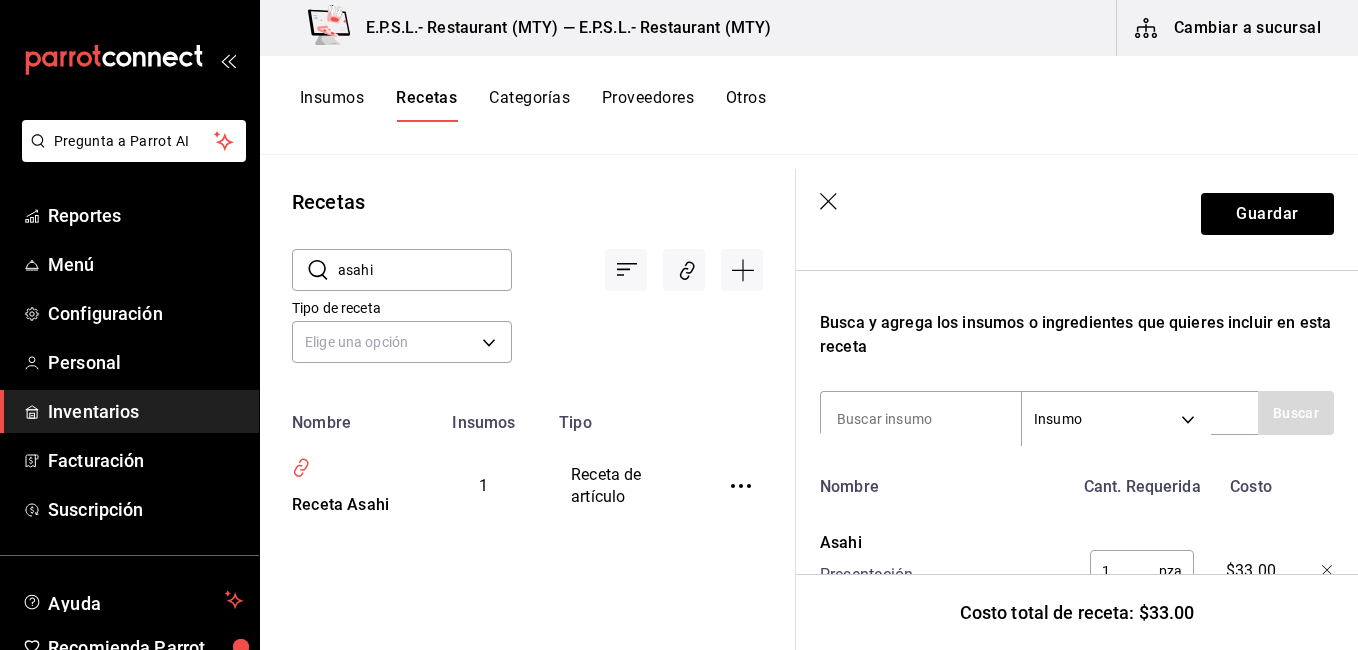 scroll, scrollTop: 413, scrollLeft: 0, axis: vertical 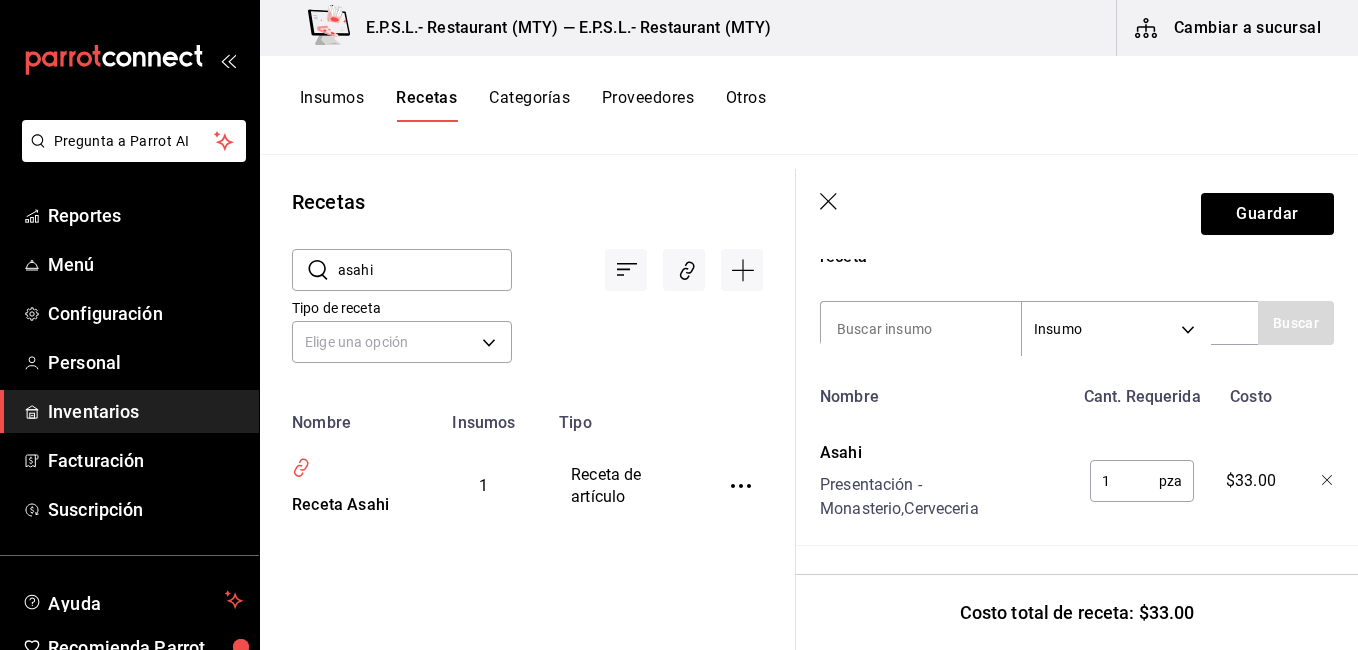click on "asahi" at bounding box center (425, 270) 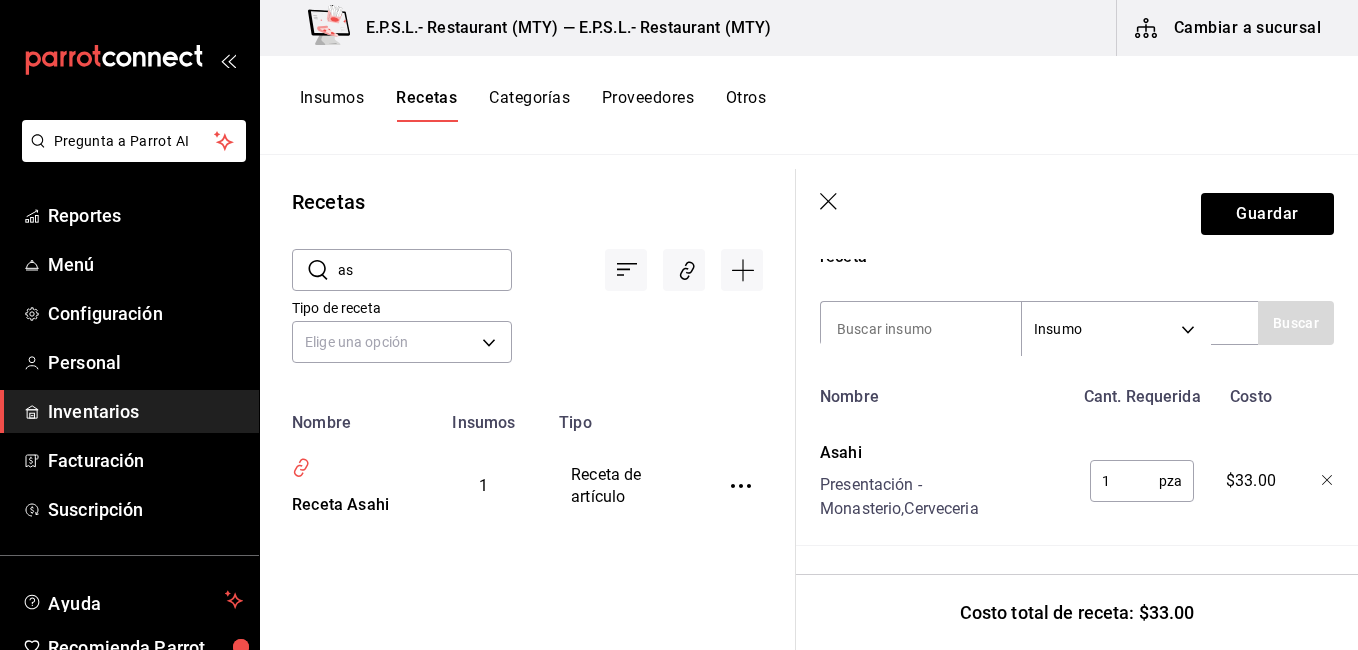 type on "a" 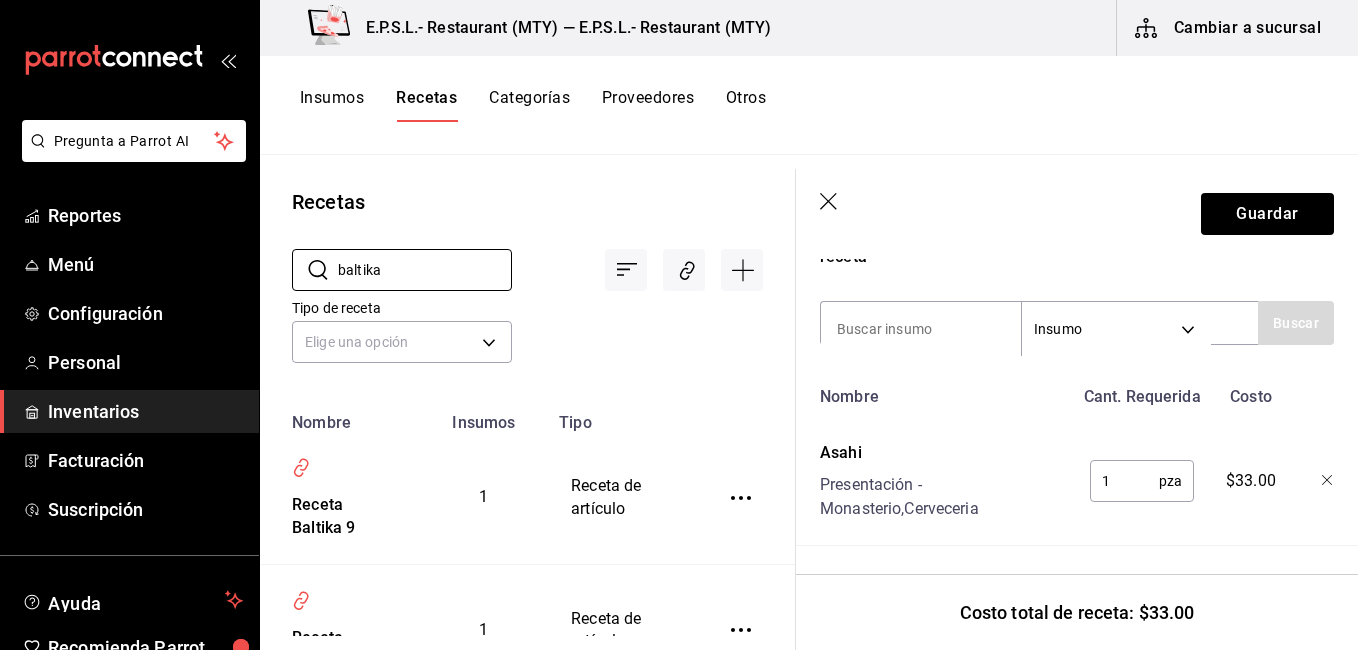 type on "baltika" 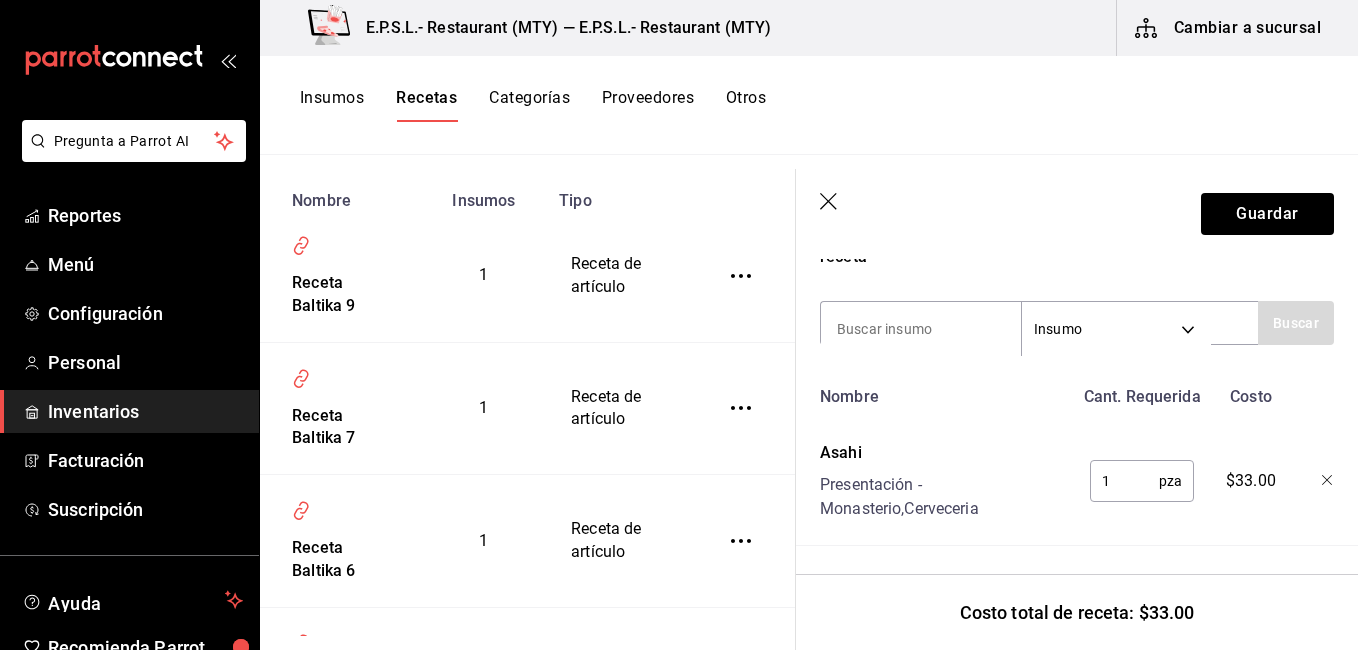 scroll, scrollTop: 233, scrollLeft: 0, axis: vertical 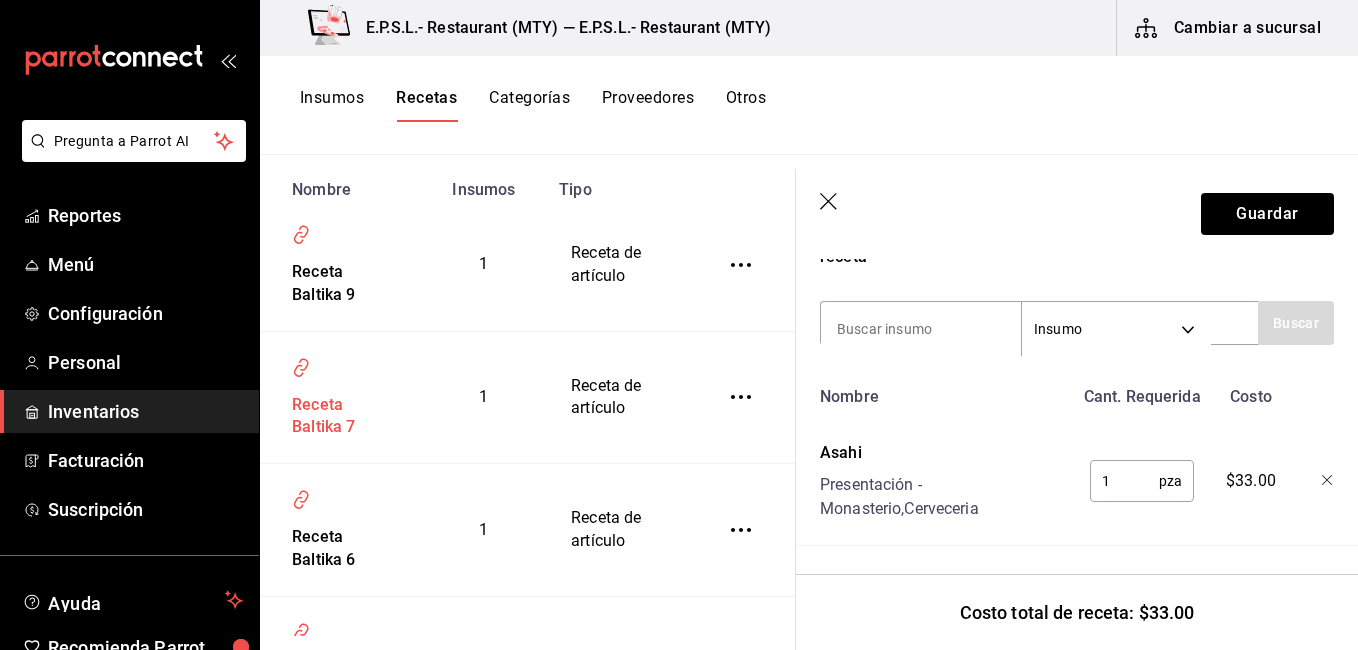 click on "Receta Baltika 7" at bounding box center (340, 413) 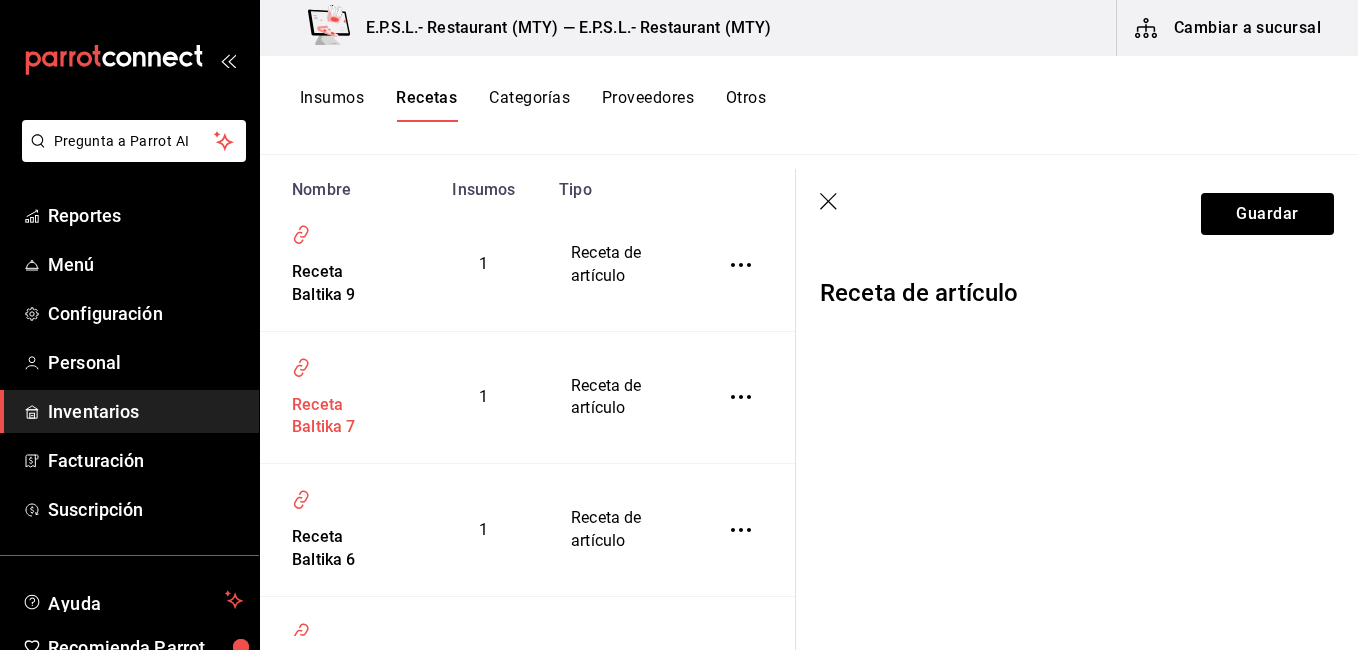 scroll, scrollTop: 0, scrollLeft: 0, axis: both 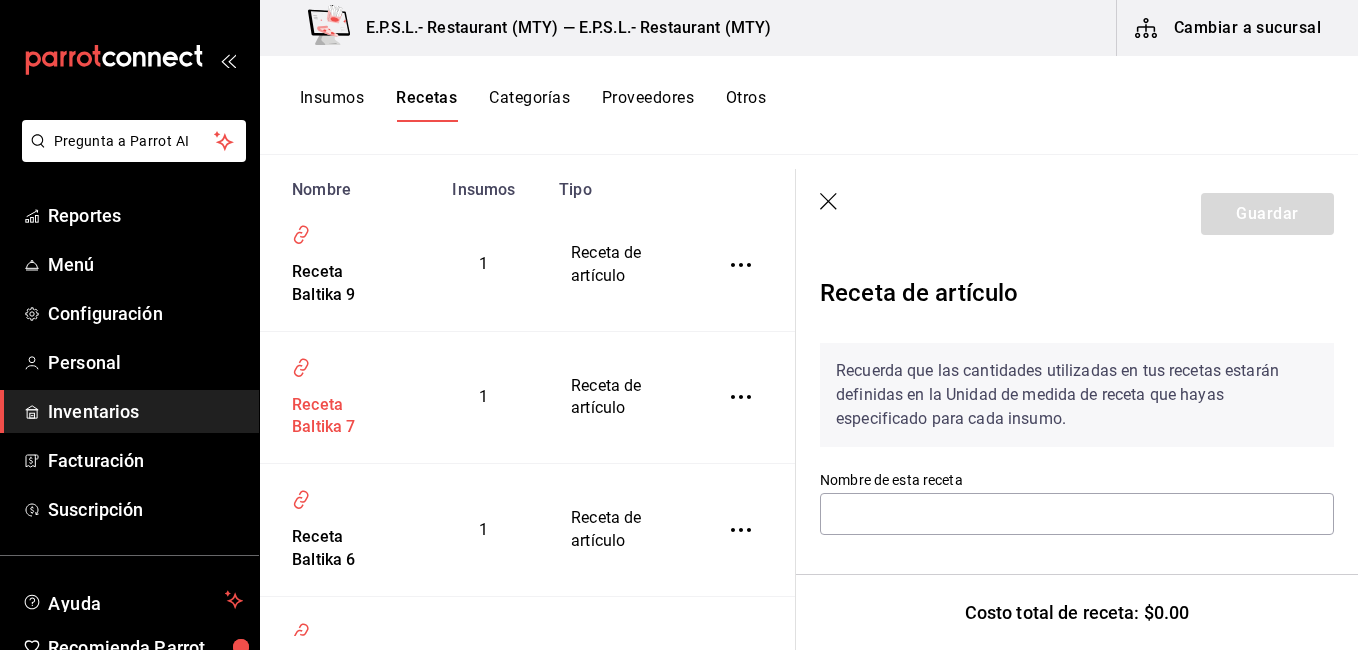 type on "Receta Baltika 7" 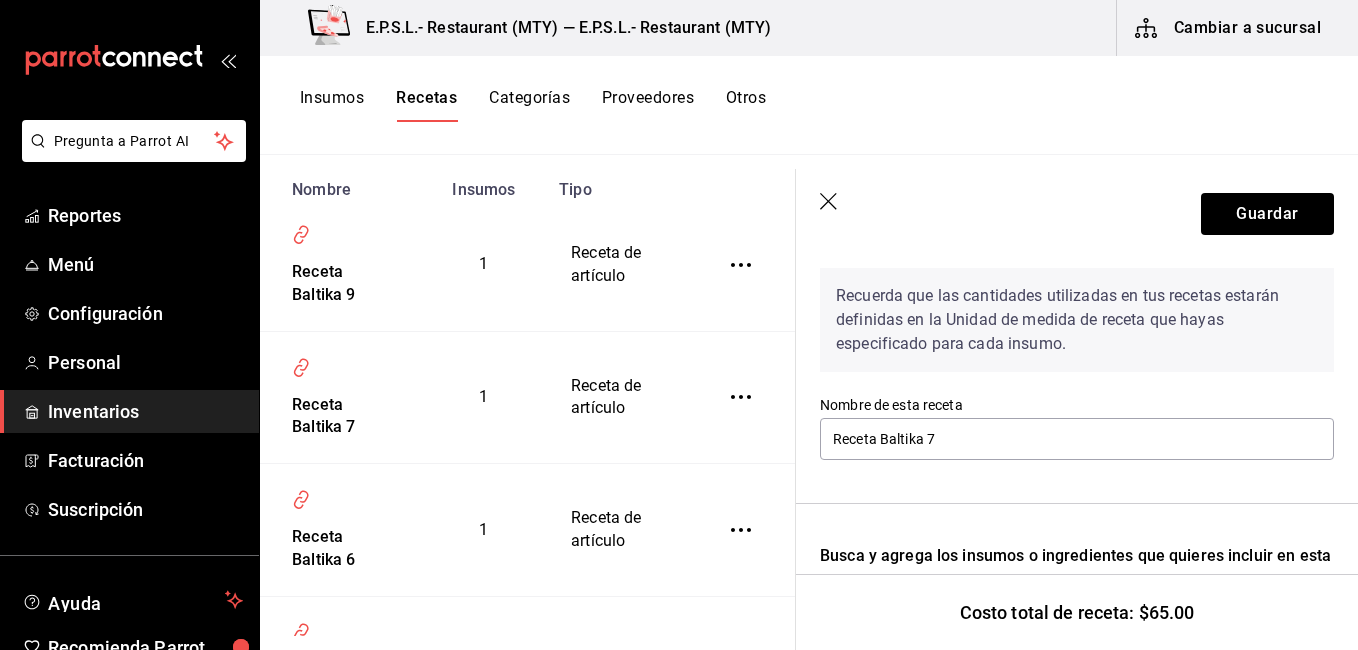 scroll, scrollTop: 0, scrollLeft: 0, axis: both 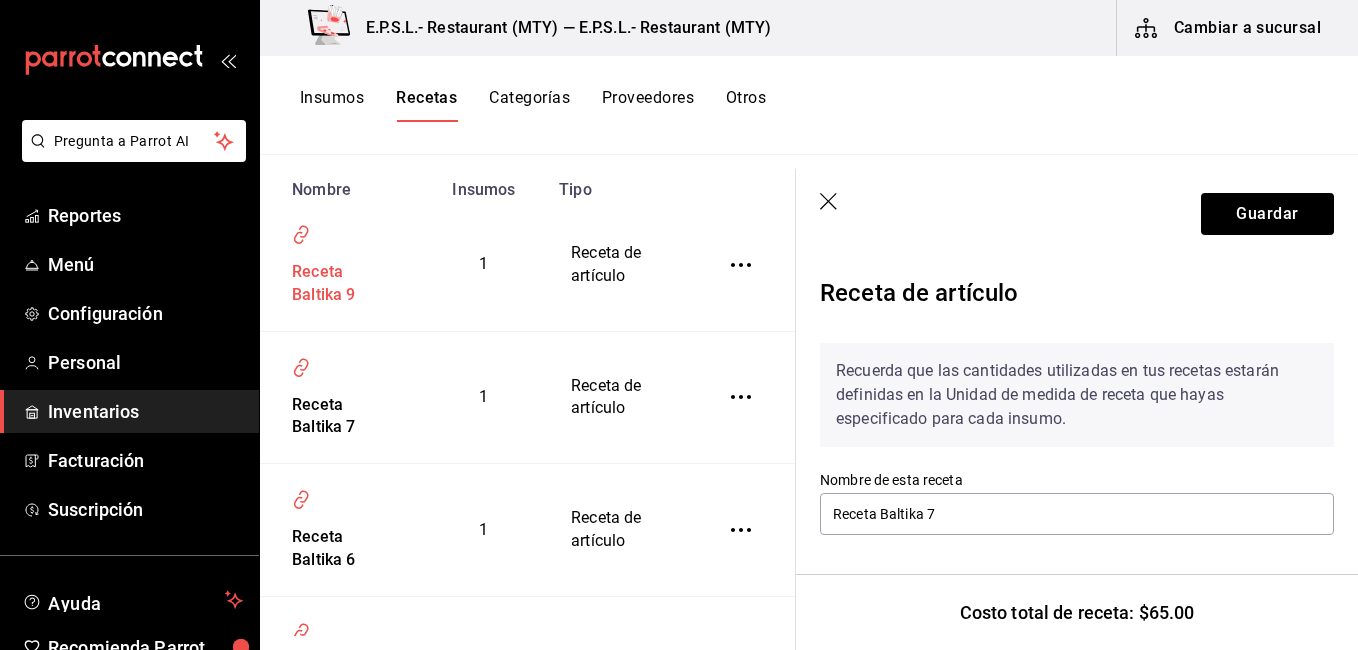 click on "Receta Baltika 9" at bounding box center [340, 280] 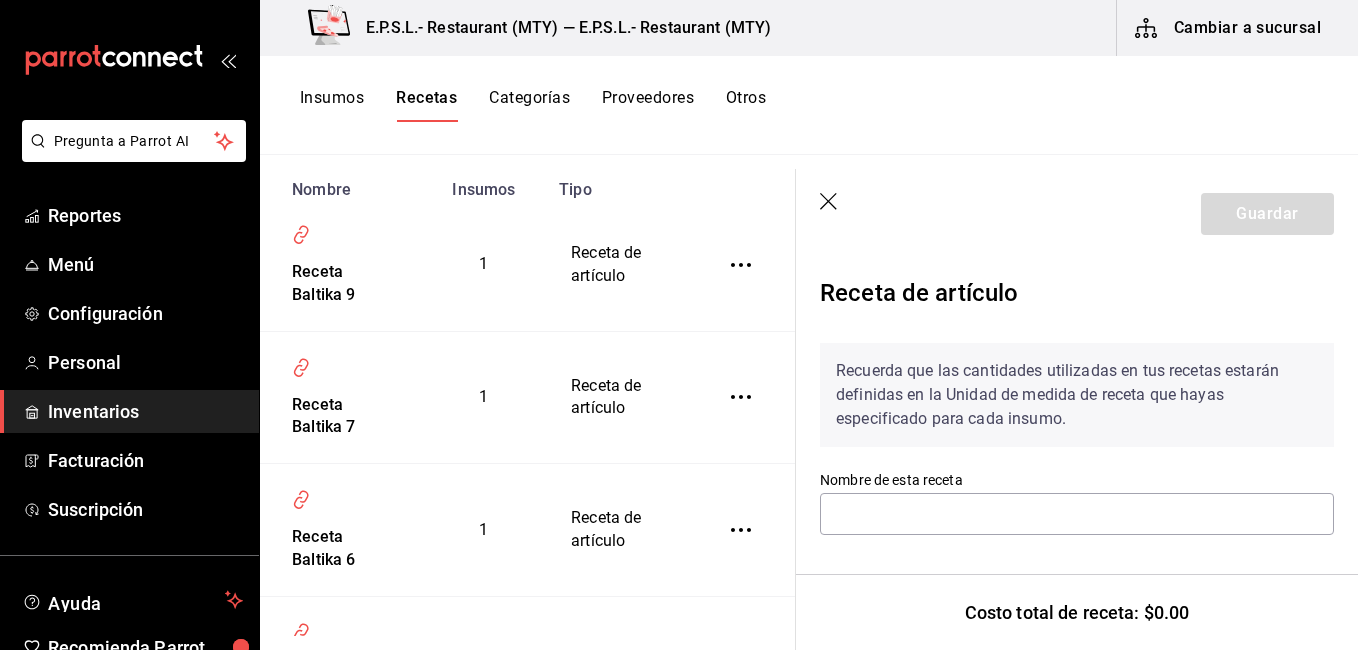 type on "Receta Baltika 9" 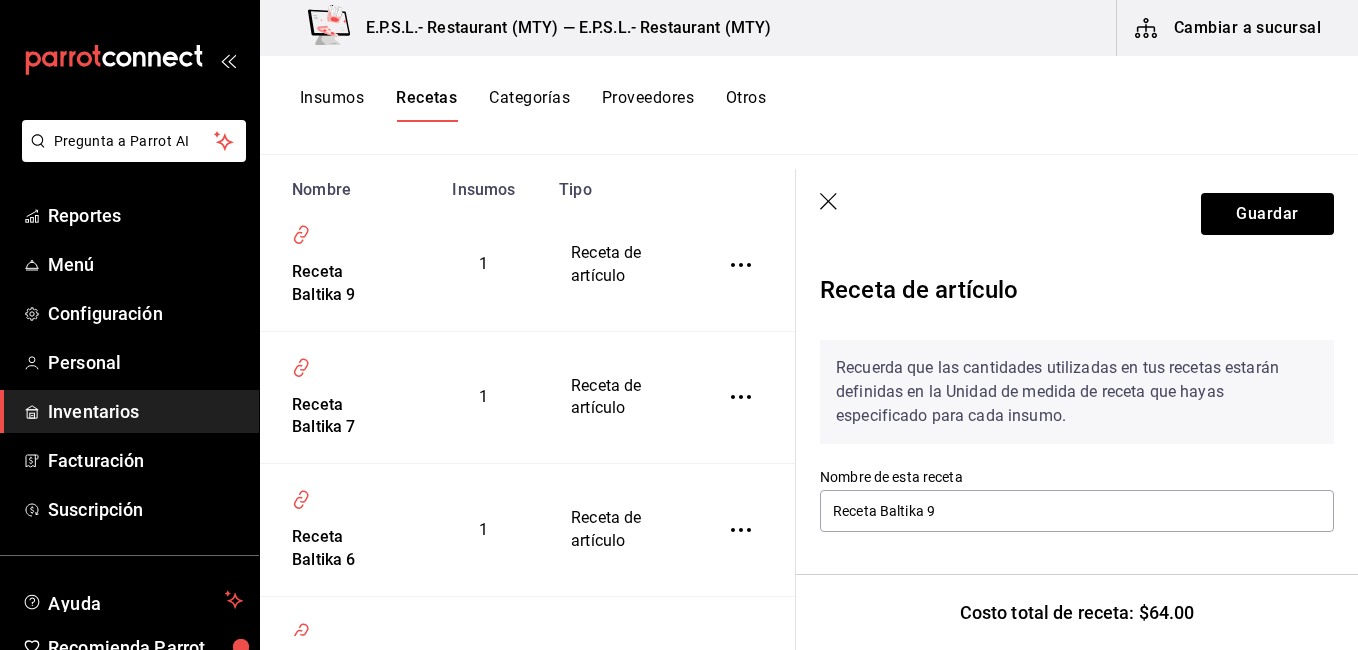 scroll, scrollTop: 0, scrollLeft: 0, axis: both 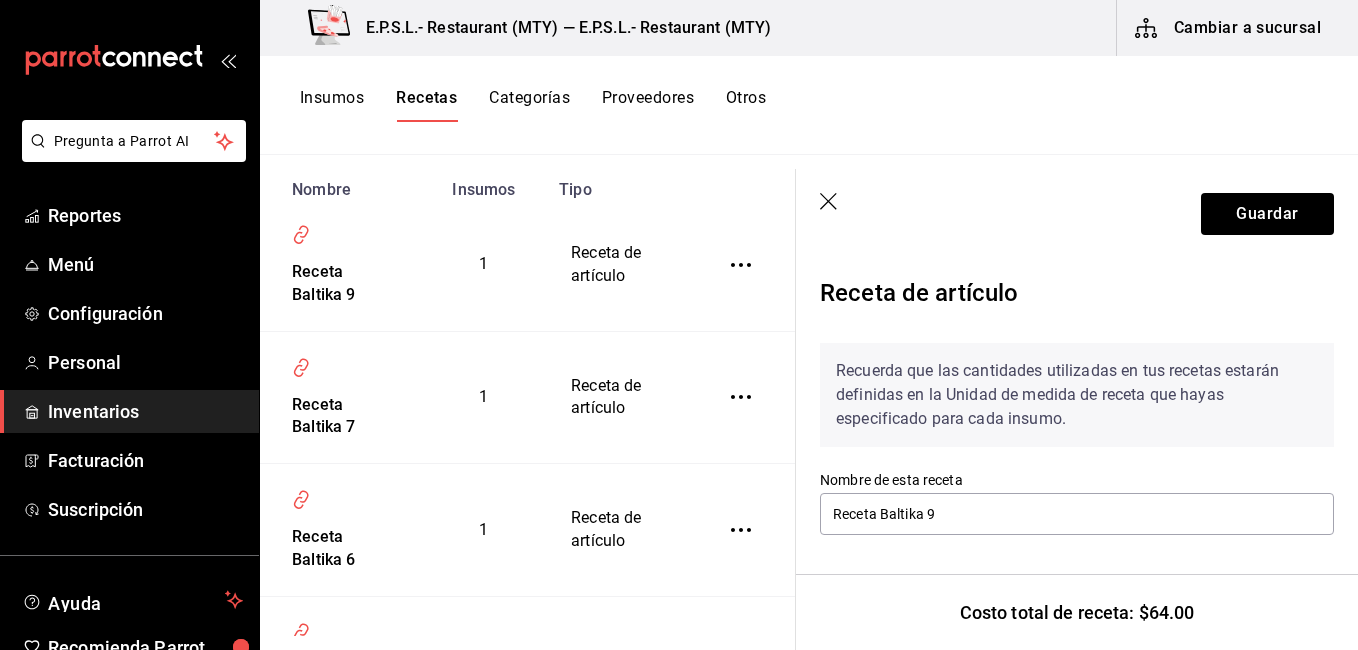 click 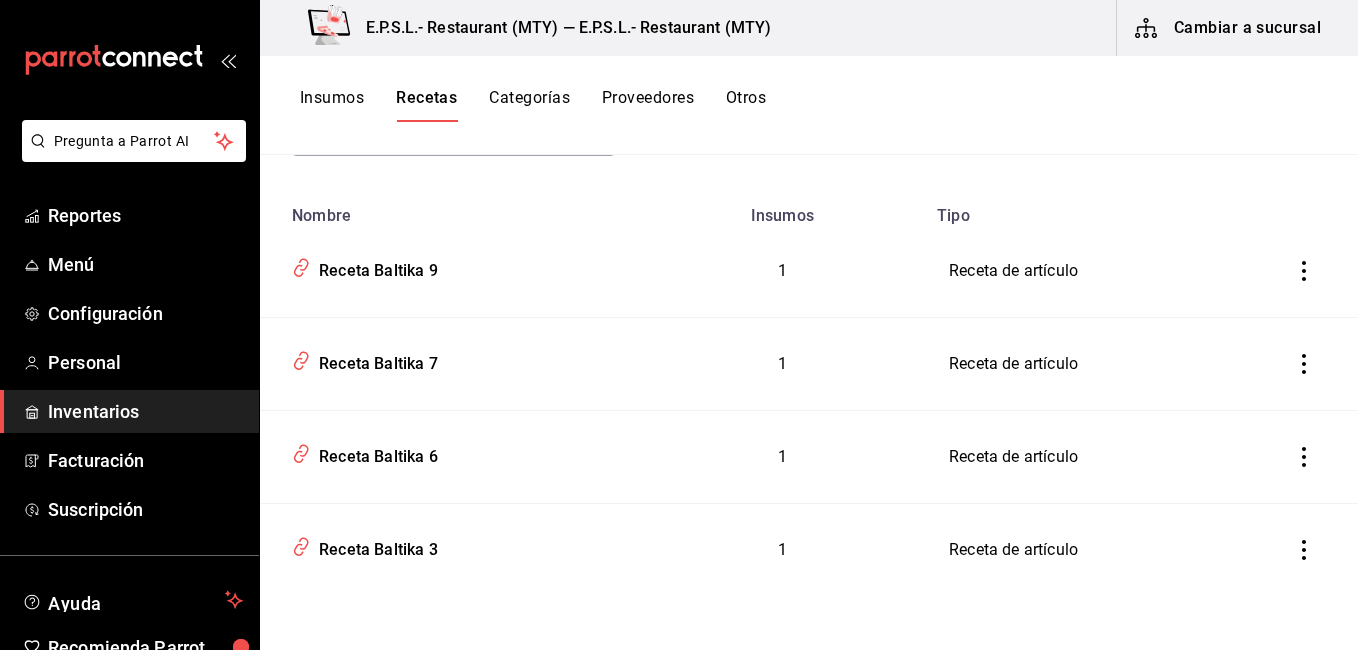 scroll, scrollTop: 207, scrollLeft: 0, axis: vertical 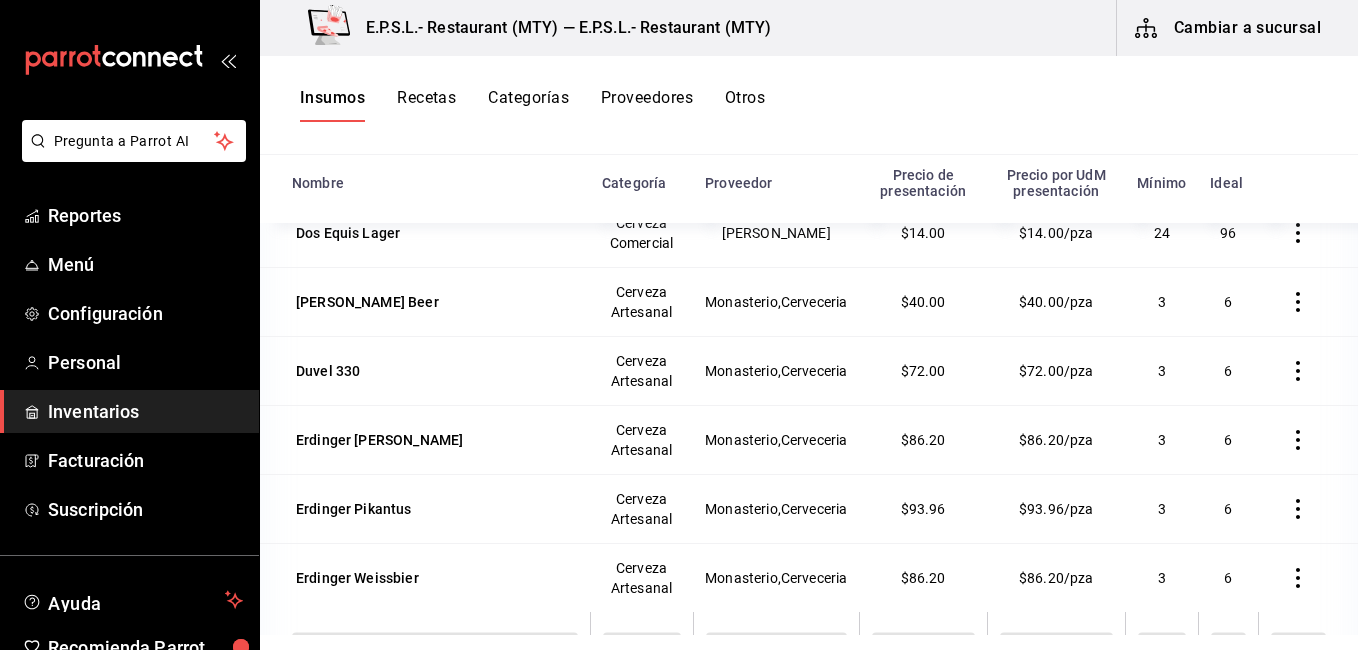 click on "Recetas" at bounding box center (426, 105) 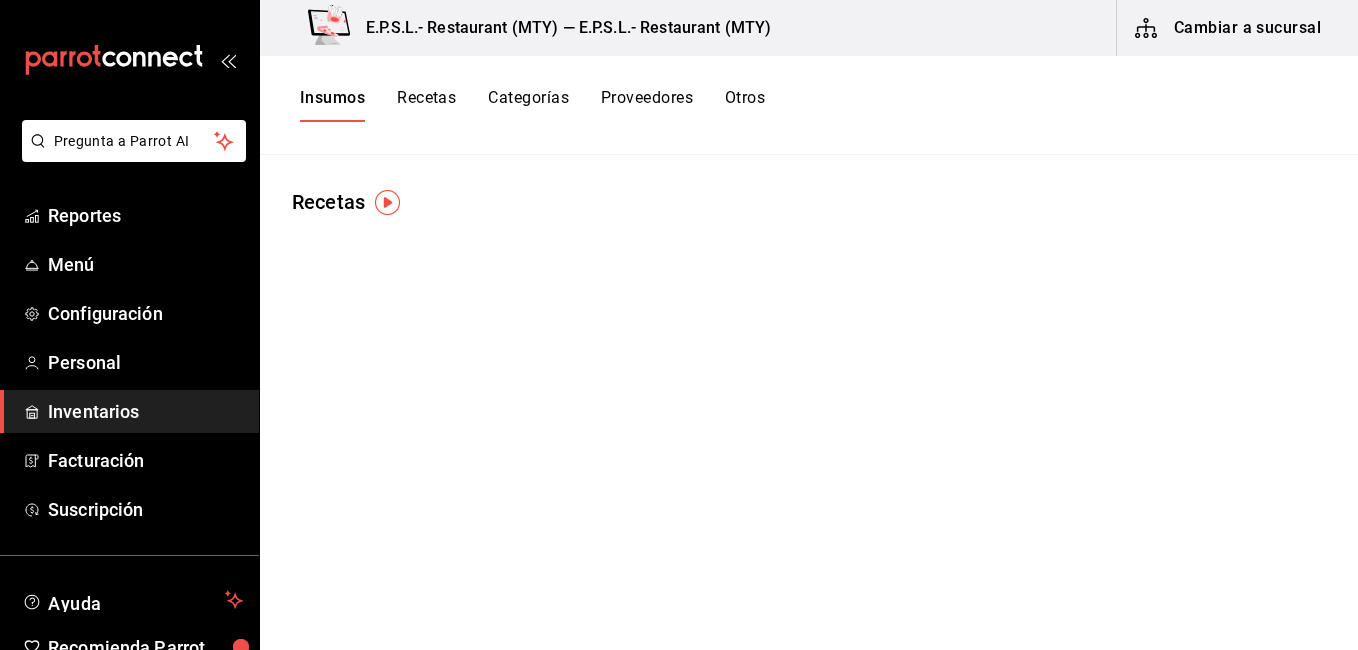 scroll, scrollTop: 0, scrollLeft: 0, axis: both 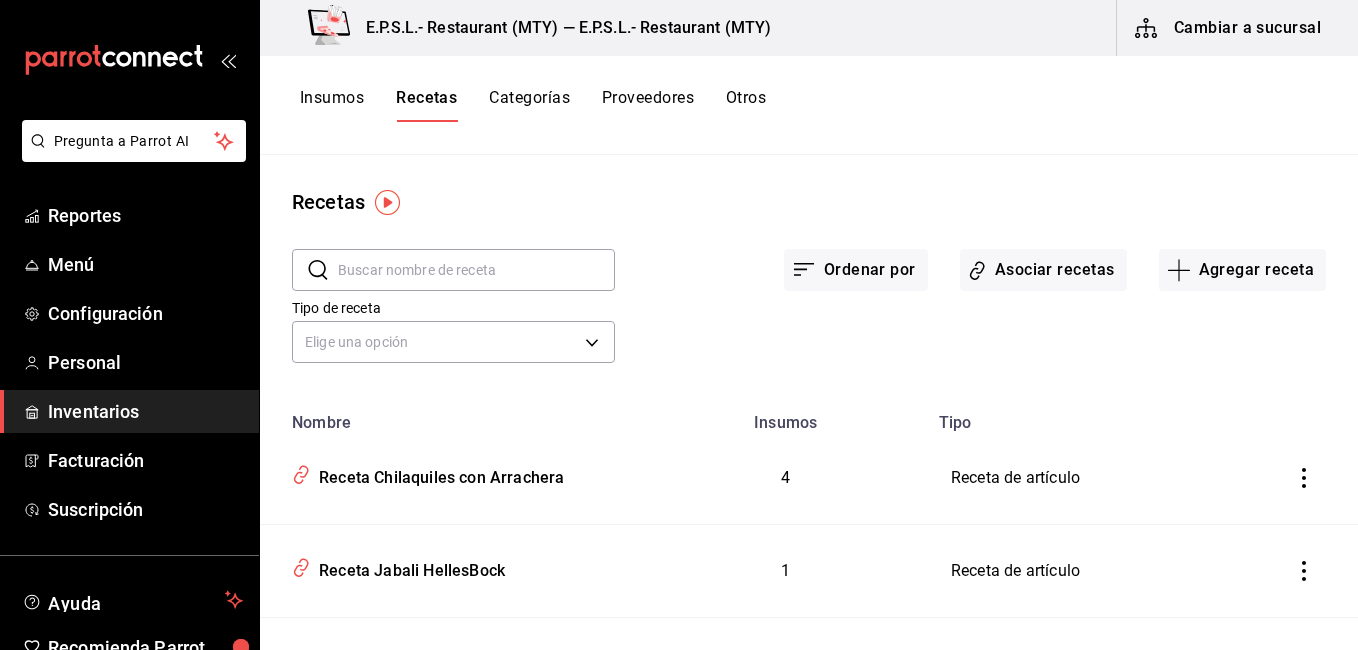 click at bounding box center (476, 270) 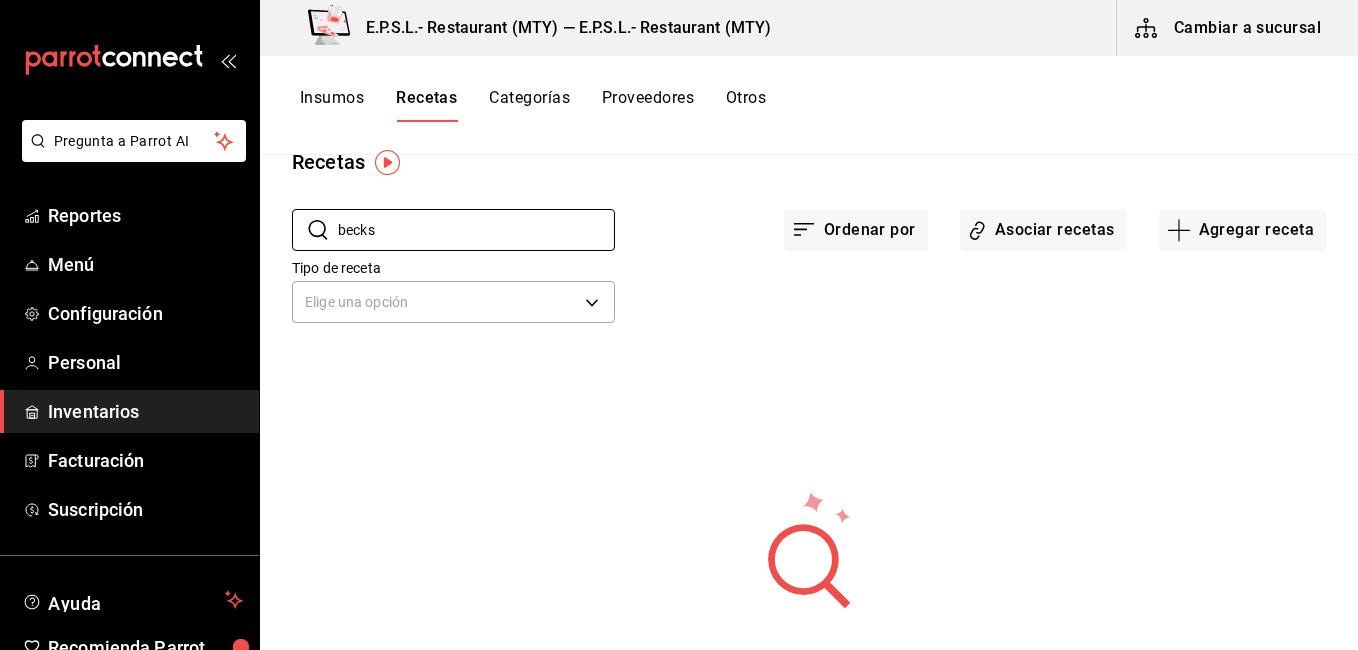 scroll, scrollTop: 0, scrollLeft: 0, axis: both 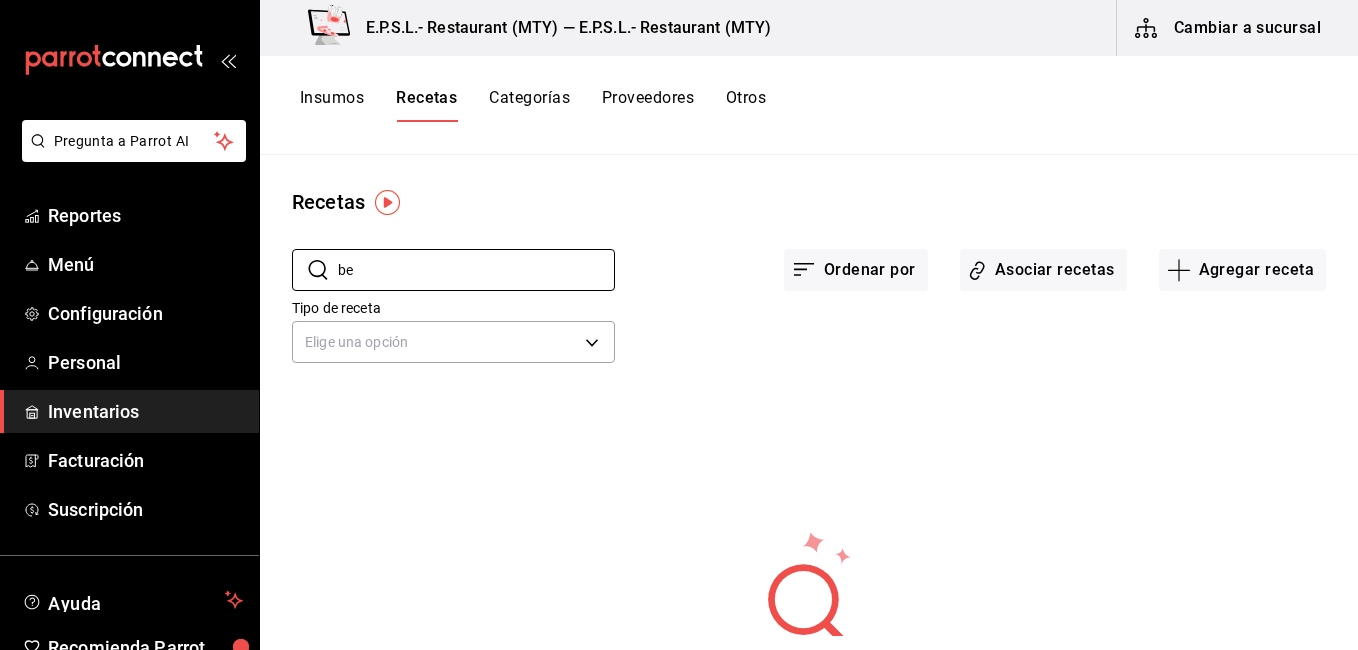 type on "b" 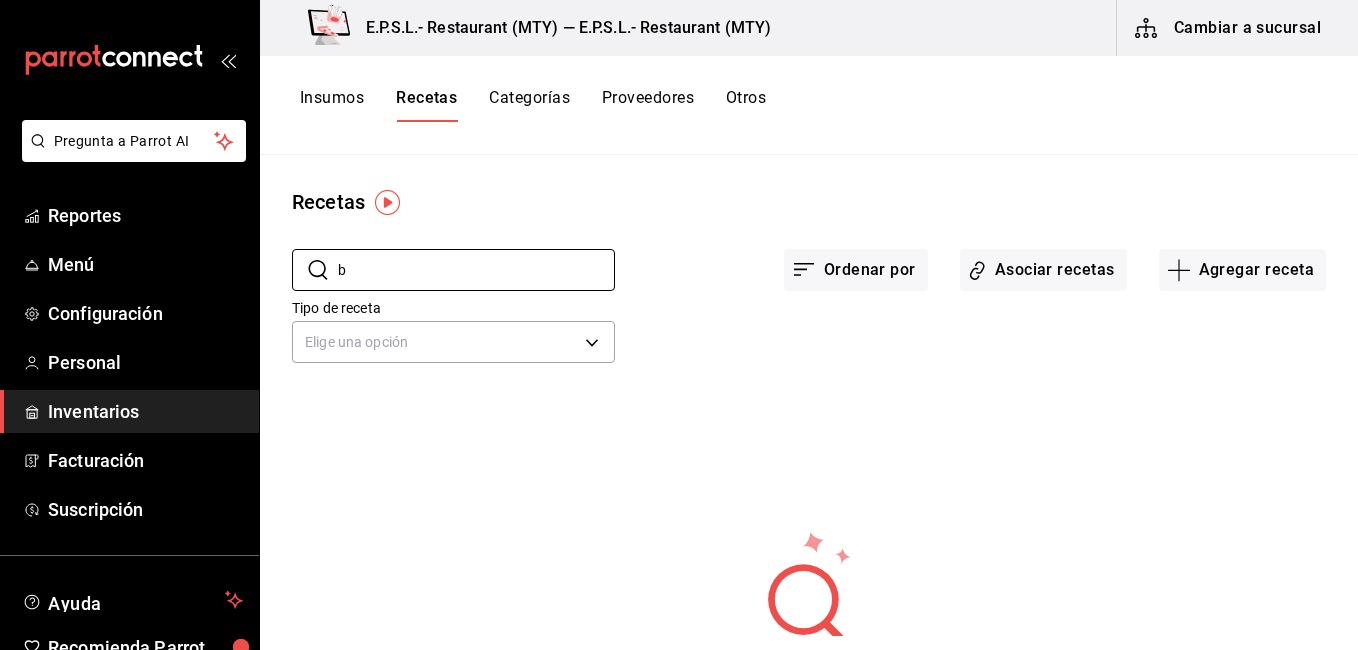 type 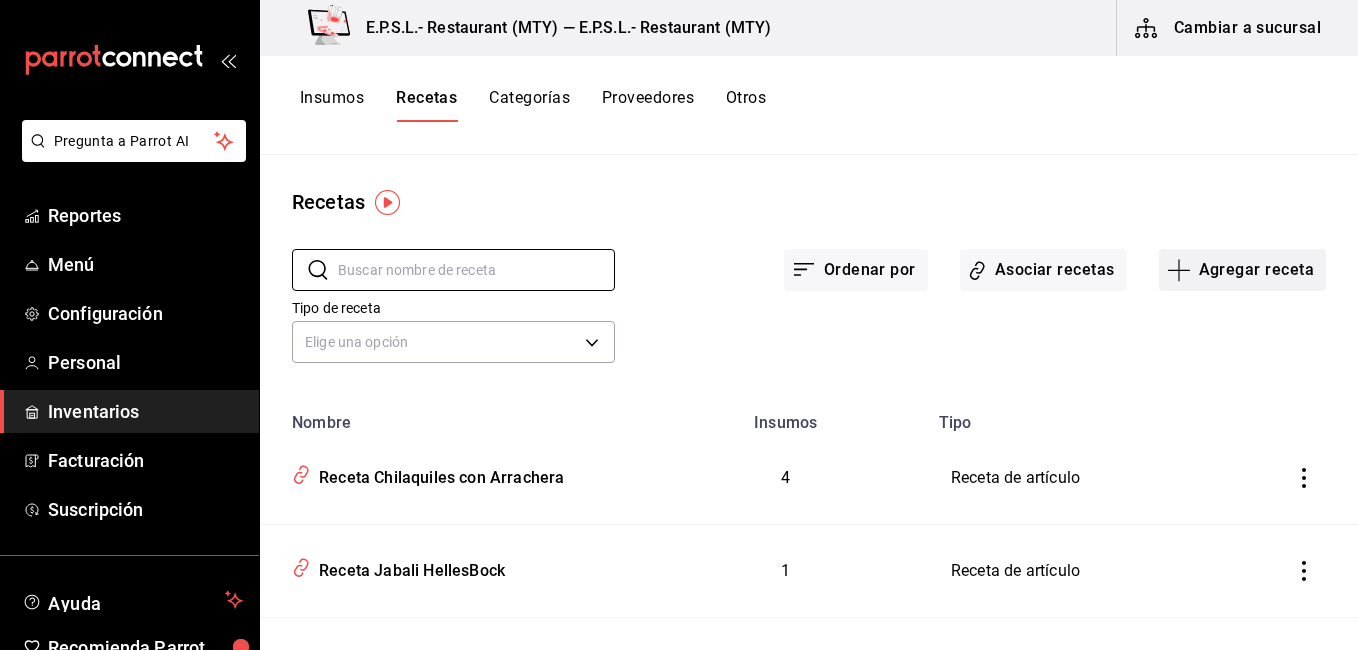 click 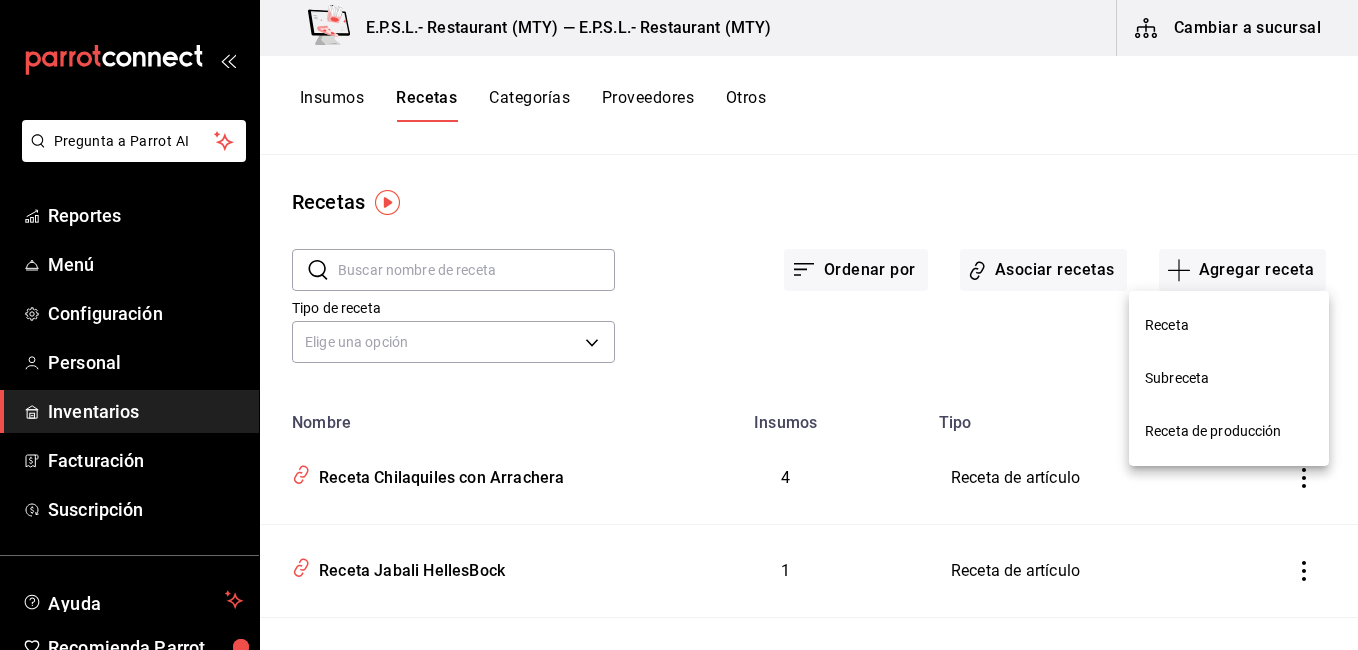 click on "Receta" at bounding box center (1229, 325) 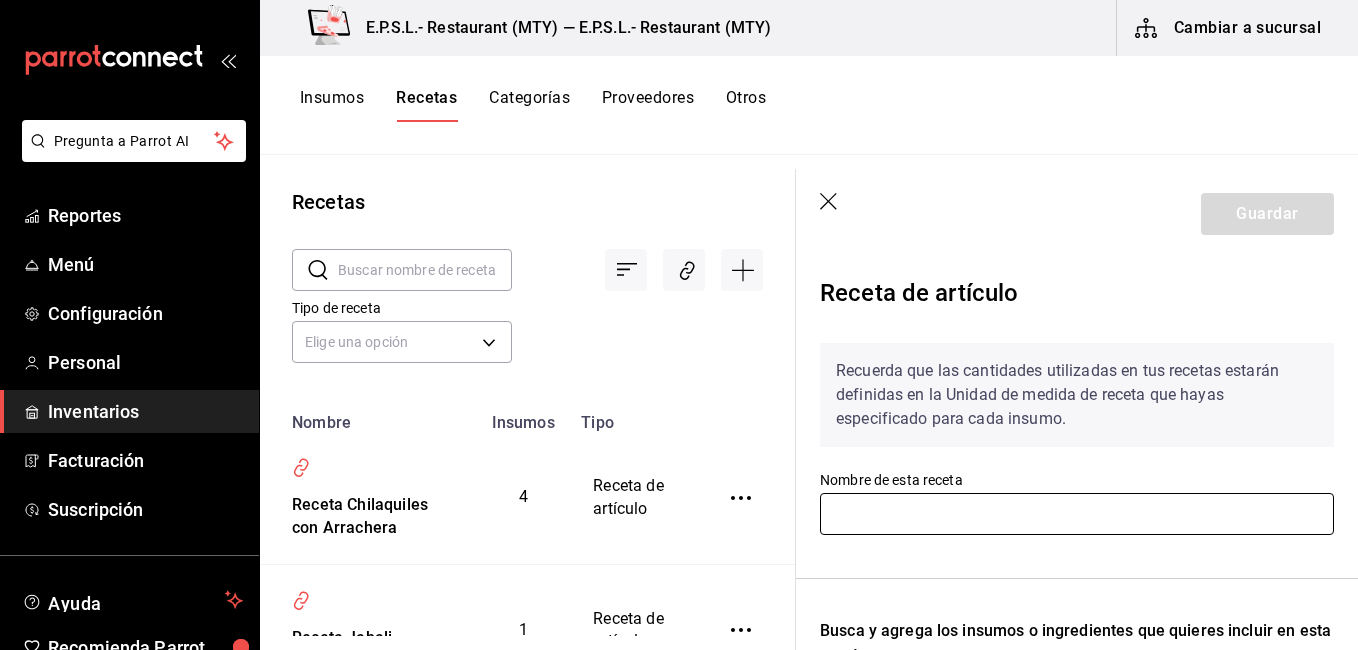 click at bounding box center [1077, 514] 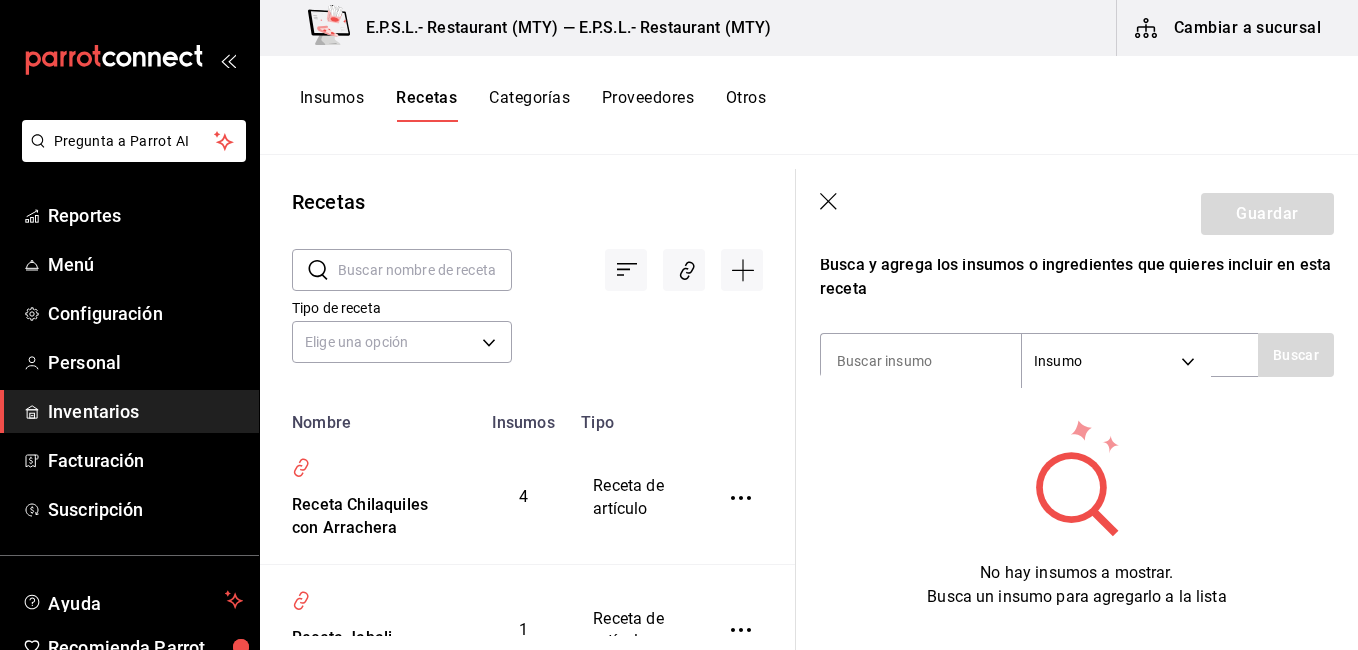 scroll, scrollTop: 420, scrollLeft: 0, axis: vertical 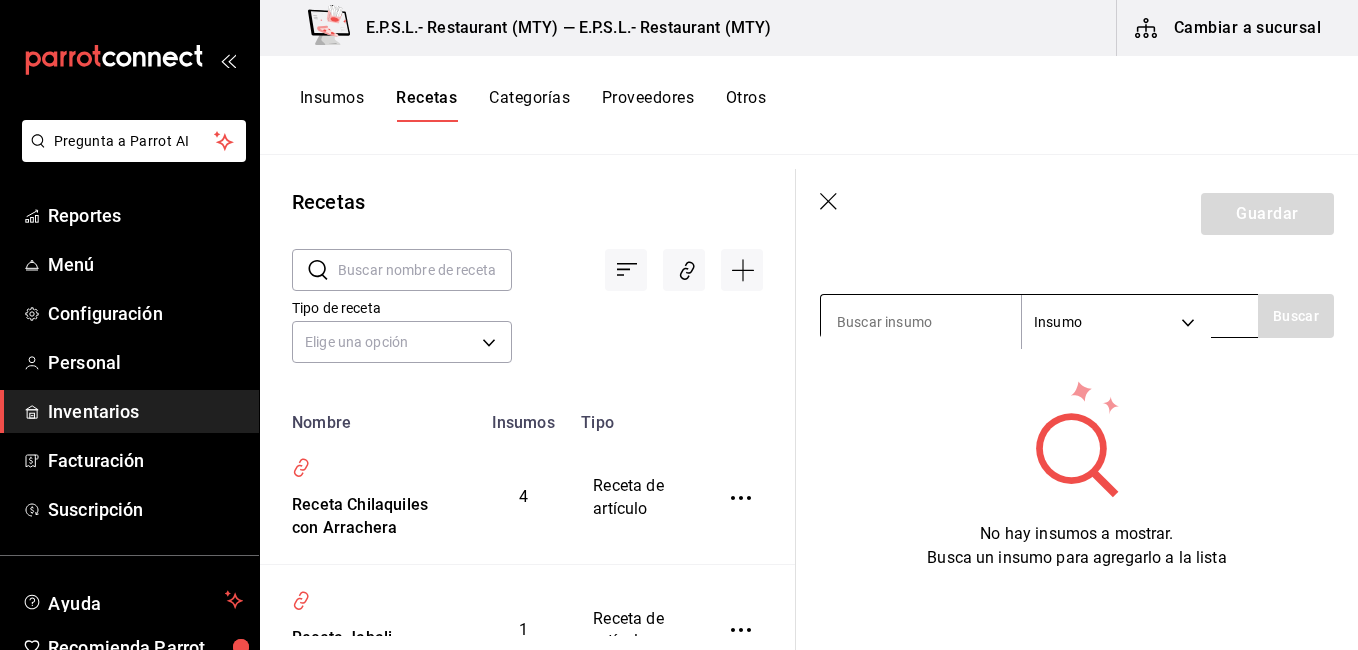 type on "Becks" 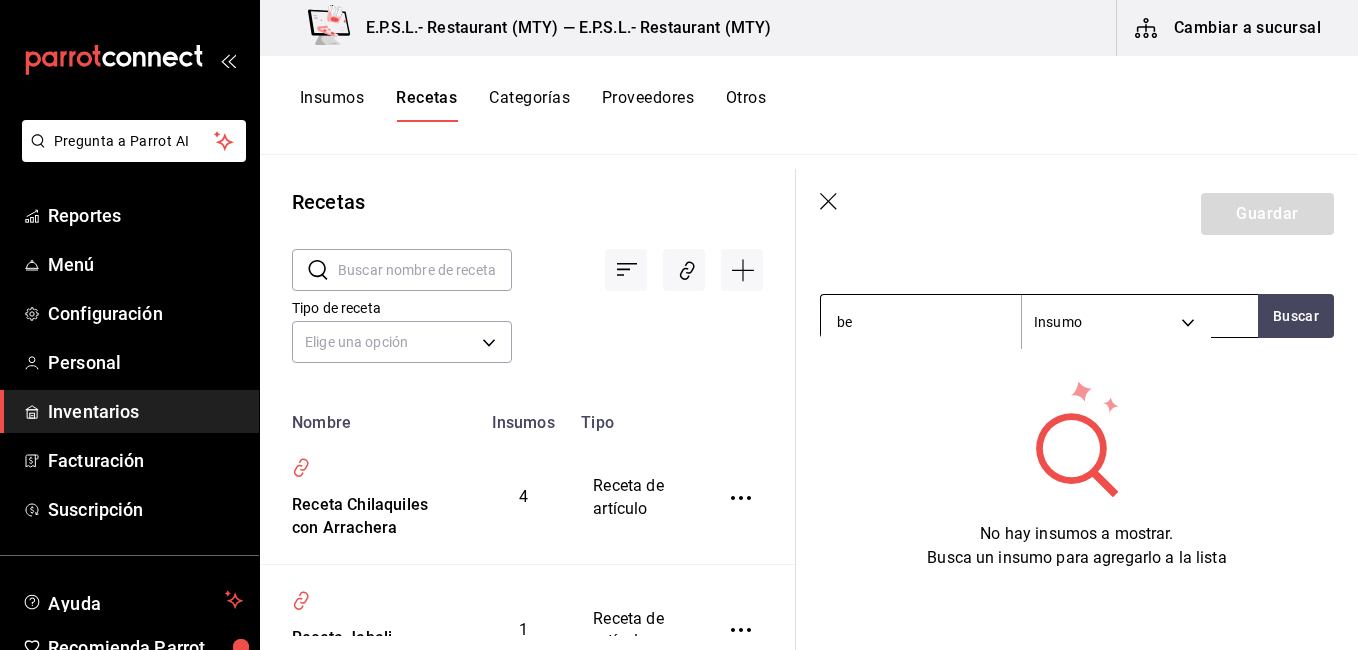 type on "b" 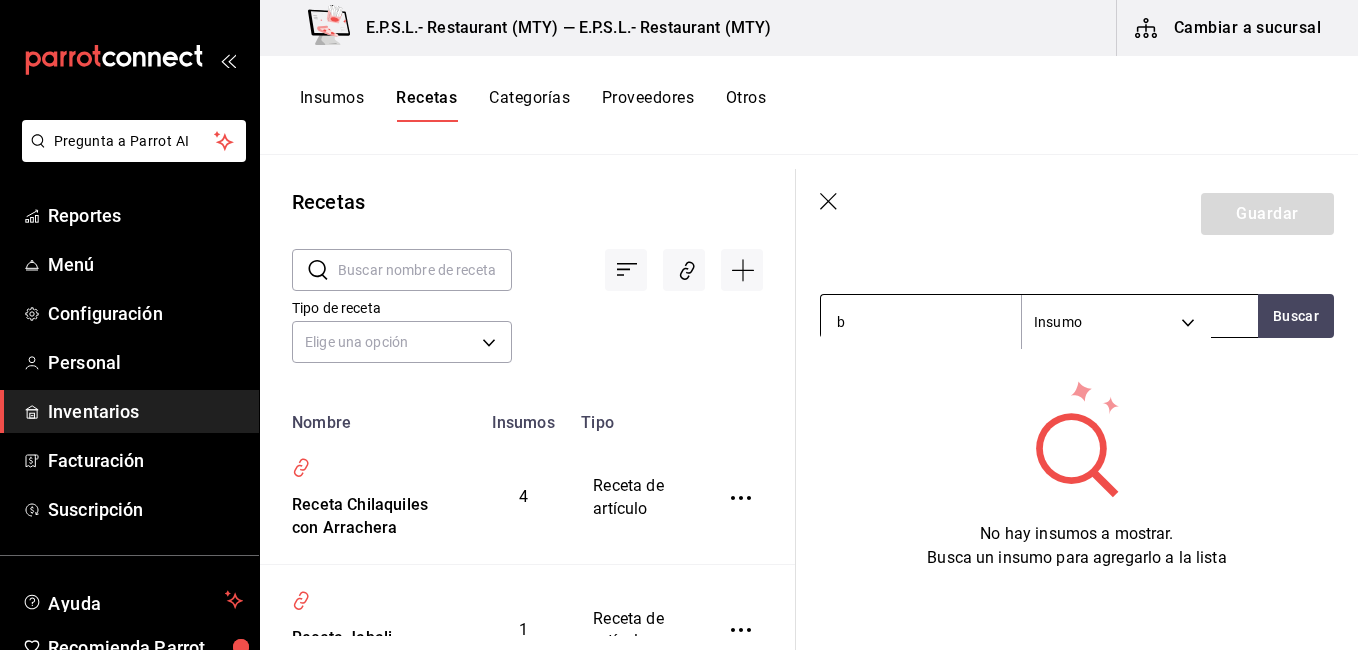 type 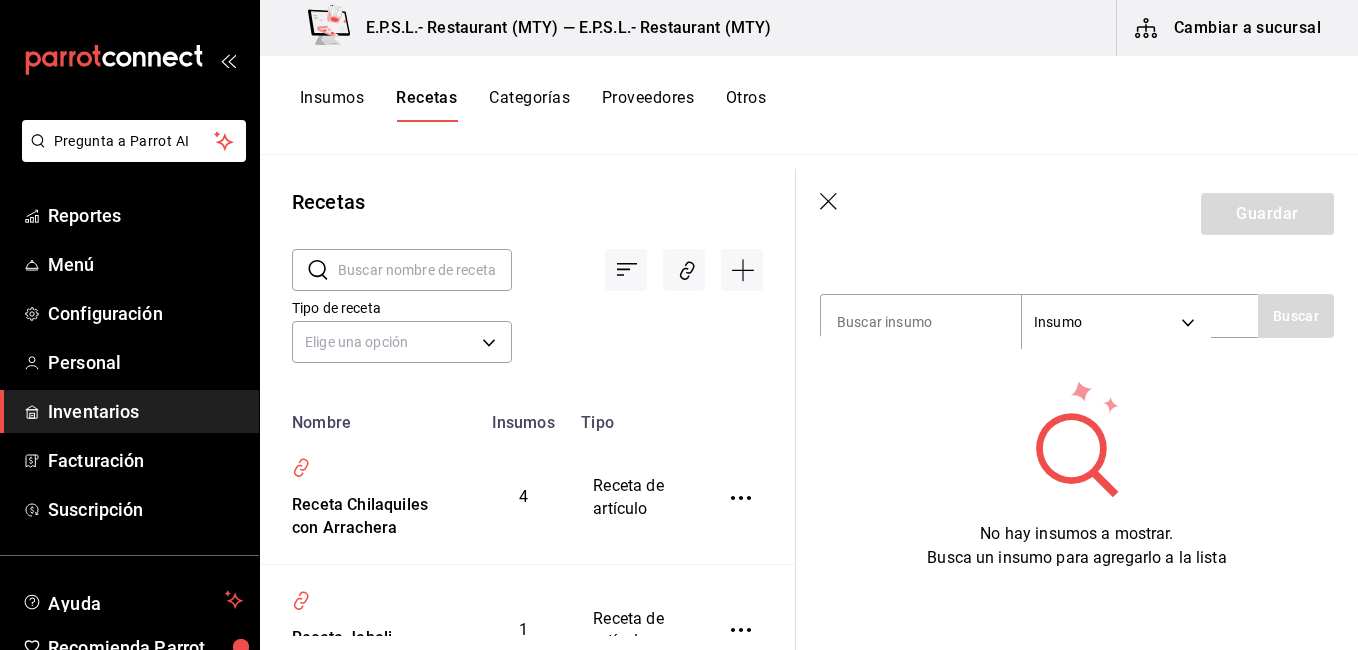 click at bounding box center (425, 270) 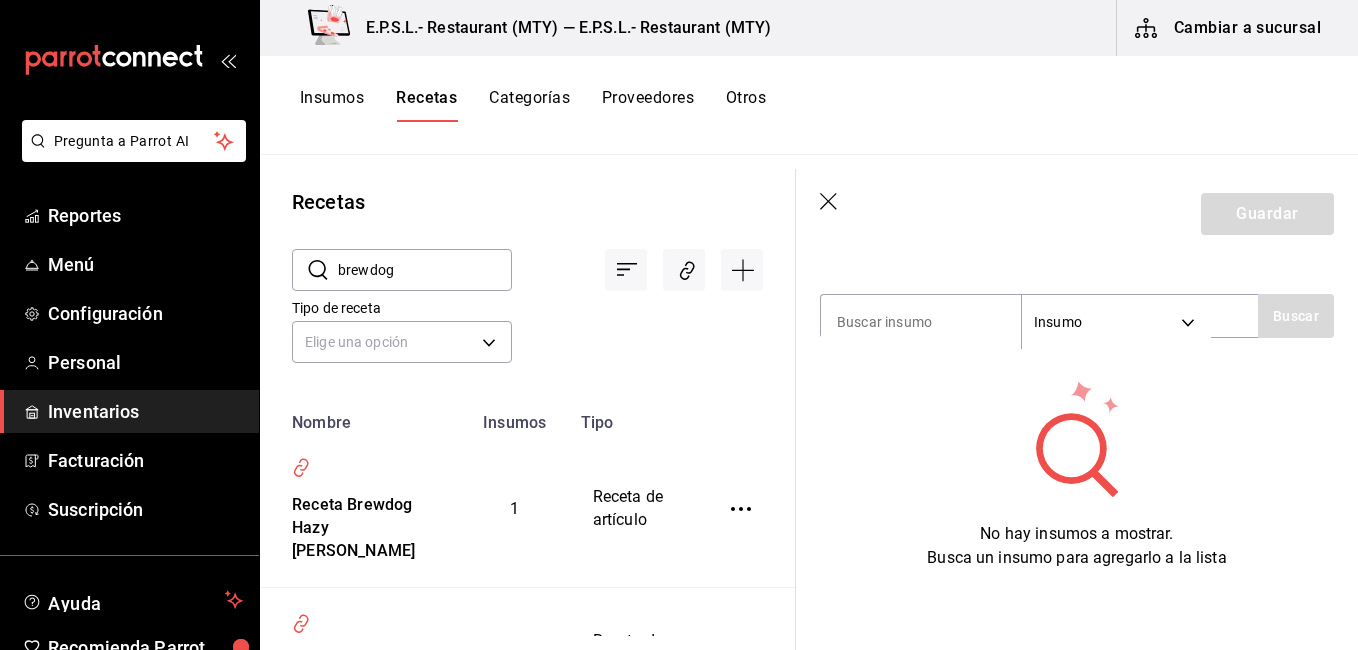 click 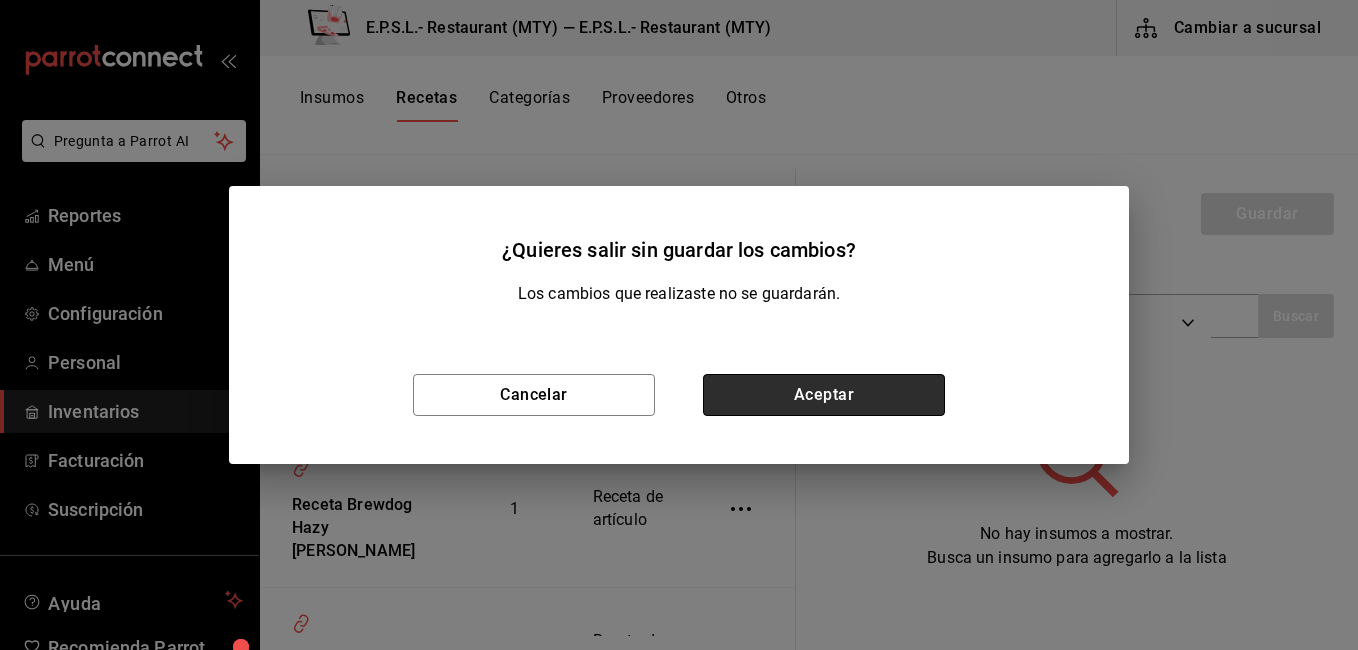 click on "Aceptar" at bounding box center [824, 395] 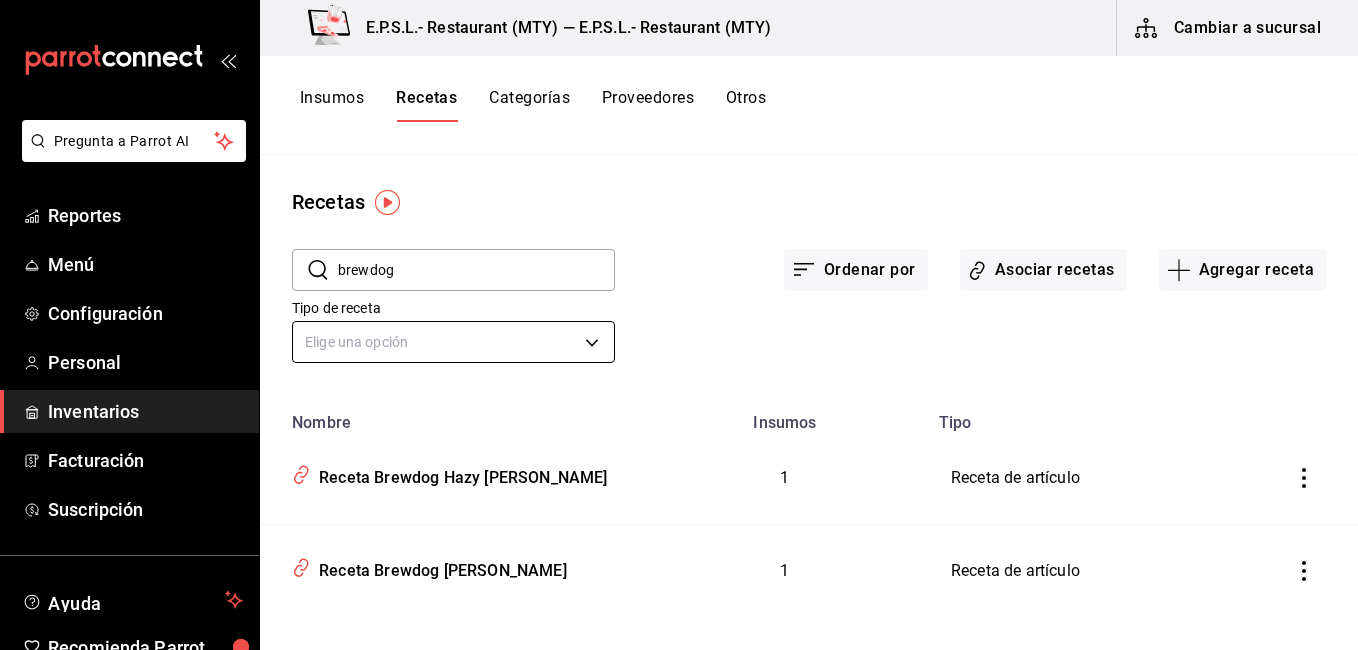 scroll, scrollTop: 0, scrollLeft: 0, axis: both 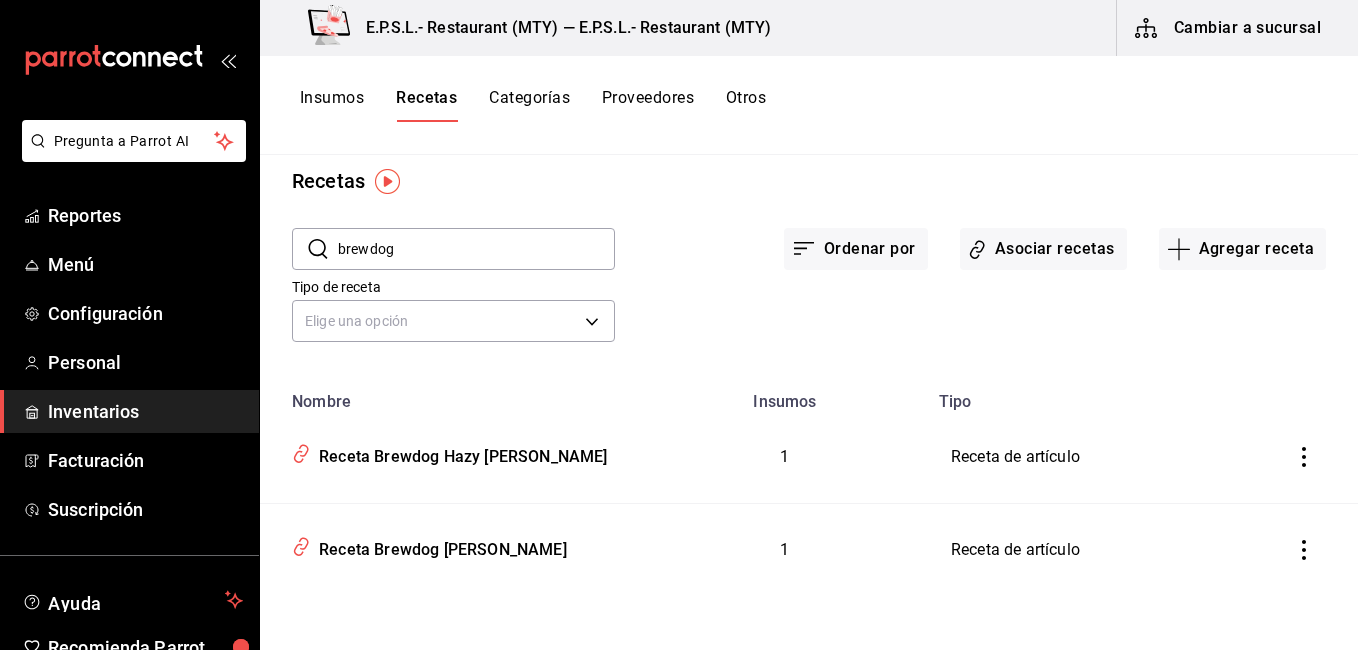 click on "brewdog" at bounding box center (476, 249) 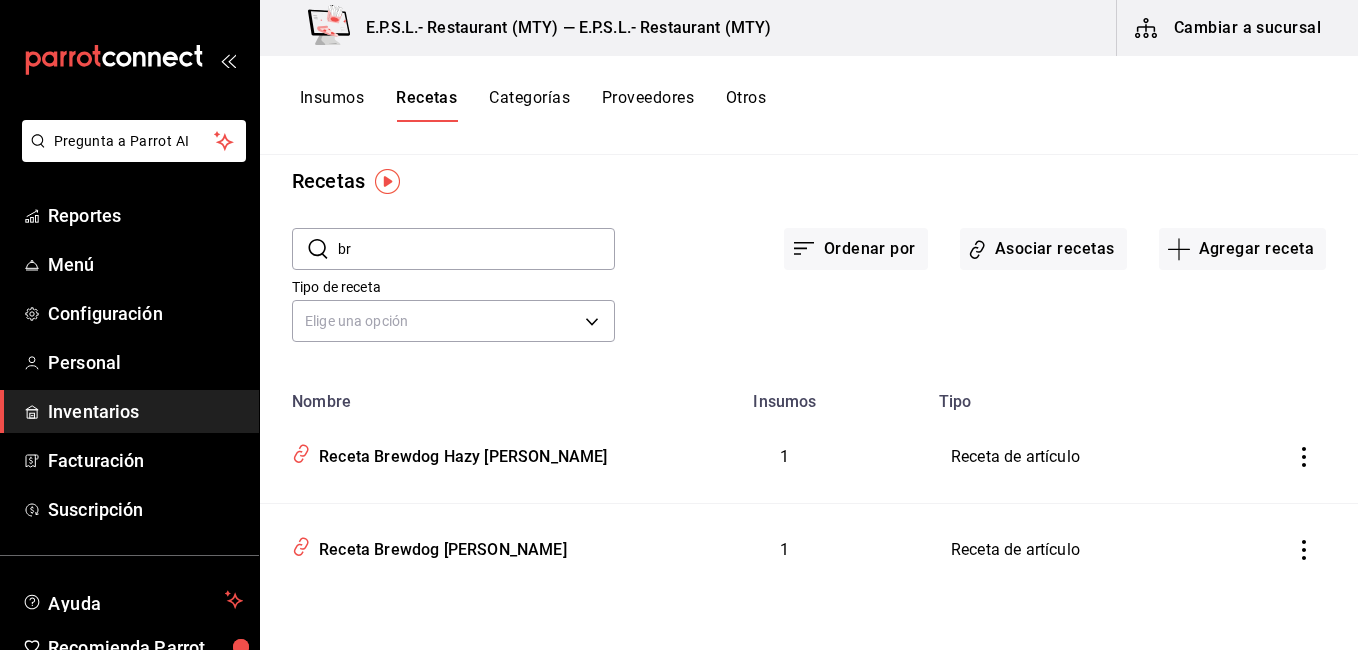 type on "b" 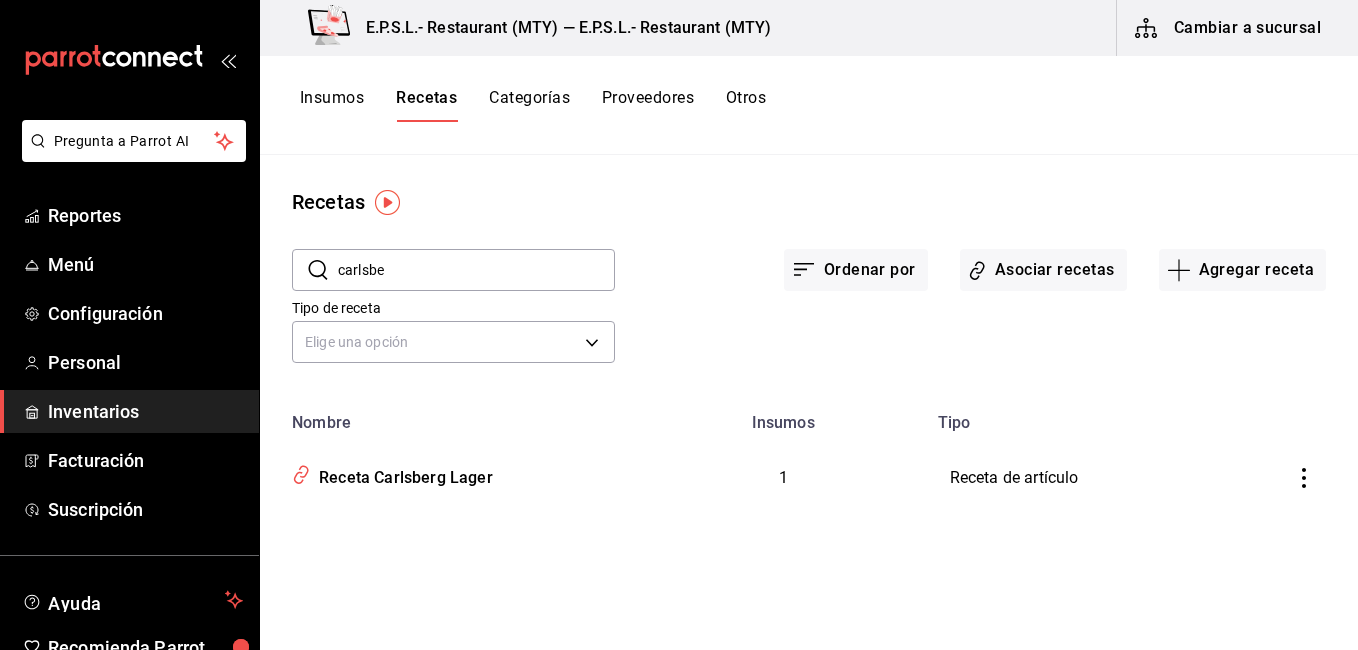 scroll, scrollTop: 0, scrollLeft: 0, axis: both 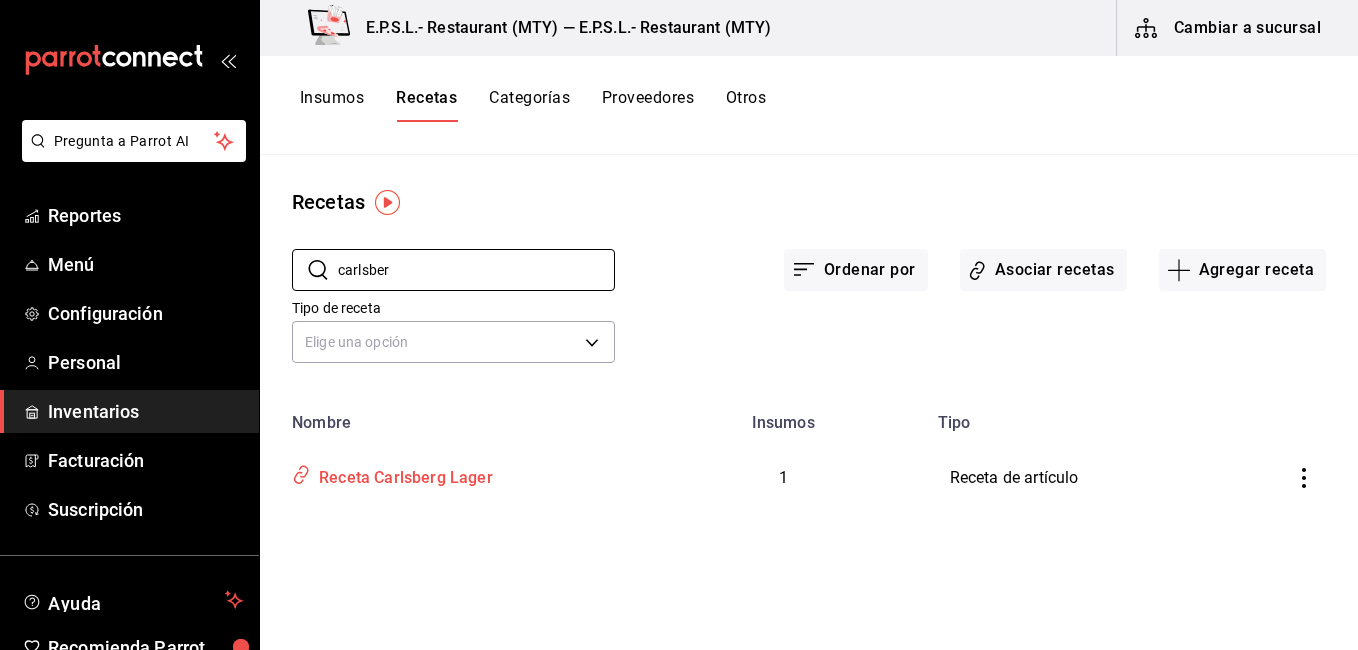 type on "carlsber" 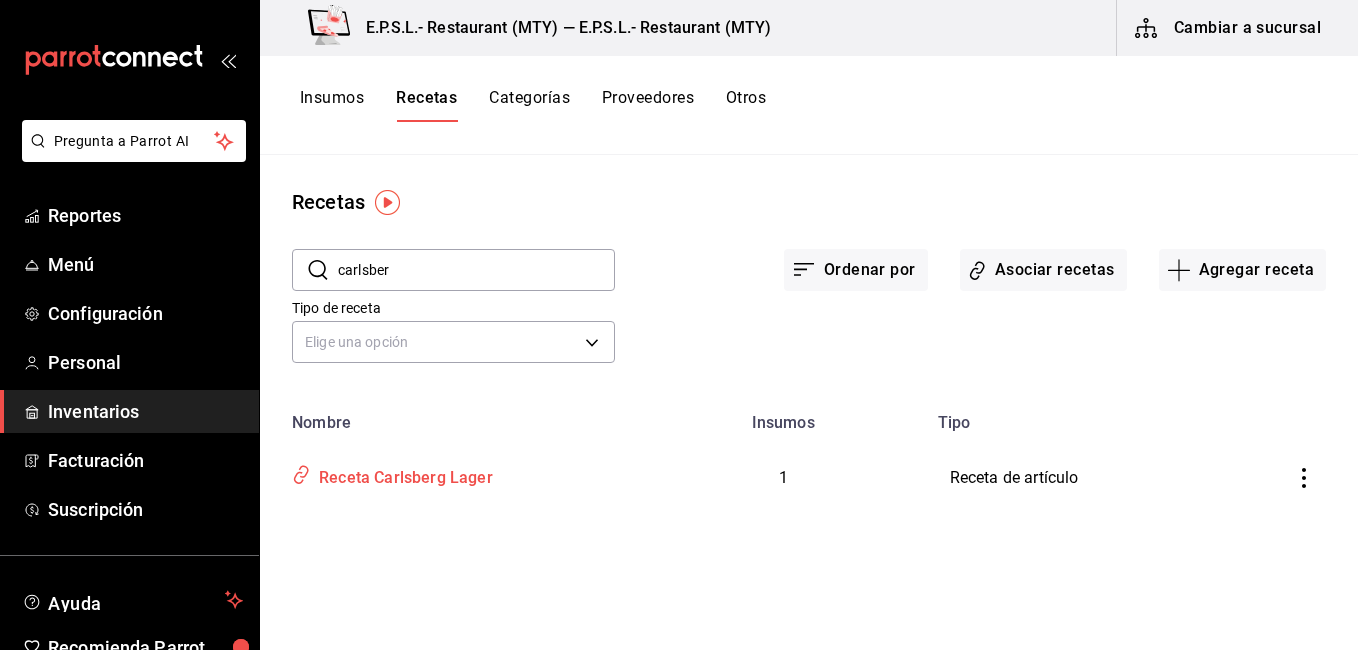 click on "Receta Carlsberg Lager" at bounding box center (402, 474) 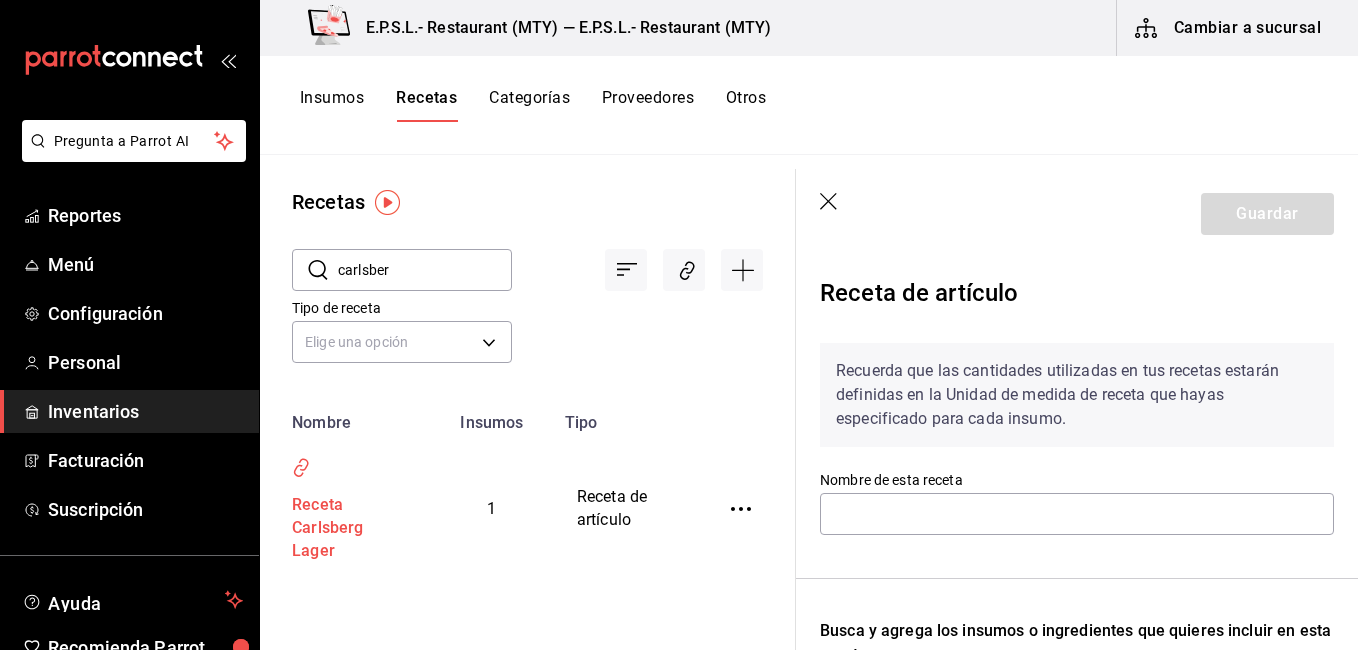 type on "Receta Carlsberg Lager" 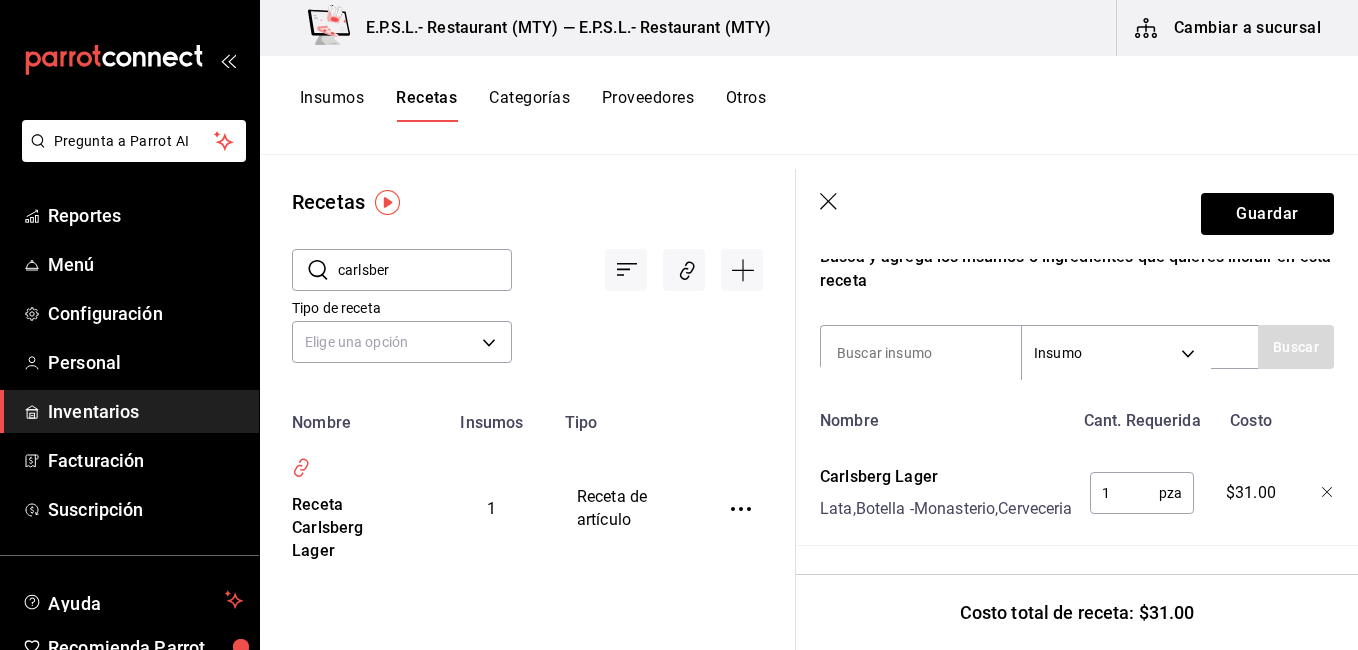 scroll, scrollTop: 0, scrollLeft: 0, axis: both 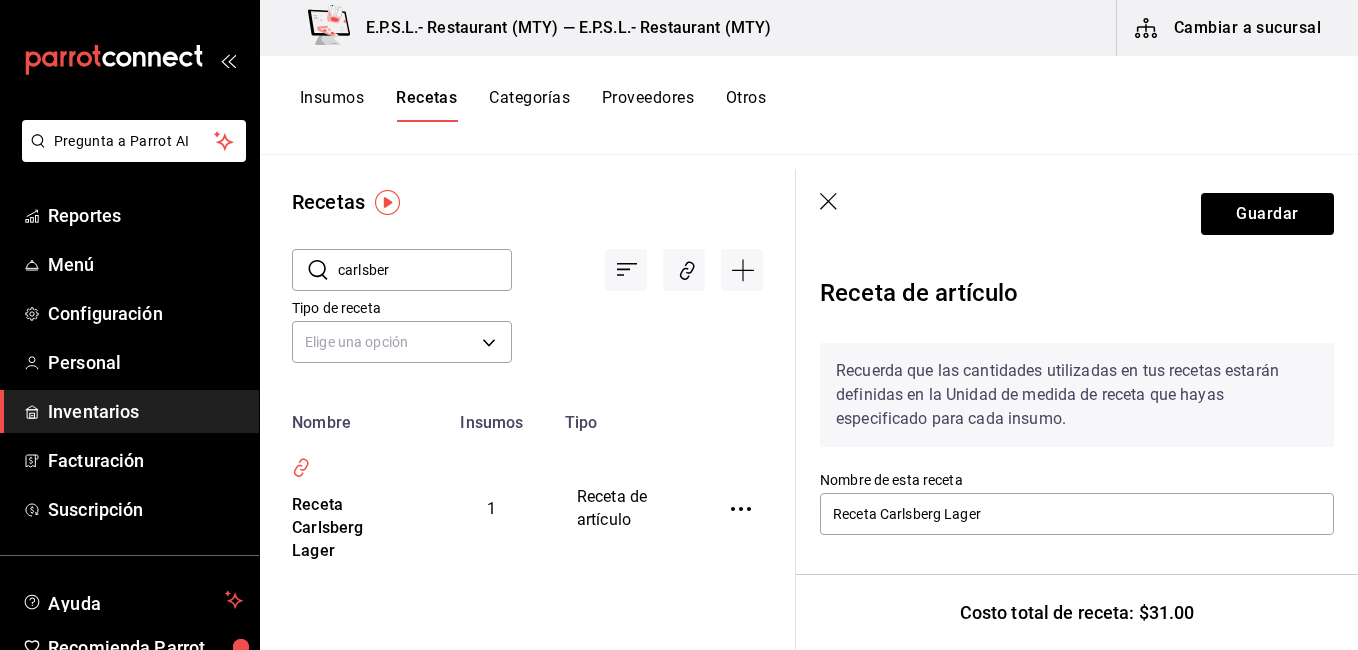 click on "carlsber" at bounding box center (425, 270) 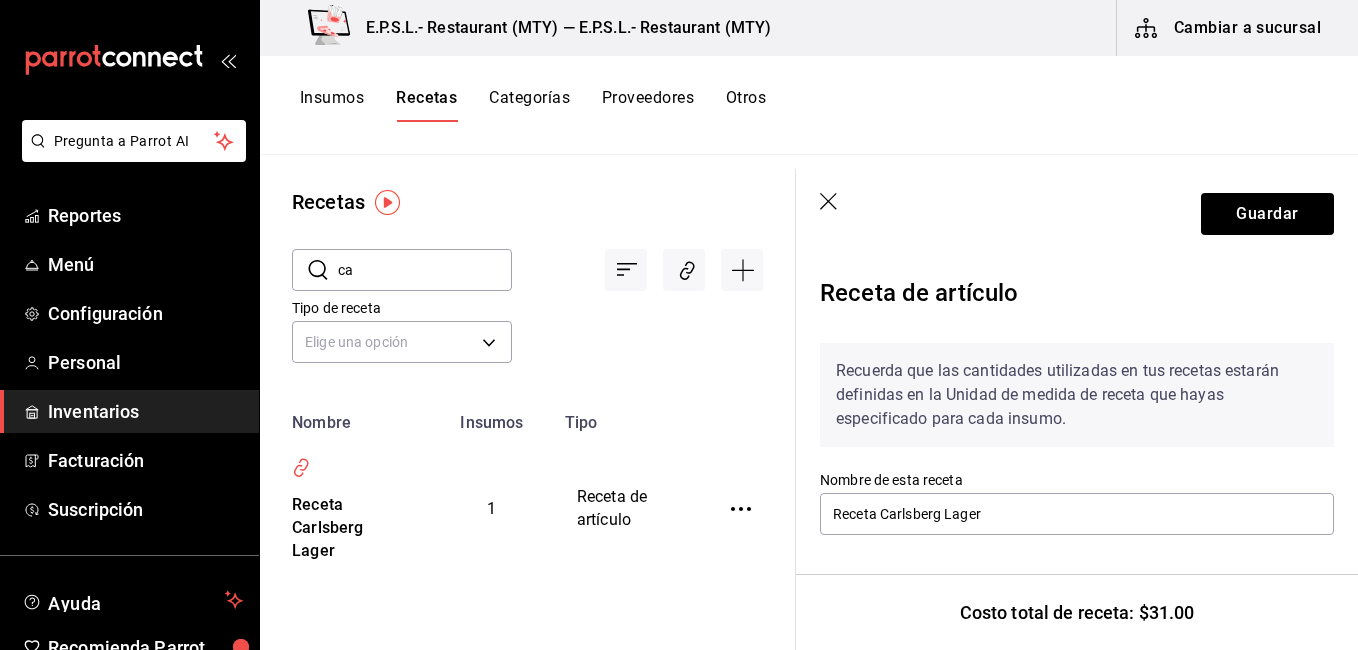 type on "c" 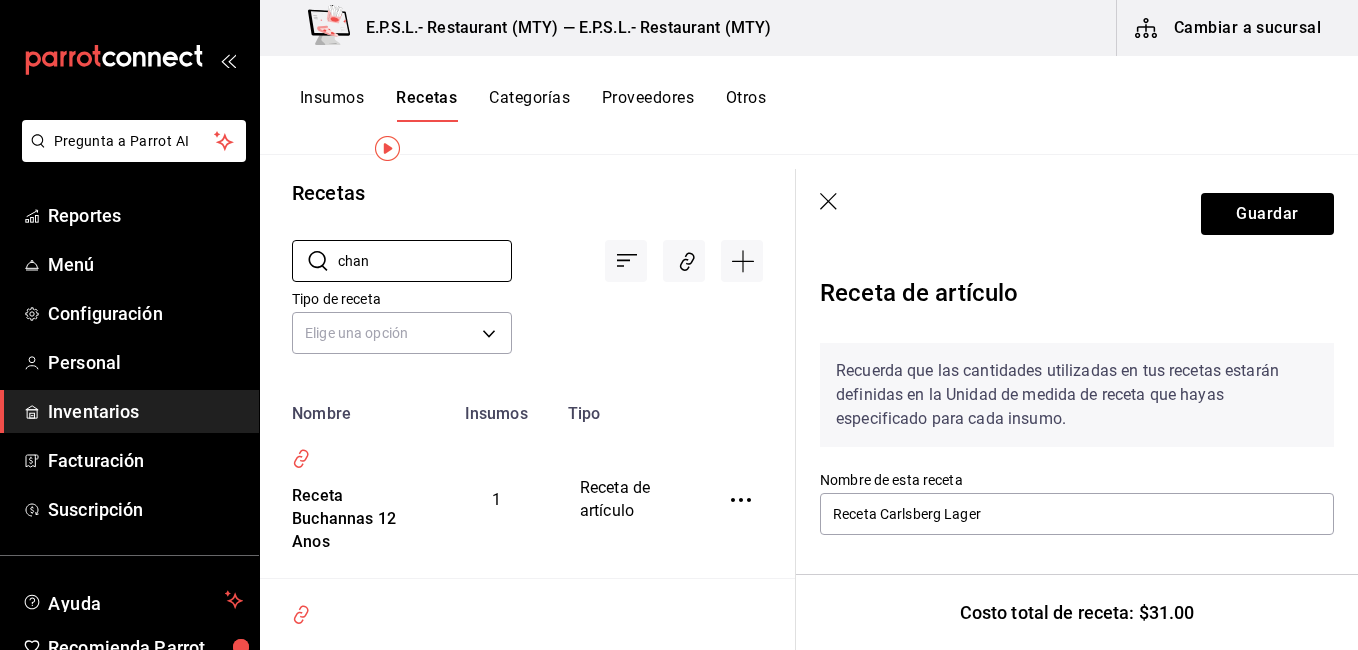 scroll, scrollTop: 0, scrollLeft: 0, axis: both 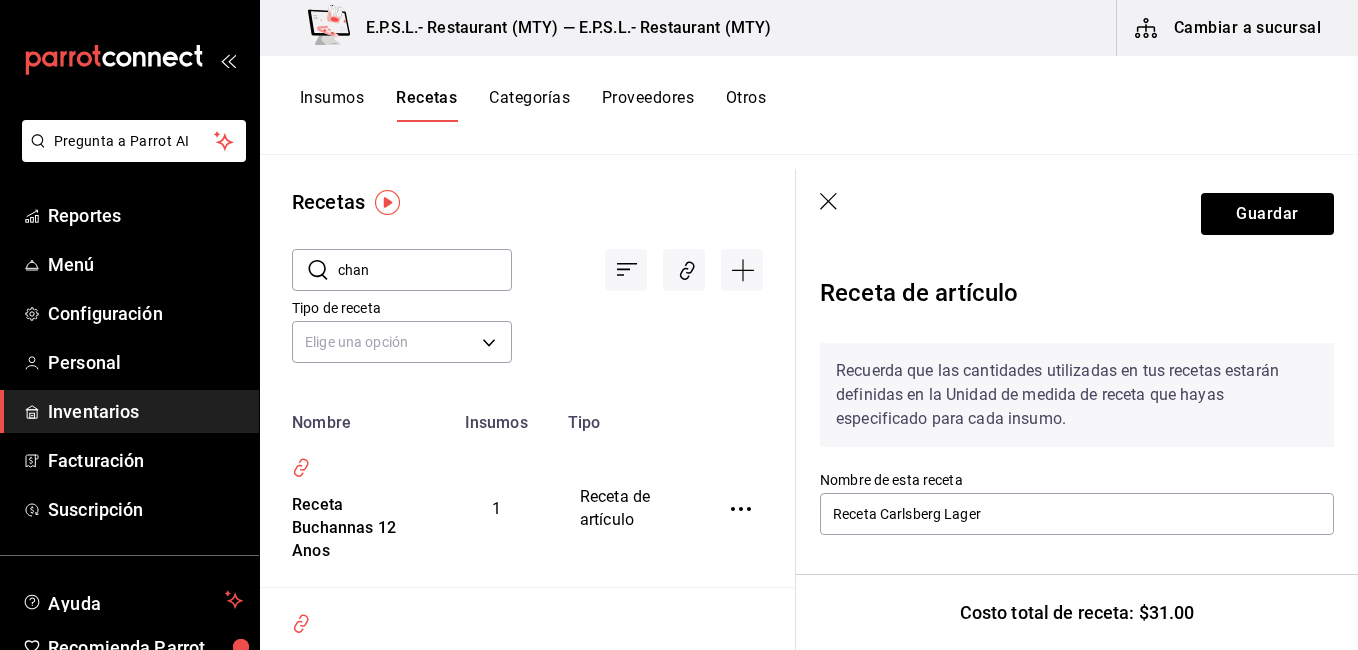 click on "chan" at bounding box center [425, 270] 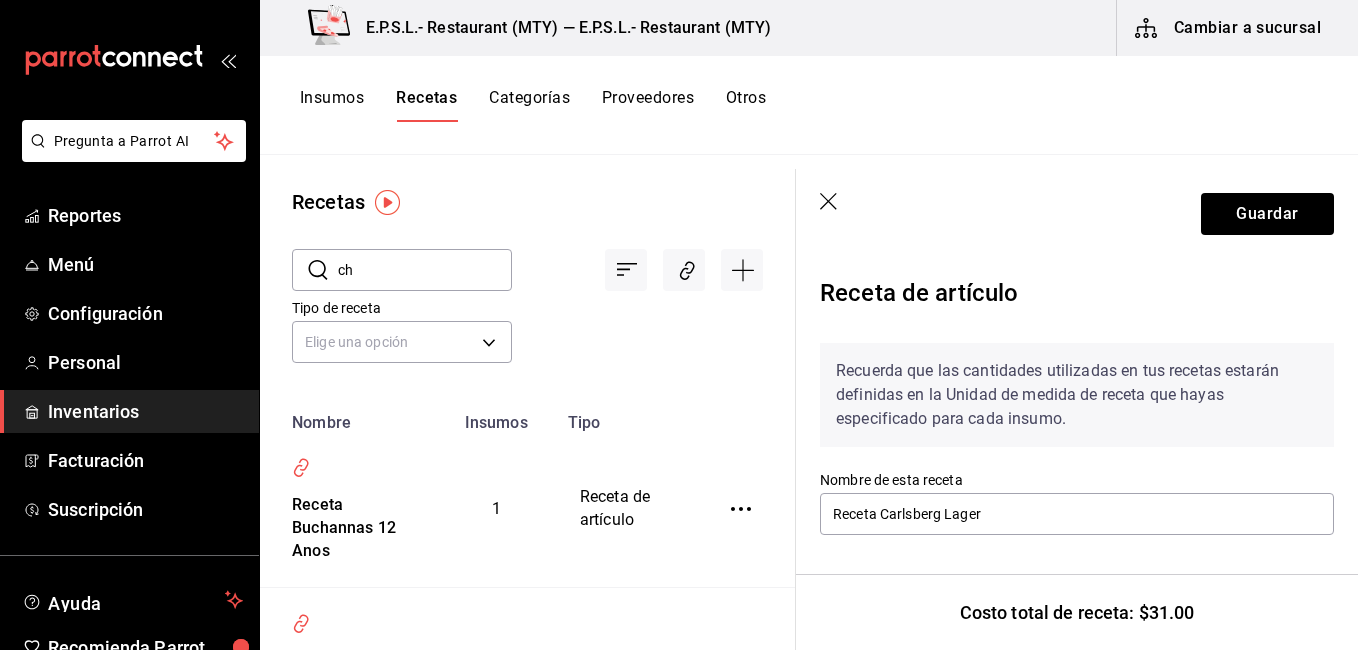 type on "c" 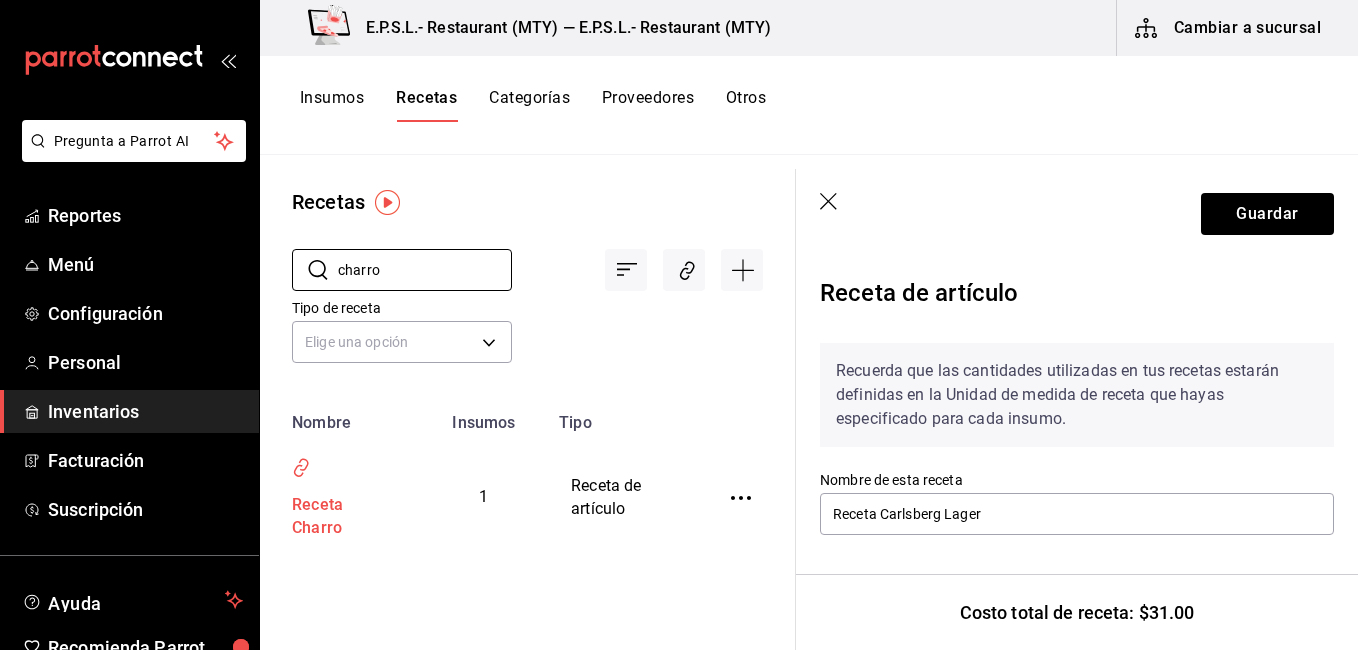 type on "charro" 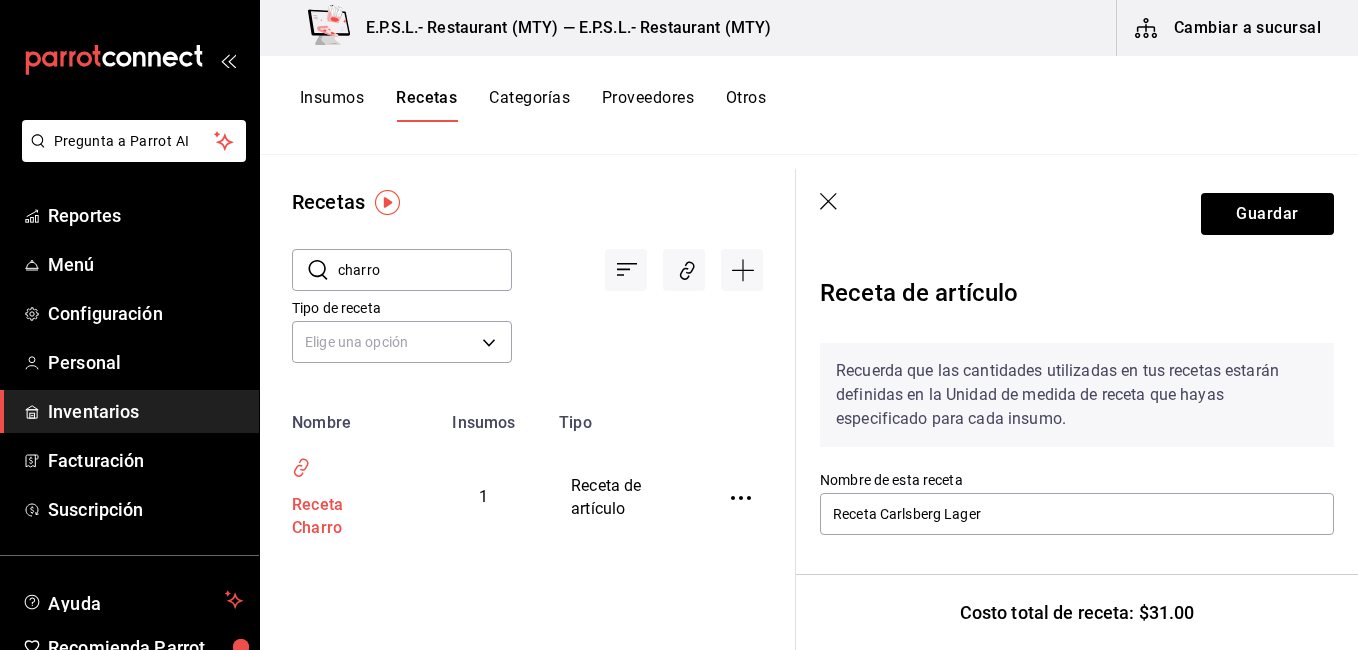 click on "Receta Charro" at bounding box center [340, 513] 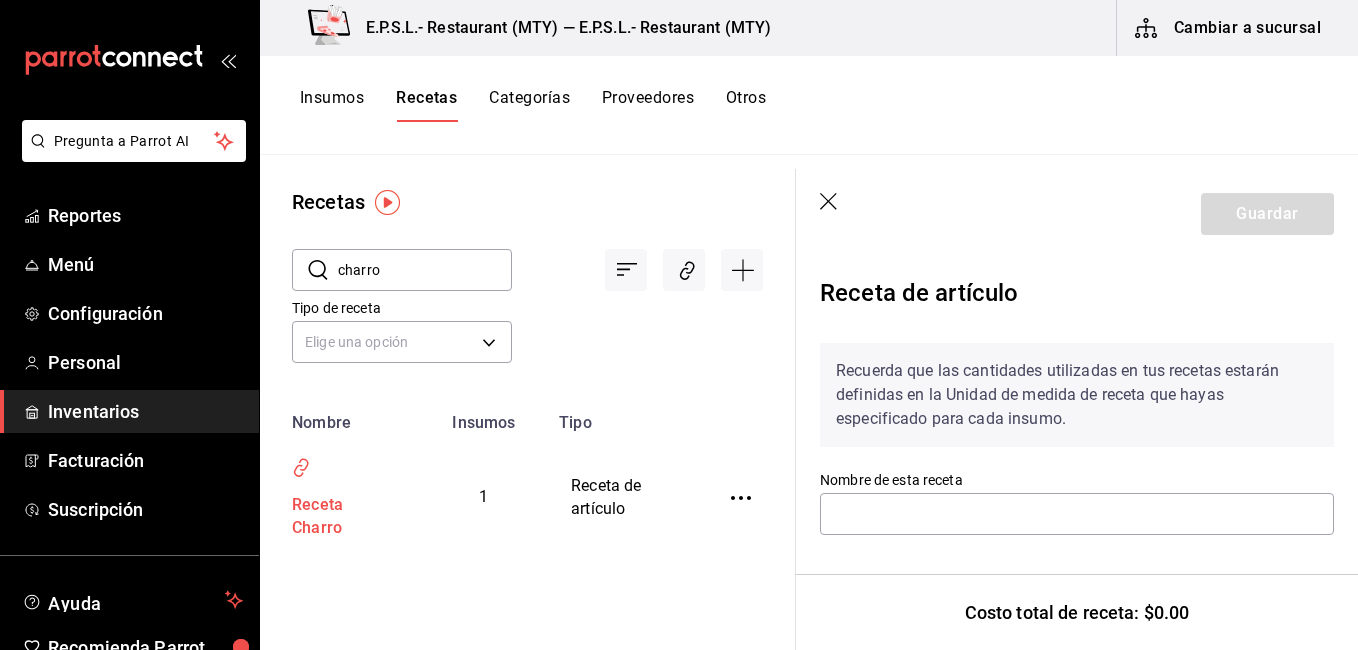 type on "Receta Charro" 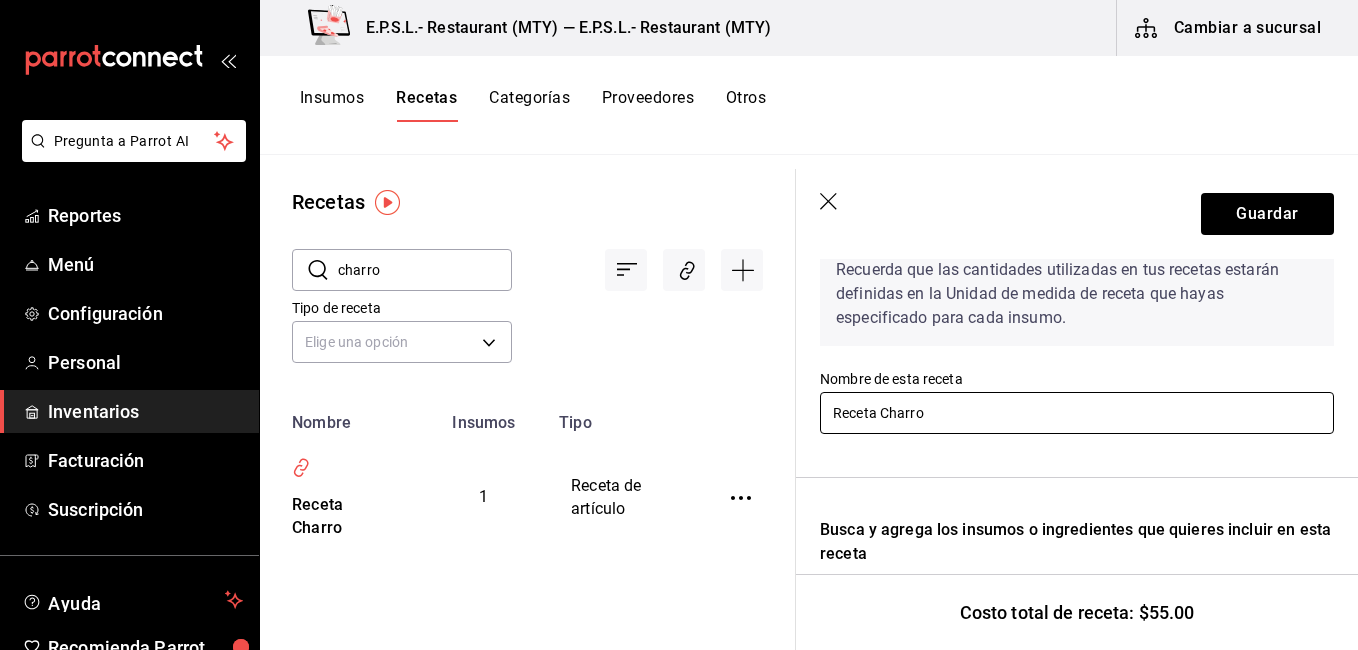 scroll, scrollTop: 0, scrollLeft: 0, axis: both 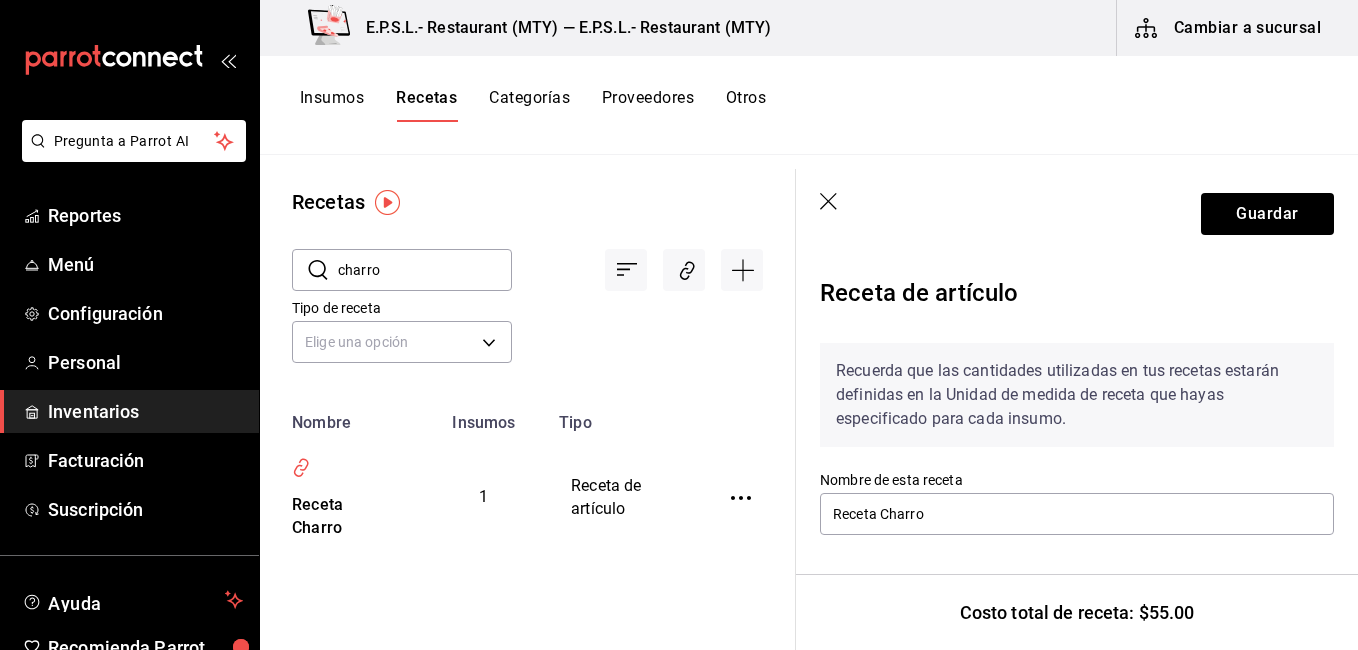 click on "charro" at bounding box center [425, 270] 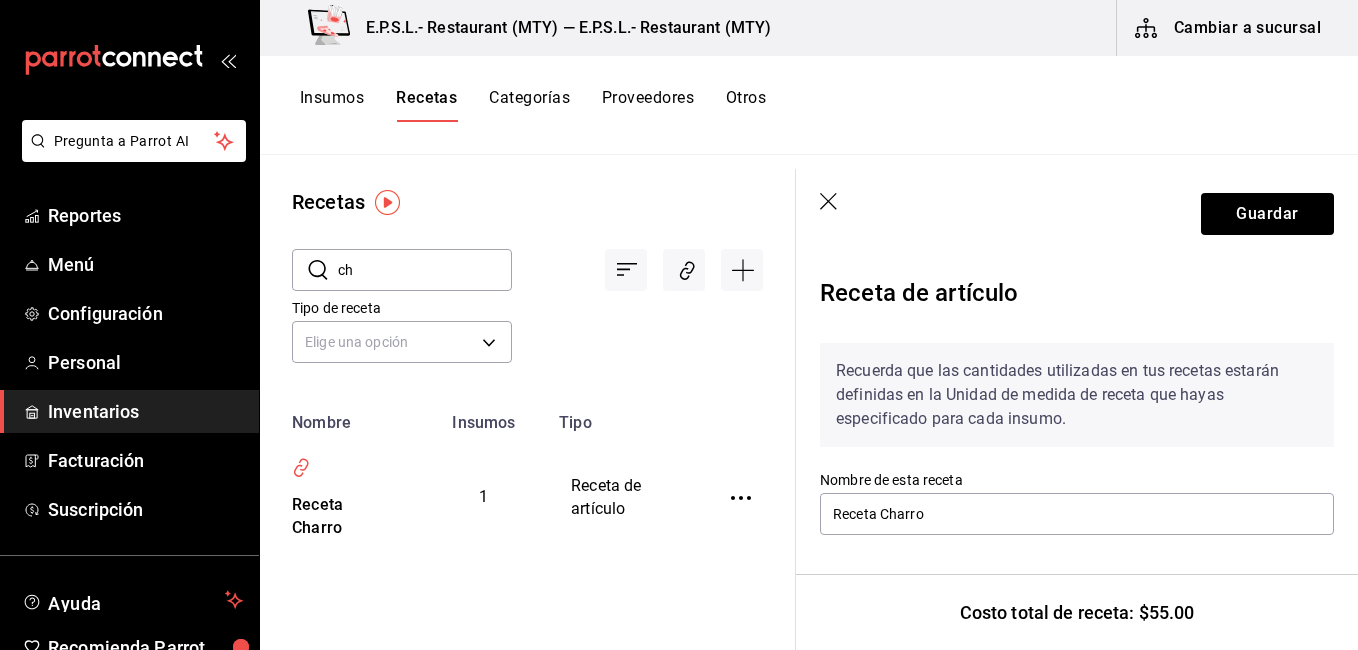 type on "c" 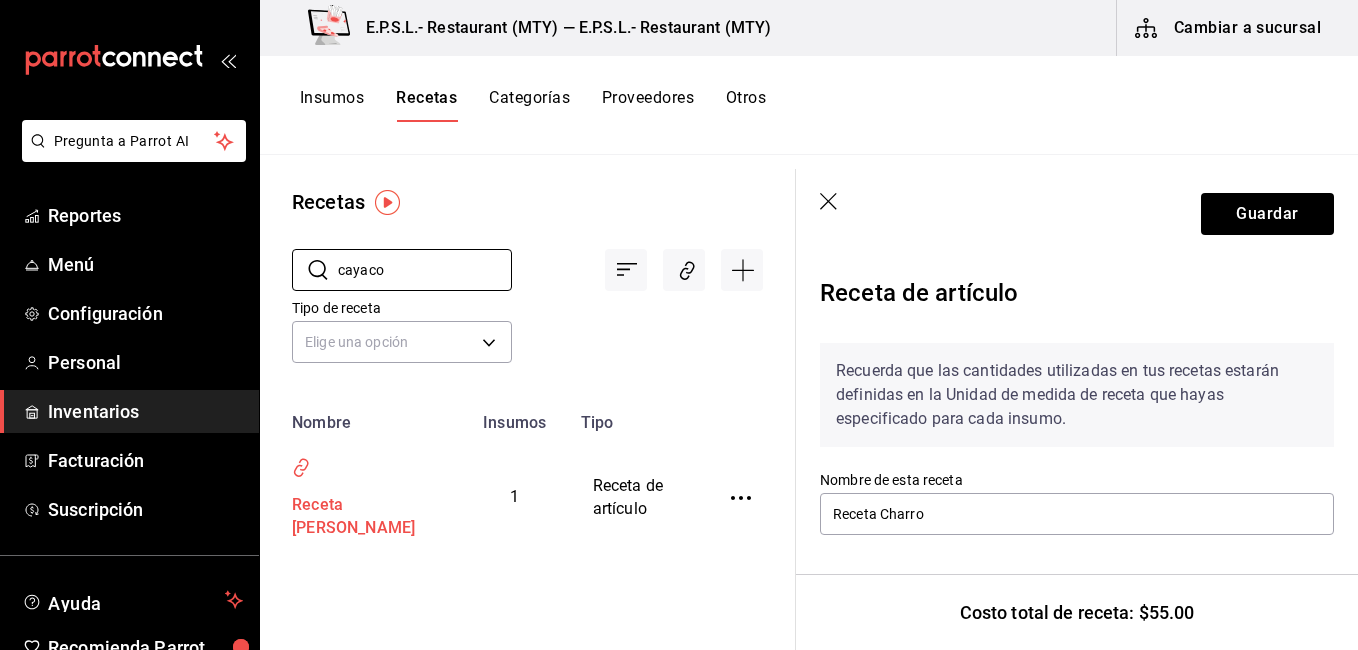 type on "cayaco" 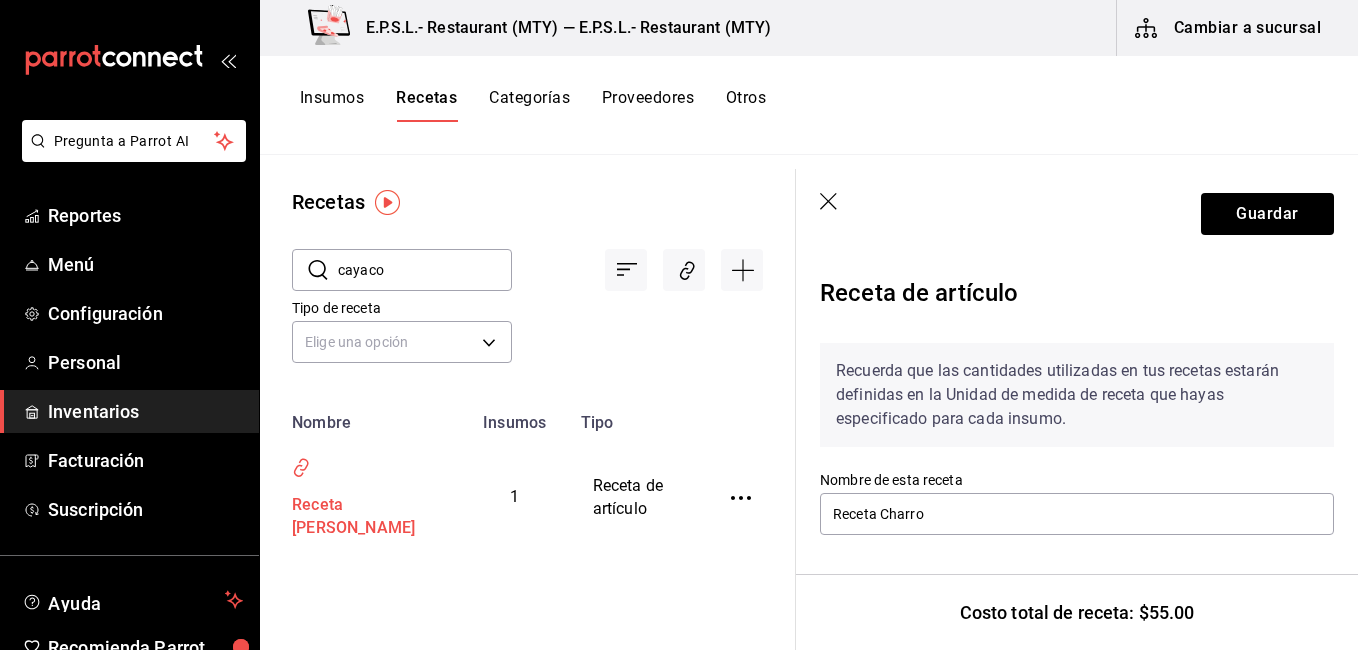 click on "Receta Colima Cayaco" at bounding box center (360, 513) 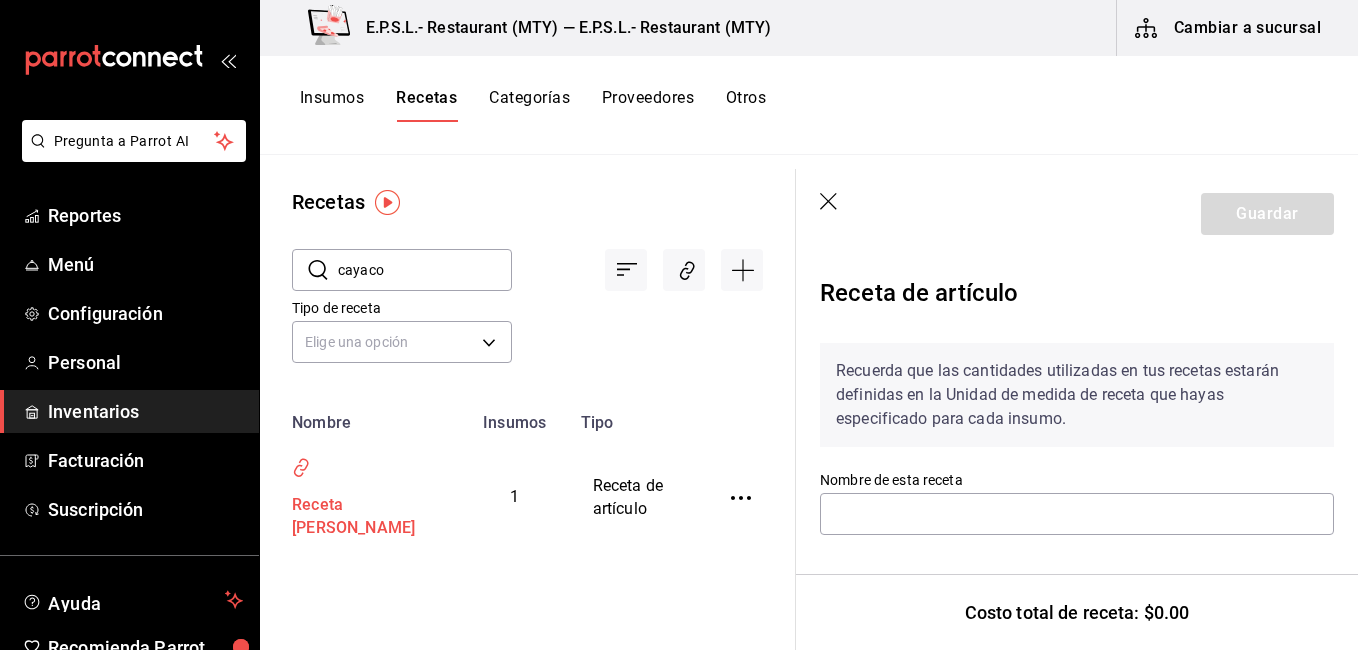 type on "Receta Colima Cayaco" 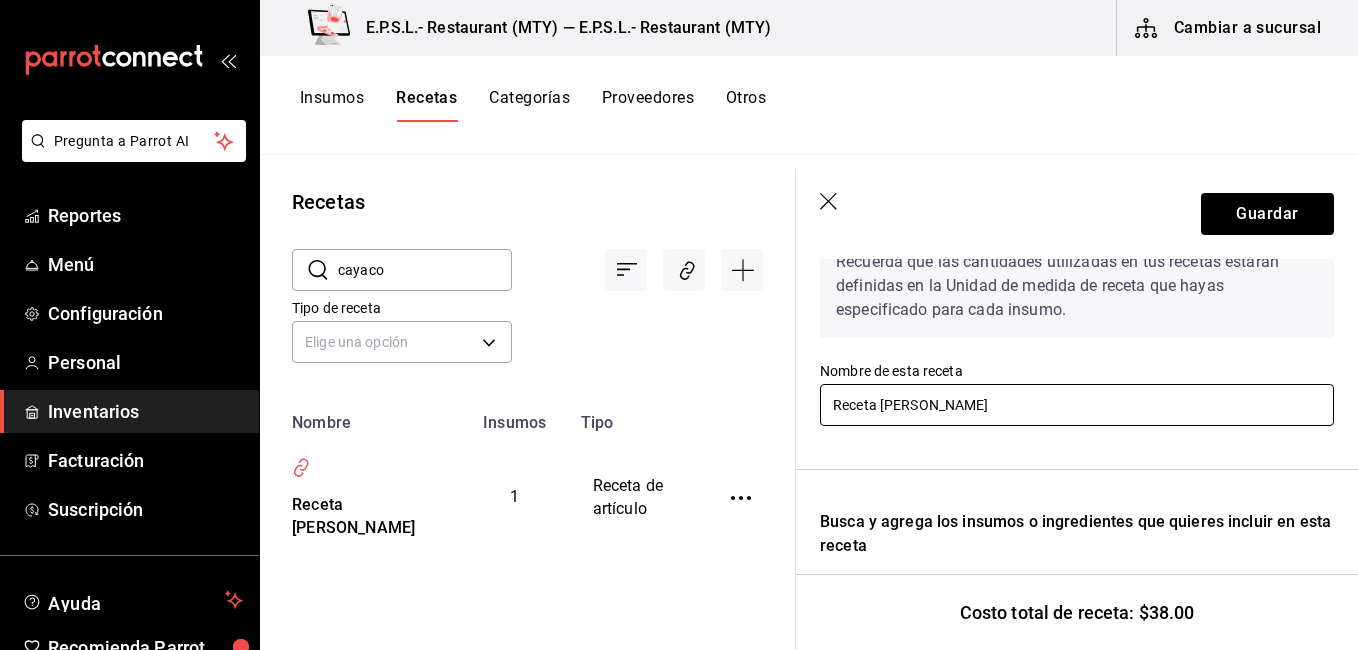 scroll, scrollTop: 0, scrollLeft: 0, axis: both 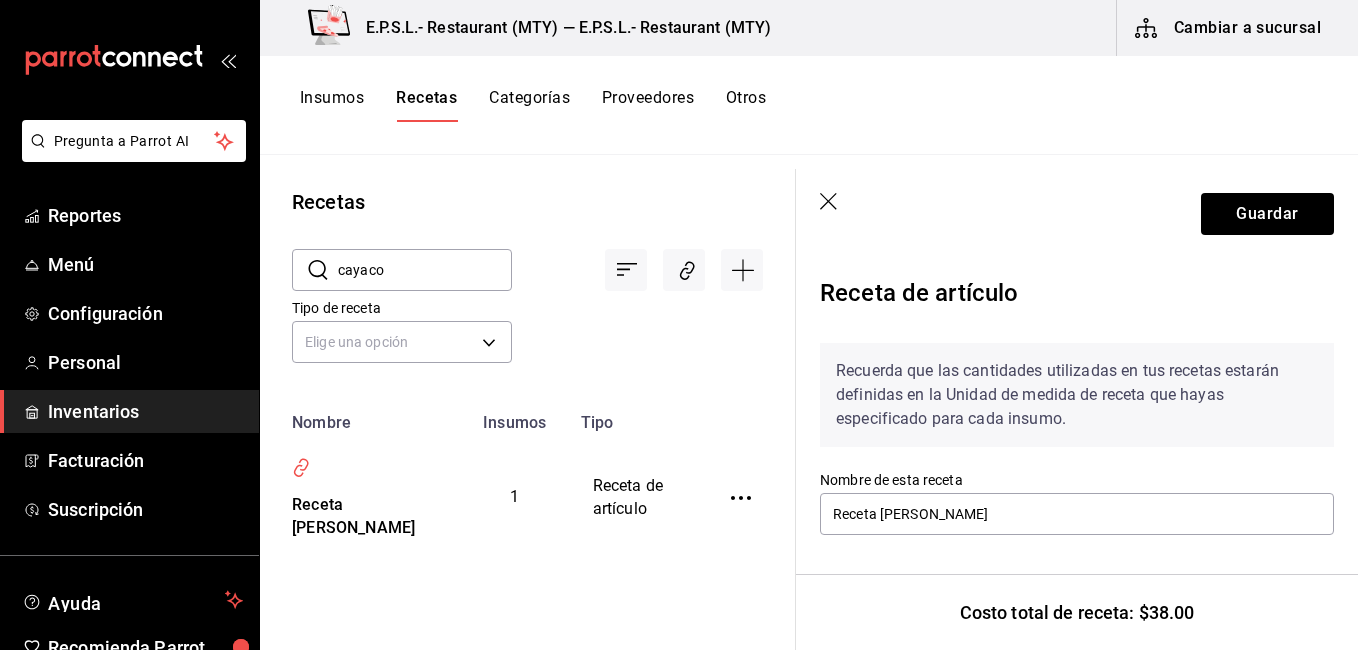click on "cayaco" at bounding box center [425, 270] 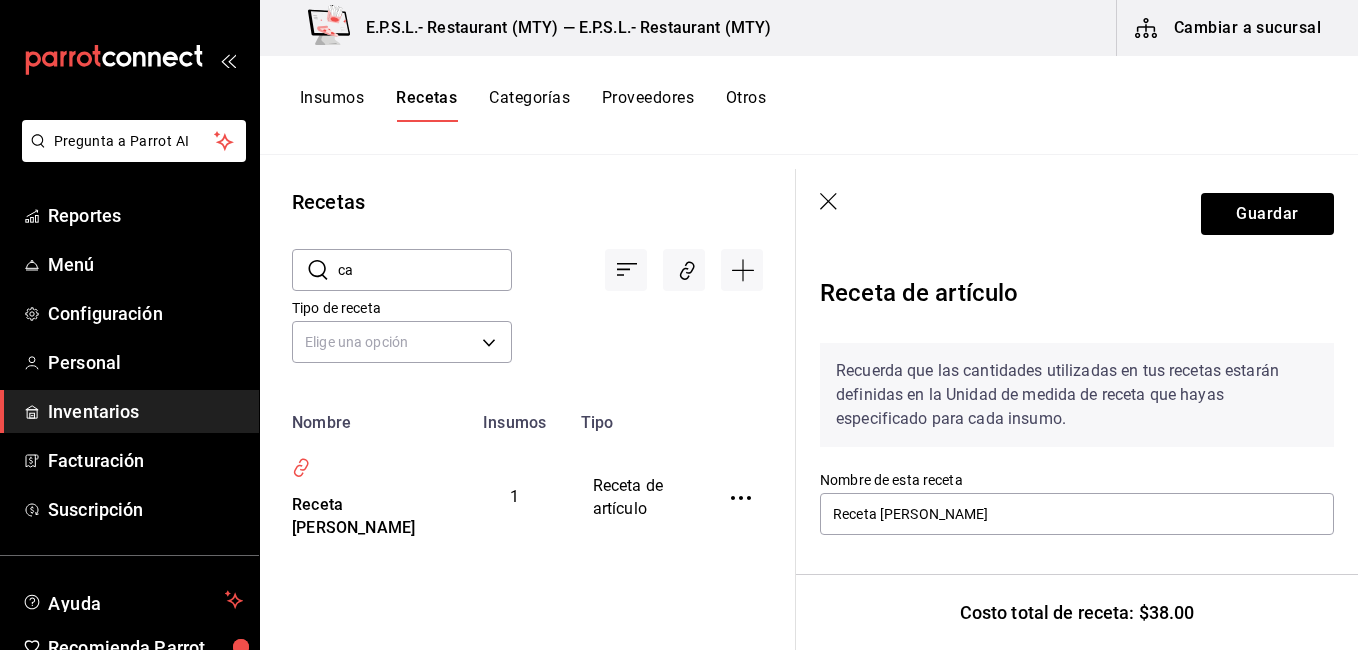 type on "c" 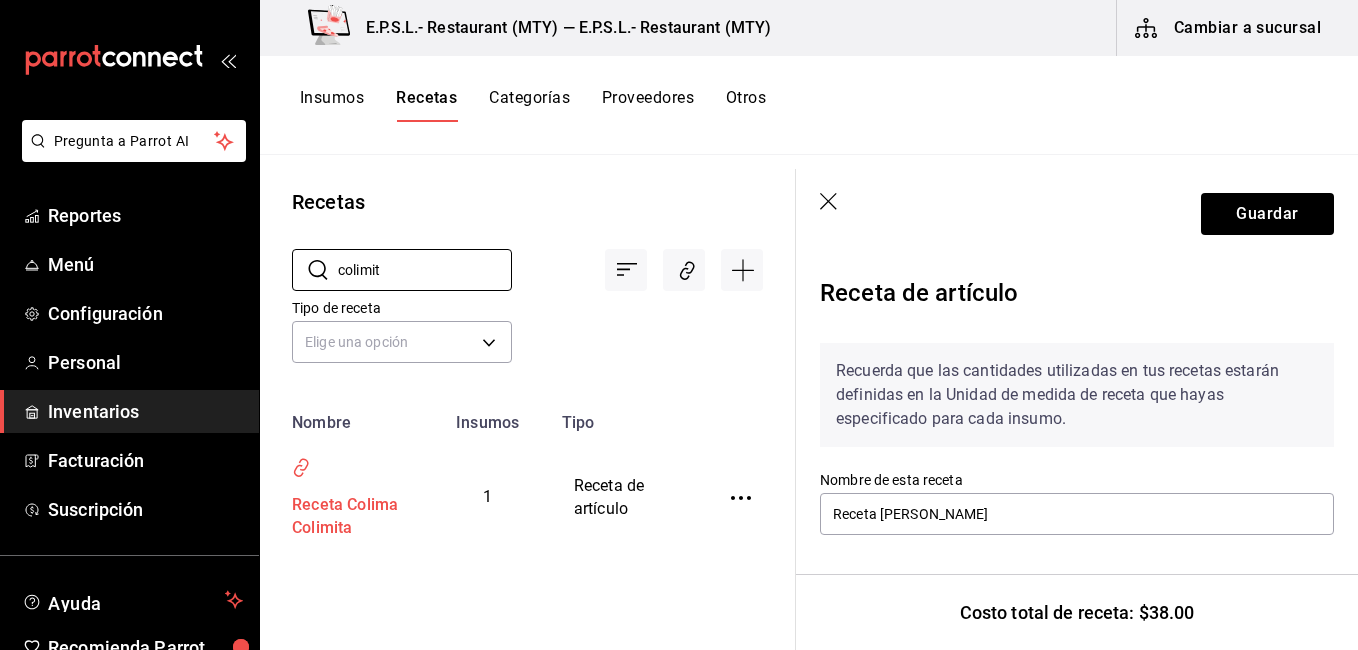 type on "colimit" 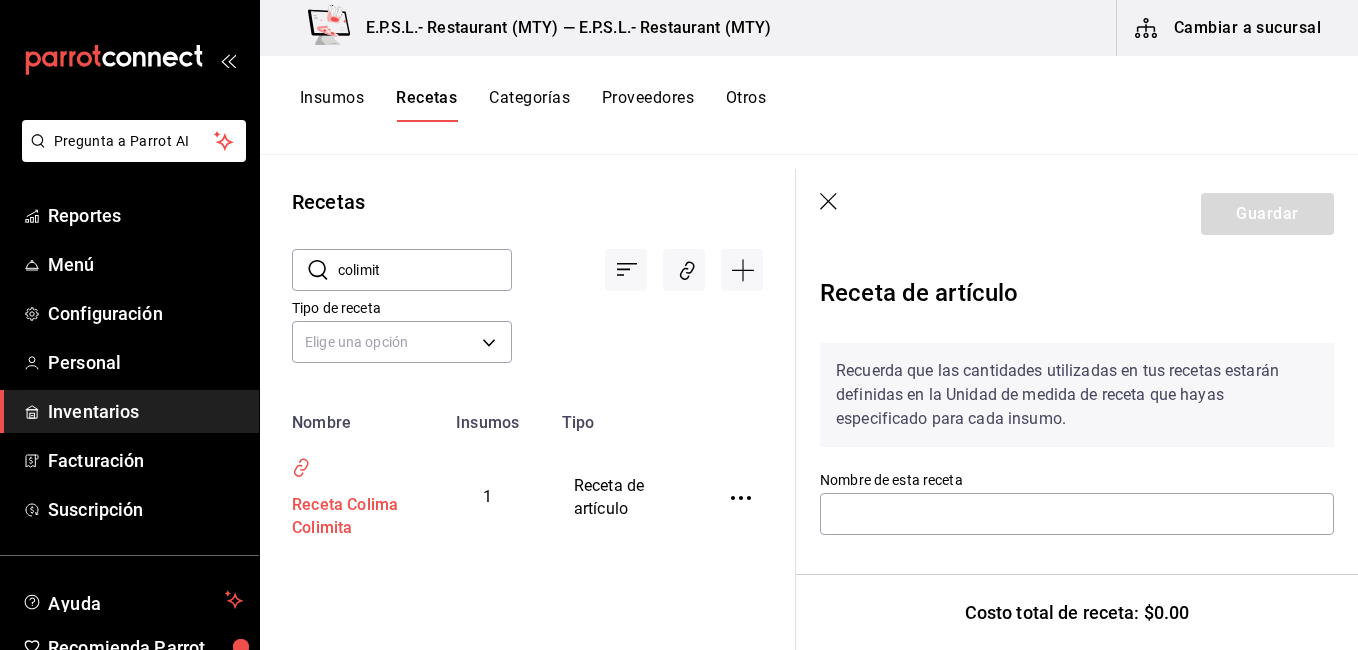 type on "Receta Colima Colimita" 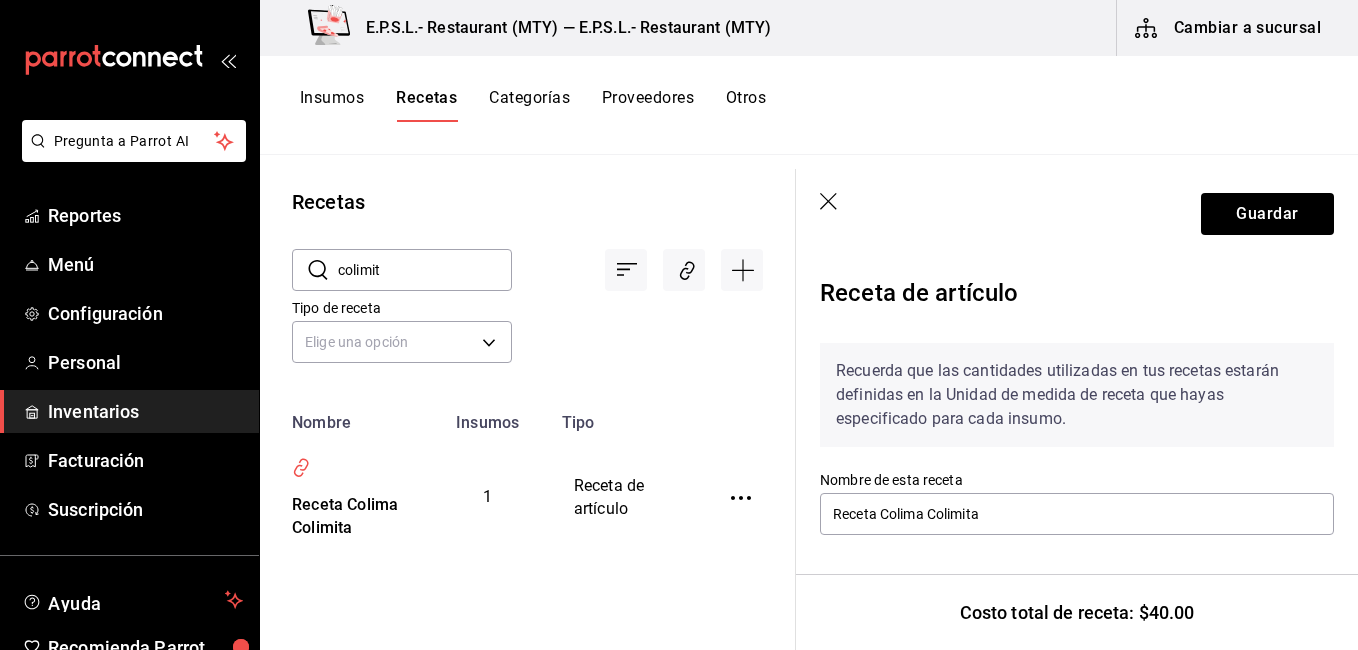 scroll, scrollTop: 413, scrollLeft: 0, axis: vertical 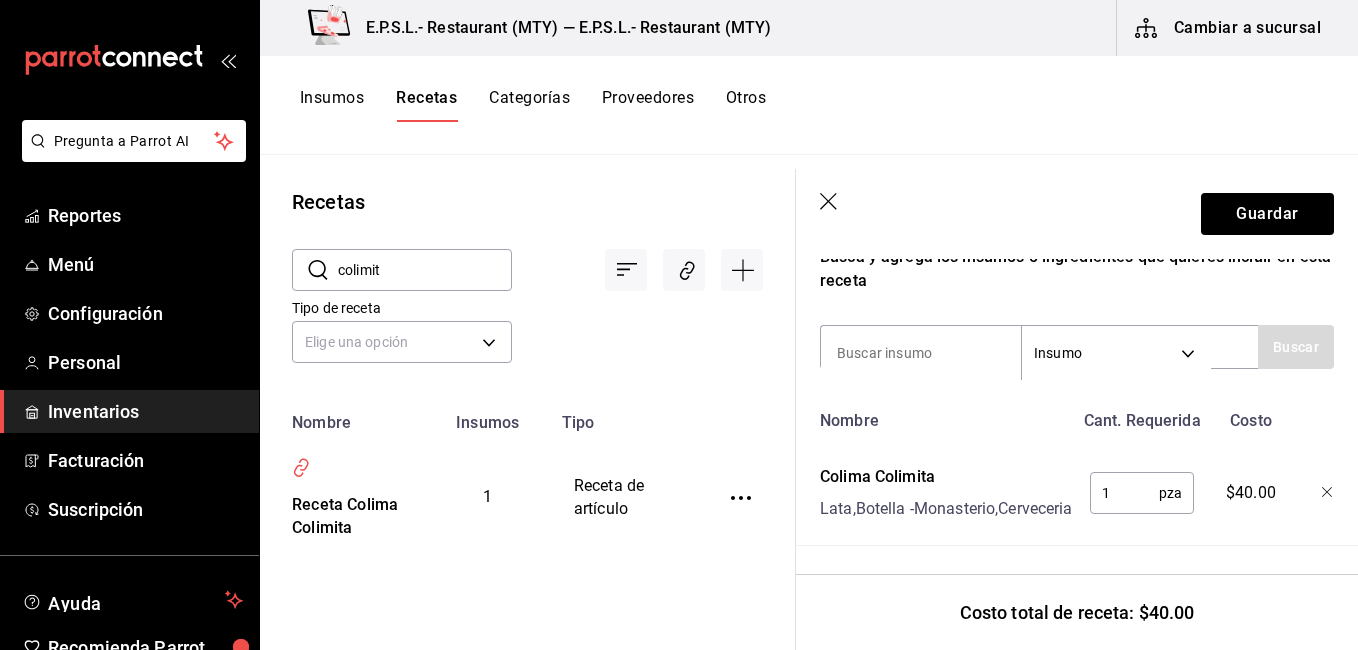 click on "colimit" at bounding box center (425, 270) 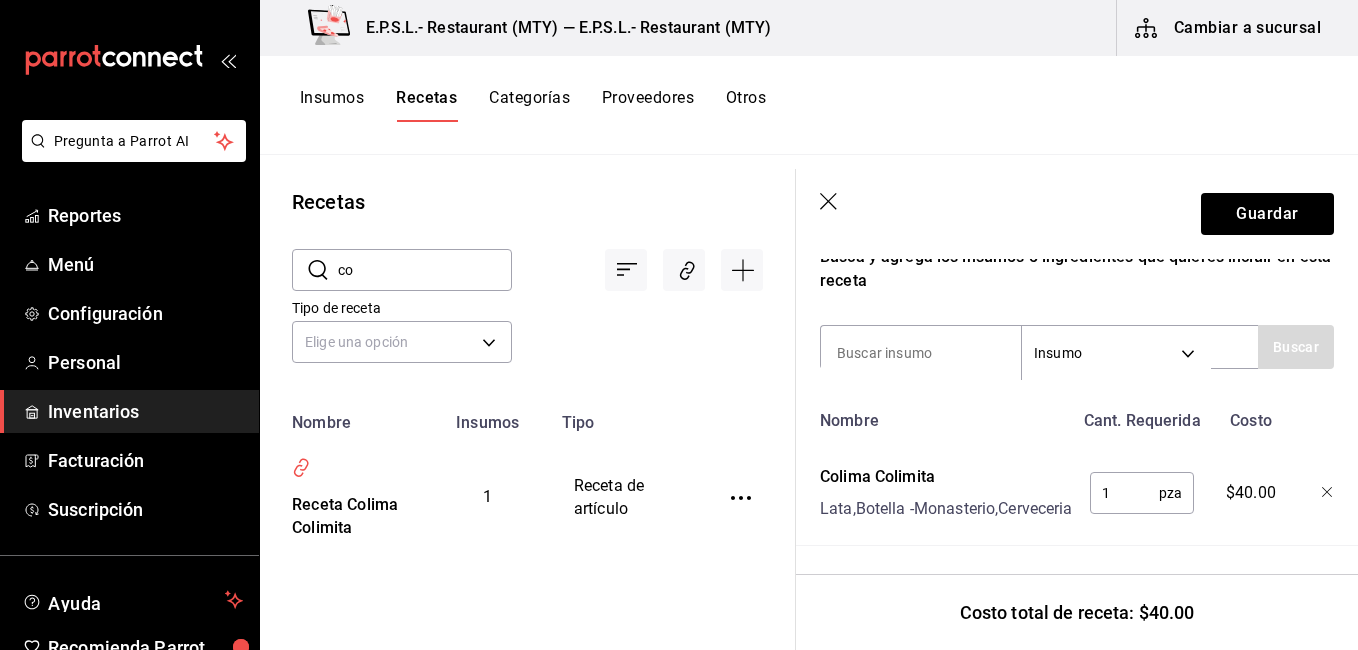 type on "c" 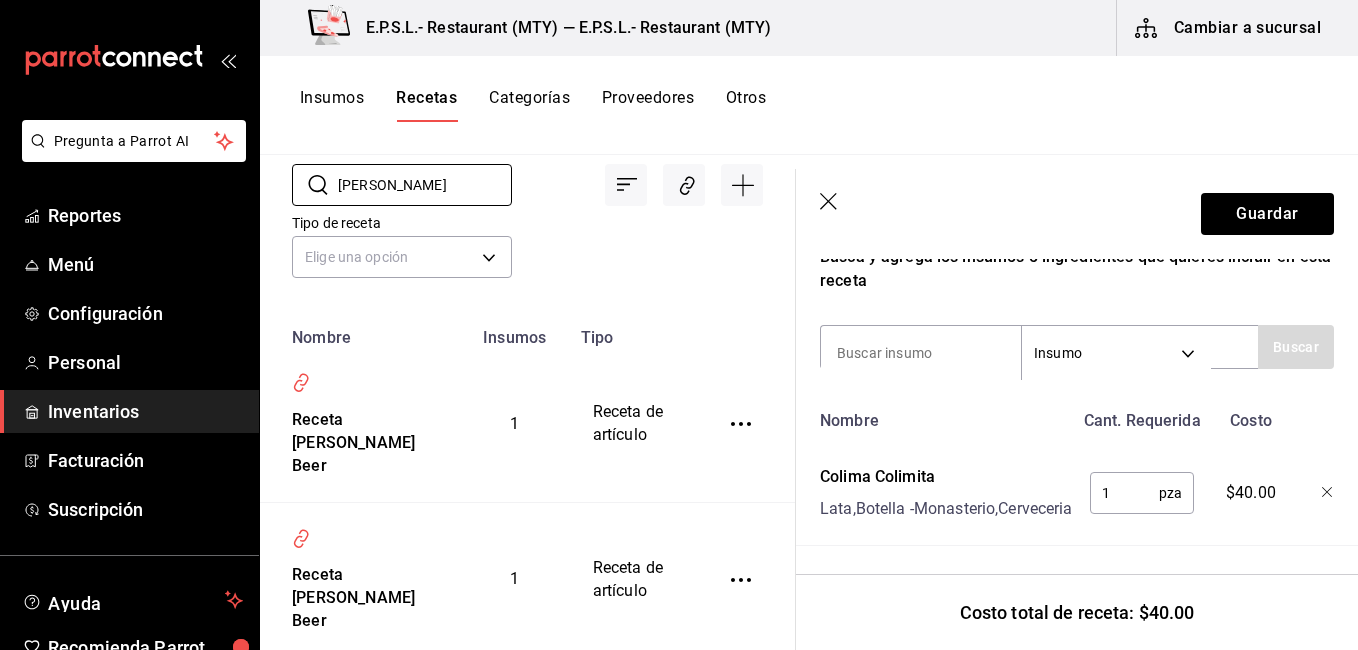 scroll, scrollTop: 100, scrollLeft: 0, axis: vertical 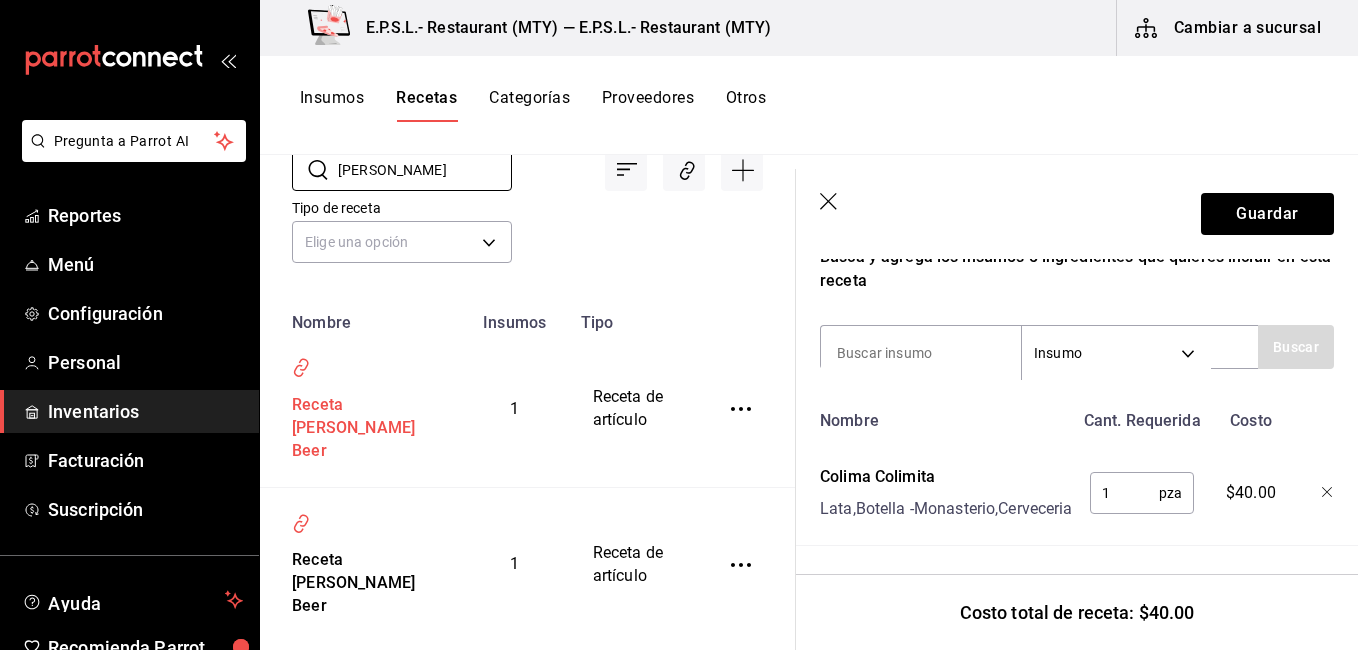 type on "duff" 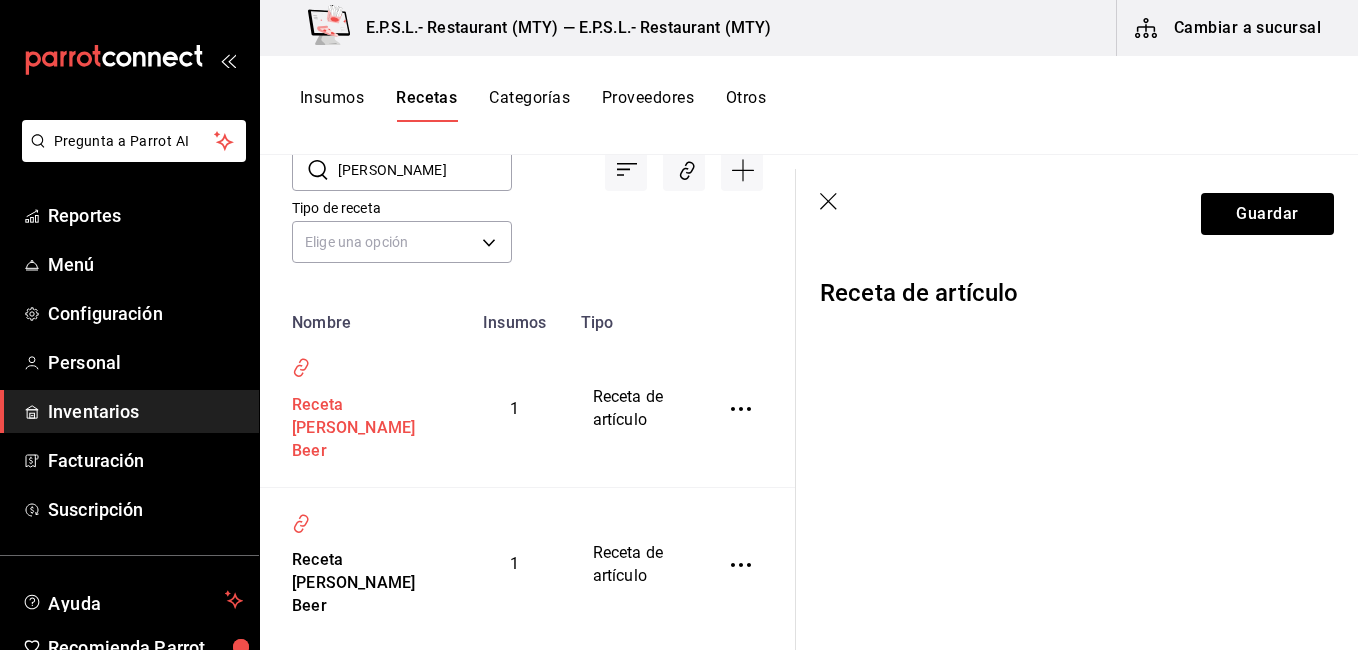 scroll, scrollTop: 0, scrollLeft: 0, axis: both 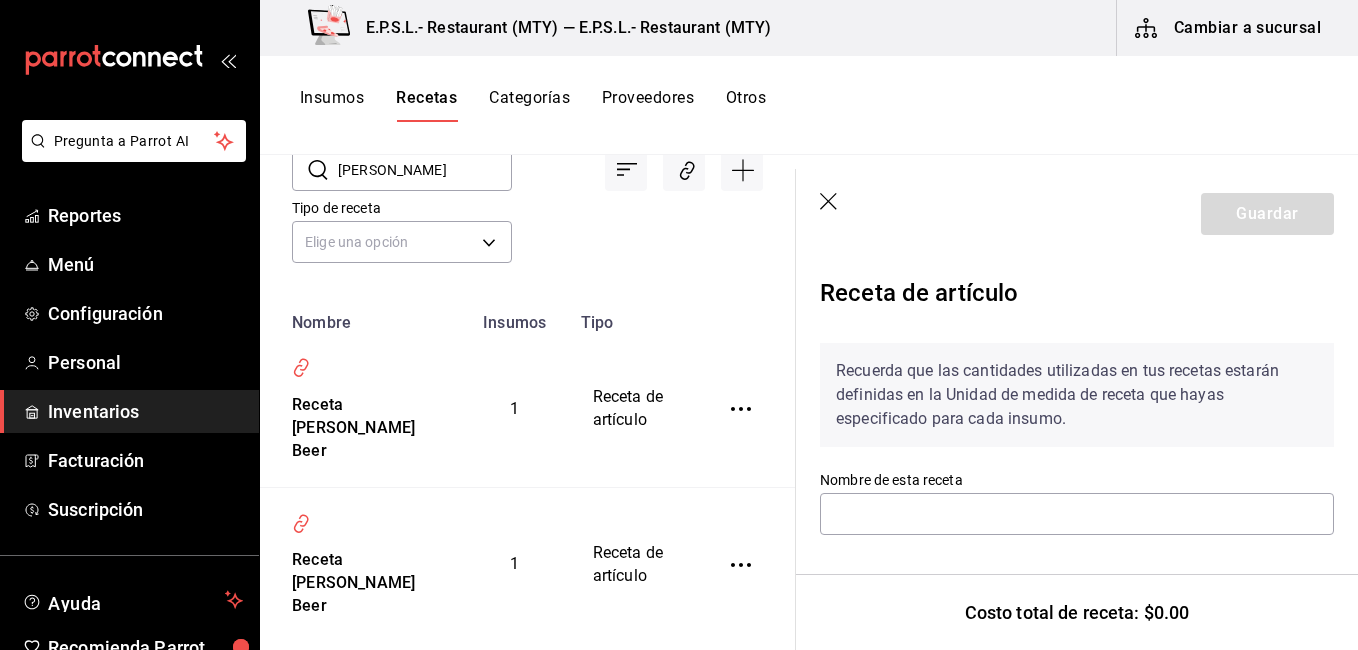 type on "Receta Duff Beer" 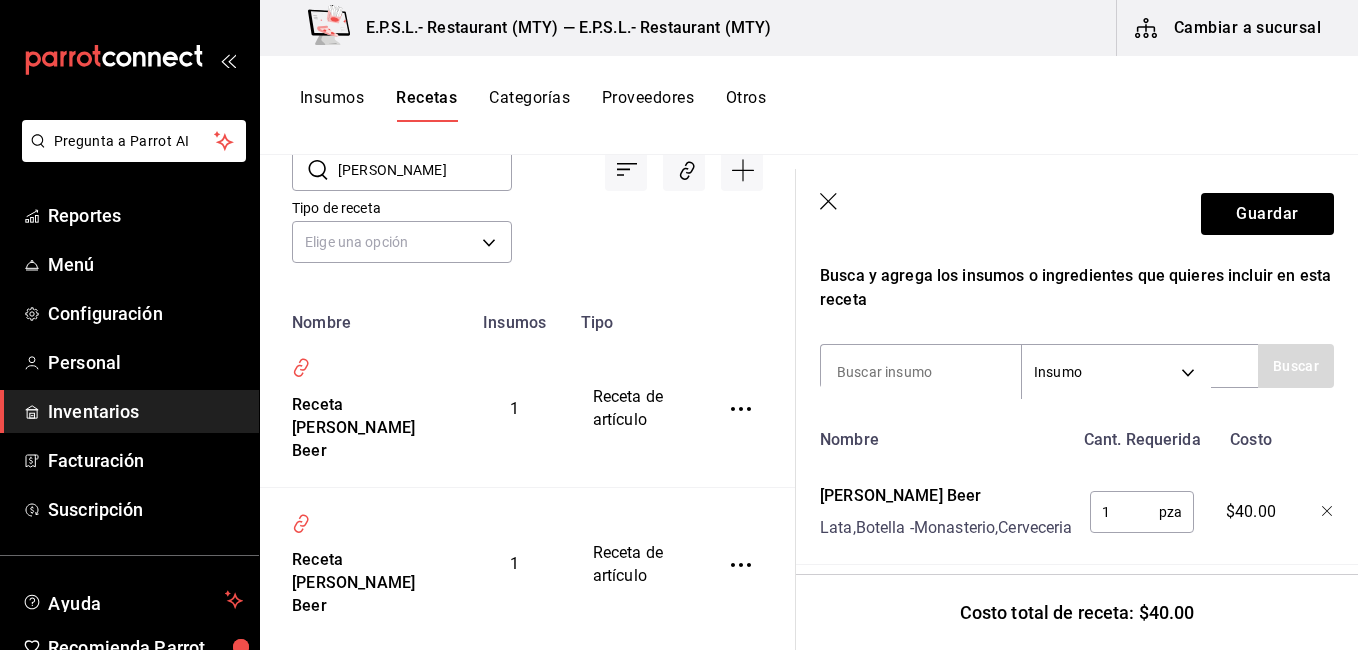 scroll, scrollTop: 413, scrollLeft: 0, axis: vertical 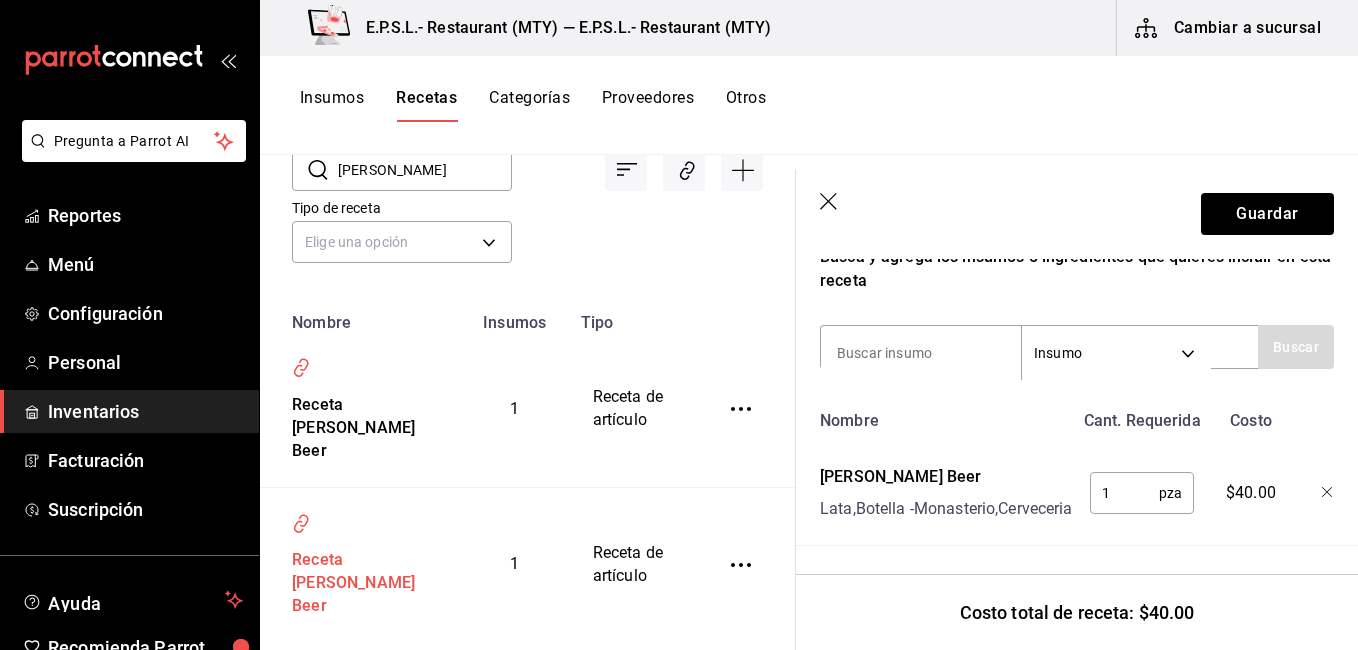 click at bounding box center [297, 523] 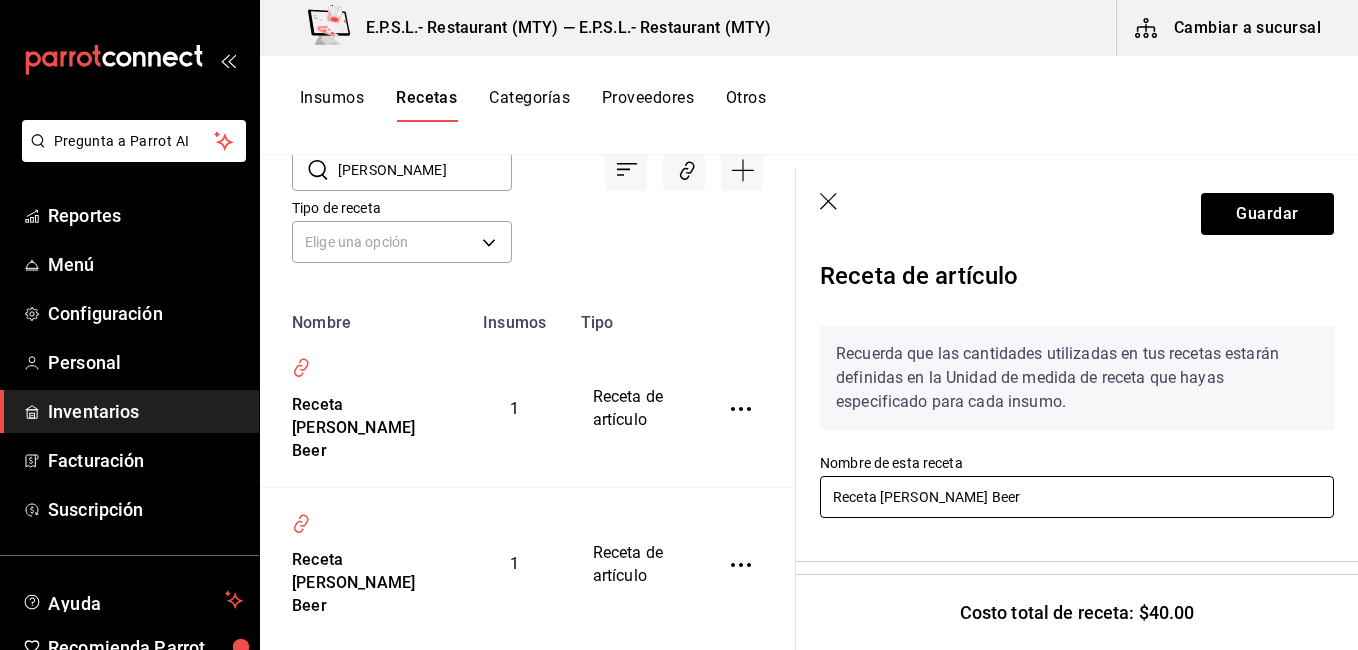 scroll, scrollTop: 413, scrollLeft: 0, axis: vertical 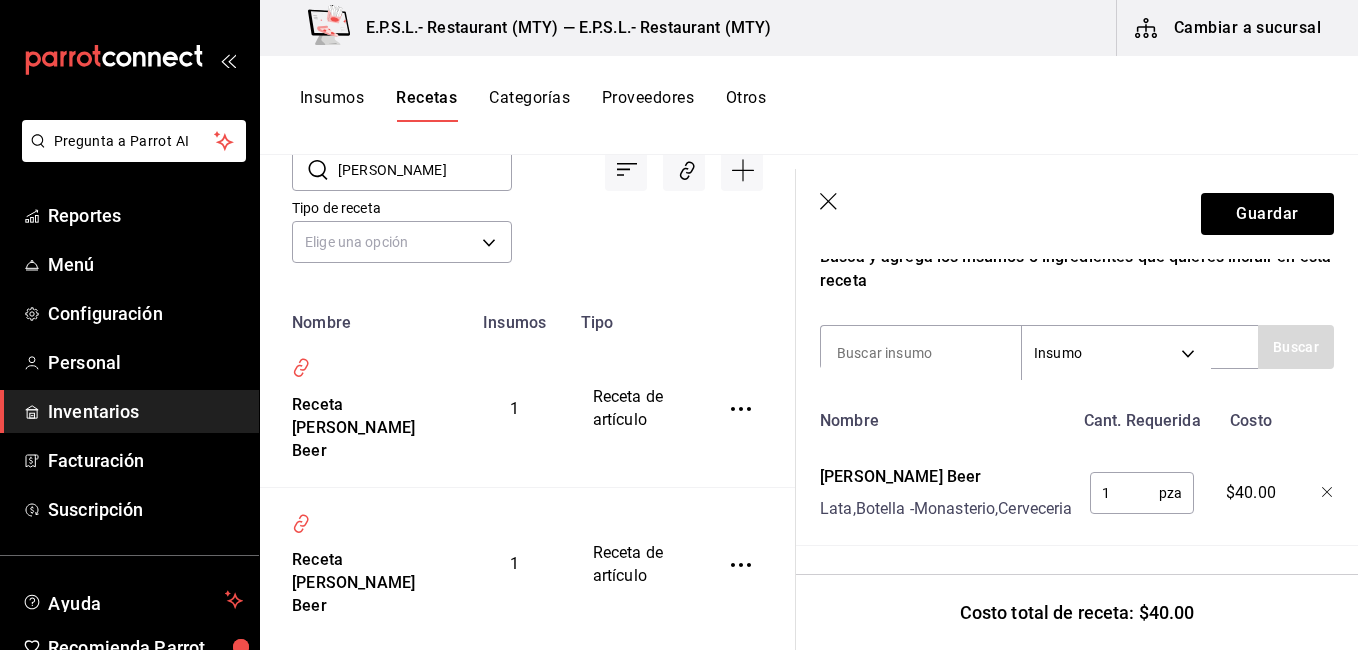 click 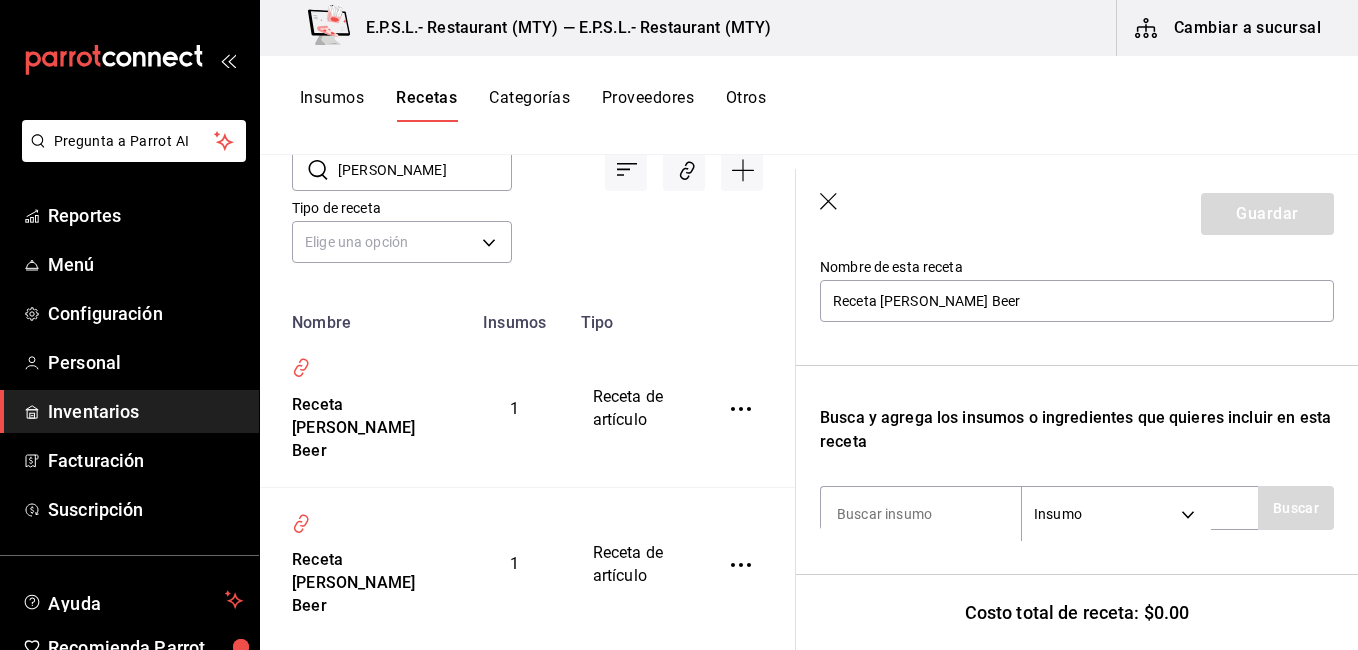 scroll, scrollTop: 9, scrollLeft: 0, axis: vertical 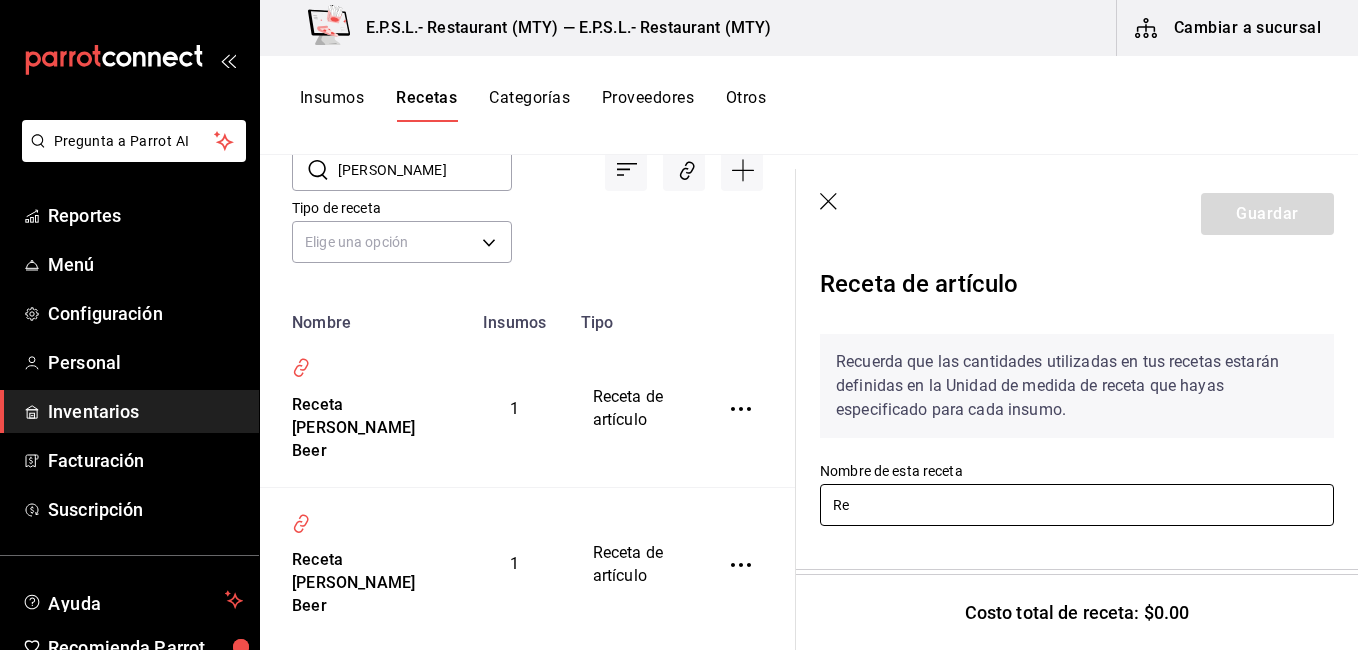 type on "R" 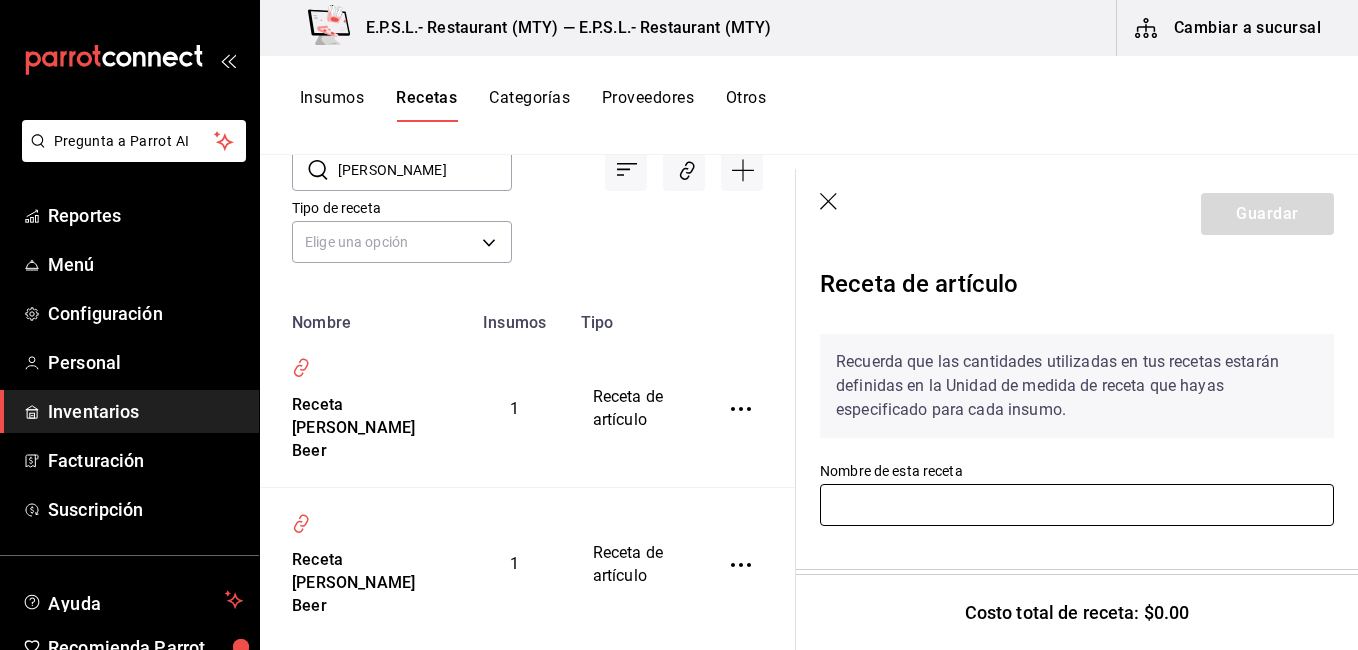 type 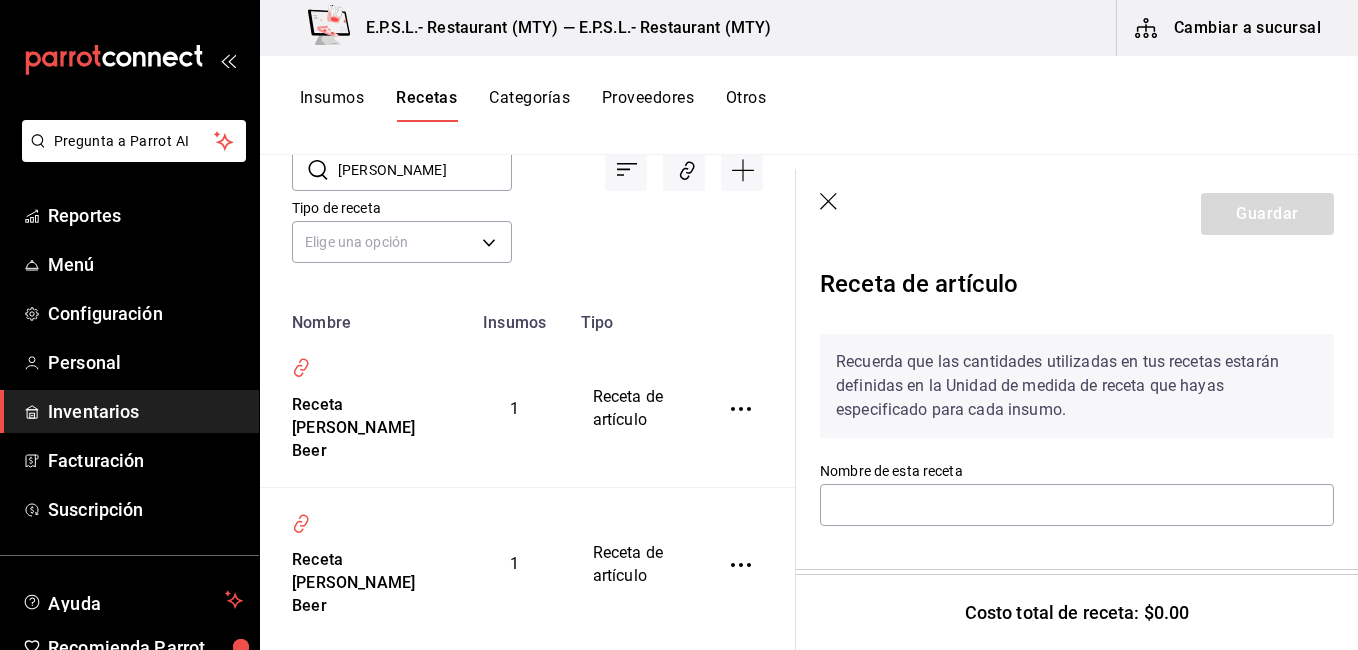 click 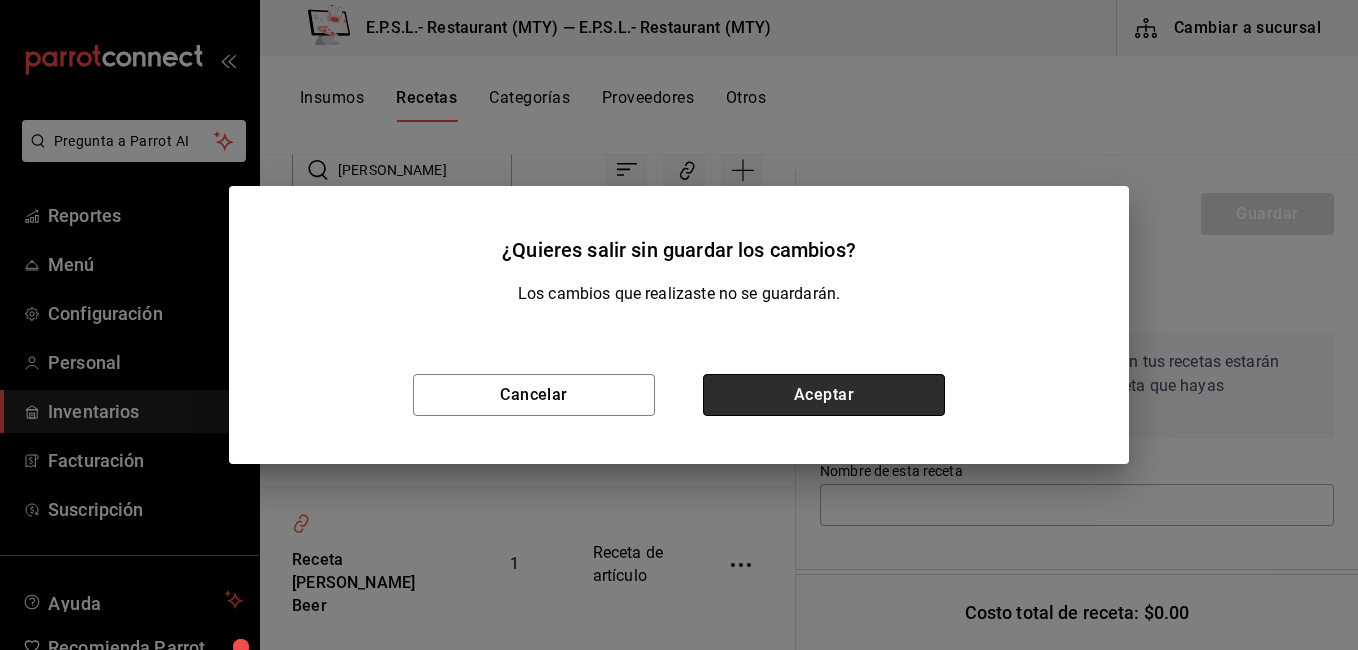 click on "Aceptar" at bounding box center [824, 395] 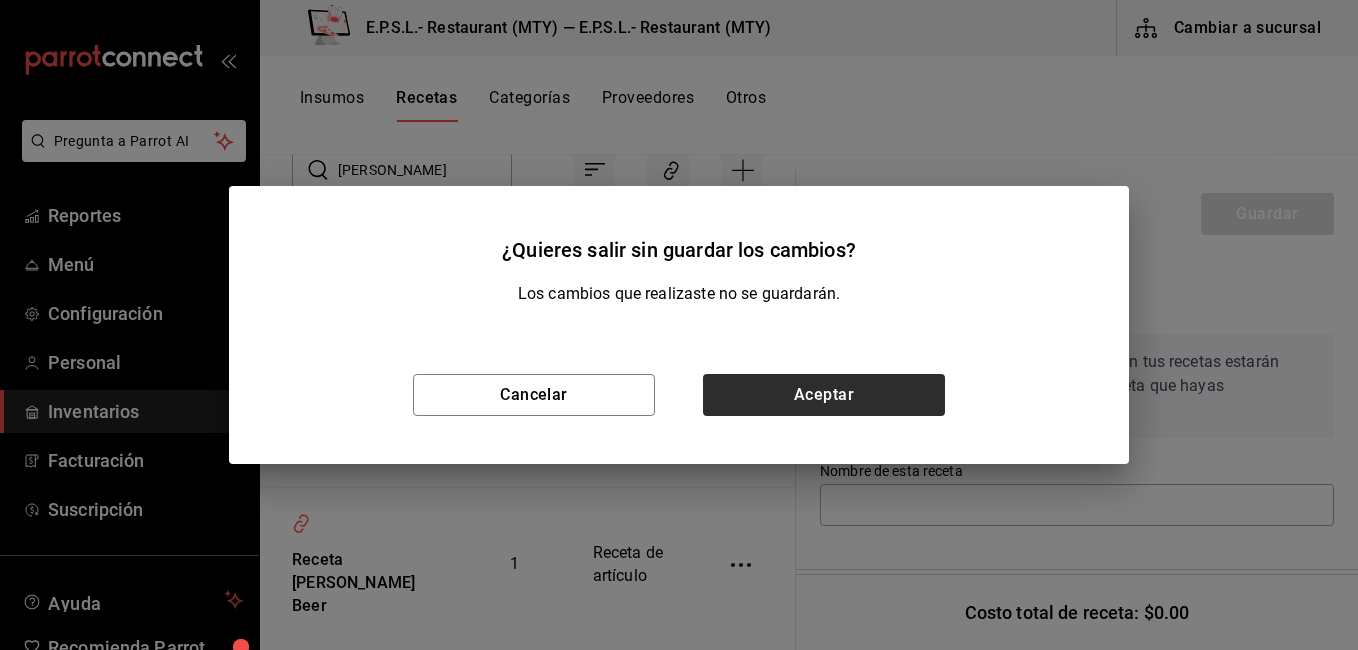 scroll, scrollTop: 21, scrollLeft: 0, axis: vertical 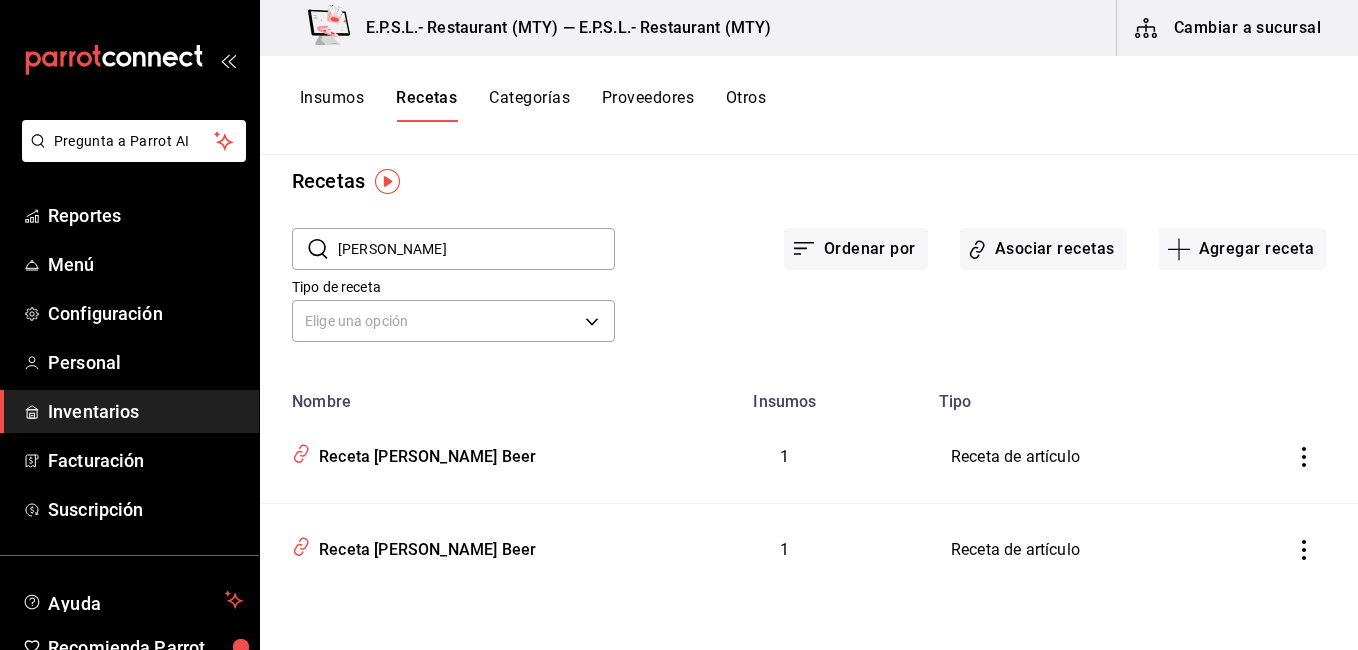 click 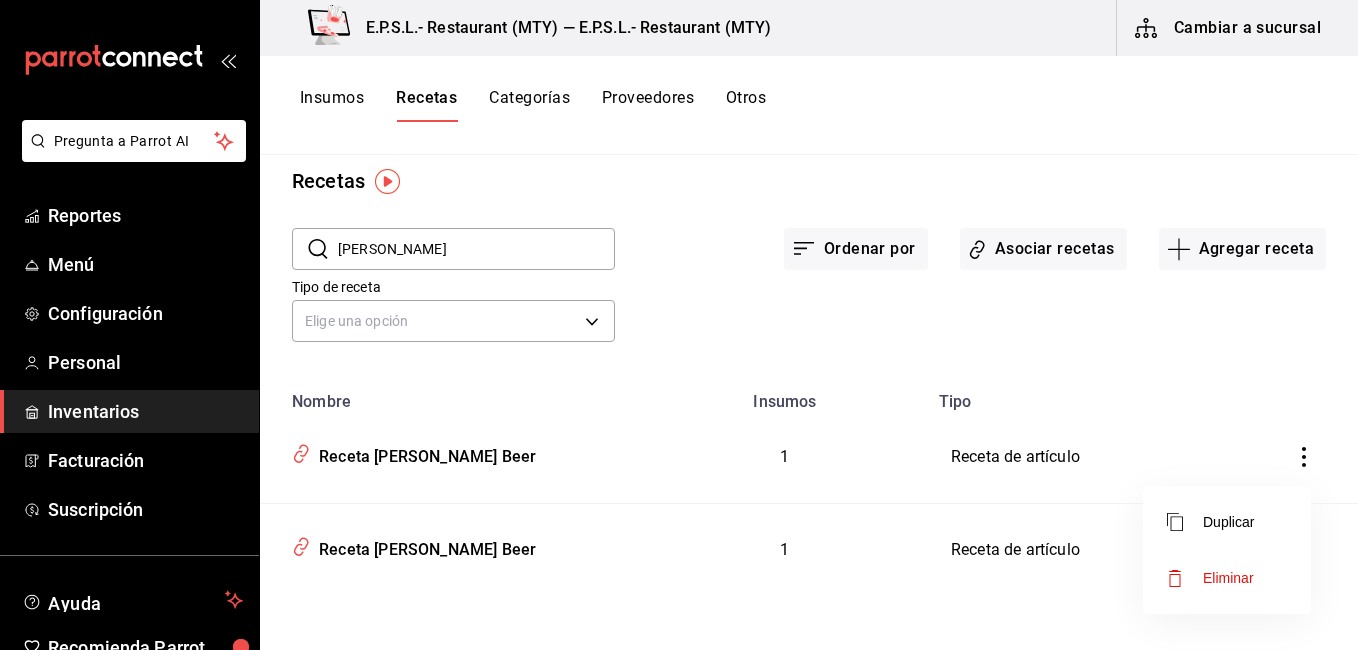 click on "Eliminar" at bounding box center [1210, 578] 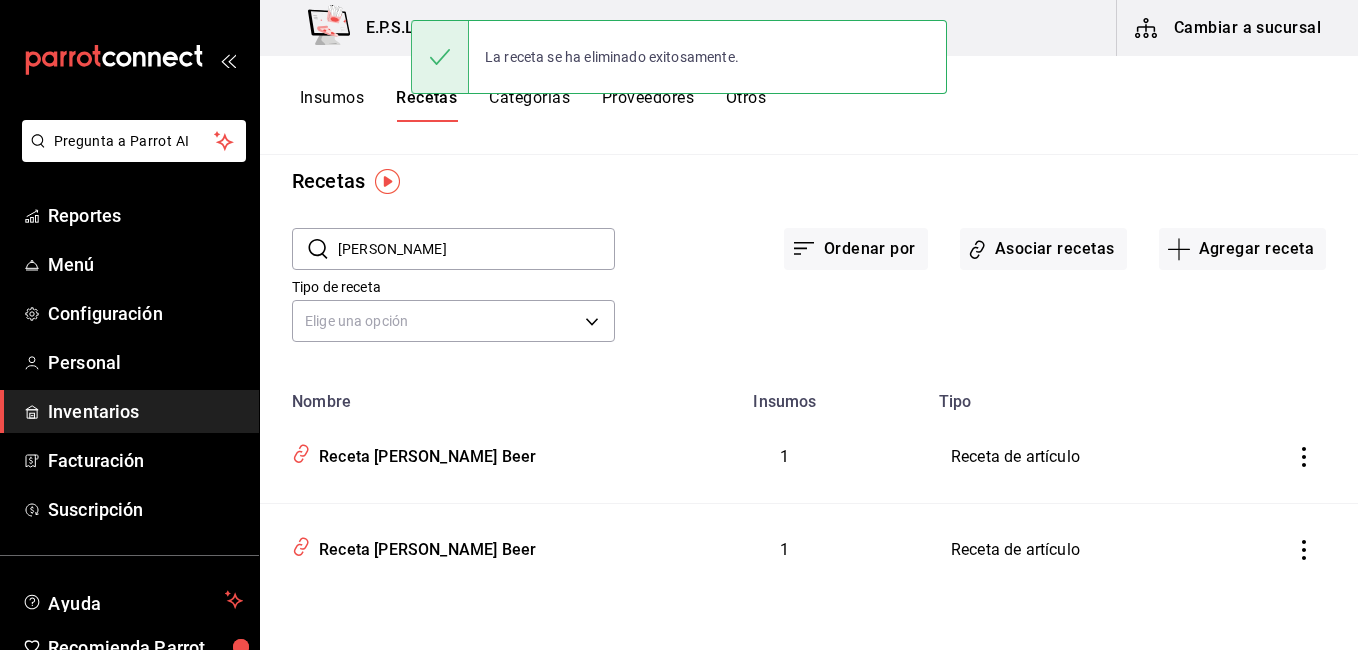 scroll, scrollTop: 0, scrollLeft: 0, axis: both 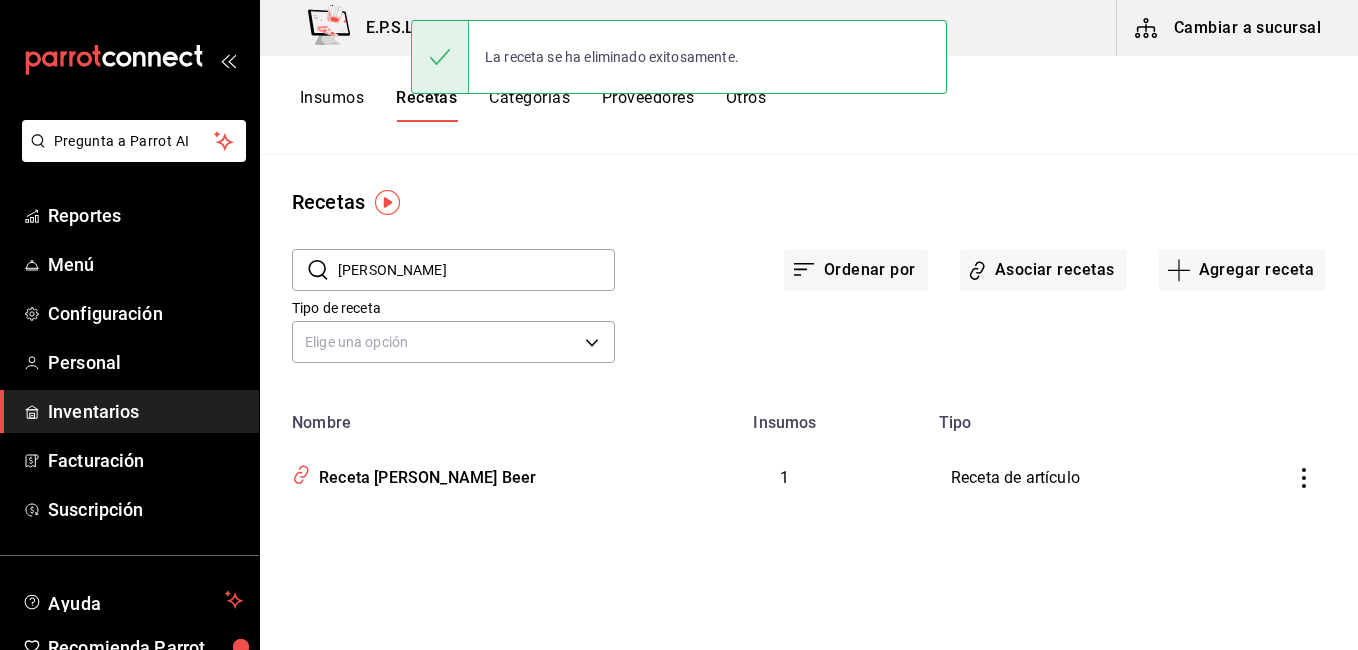 click on "duff" at bounding box center (476, 270) 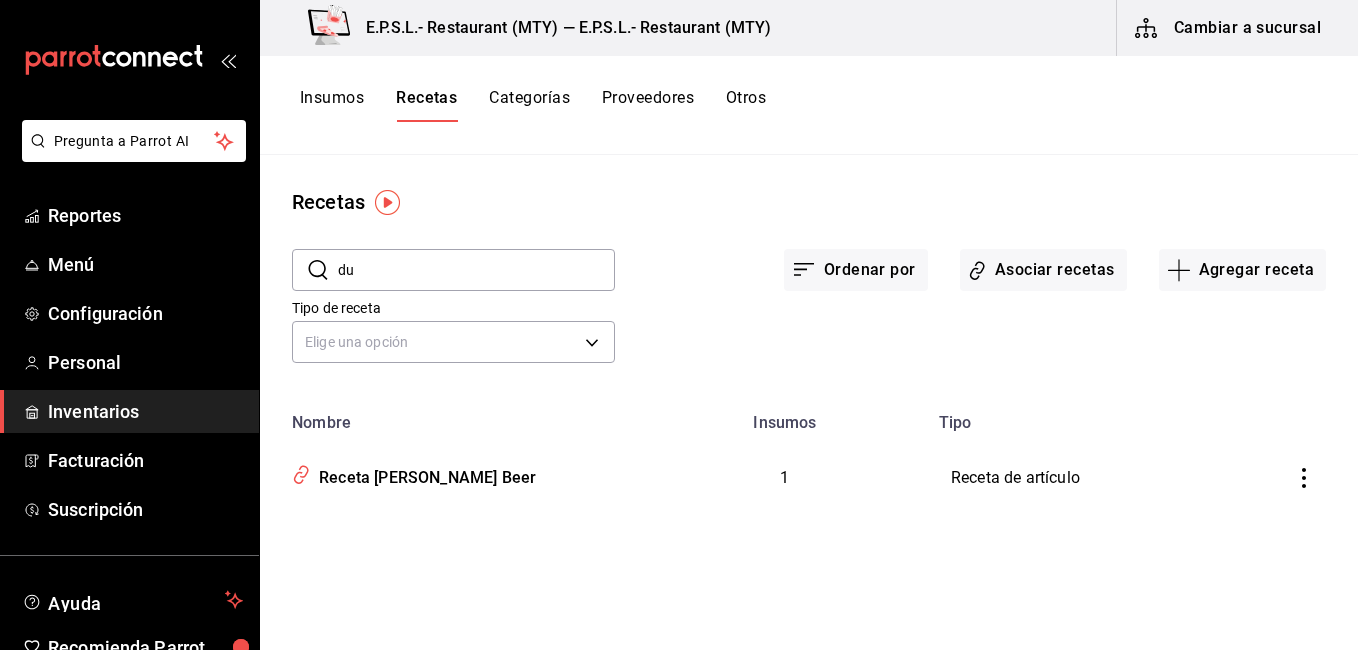 type on "d" 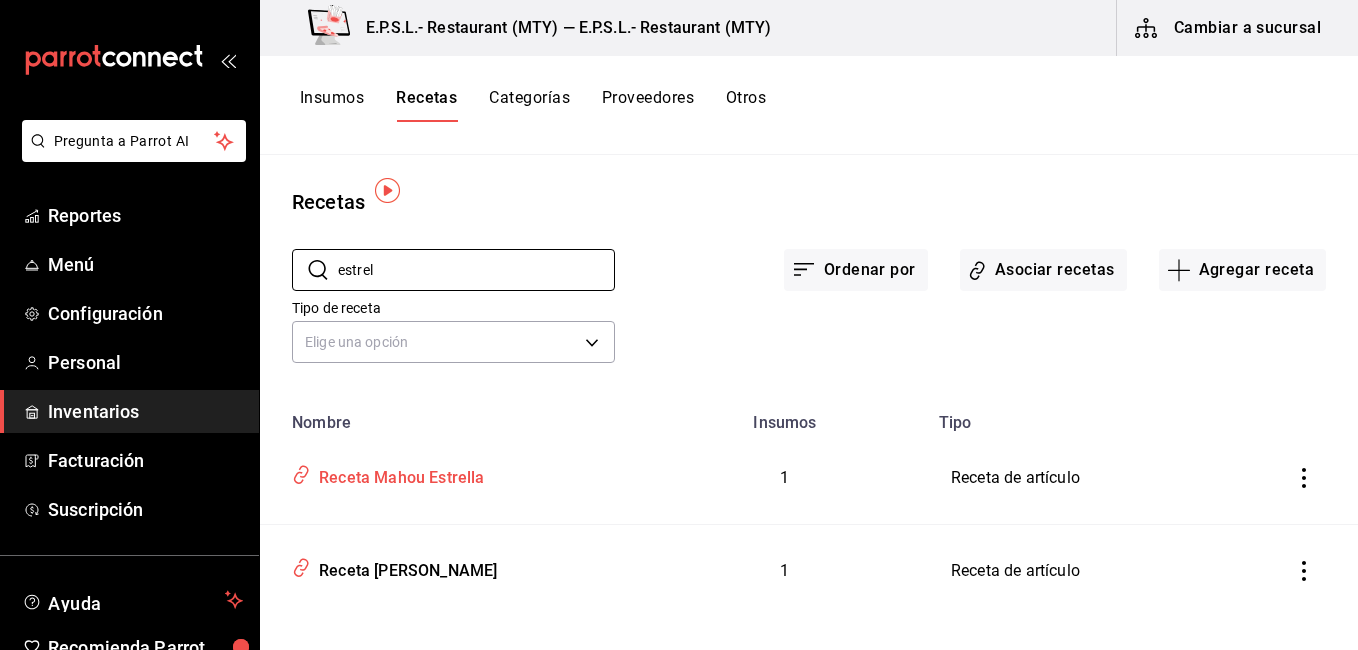 scroll, scrollTop: 21, scrollLeft: 0, axis: vertical 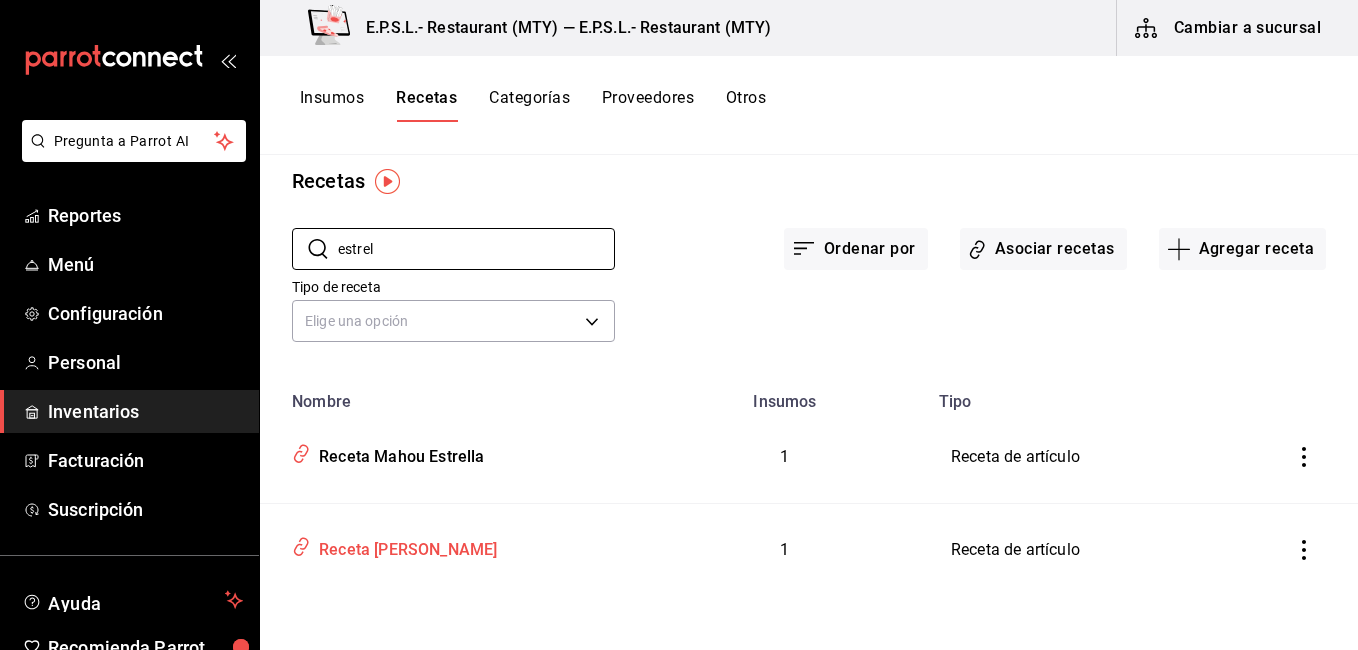 type on "estrel" 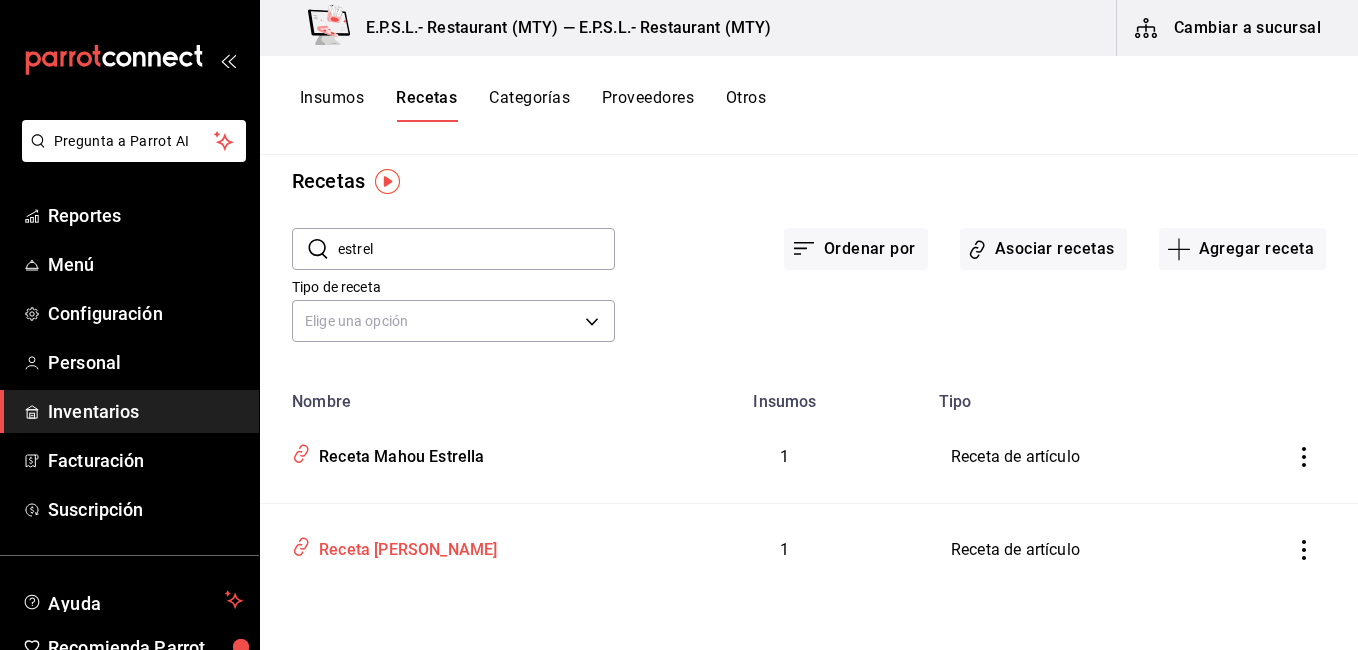 click on "Receta Estrella Galicia" at bounding box center [404, 546] 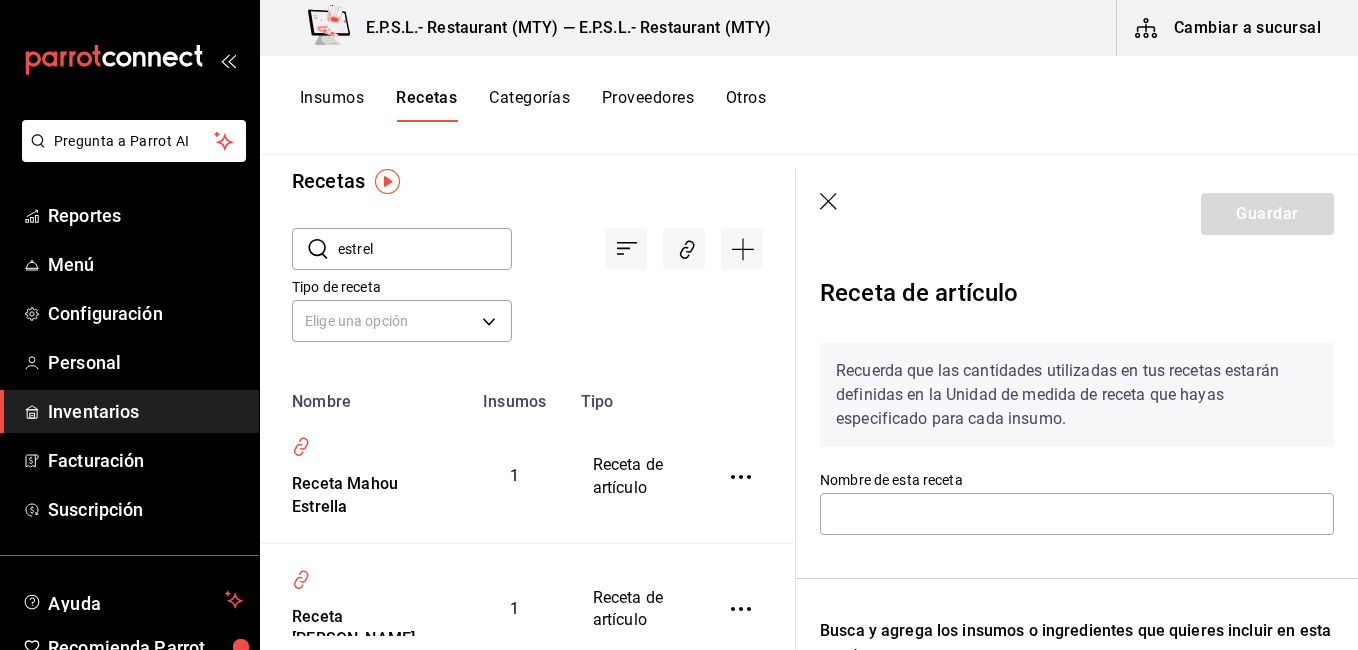 type on "Receta Estrella Galicia" 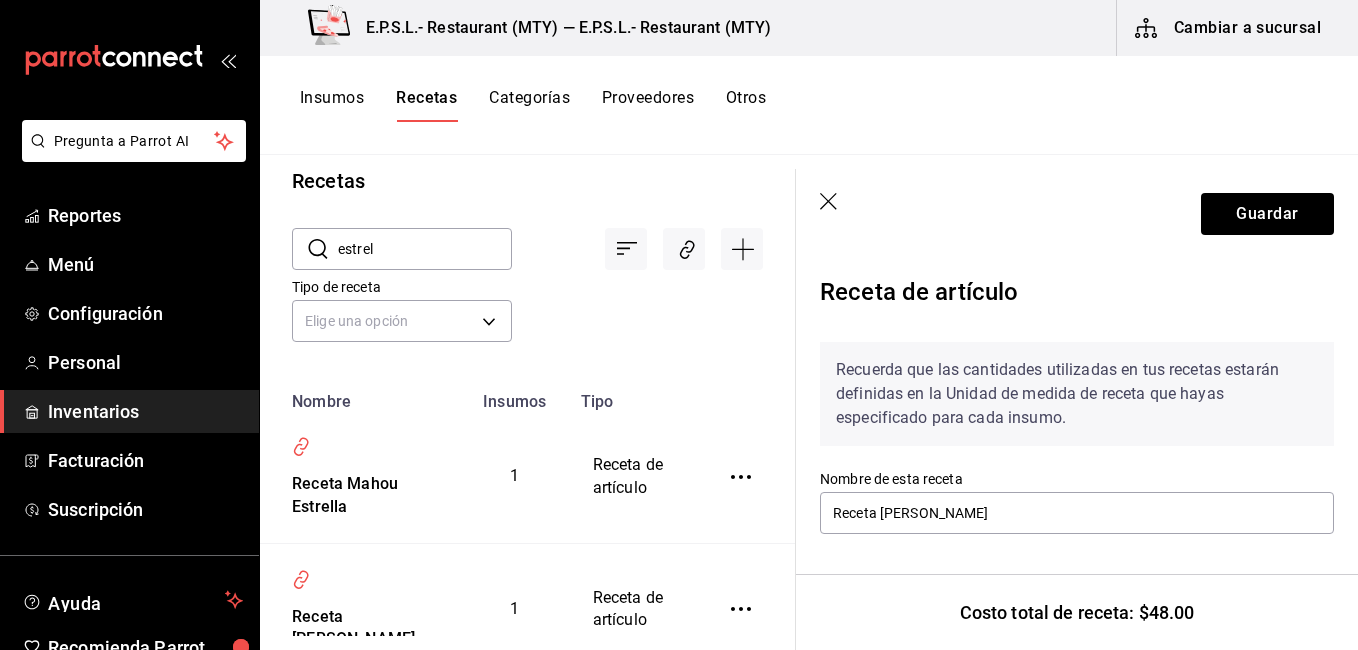 scroll, scrollTop: 0, scrollLeft: 0, axis: both 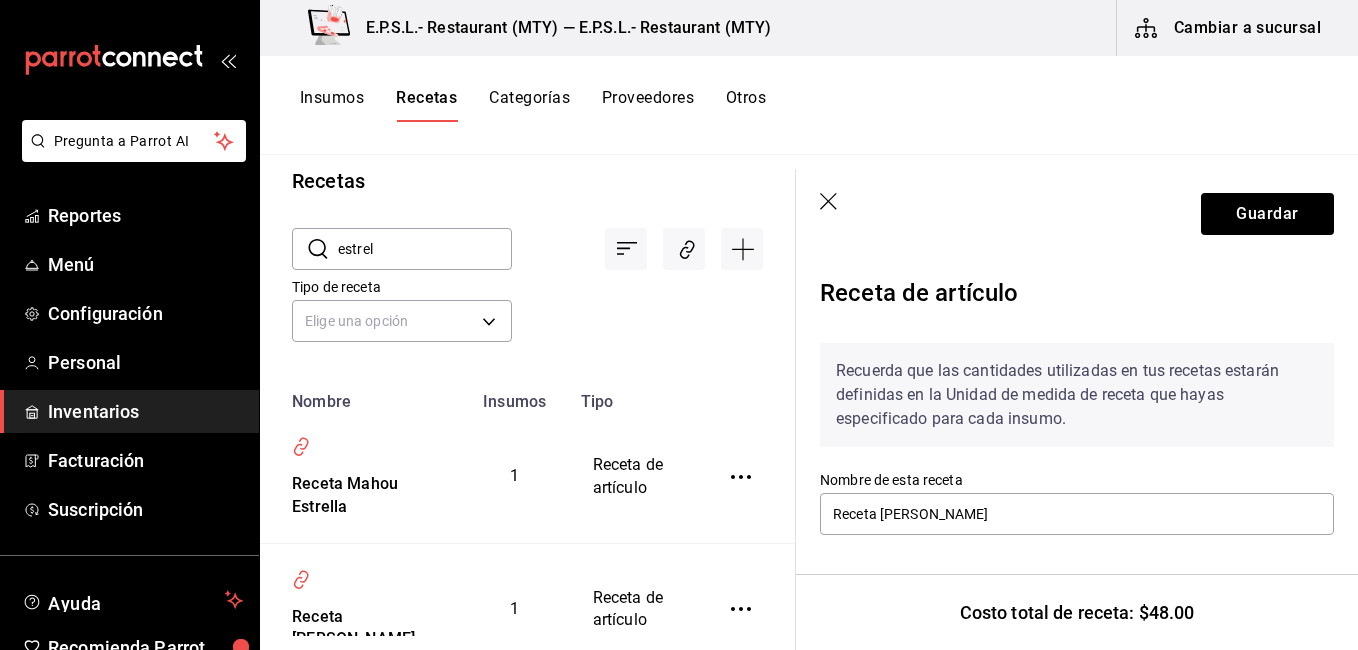 click on "estrel" at bounding box center [425, 249] 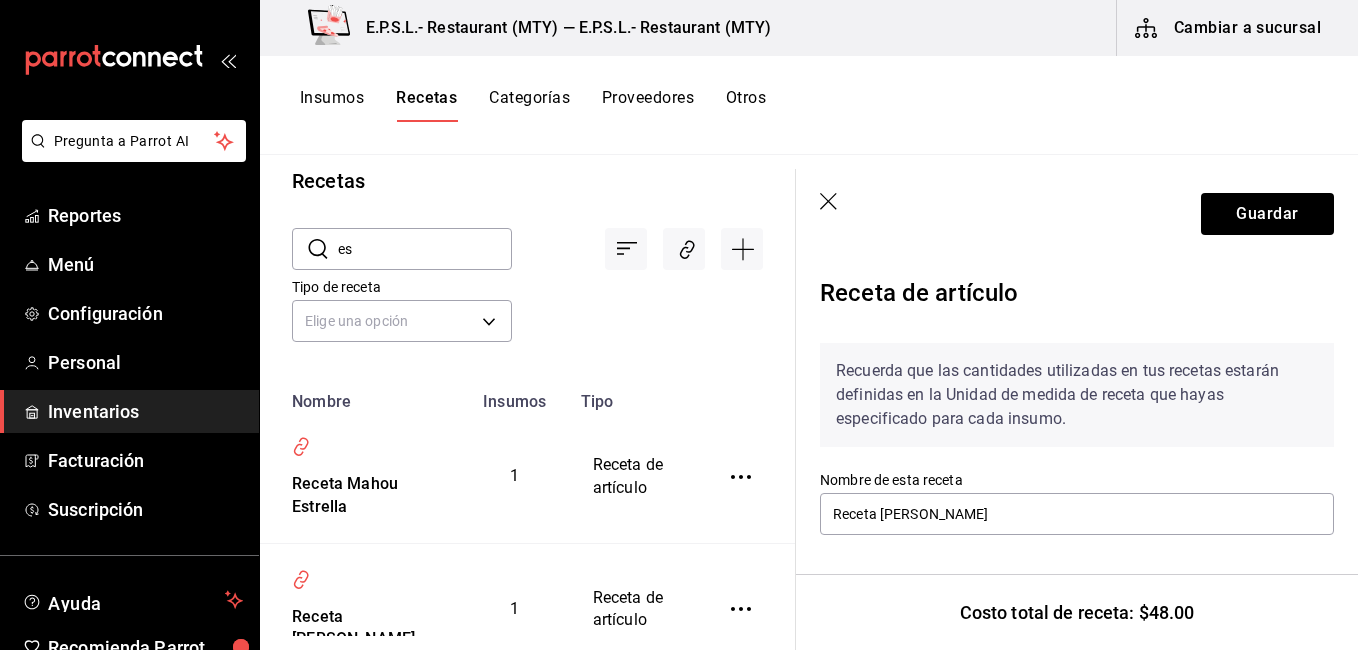 type on "e" 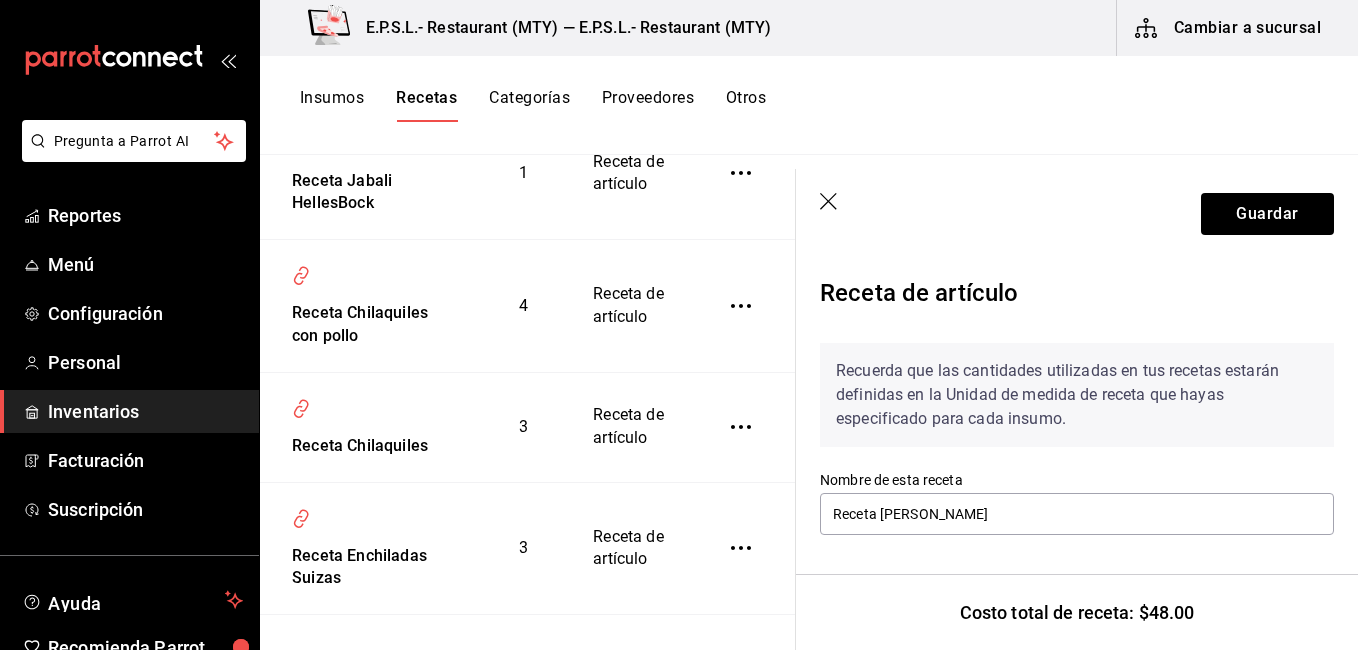 scroll, scrollTop: 0, scrollLeft: 0, axis: both 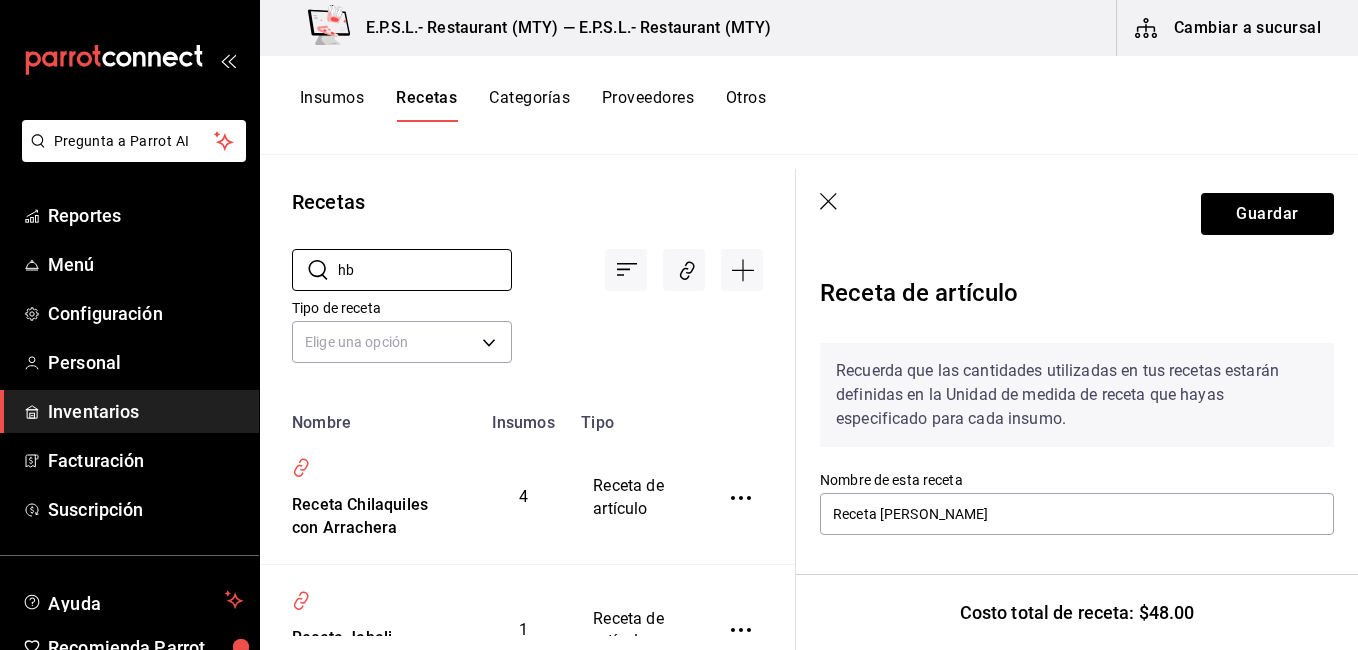 type on "hb" 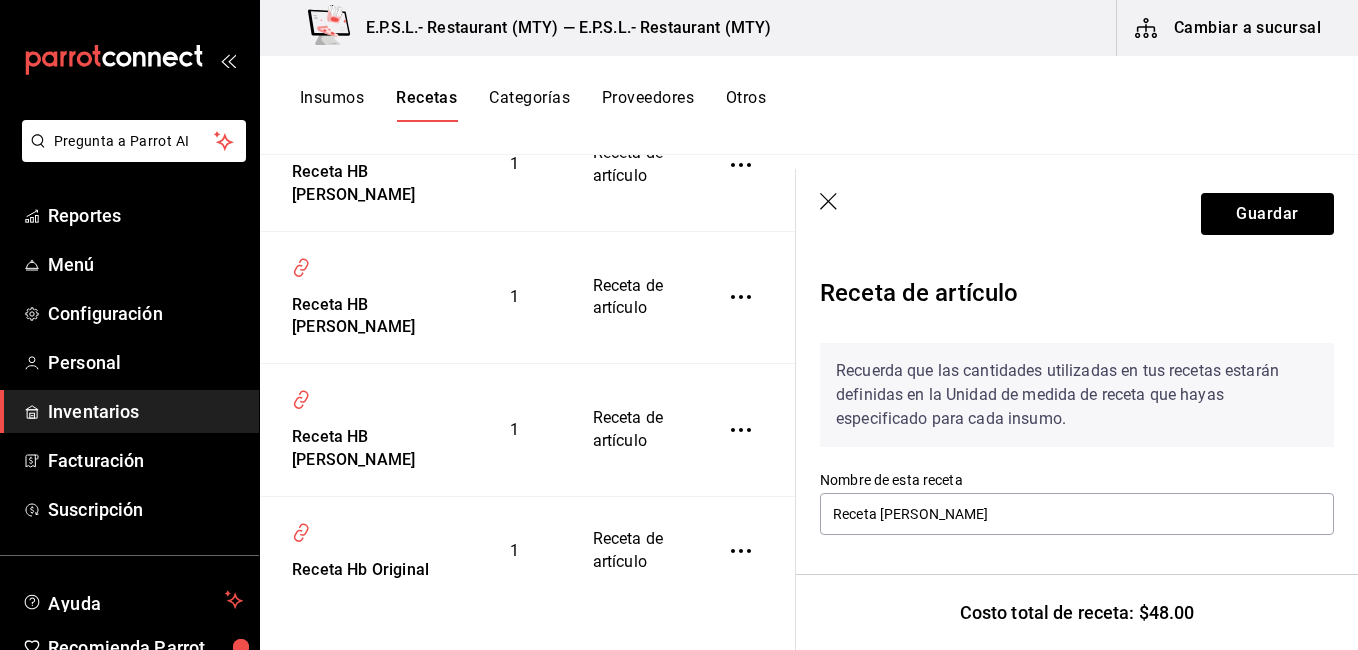 scroll, scrollTop: 366, scrollLeft: 0, axis: vertical 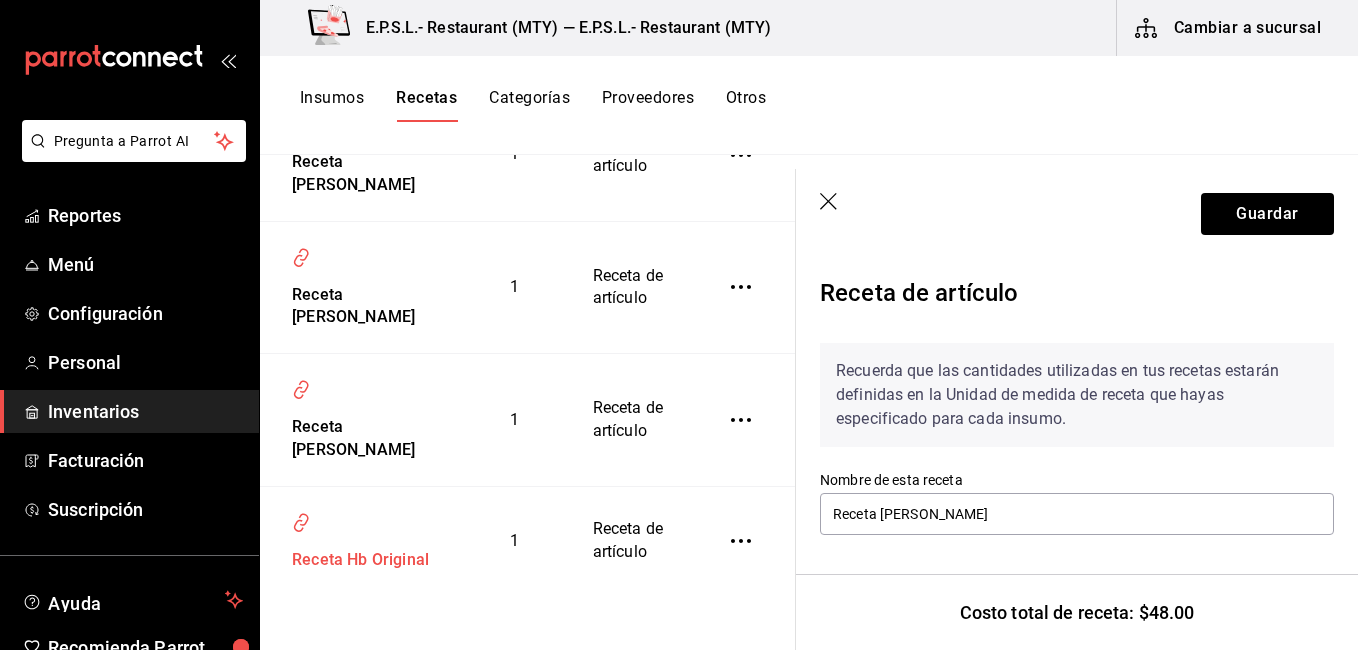 type on "hb" 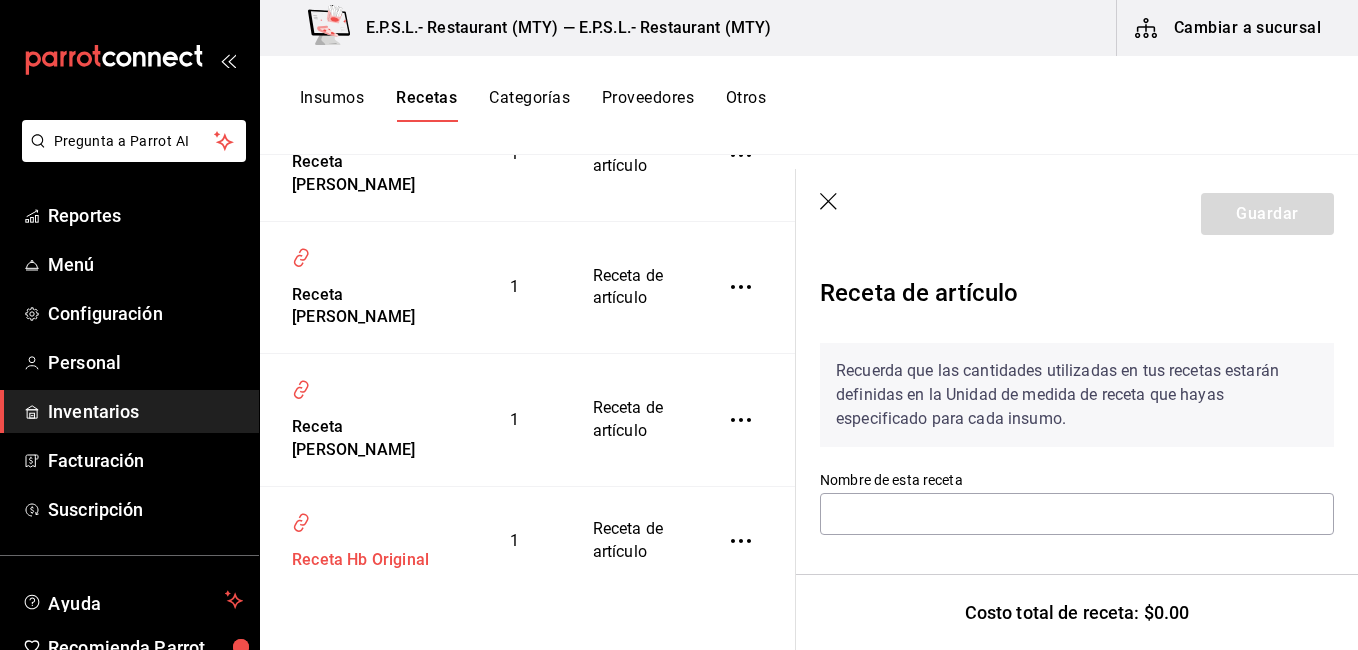 type on "Receta Hb Original" 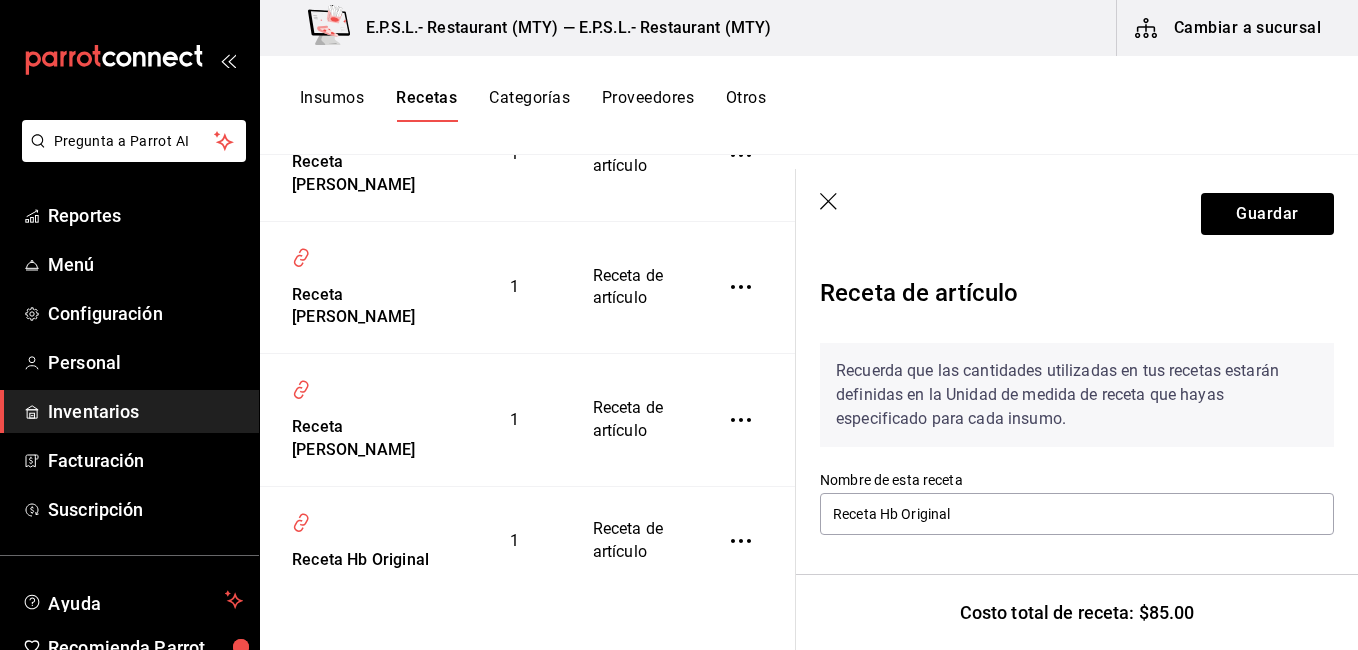 scroll, scrollTop: 413, scrollLeft: 0, axis: vertical 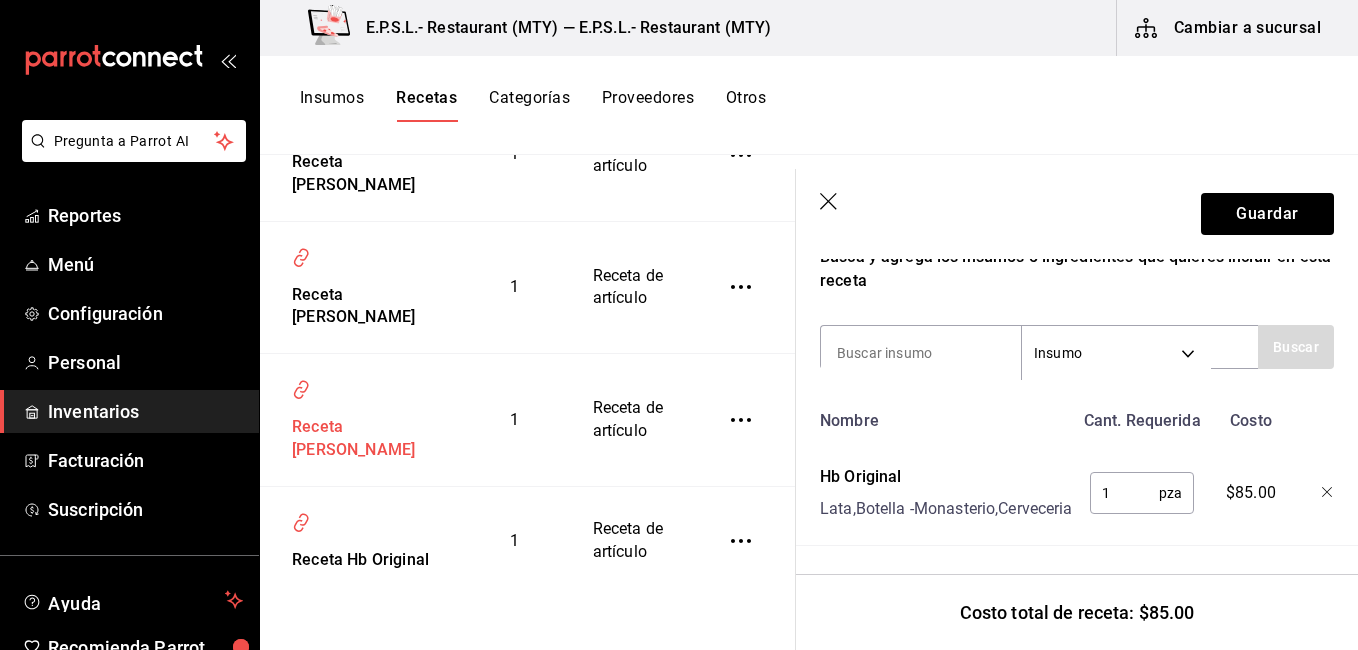 click on "Receta [PERSON_NAME]" at bounding box center (360, 435) 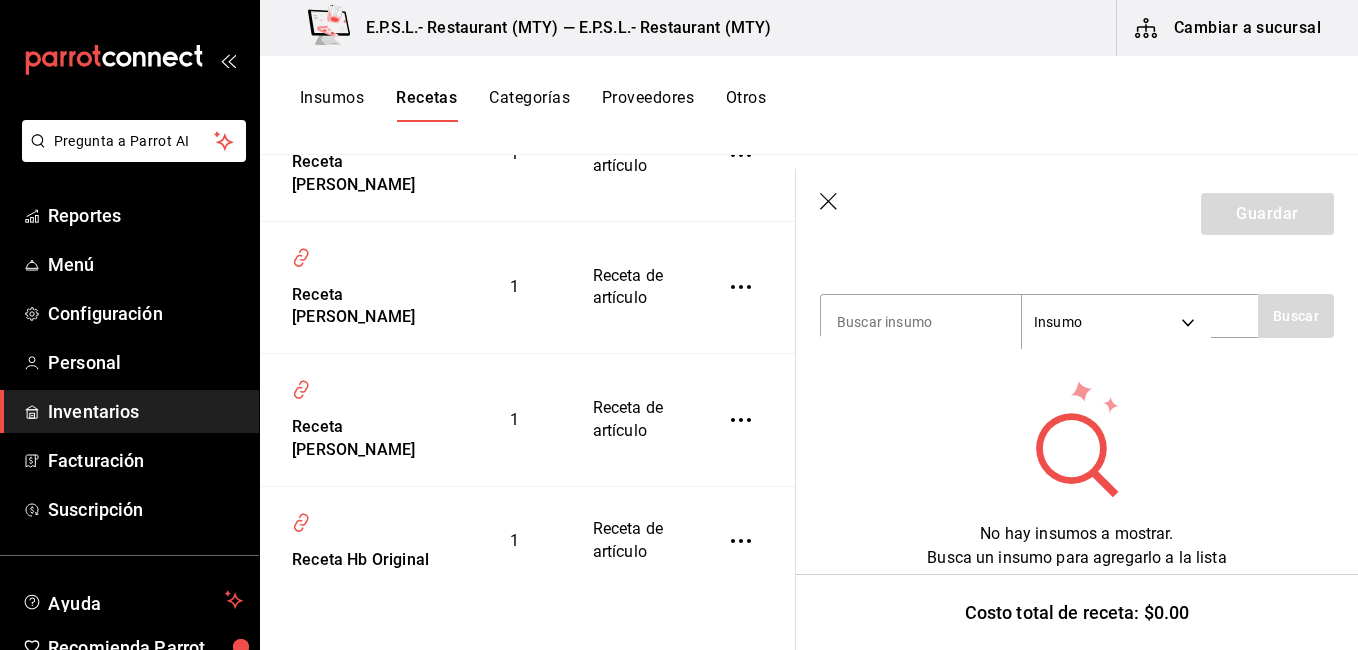 scroll, scrollTop: 0, scrollLeft: 0, axis: both 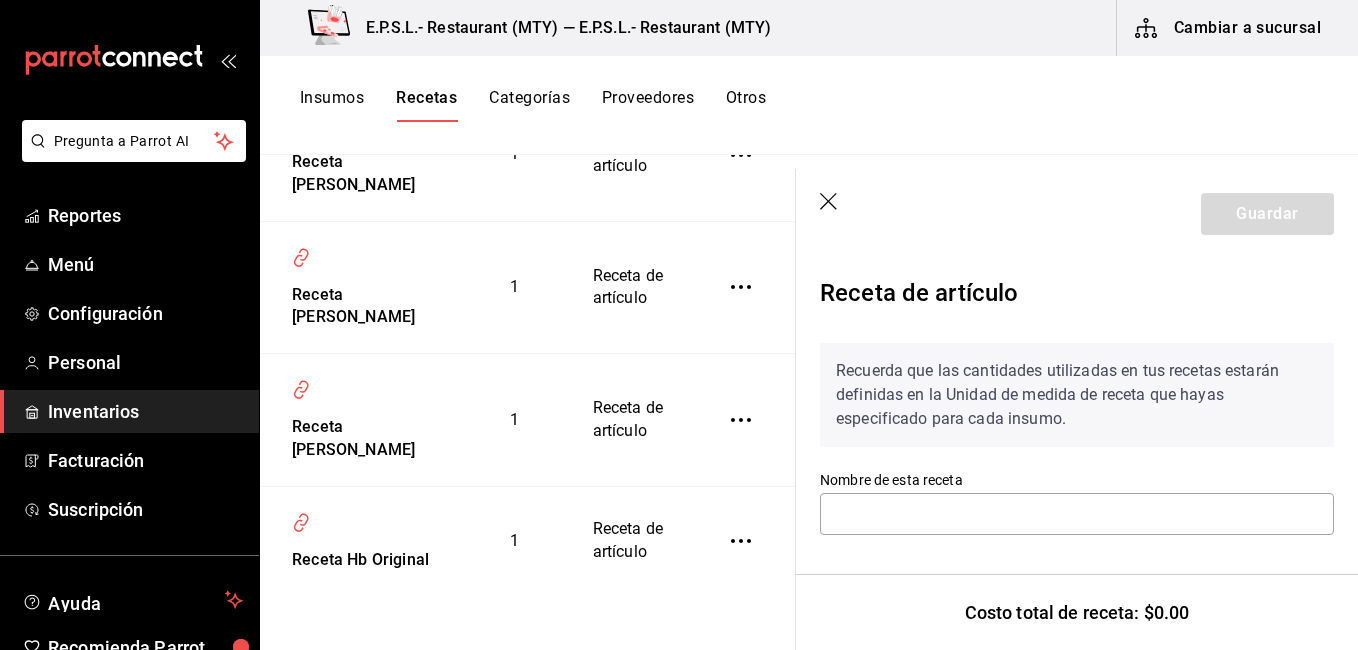 type on "Receta [PERSON_NAME]" 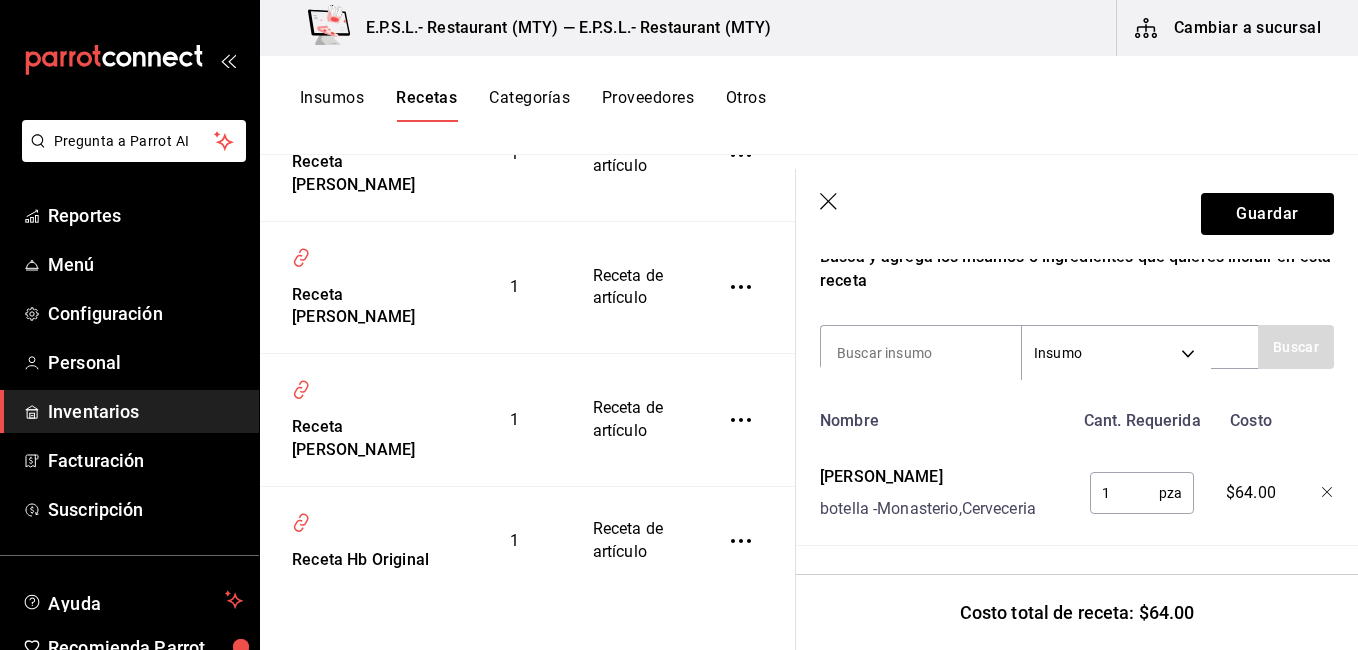 scroll, scrollTop: 0, scrollLeft: 0, axis: both 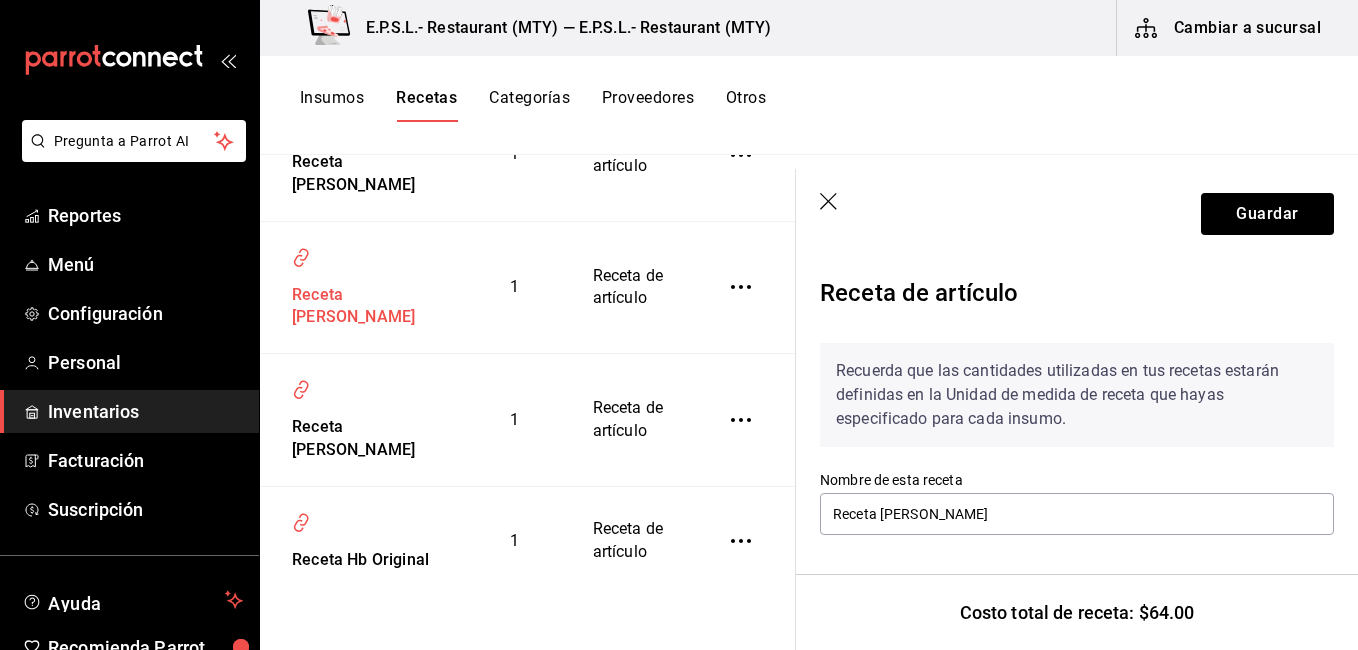click on "Receta [PERSON_NAME]" at bounding box center (360, 303) 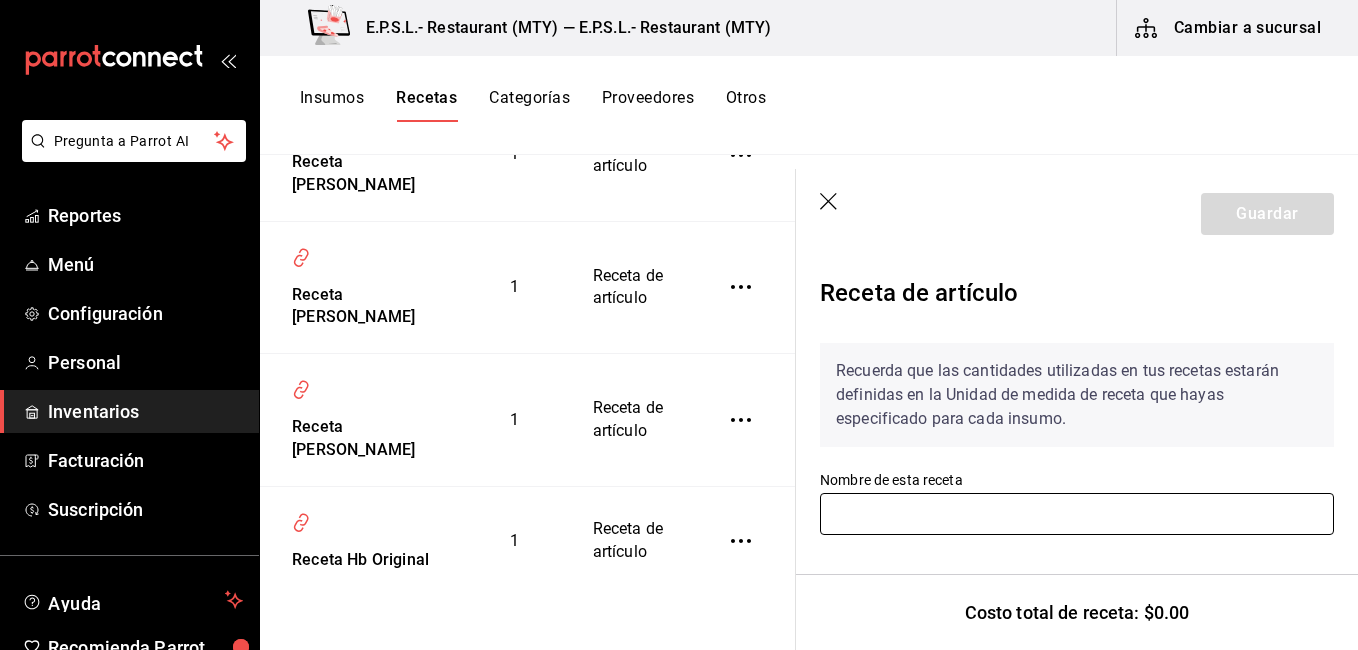 type on "Receta HB [PERSON_NAME]" 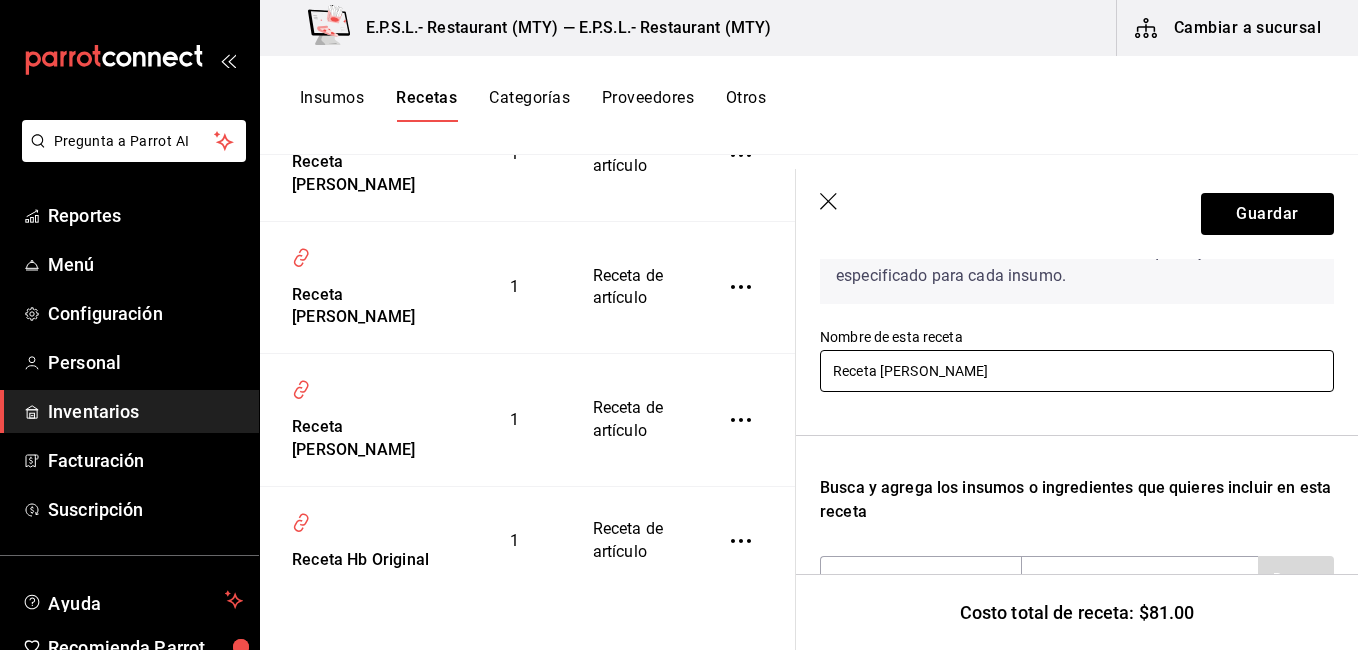 scroll, scrollTop: 0, scrollLeft: 0, axis: both 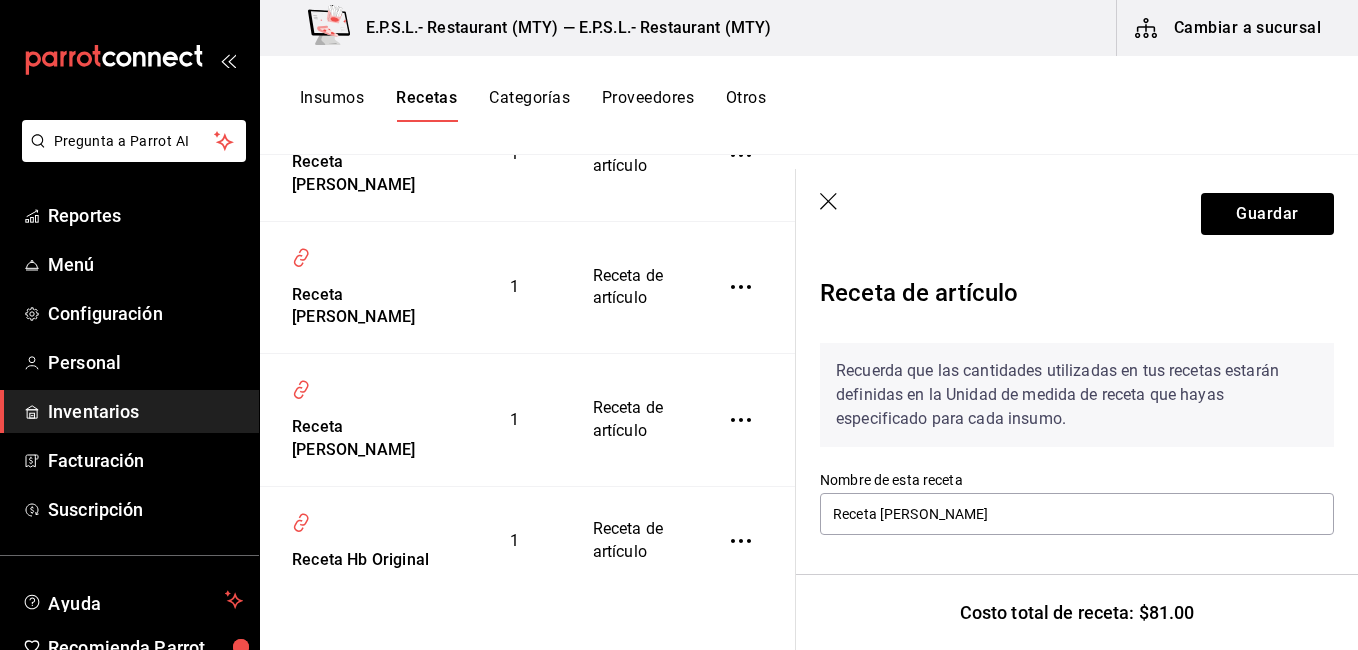 click 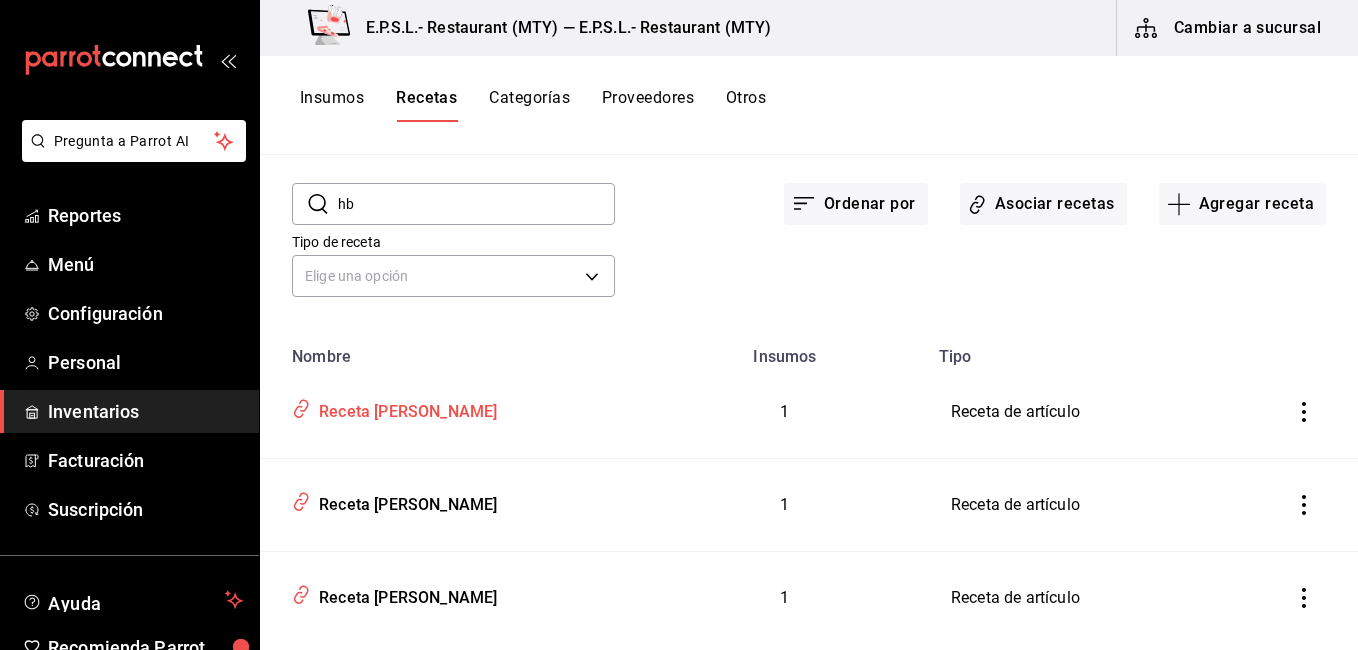 scroll, scrollTop: 0, scrollLeft: 0, axis: both 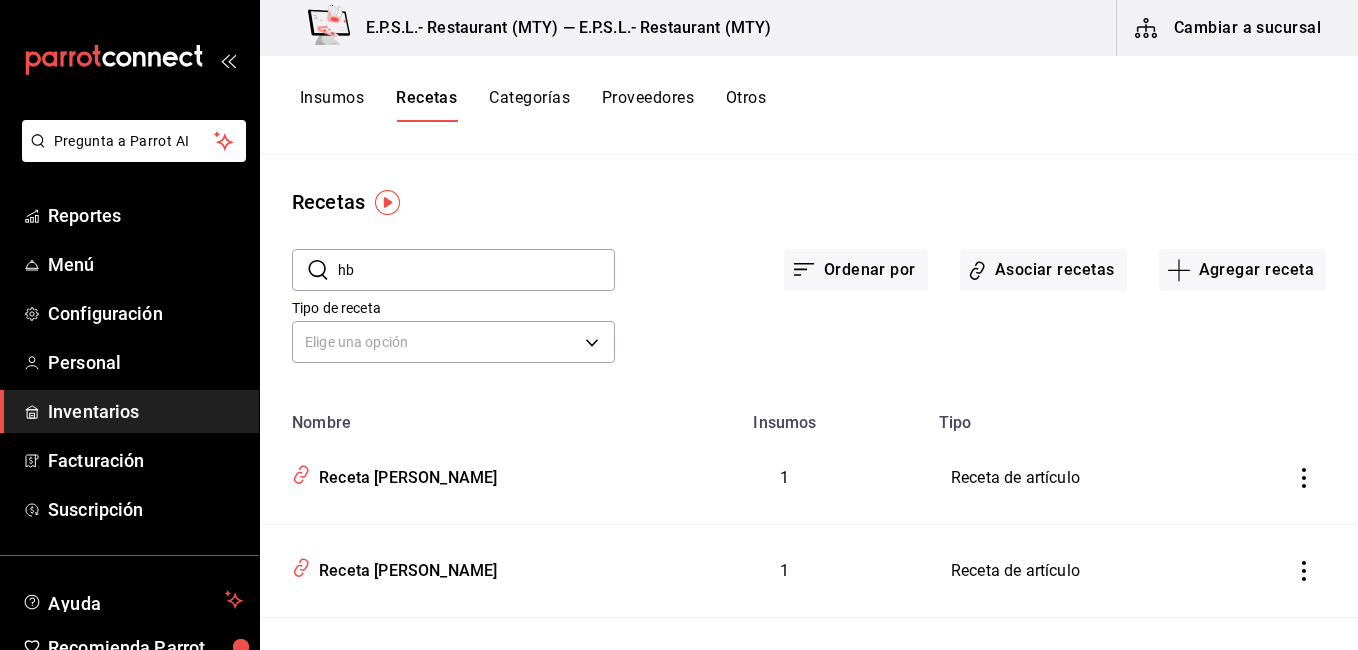 click on "hb" at bounding box center (476, 270) 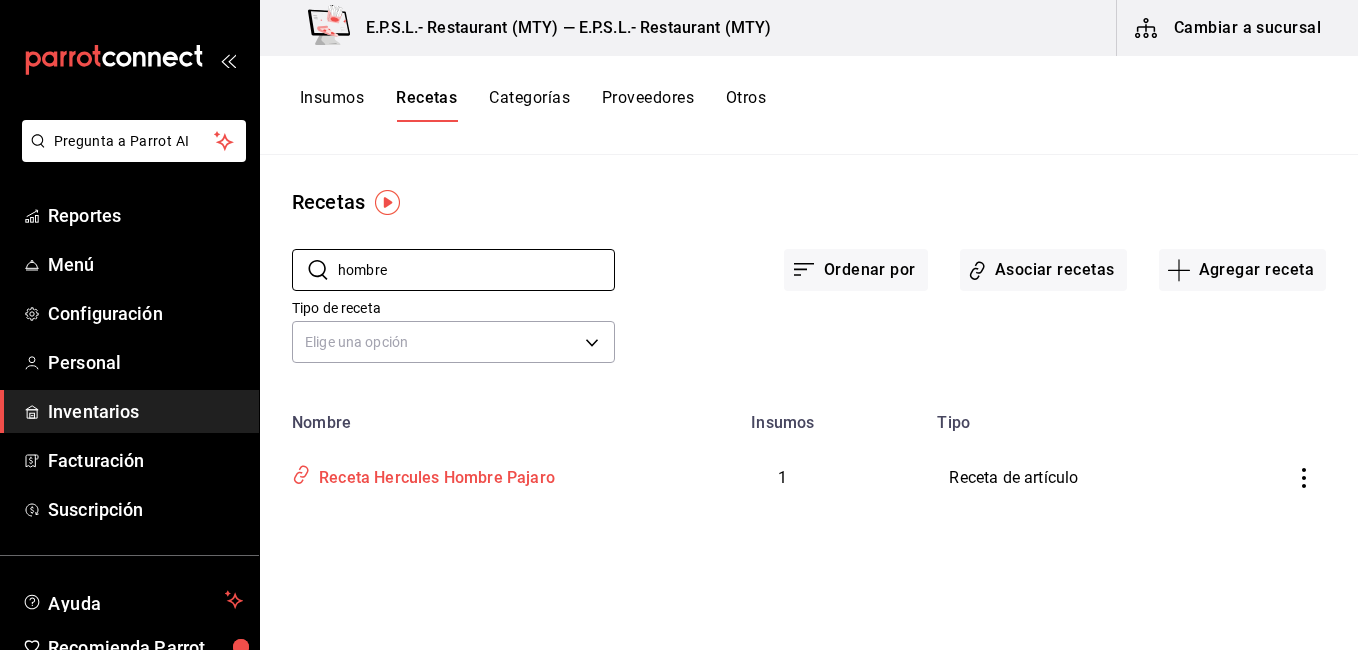 type on "hombre" 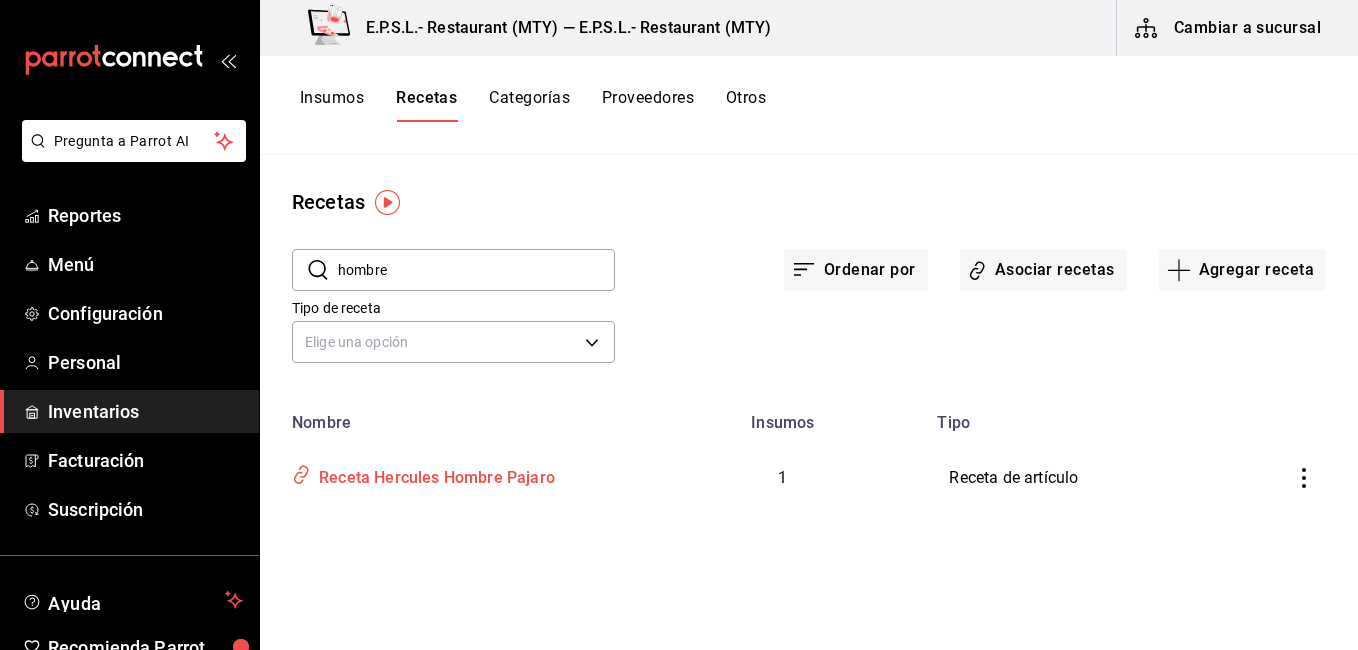 click on "Receta Hercules Hombre Pajaro" at bounding box center (450, 474) 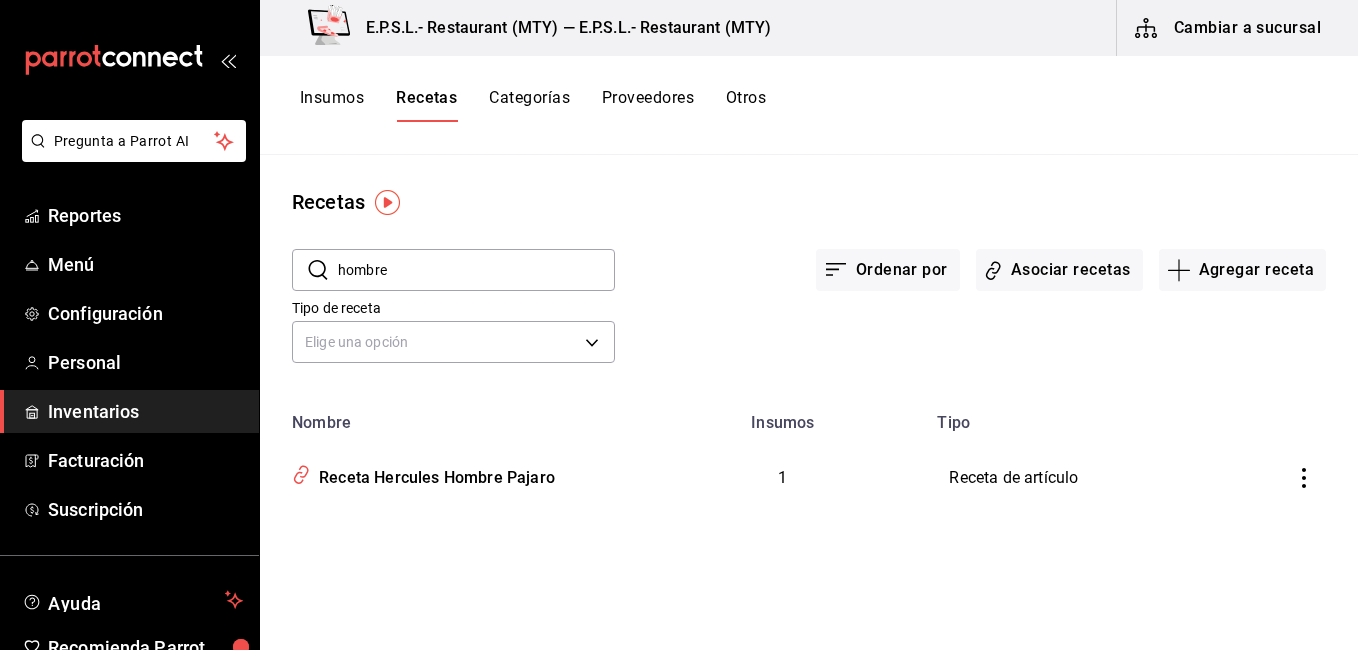 type on "Receta Hercules Hombre Pajaro" 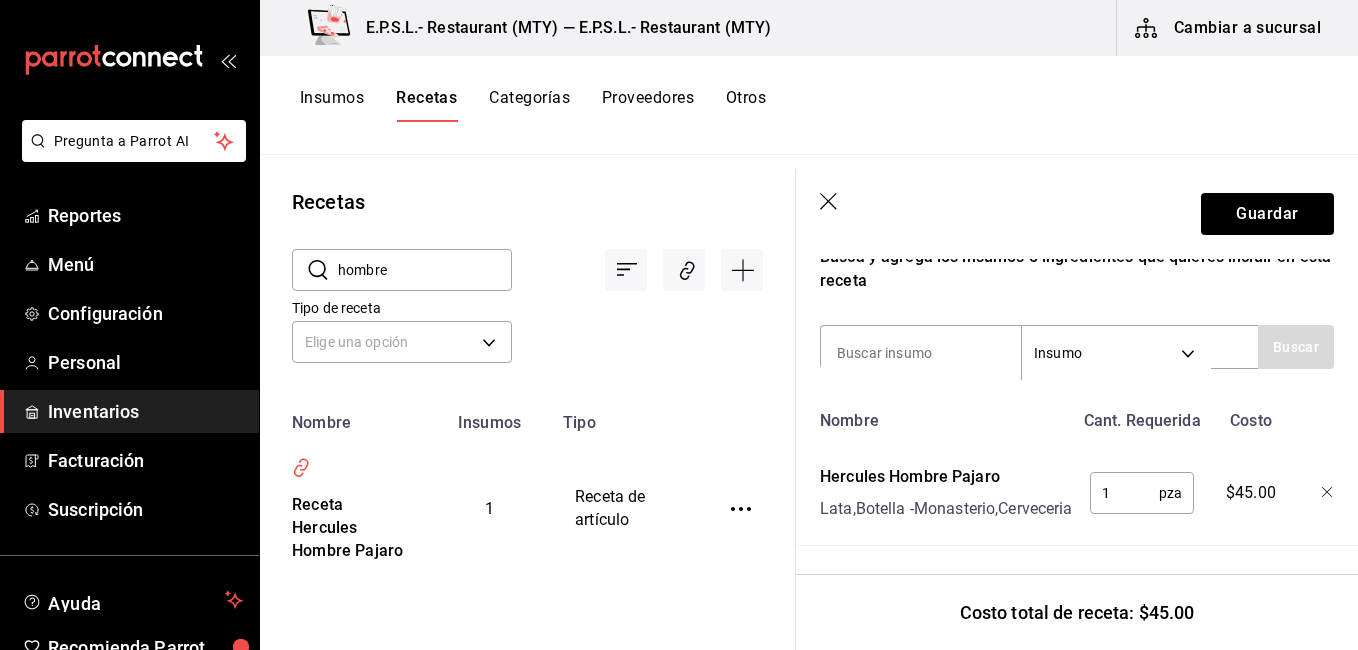 scroll, scrollTop: 0, scrollLeft: 0, axis: both 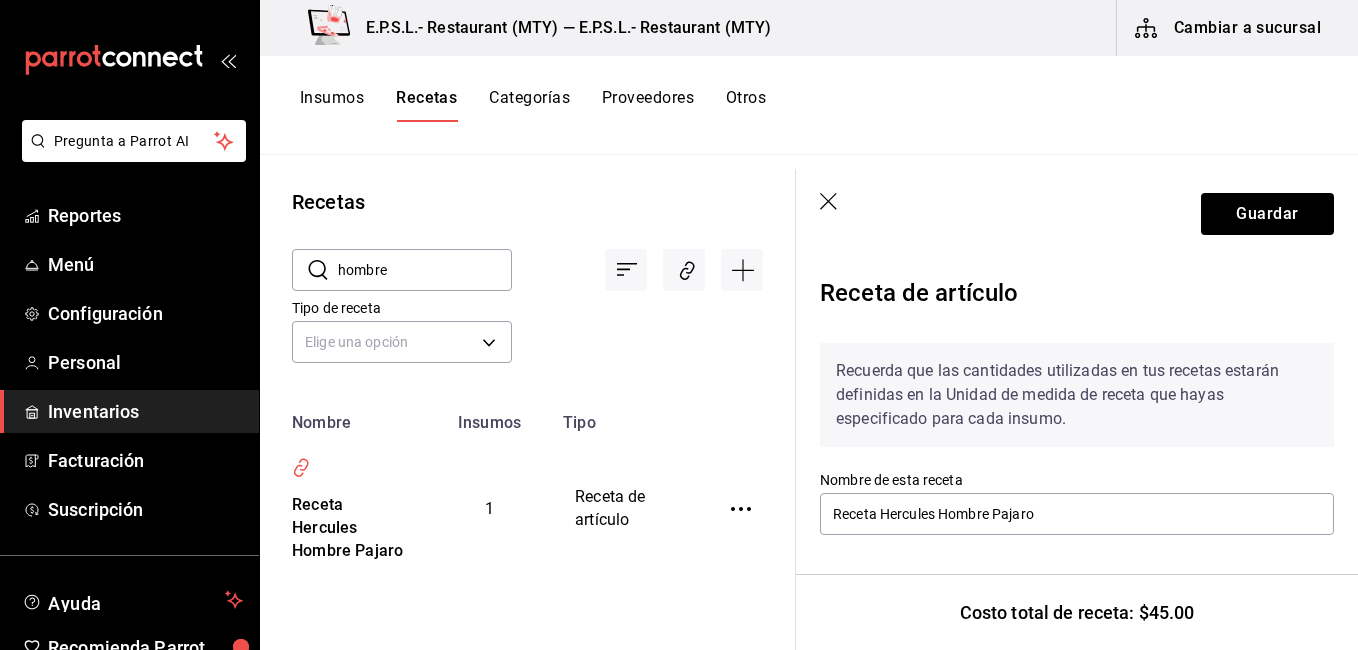 click on "hombre" at bounding box center [425, 270] 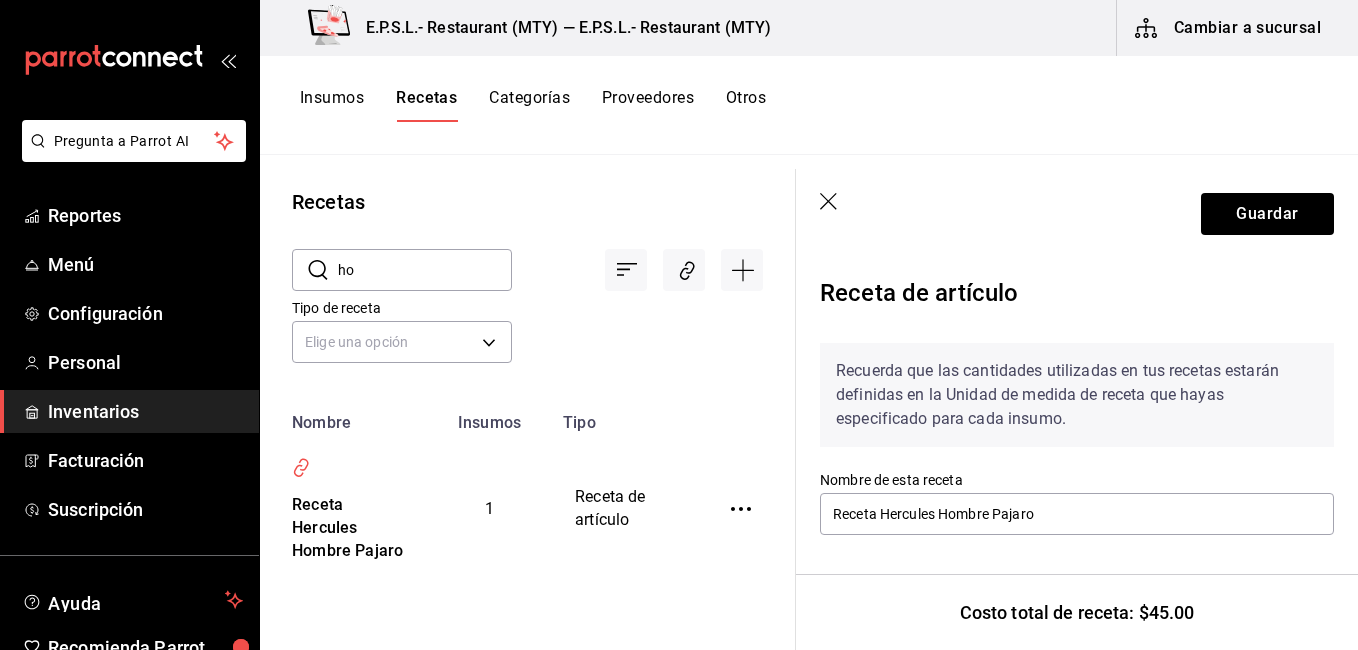 type on "h" 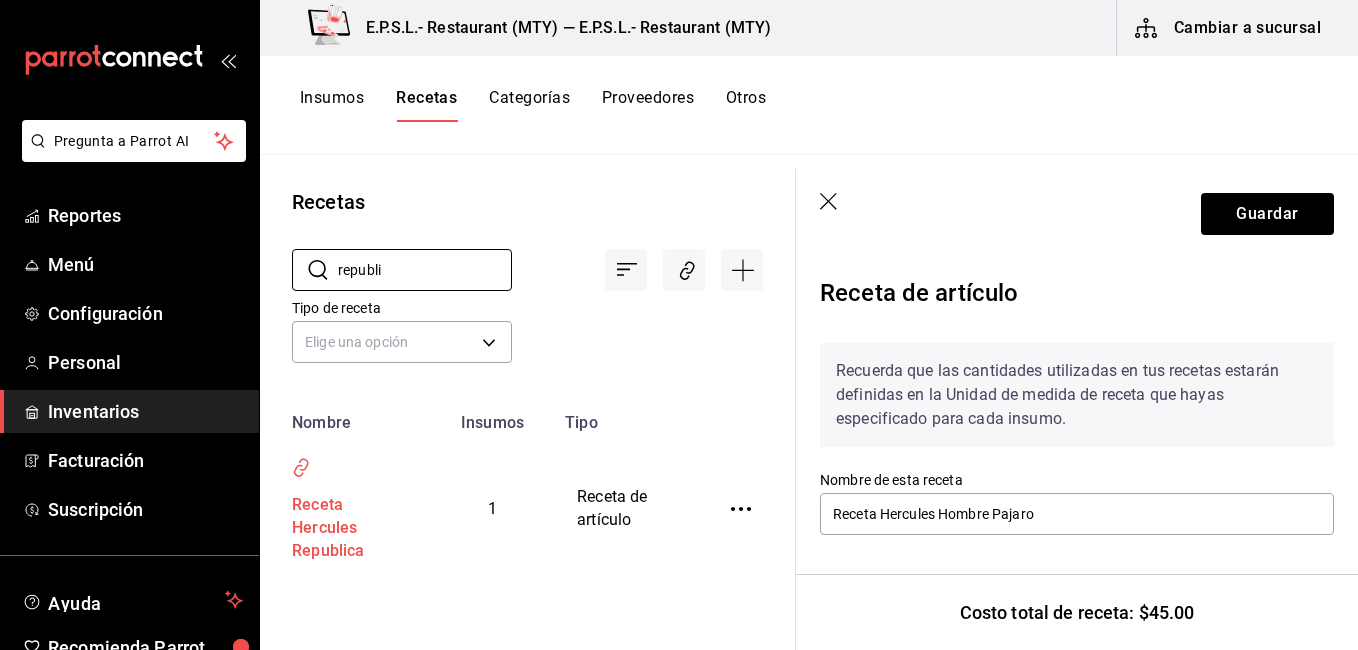 type on "republi" 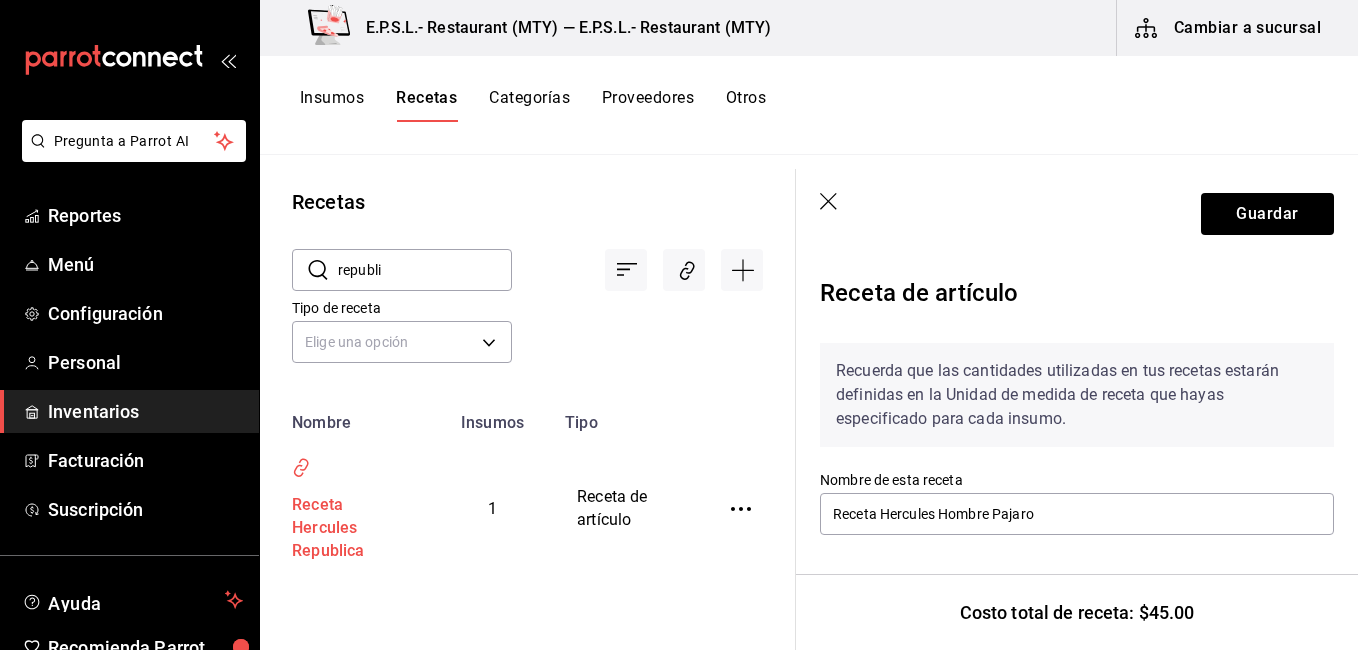 click on "Receta Hercules Republica" at bounding box center (346, 524) 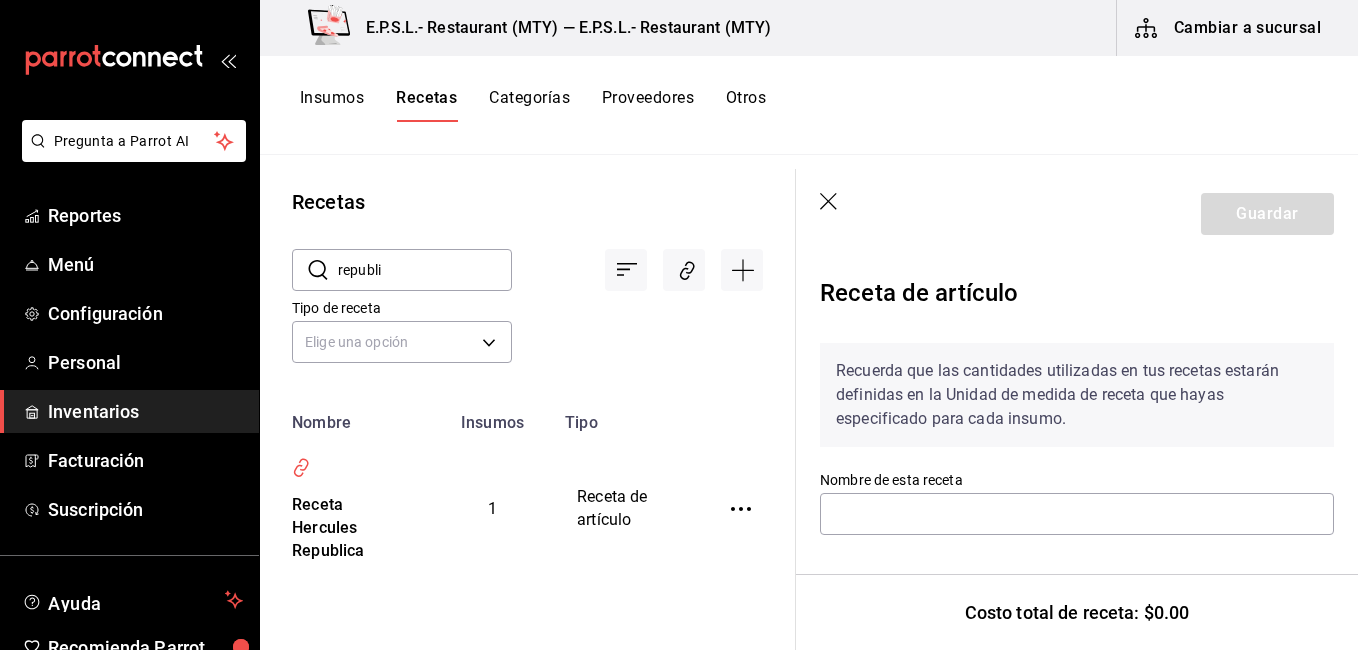 type on "Receta Hercules Republica" 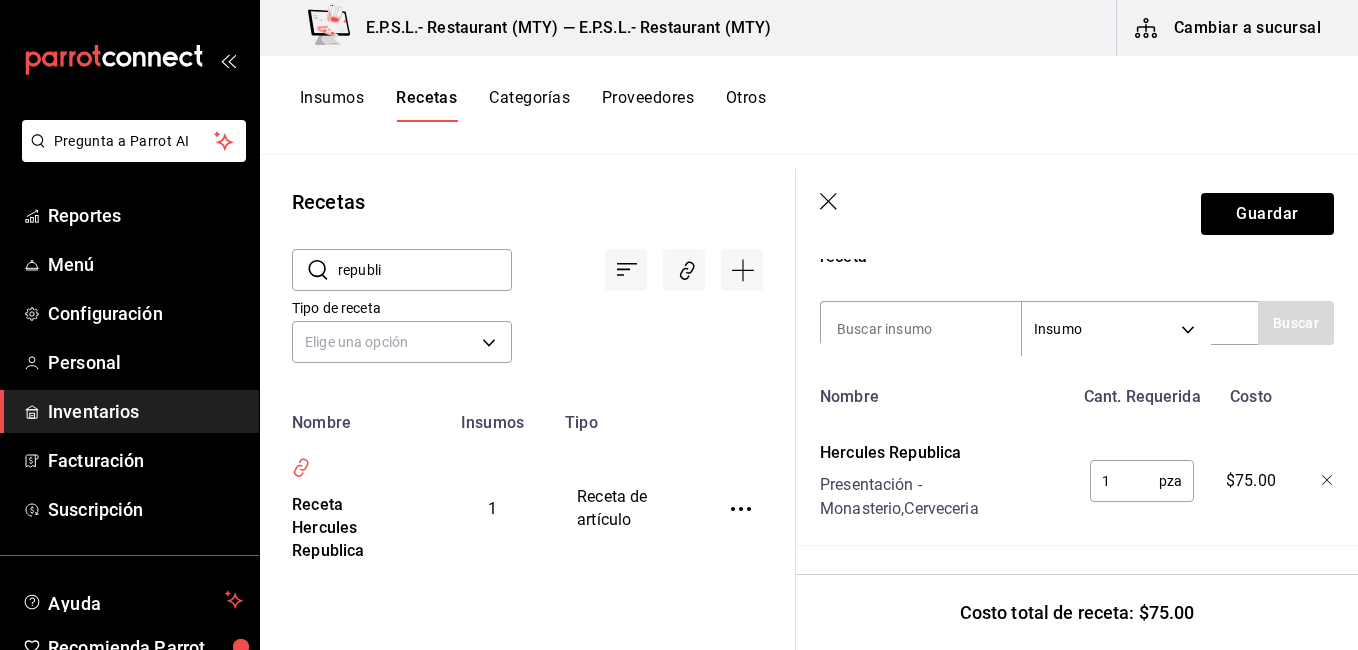scroll, scrollTop: 0, scrollLeft: 0, axis: both 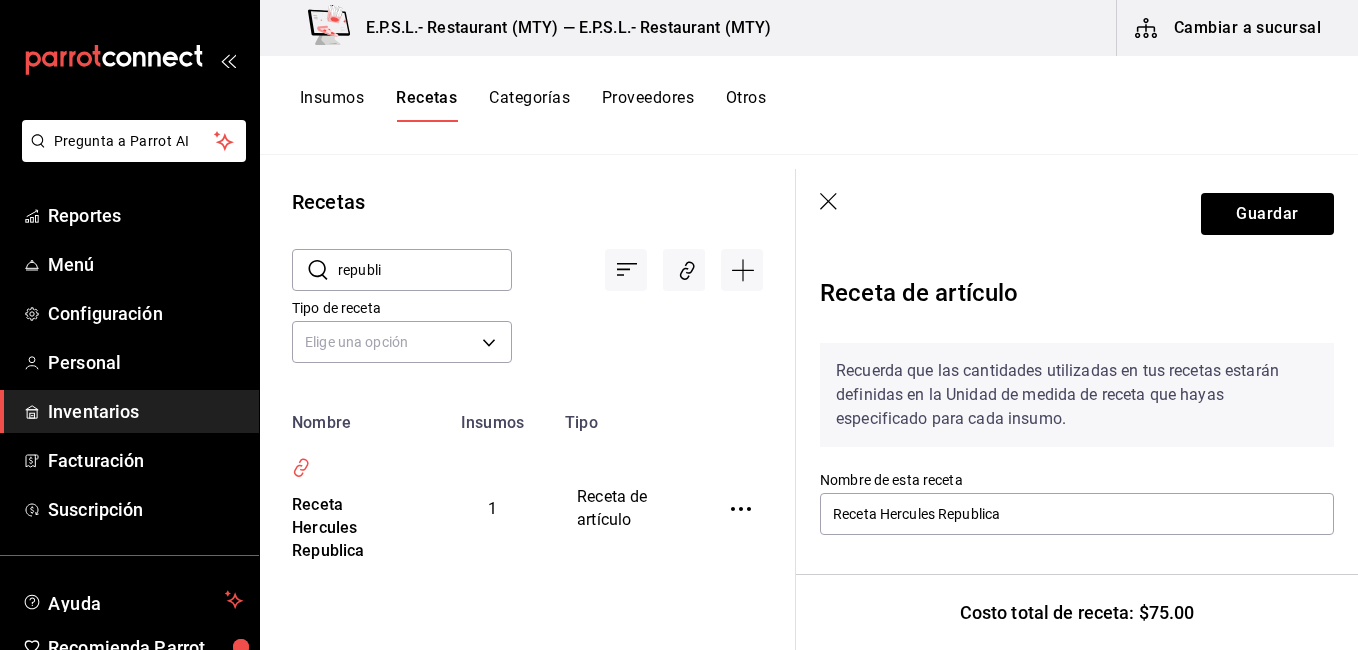 click on "republi" at bounding box center (425, 270) 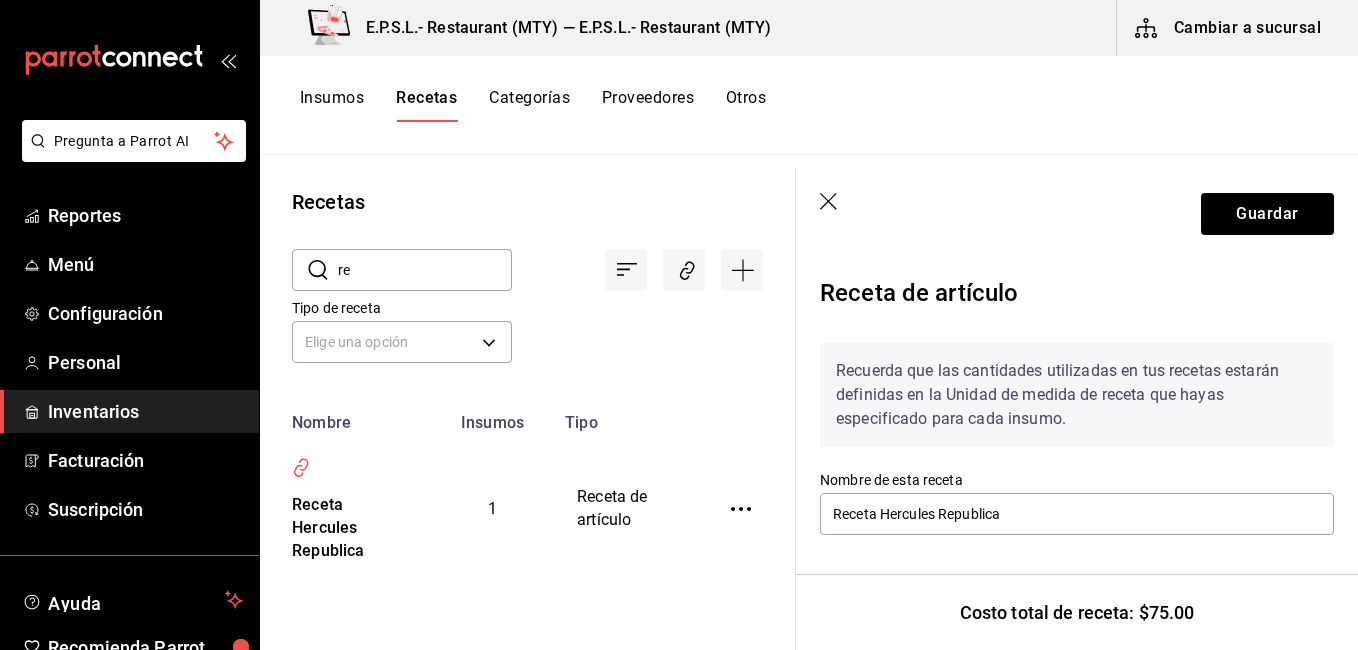 type on "r" 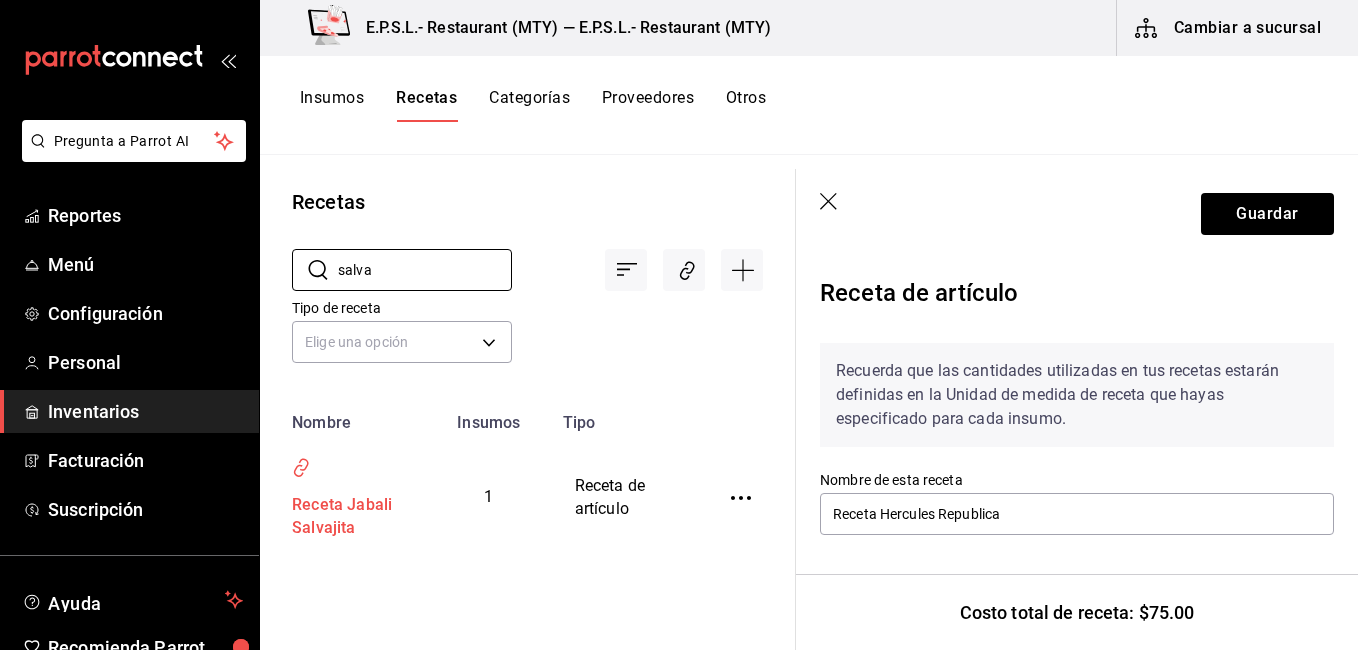 type on "salva" 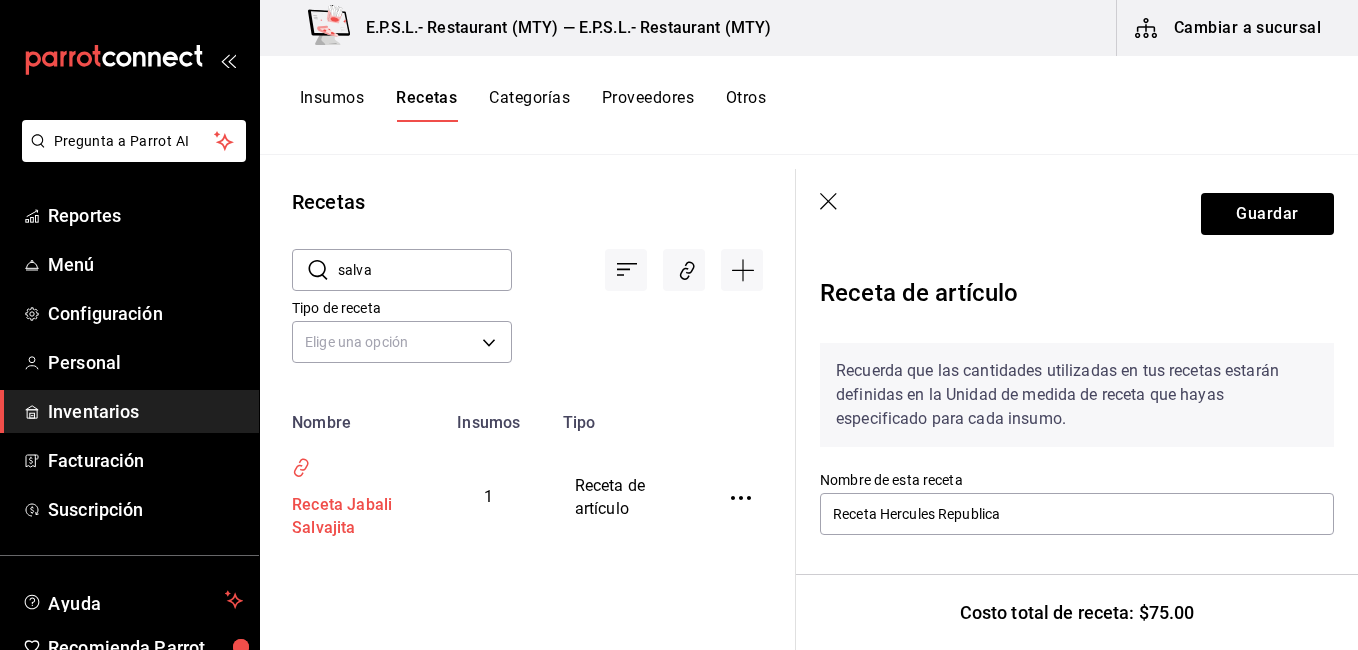 click on "Receta Jabali Salvajita" at bounding box center [343, 513] 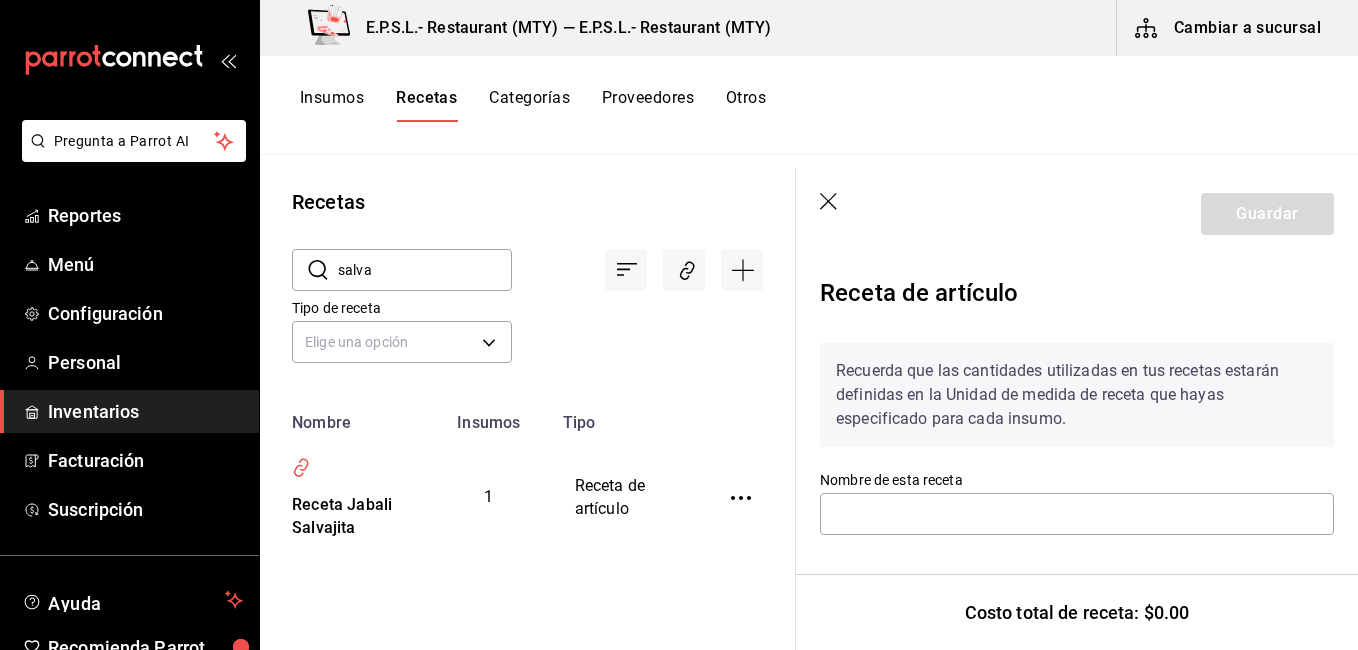 type on "Receta Jabali Salvajita" 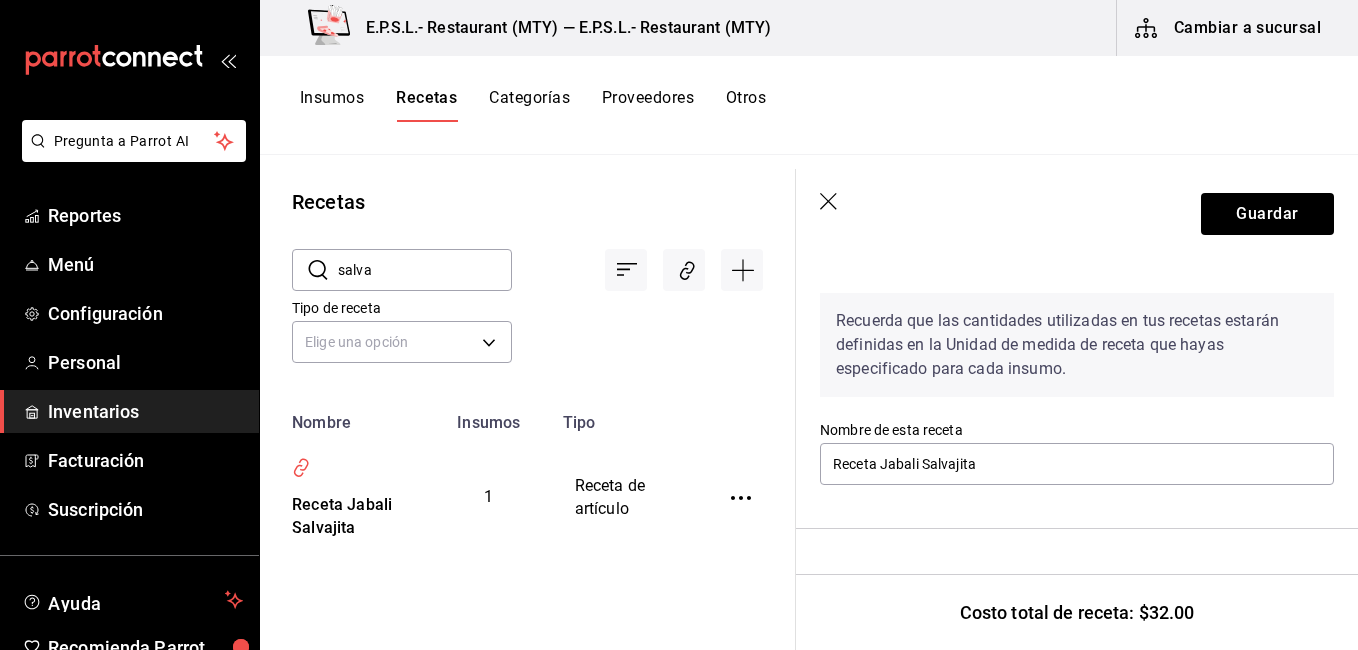 scroll, scrollTop: 413, scrollLeft: 0, axis: vertical 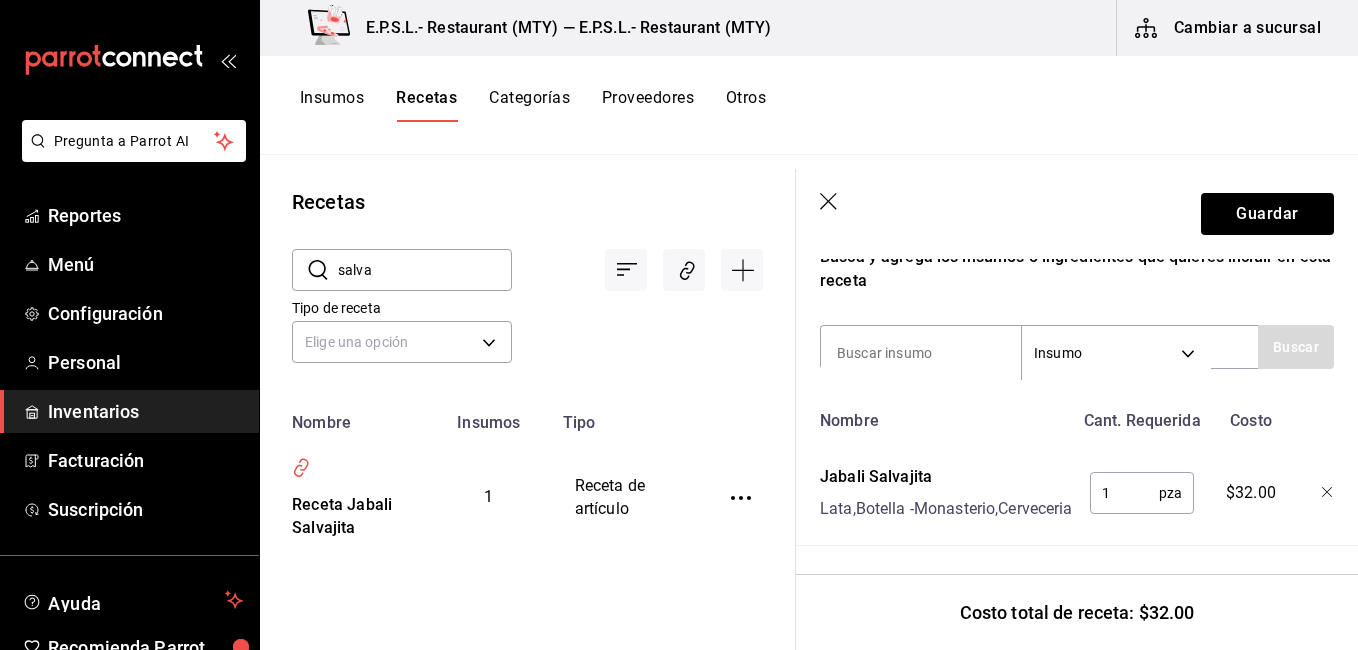 click on "salva" at bounding box center [425, 270] 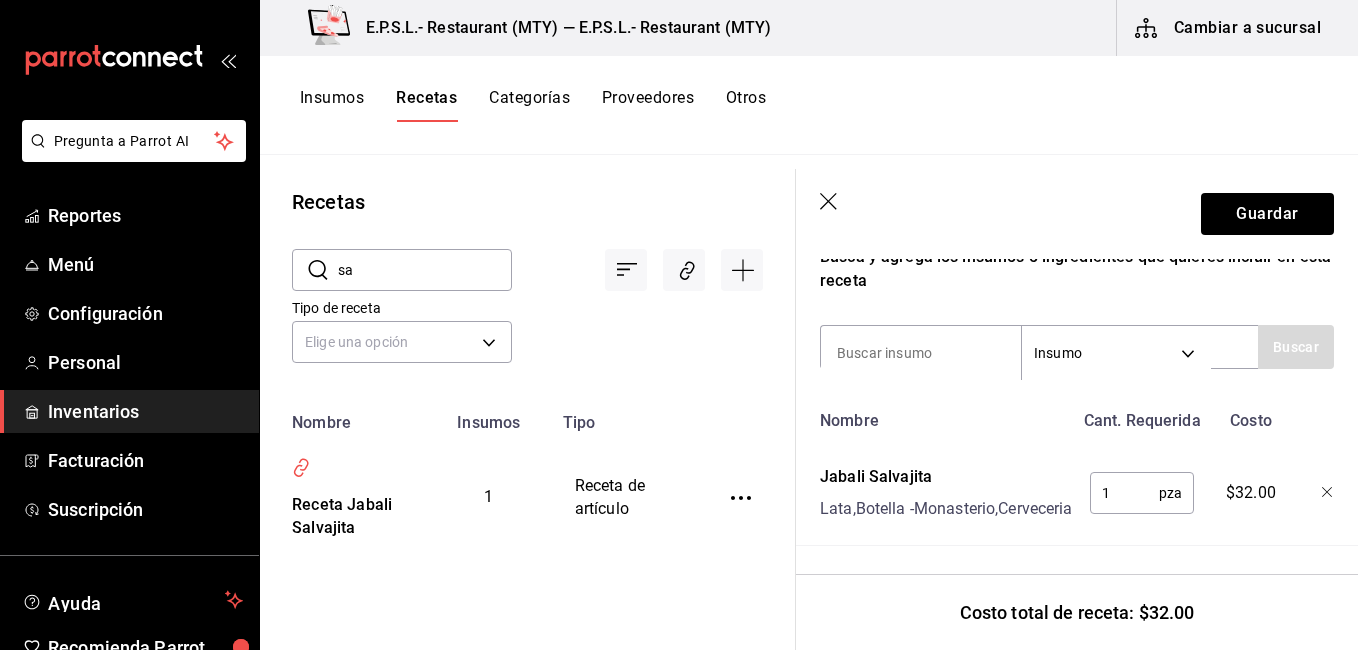 type on "s" 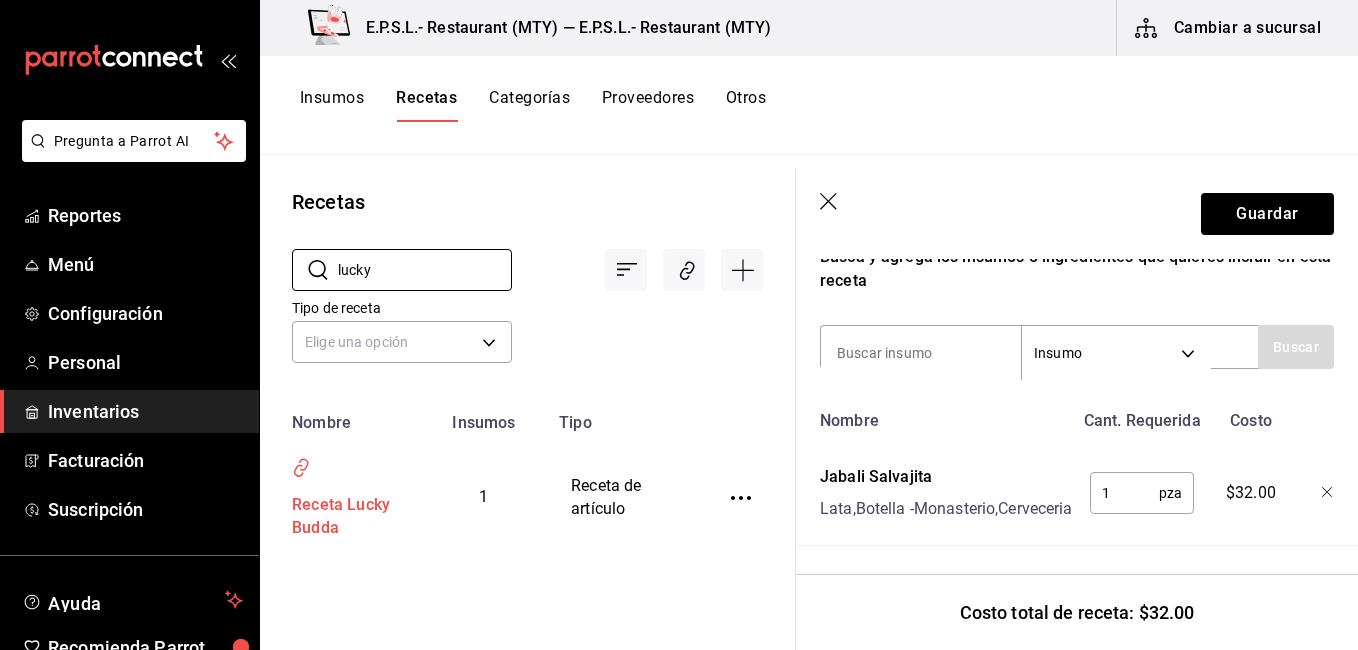 type on "lucky" 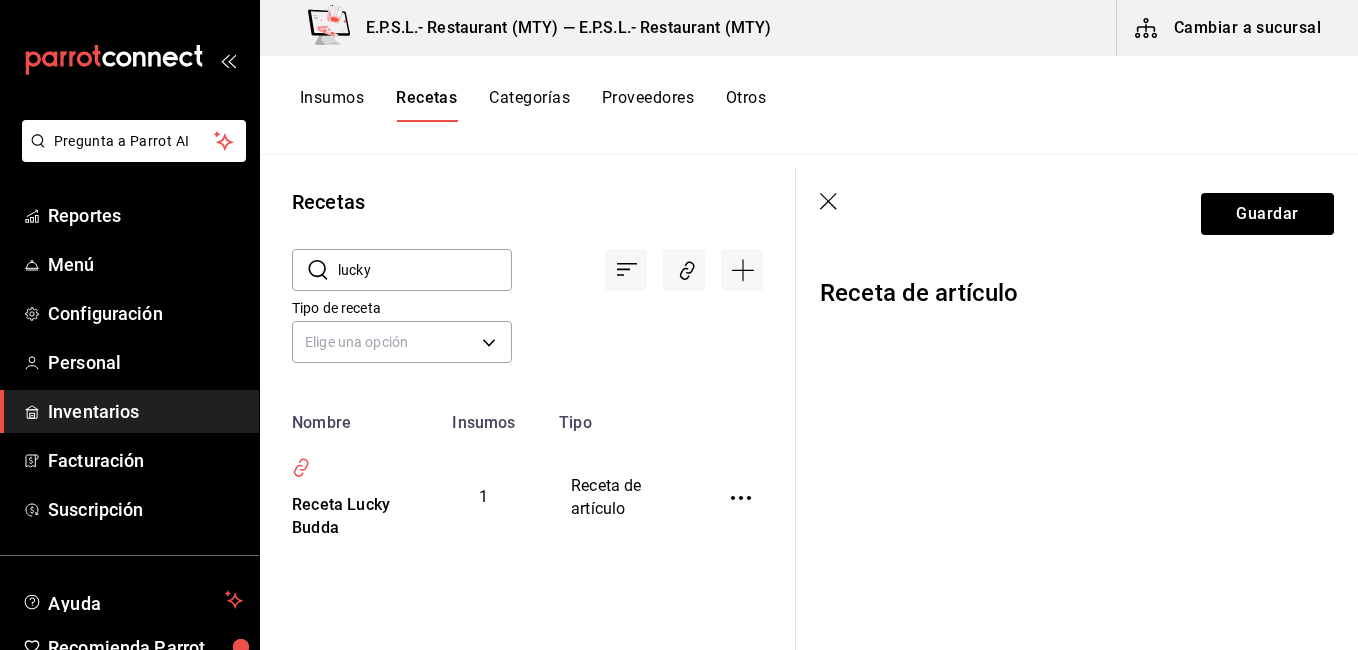 scroll, scrollTop: 0, scrollLeft: 0, axis: both 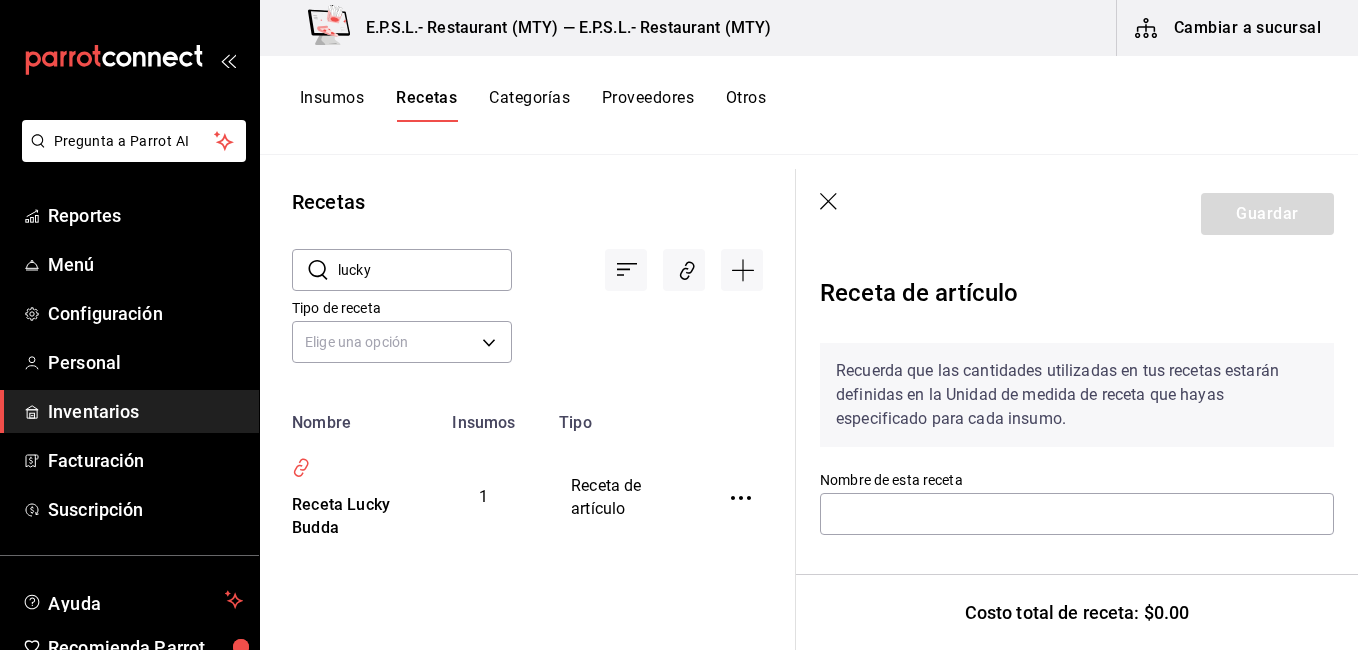 type on "Receta Lucky Budda" 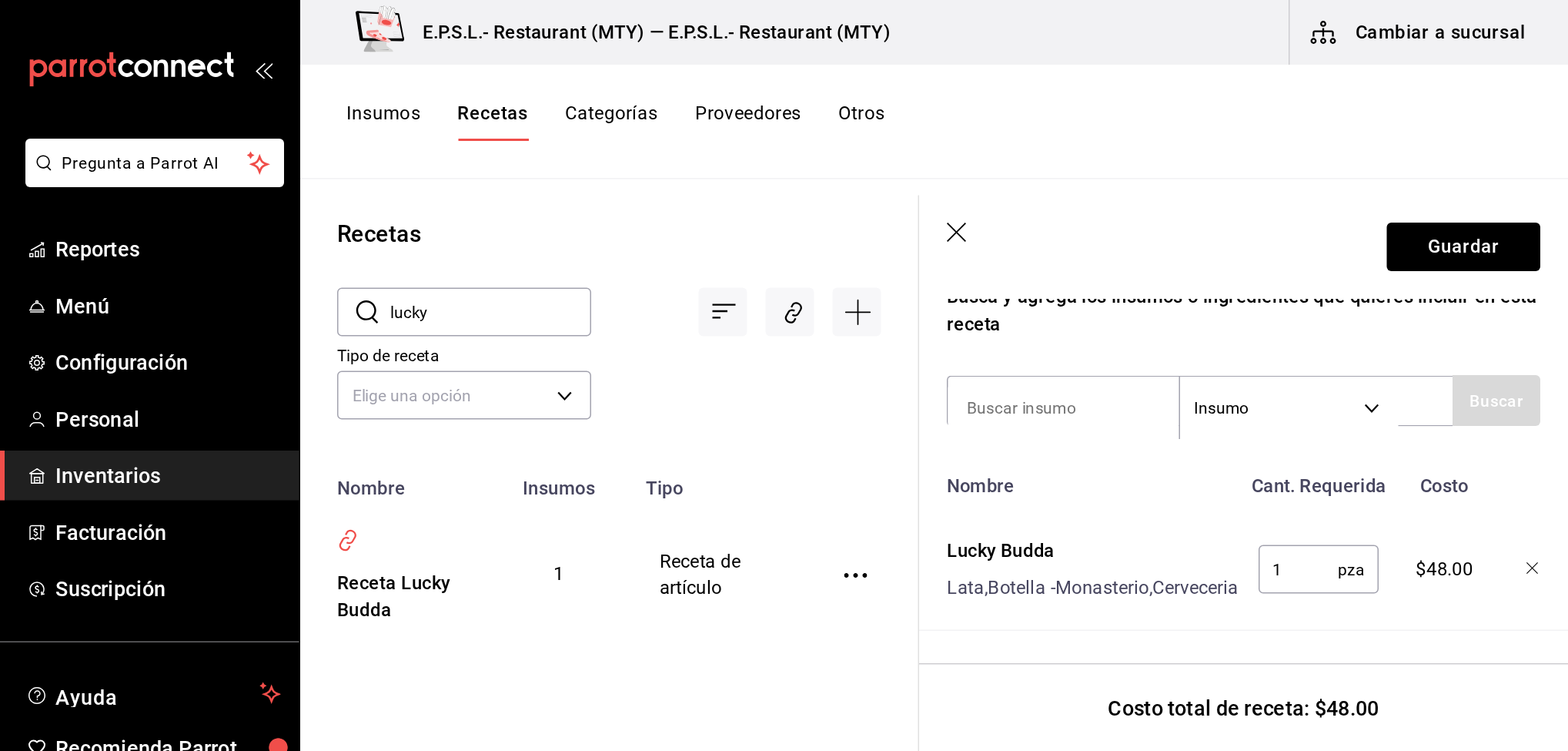 scroll, scrollTop: 0, scrollLeft: 0, axis: both 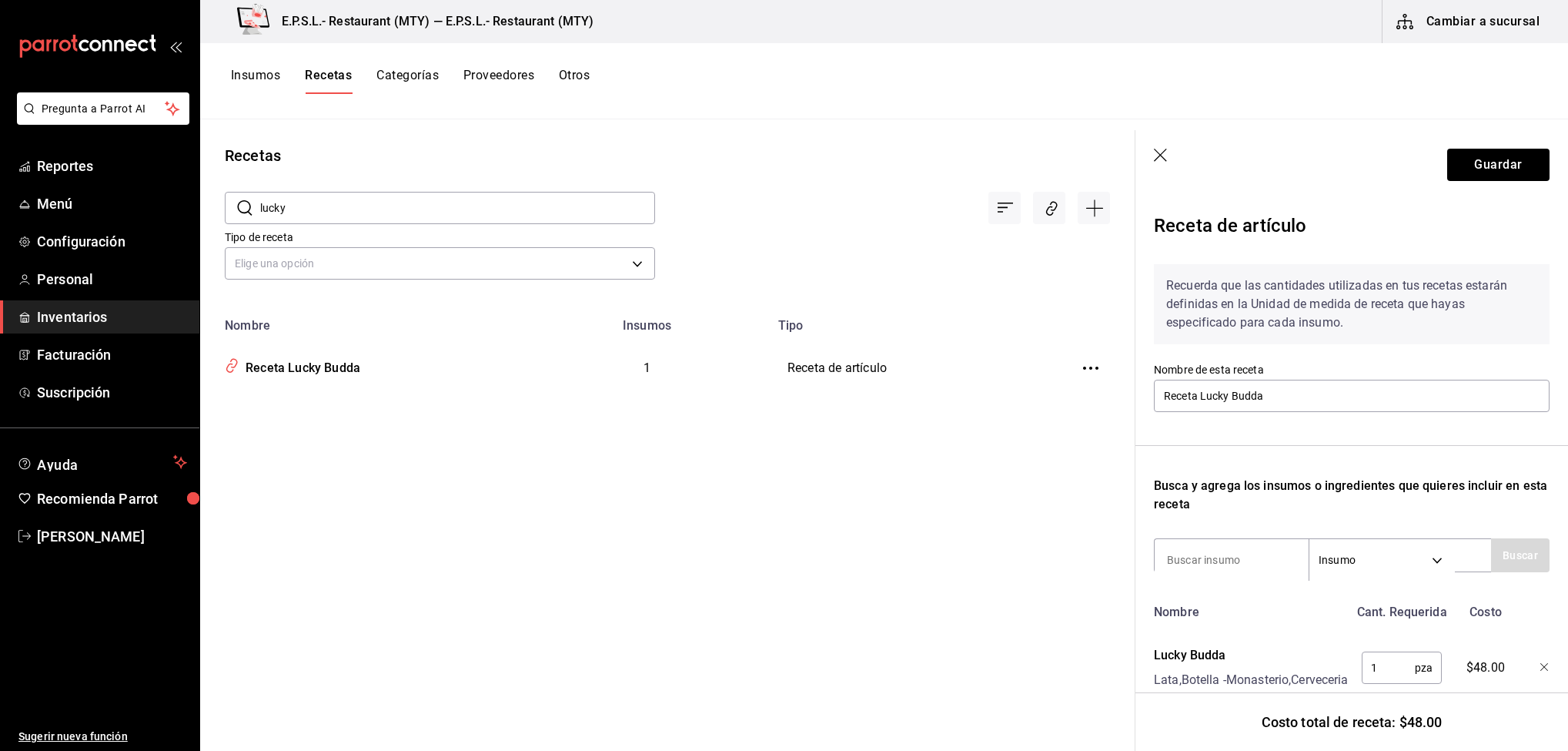 click on "lucky" at bounding box center [457, 208] 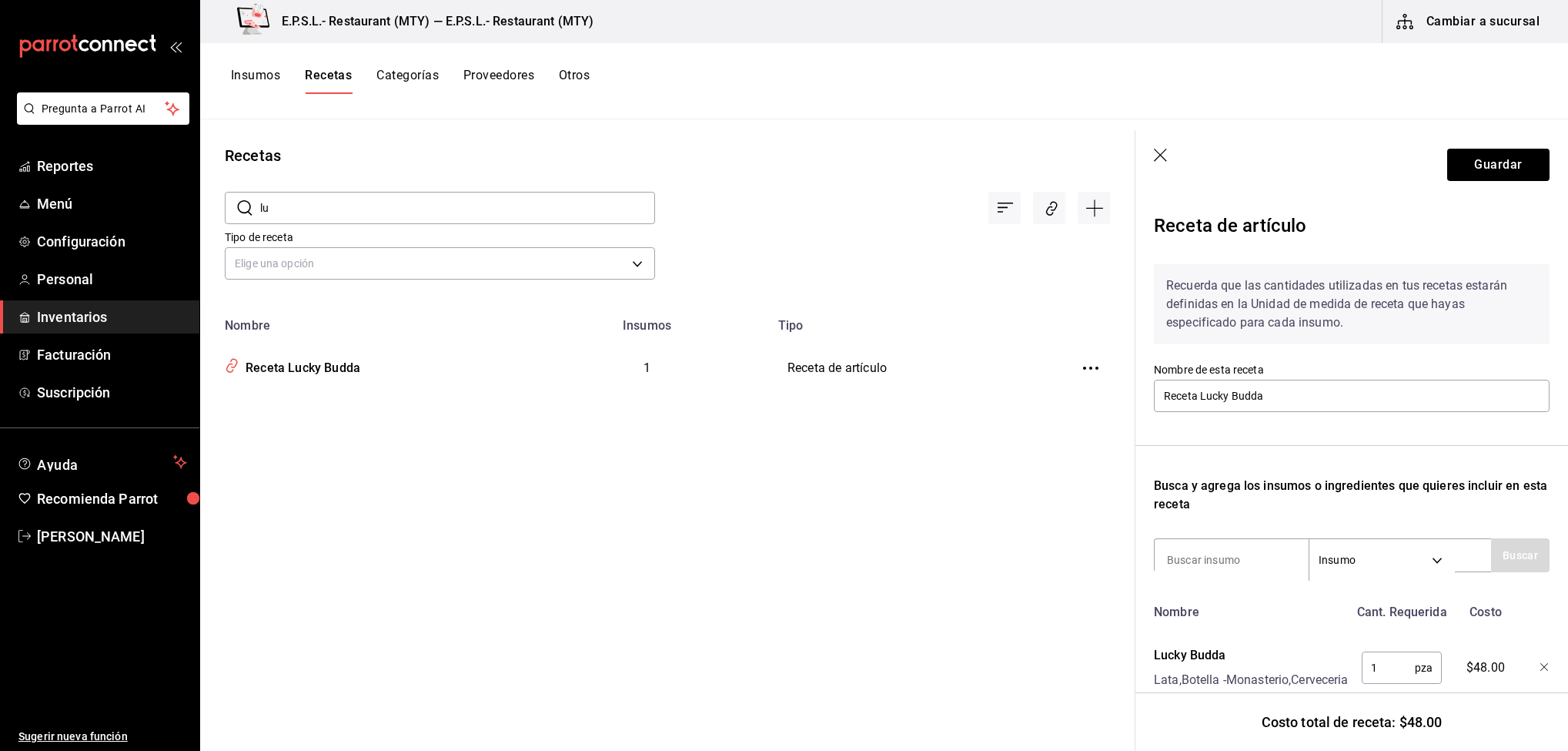 type on "l" 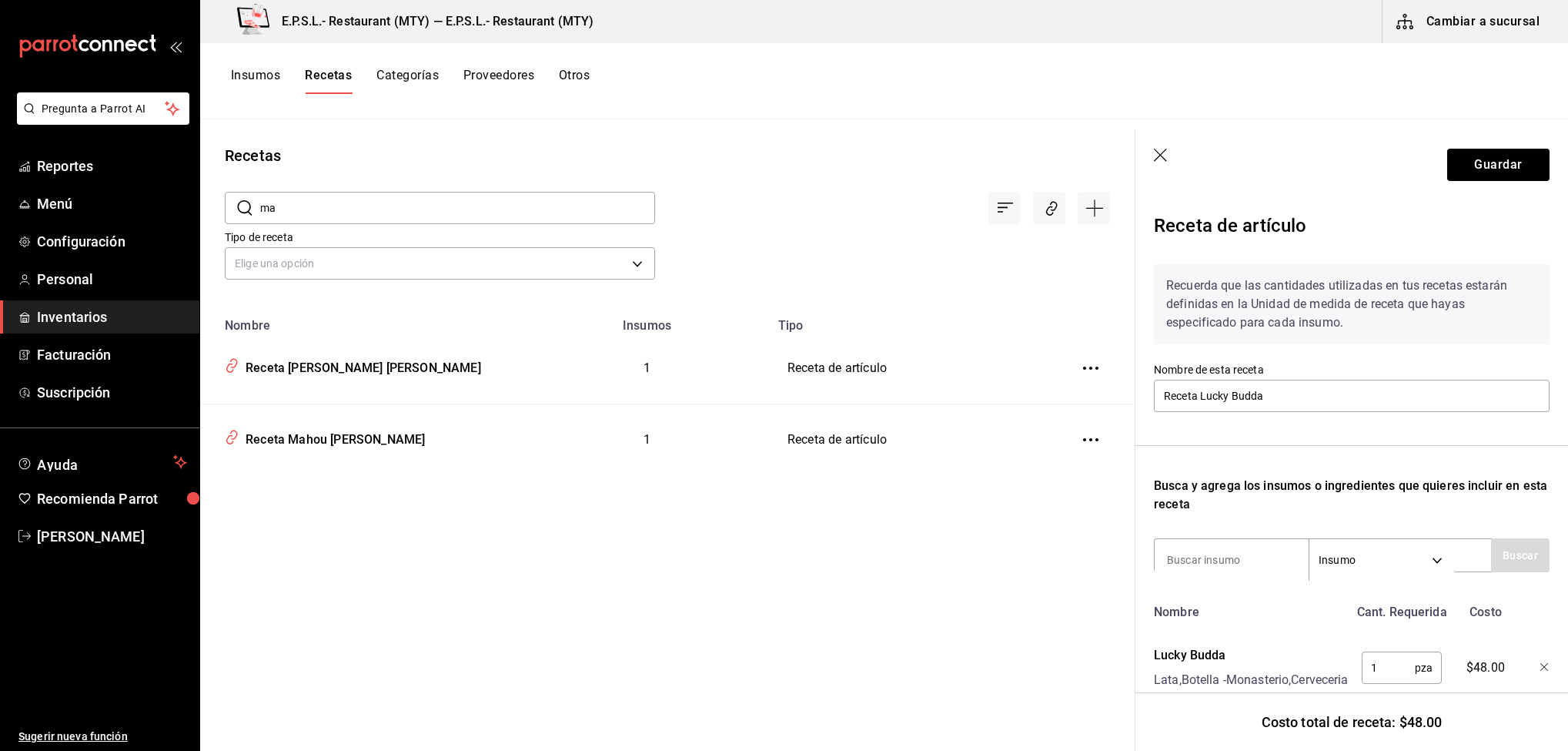 type on "m" 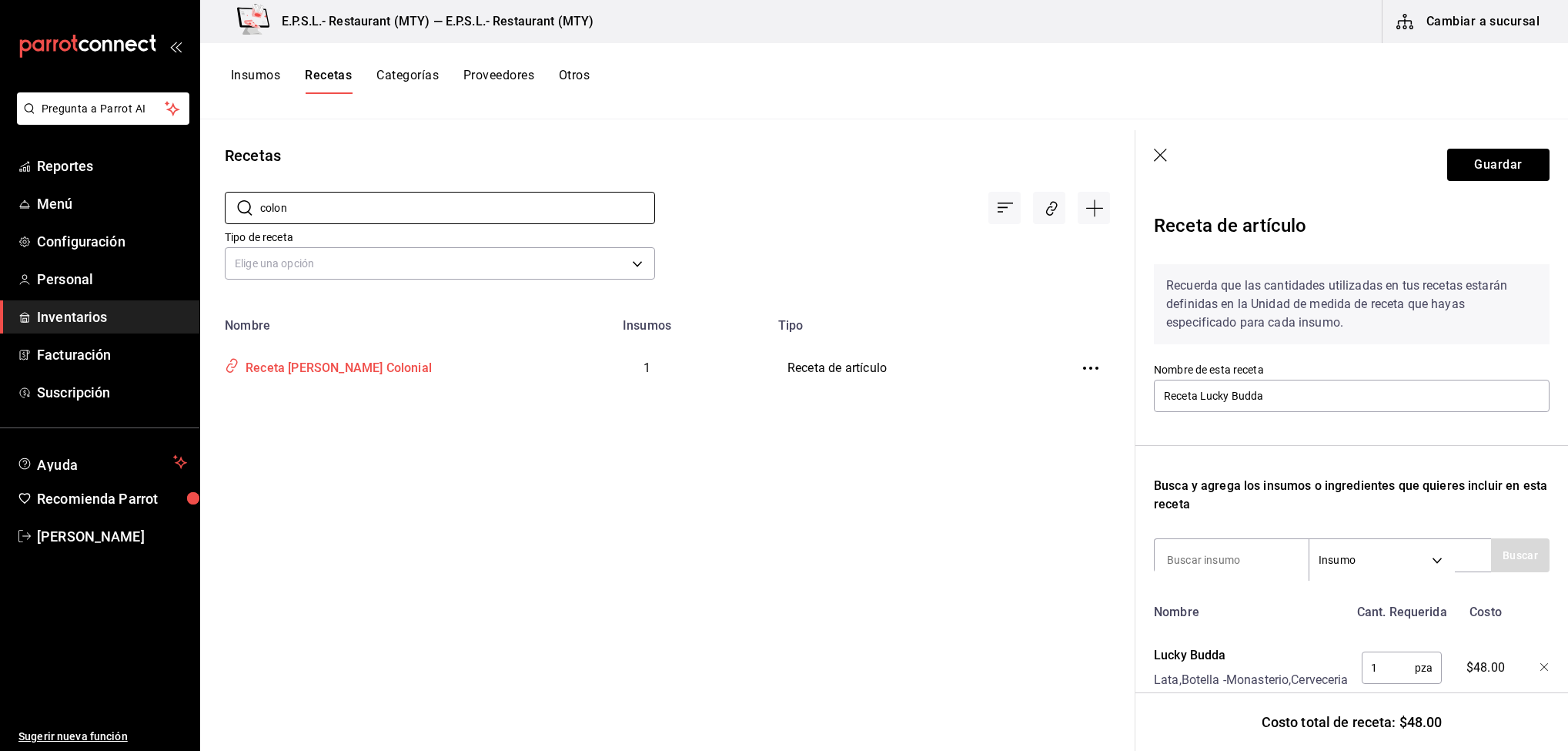 type on "colon" 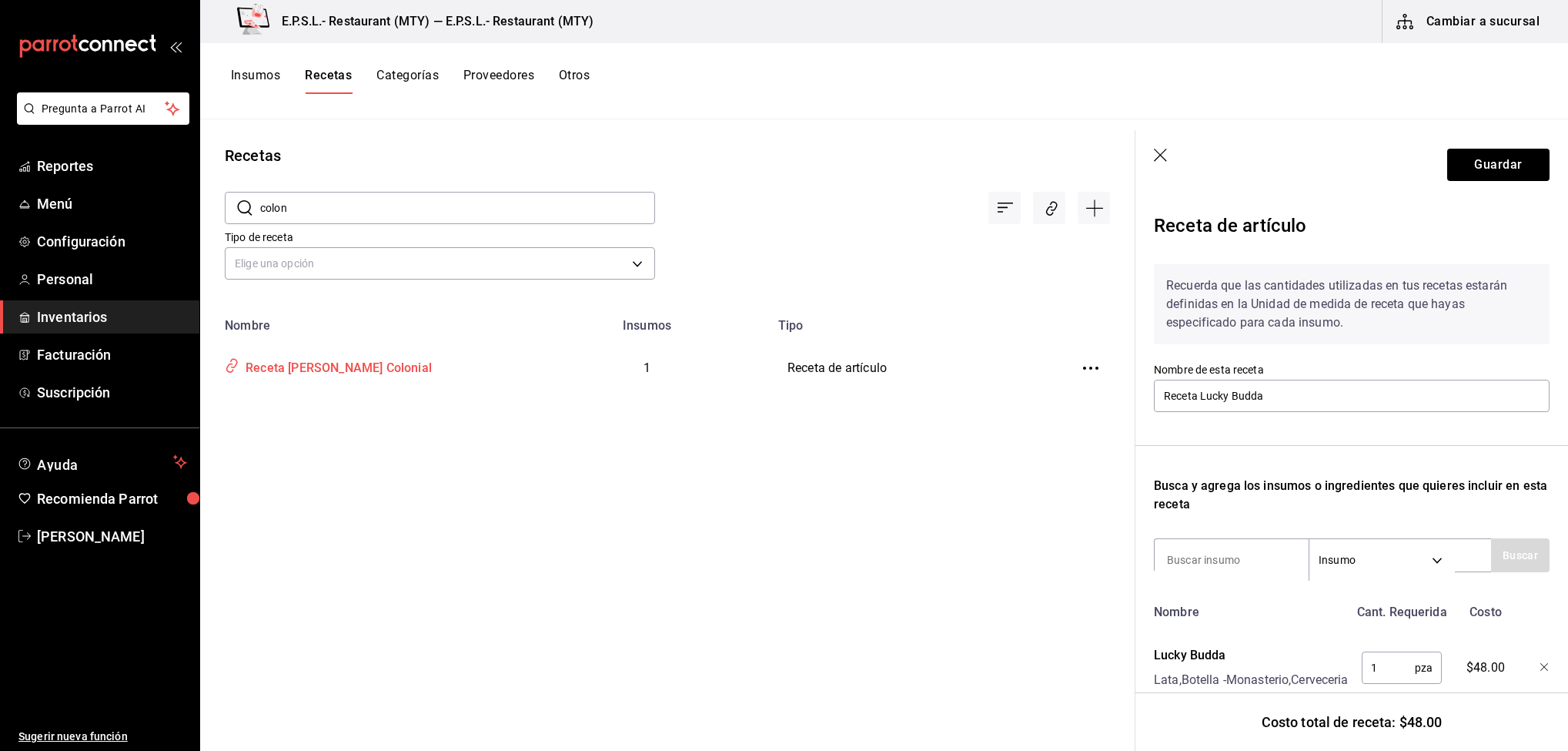 click on "Receta Minerva Colonial" at bounding box center (336, 365) 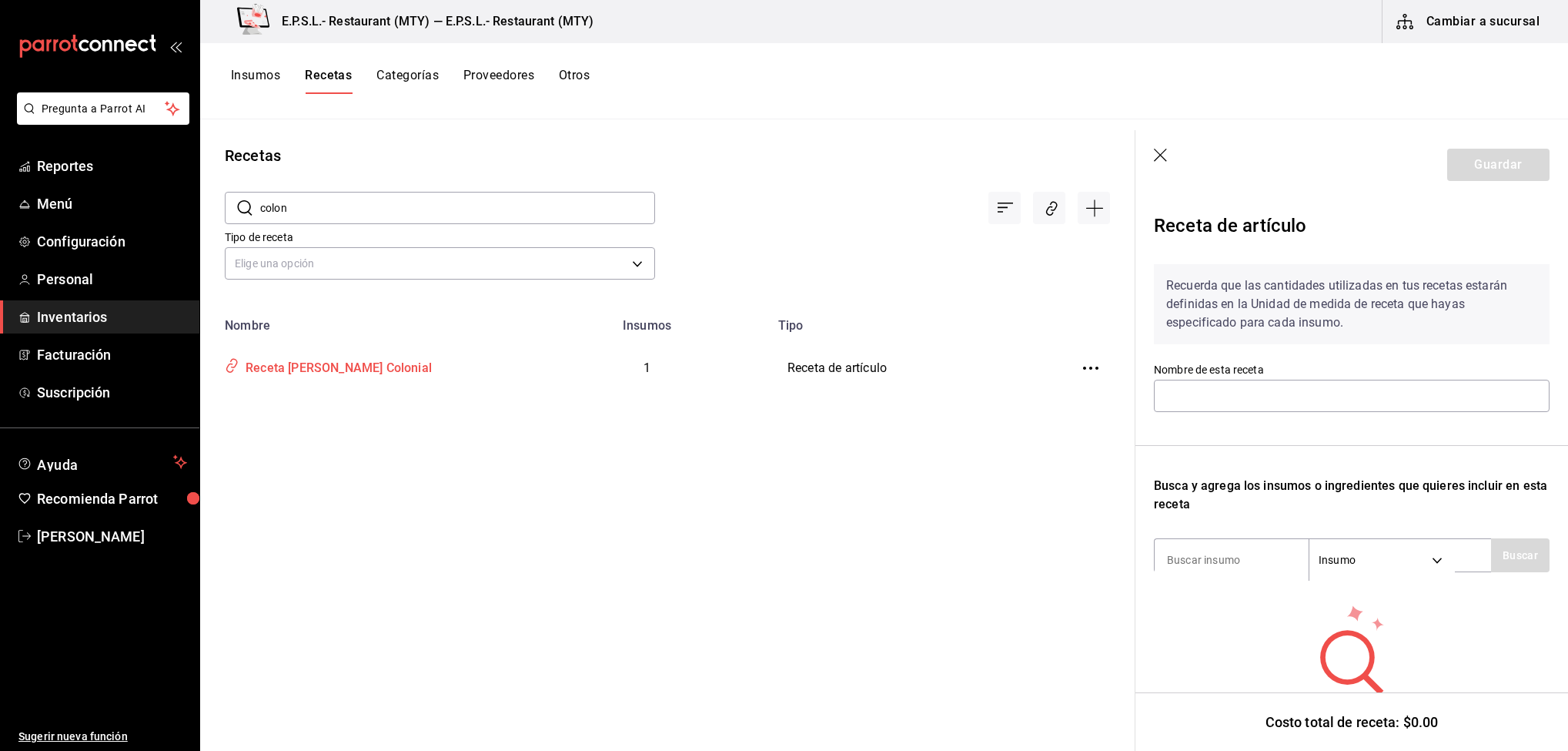 type on "Receta Minerva Colonial" 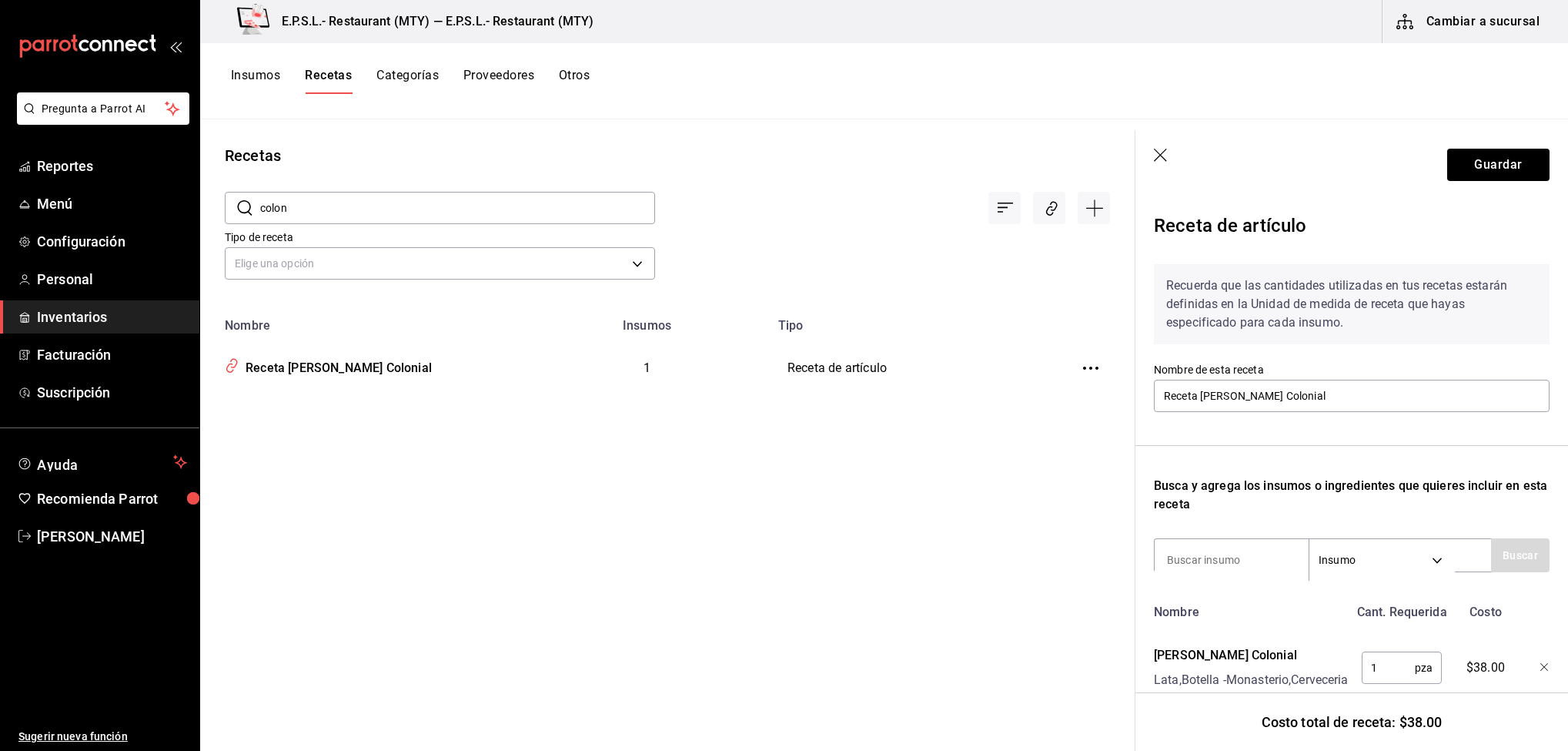click on "colon" at bounding box center [457, 208] 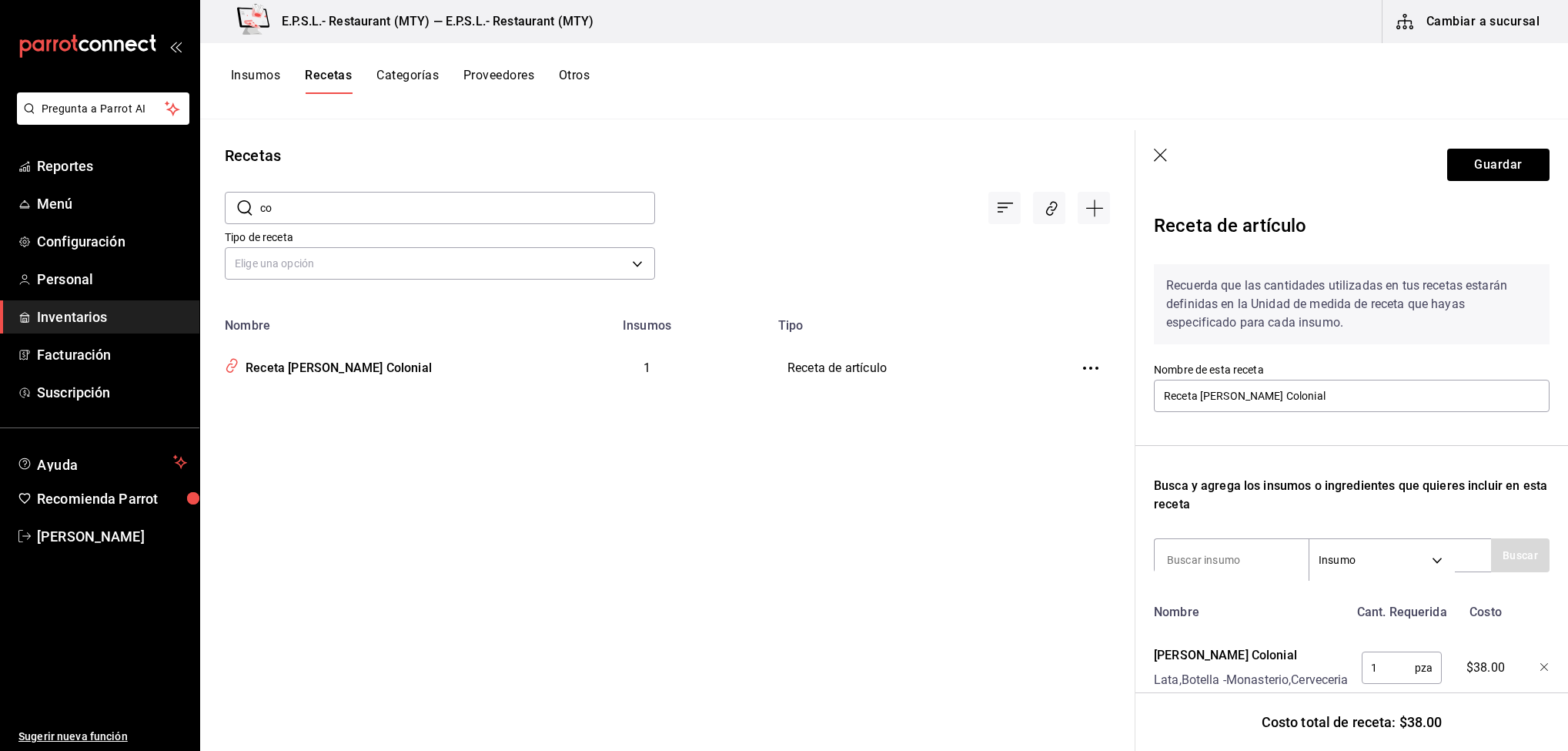 type on "c" 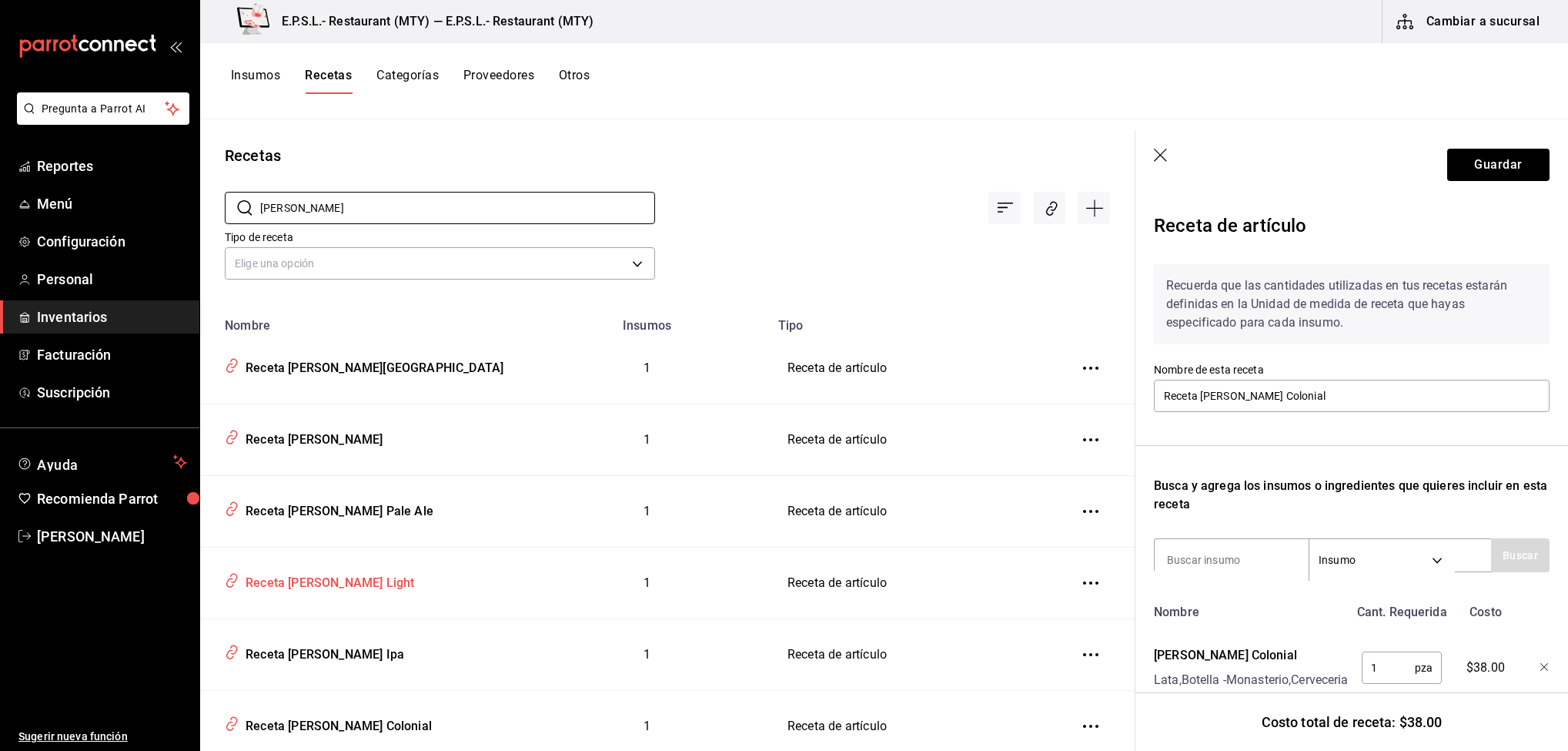 type on "minerva" 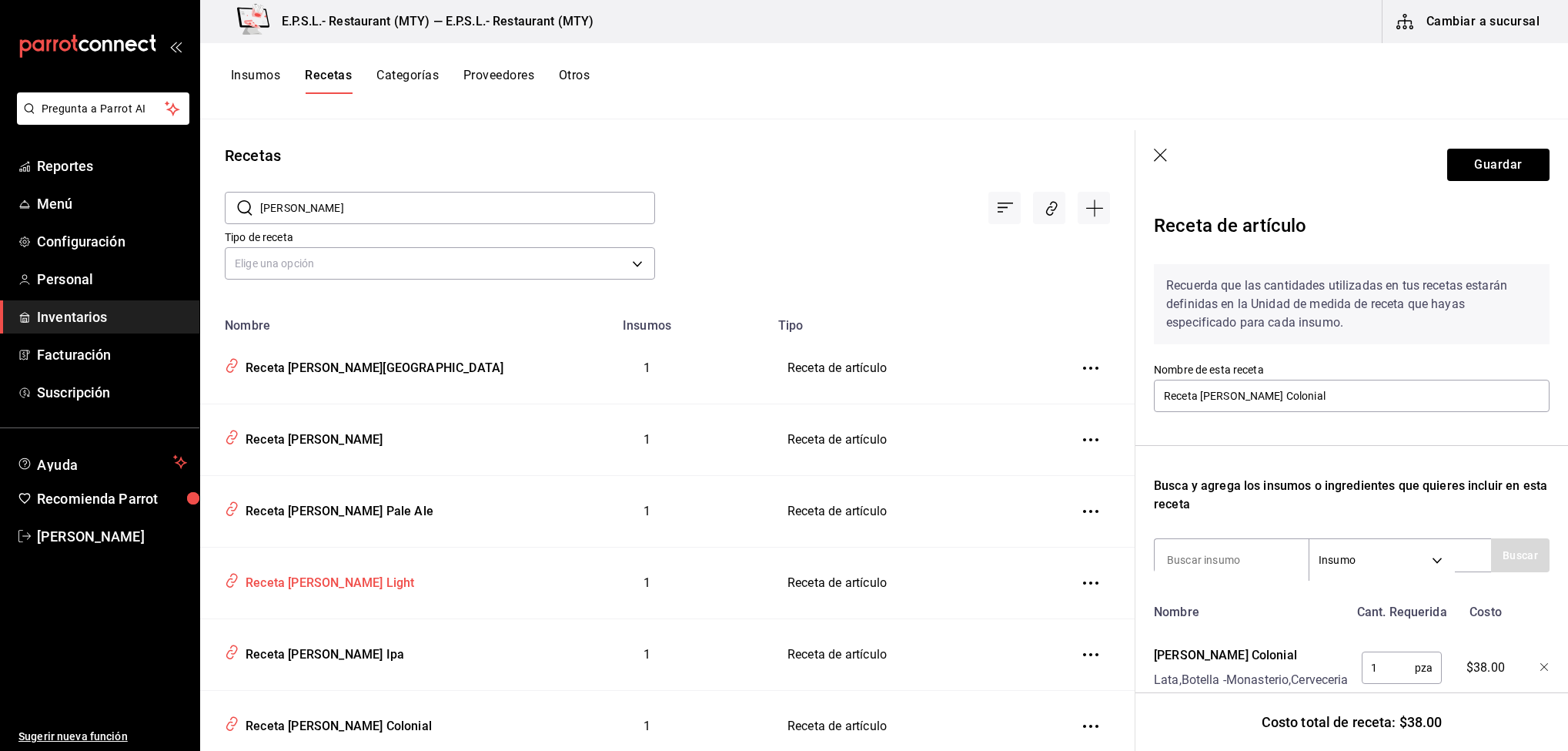 click on "Receta Minerva Lager Light" at bounding box center [326, 580] 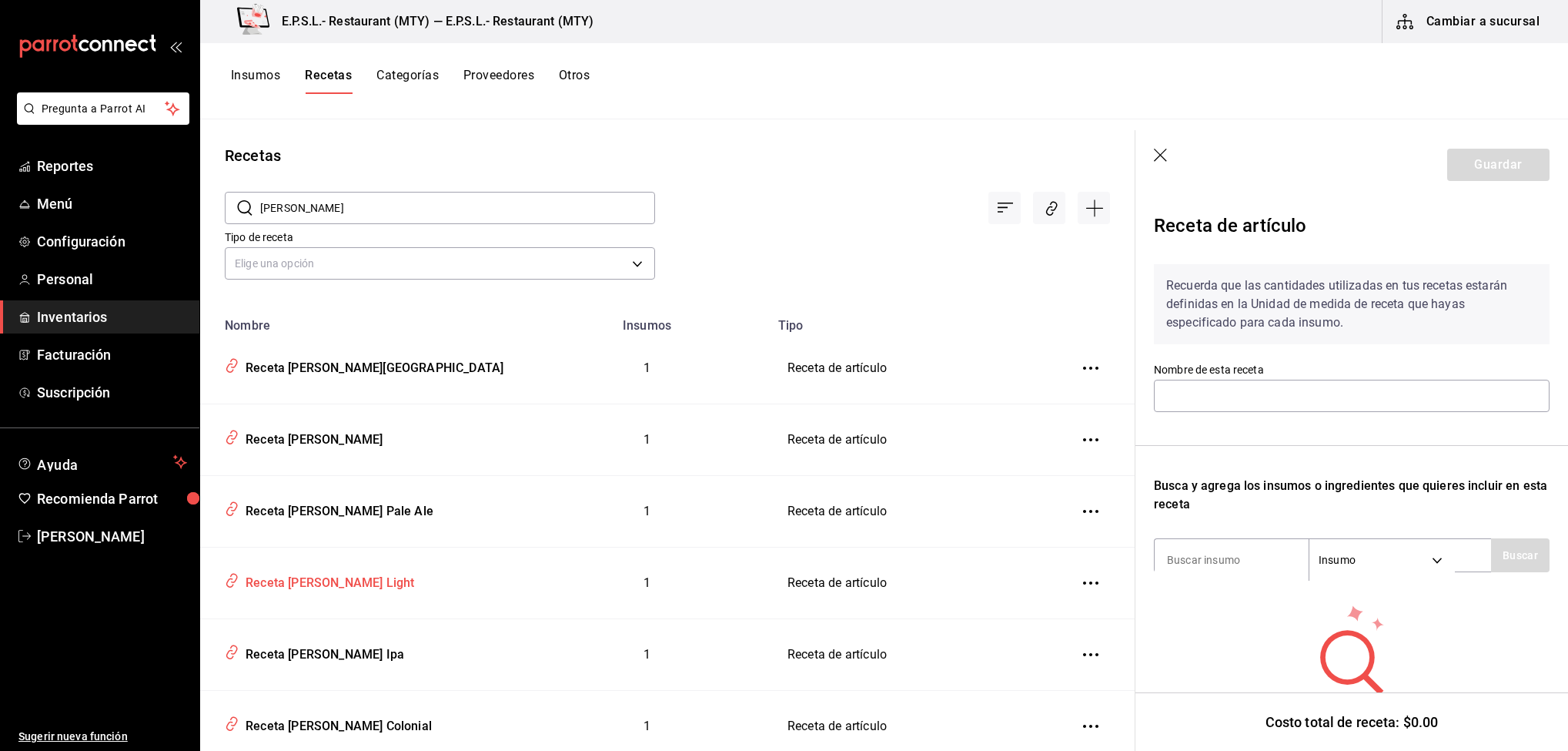 type on "Receta Minerva Lager Light" 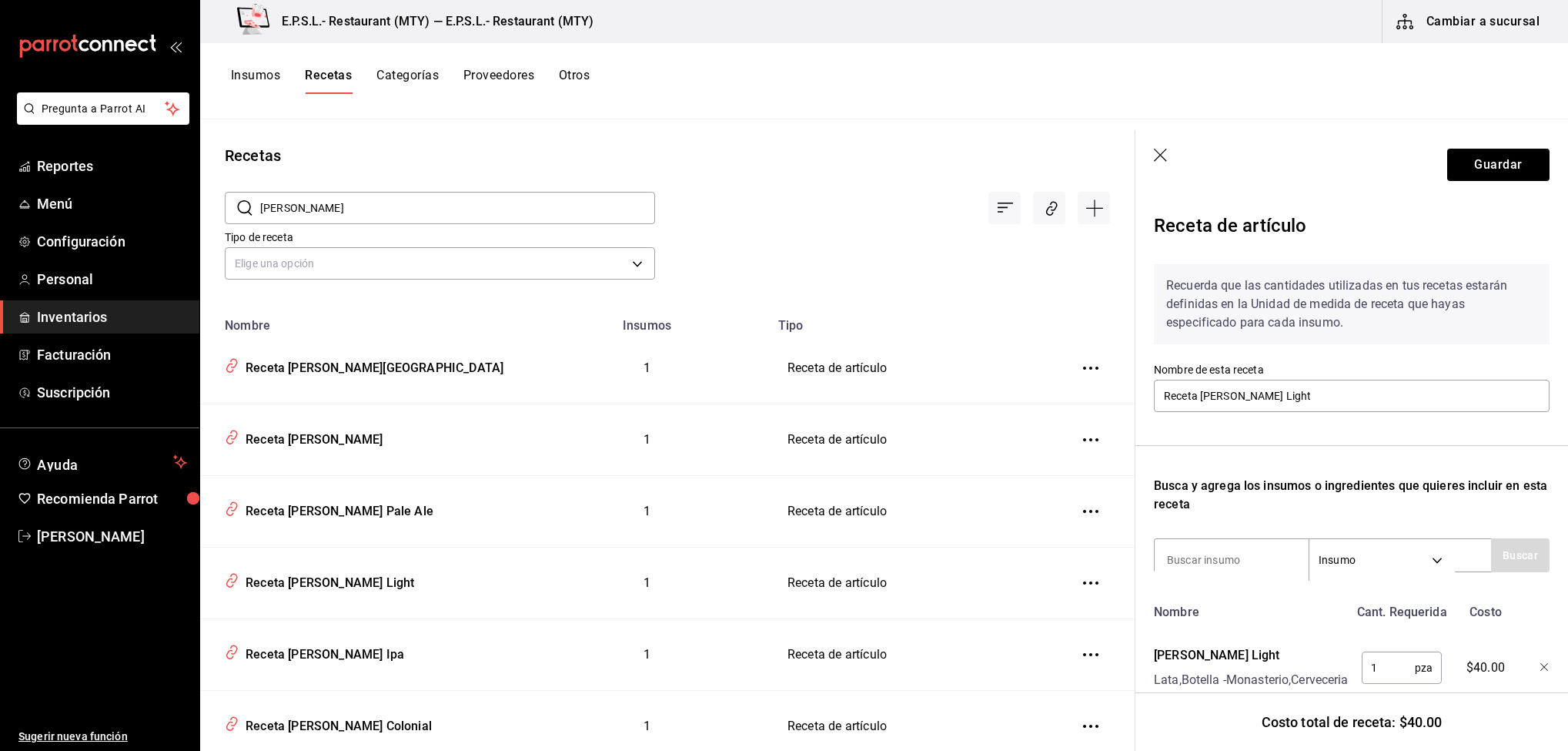 click on "minerva" at bounding box center (457, 208) 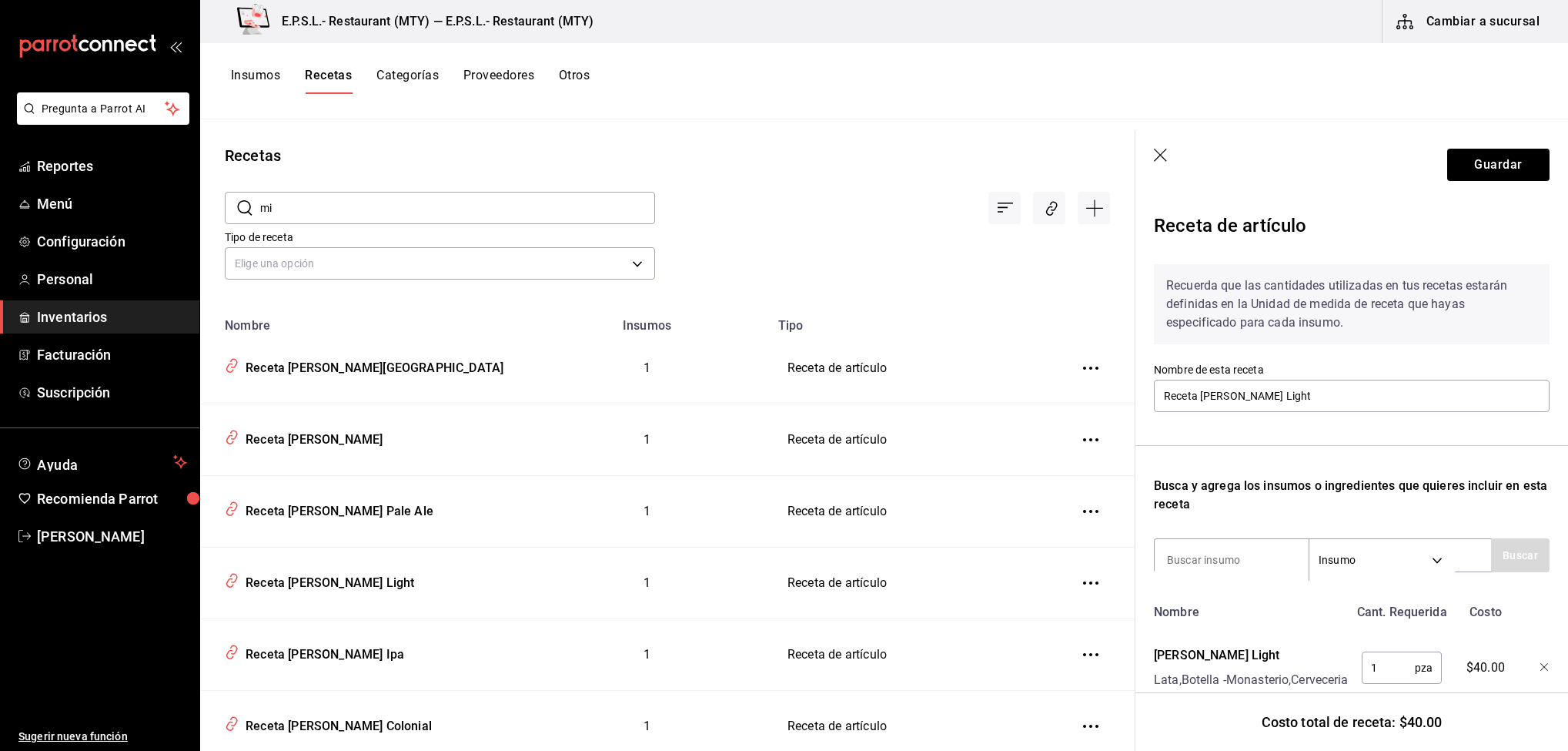 type on "m" 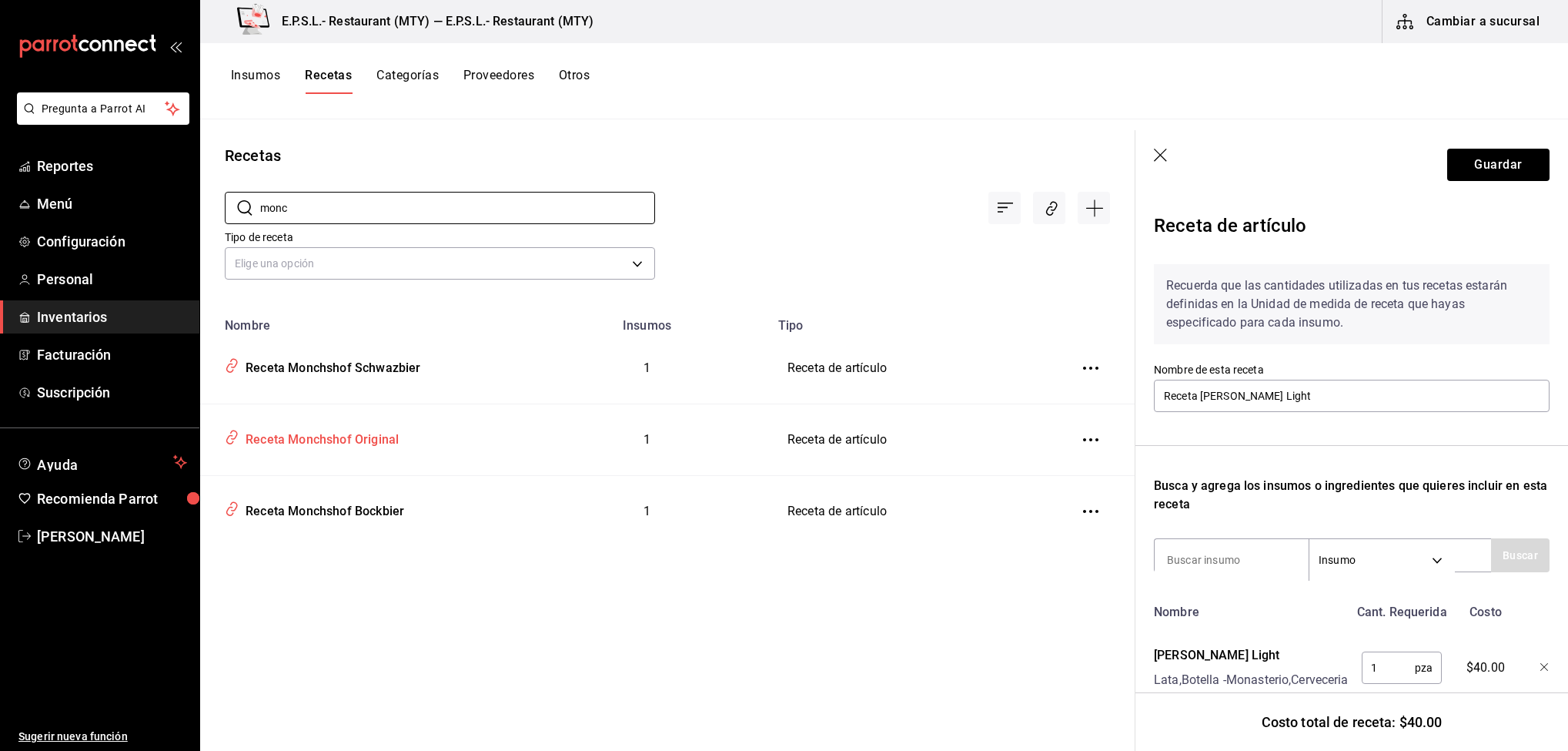 type on "monc" 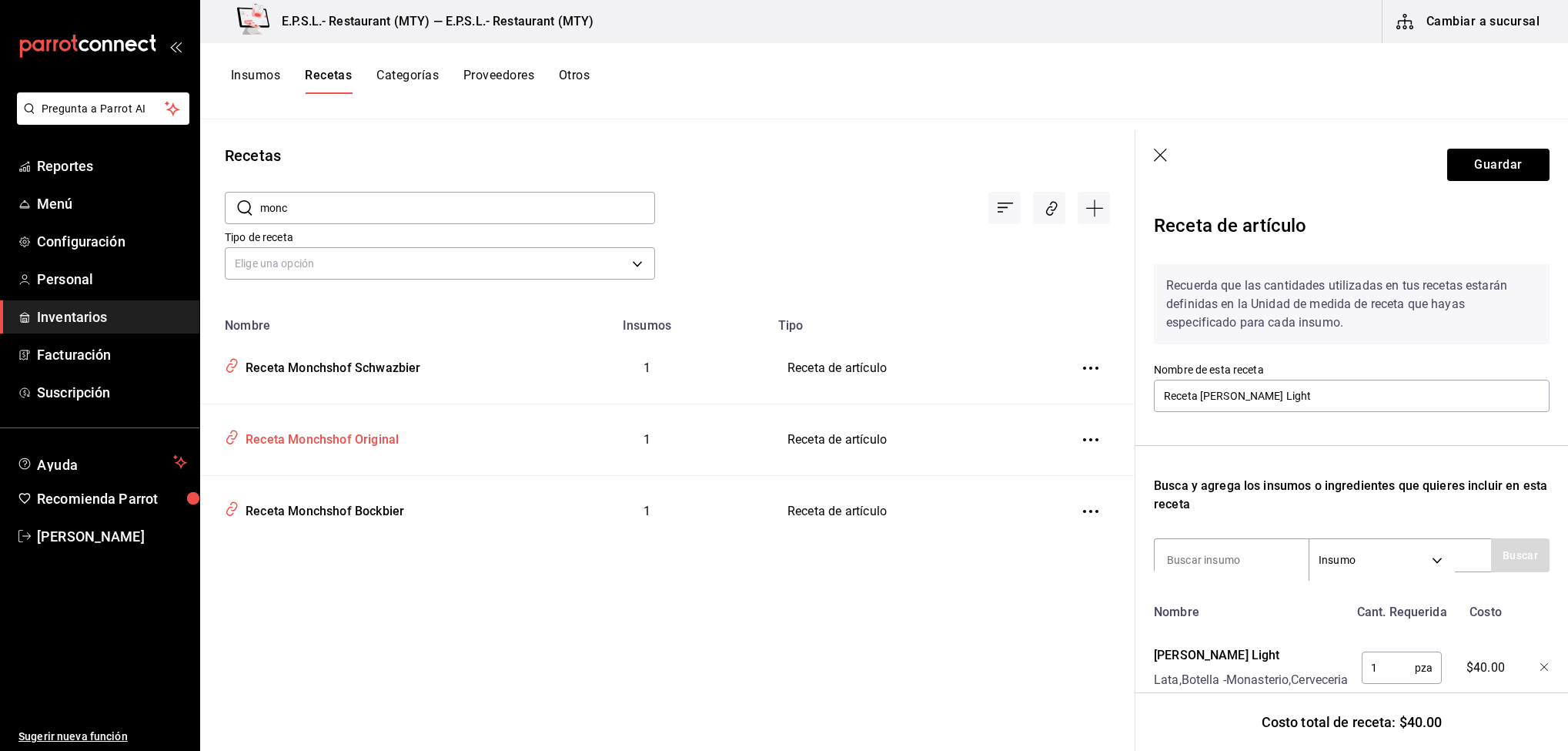 click on "Receta Monchshof Original" at bounding box center [319, 437] 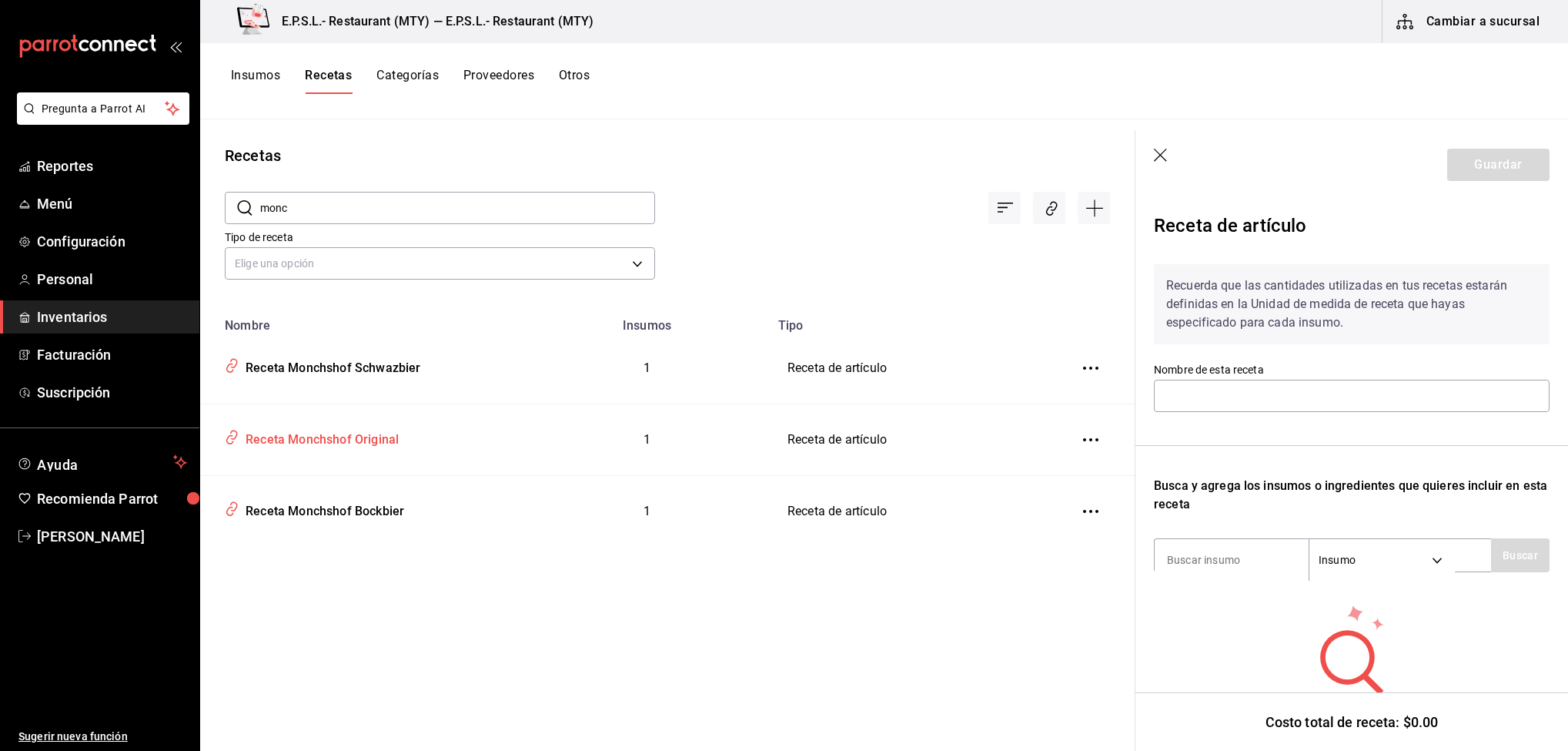 type on "Receta Monchshof Original" 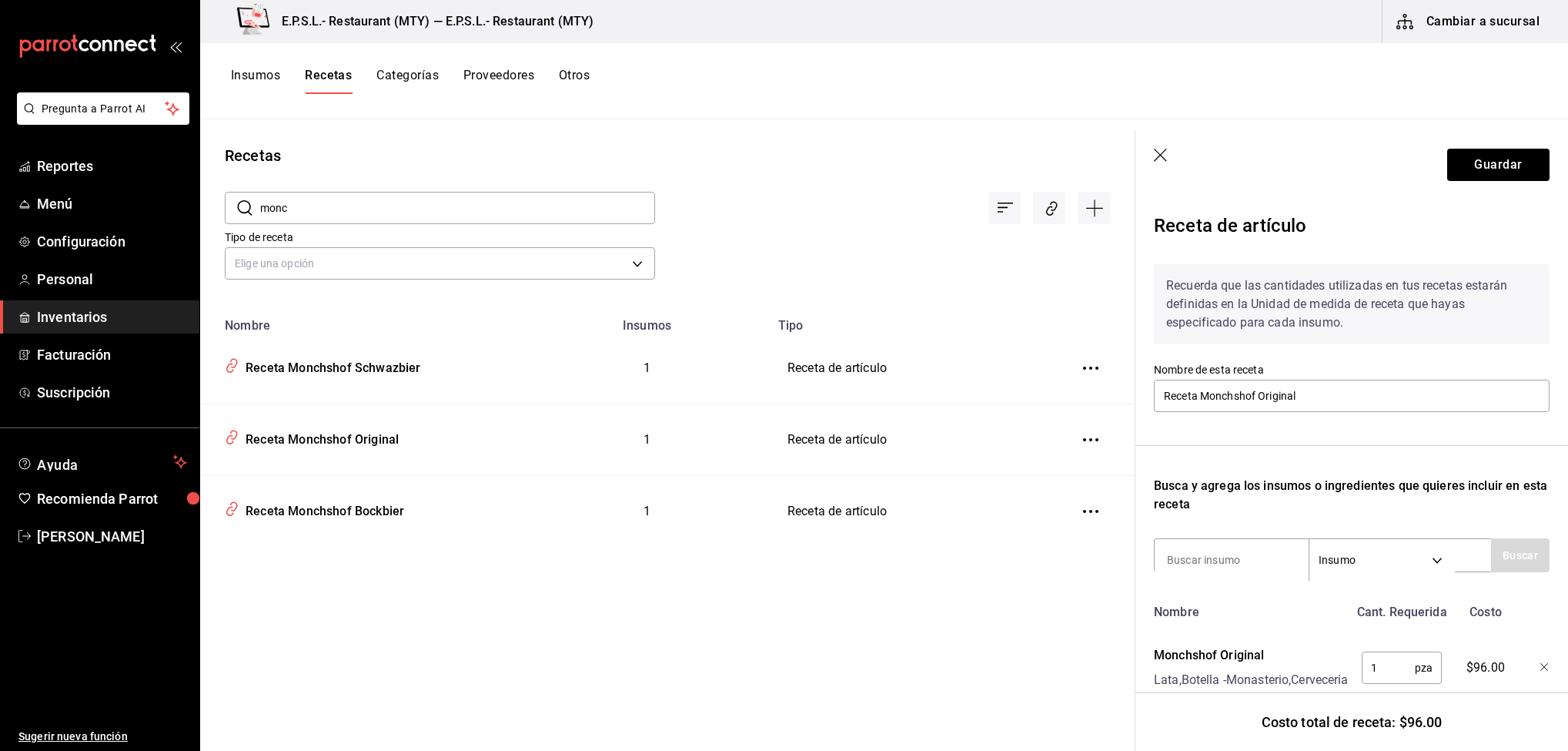 click on "monc" at bounding box center [457, 208] 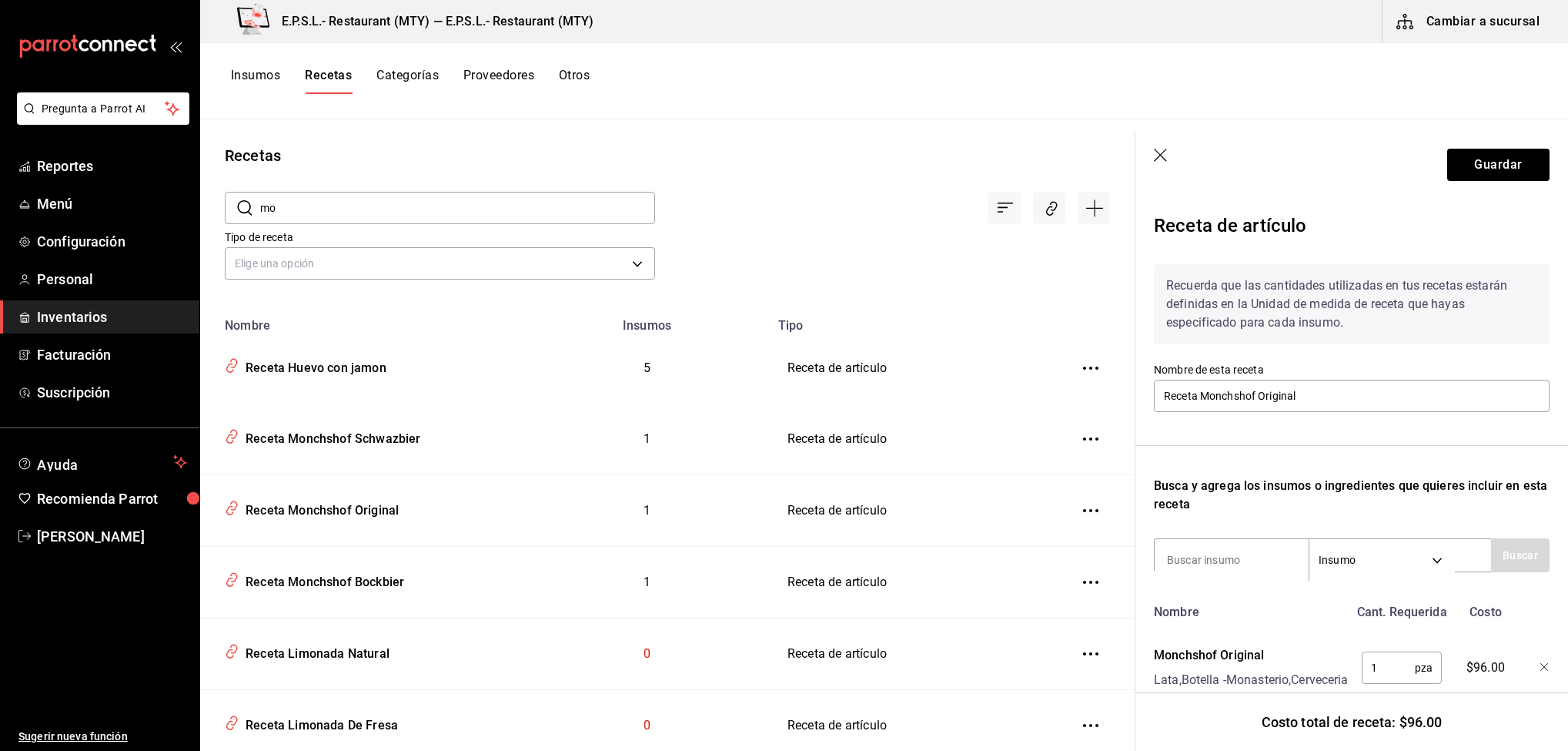 type on "m" 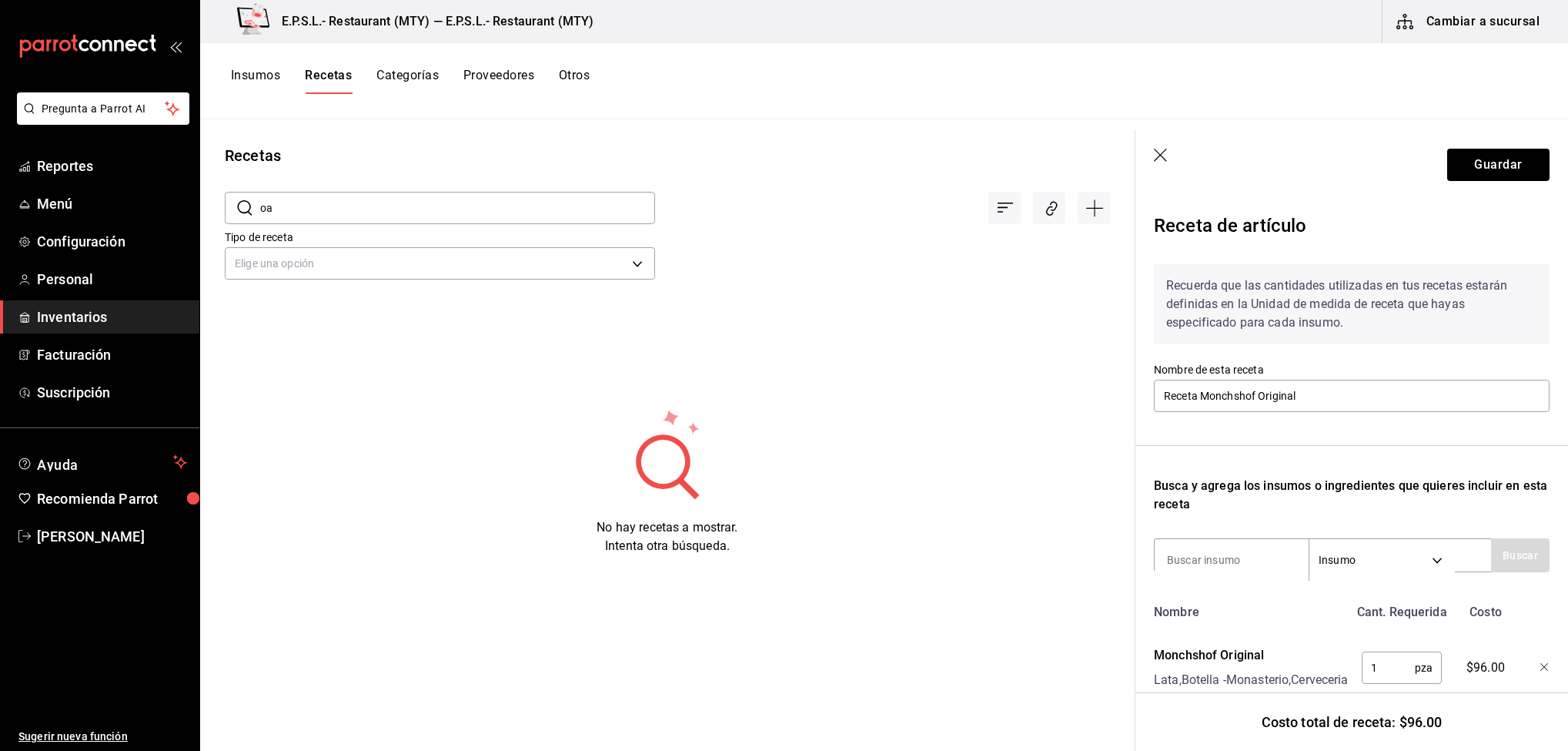 type on "o" 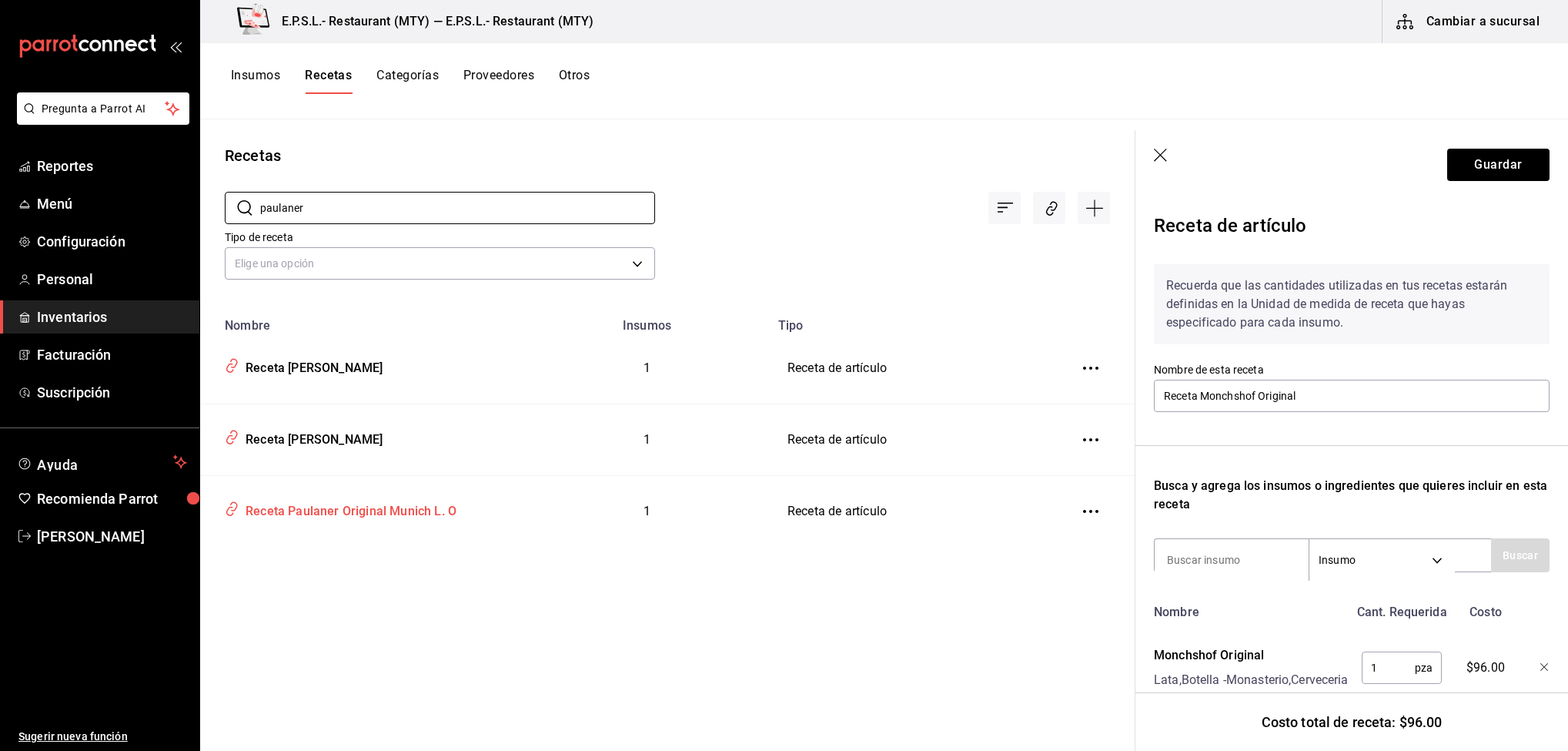 type on "paulaner" 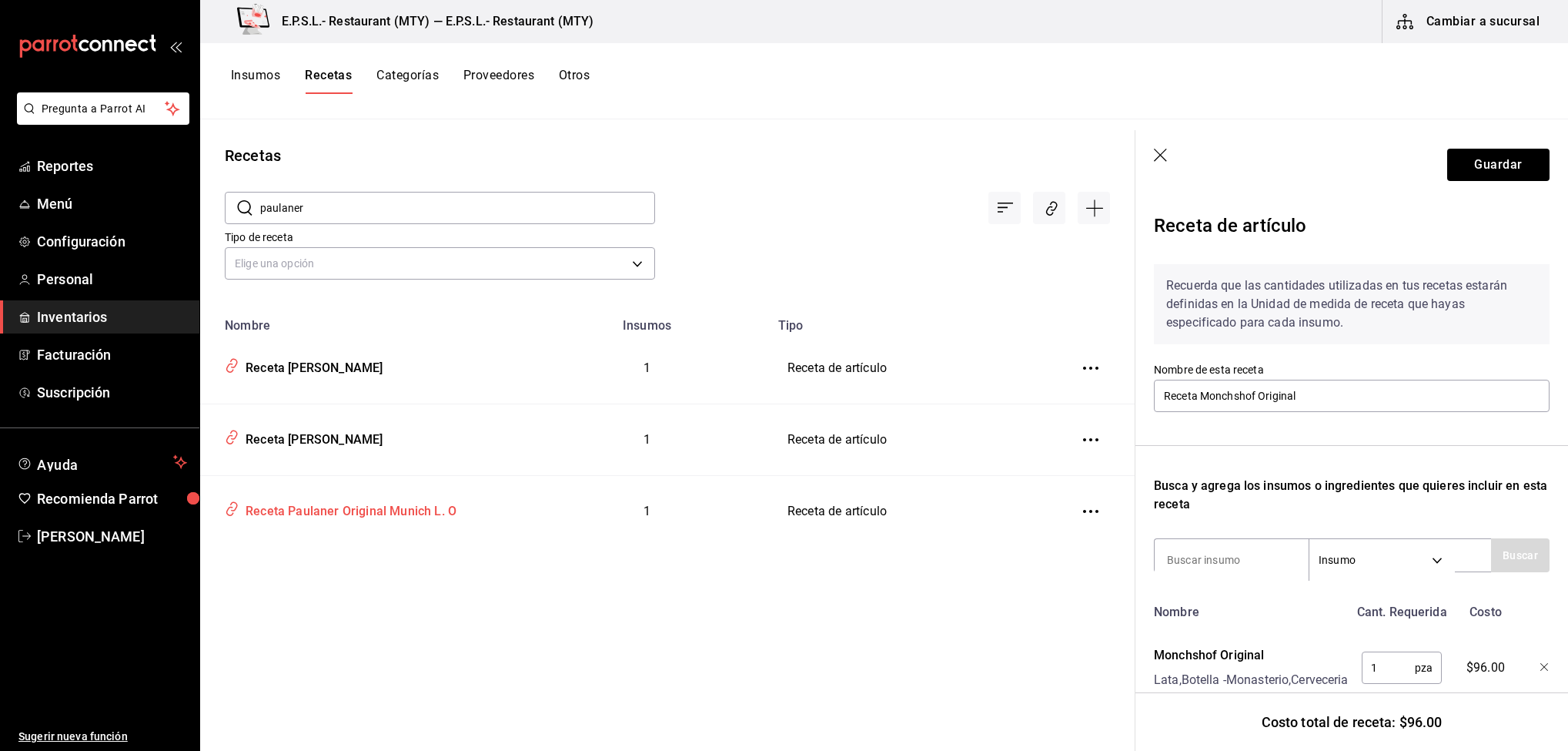 click on "Receta Paulaner Original Munich L. O" at bounding box center [348, 508] 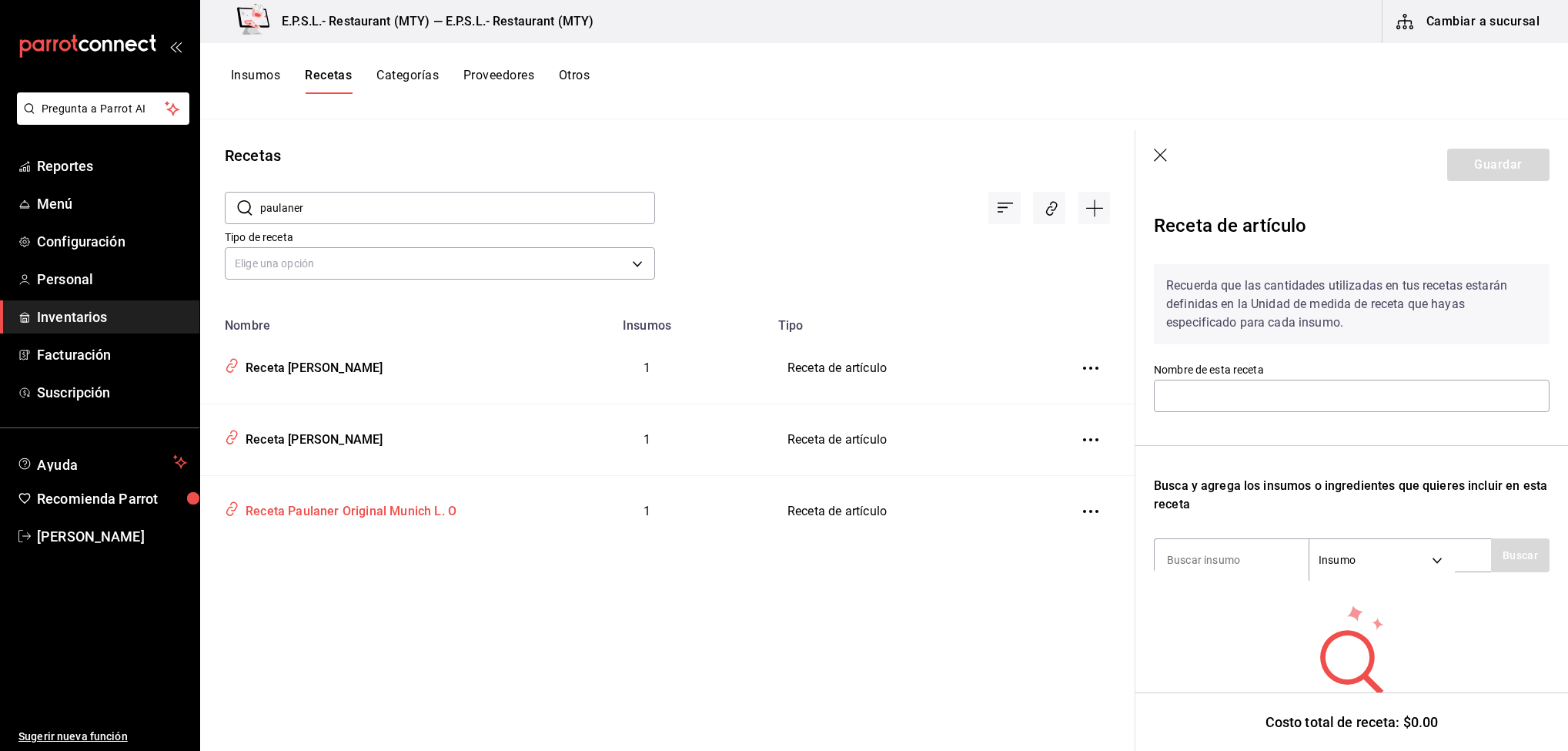 type on "Receta Paulaner Original Munich L. O" 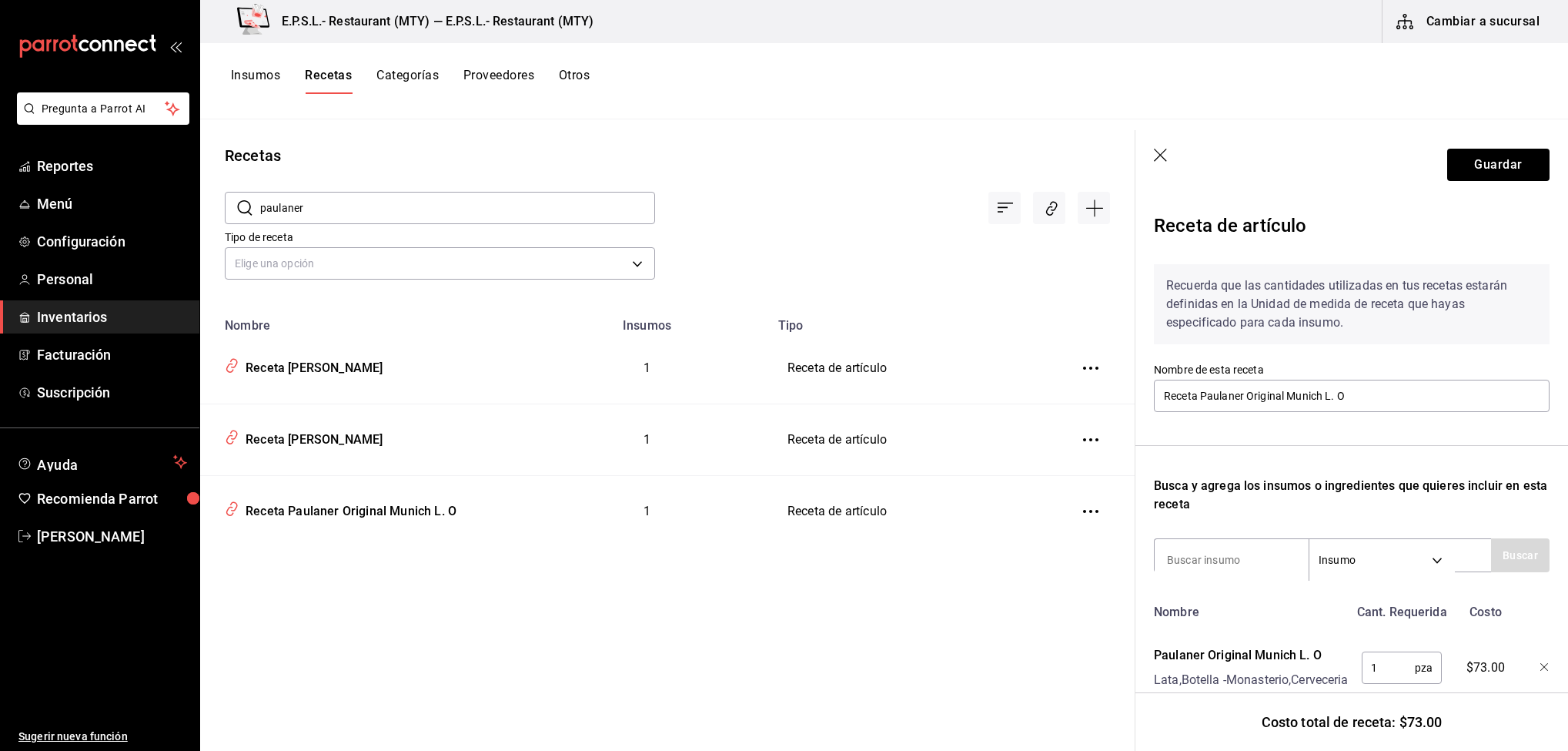 click on "paulaner" at bounding box center [457, 208] 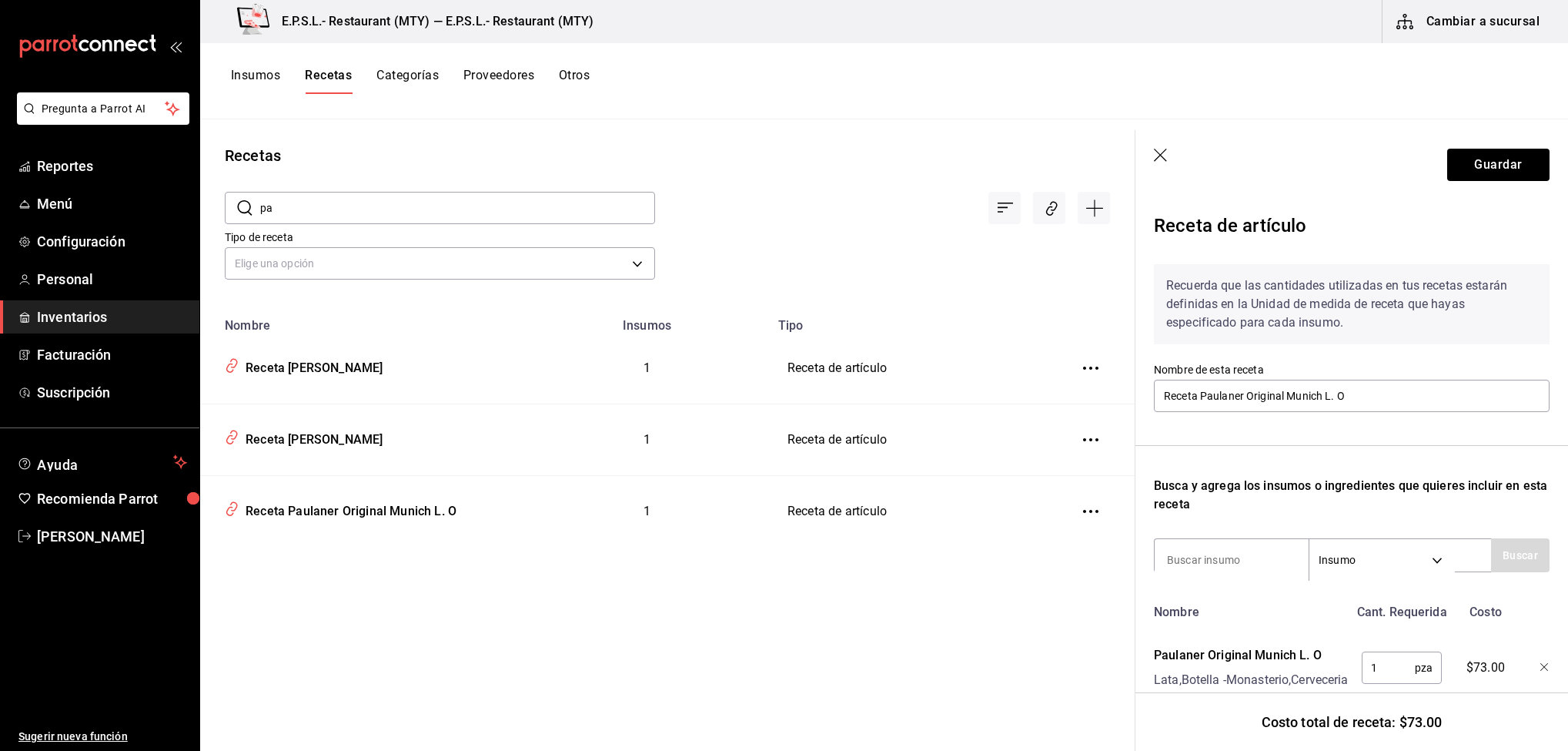 type on "p" 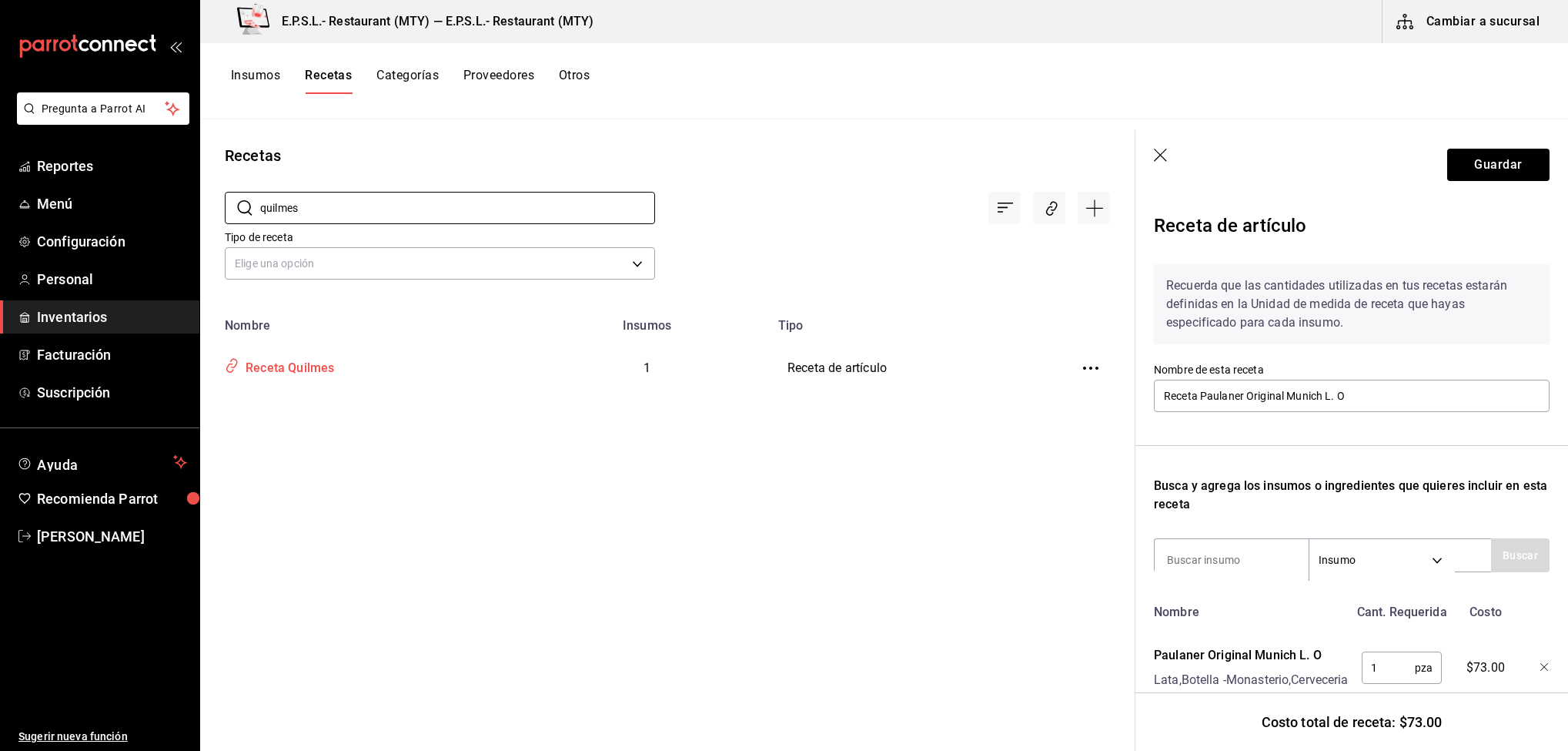 type on "quilmes" 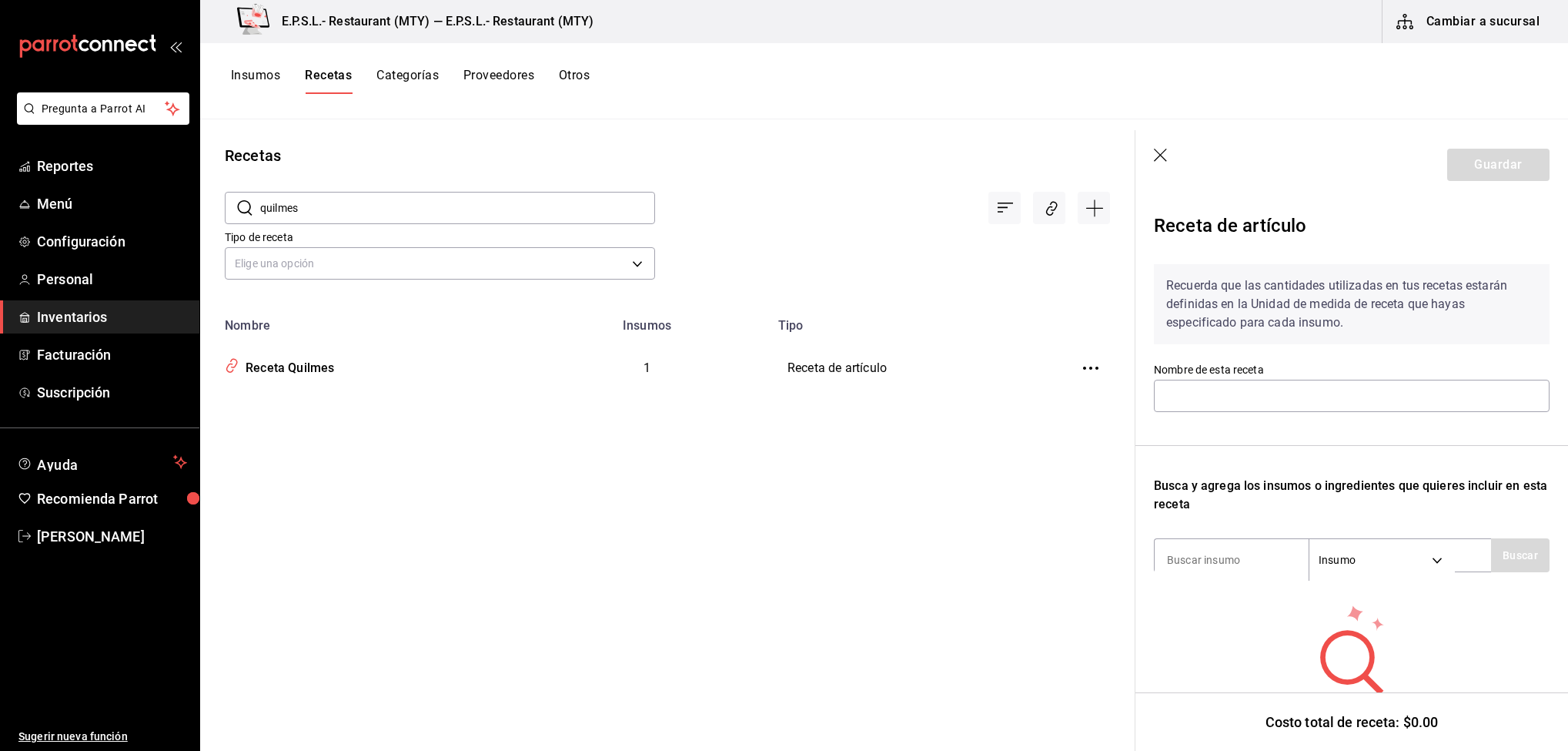 type on "Receta Quilmes" 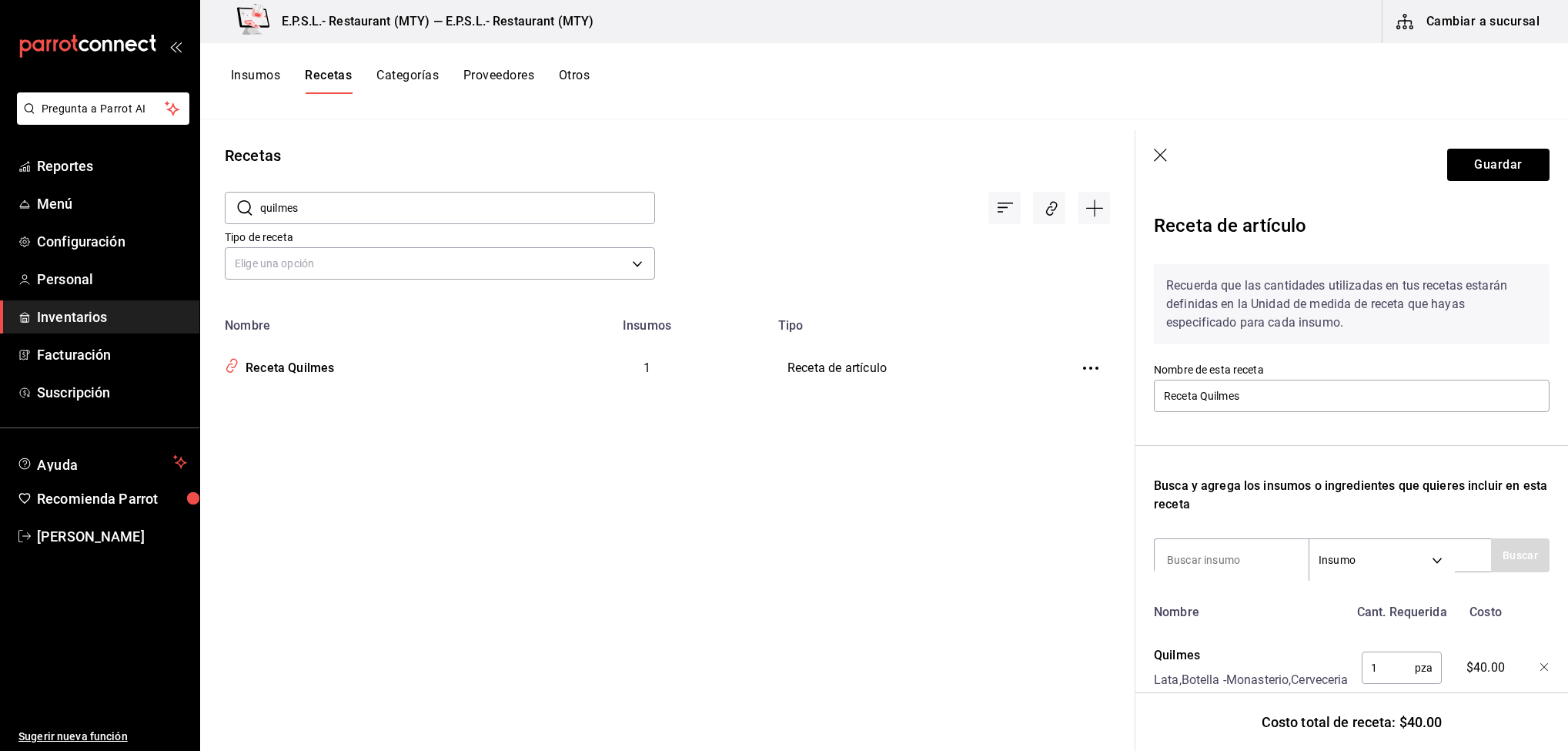click on "quilmes" at bounding box center [457, 208] 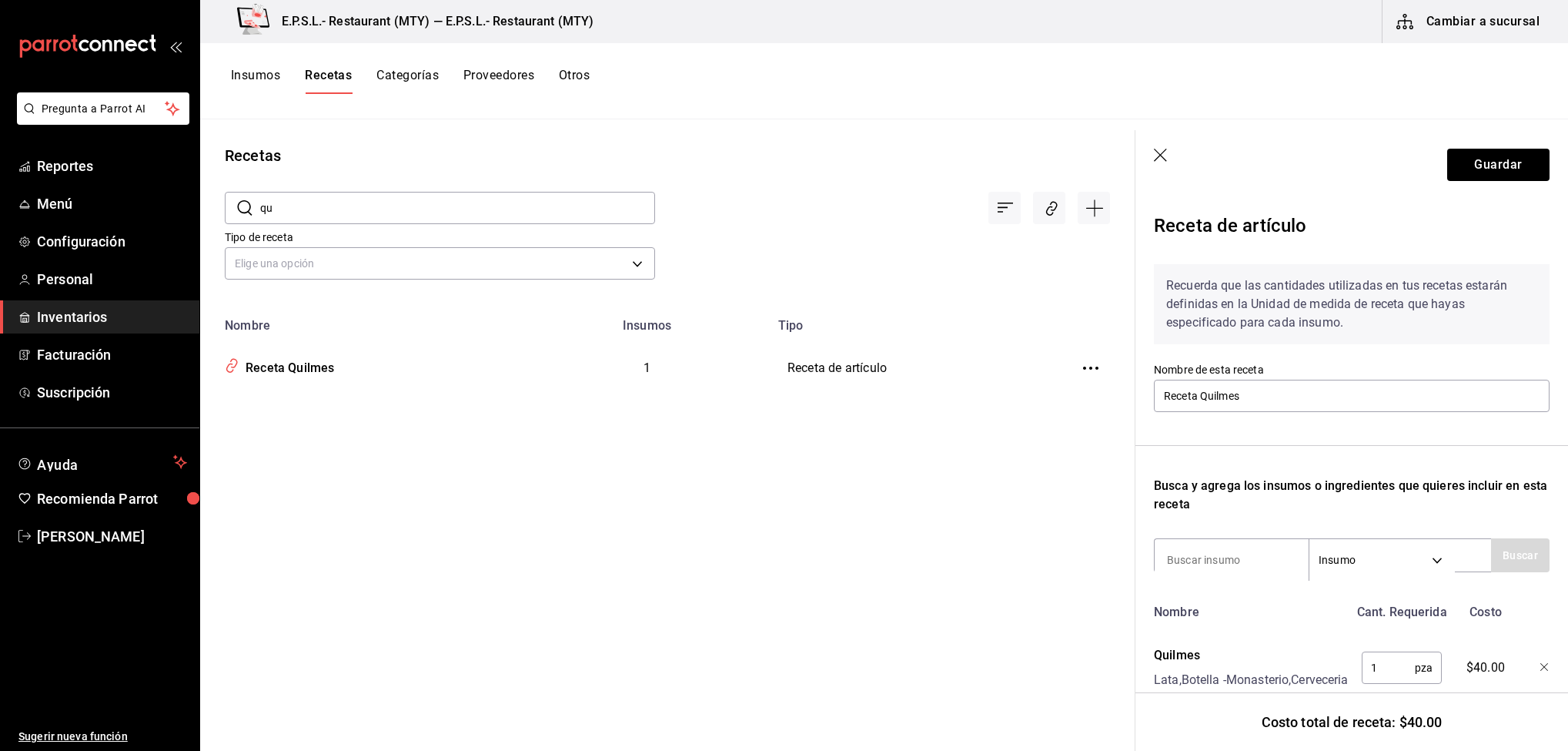 type on "q" 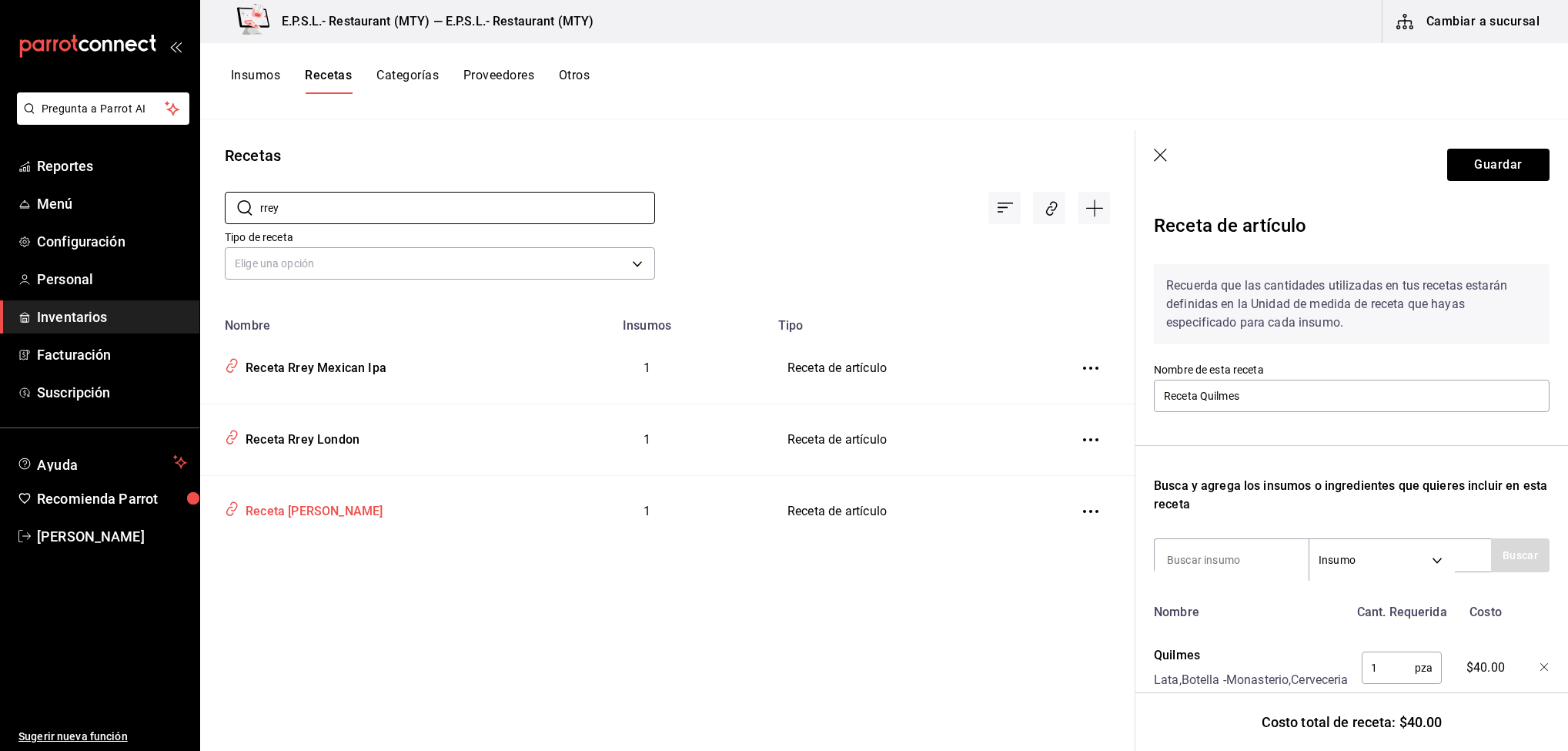 type on "rrey" 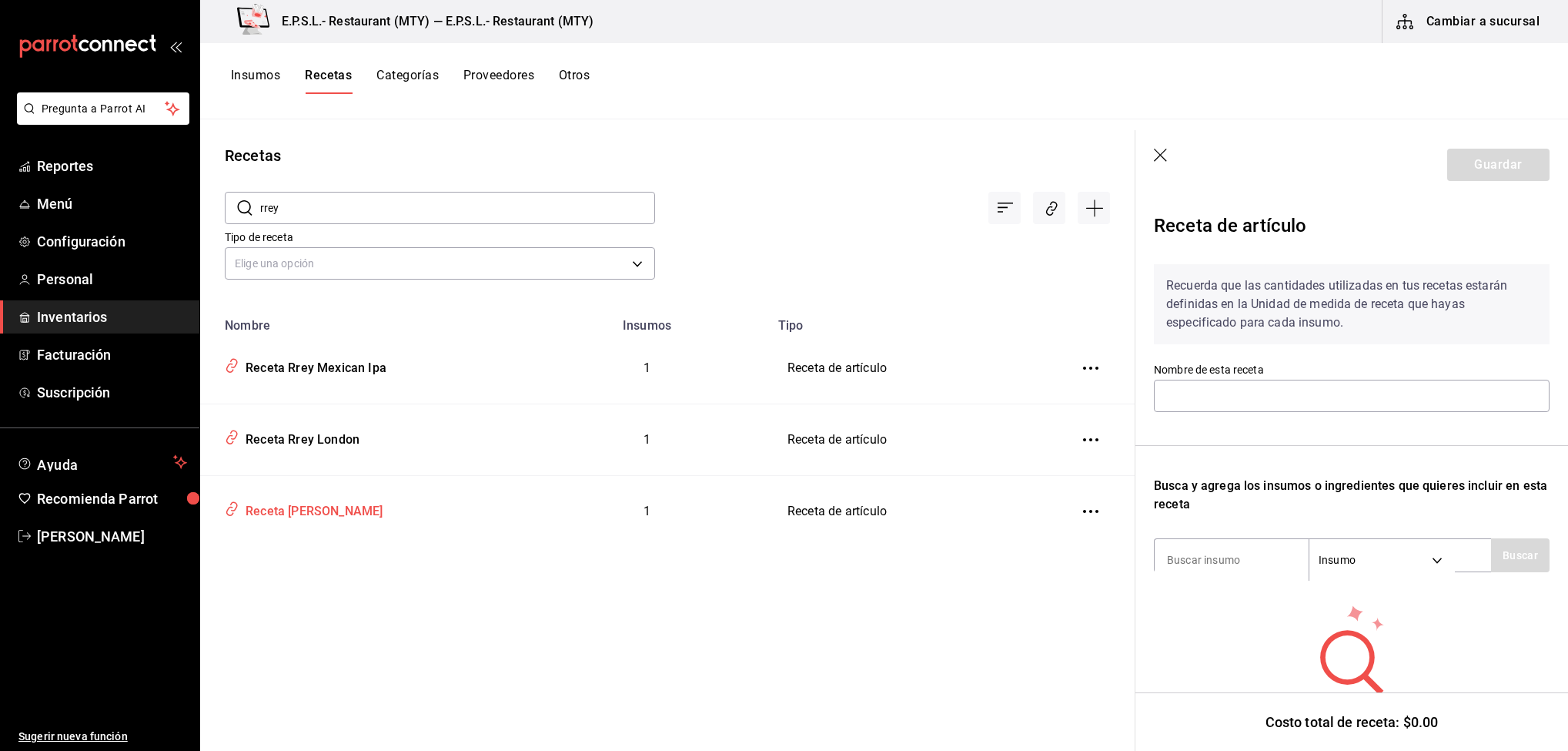 type on "Receta Rrey Kolsch" 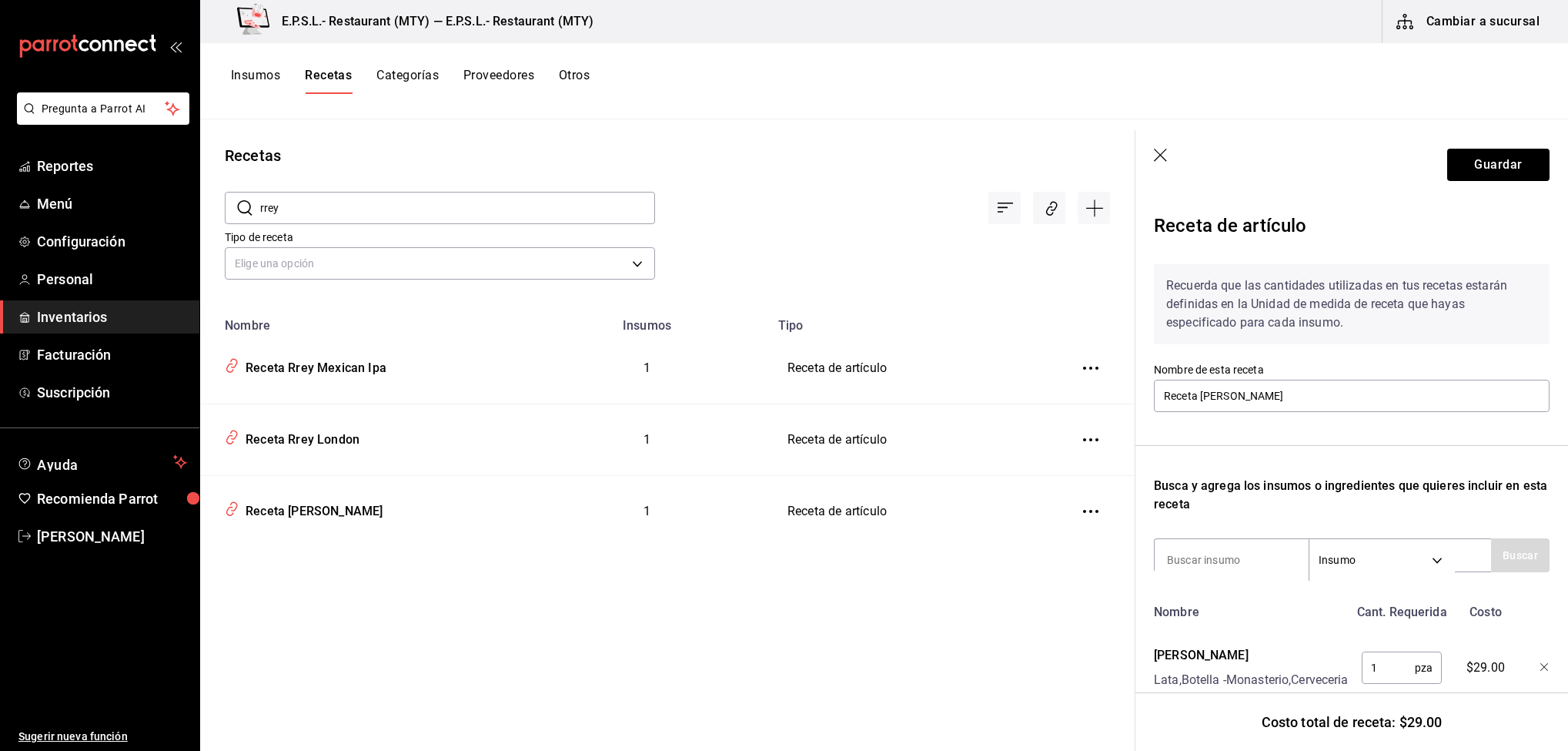 click on "rrey" at bounding box center (457, 208) 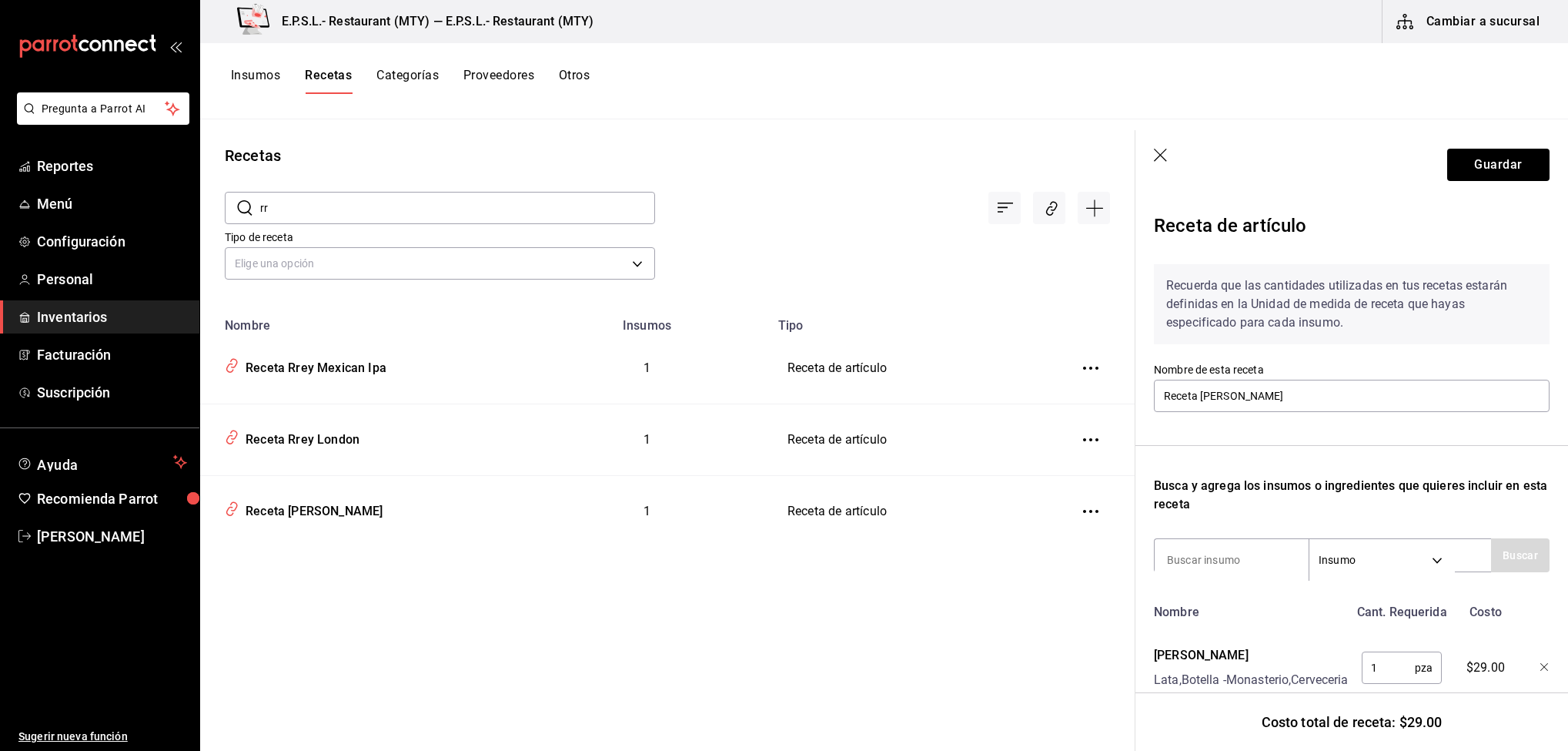 type on "r" 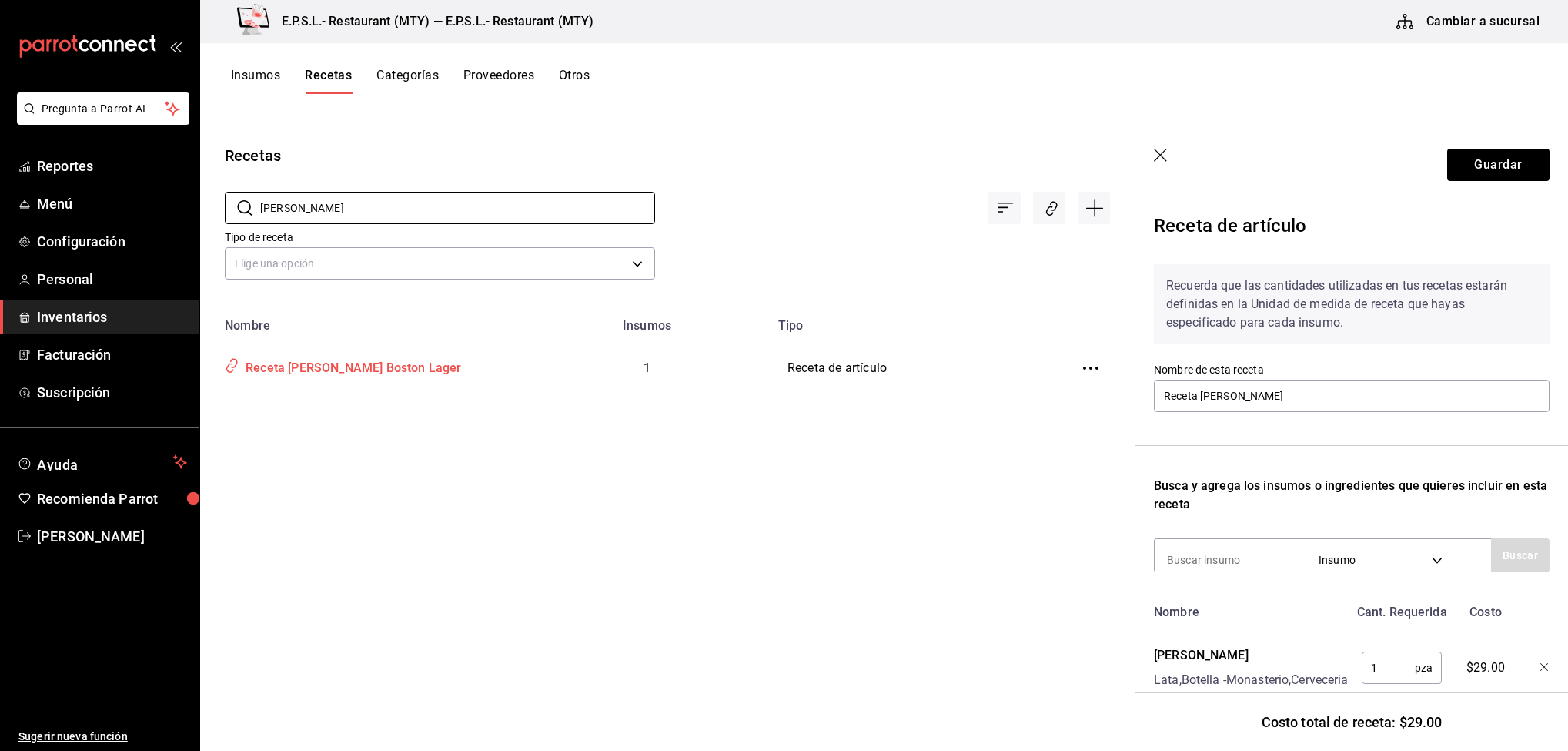 type on "samuel ada" 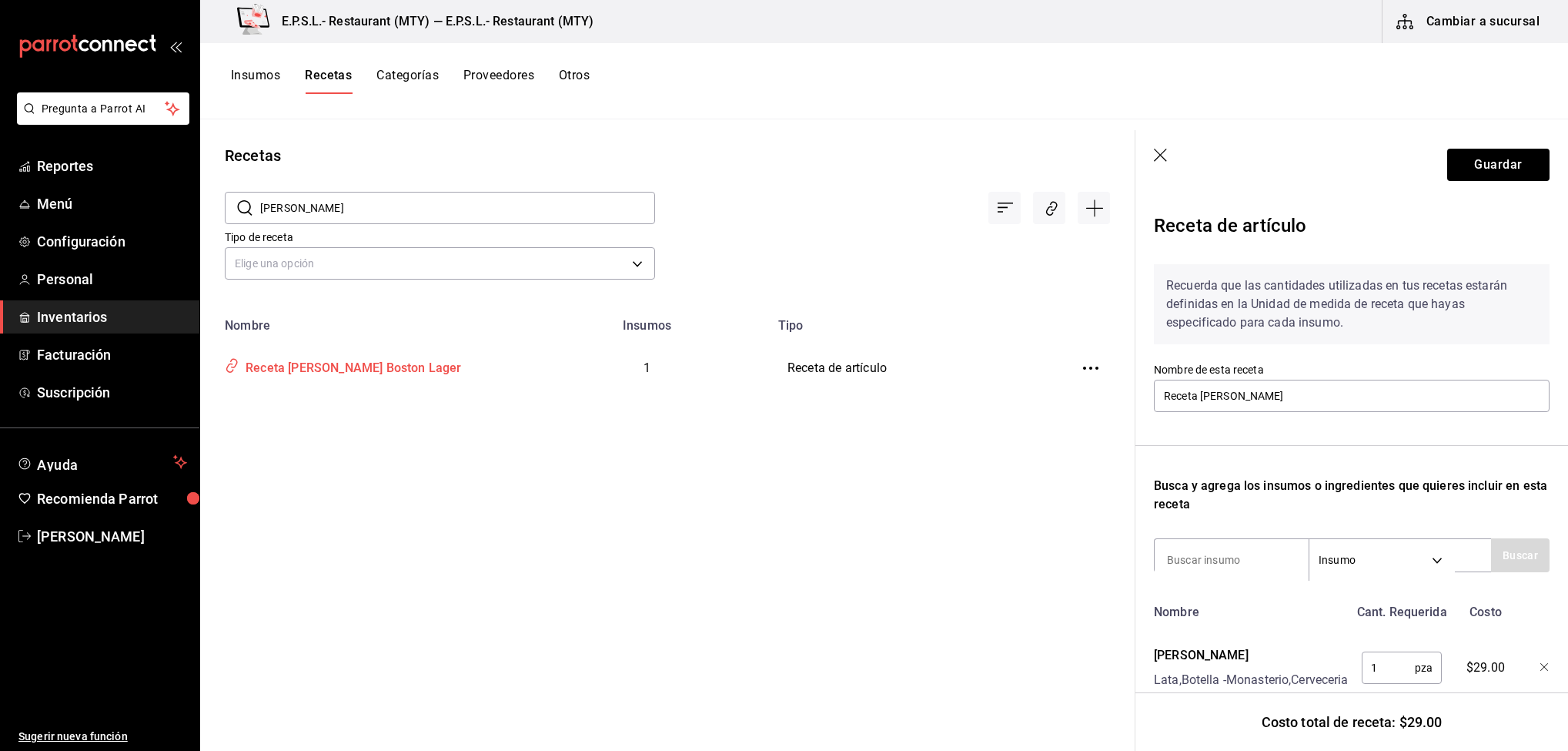 click on "Receta [PERSON_NAME] Boston Lager" at bounding box center (350, 365) 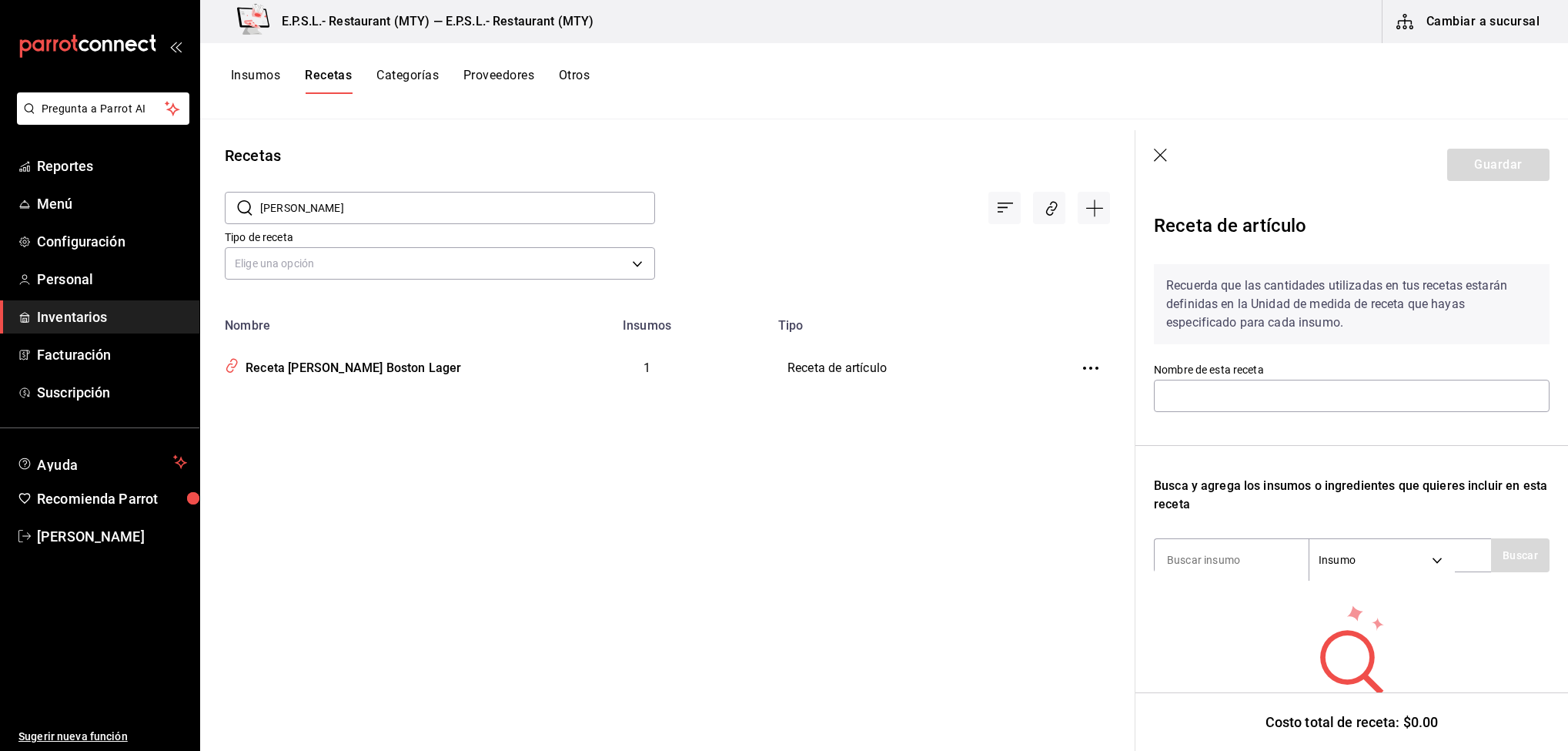 type on "Receta [PERSON_NAME] Boston Lager" 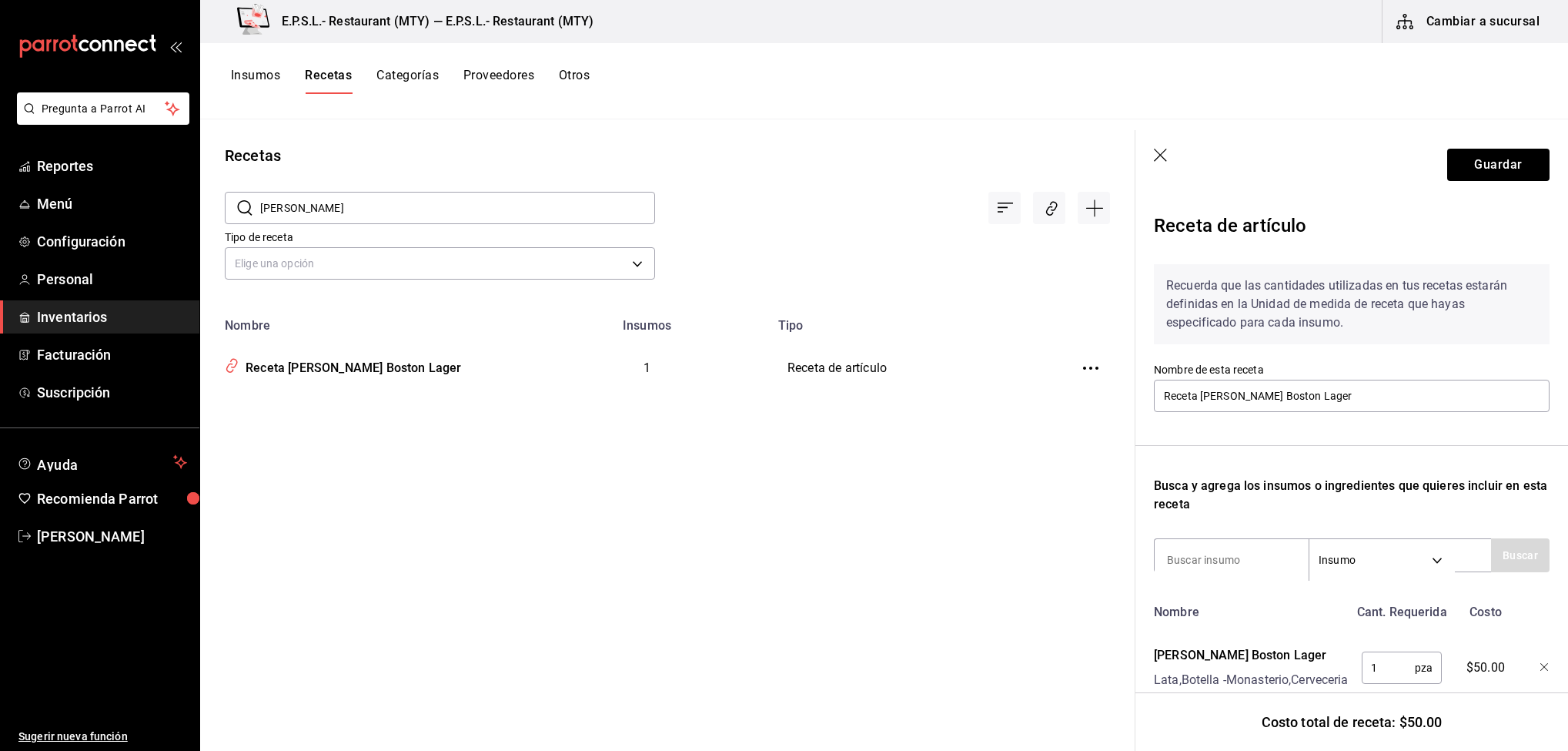 click on "samuel ada" at bounding box center [457, 208] 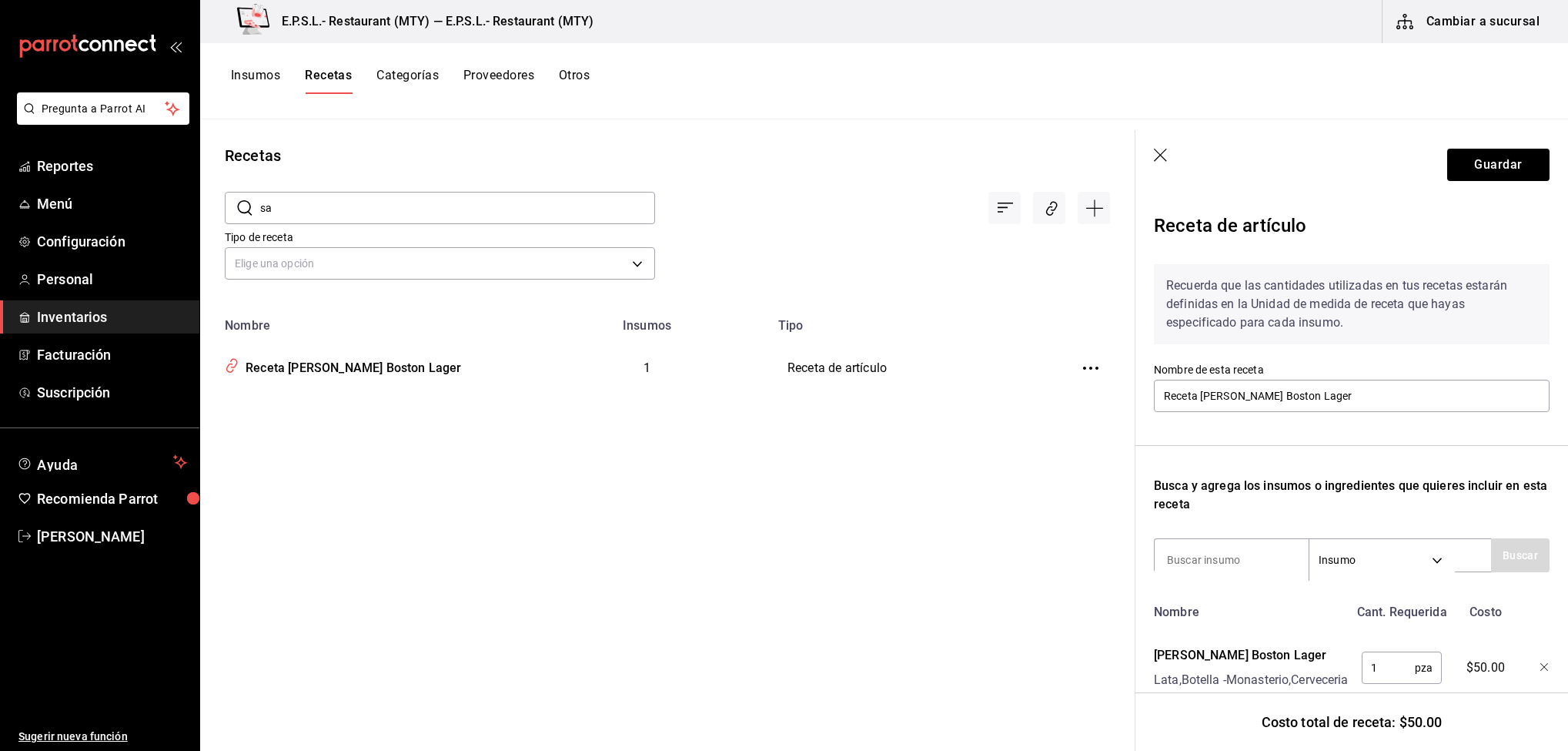 type on "s" 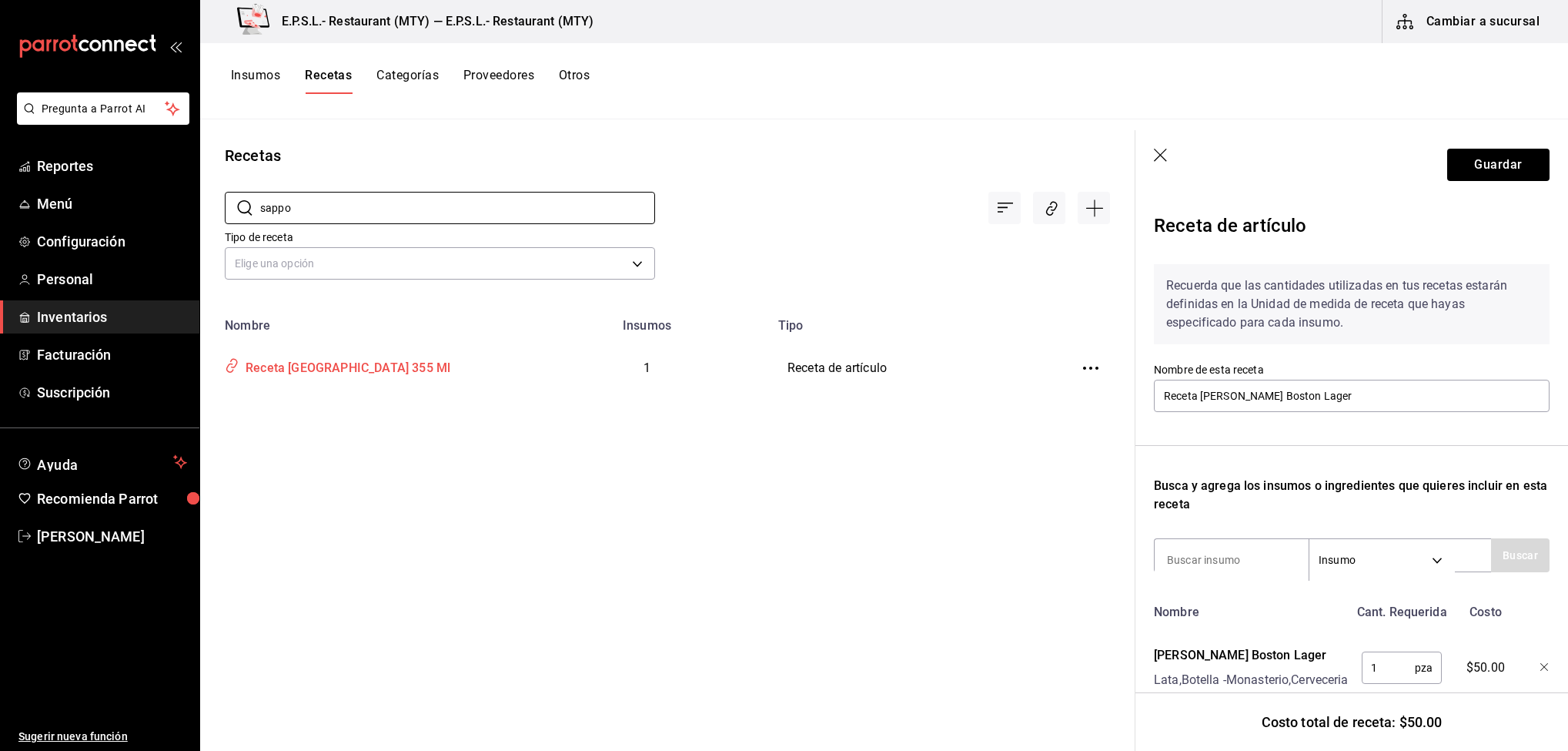 type on "sappo" 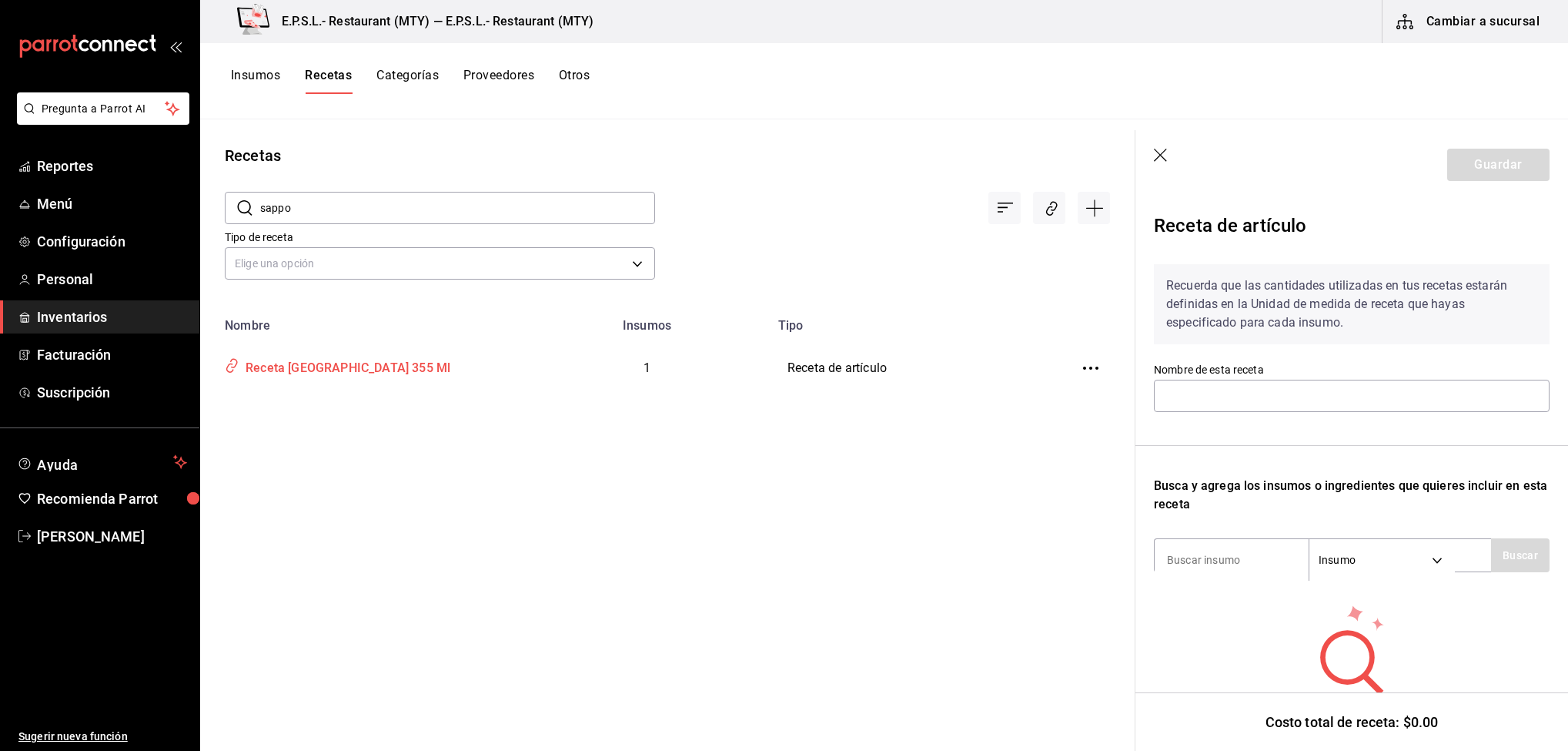 type on "Receta Sapporo 355 Ml" 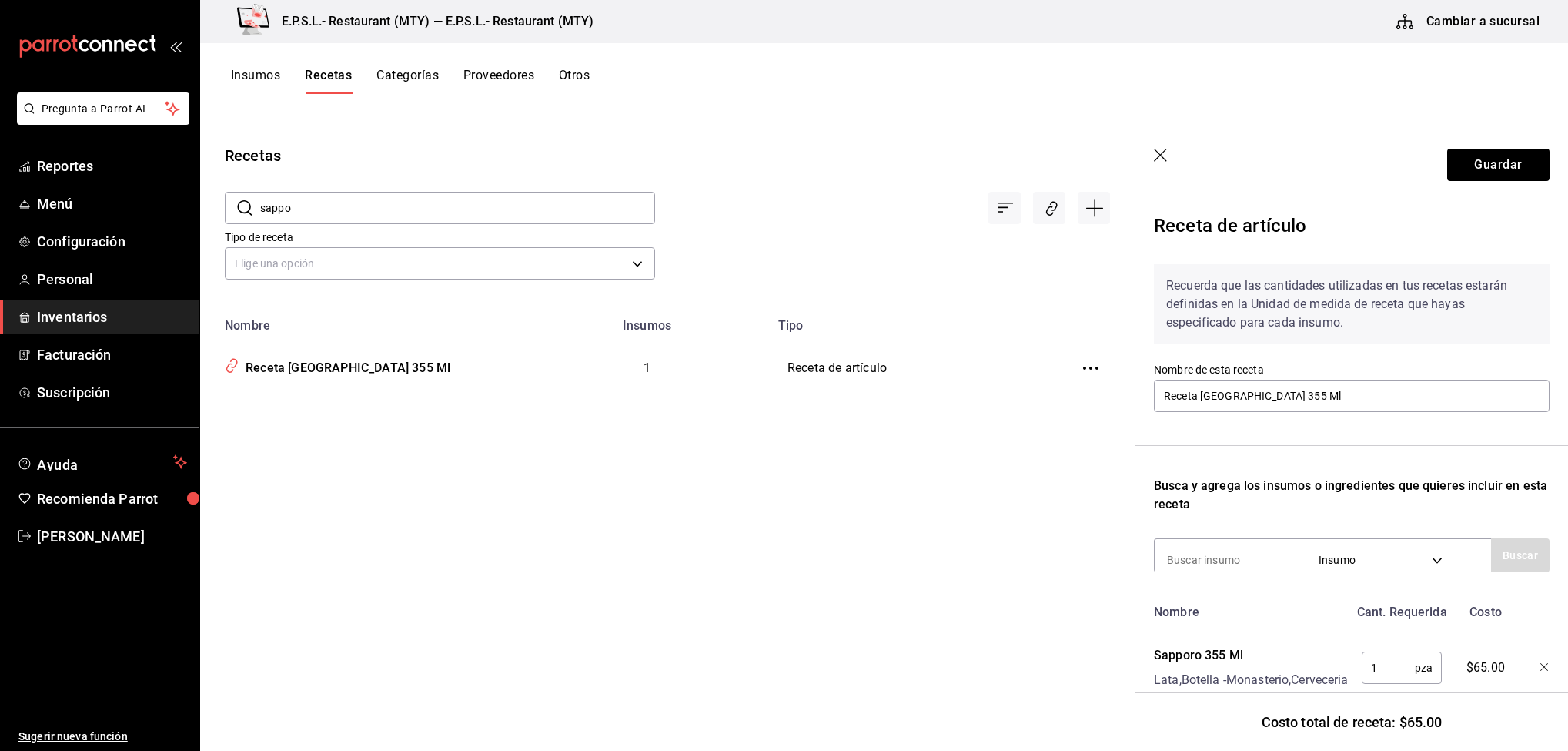 click on "sappo" at bounding box center (457, 208) 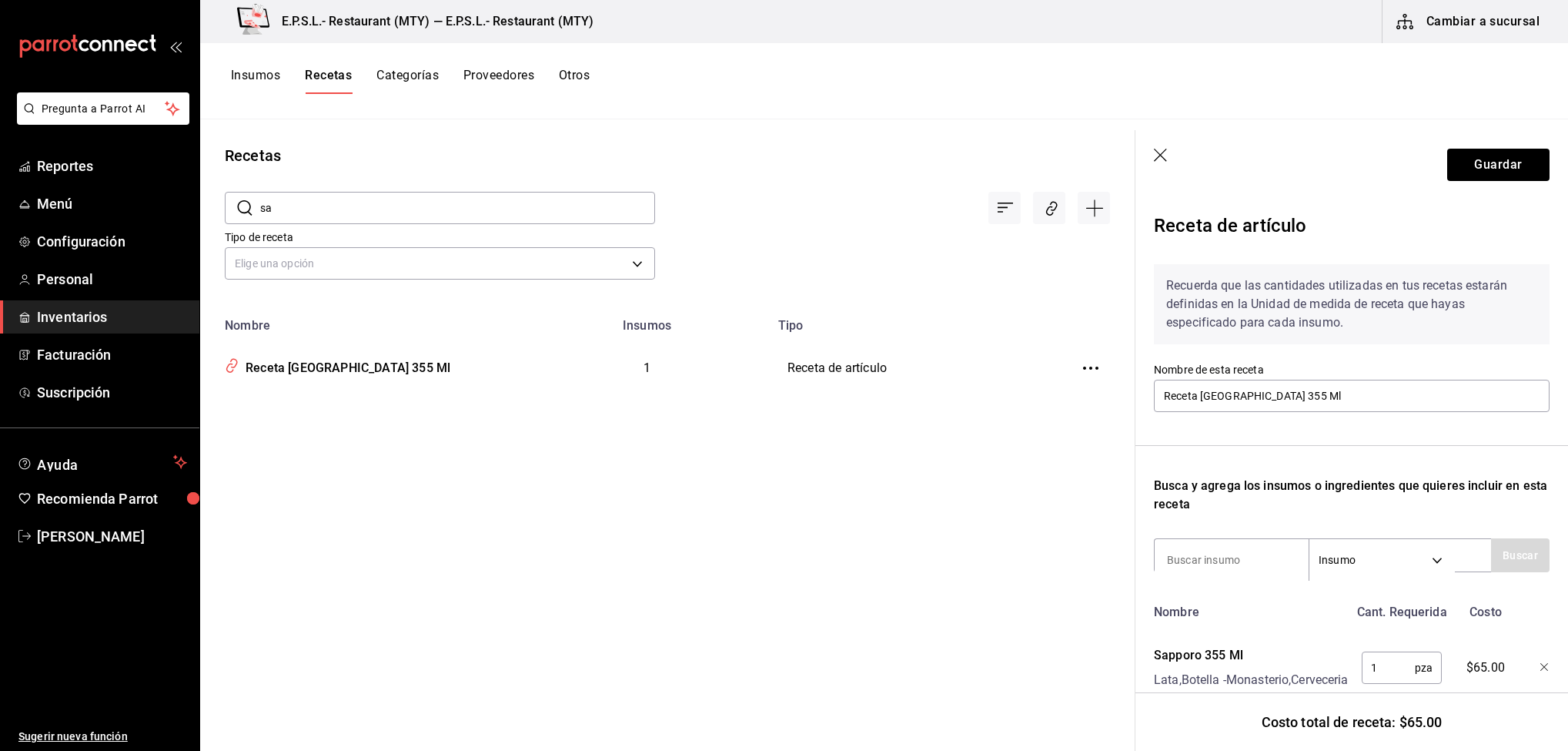 type on "s" 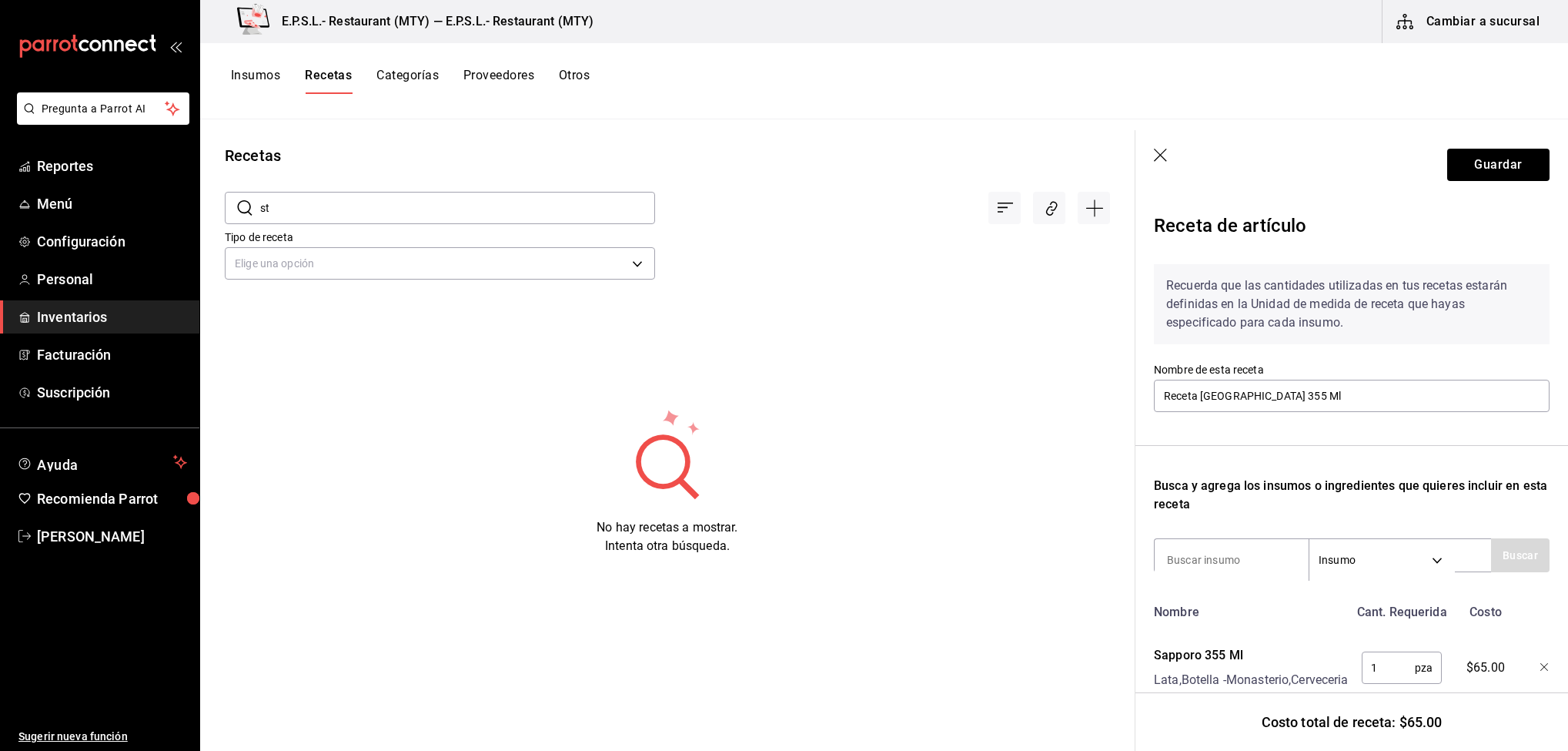 type on "s" 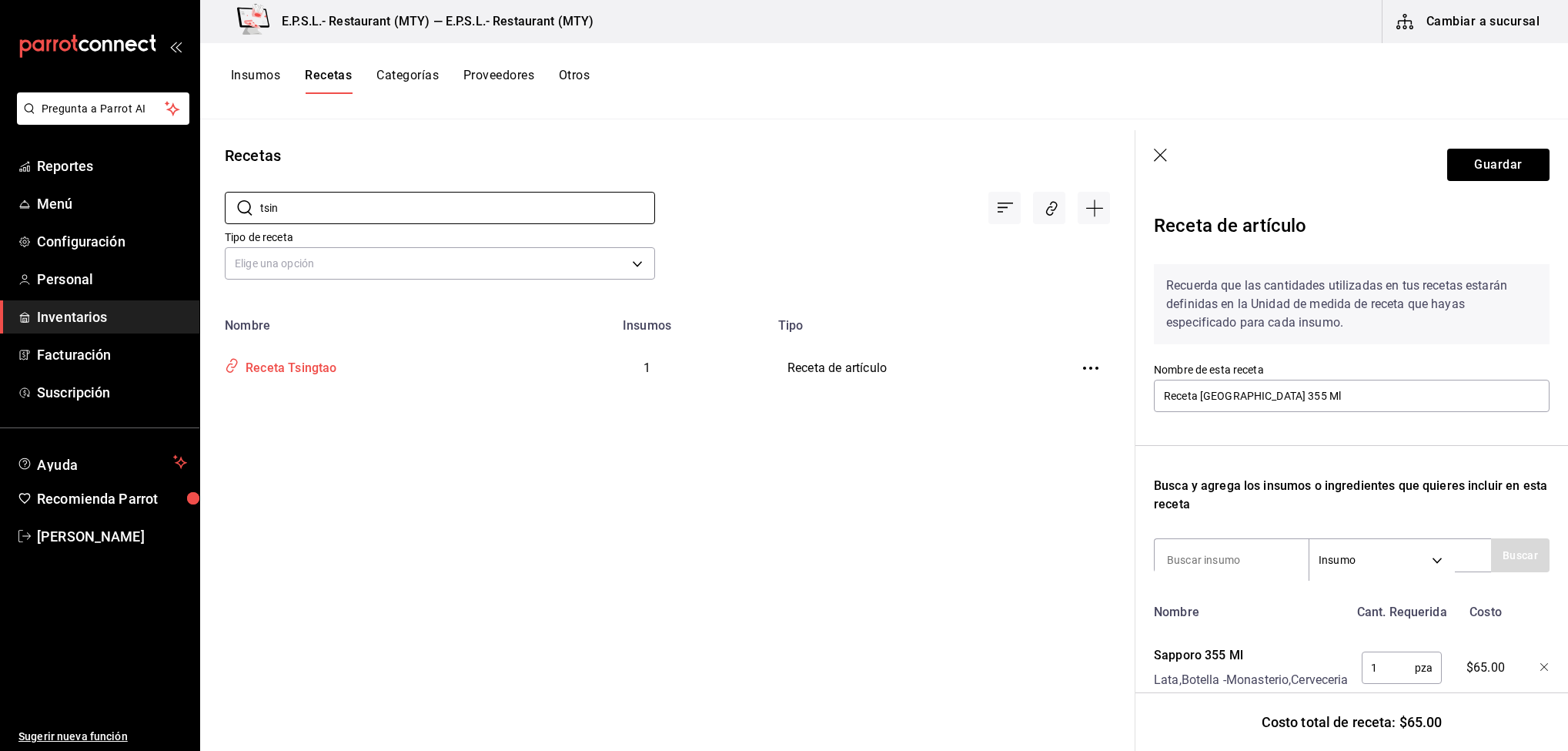 type on "tsin" 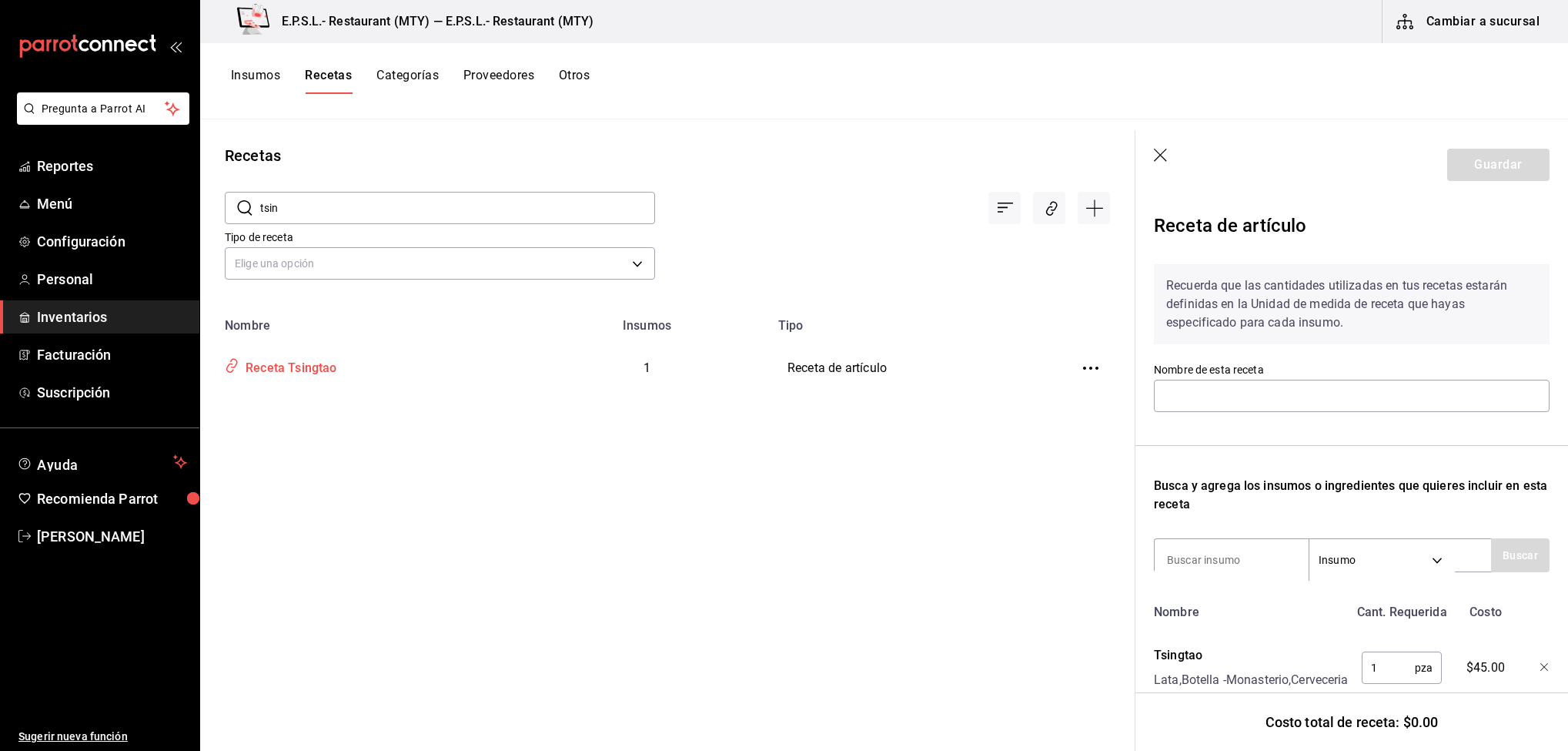 type on "Receta Tsingtao" 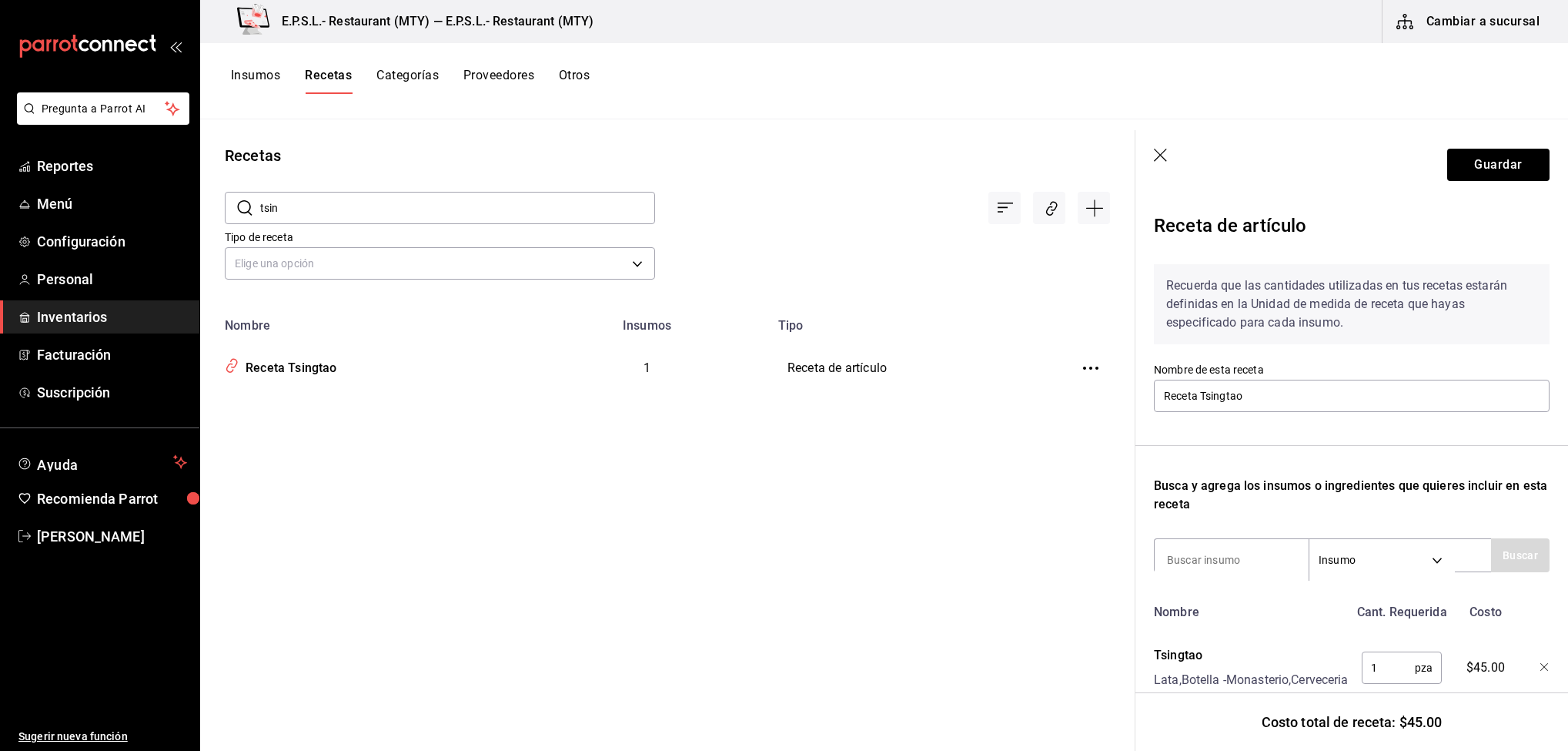 click on "tsin" at bounding box center (457, 208) 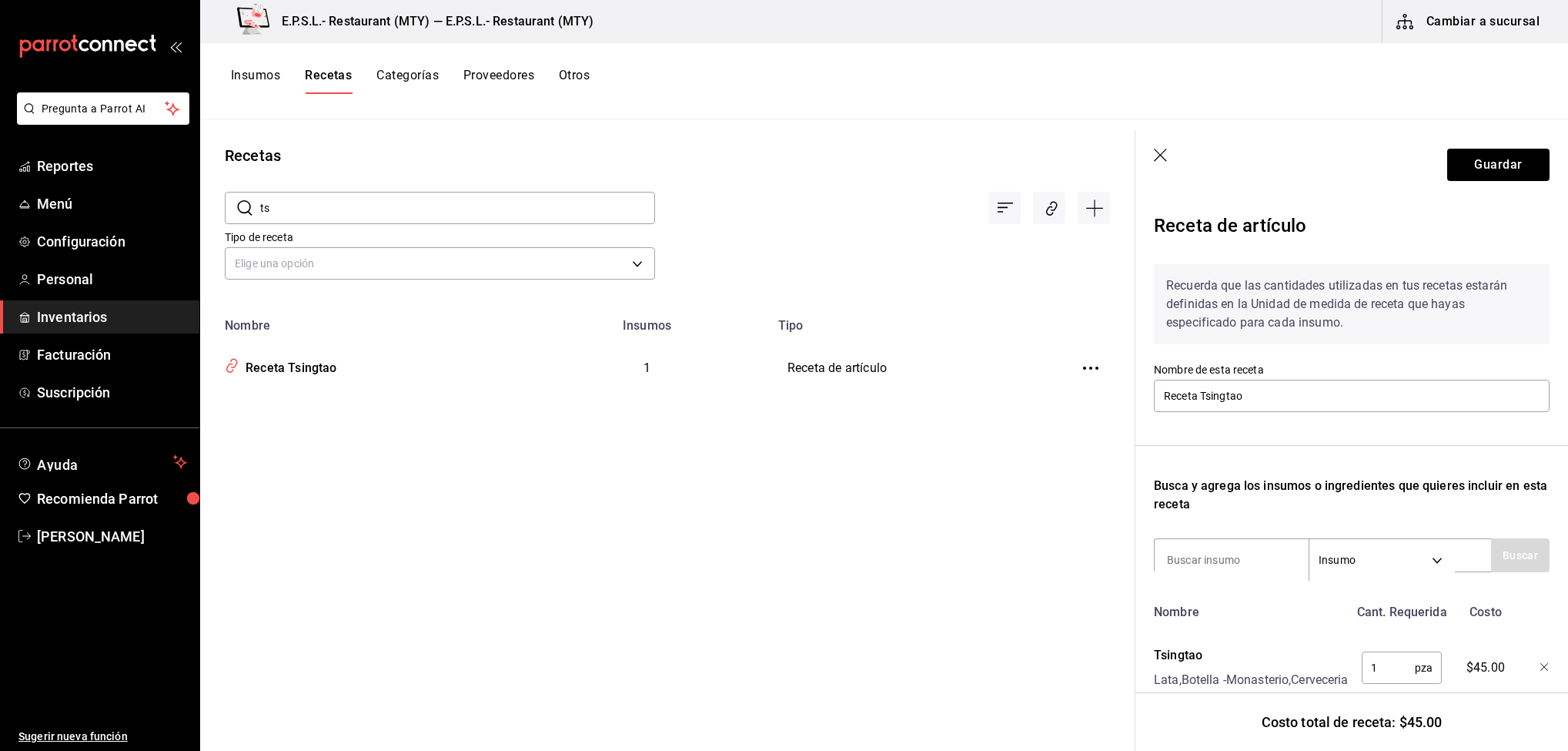 type on "t" 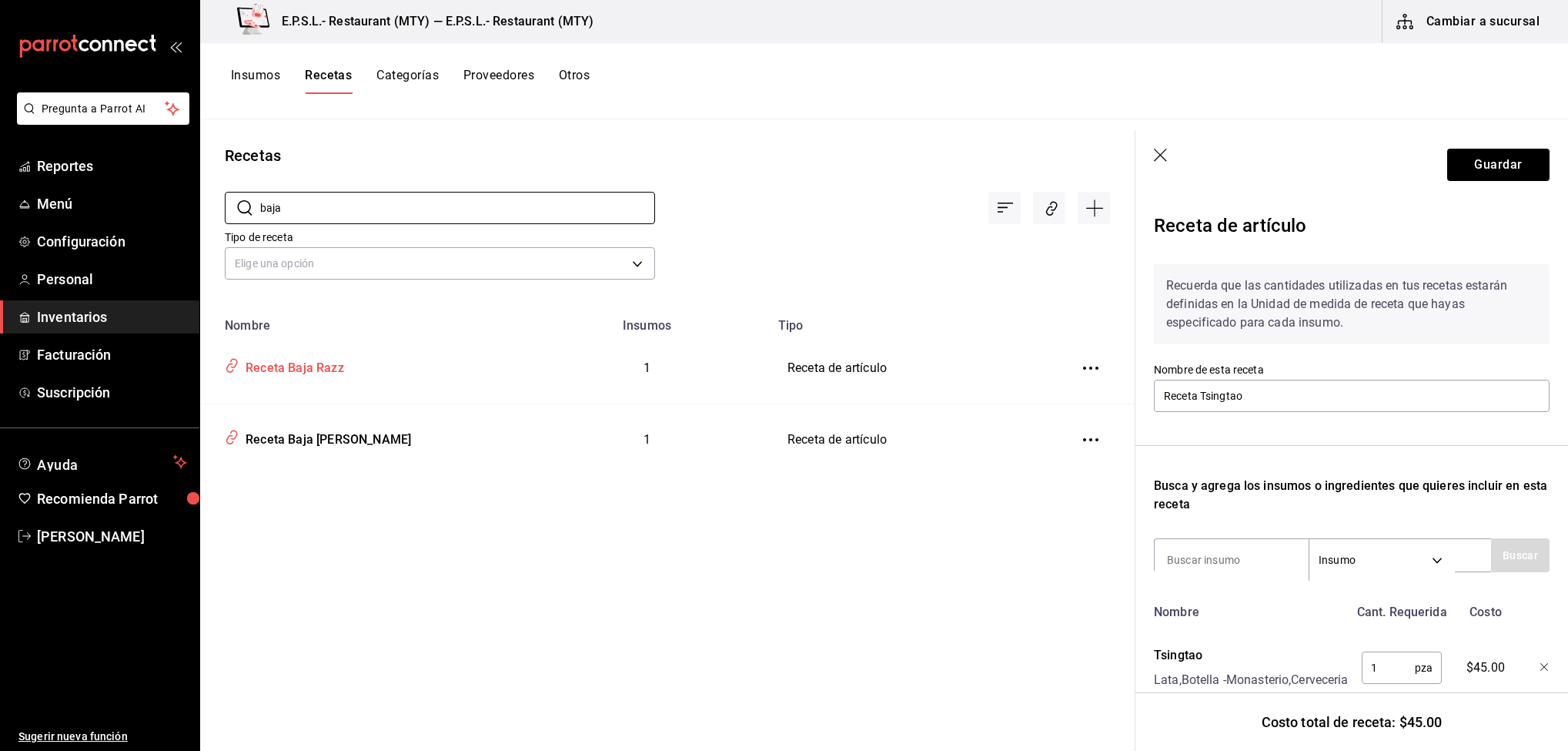 type on "baja" 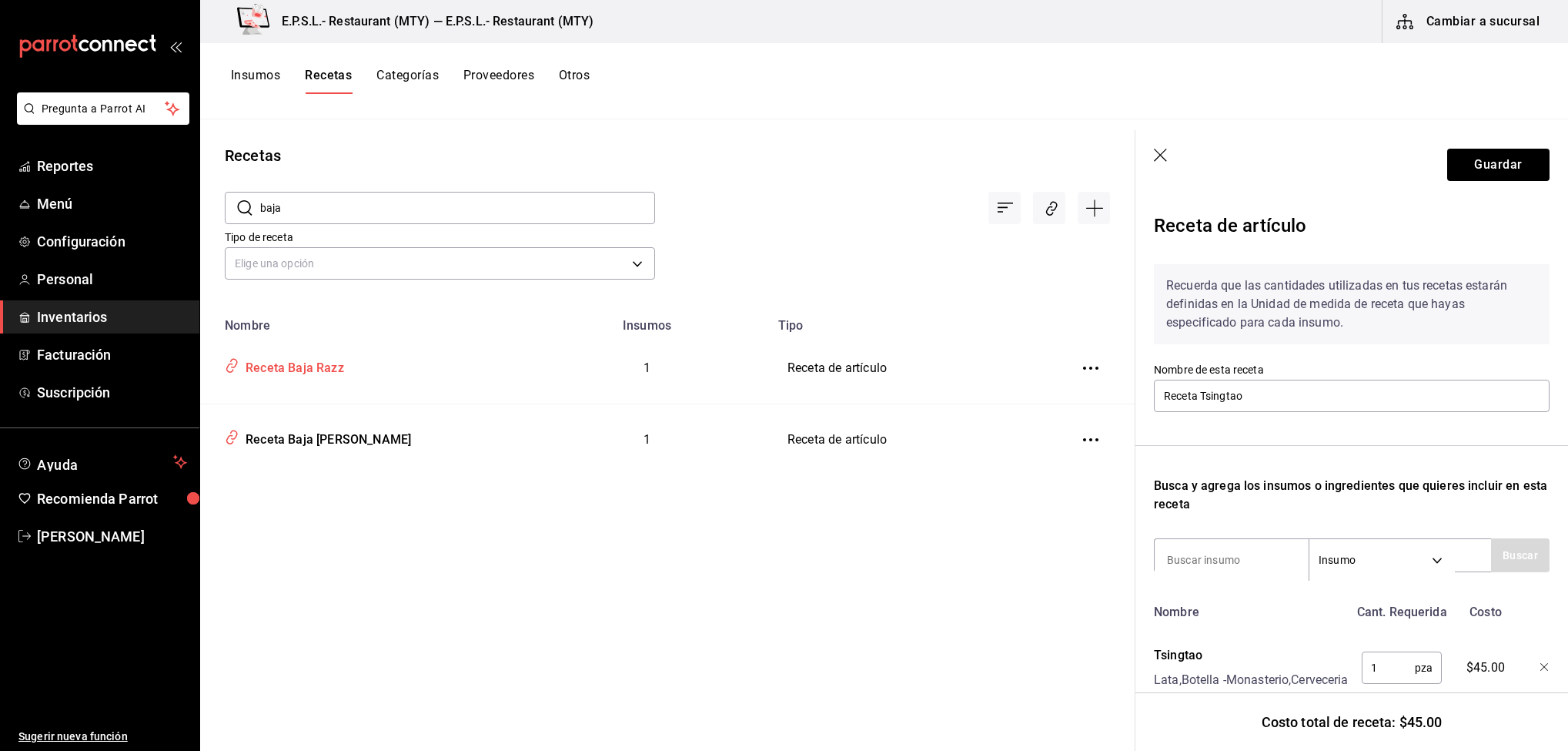 click on "Receta Baja Razz" at bounding box center (363, 365) 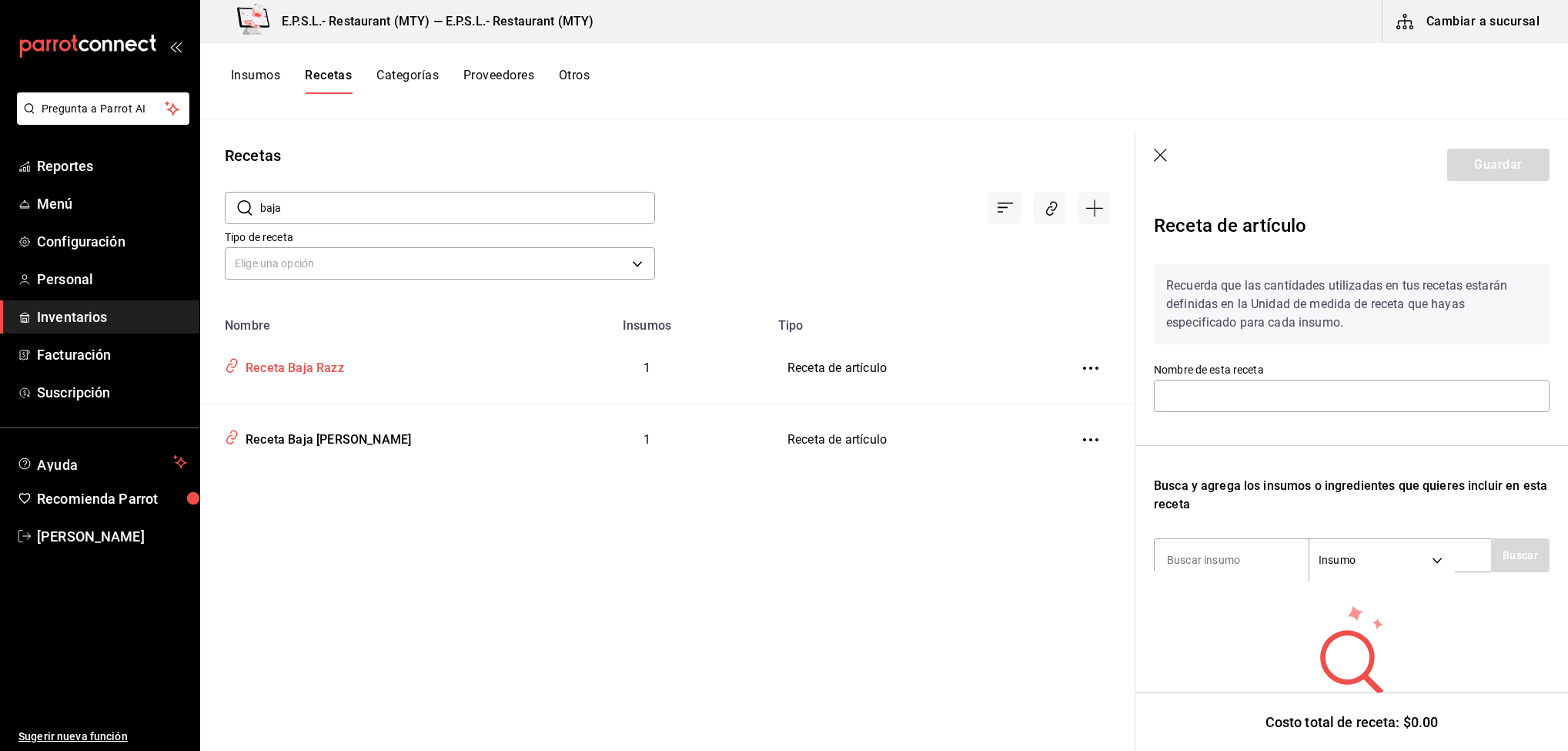 type on "Receta Baja Razz" 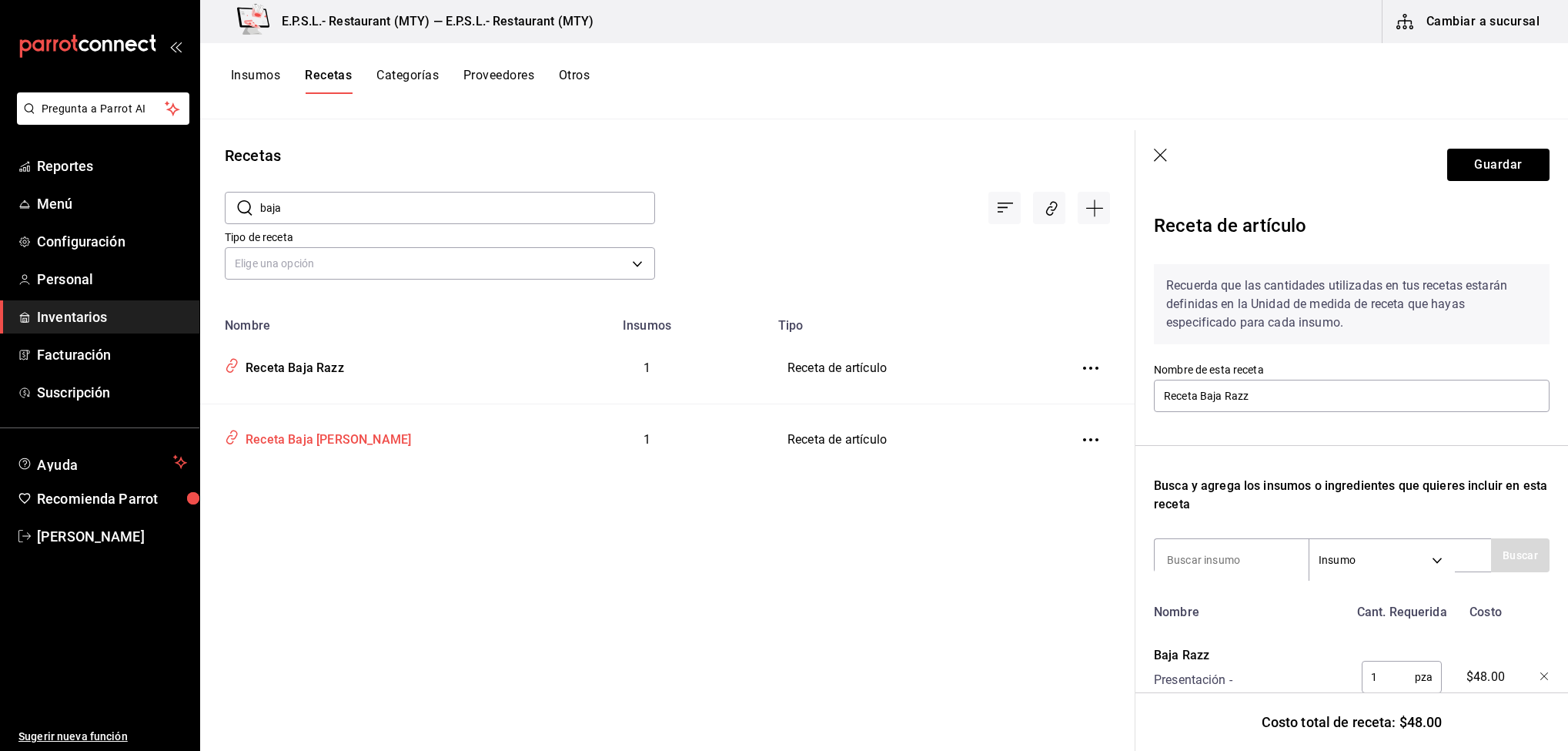 click on "Receta Baja [PERSON_NAME]" at bounding box center (325, 437) 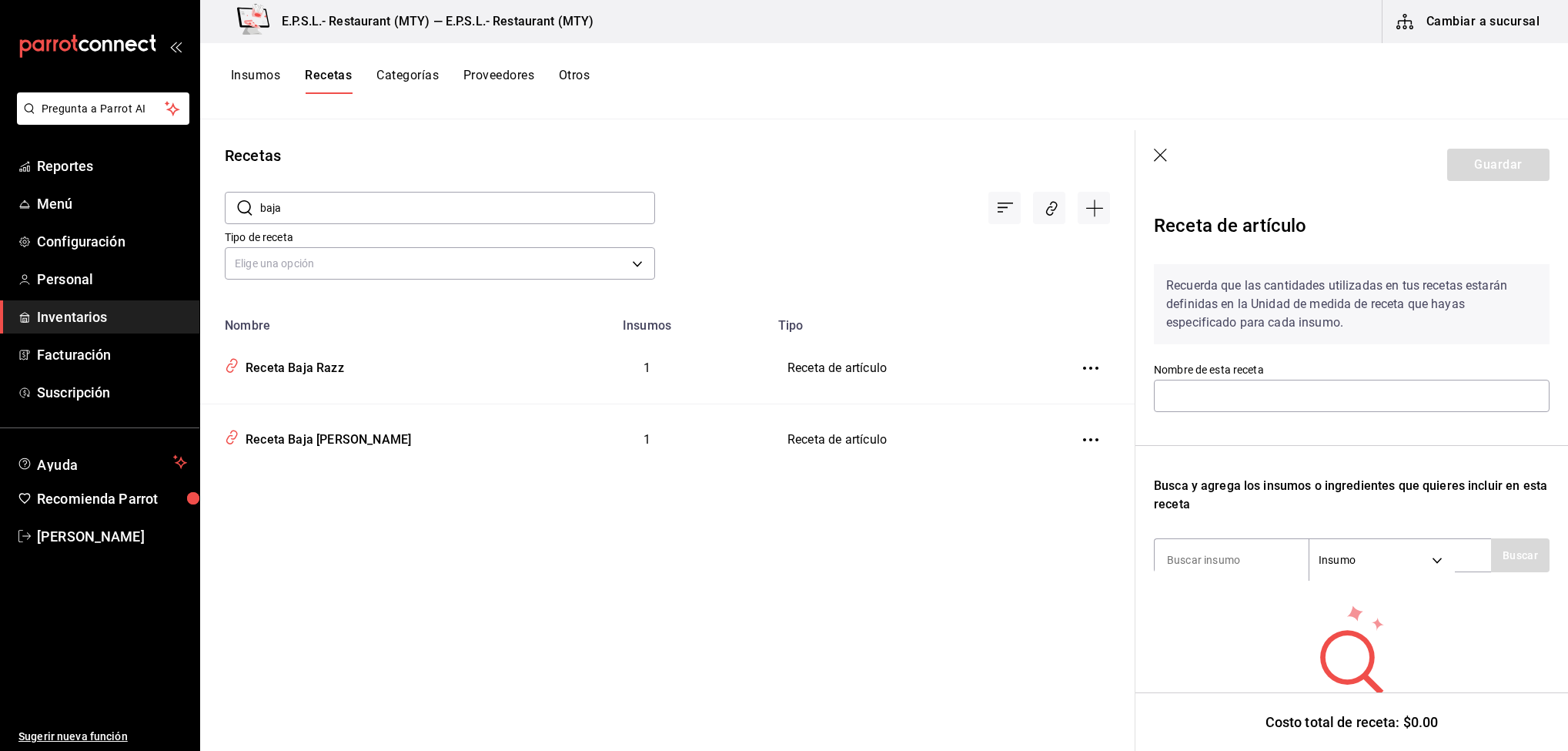 type on "Receta Baja [PERSON_NAME]" 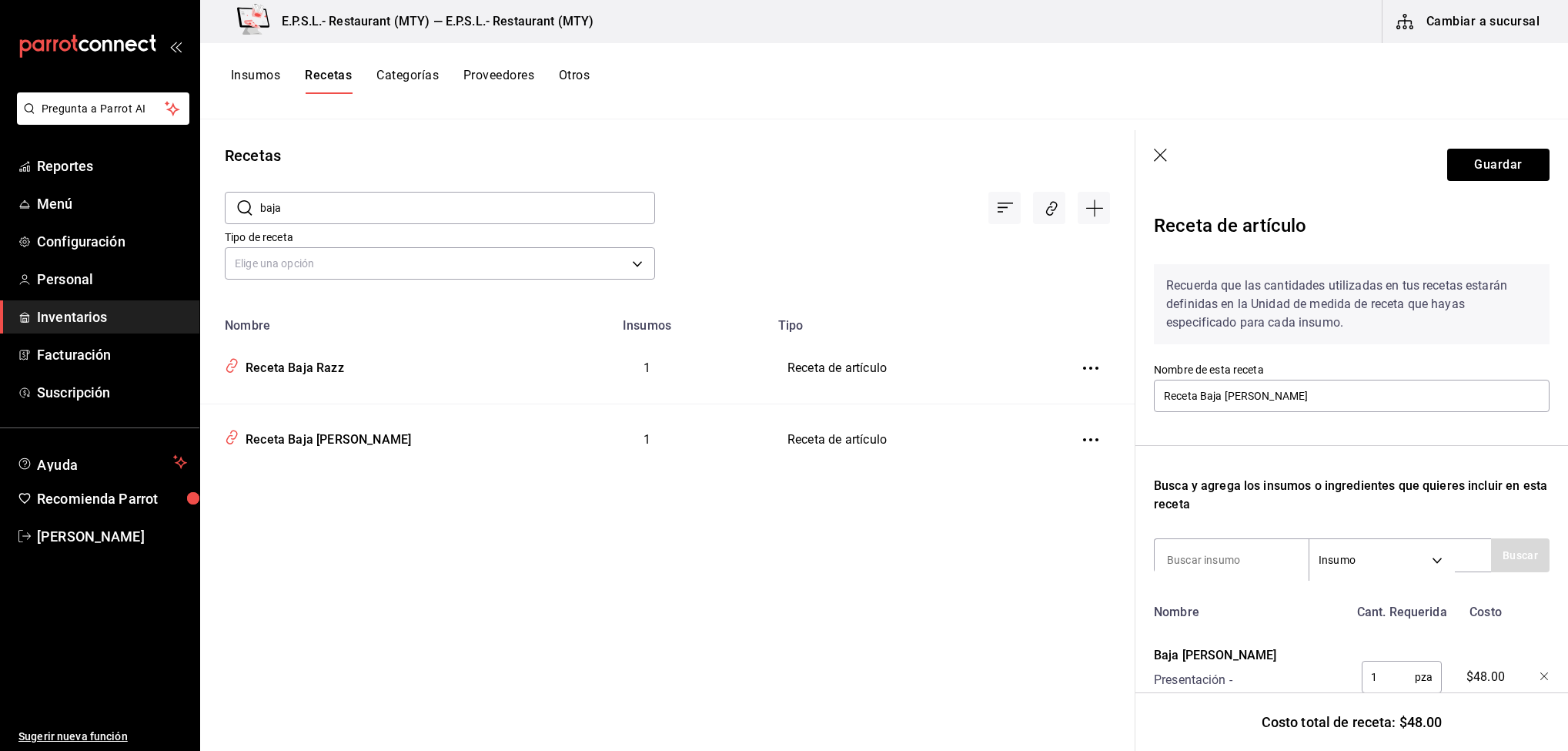 click on "baja" at bounding box center (457, 208) 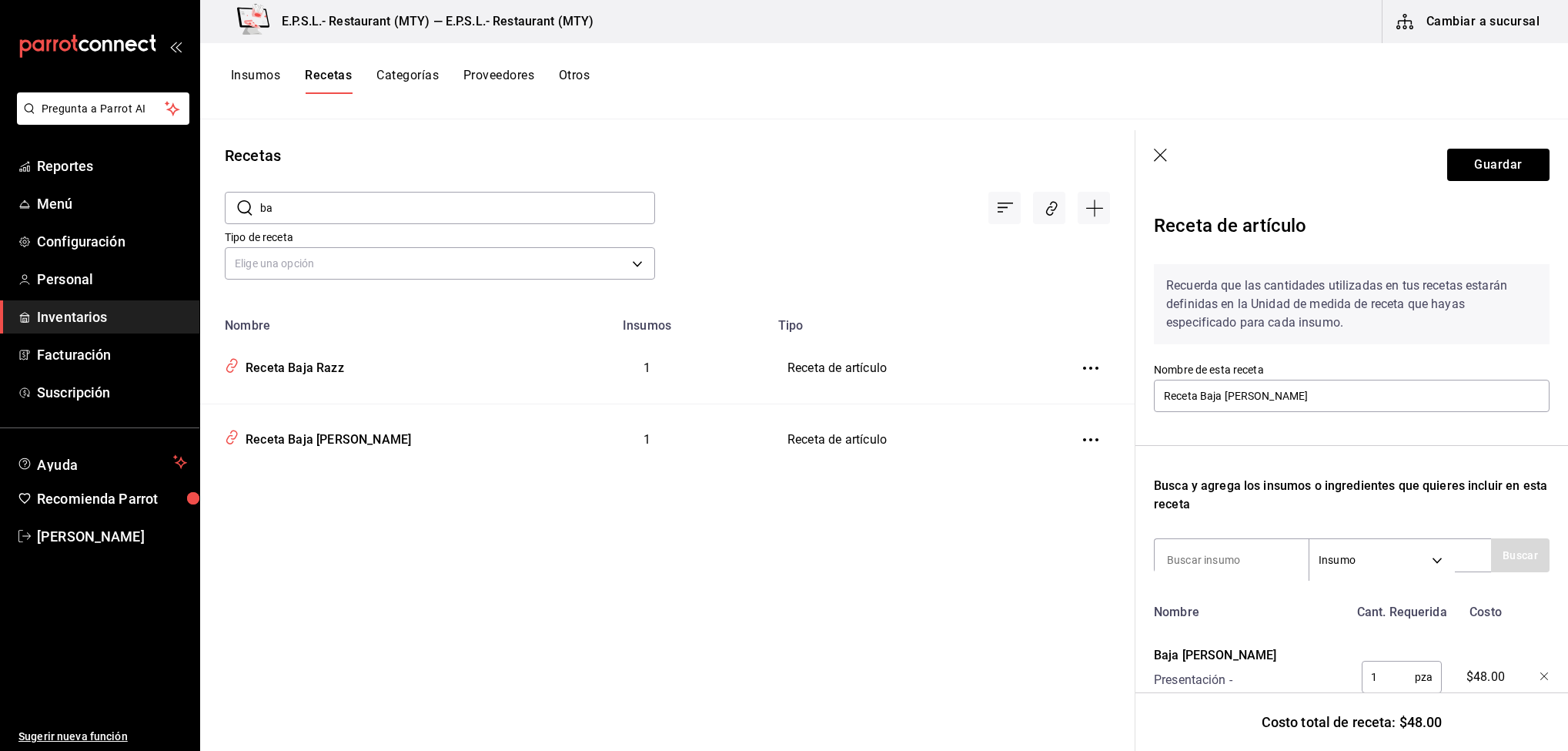 type on "b" 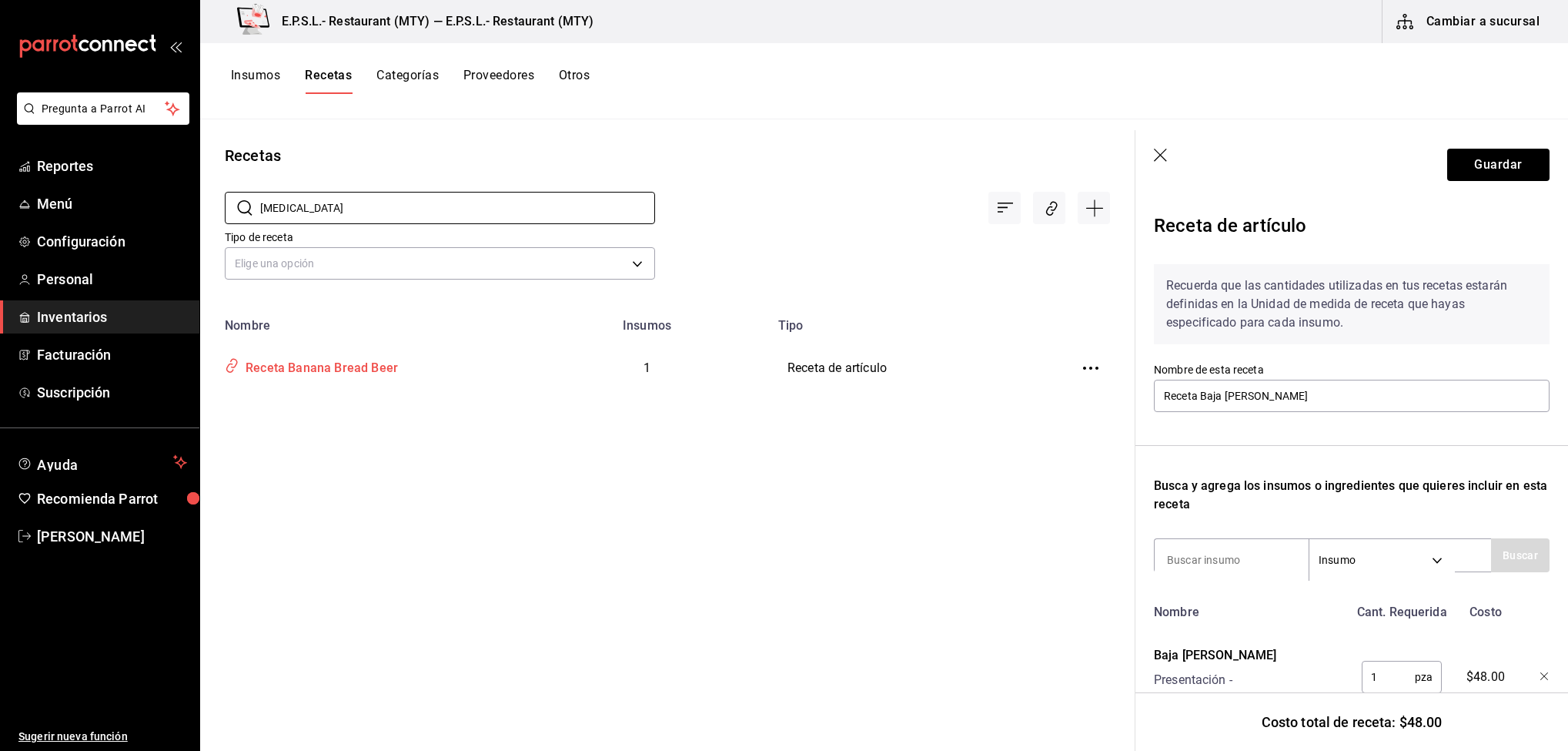 type on "banan" 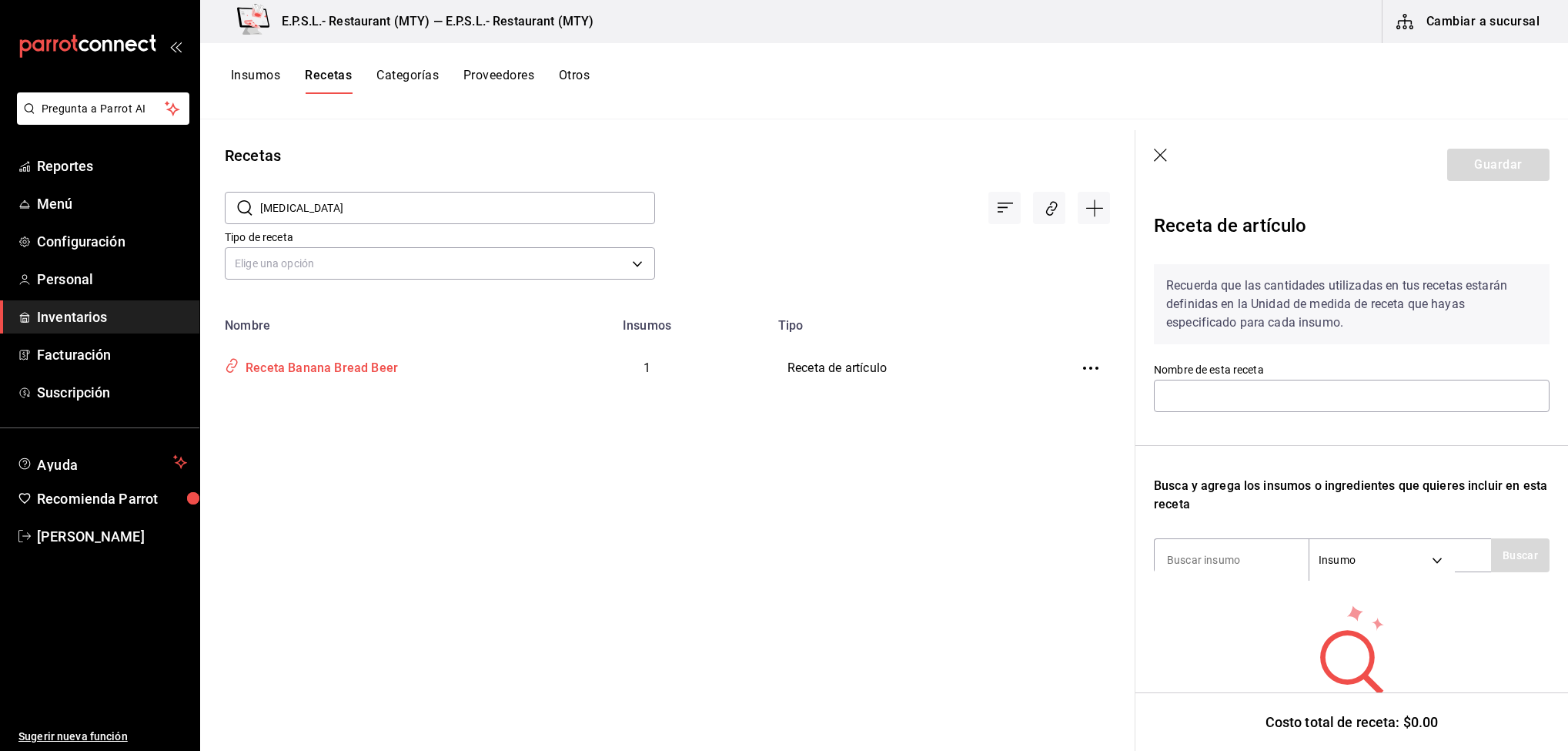 type on "Receta Banana Bread Beer" 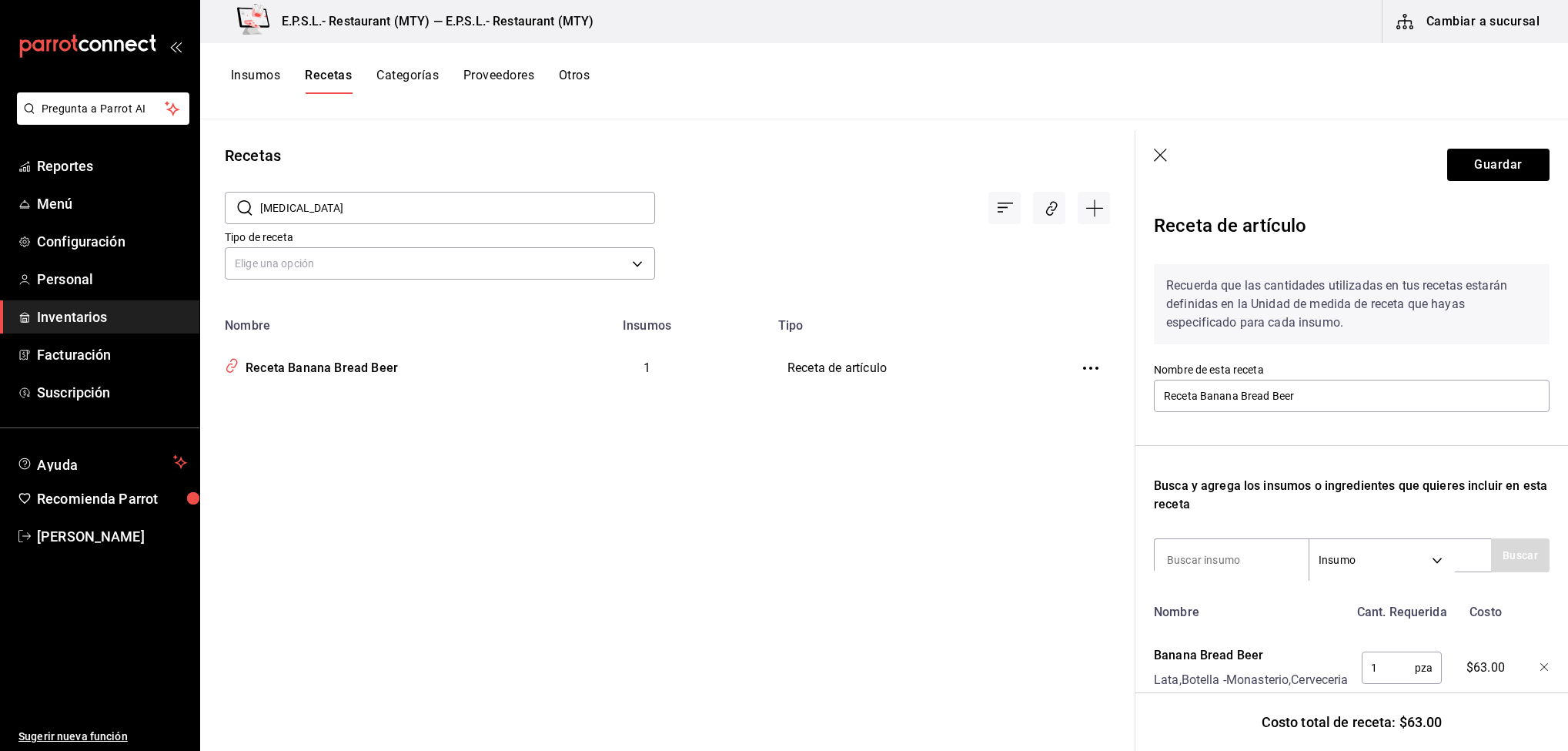 click on "banan" at bounding box center (457, 208) 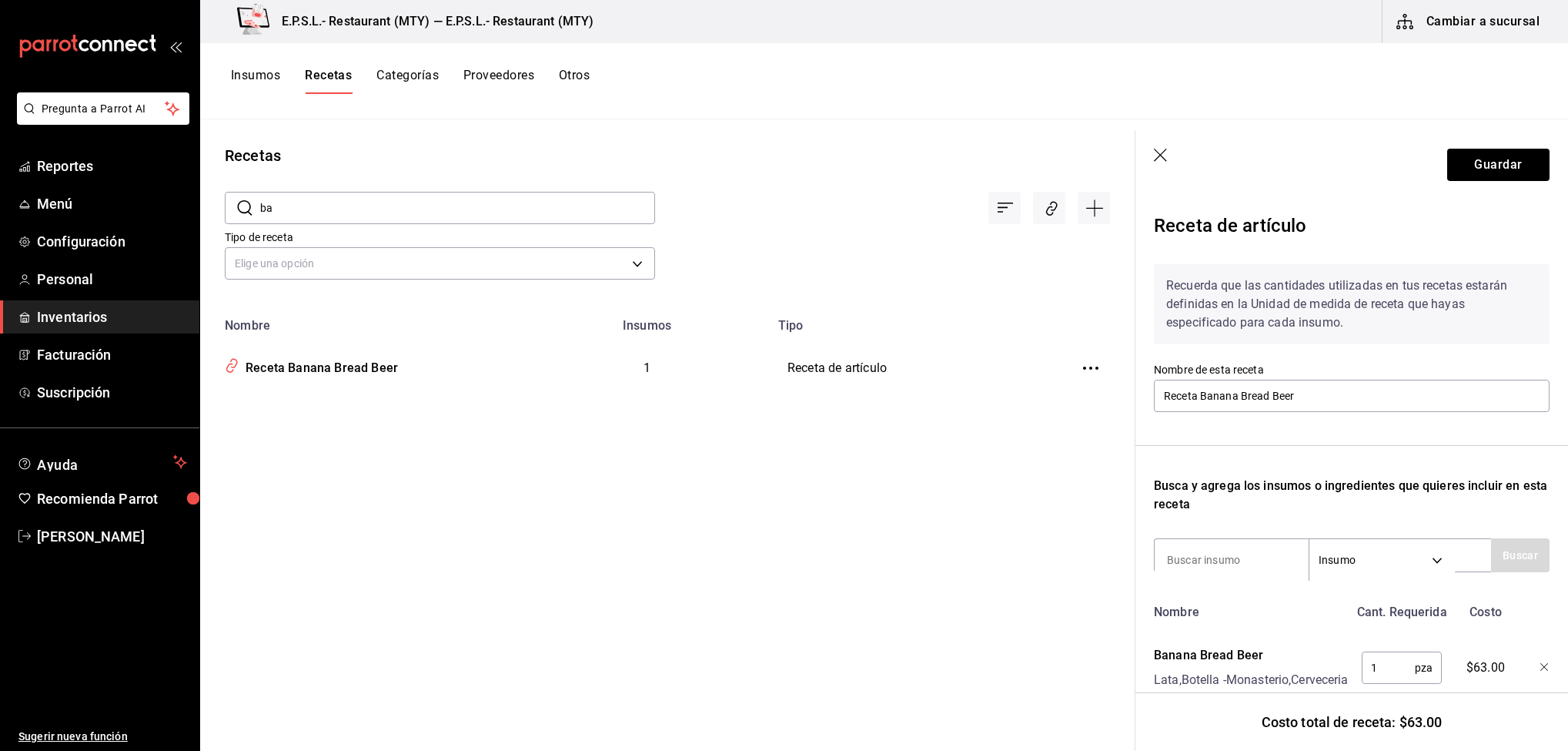 type on "b" 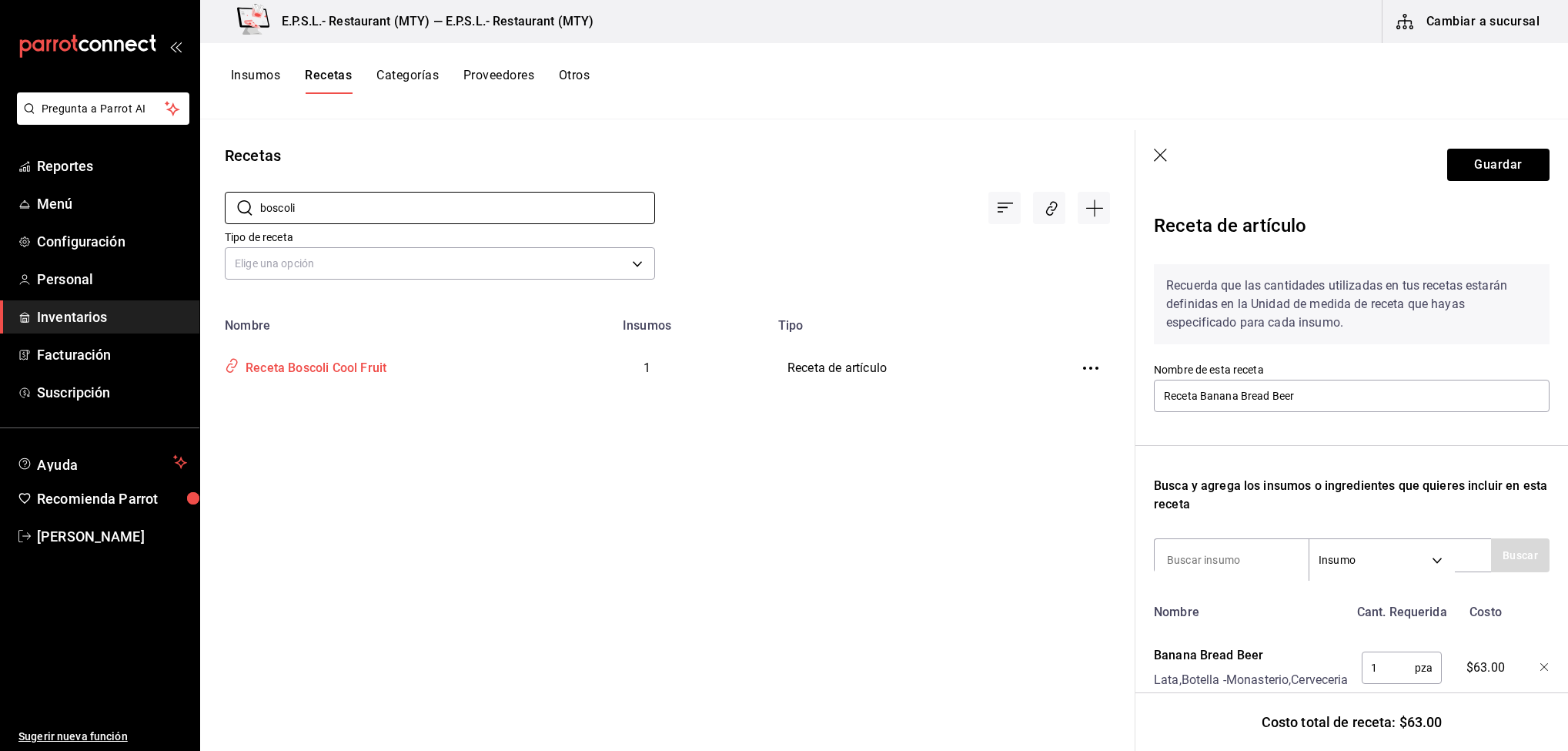 type on "boscoli" 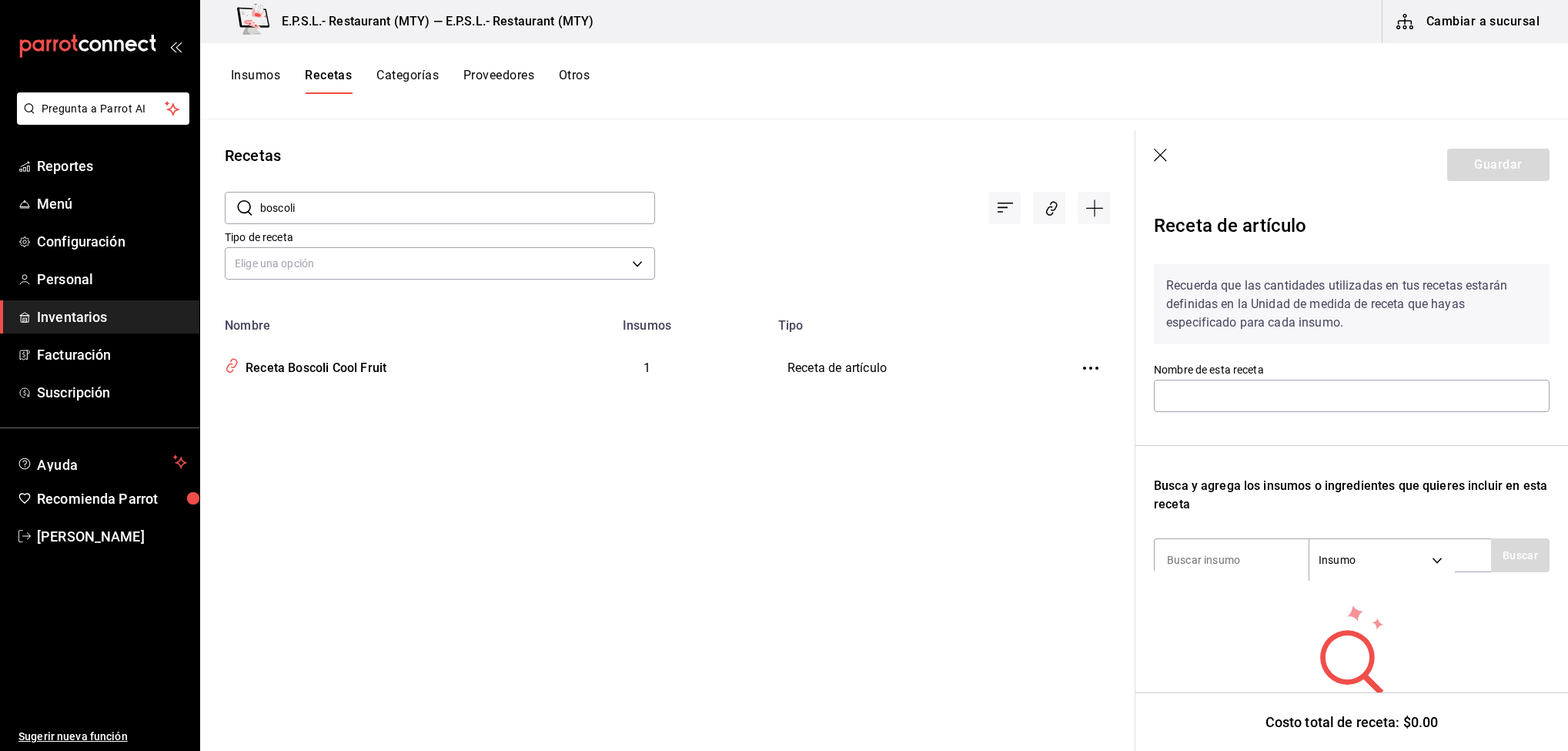 type on "Receta Boscoli Cool Fruit" 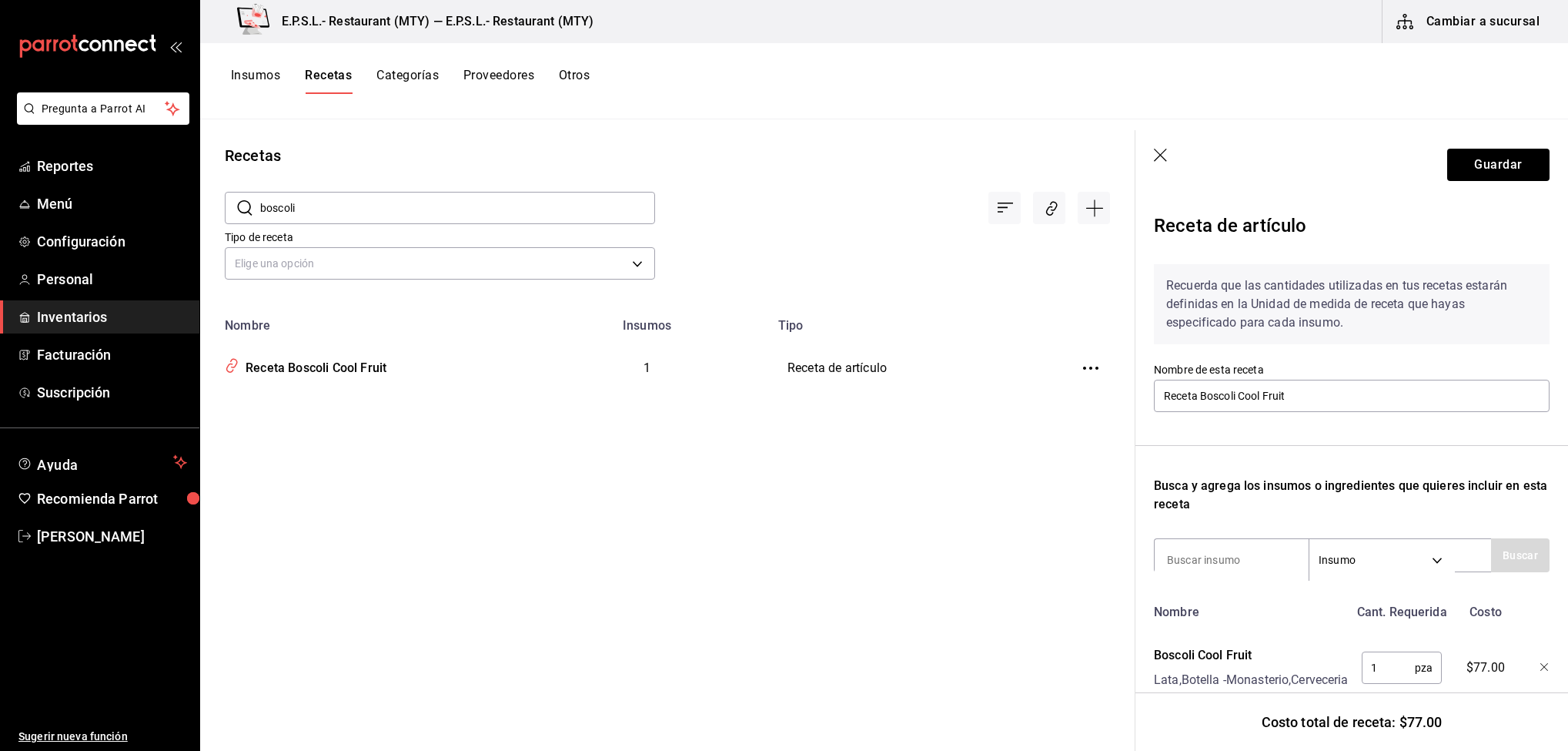 click on "boscoli" at bounding box center (457, 208) 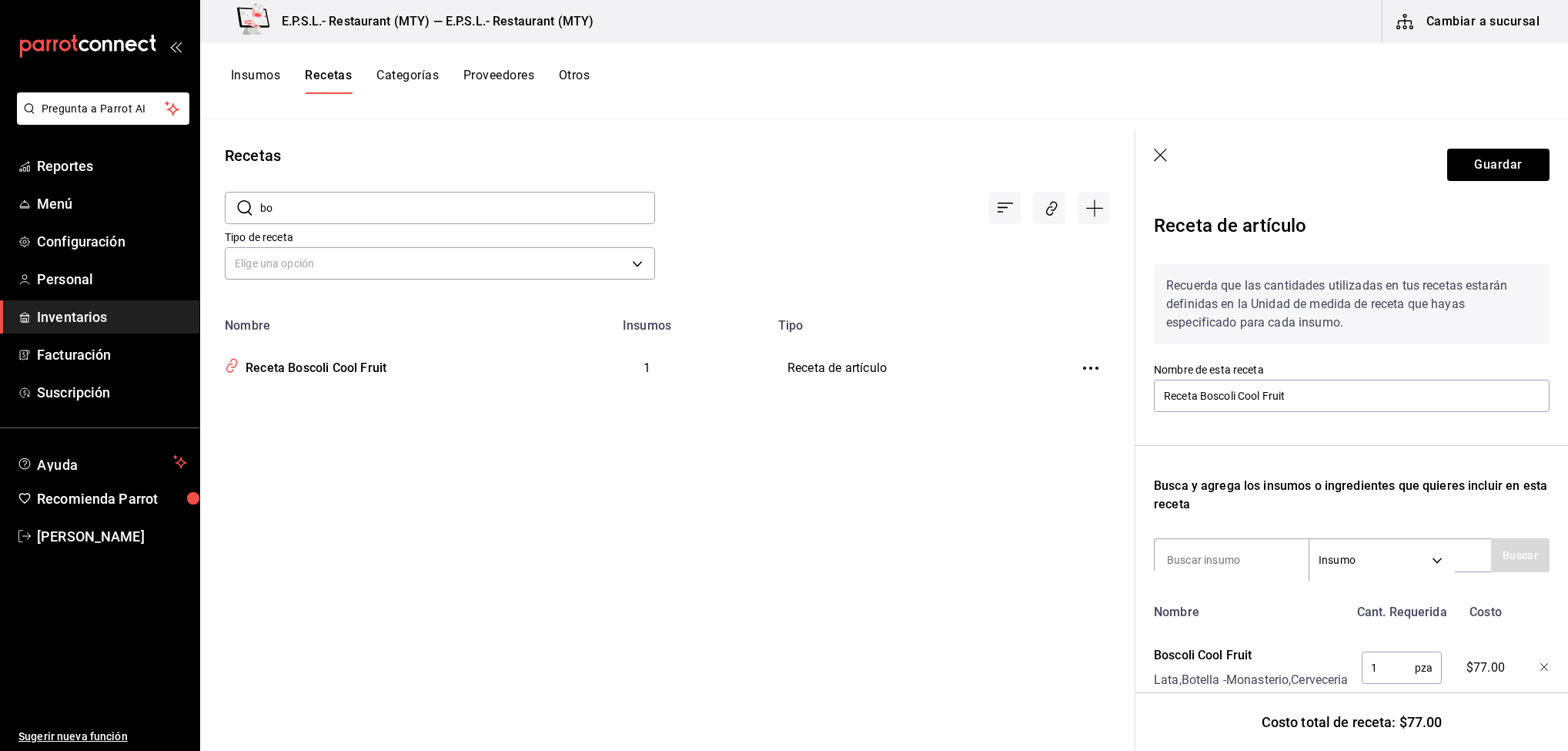 type on "b" 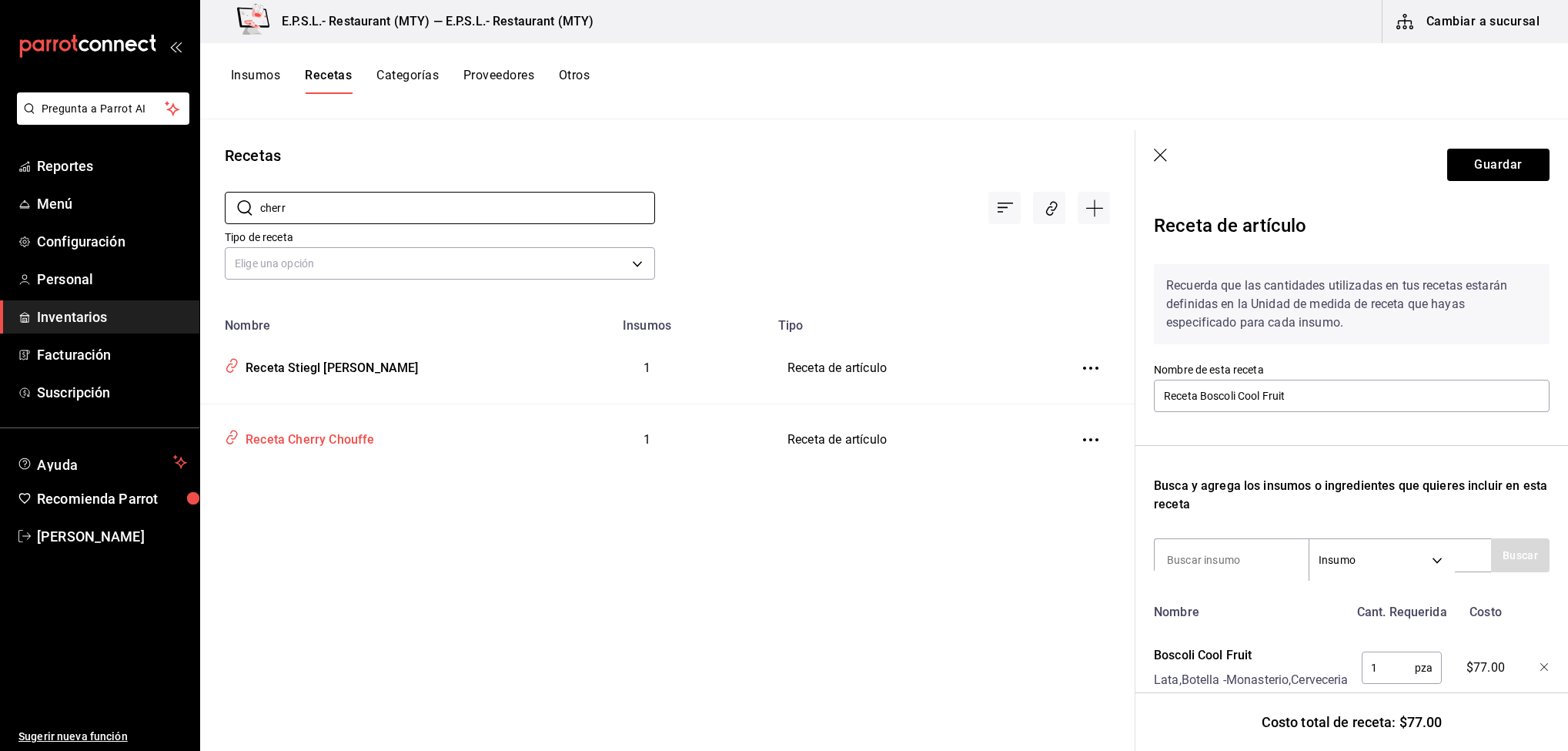 type on "cherr" 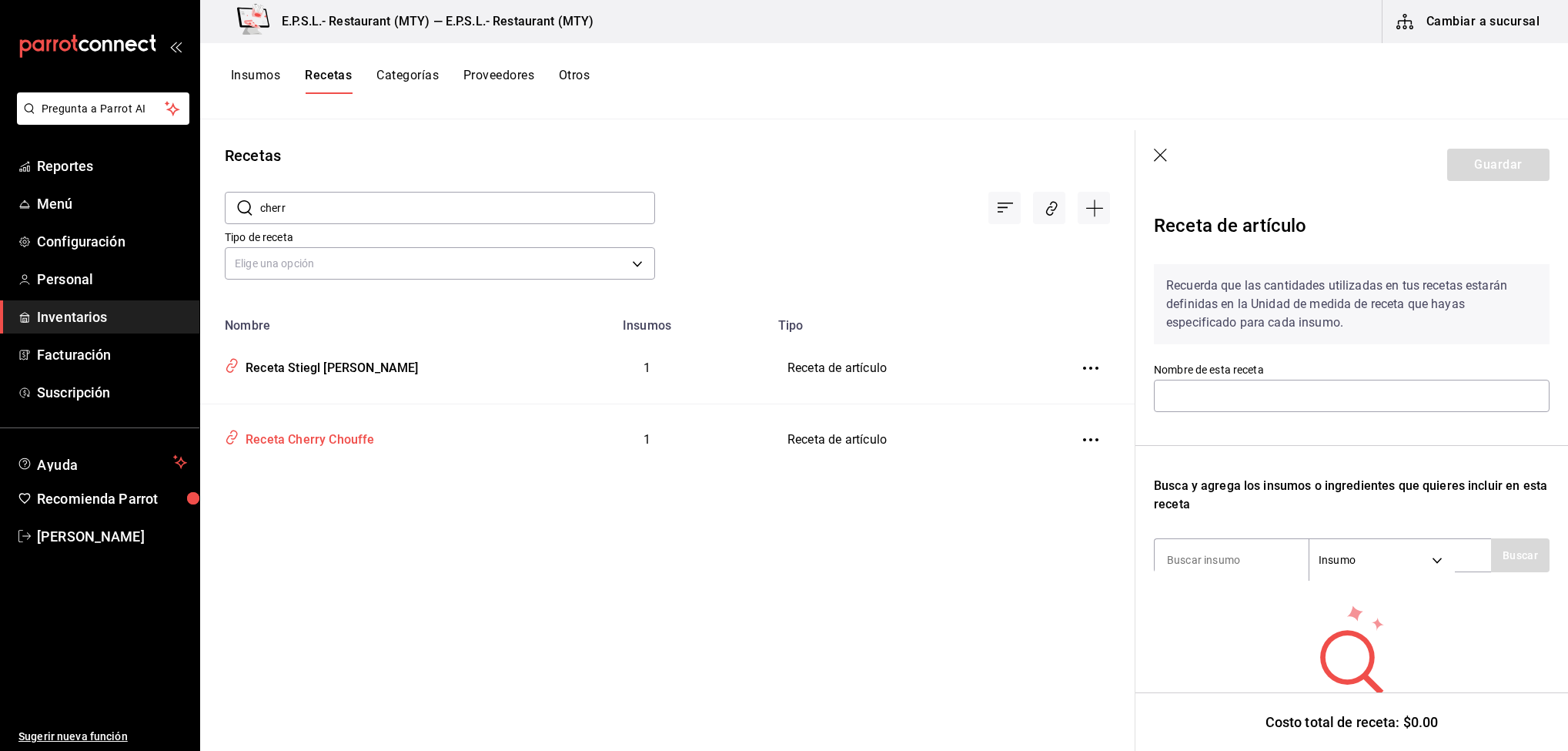type on "Receta Cherry Chouffe" 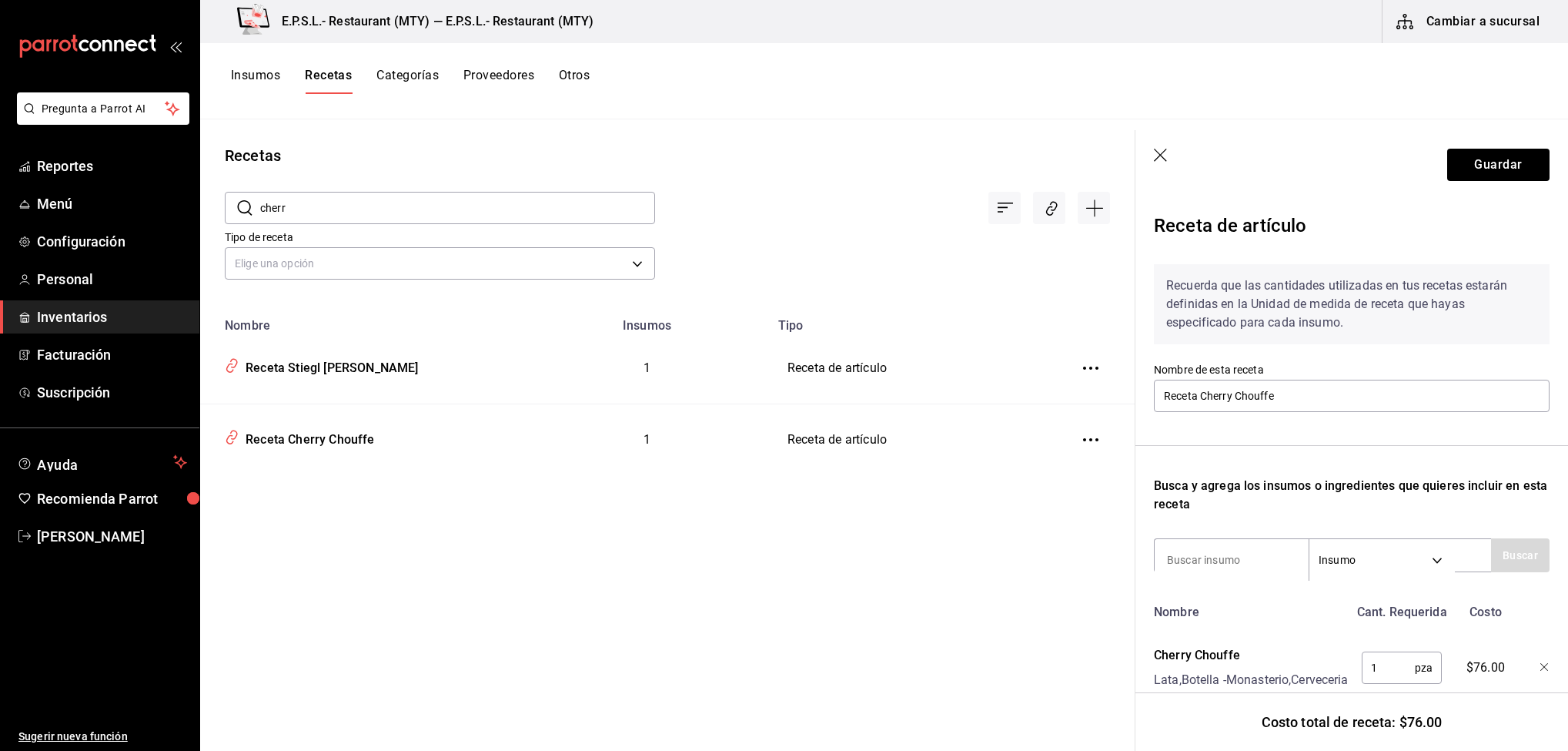 click on "cherr" at bounding box center [457, 208] 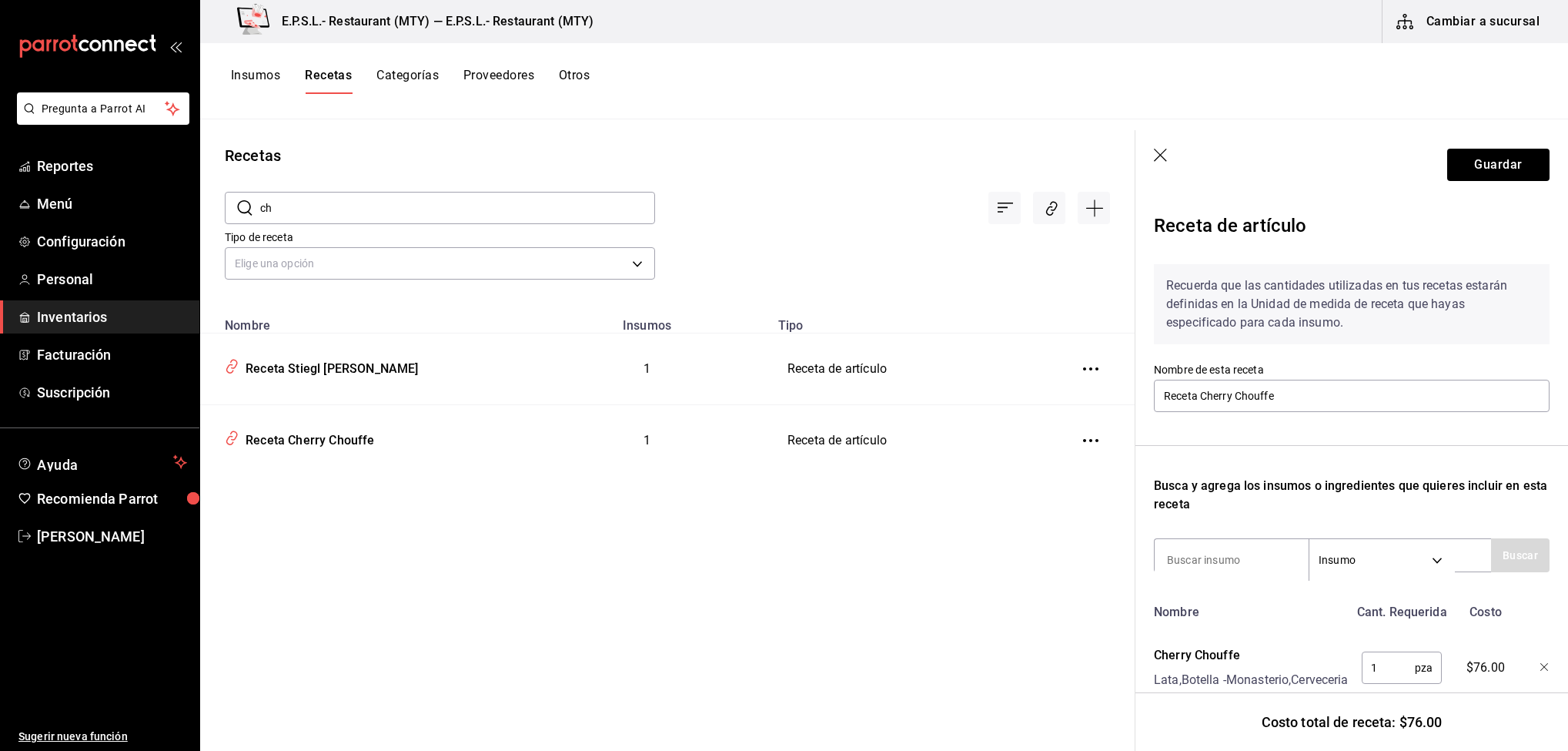 type on "c" 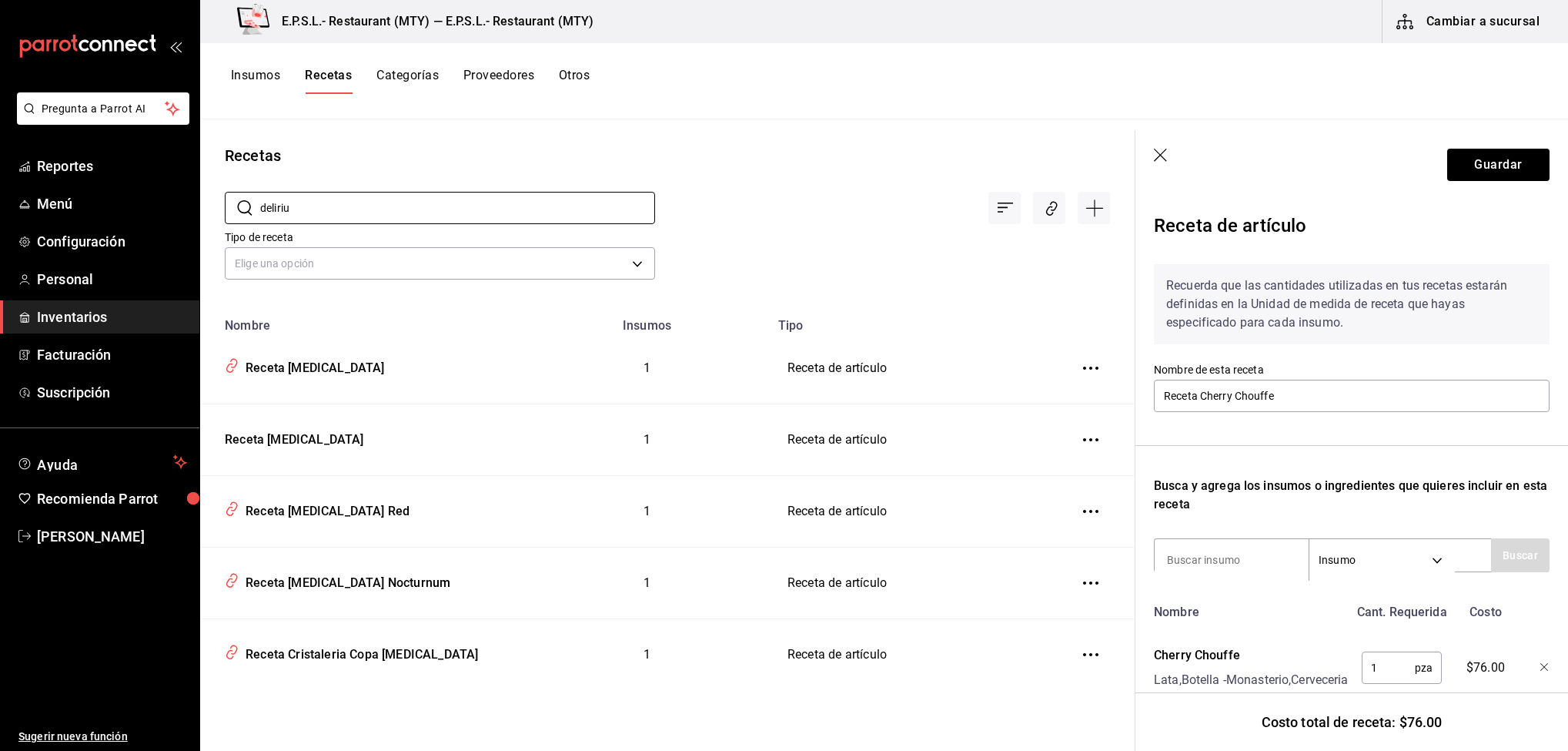 type on "deliriu" 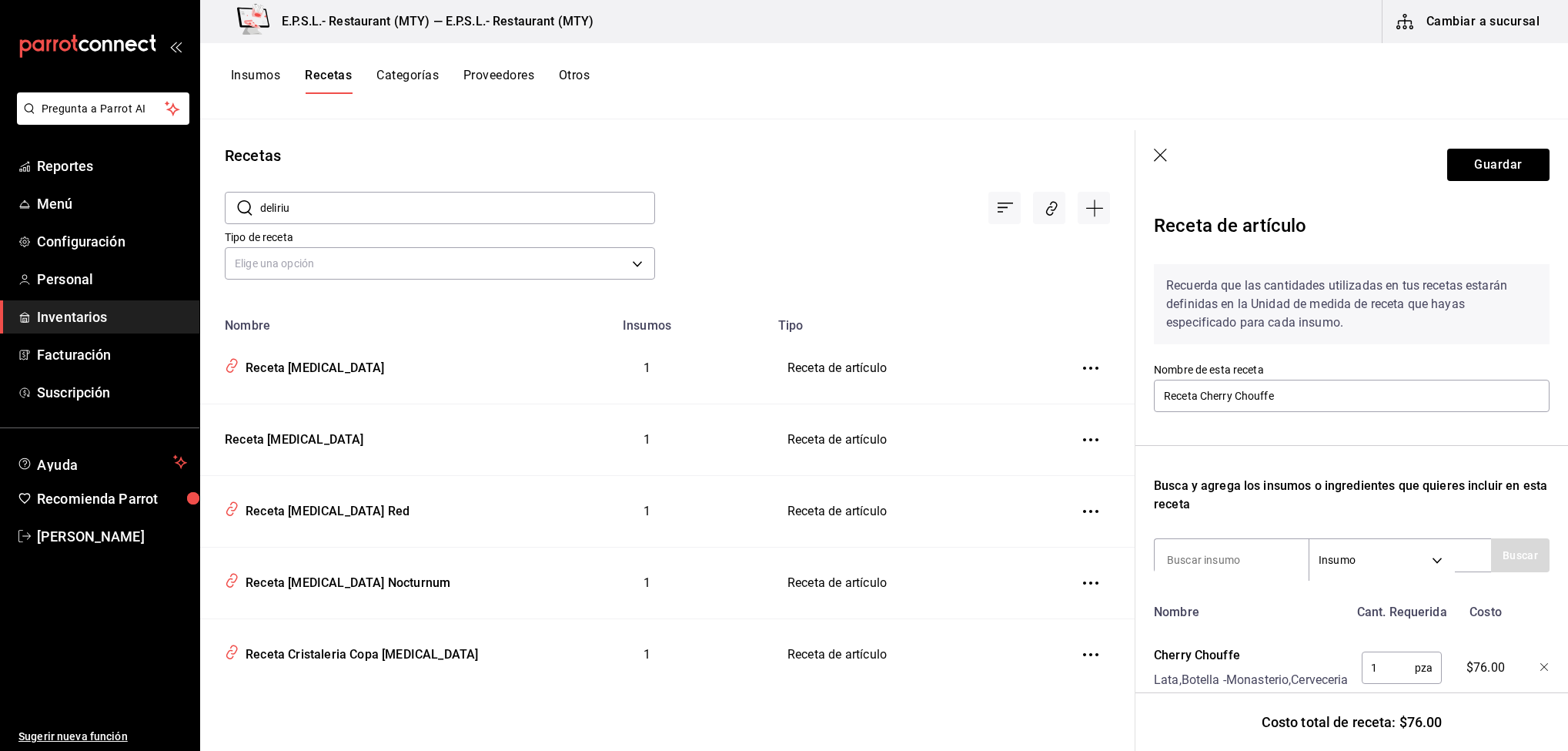 click at bounding box center [1091, 655] 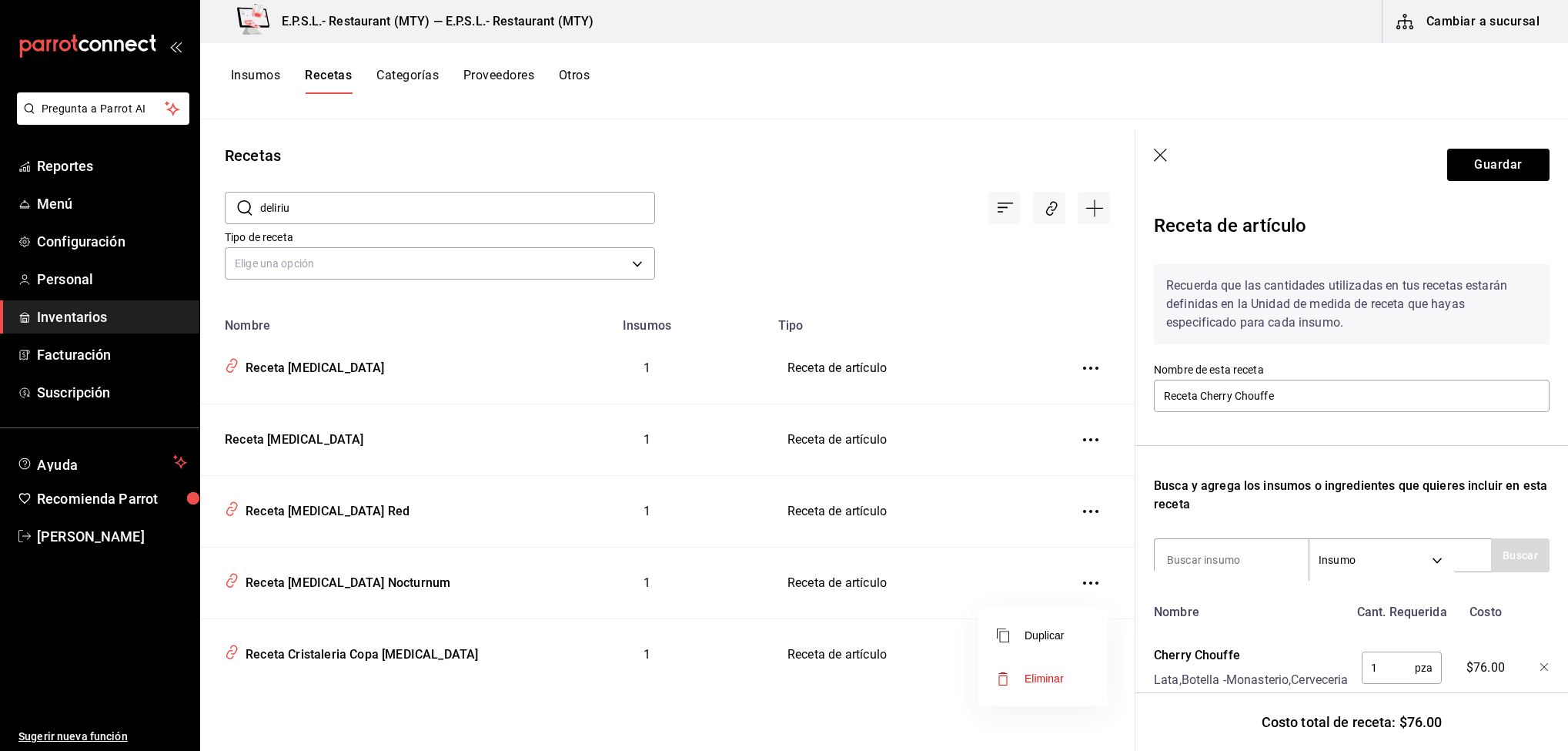 click on "Eliminar" at bounding box center [1043, 679] 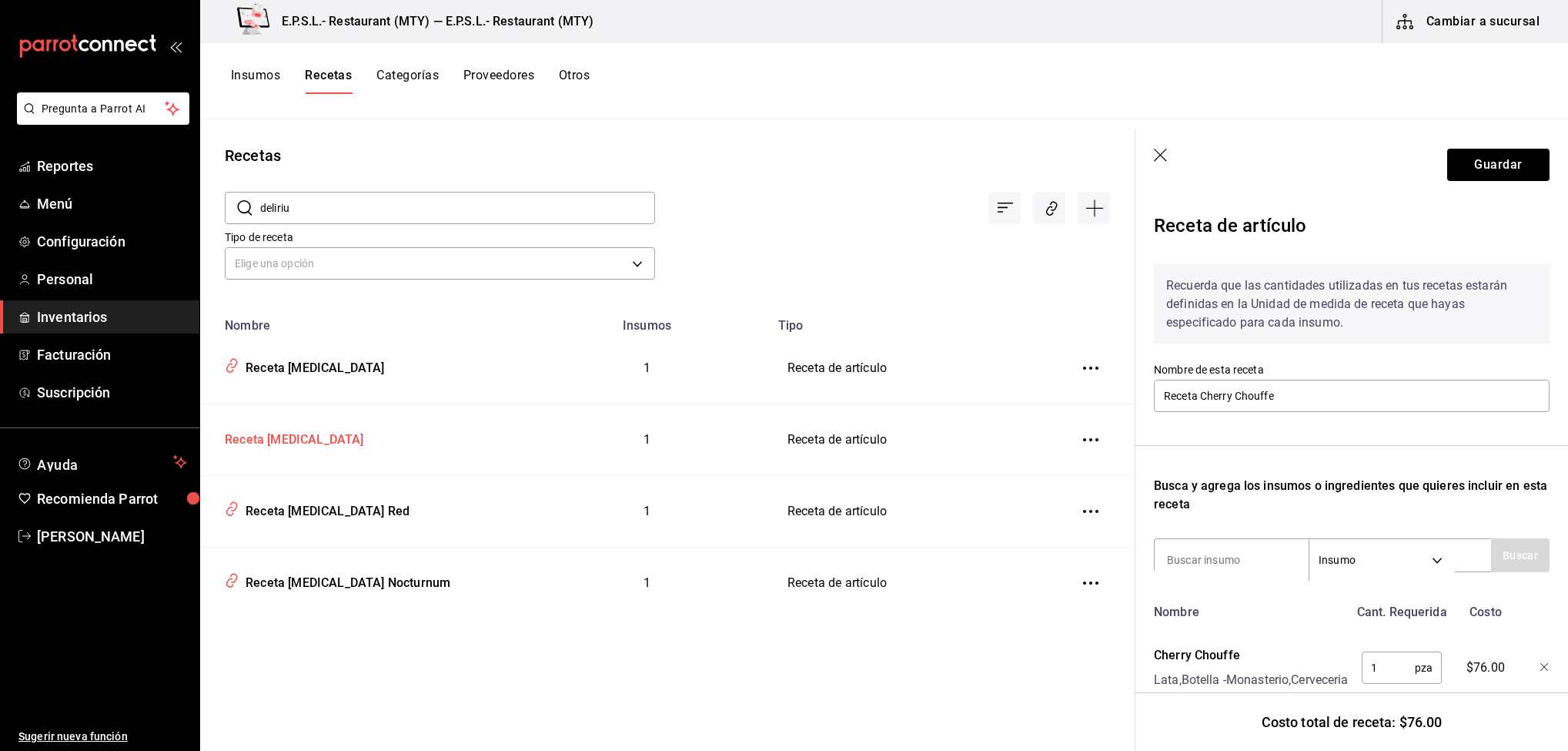 click on "Receta [MEDICAL_DATA]" at bounding box center [291, 437] 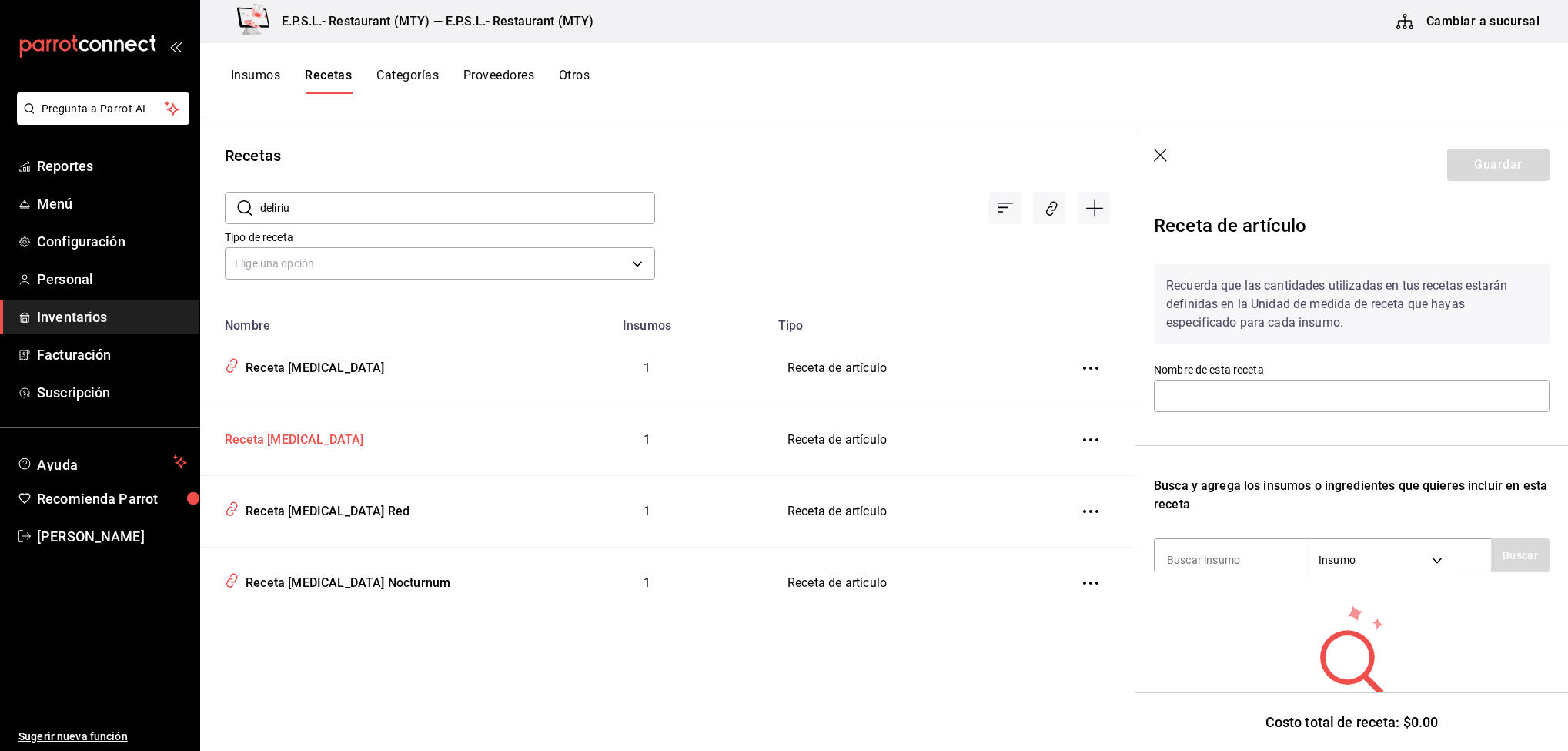 type on "Receta [MEDICAL_DATA]" 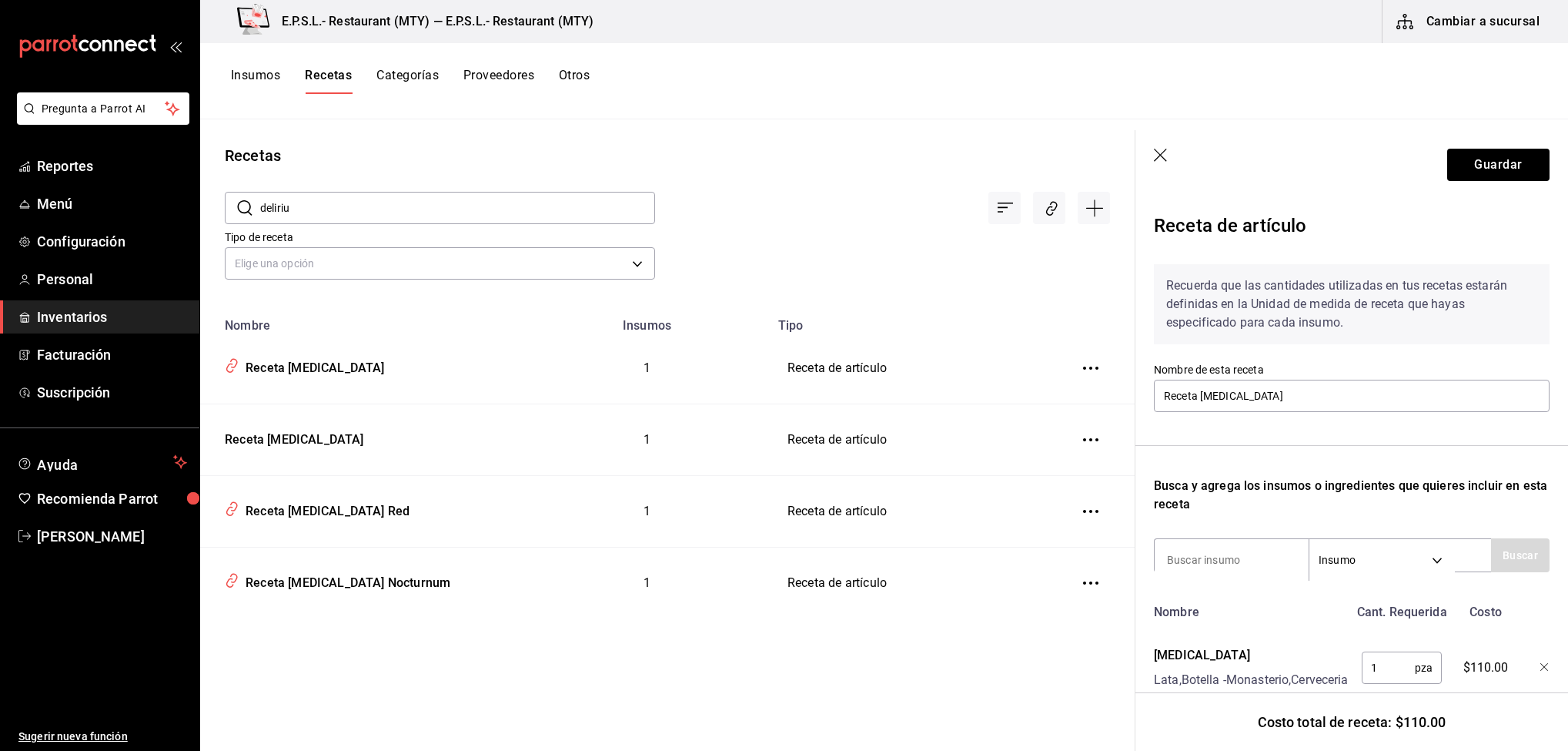 scroll, scrollTop: 74, scrollLeft: 0, axis: vertical 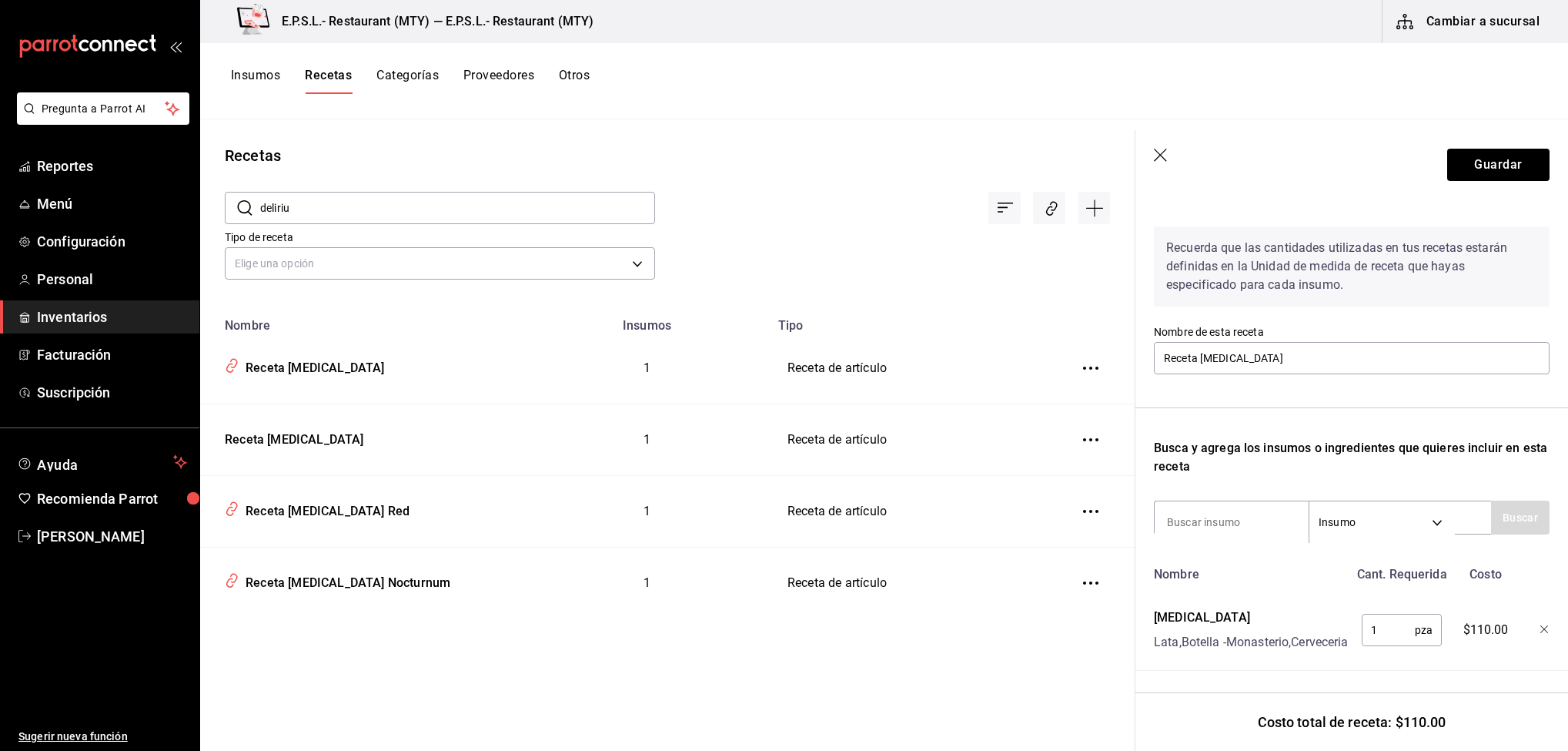click 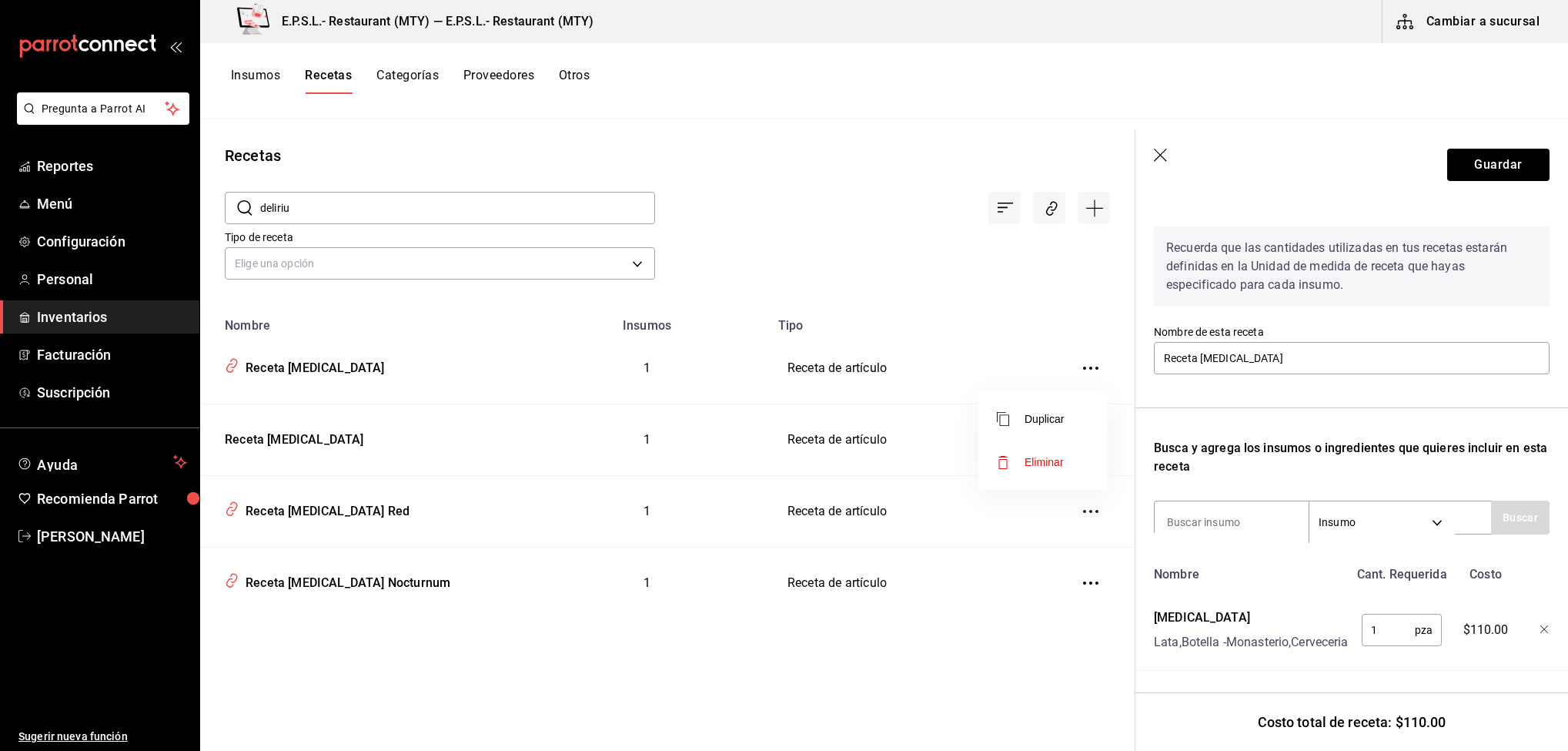 click on "Eliminar" at bounding box center (1030, 462) 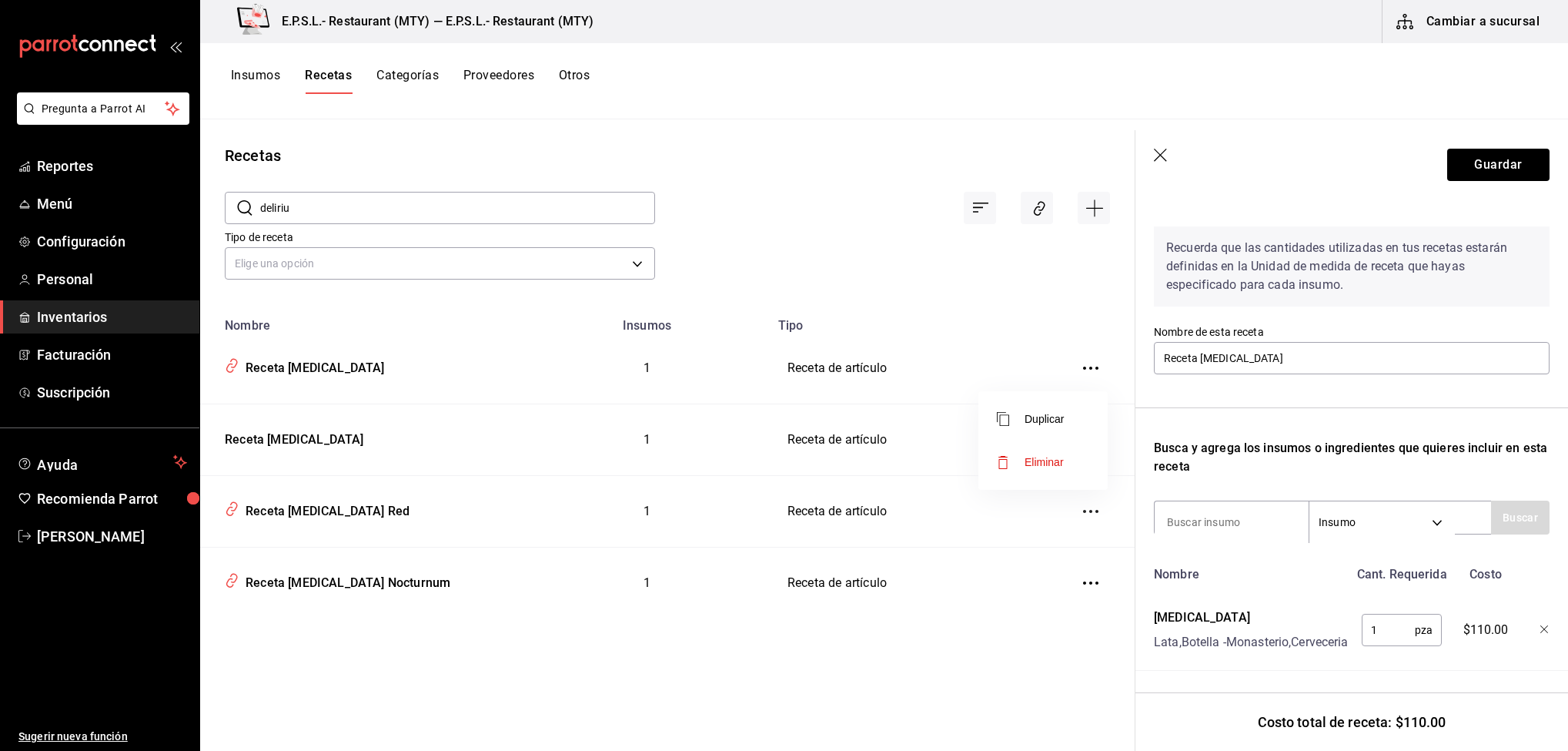 scroll, scrollTop: 46, scrollLeft: 0, axis: vertical 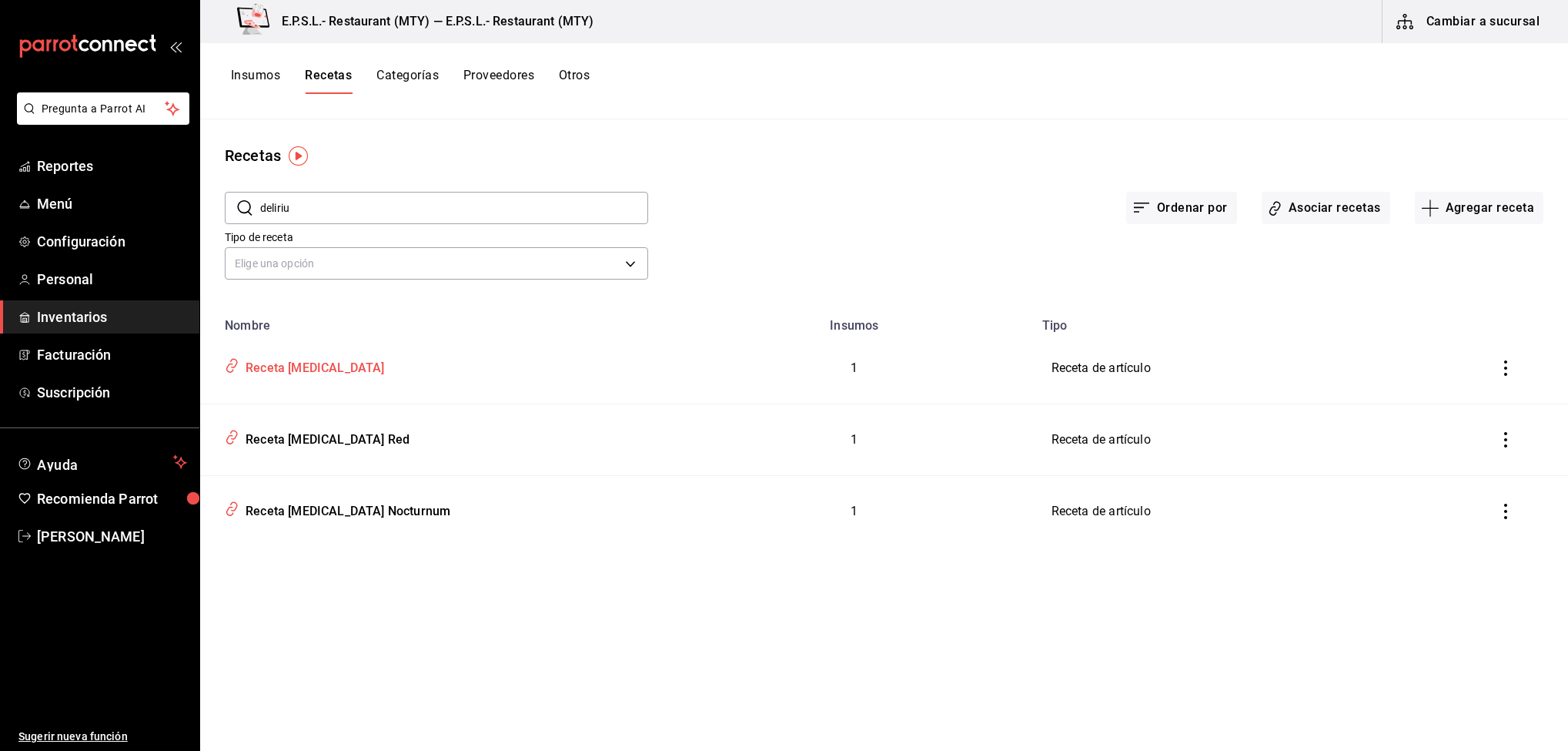 click on "Receta [MEDICAL_DATA]" at bounding box center [438, 368] 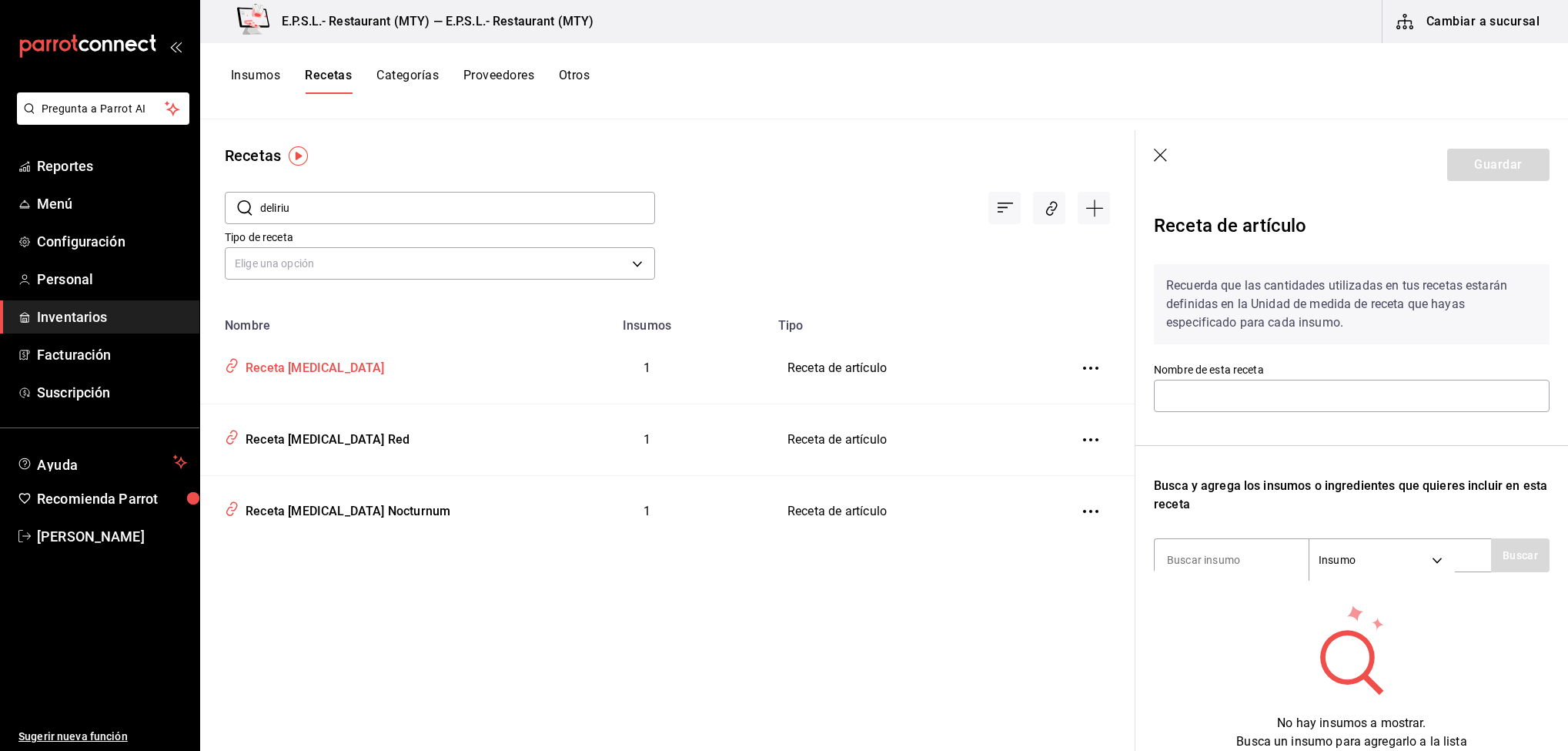 type on "Receta [MEDICAL_DATA]" 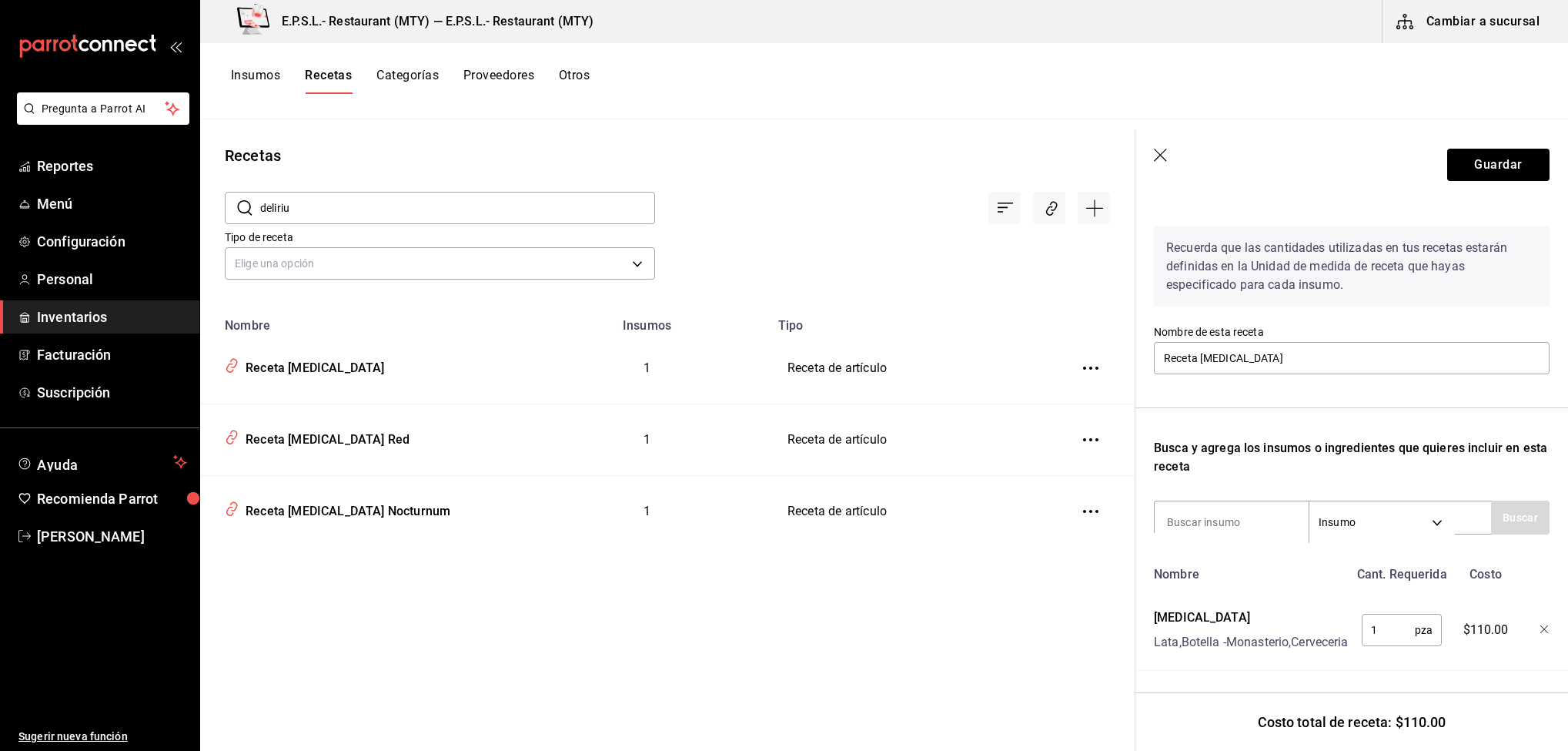 scroll, scrollTop: 74, scrollLeft: 0, axis: vertical 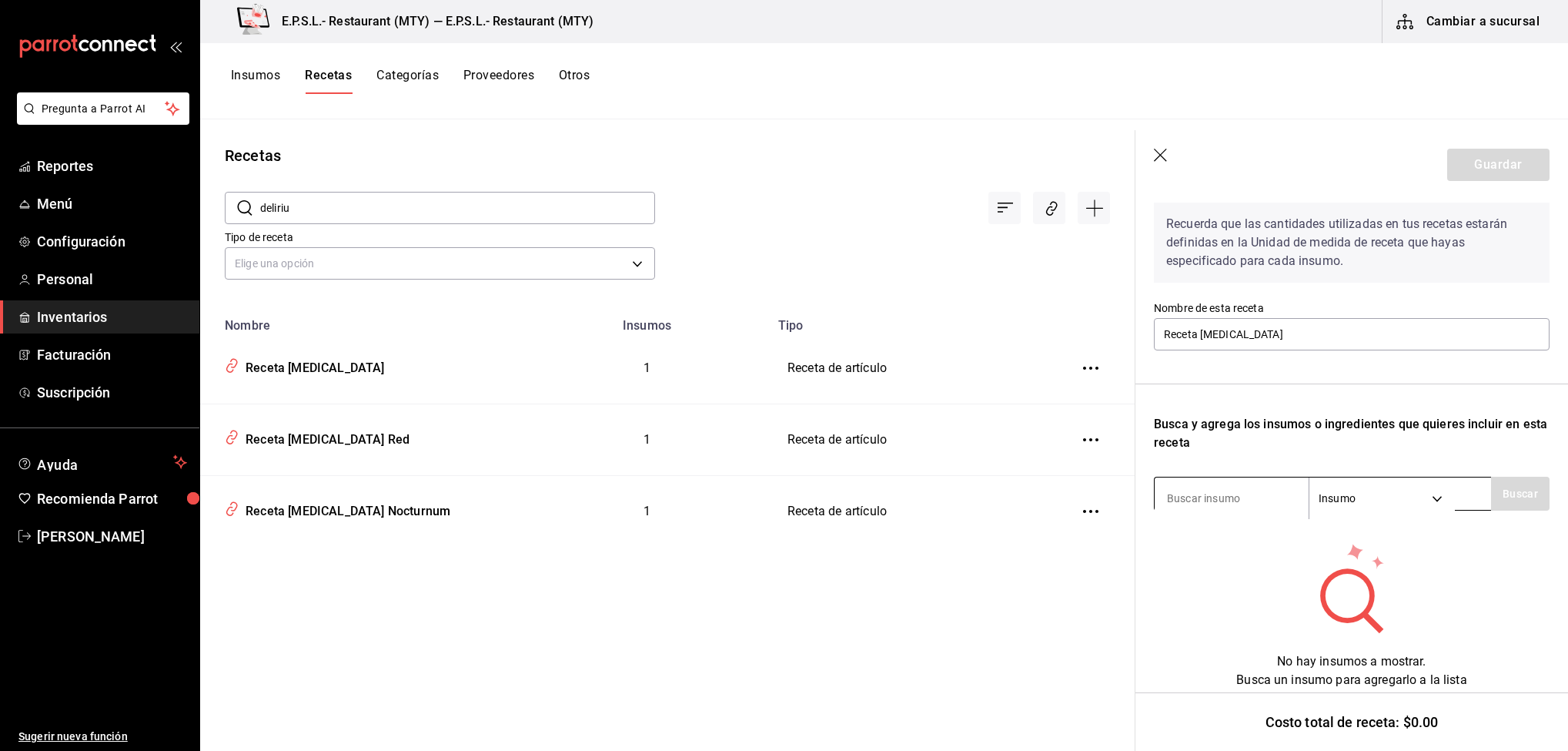 click at bounding box center [1232, 498] 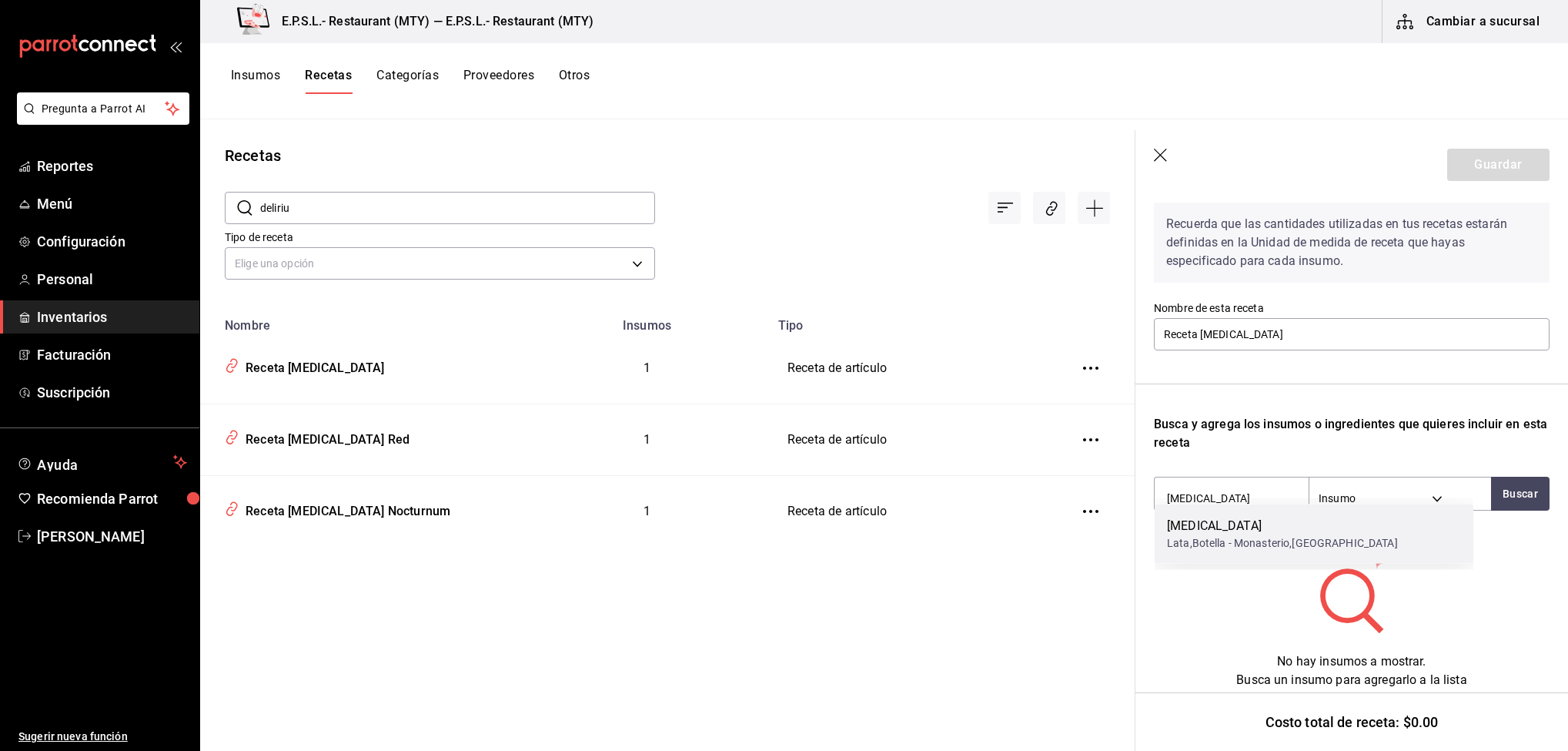 type on "delirium tremens" 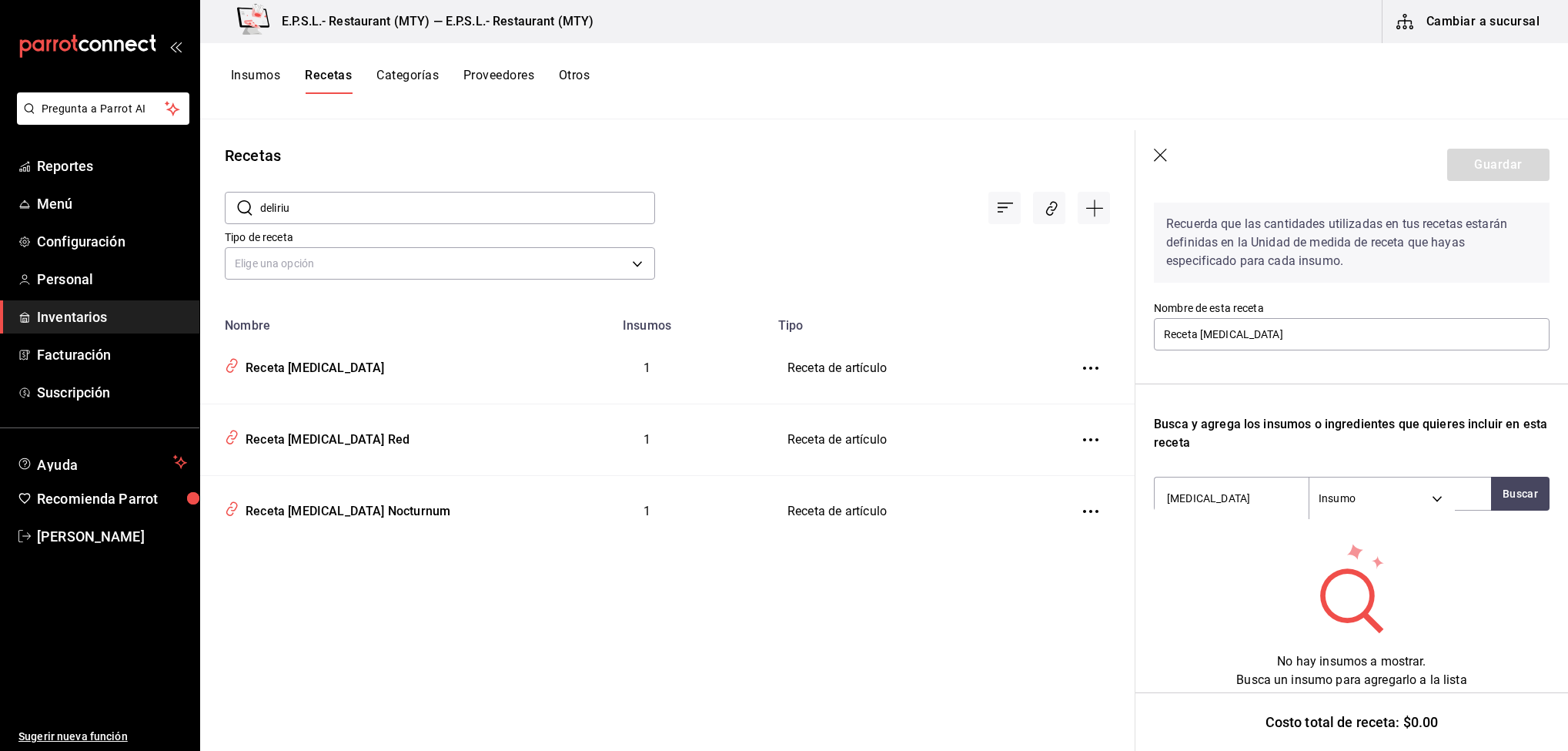 scroll, scrollTop: 79, scrollLeft: 0, axis: vertical 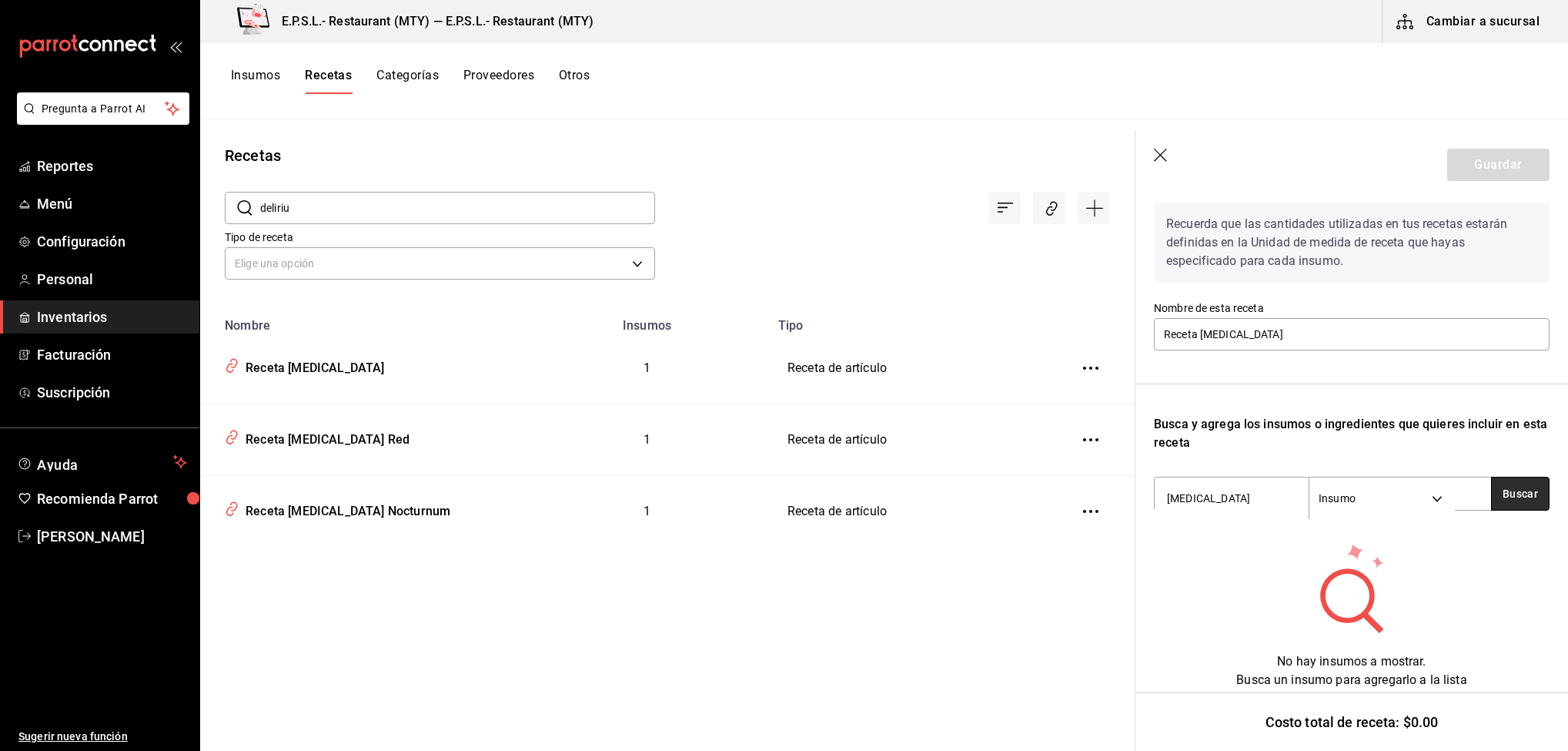 click on "Buscar" at bounding box center [1520, 494] 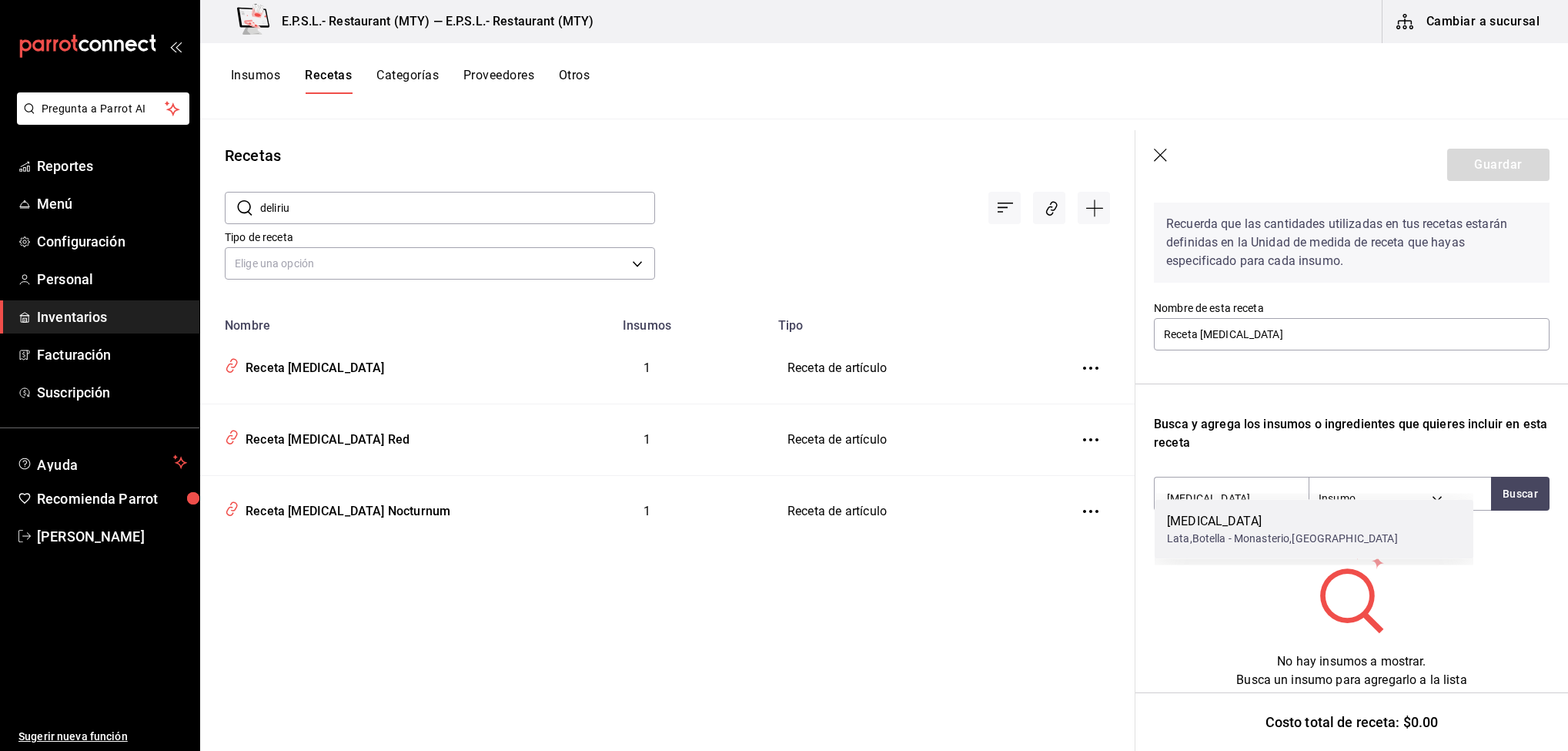 click on "Delirium Tremens Lata,Botella - Monasterio,Cerveceria" at bounding box center (1314, 529) 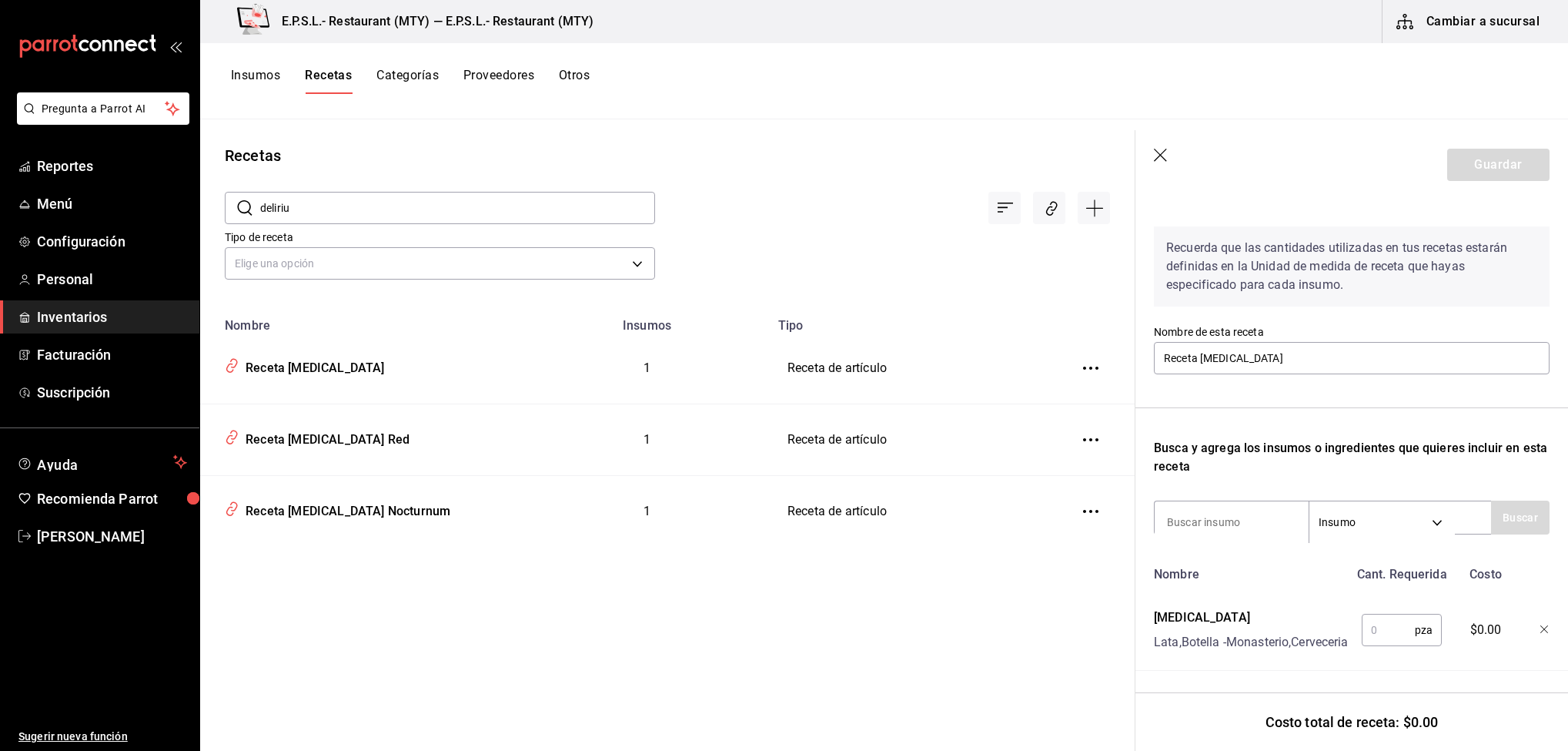 scroll, scrollTop: 74, scrollLeft: 0, axis: vertical 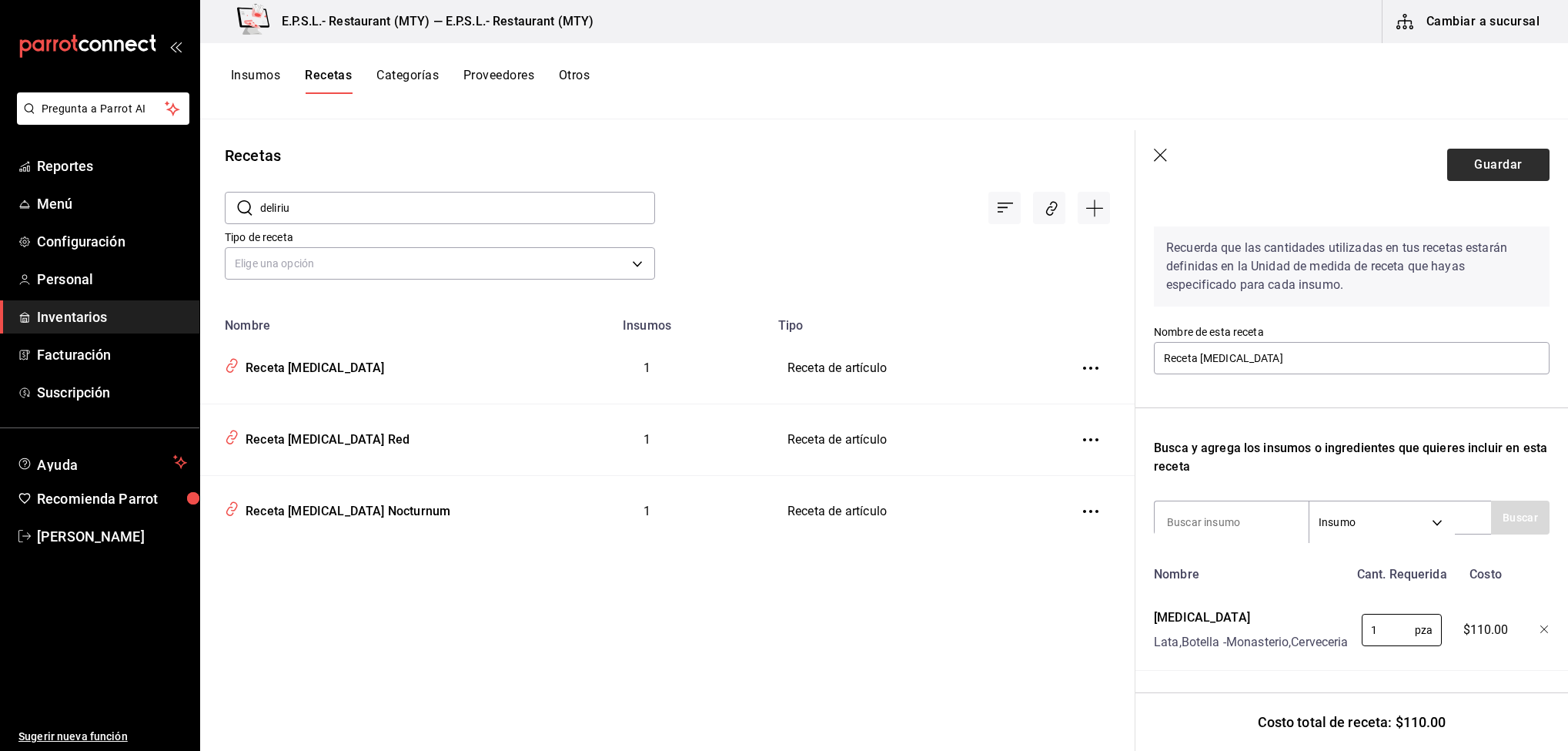 type on "1" 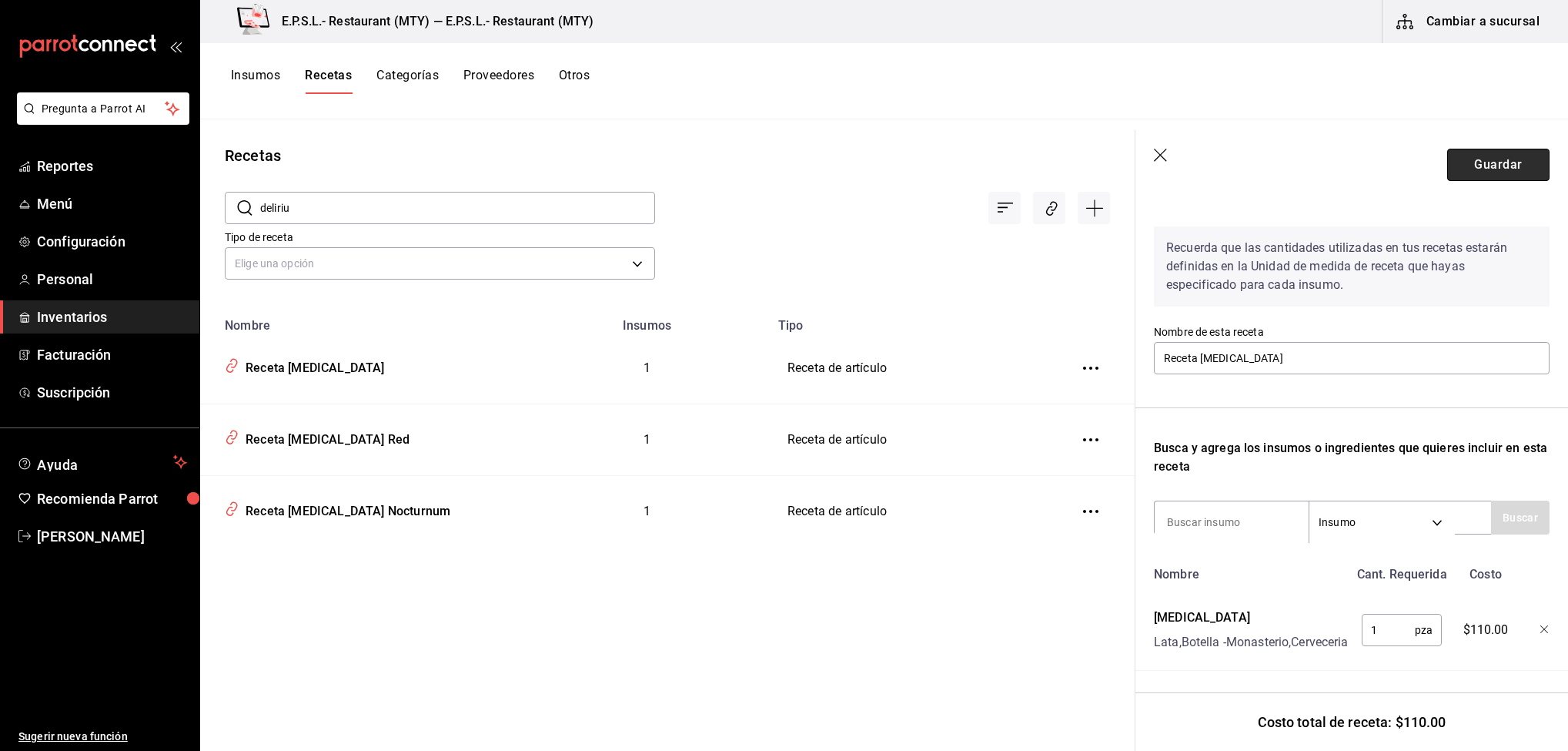 click on "Guardar" at bounding box center [1498, 165] 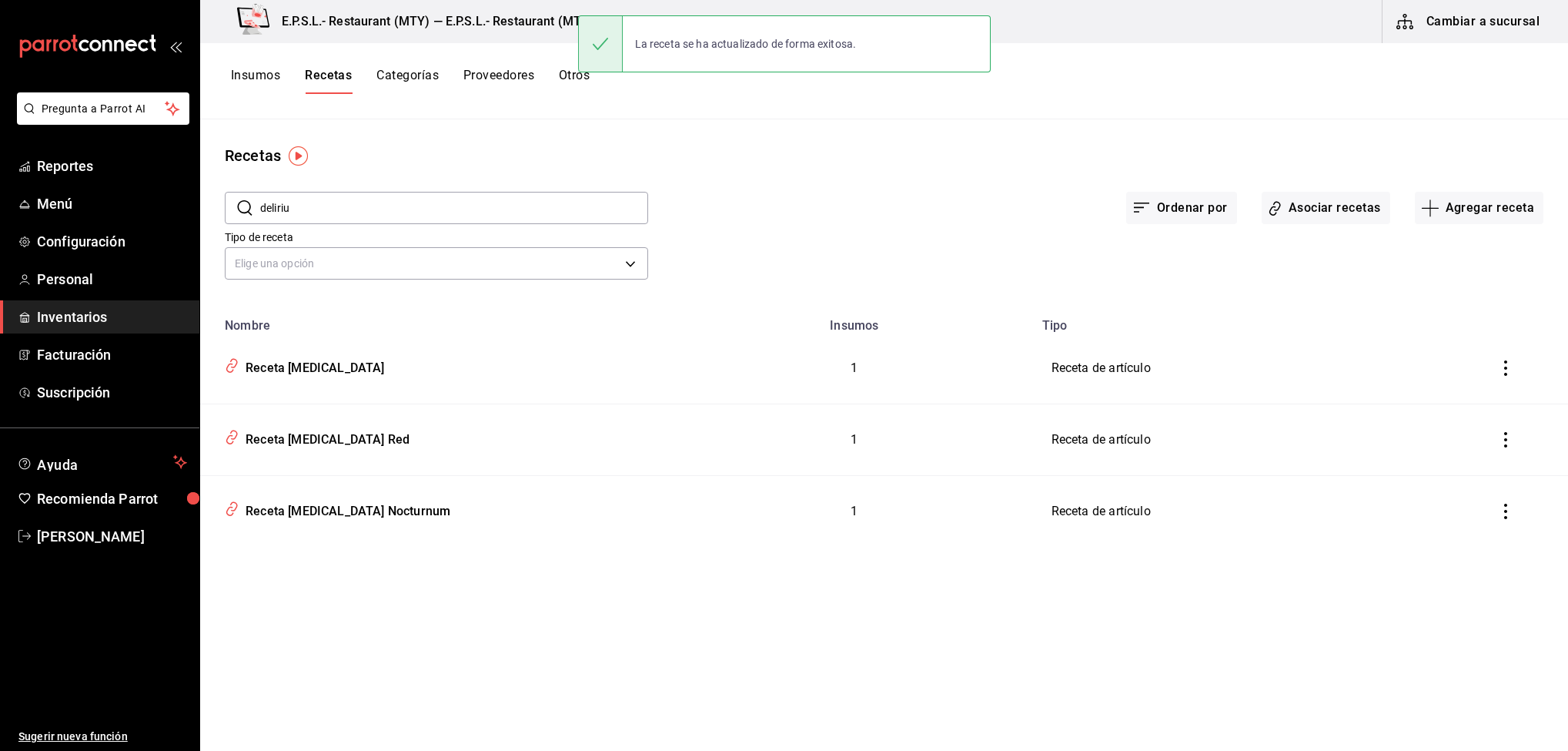 scroll, scrollTop: 0, scrollLeft: 0, axis: both 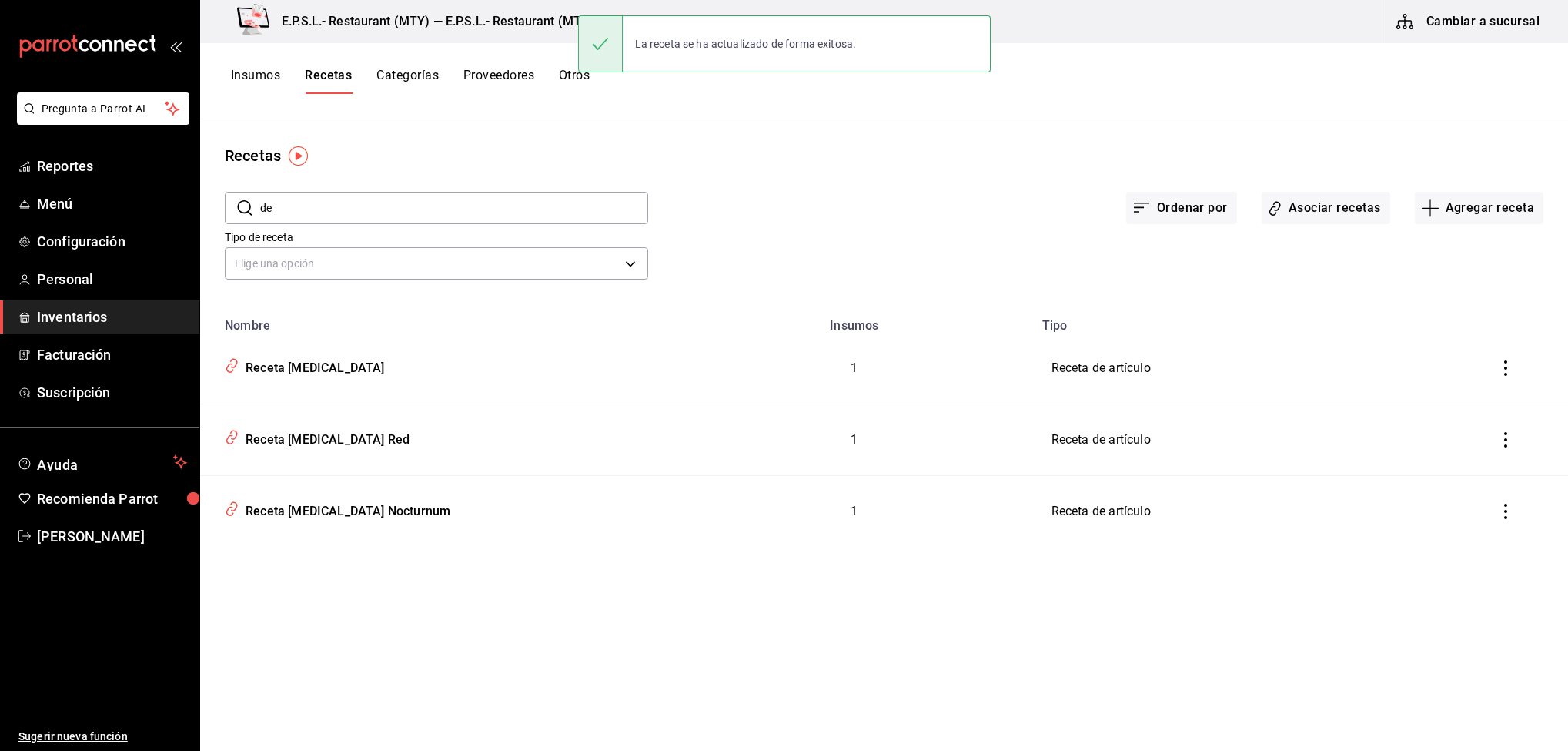 type on "d" 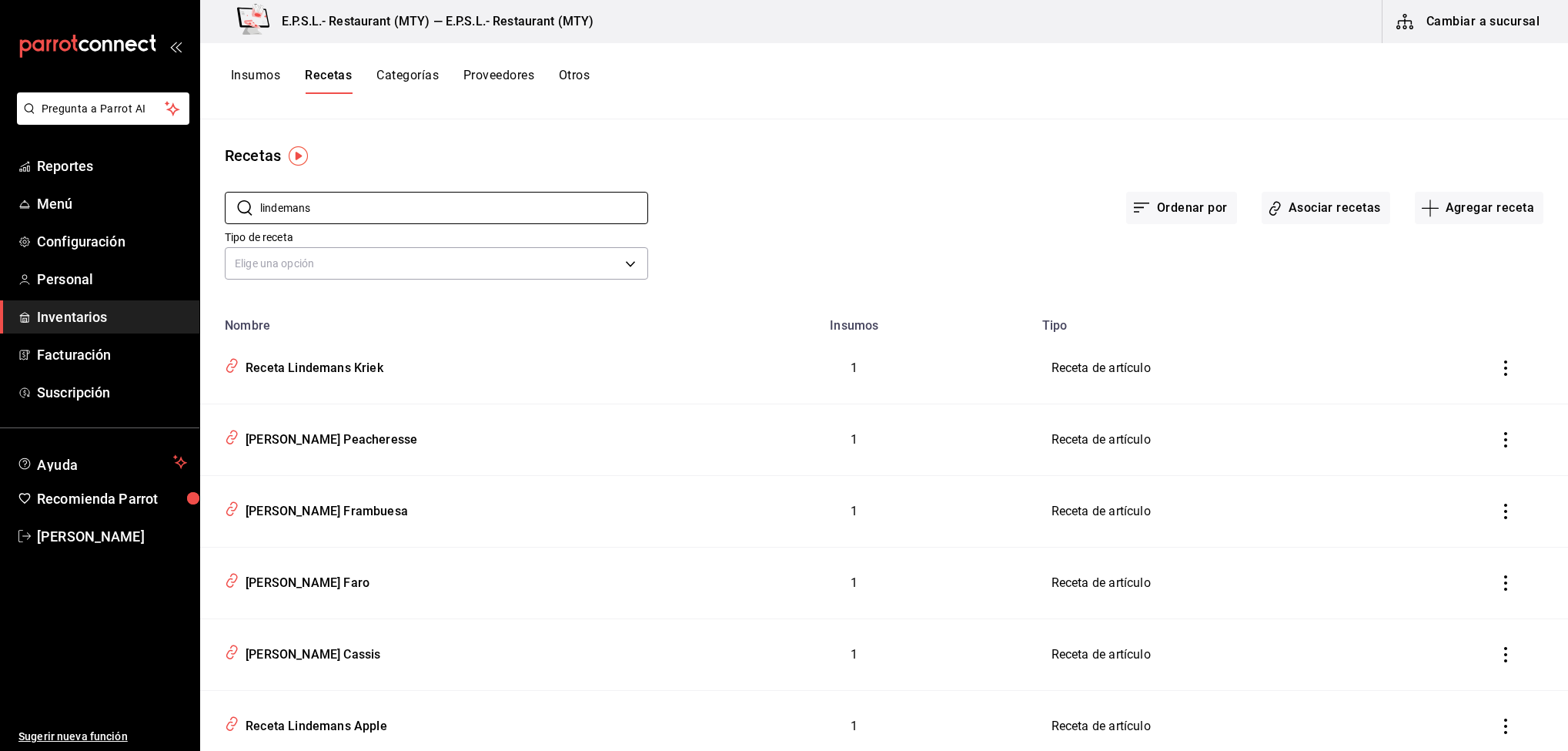 type on "lindemans" 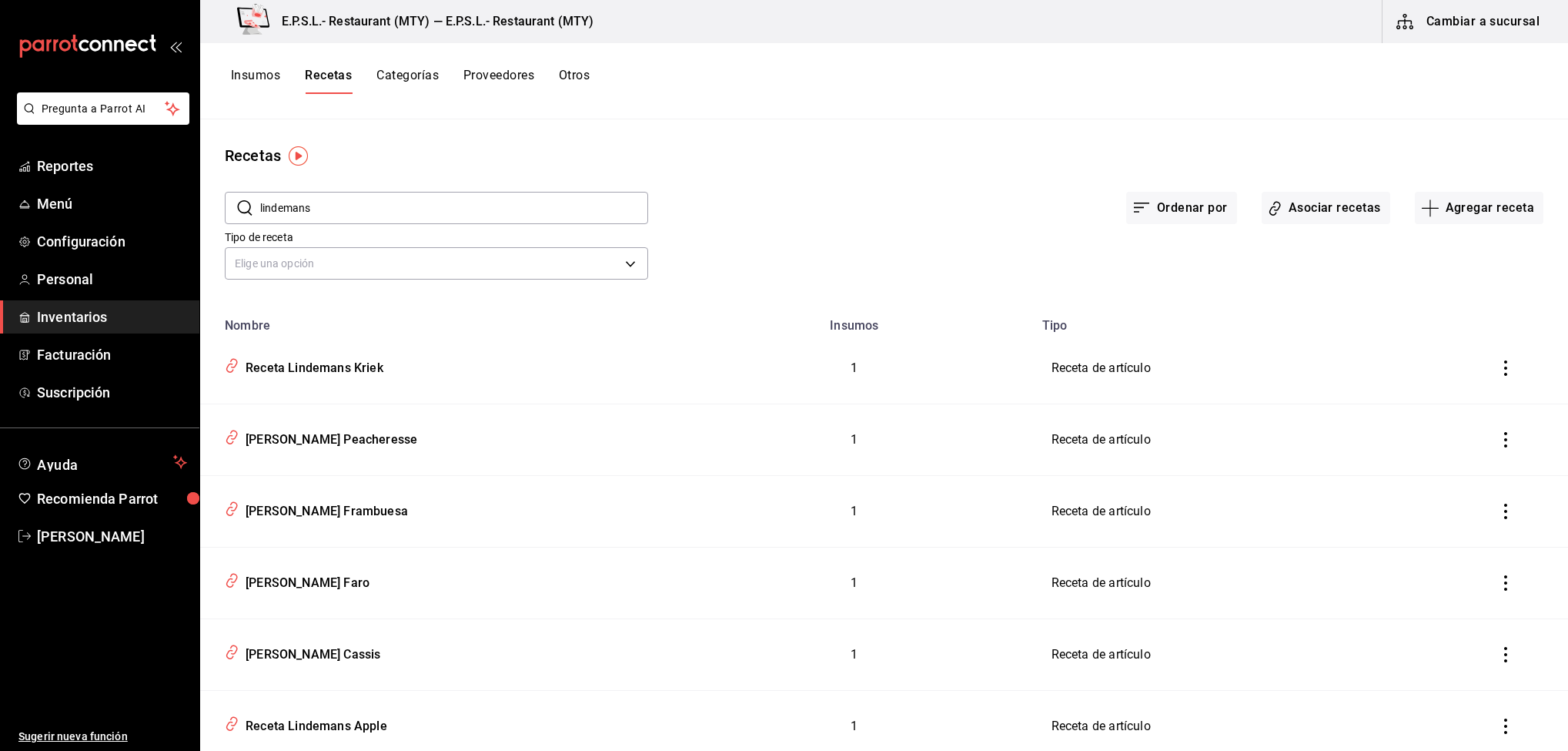 click 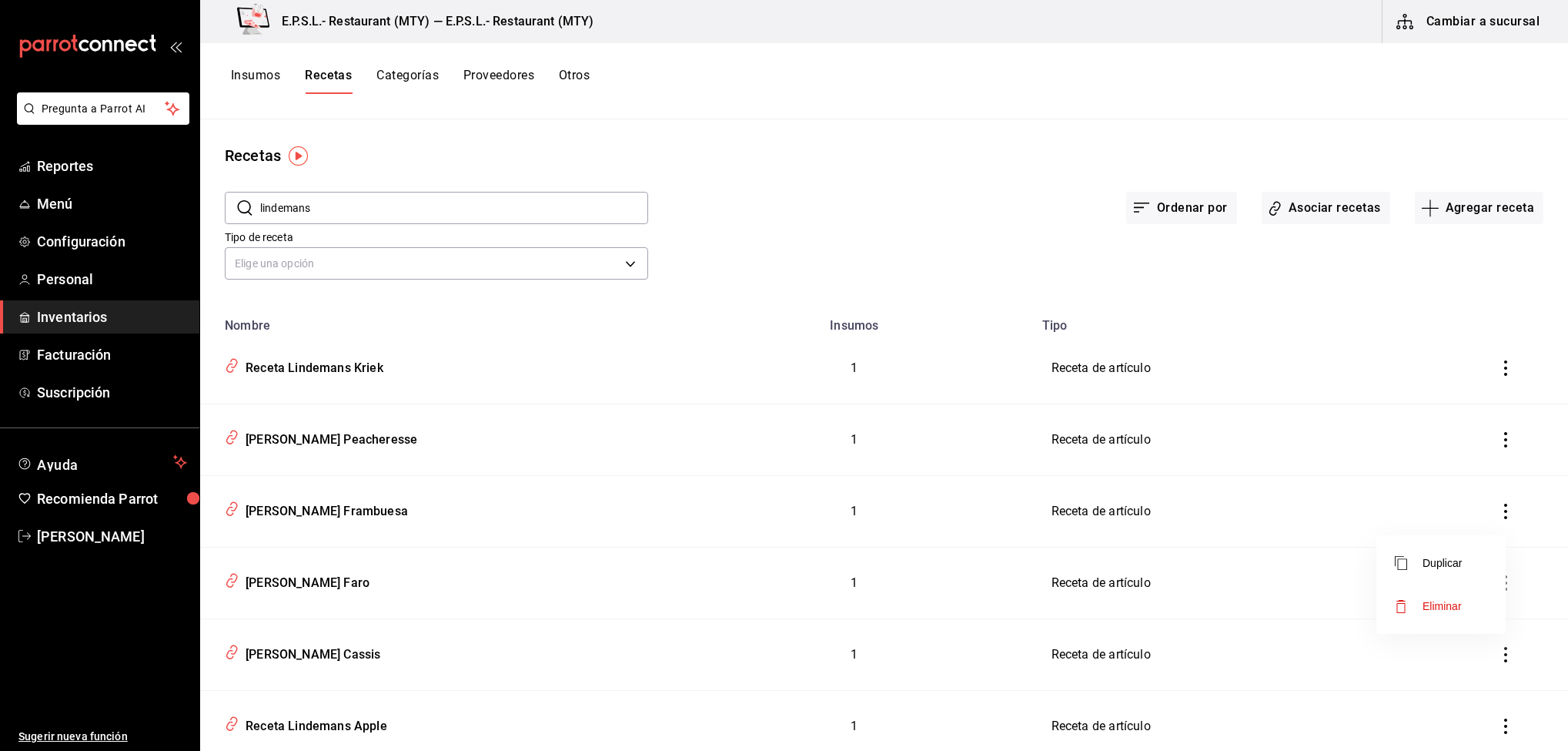 click on "Eliminar" at bounding box center (1441, 606) 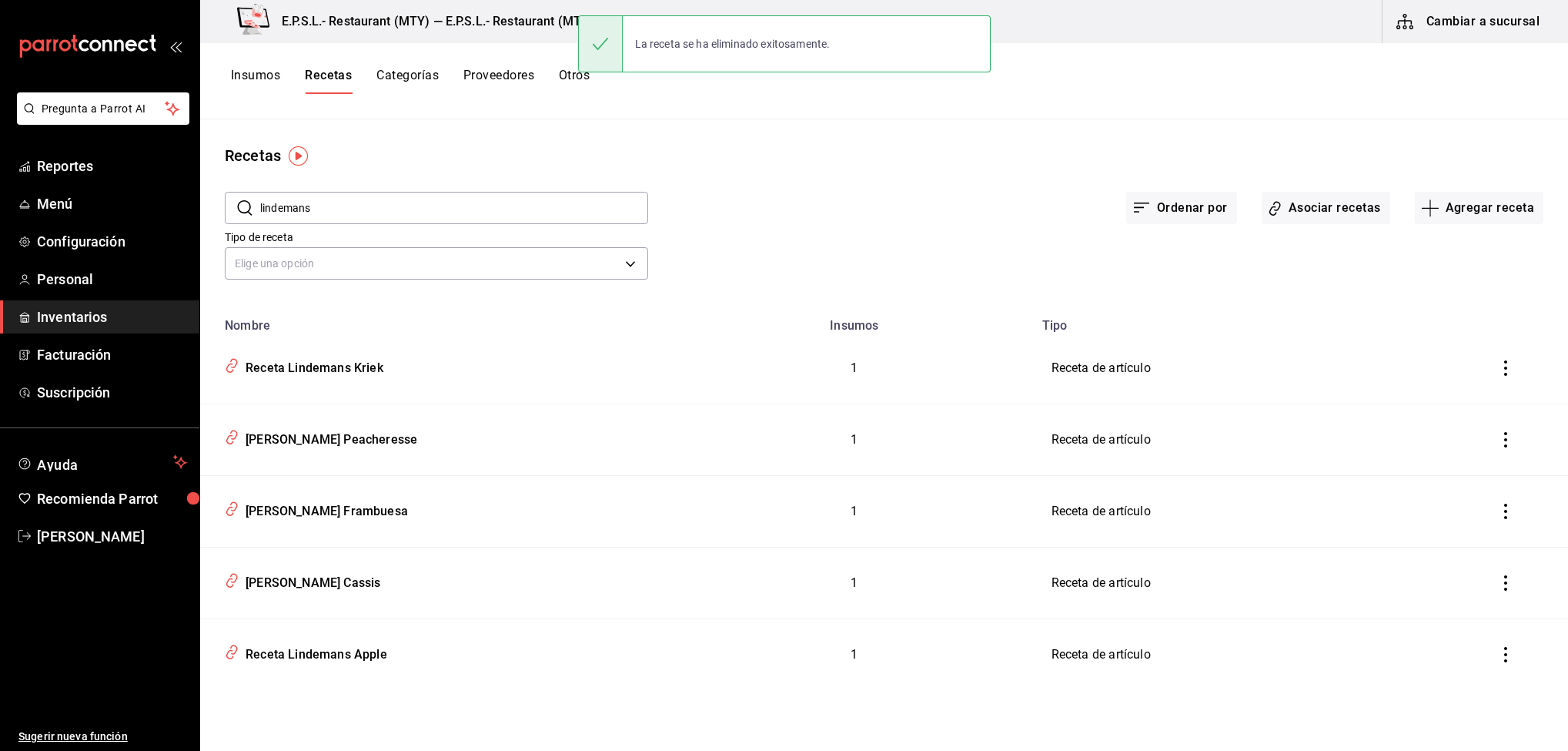 click at bounding box center (1506, 583) 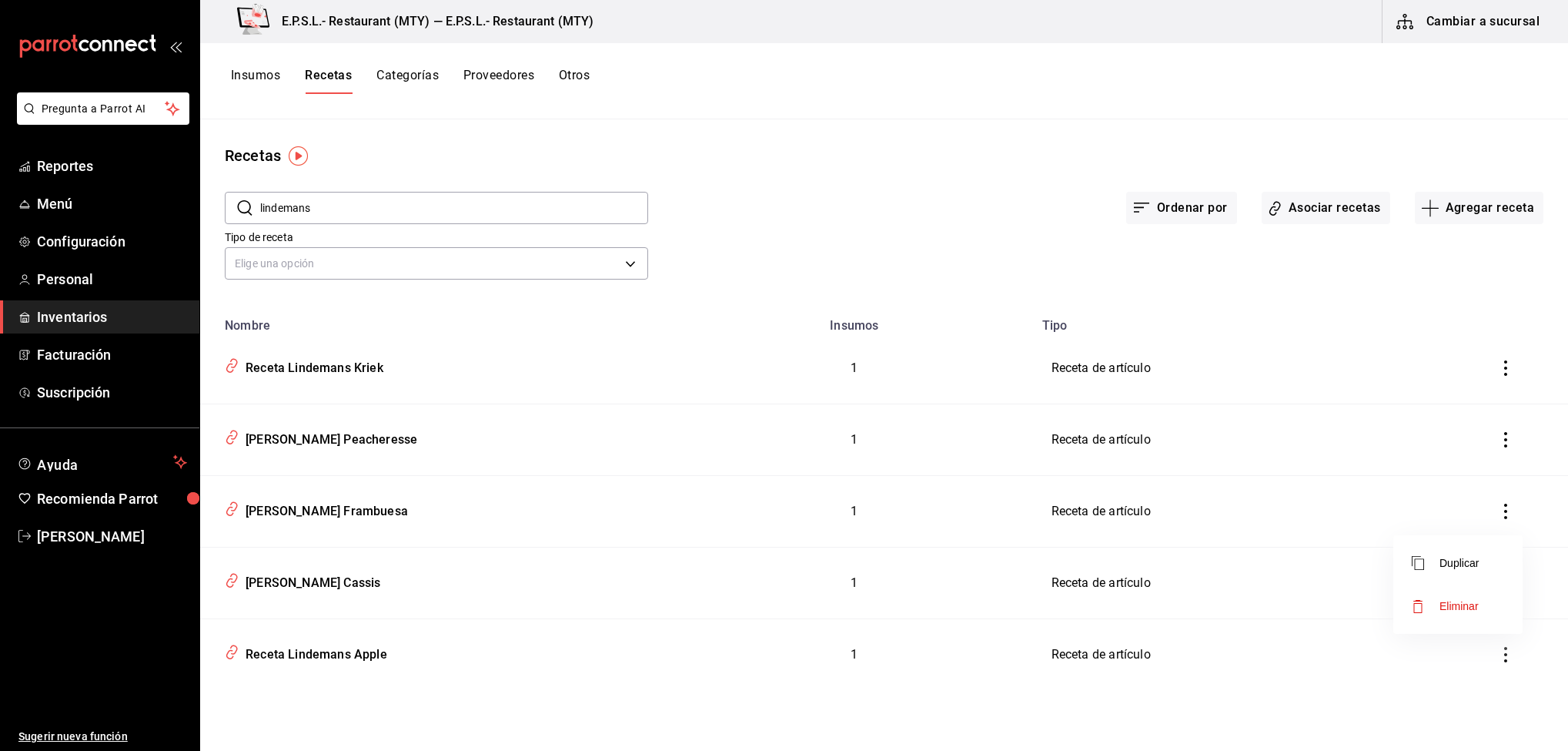 click on "Eliminar" at bounding box center (1458, 606) 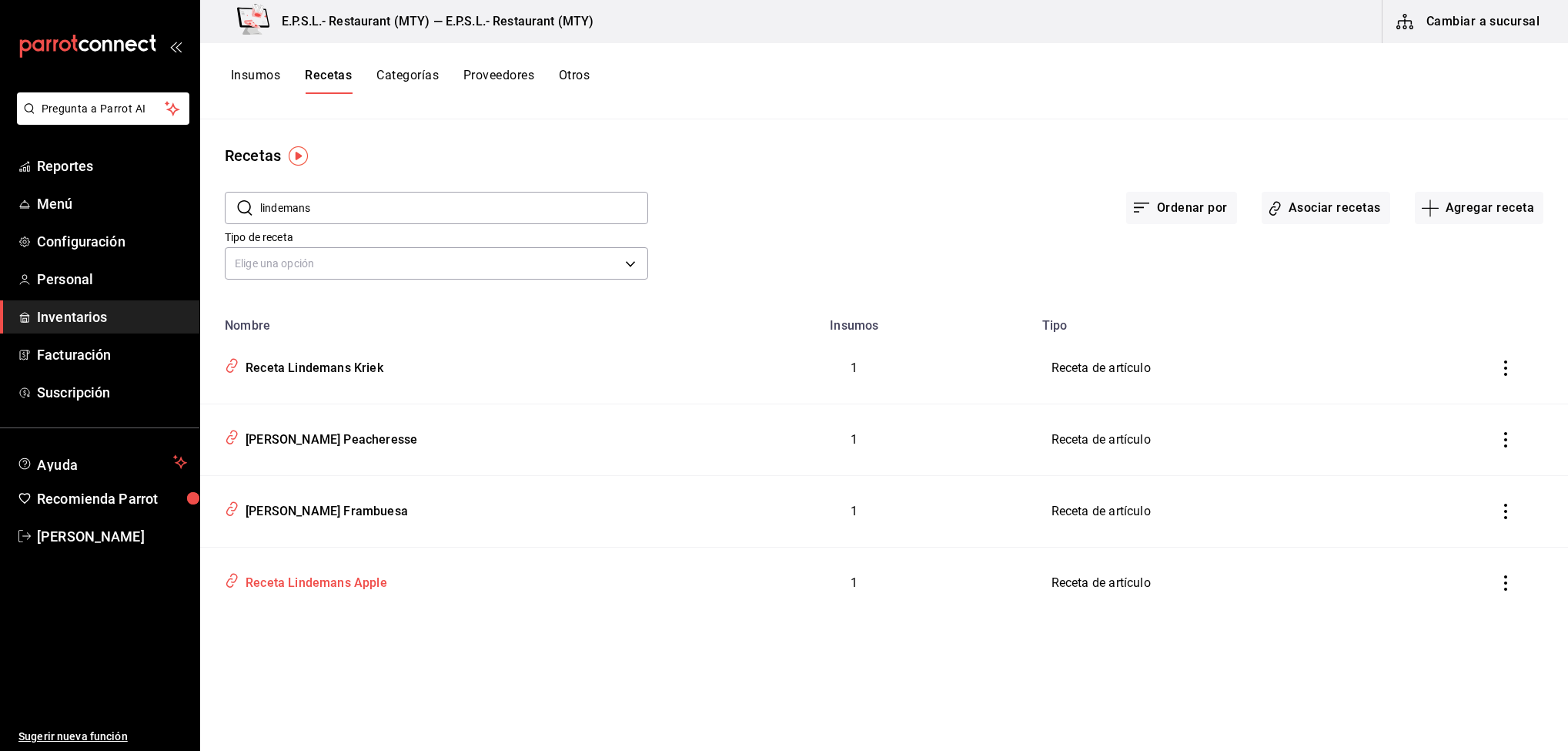 click on "Receta Lindemans Apple" at bounding box center [313, 580] 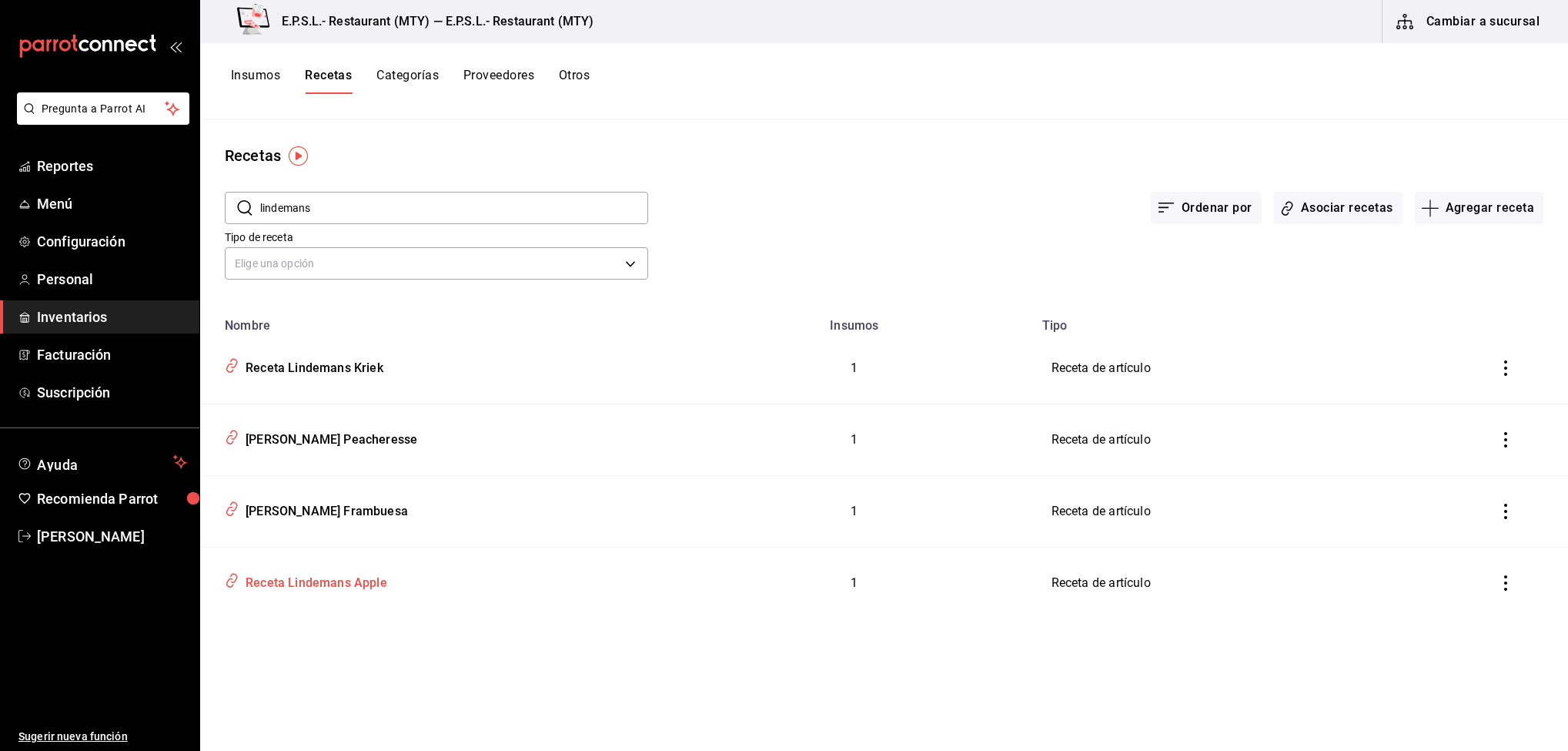 type on "Receta Lindemans Apple" 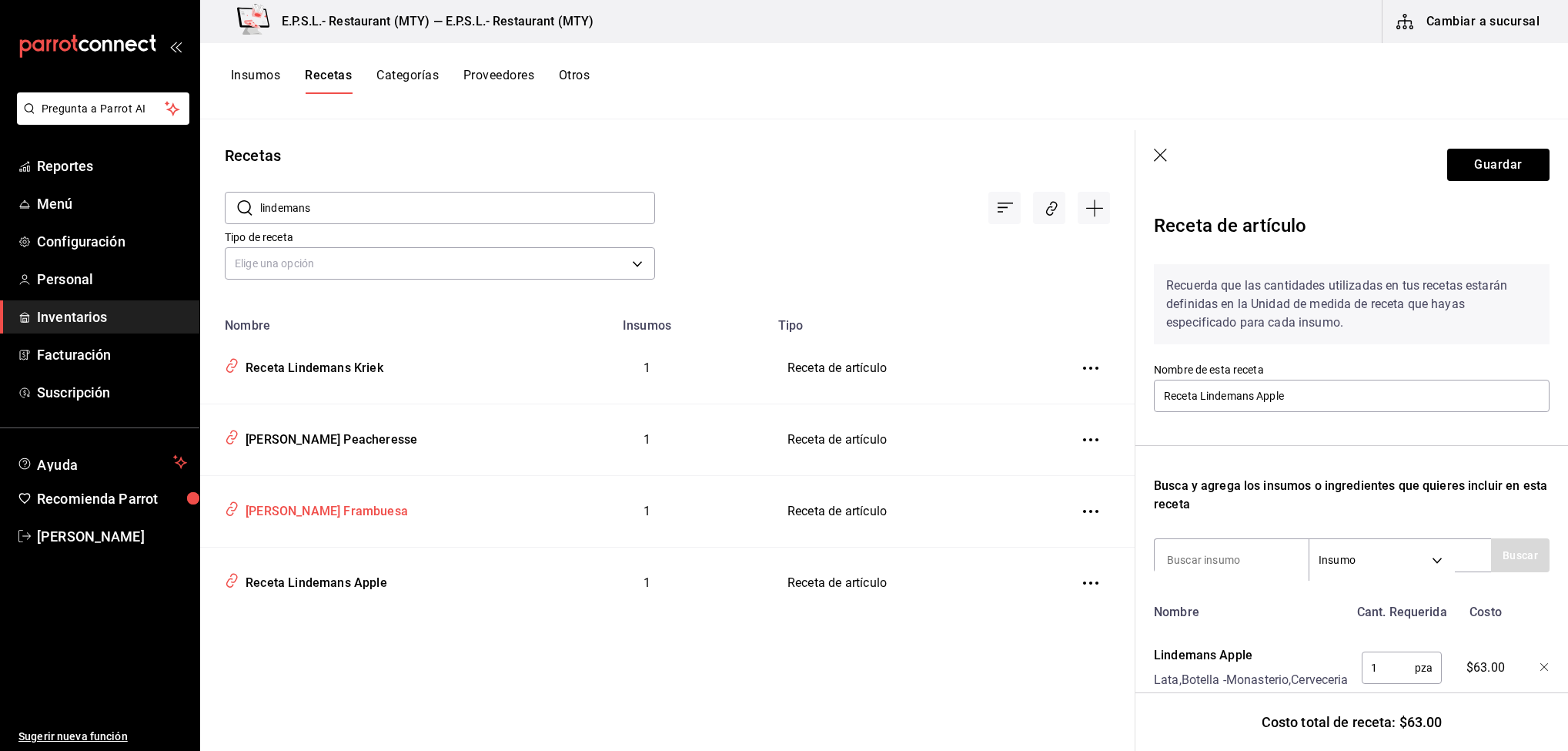click on "Receta Lindemans Frambuesa" at bounding box center (323, 508) 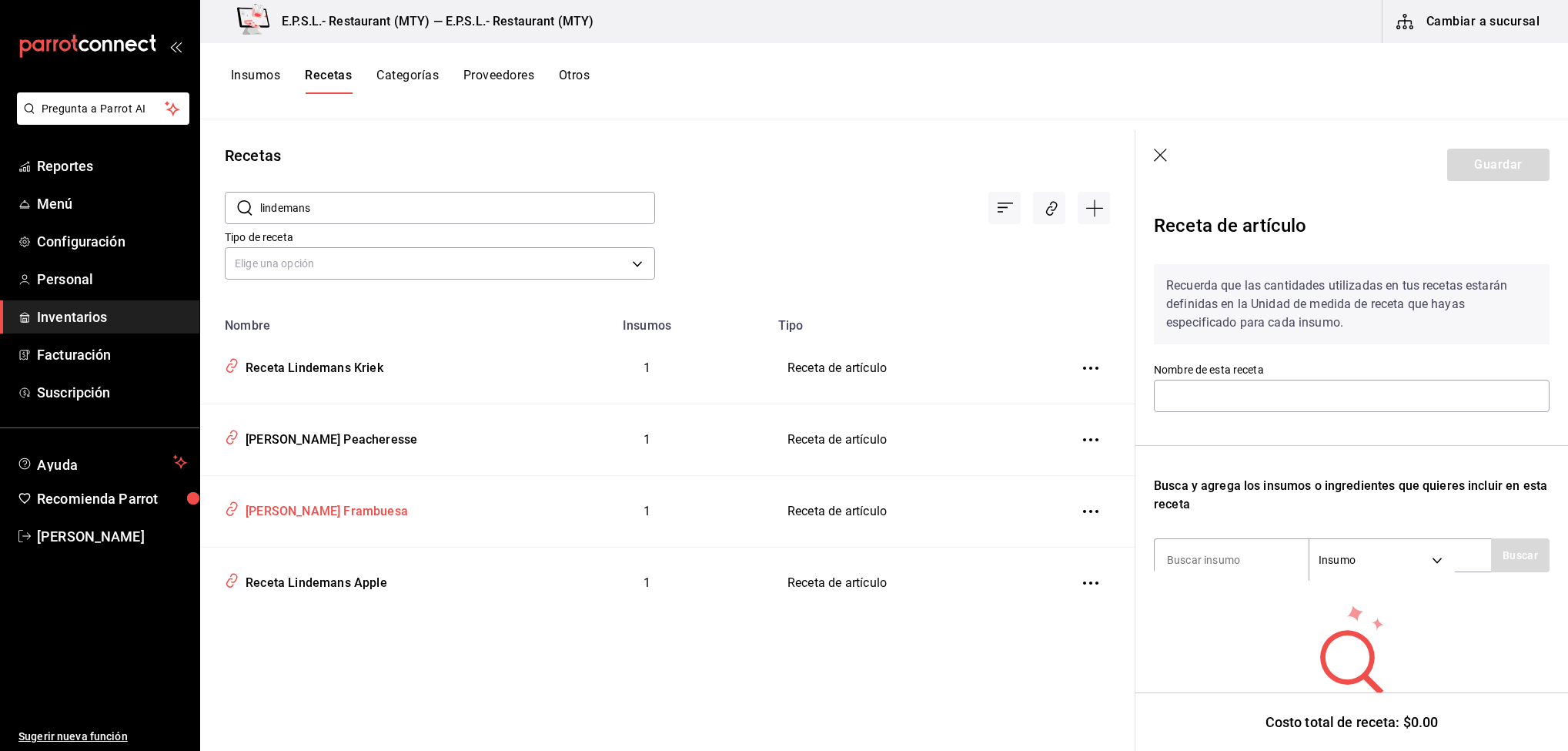 type on "Receta Lindemans Frambuesa" 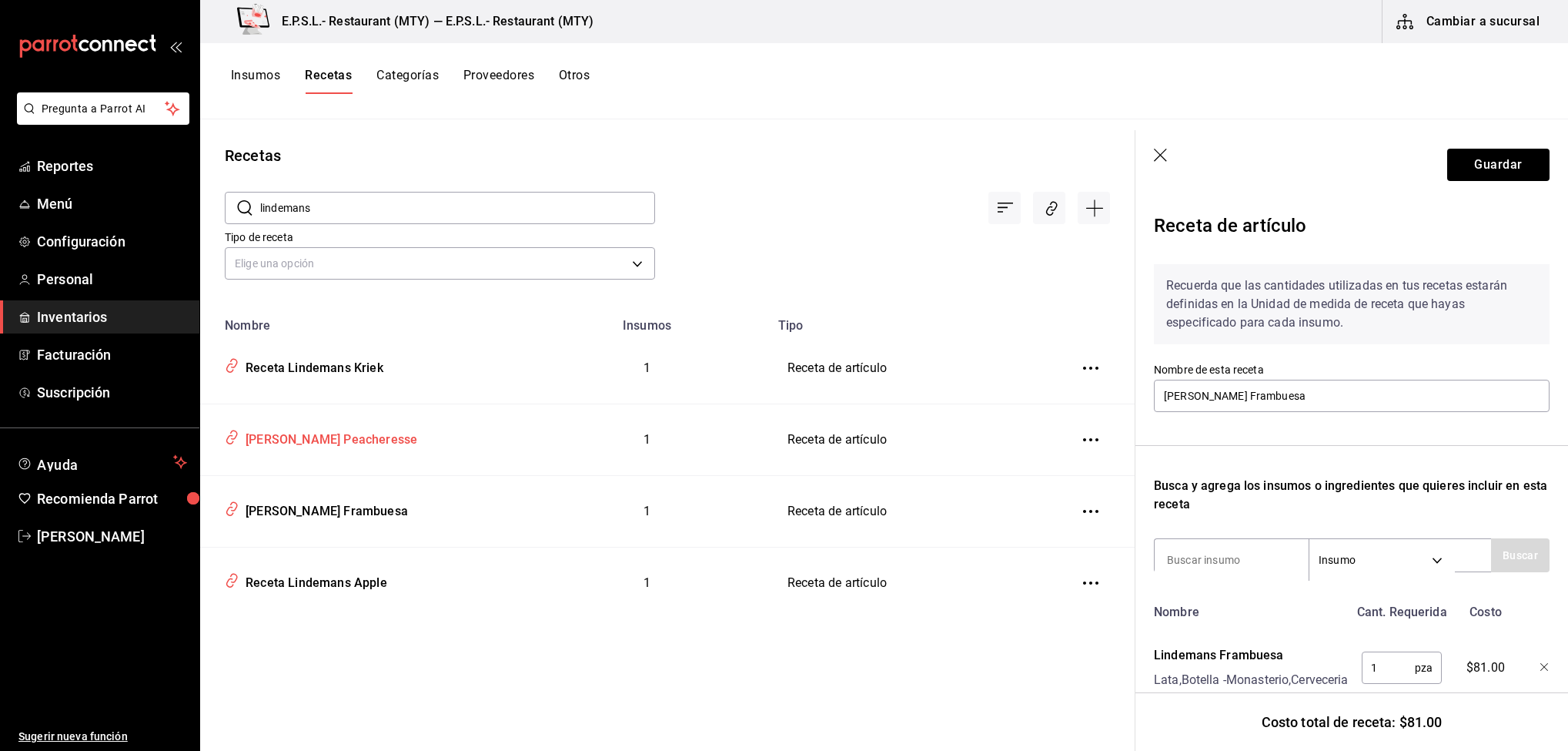 click on "Receta Lindemans Peacheresse" at bounding box center [328, 437] 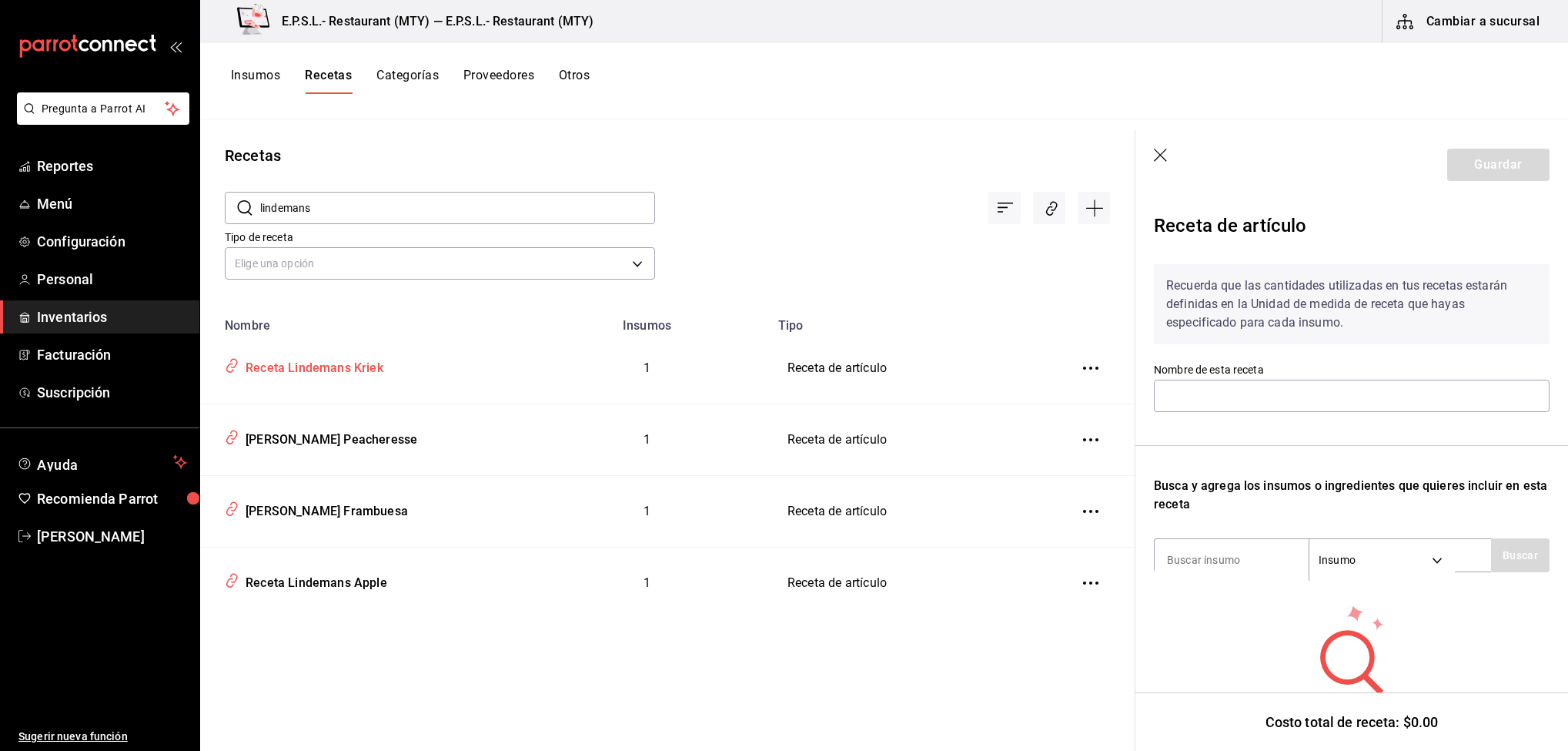 type on "Receta Lindemans Peacheresse" 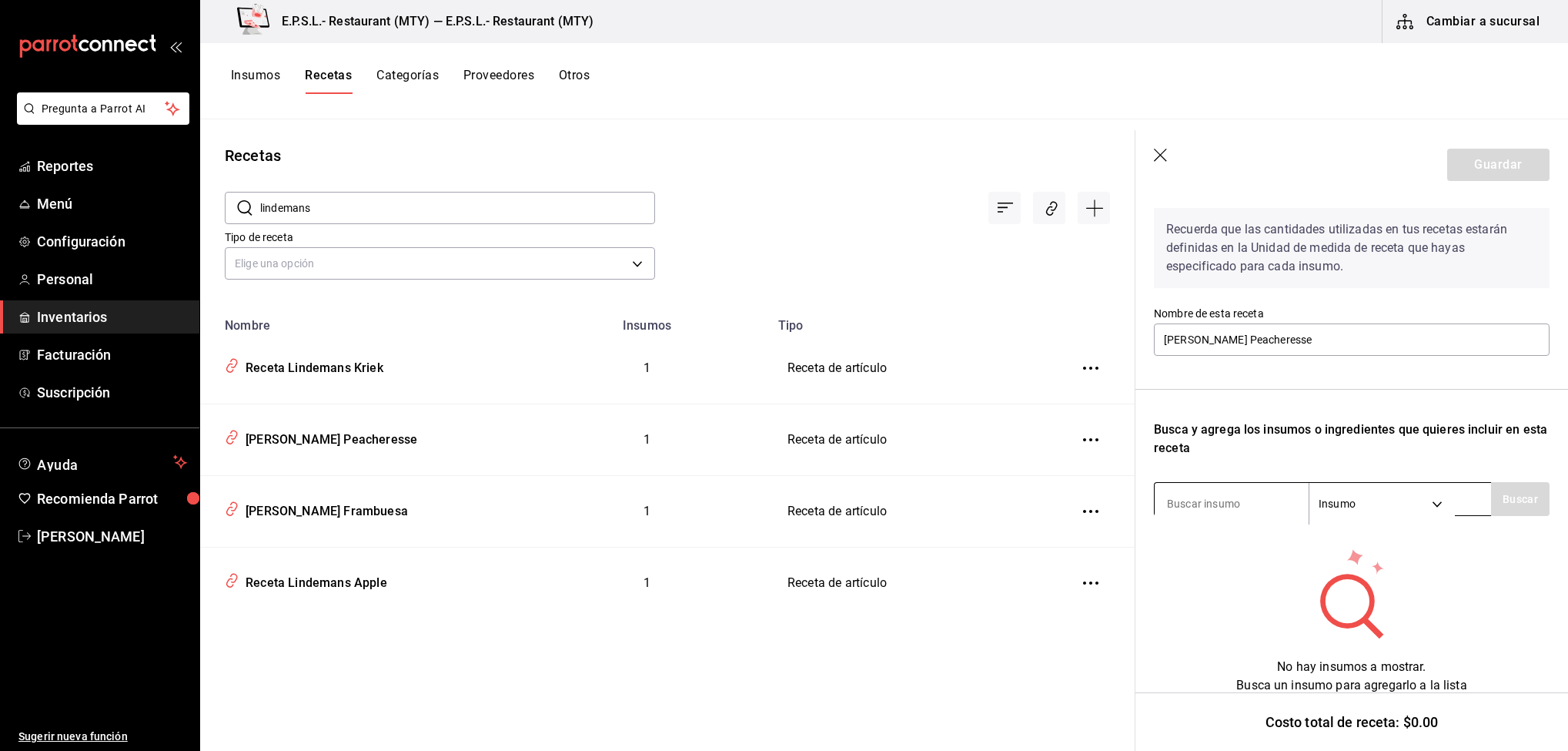 scroll, scrollTop: 79, scrollLeft: 0, axis: vertical 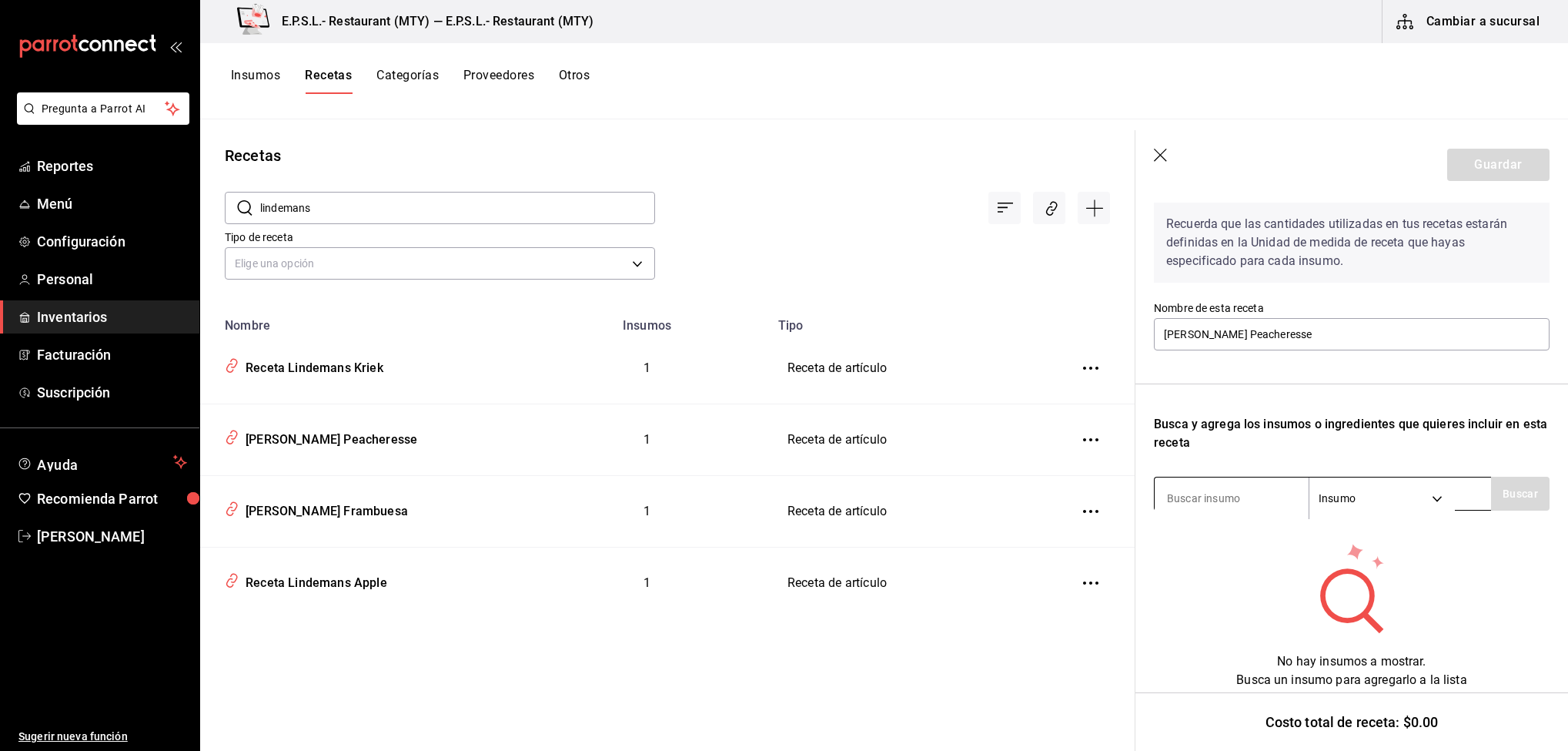 click at bounding box center (1232, 498) 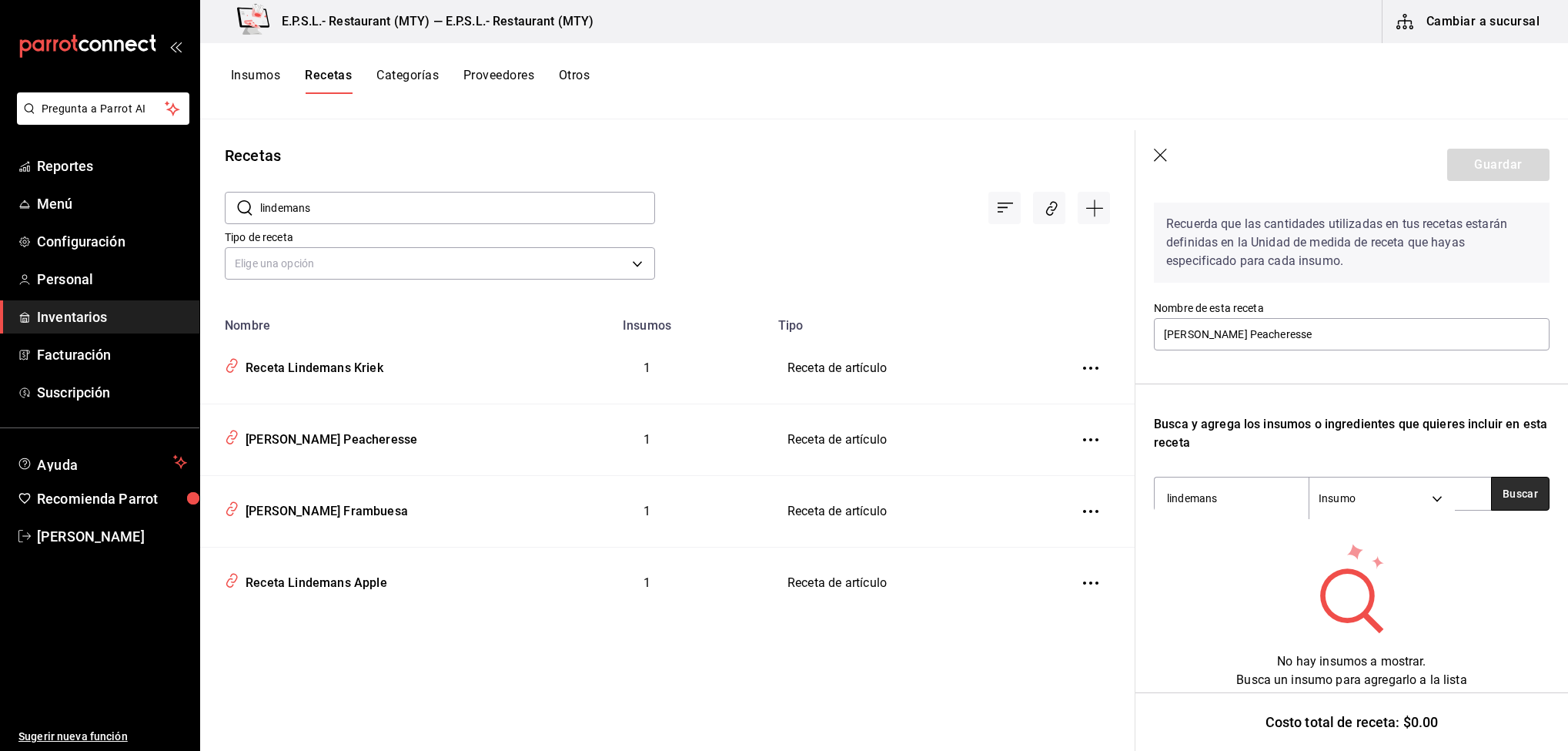 click on "Buscar" at bounding box center [1520, 494] 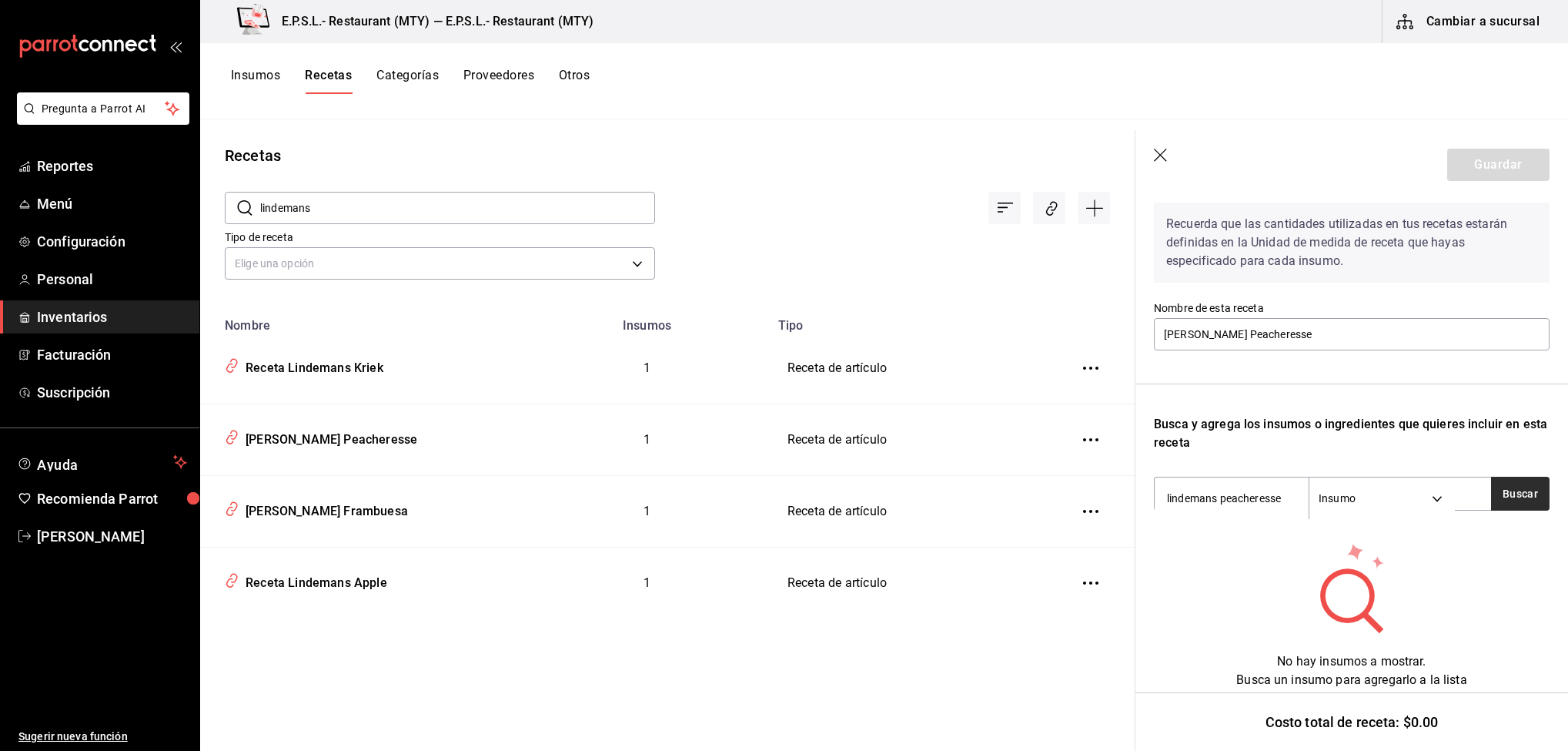 type on "lindemans peacheresse" 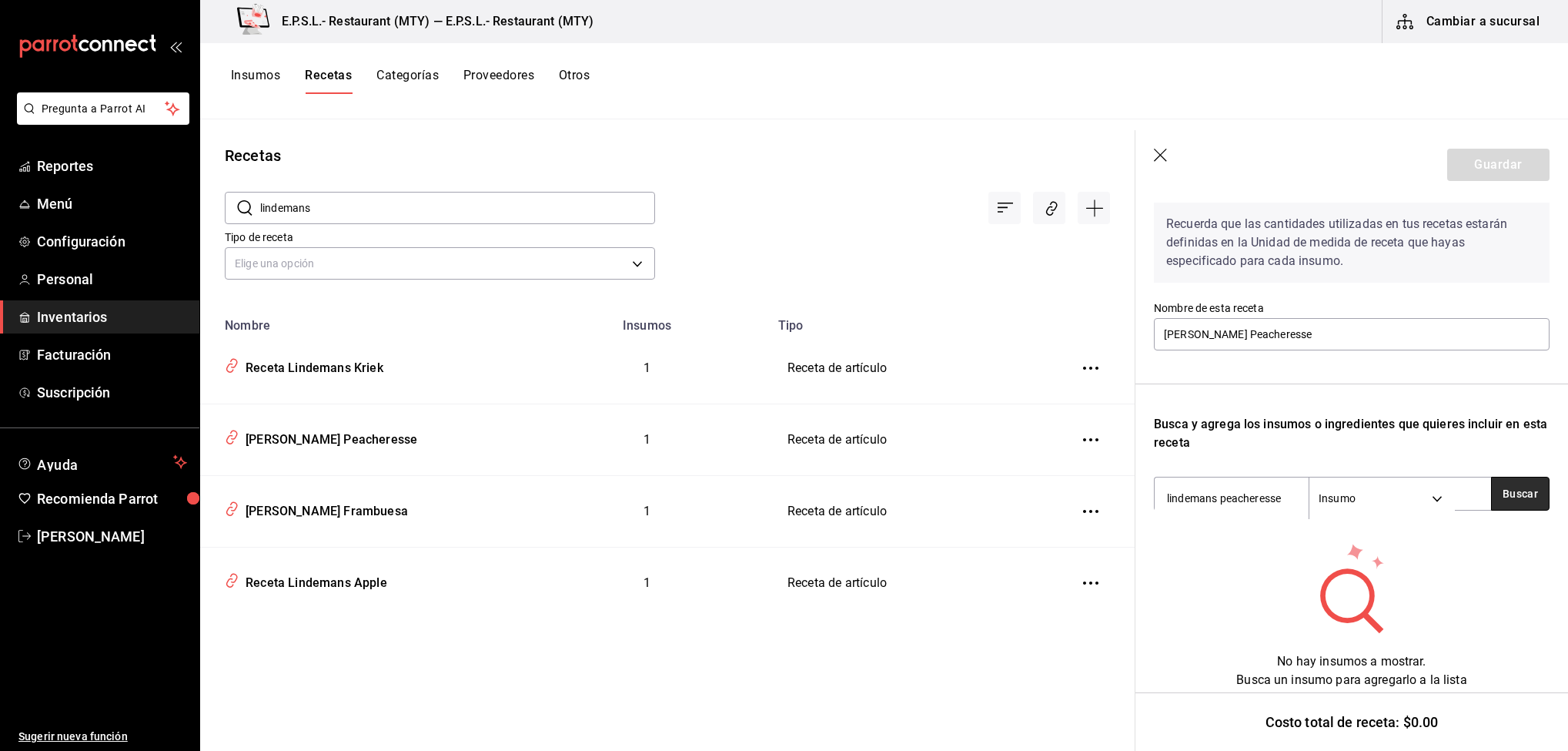 click on "Buscar" at bounding box center (1520, 494) 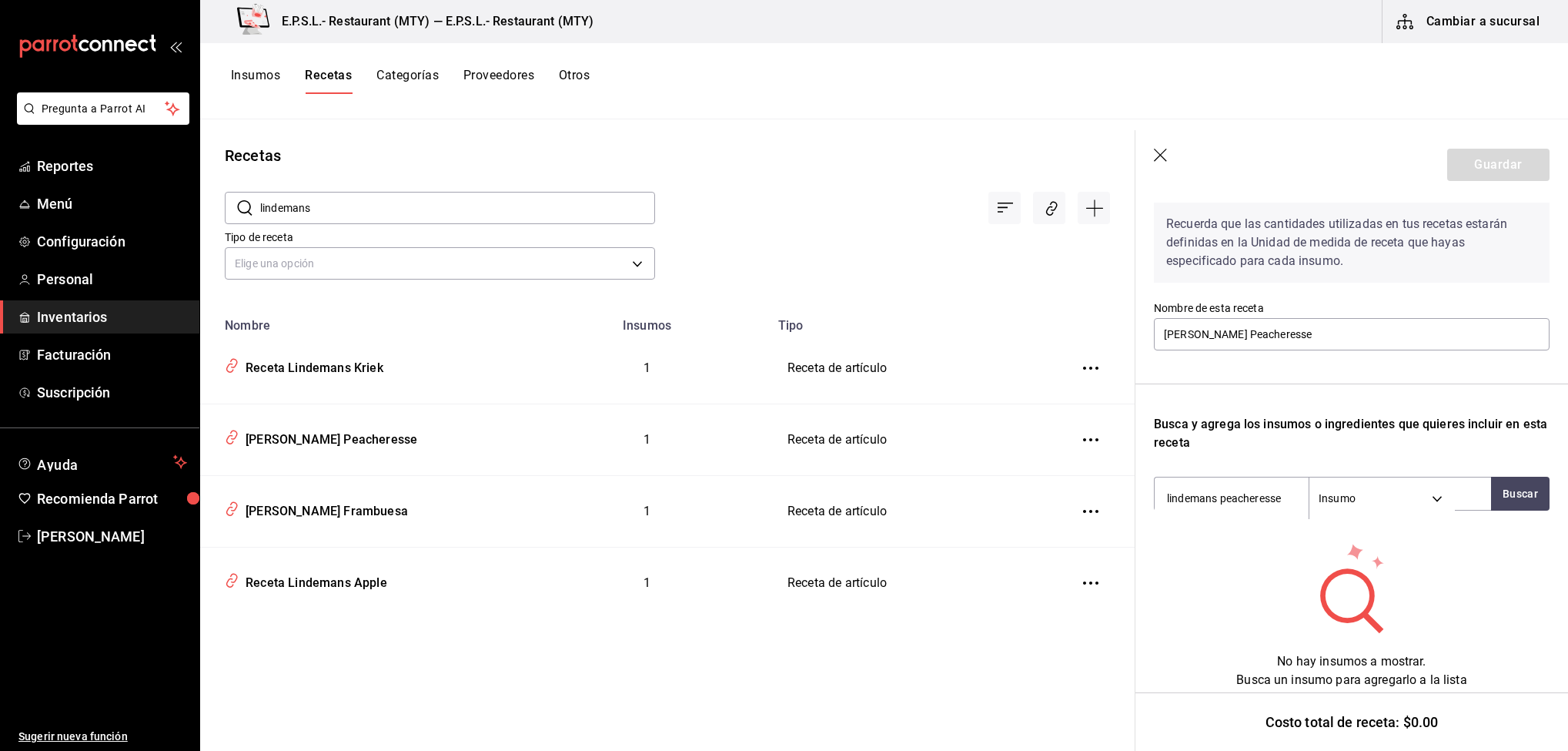 click at bounding box center [1091, 440] 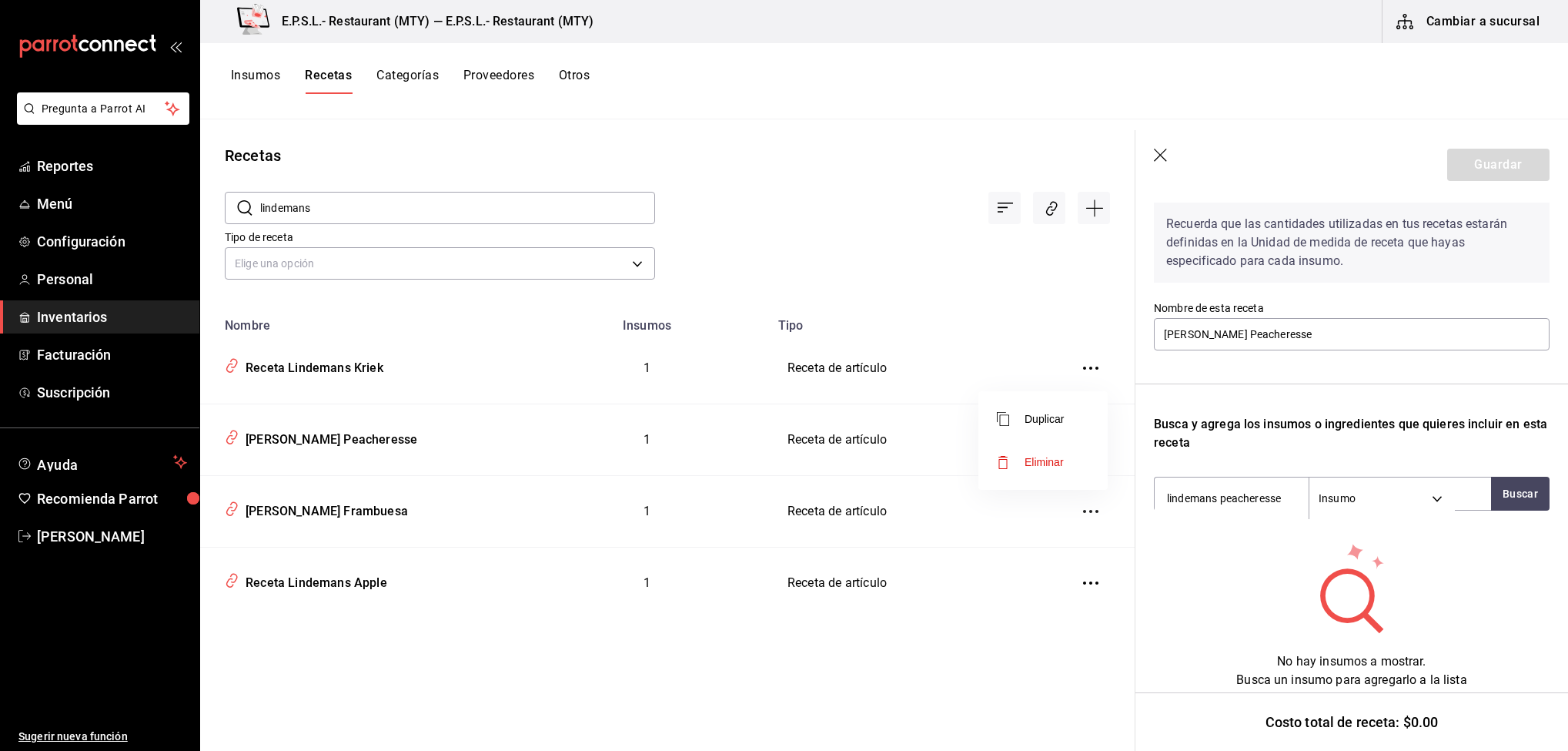 click on "Eliminar" at bounding box center [1043, 462] 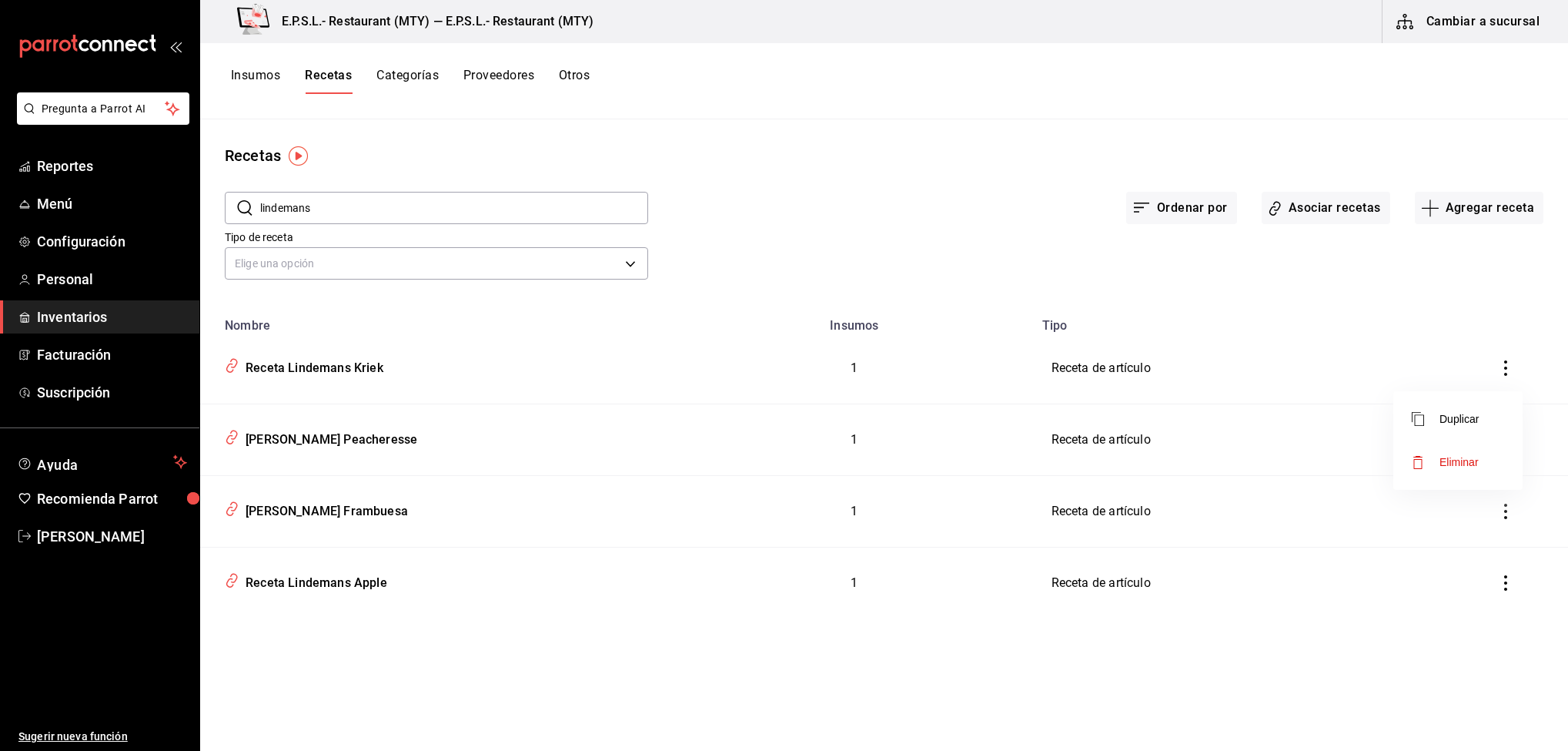 scroll, scrollTop: 0, scrollLeft: 0, axis: both 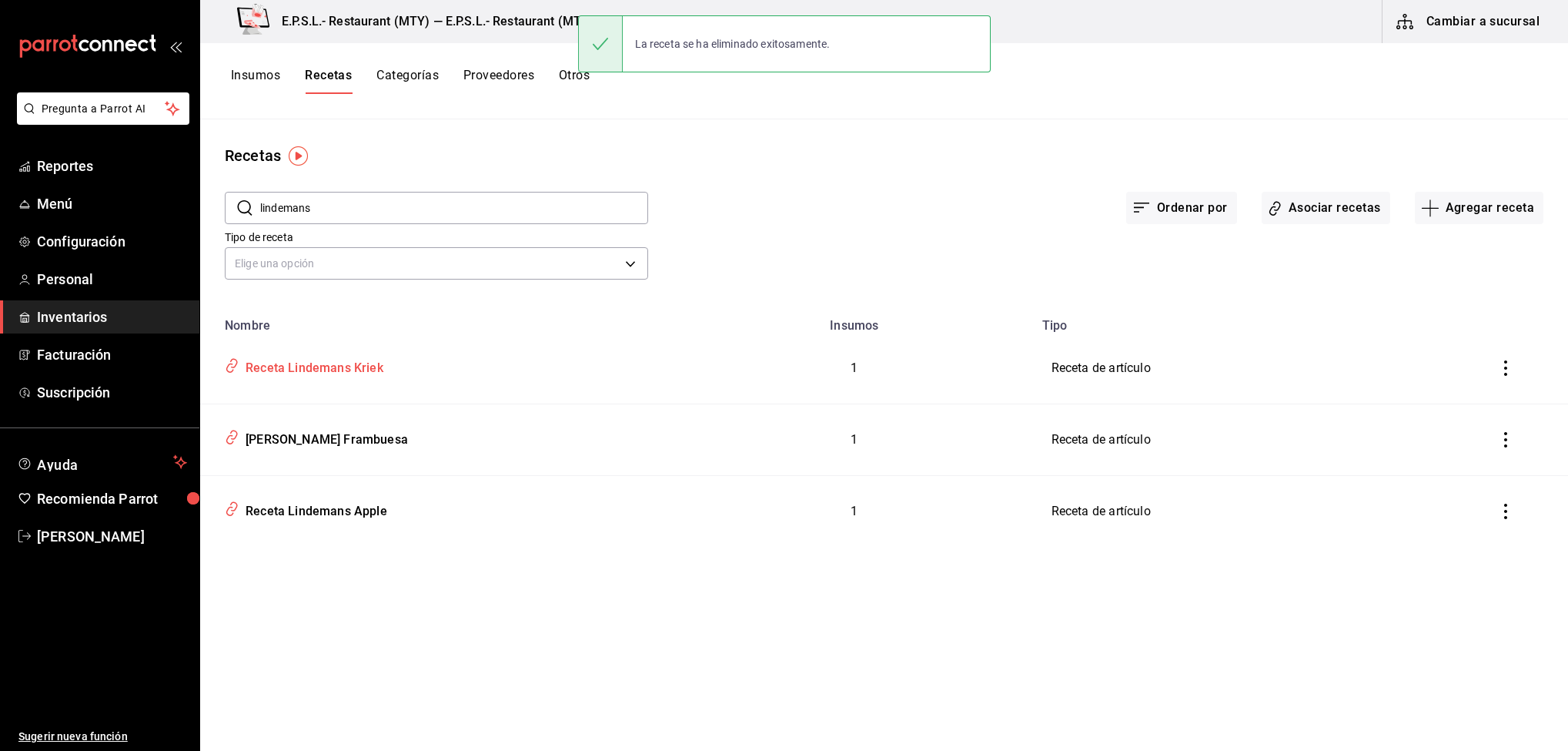 click on "Receta Lindemans Kriek" at bounding box center (438, 365) 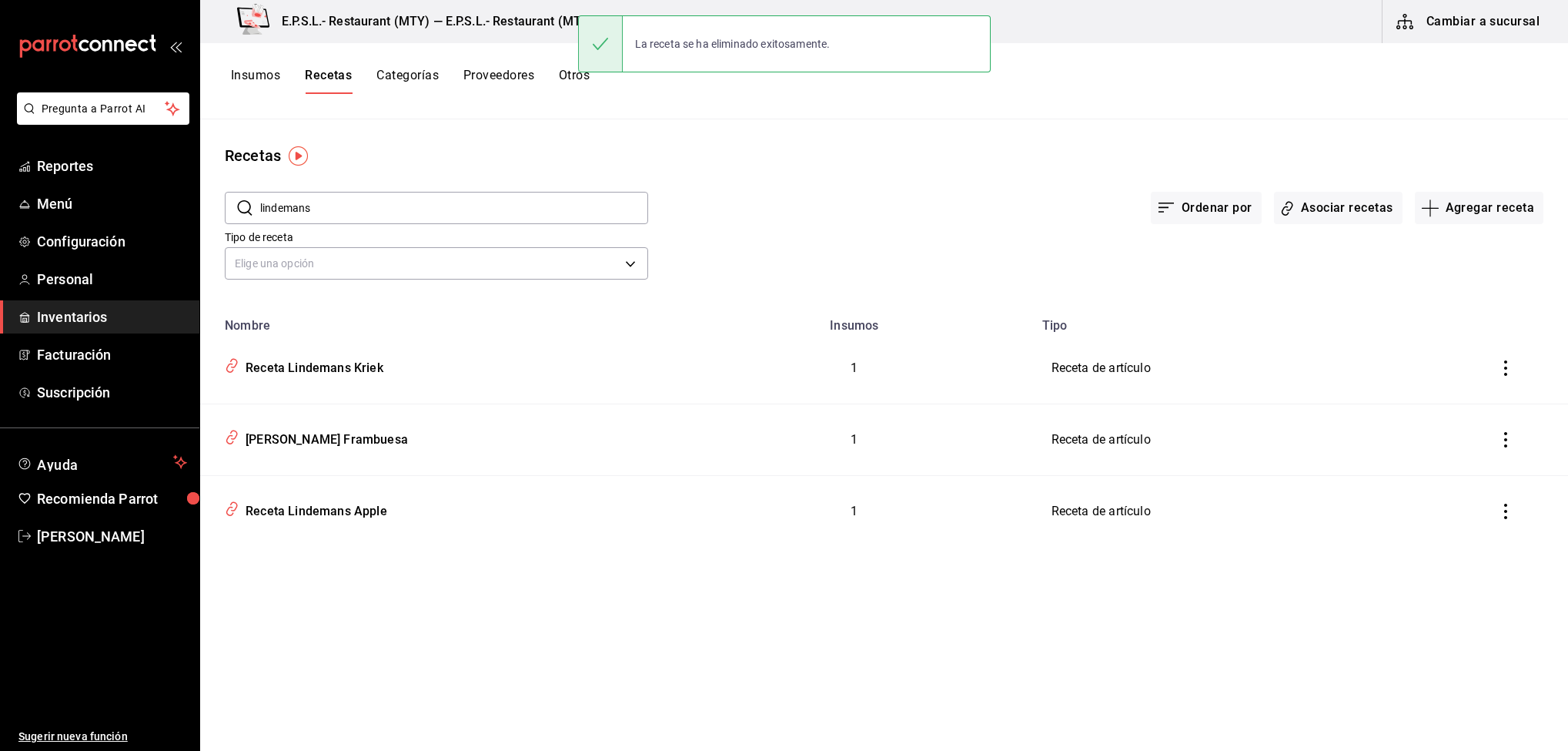 type on "Receta Lindemans Kriek" 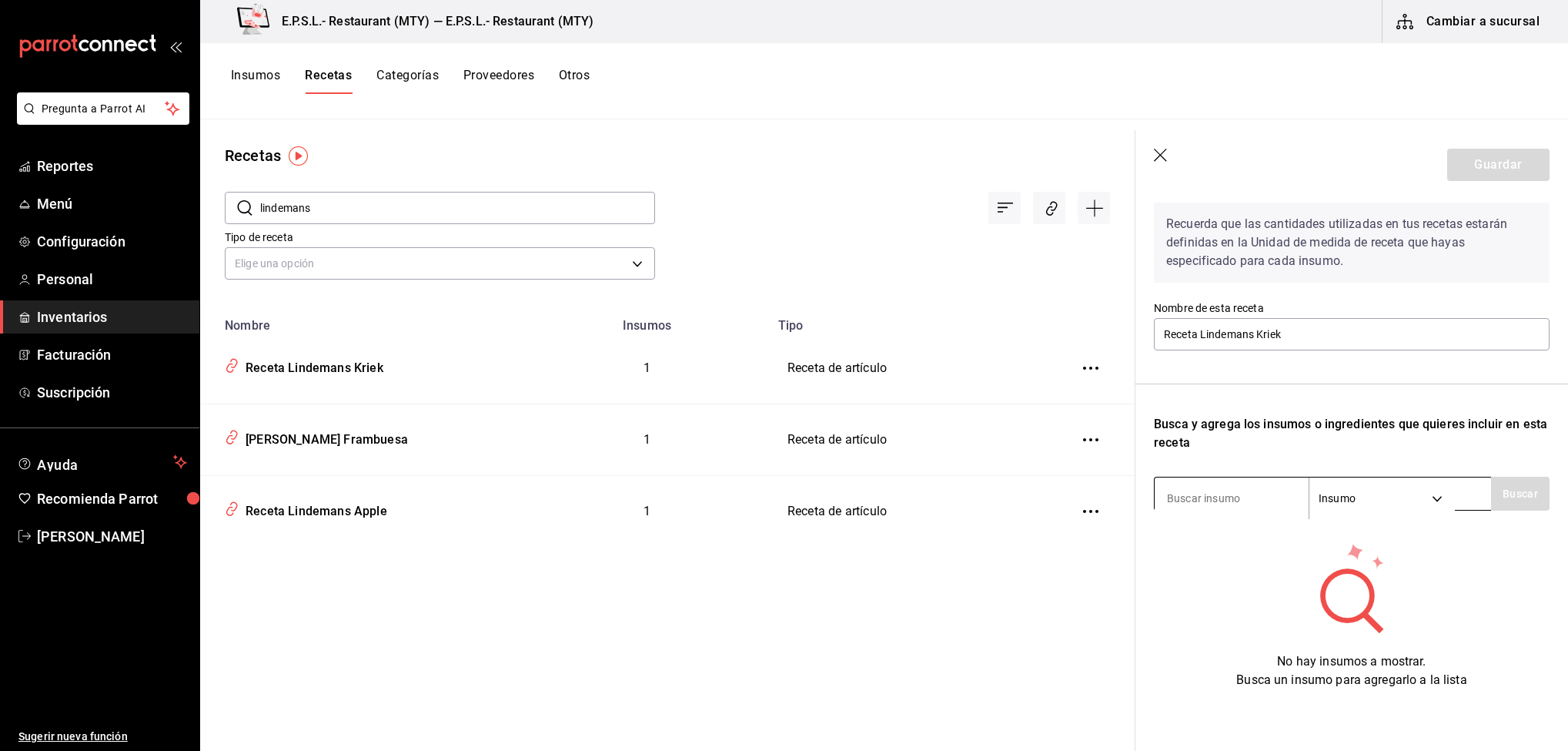 scroll, scrollTop: 79, scrollLeft: 0, axis: vertical 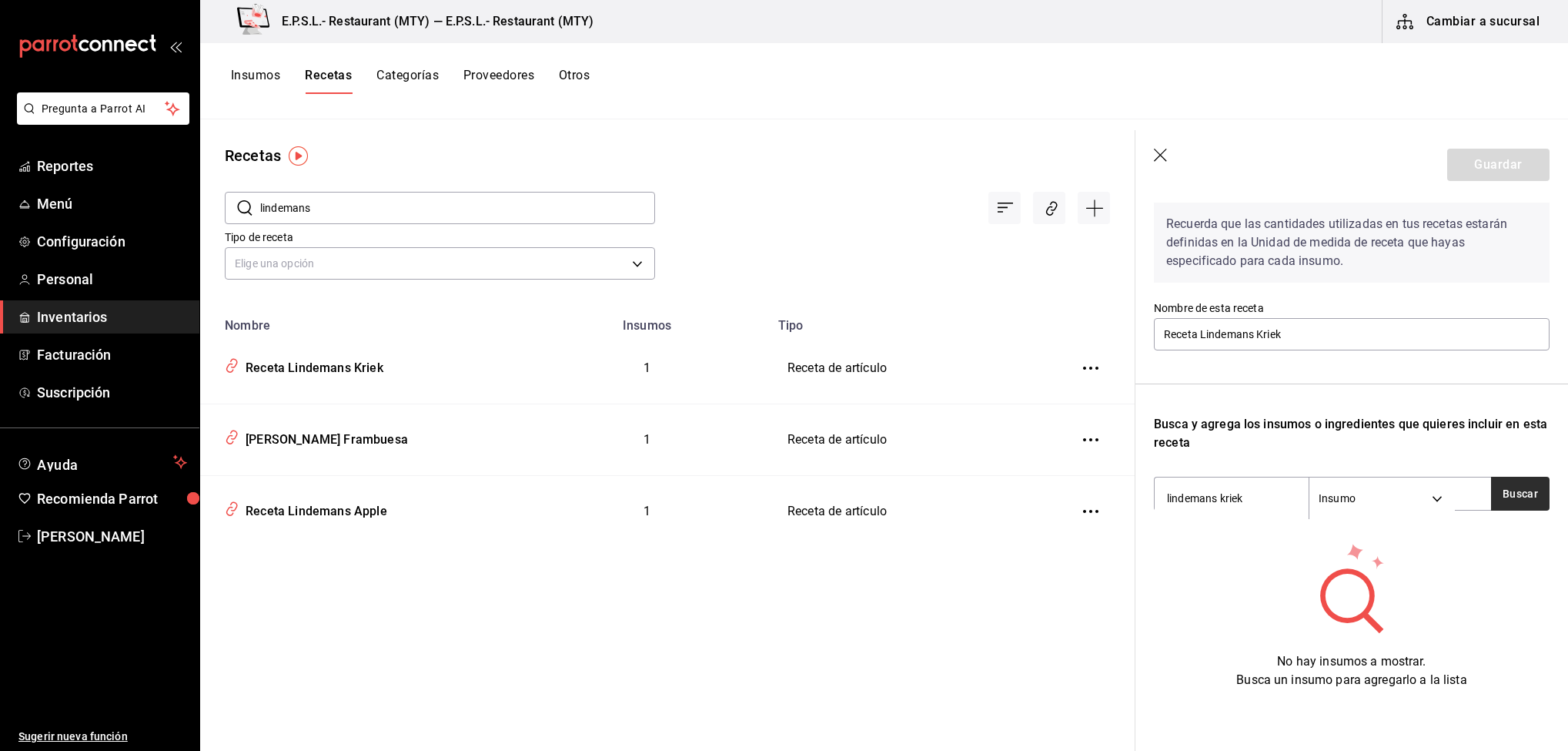 type on "lindemans kriek" 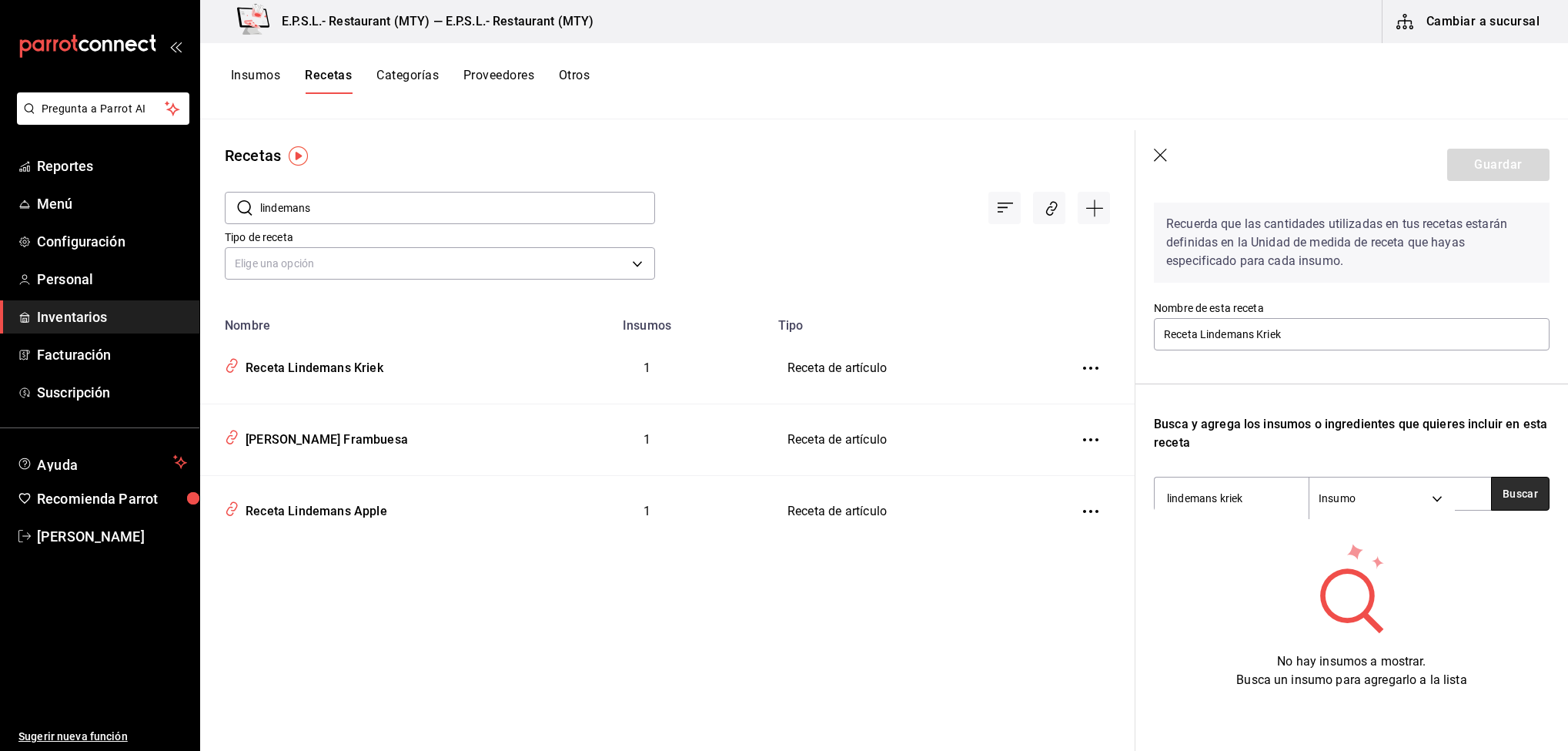 click on "Buscar" at bounding box center [1520, 494] 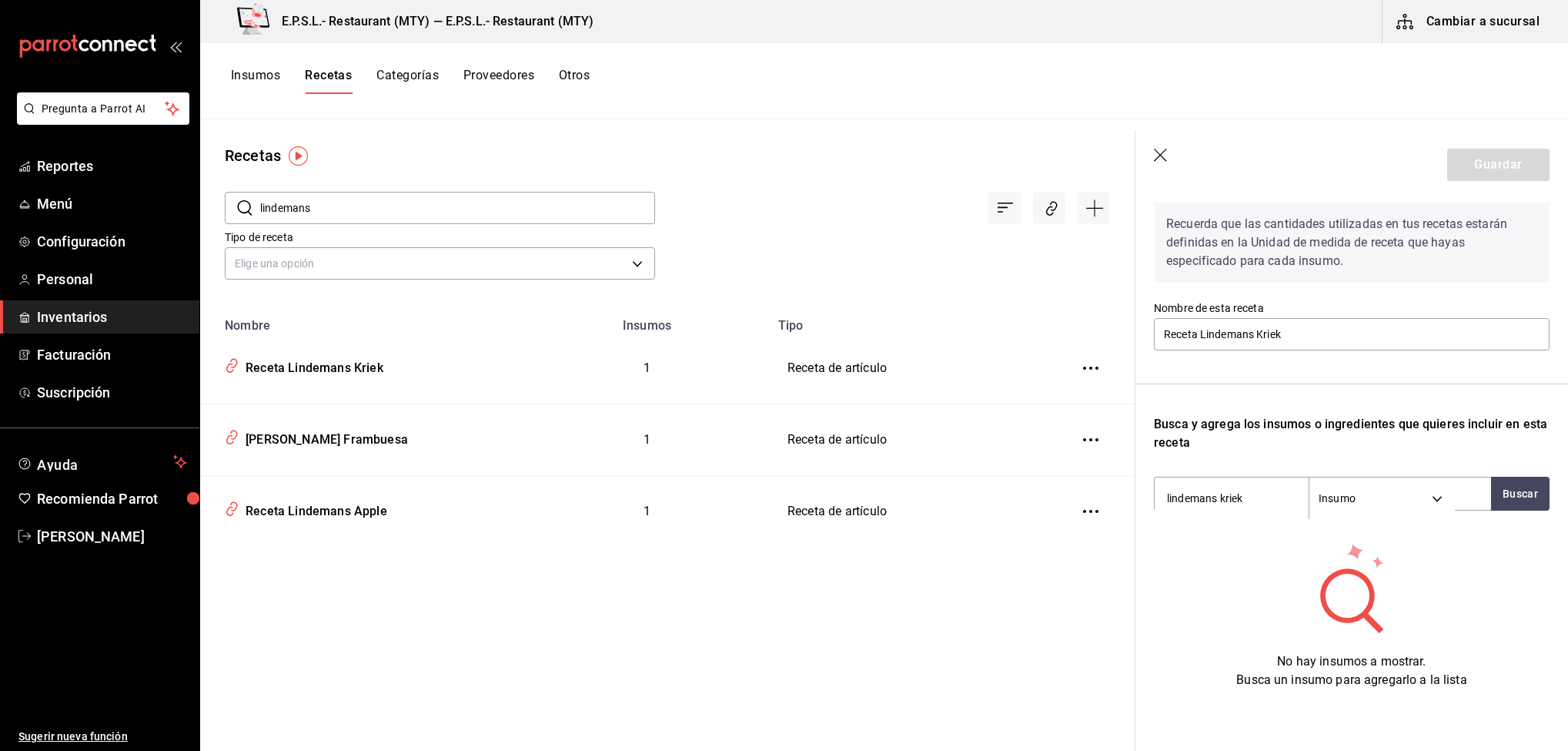 click on "lindemans" at bounding box center (457, 208) 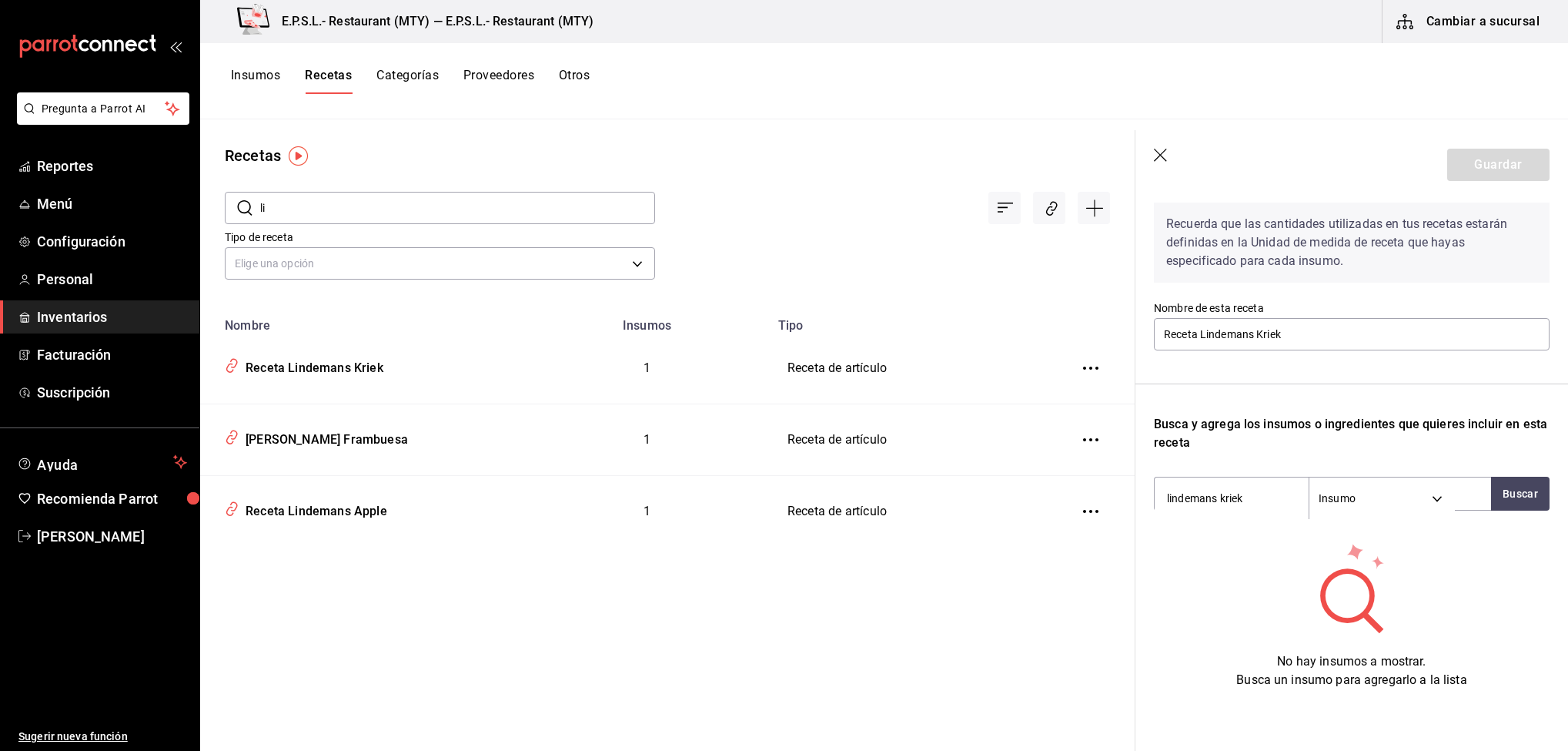 type on "l" 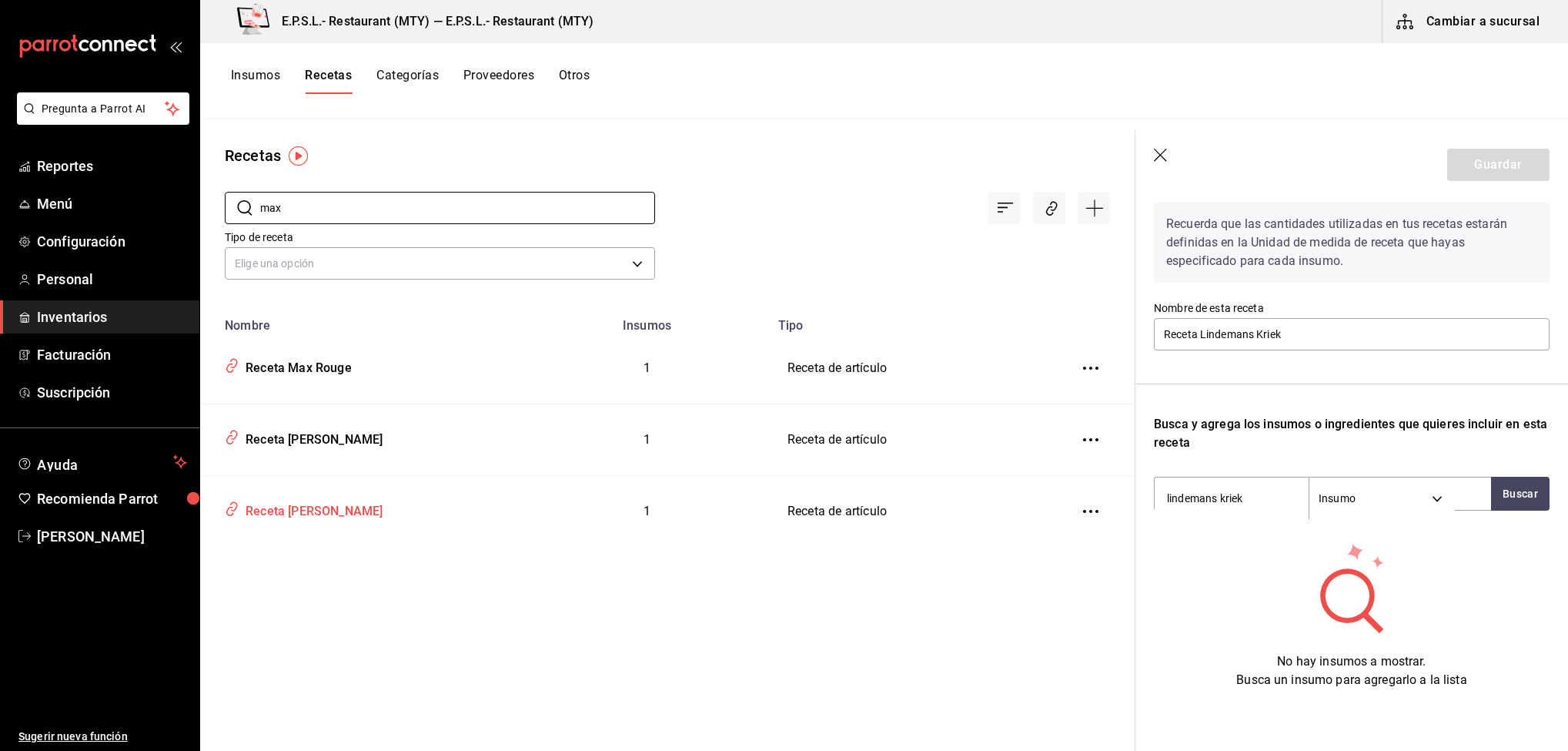 type on "max" 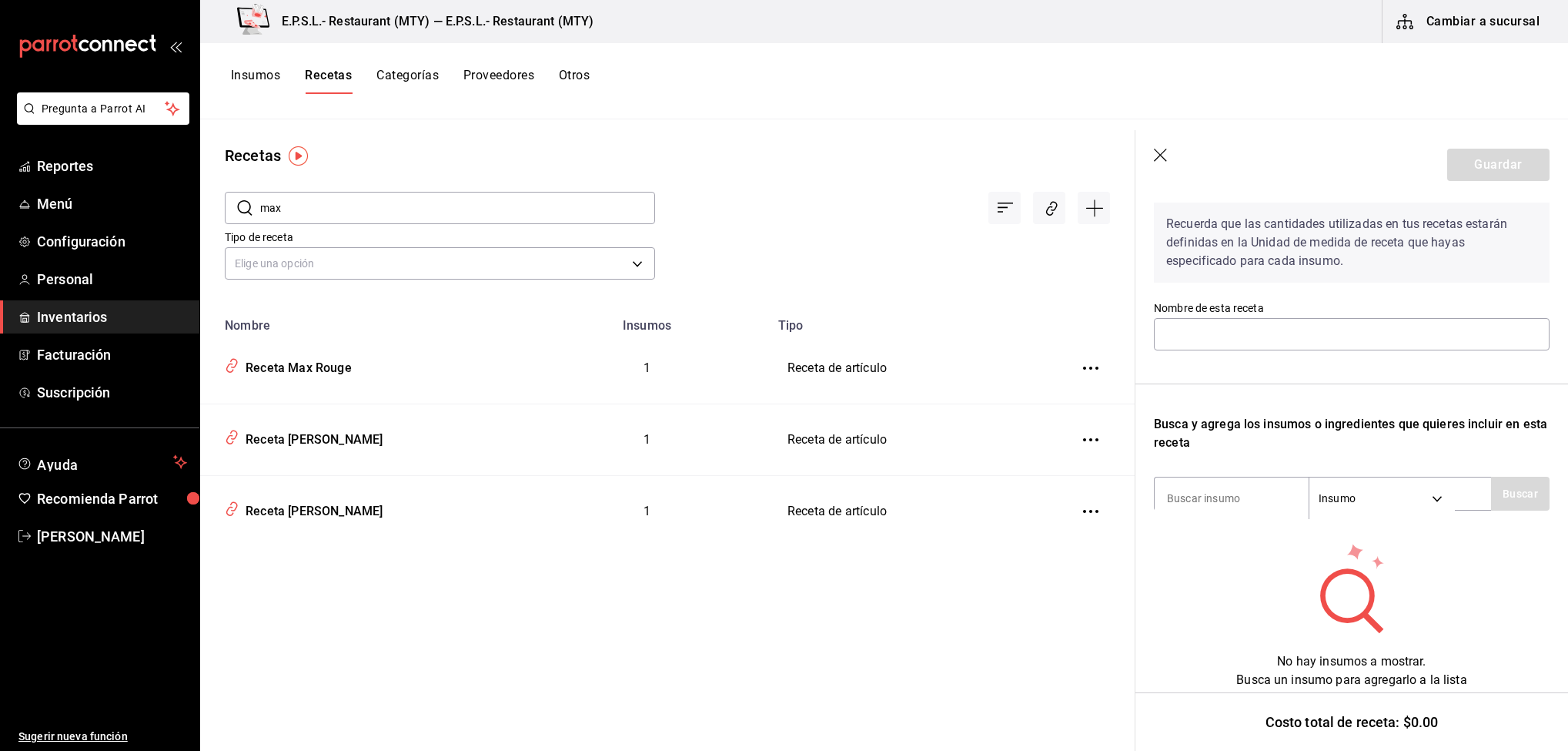 scroll, scrollTop: 0, scrollLeft: 0, axis: both 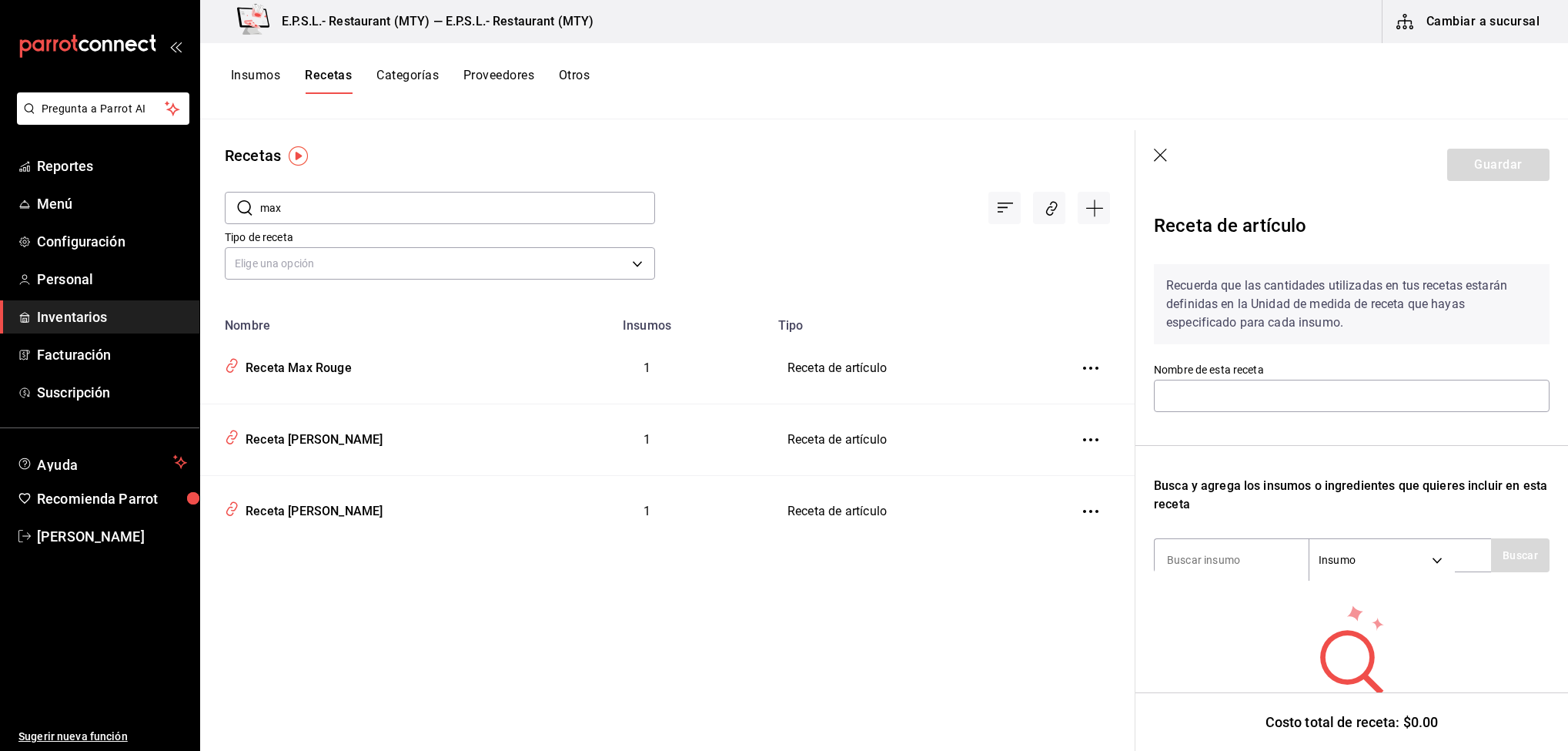 type on "Receta Max Kriek" 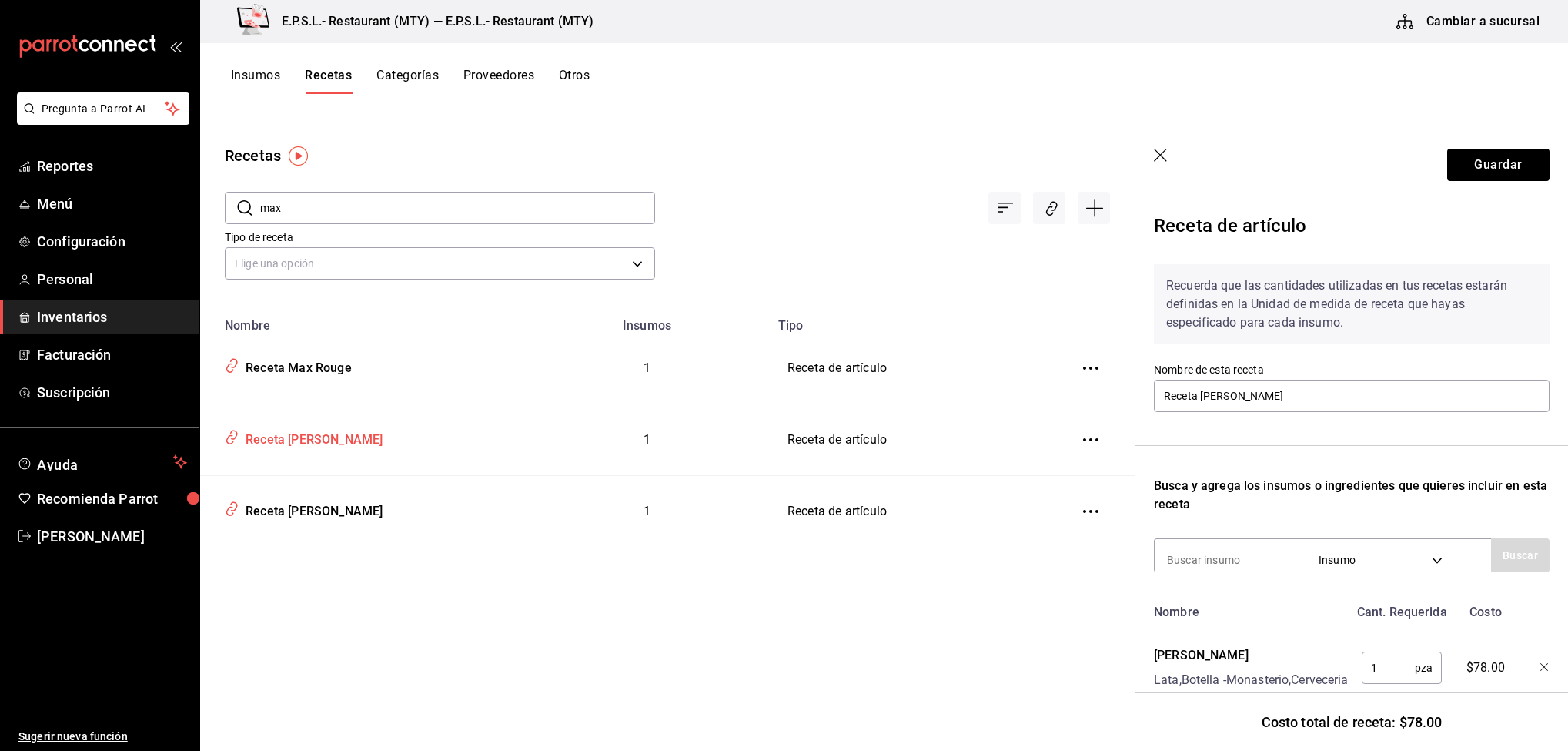 click on "Receta Max Rose" at bounding box center [311, 437] 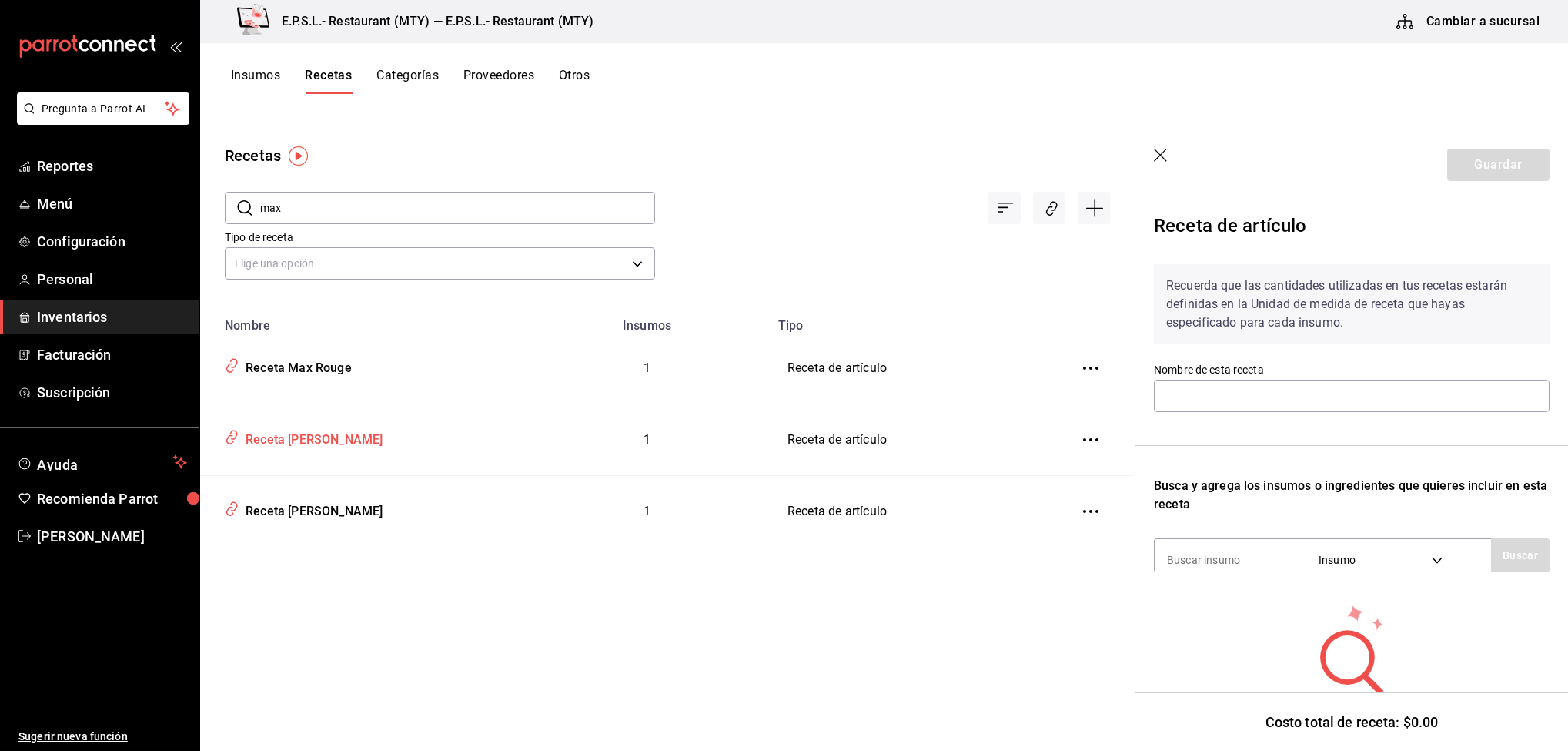 type on "Receta Max Rose" 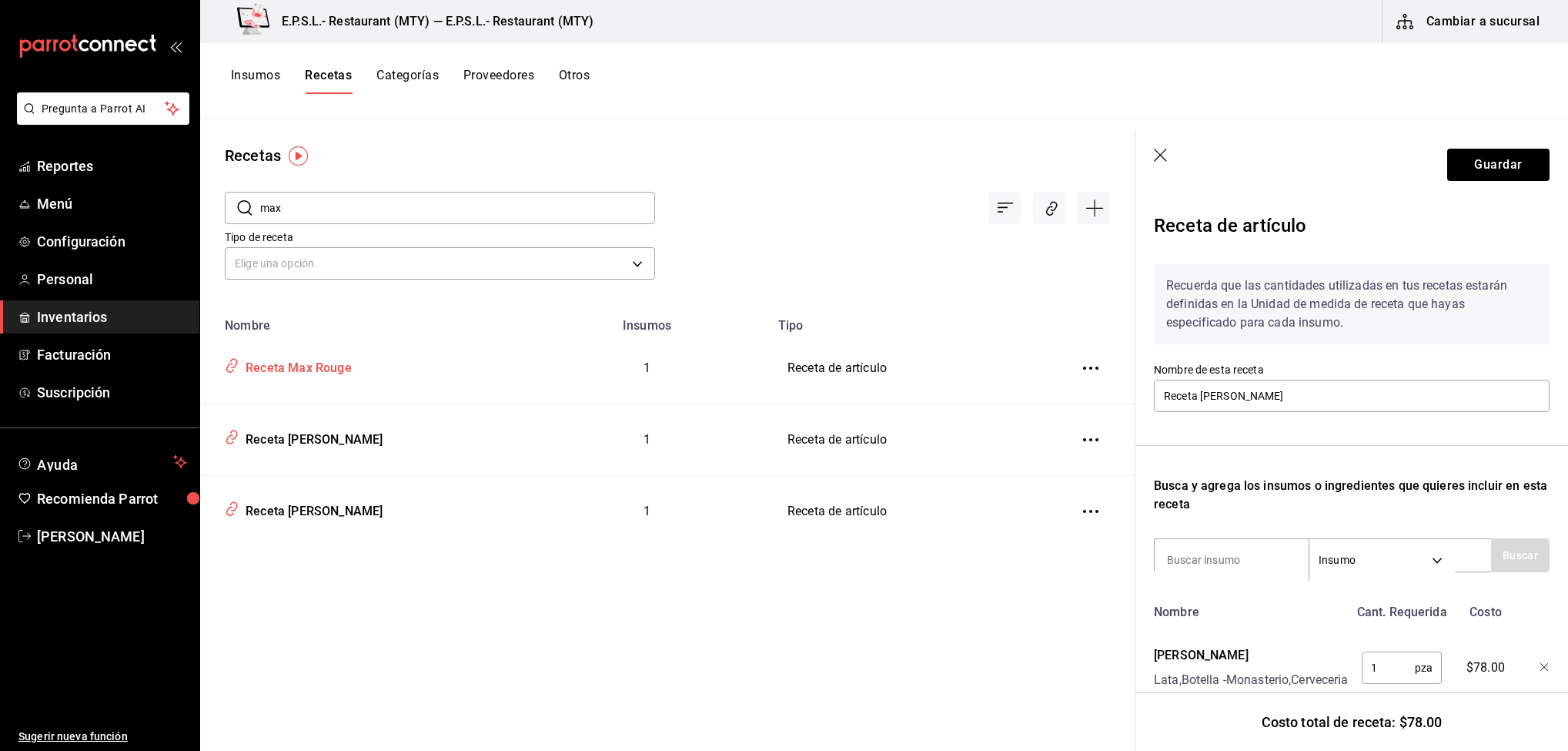 click on "Receta Max Rouge" at bounding box center (296, 365) 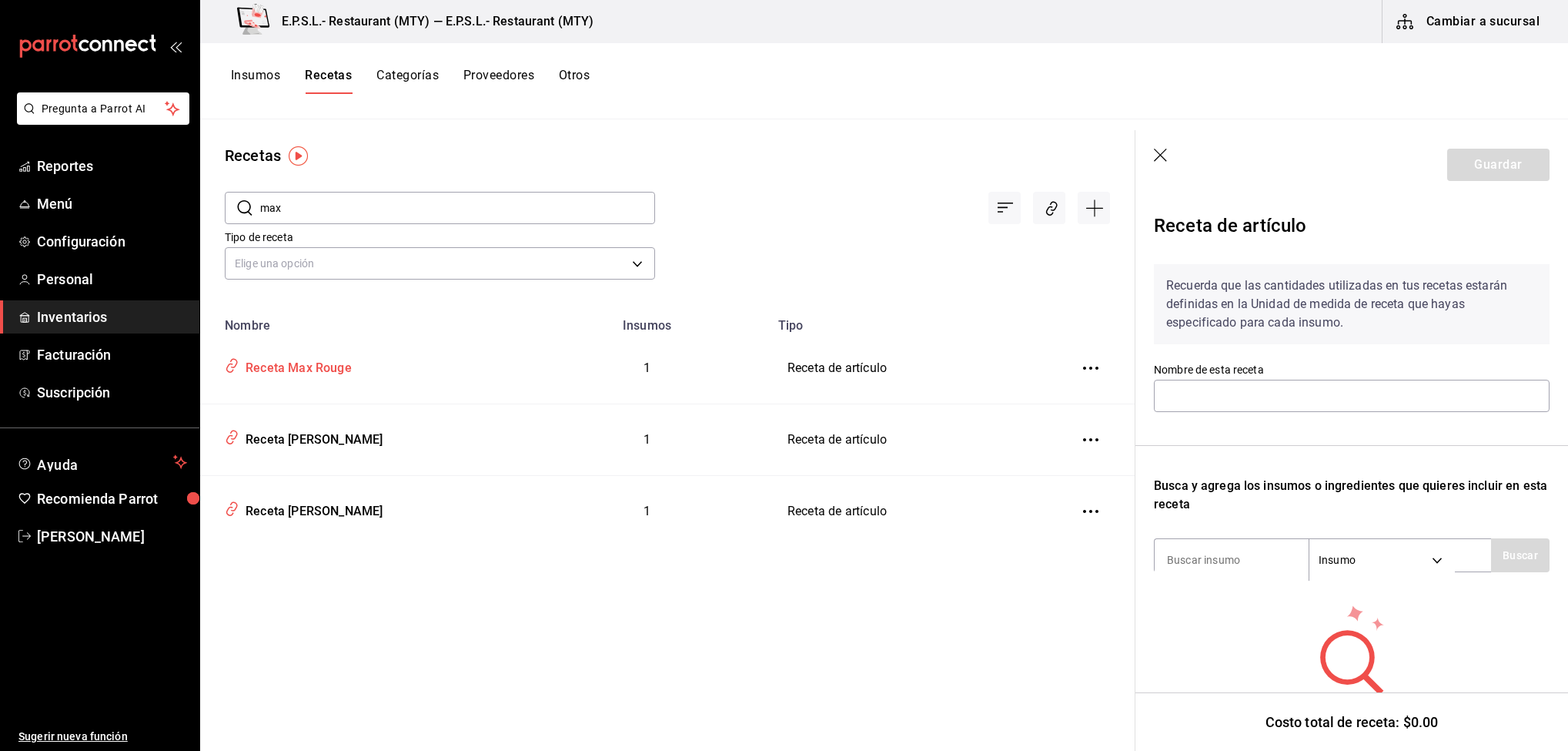 type on "Receta Max Rouge" 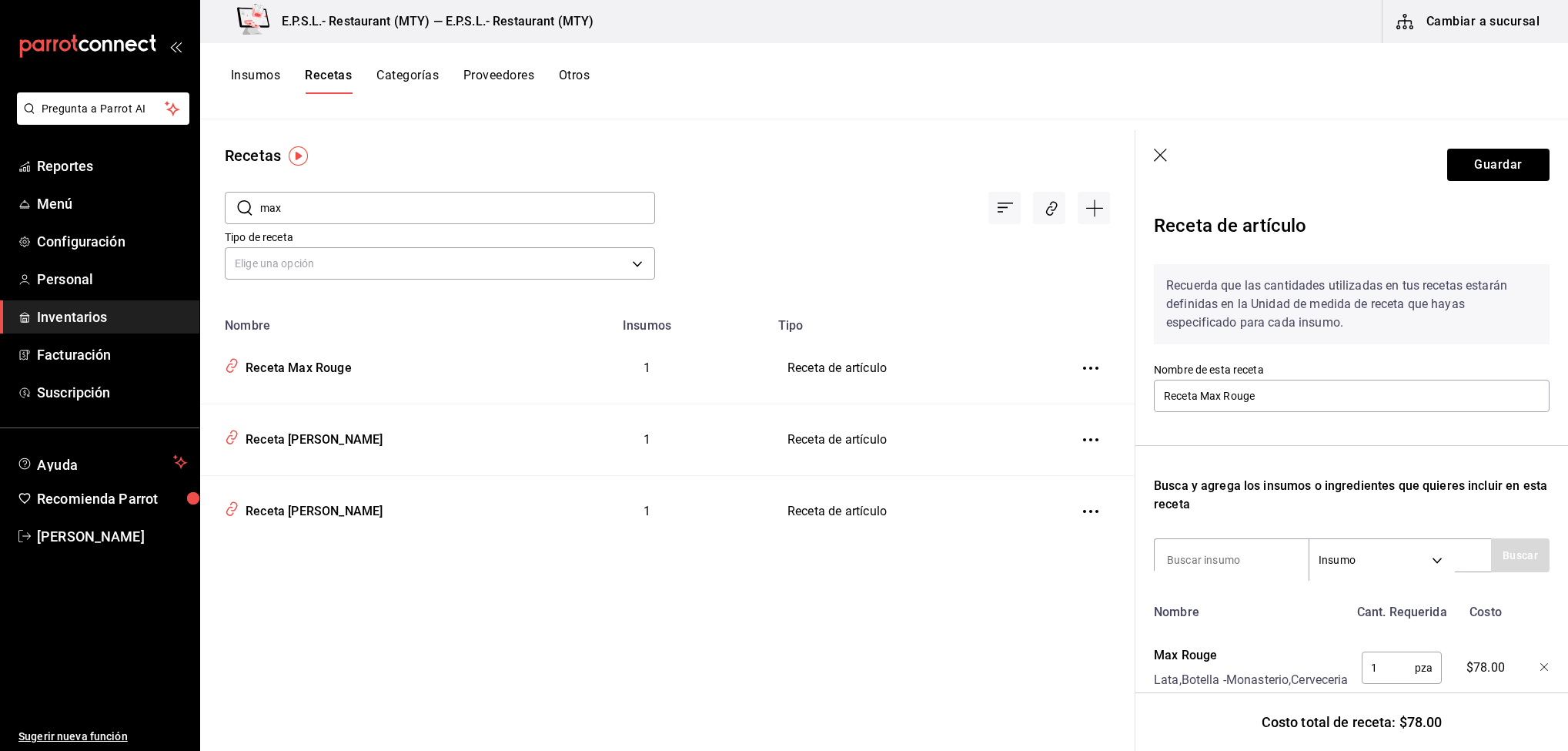 click on "max" at bounding box center [457, 208] 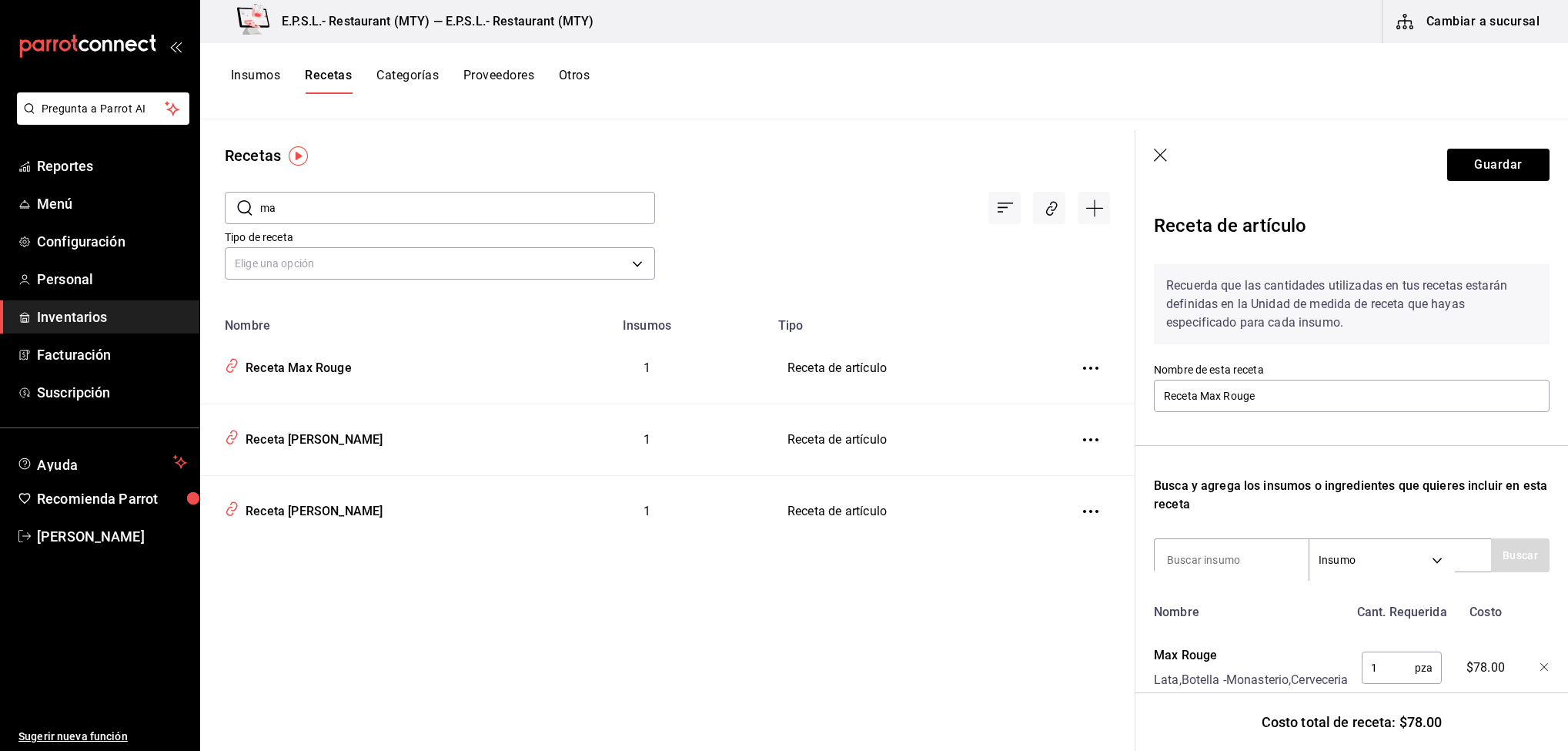 type on "m" 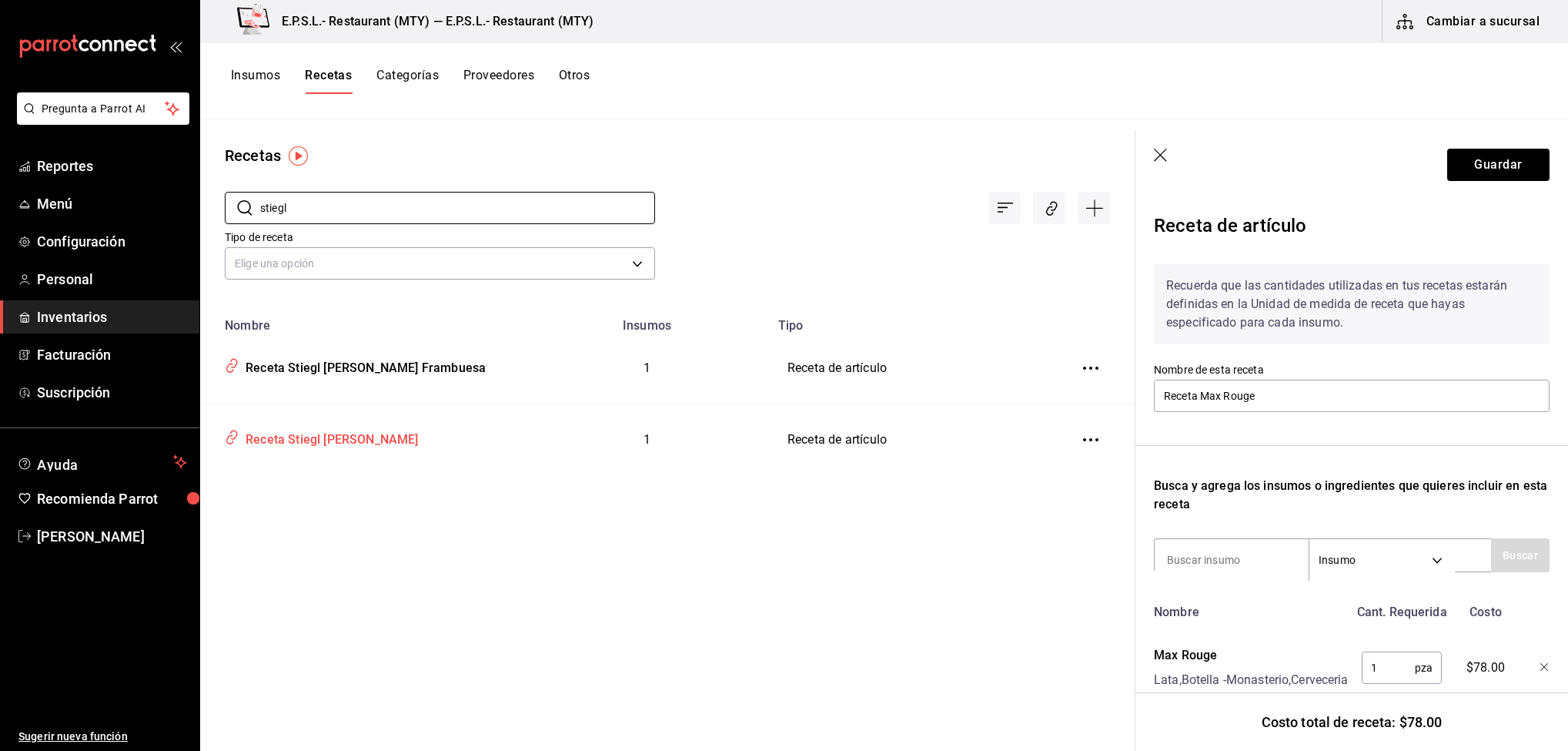 type on "stiegl" 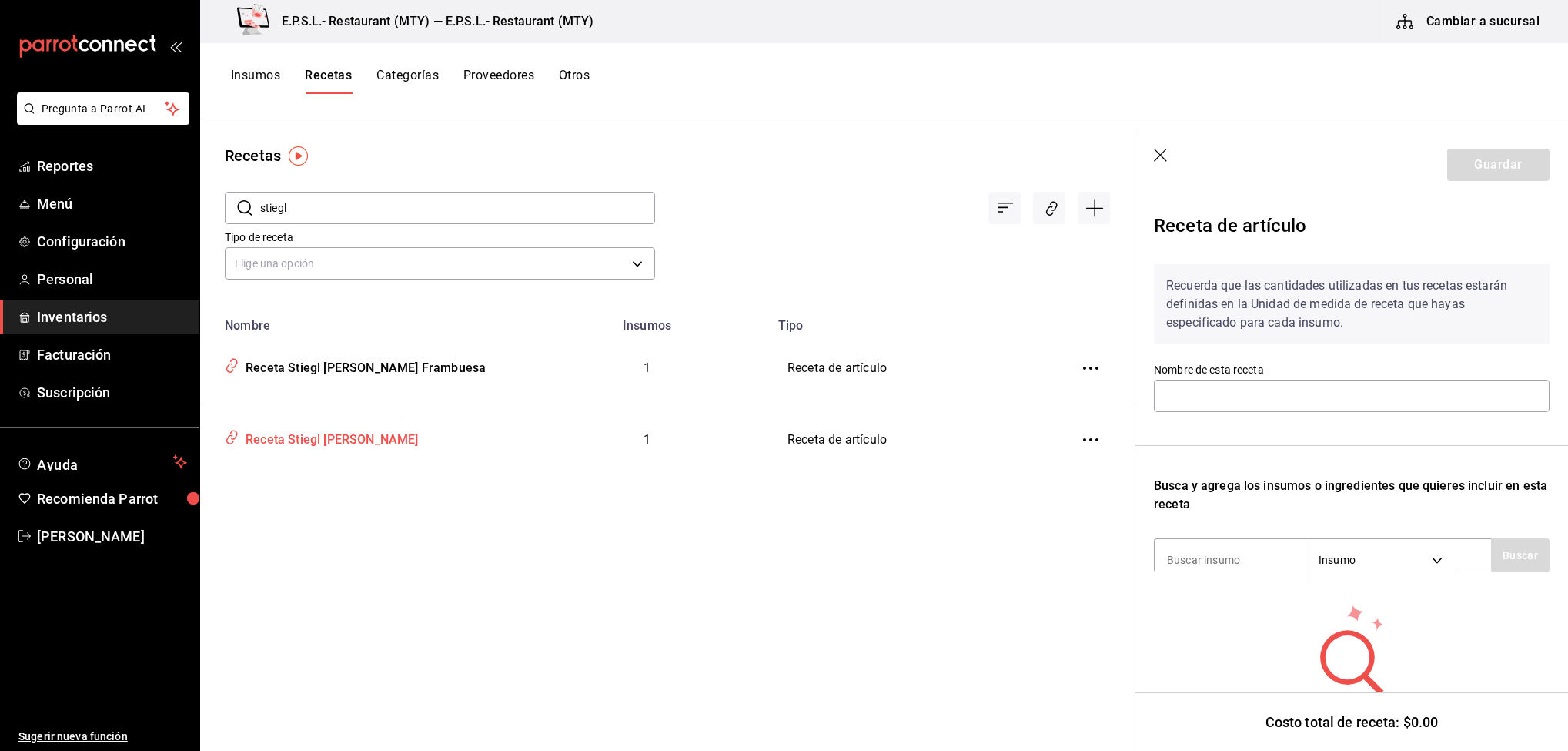 type on "Receta Stiegl [PERSON_NAME]" 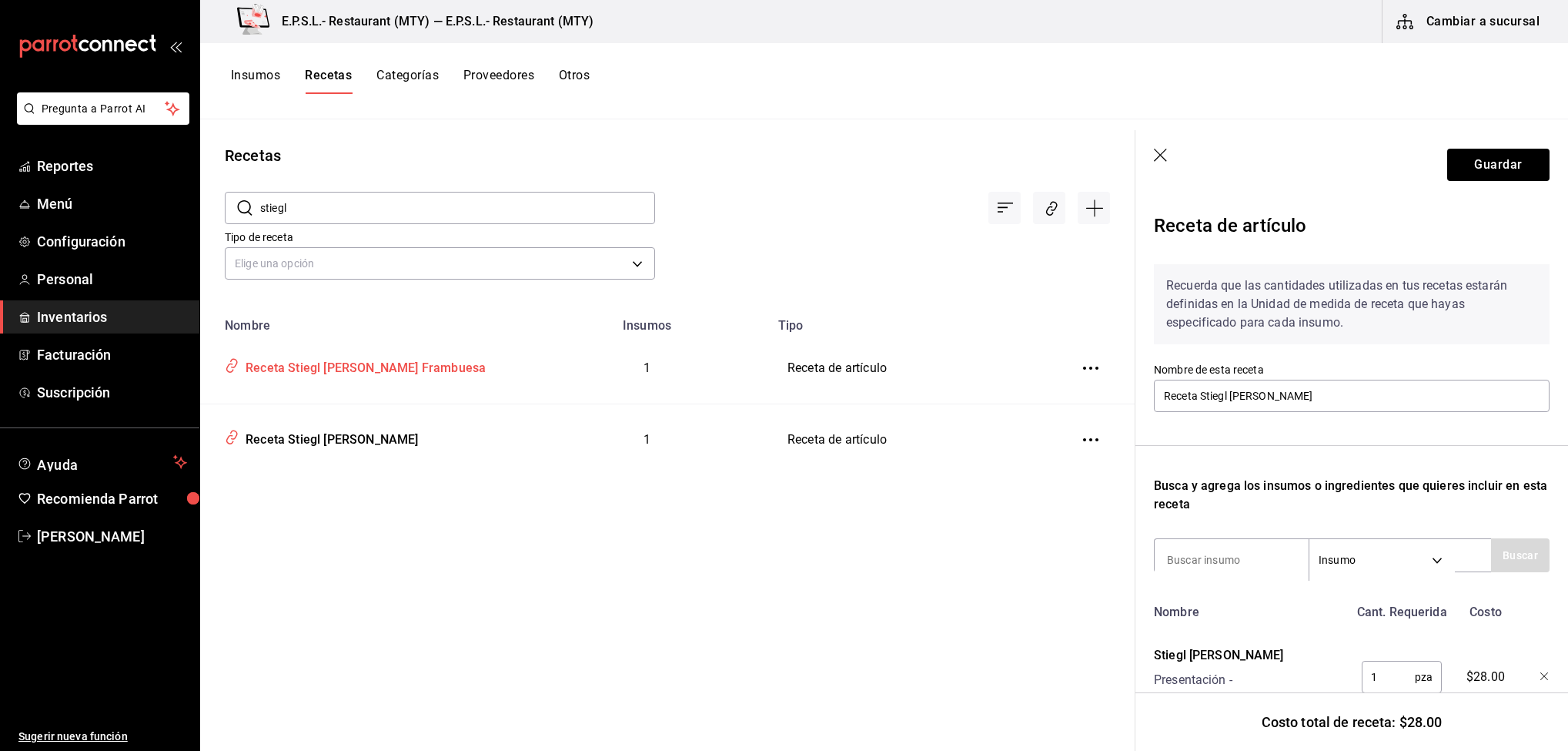 click on "Receta Stiegl [PERSON_NAME] Frambuesa" at bounding box center [363, 365] 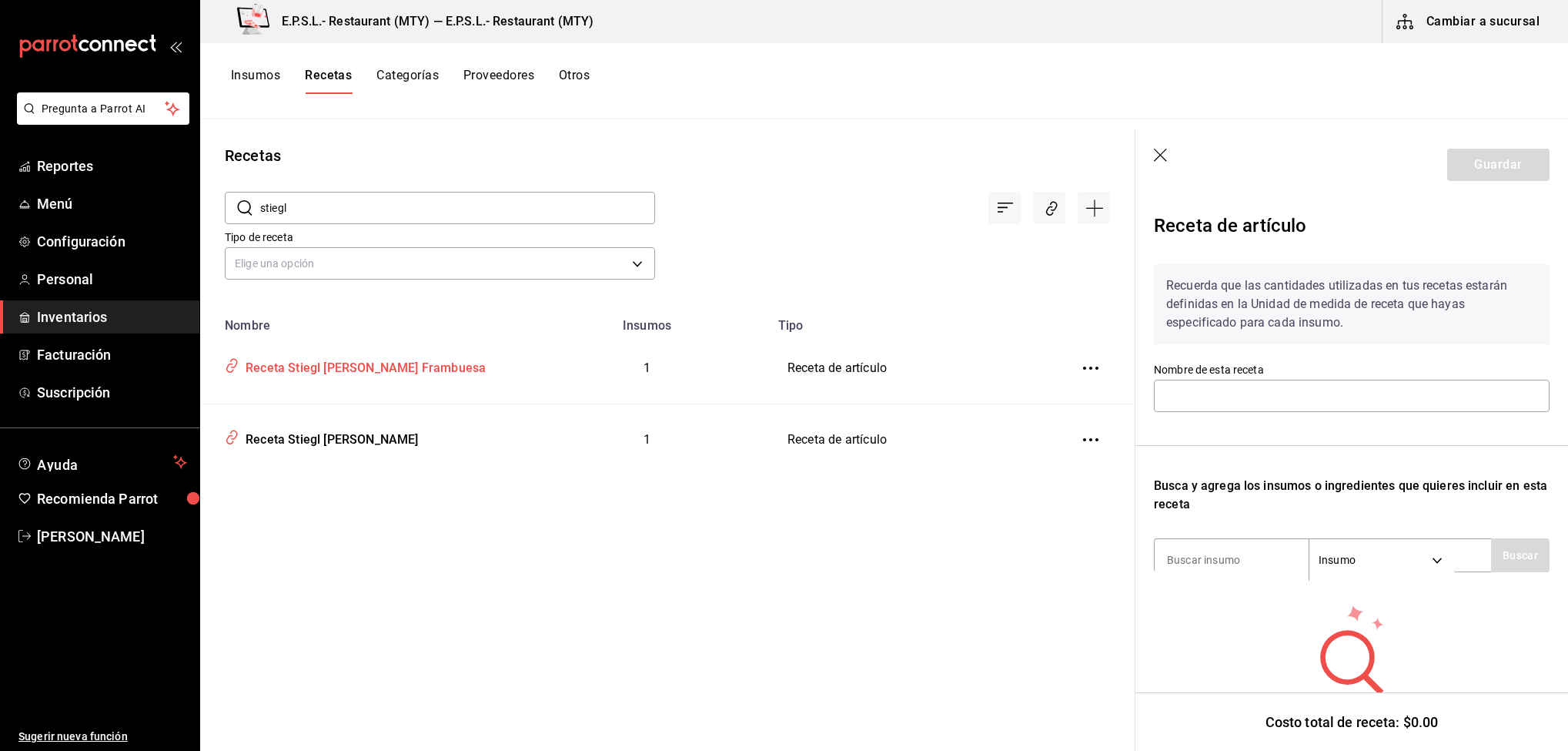 type on "Receta Stiegl [PERSON_NAME] Frambuesa" 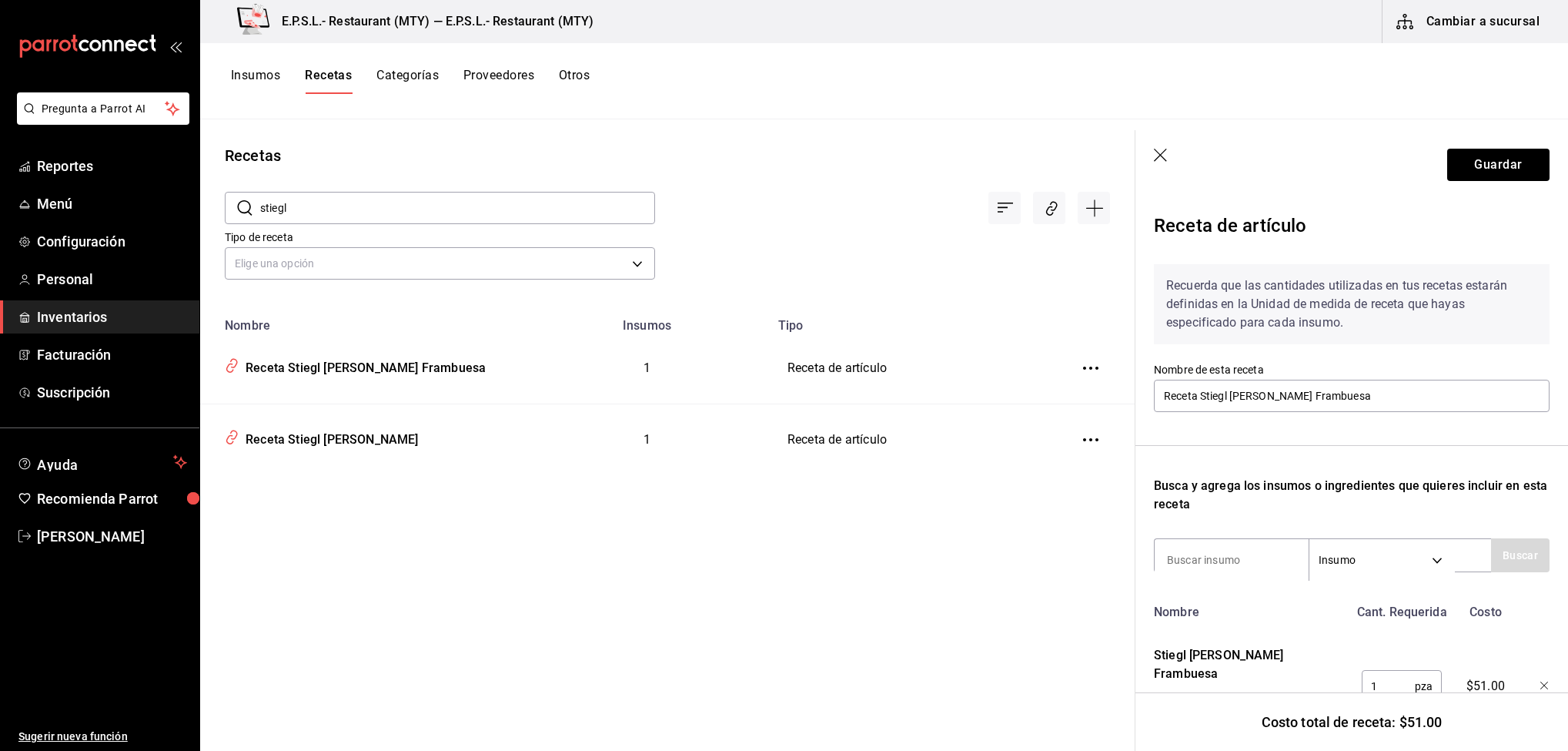 click on "stiegl" at bounding box center [457, 208] 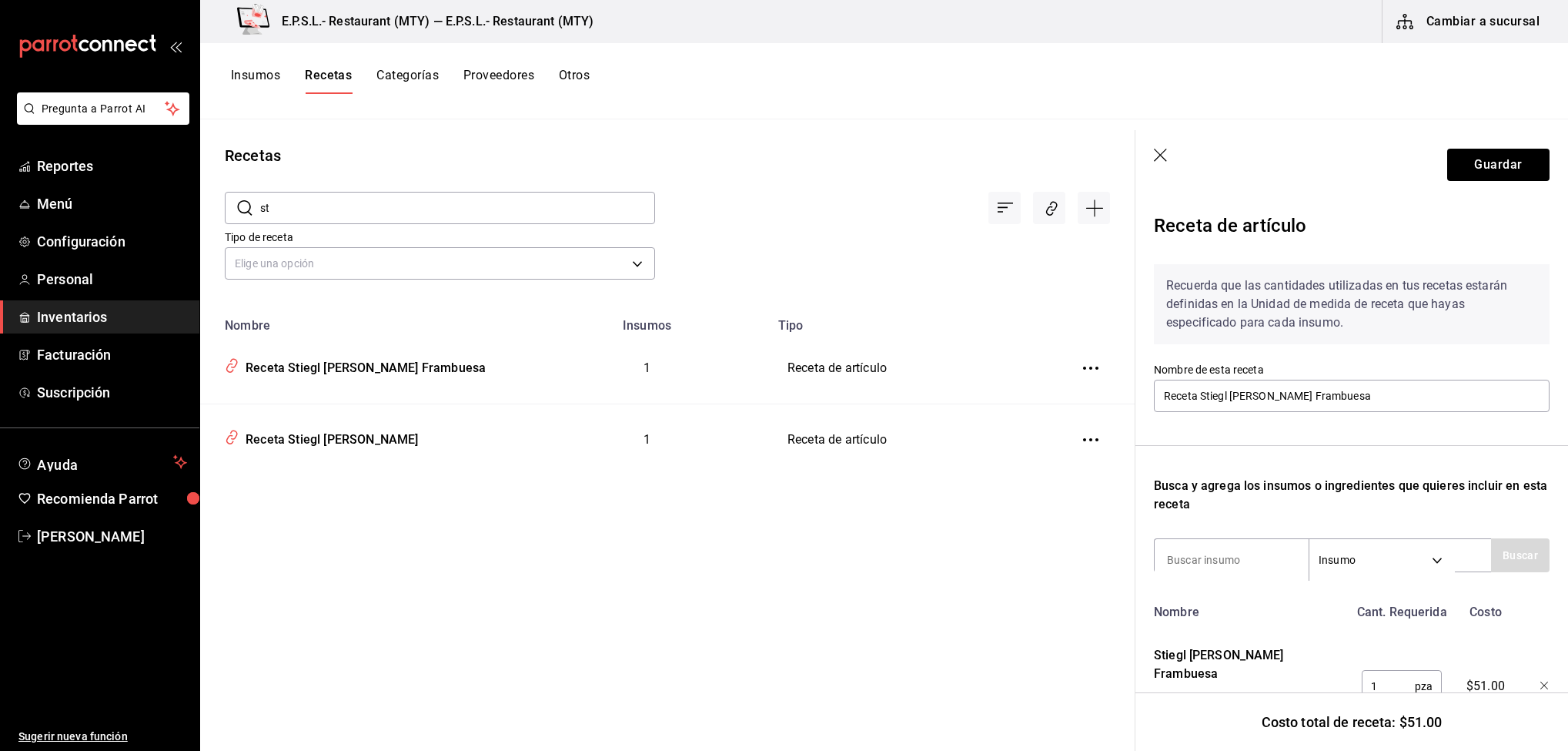 type on "s" 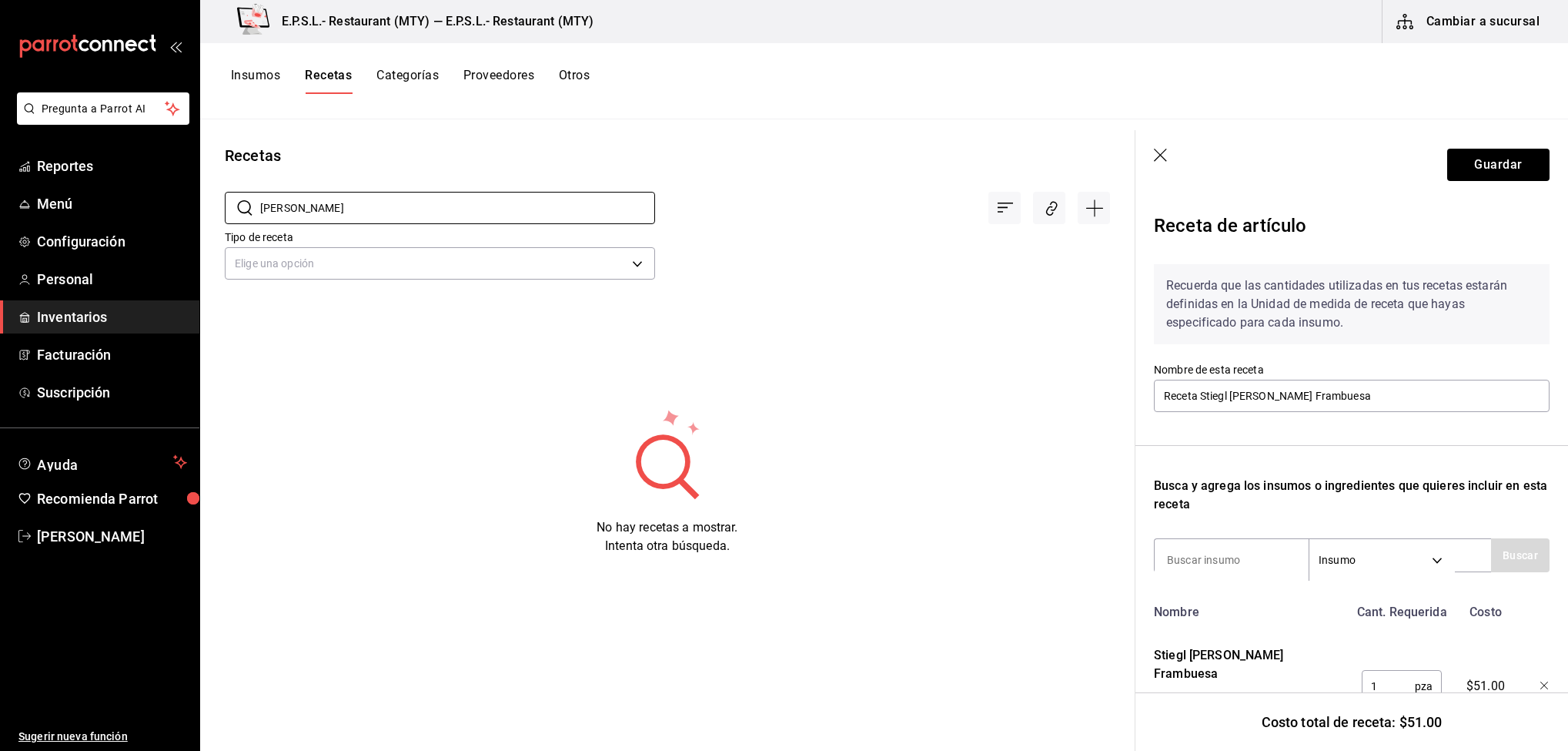 type on "allende" 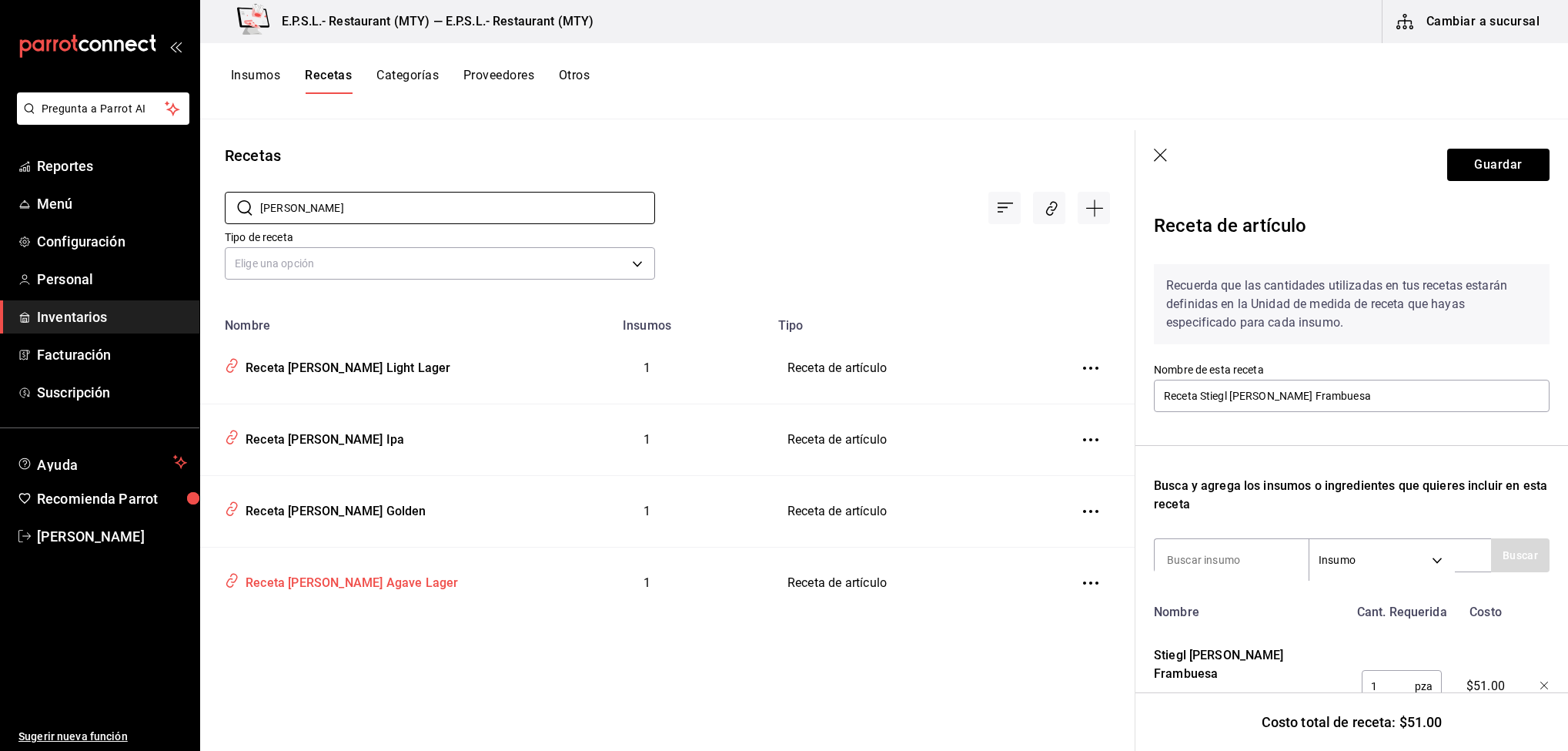 click on "Receta Allende Agave Lager" at bounding box center (349, 580) 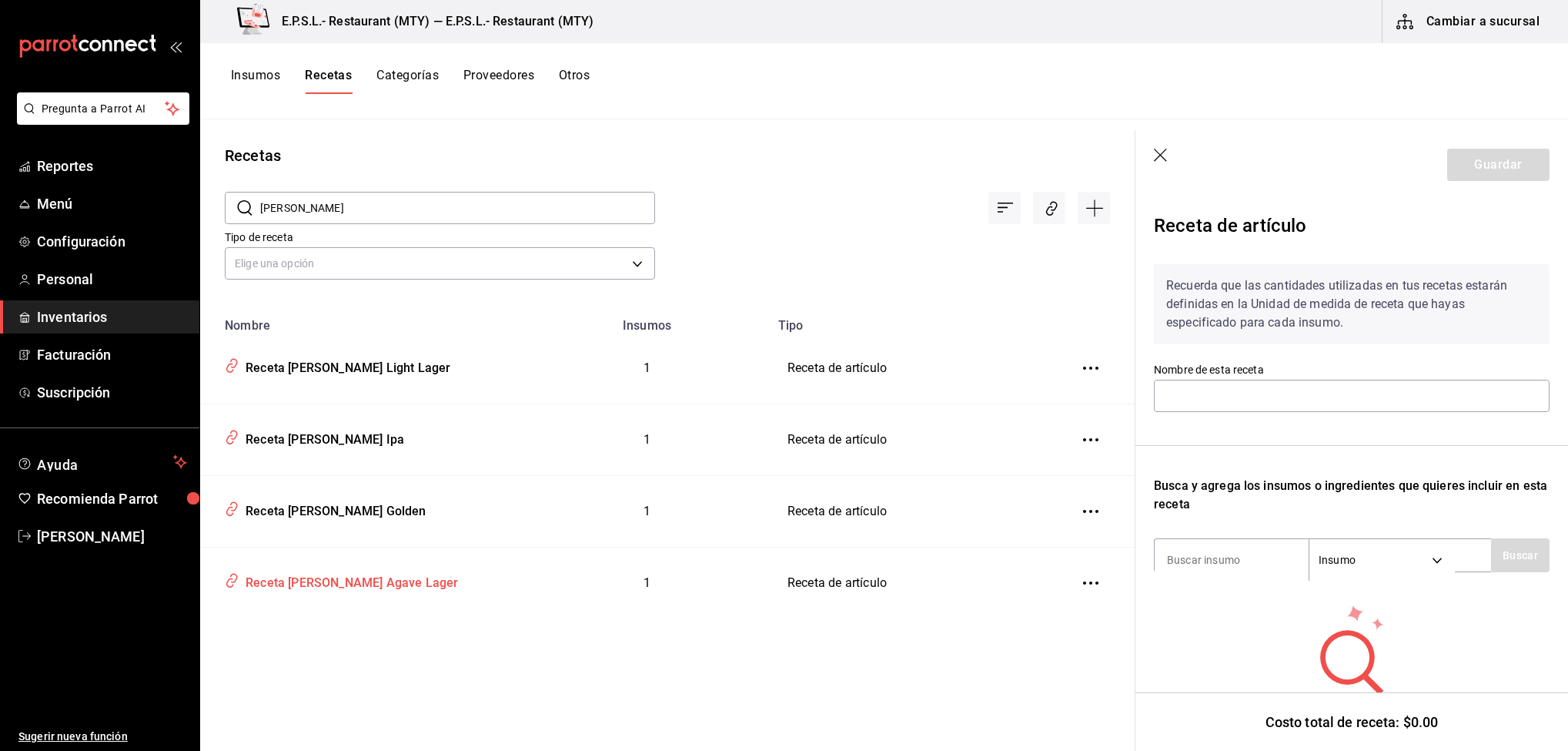 type on "Receta Allende Agave Lager" 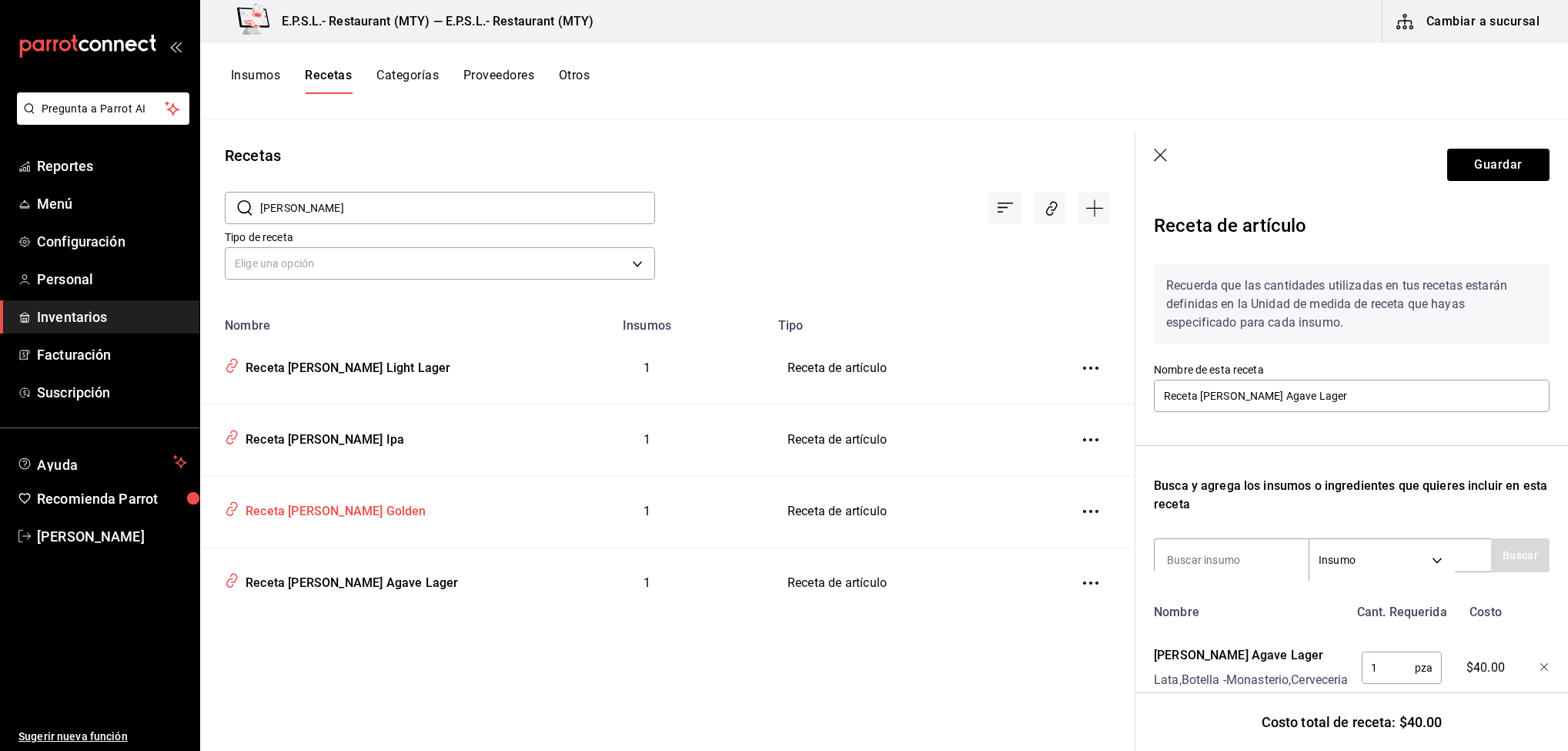 click on "Receta Allende Golden" at bounding box center [333, 508] 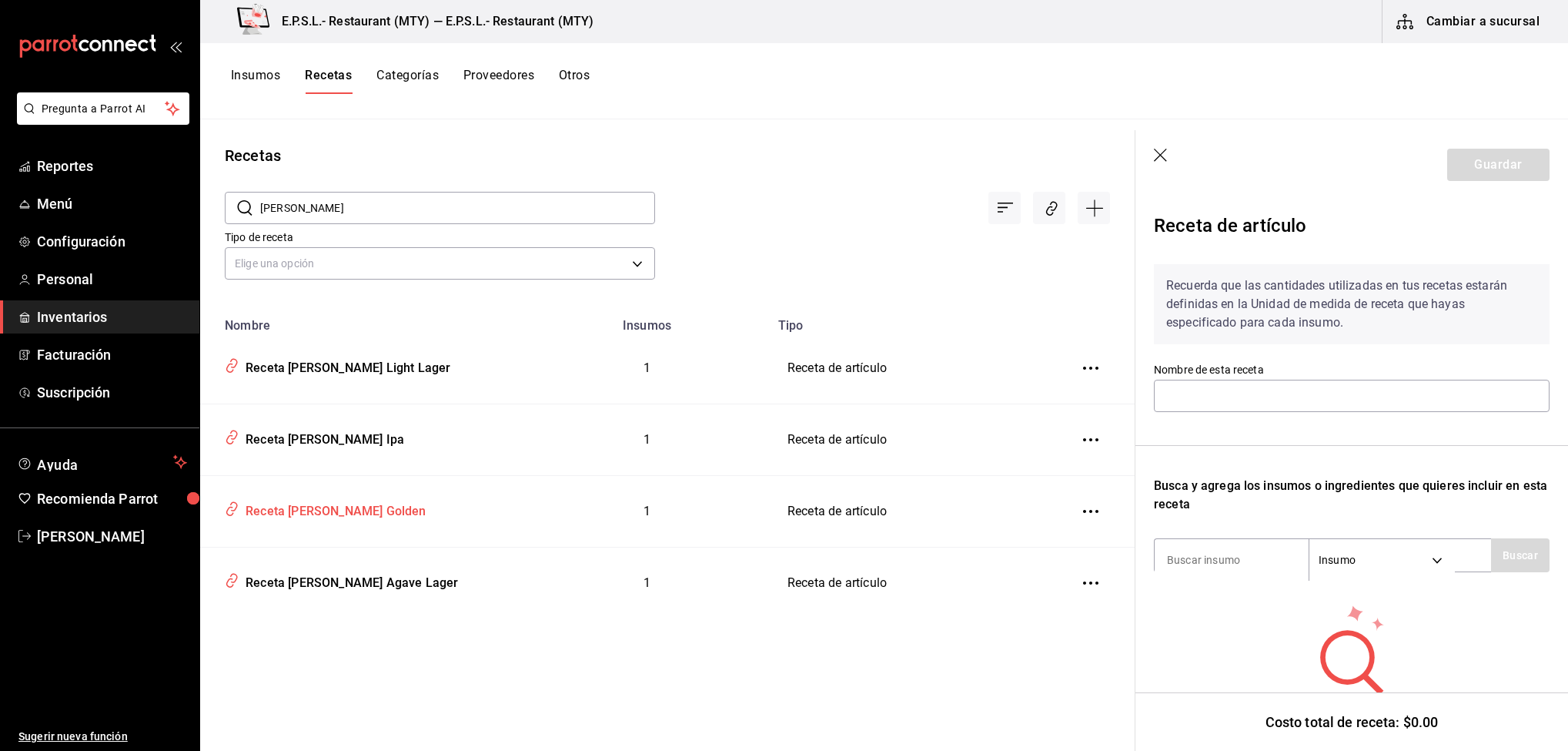 type on "Receta Allende Golden" 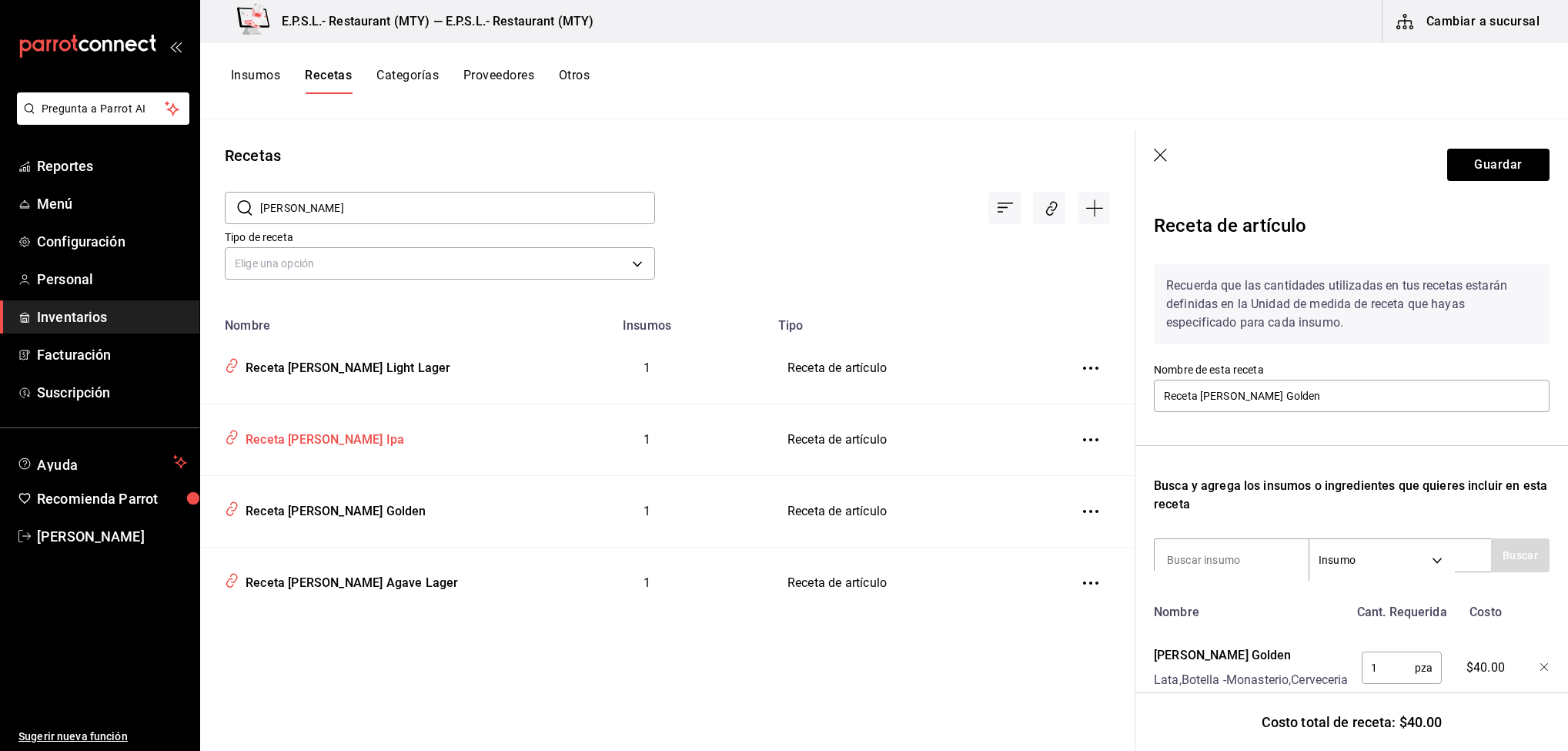 click on "Receta Allende Ipa" at bounding box center [322, 437] 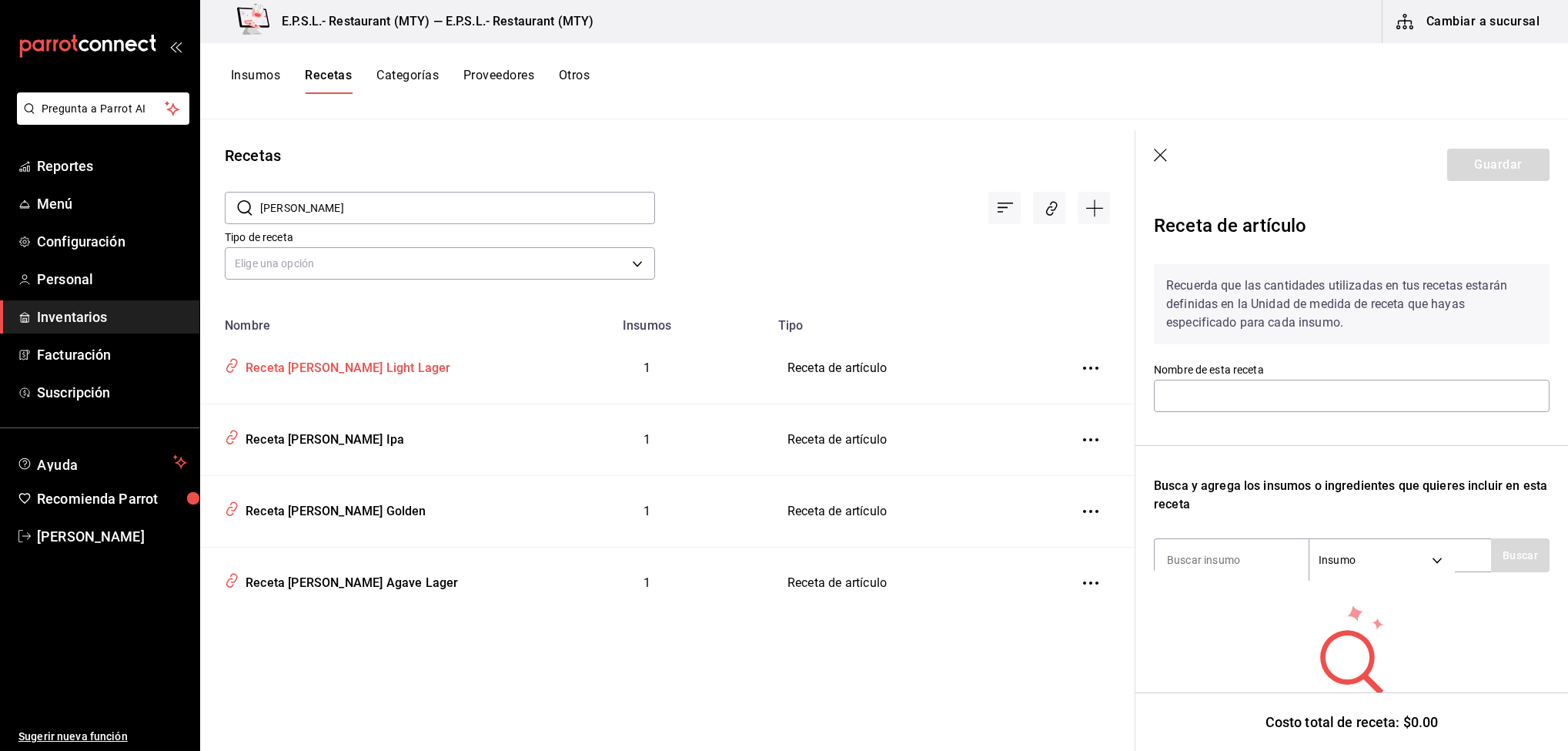 type on "Receta Allende Ipa" 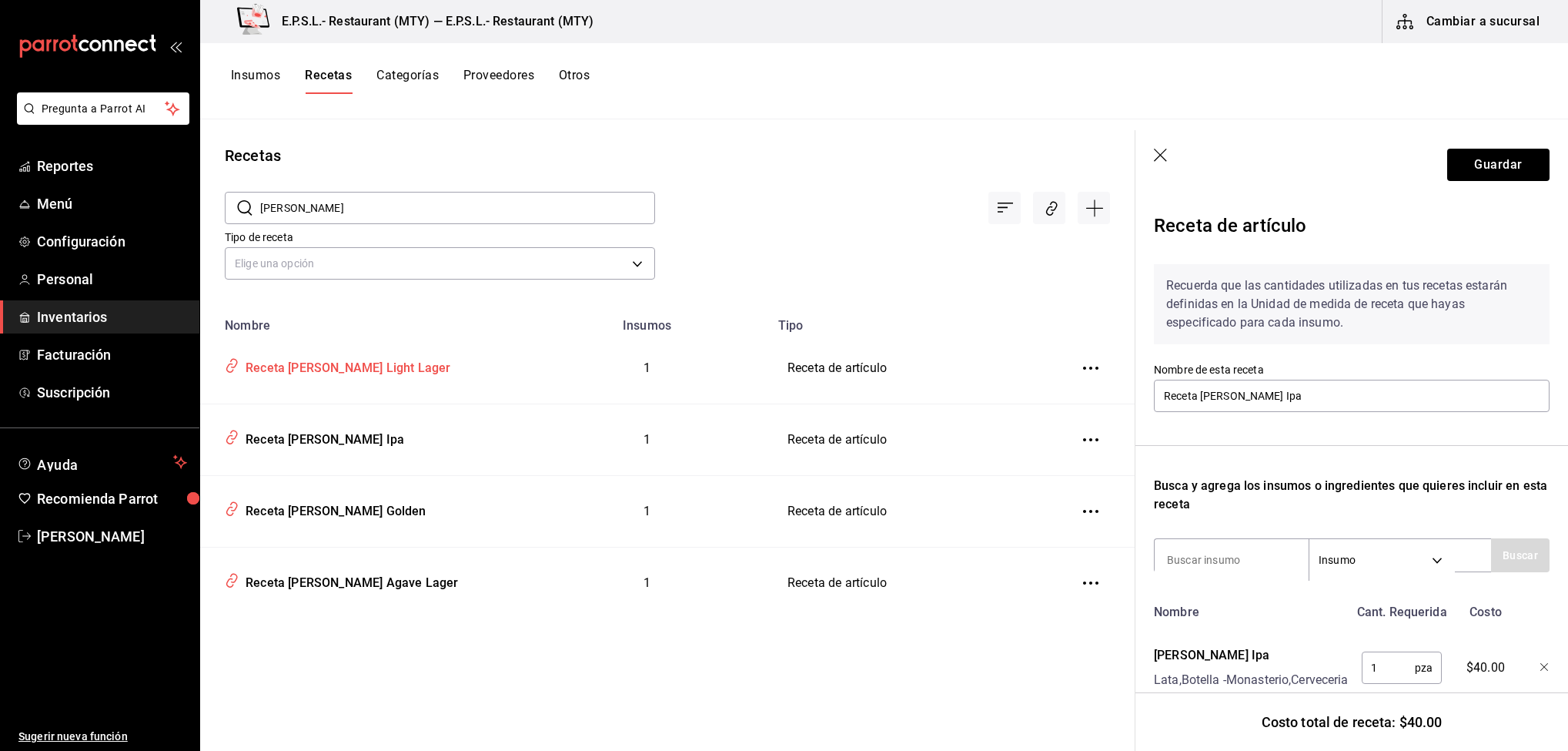 click on "Receta [PERSON_NAME] Light Lager" at bounding box center [345, 365] 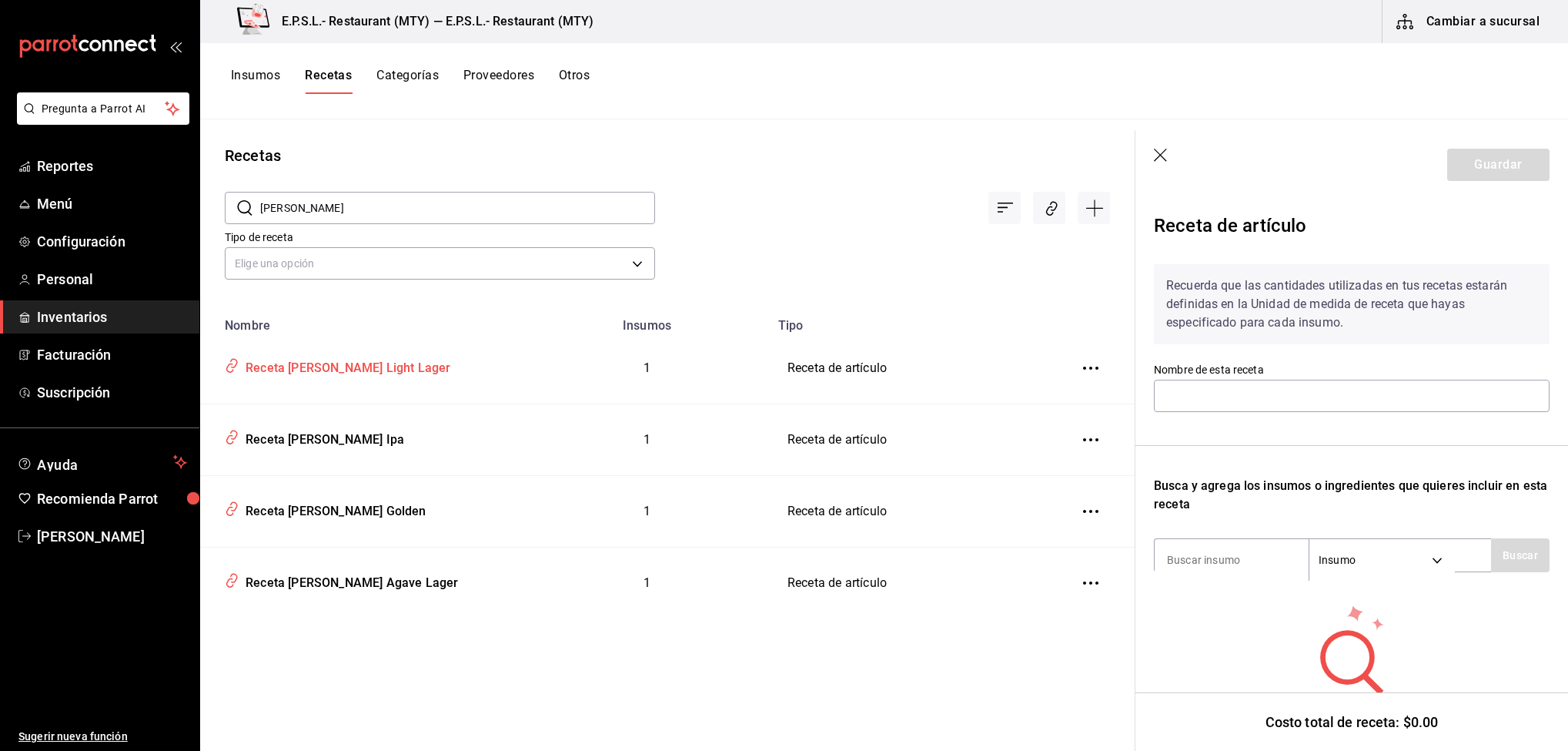 type on "Receta [PERSON_NAME] Light Lager" 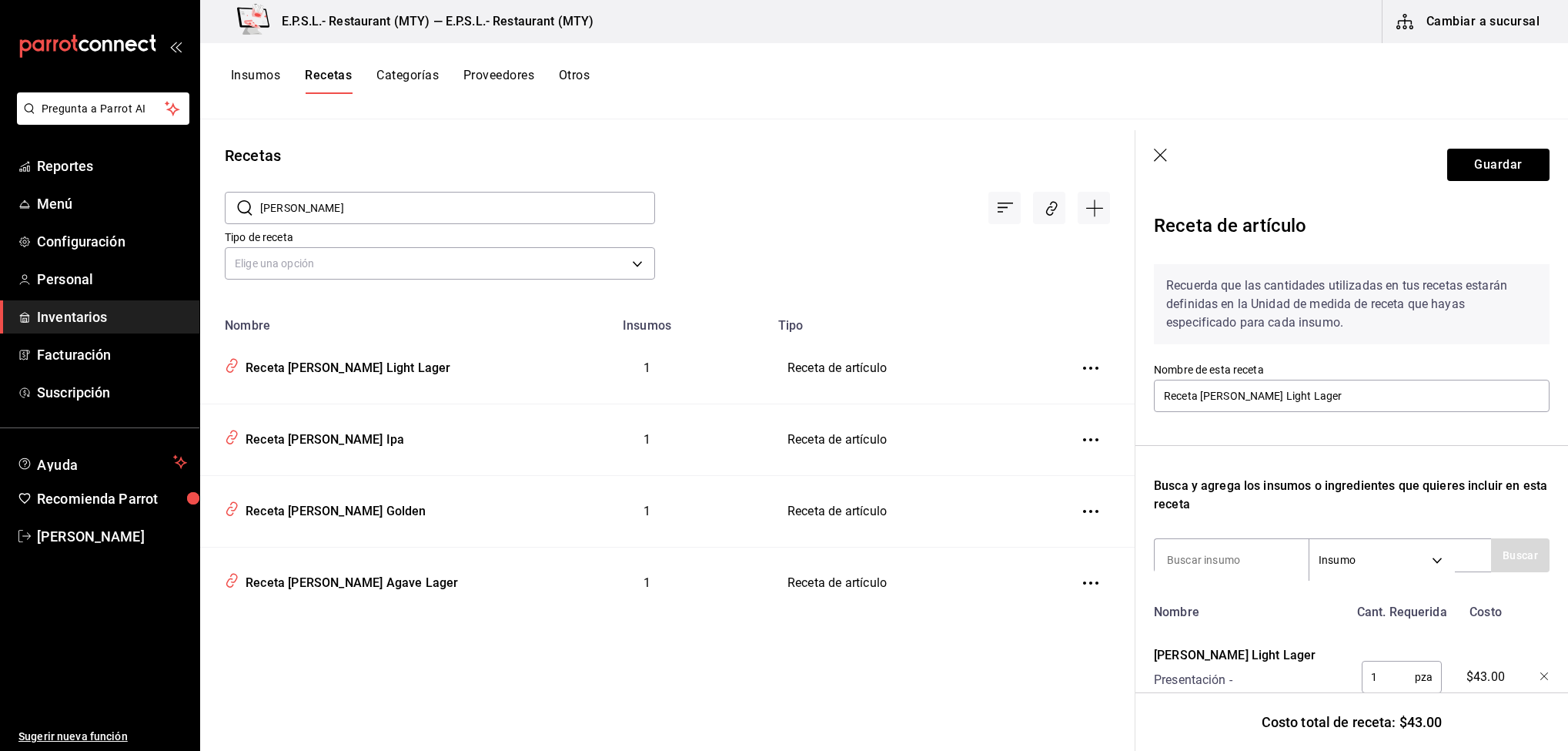 click on "allende" at bounding box center (457, 208) 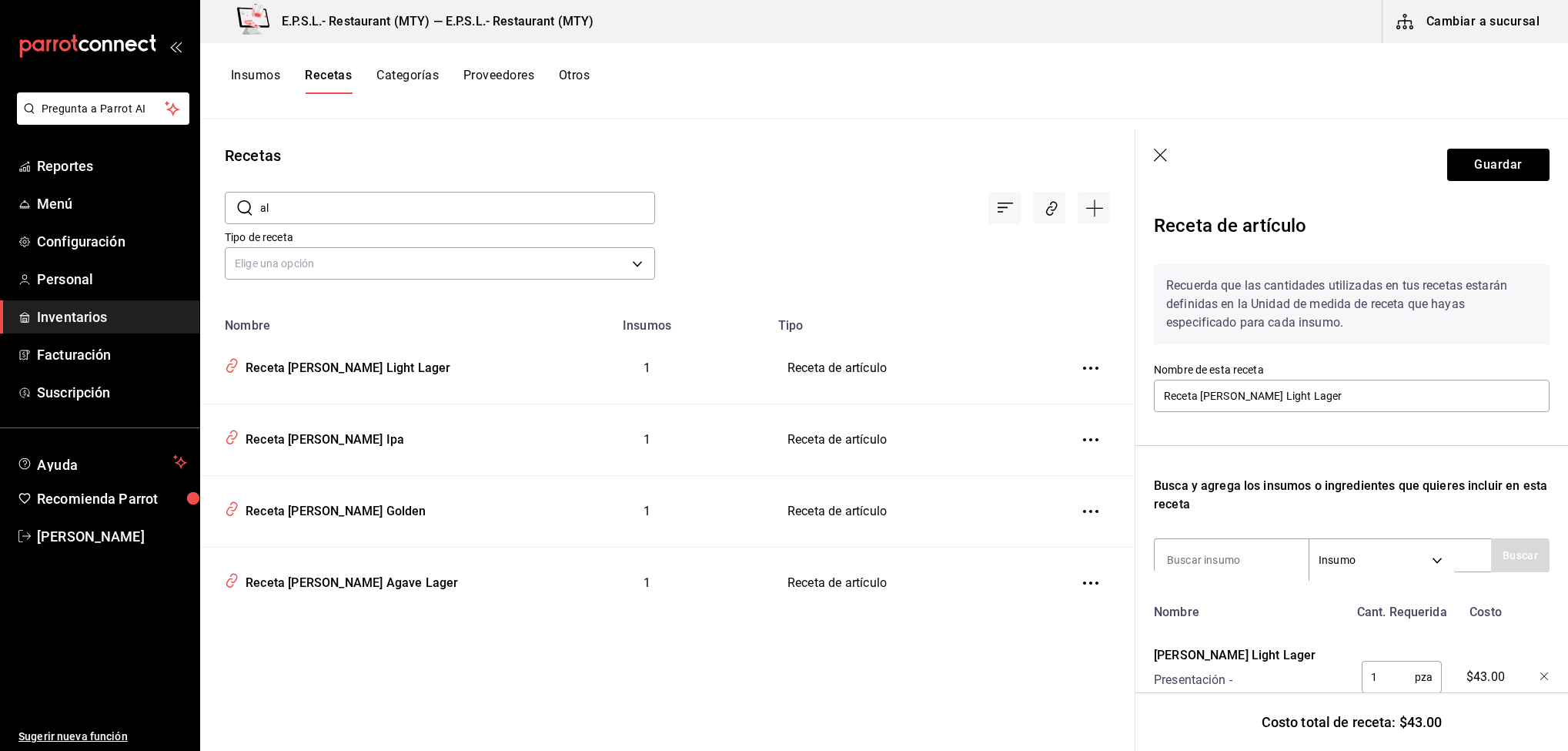 type on "a" 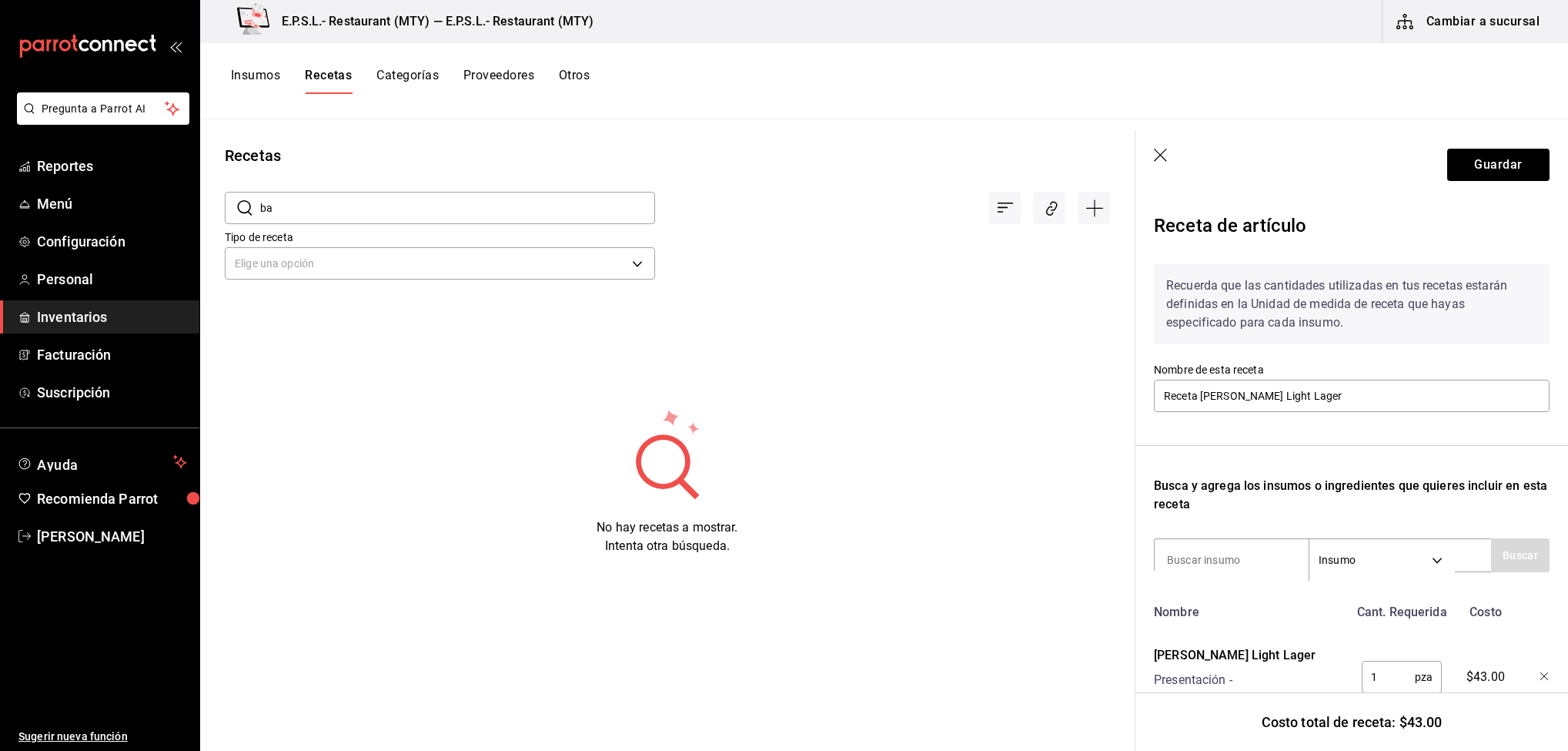 type on "b" 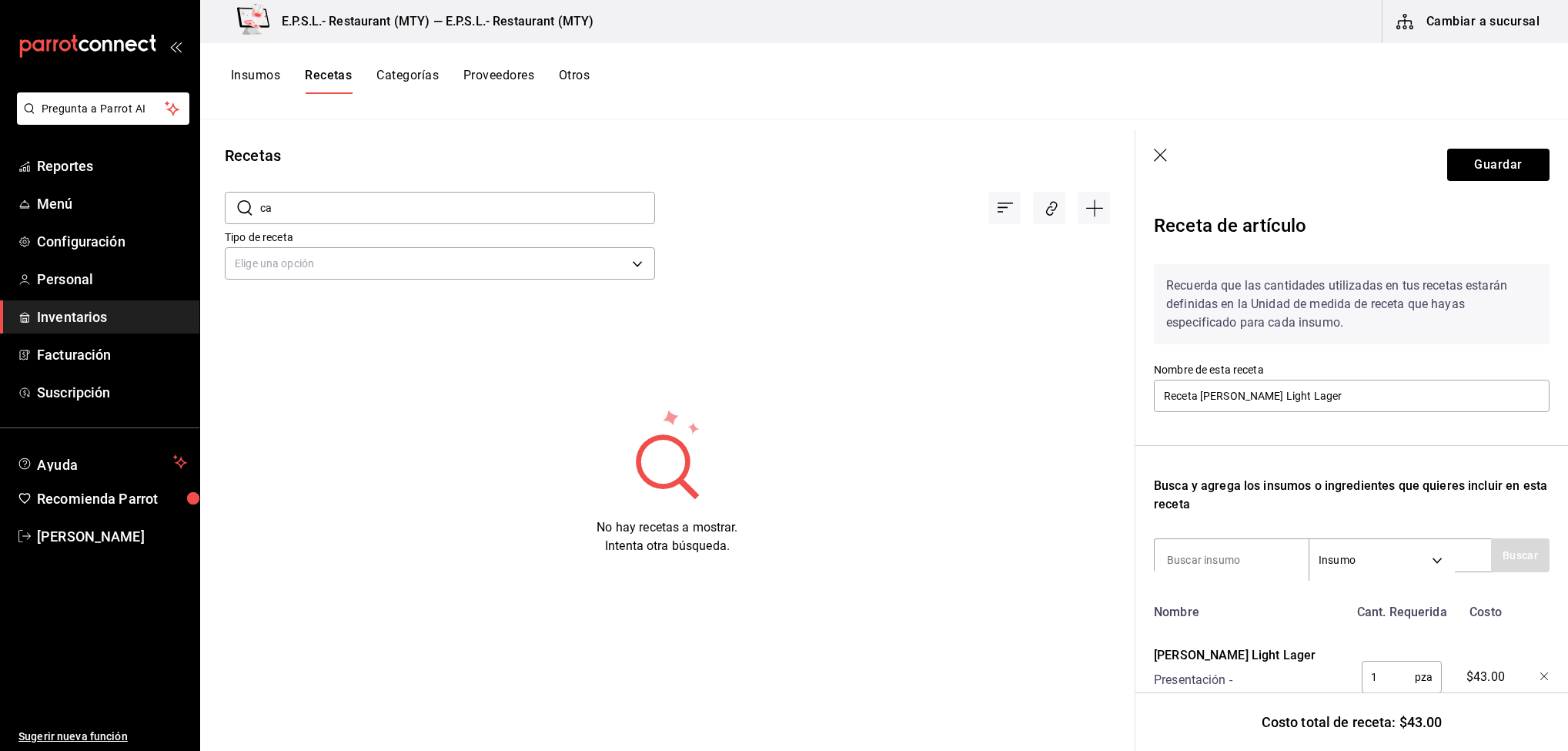 type on "c" 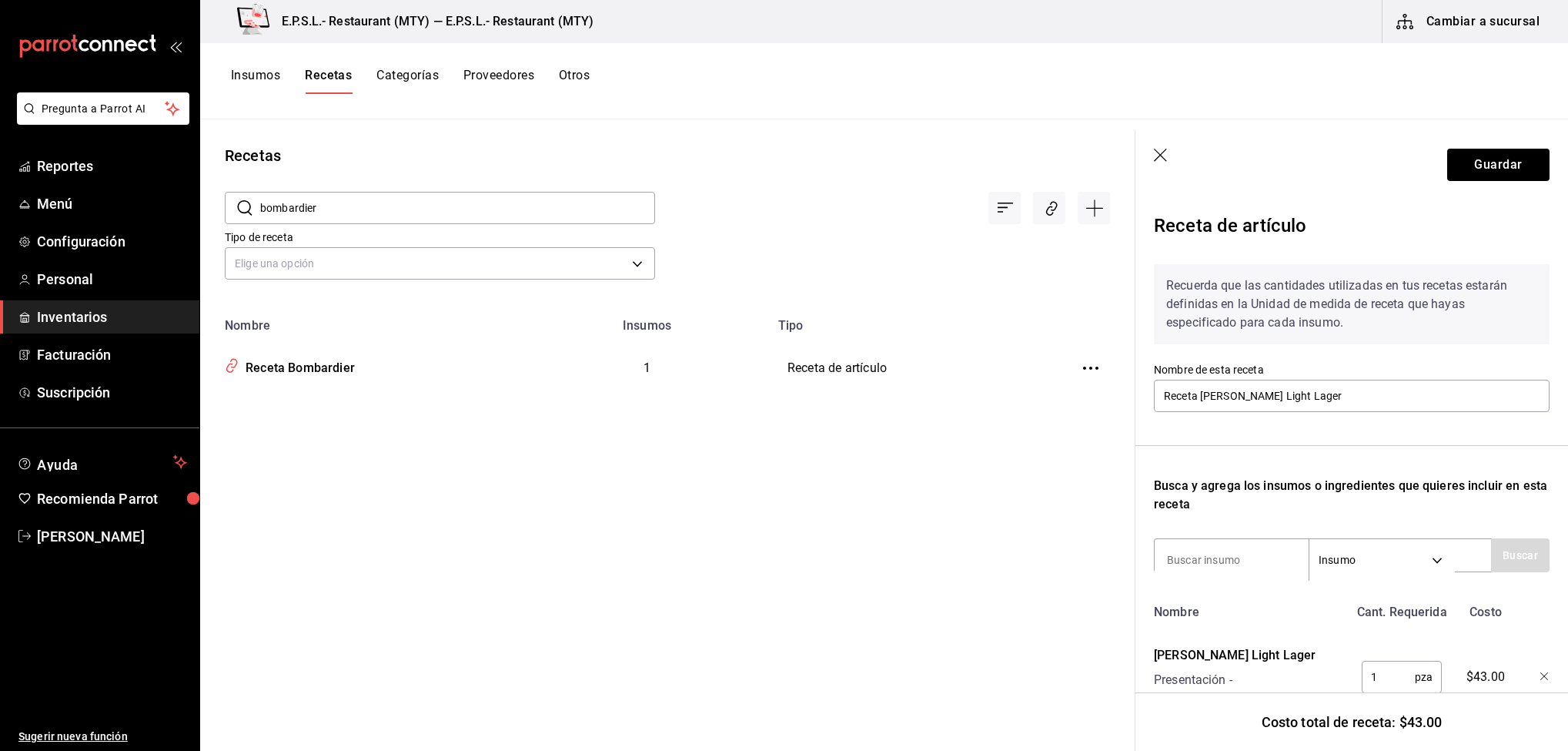 type on "bombardier" 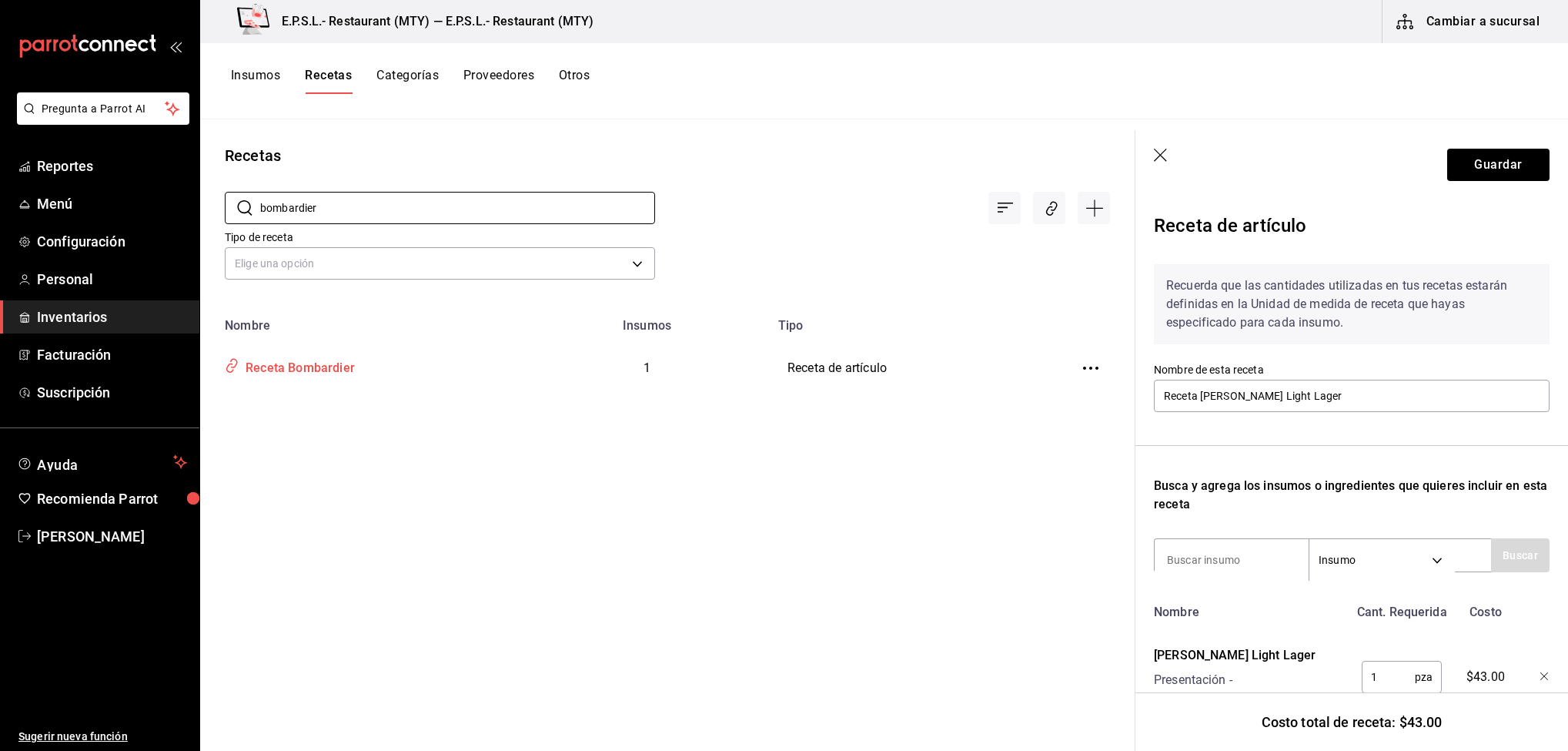 click on "Receta Bombardier" at bounding box center [363, 368] 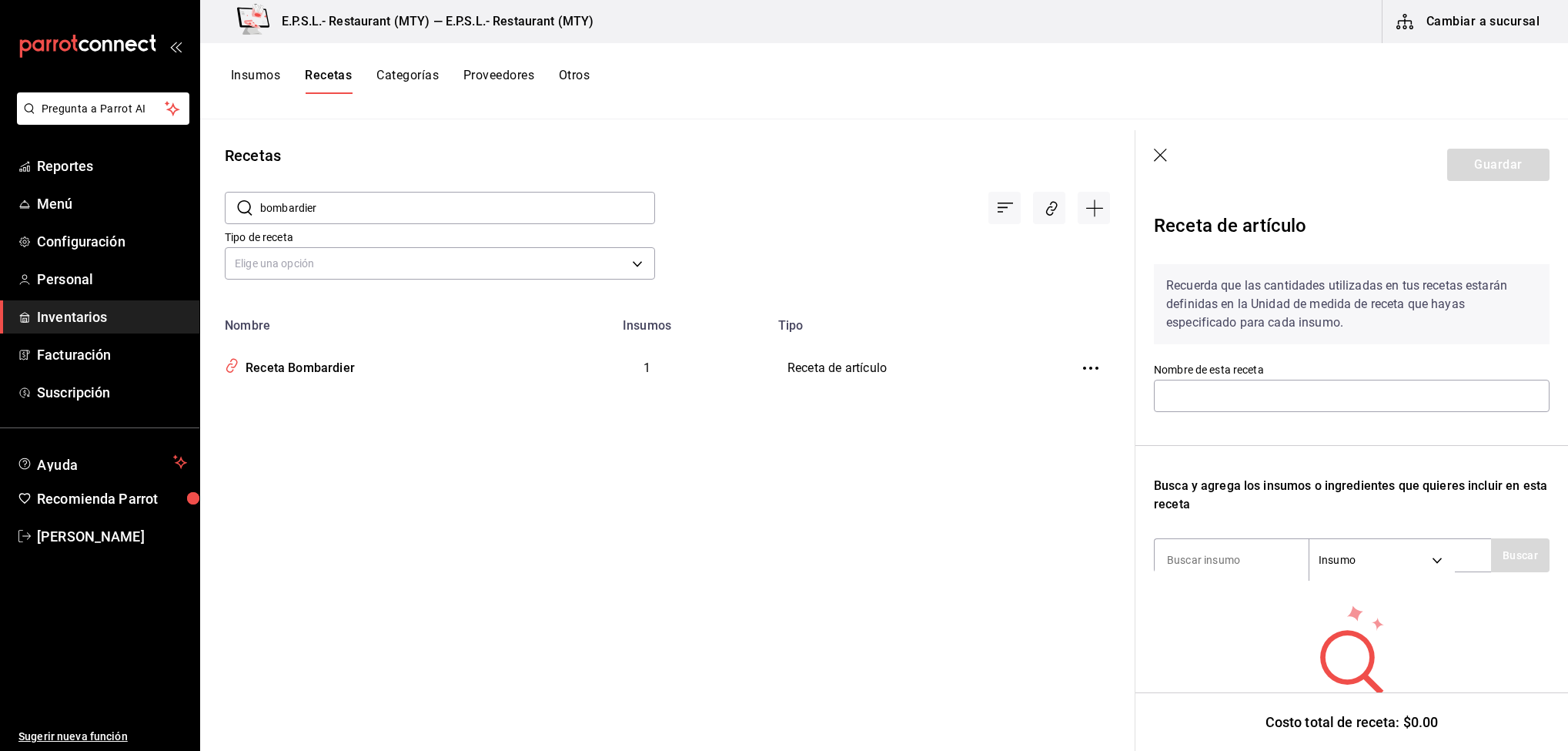 type on "Receta Bombardier" 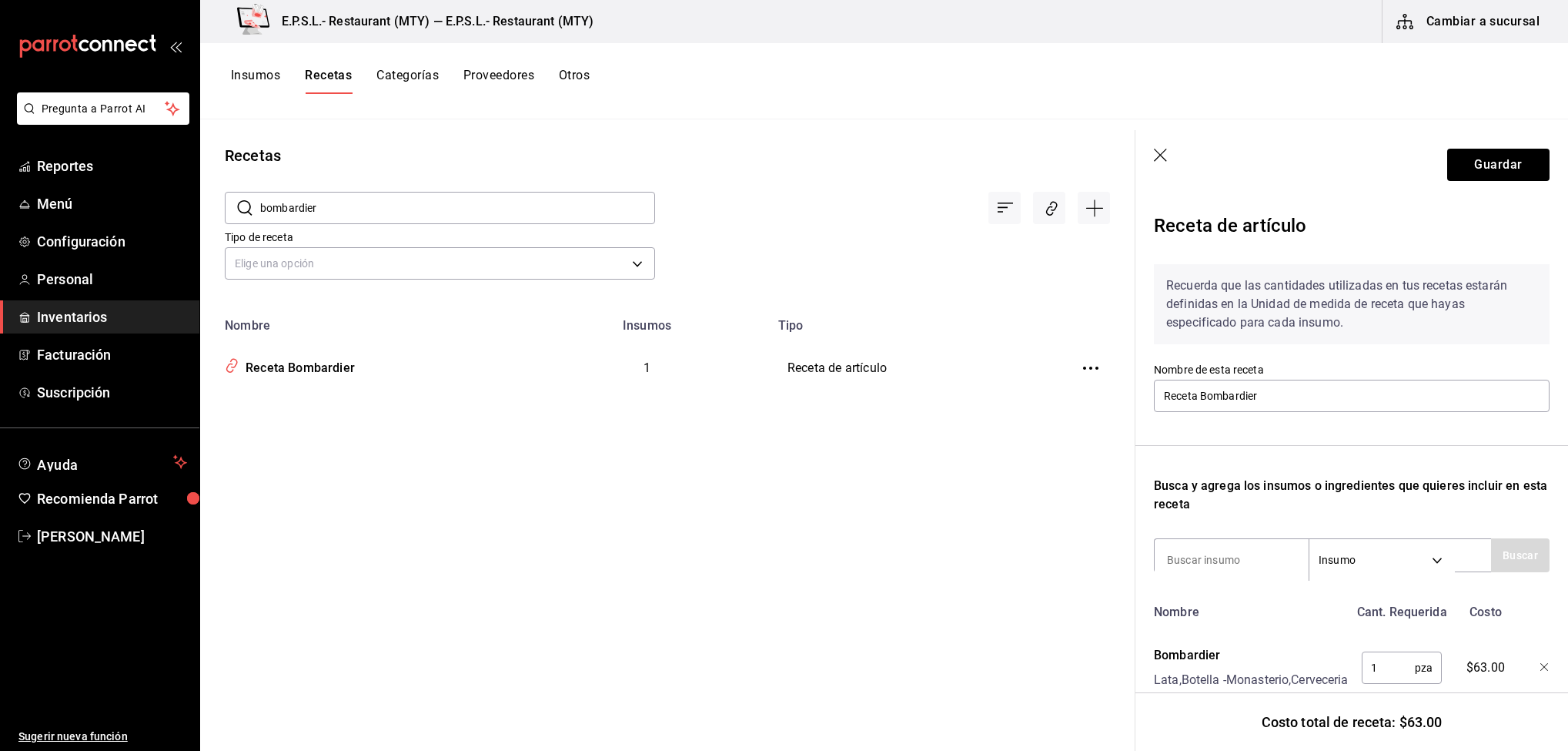 click on "bombardier" at bounding box center (457, 208) 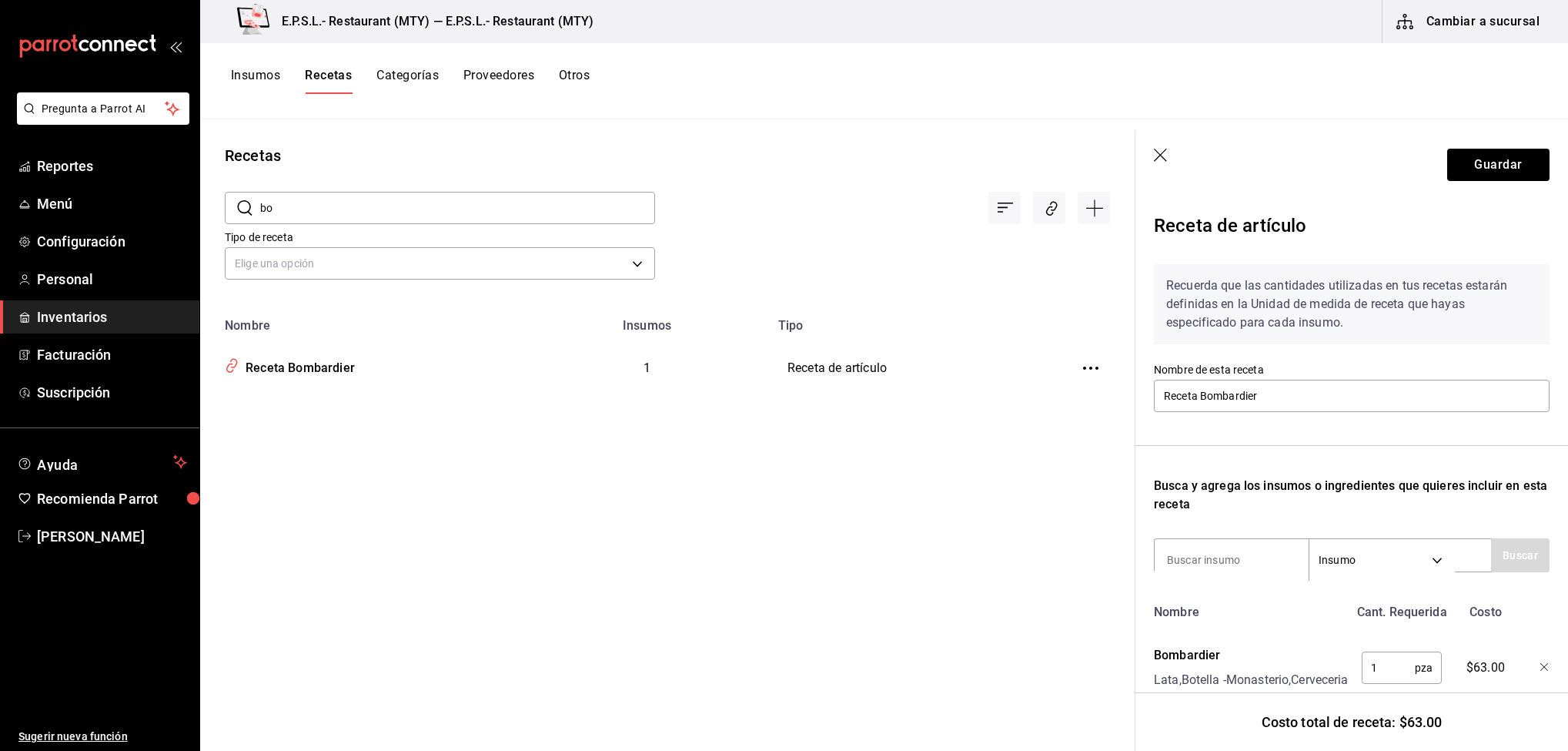 type on "b" 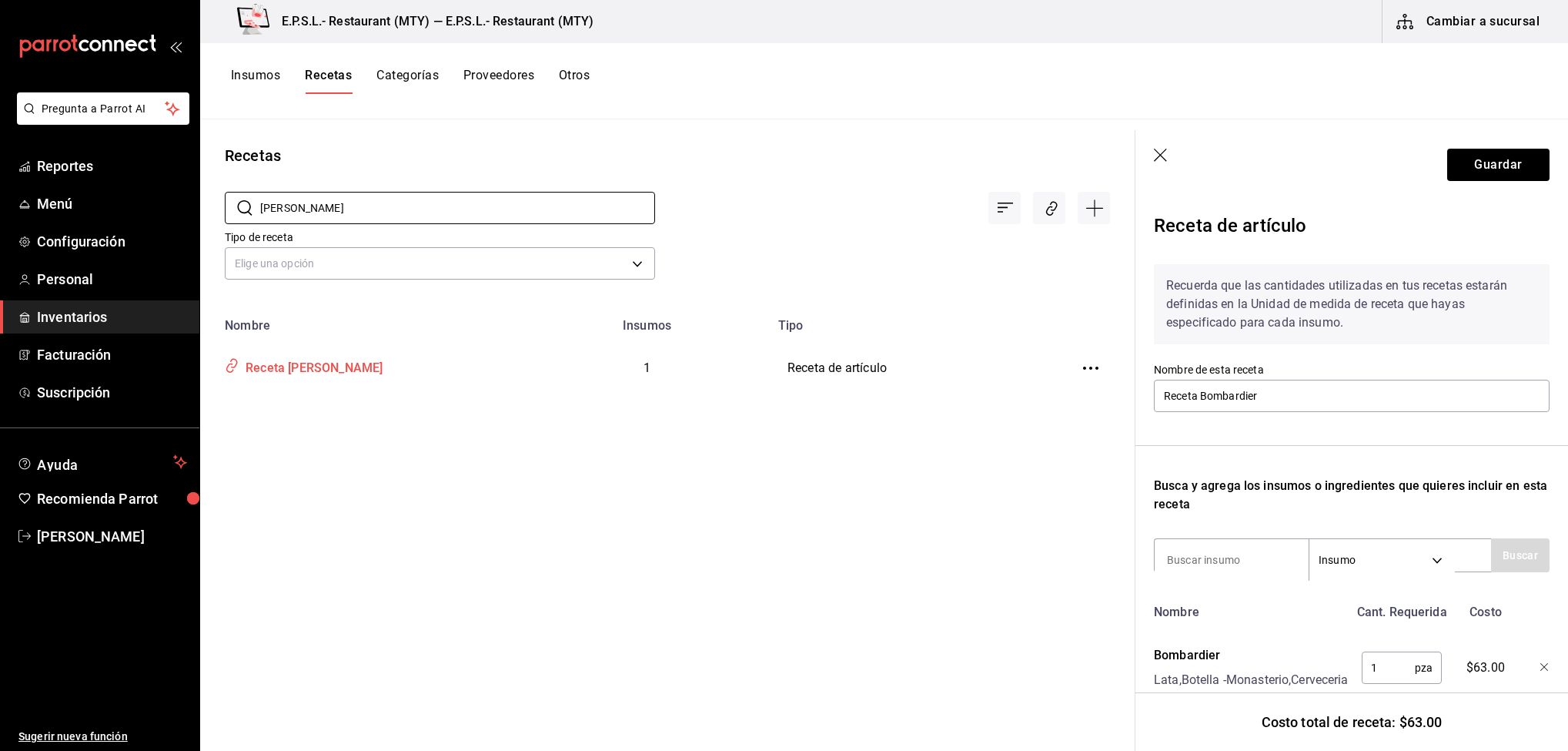 type on "carolus am" 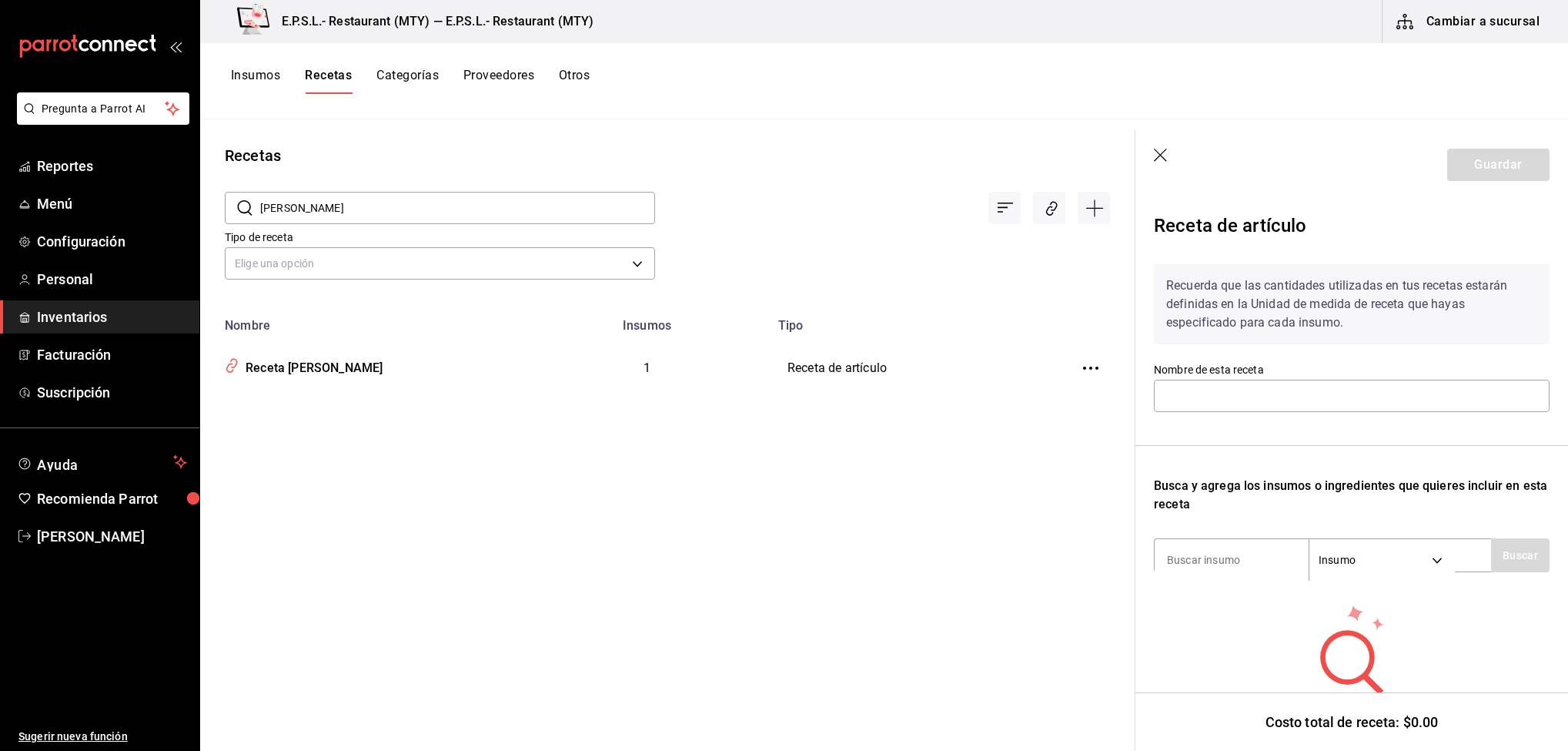 type on "Receta [PERSON_NAME]" 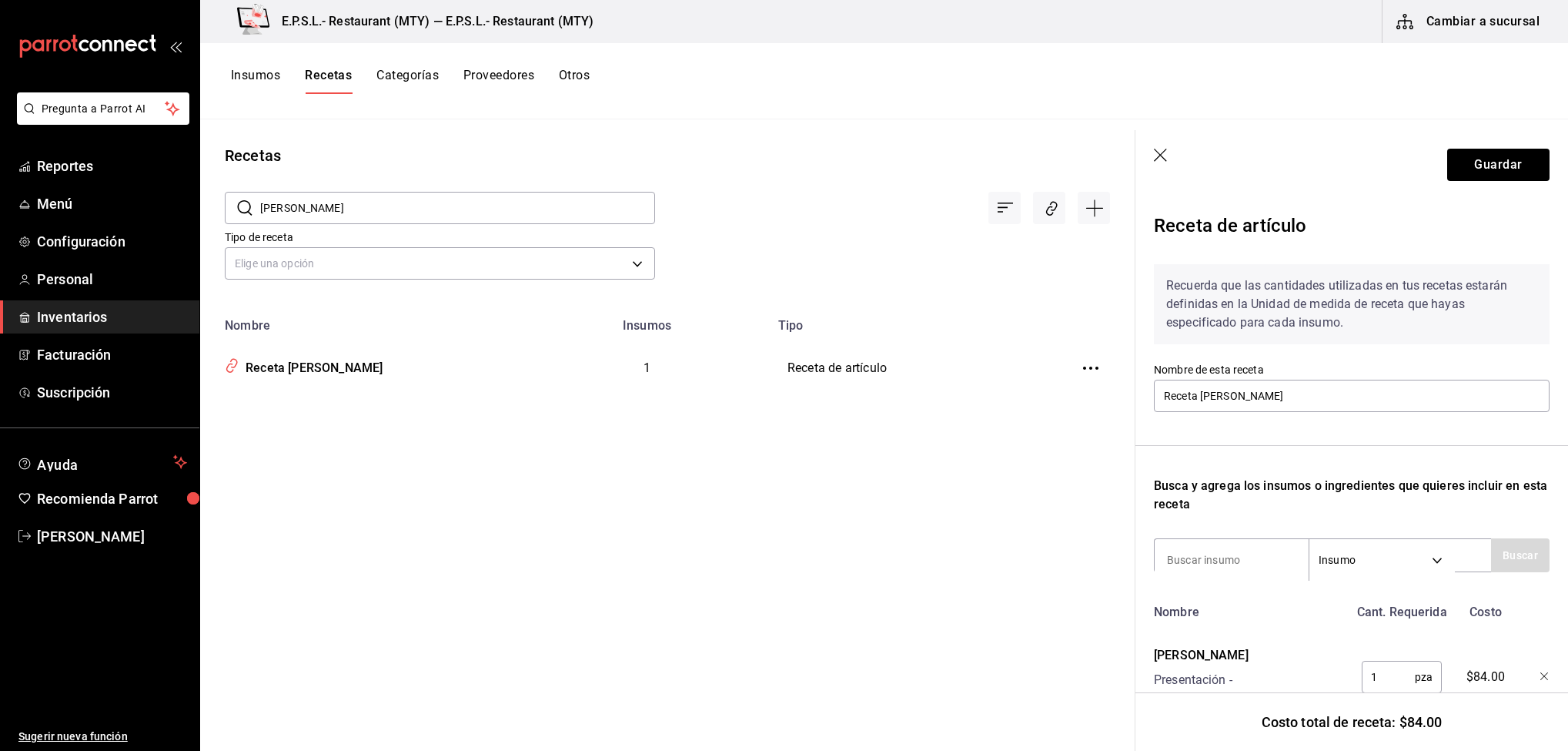 click on "carolus am" at bounding box center [457, 208] 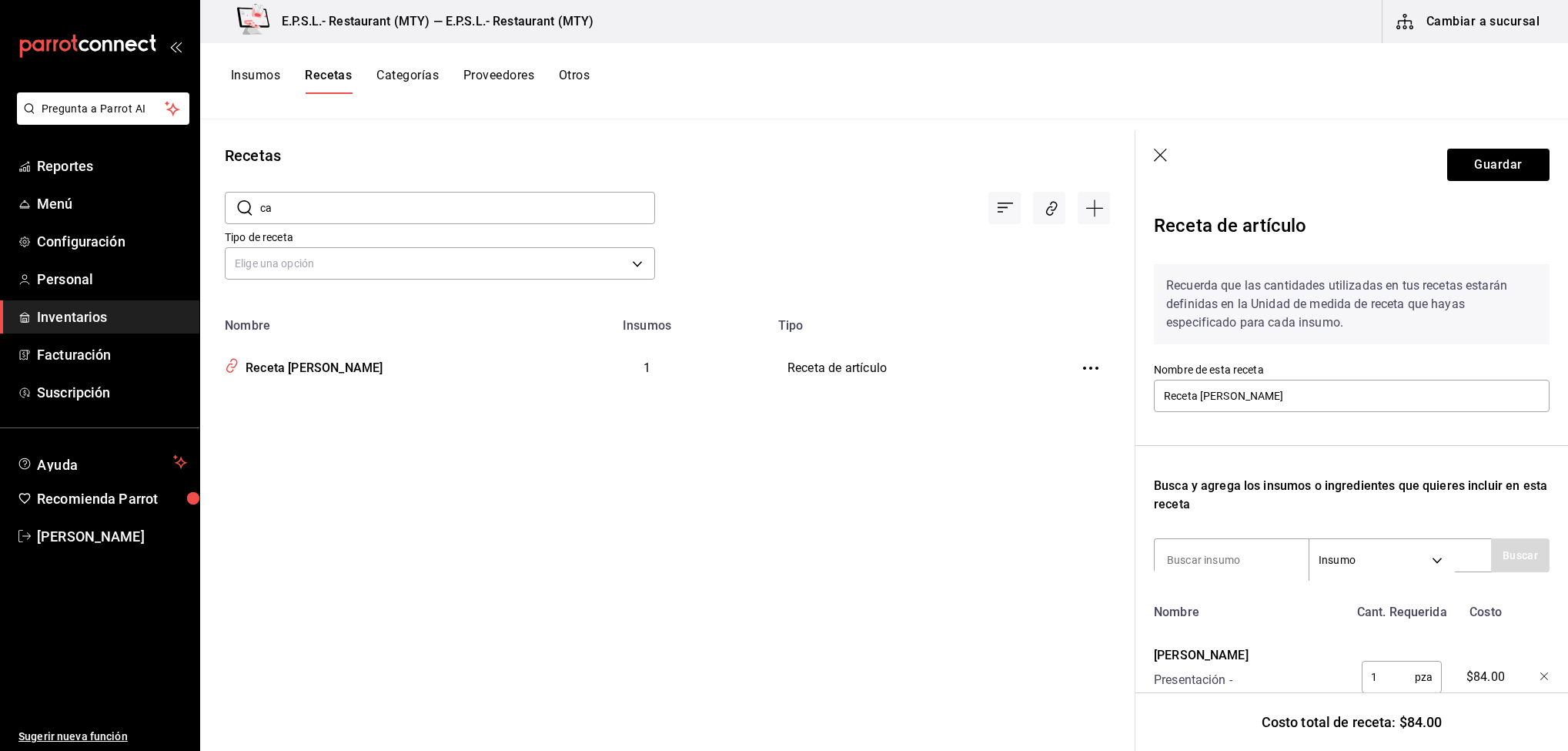type on "c" 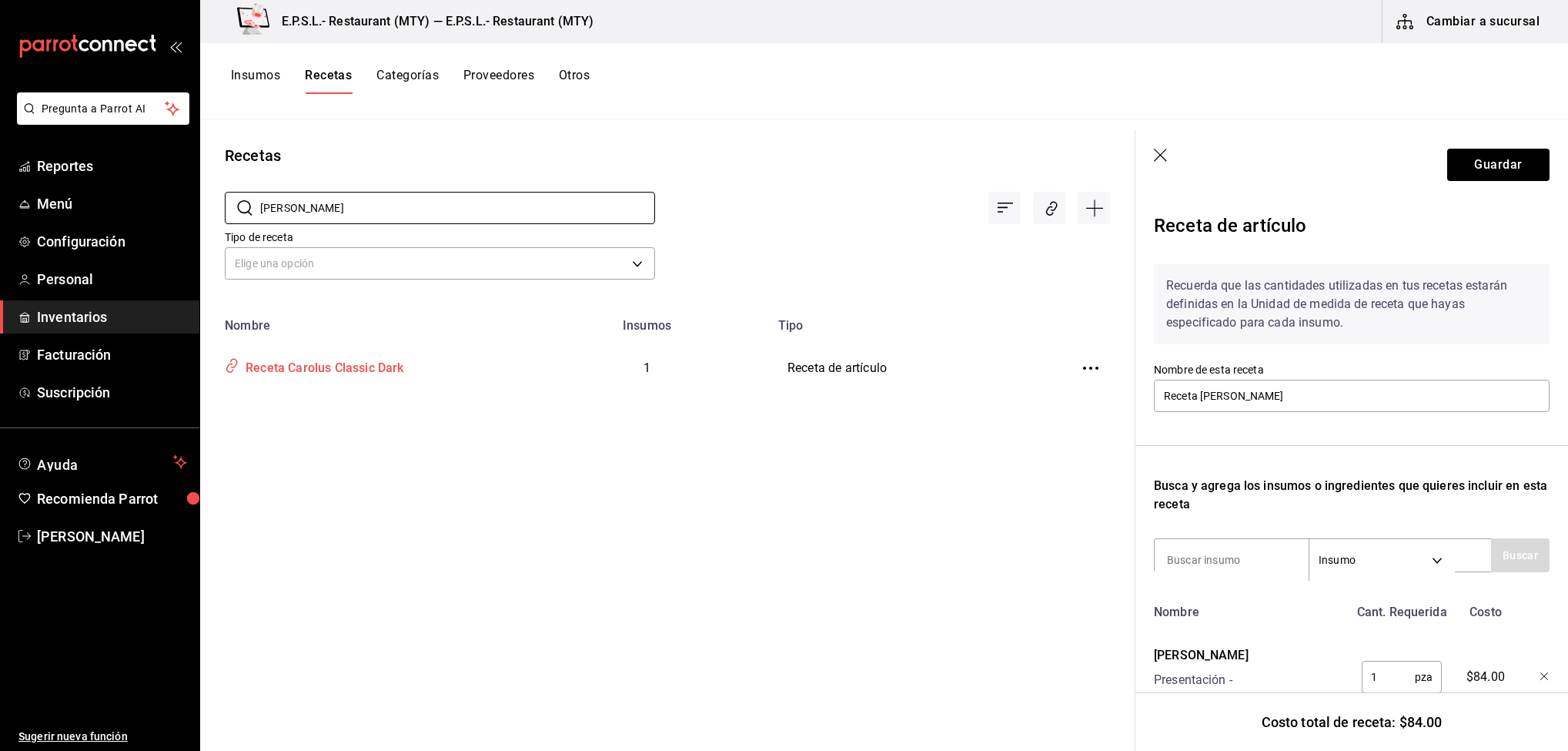 type on "carolus cl" 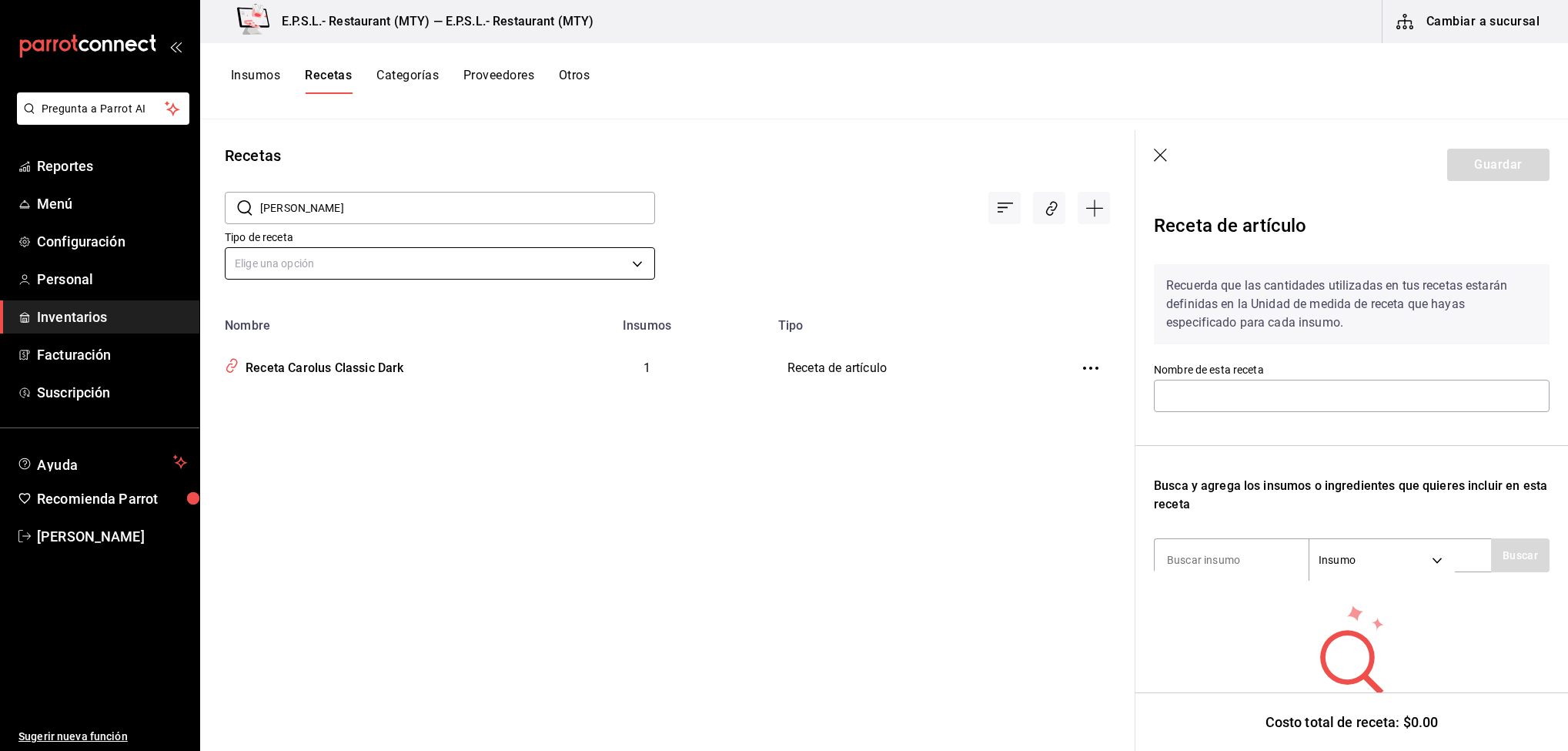 type on "Receta Carolus Classic Dark" 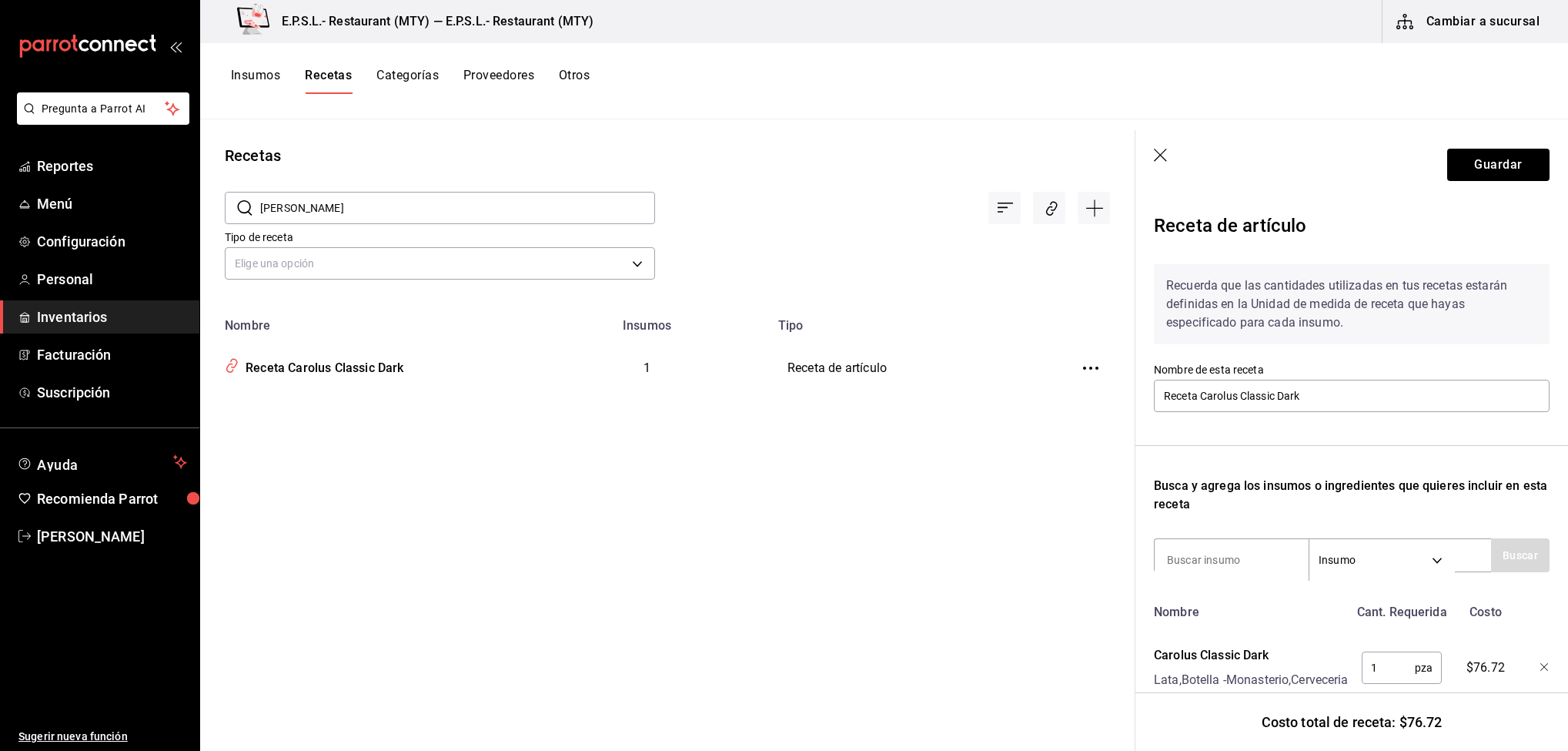 click on "carolus cl" at bounding box center [457, 208] 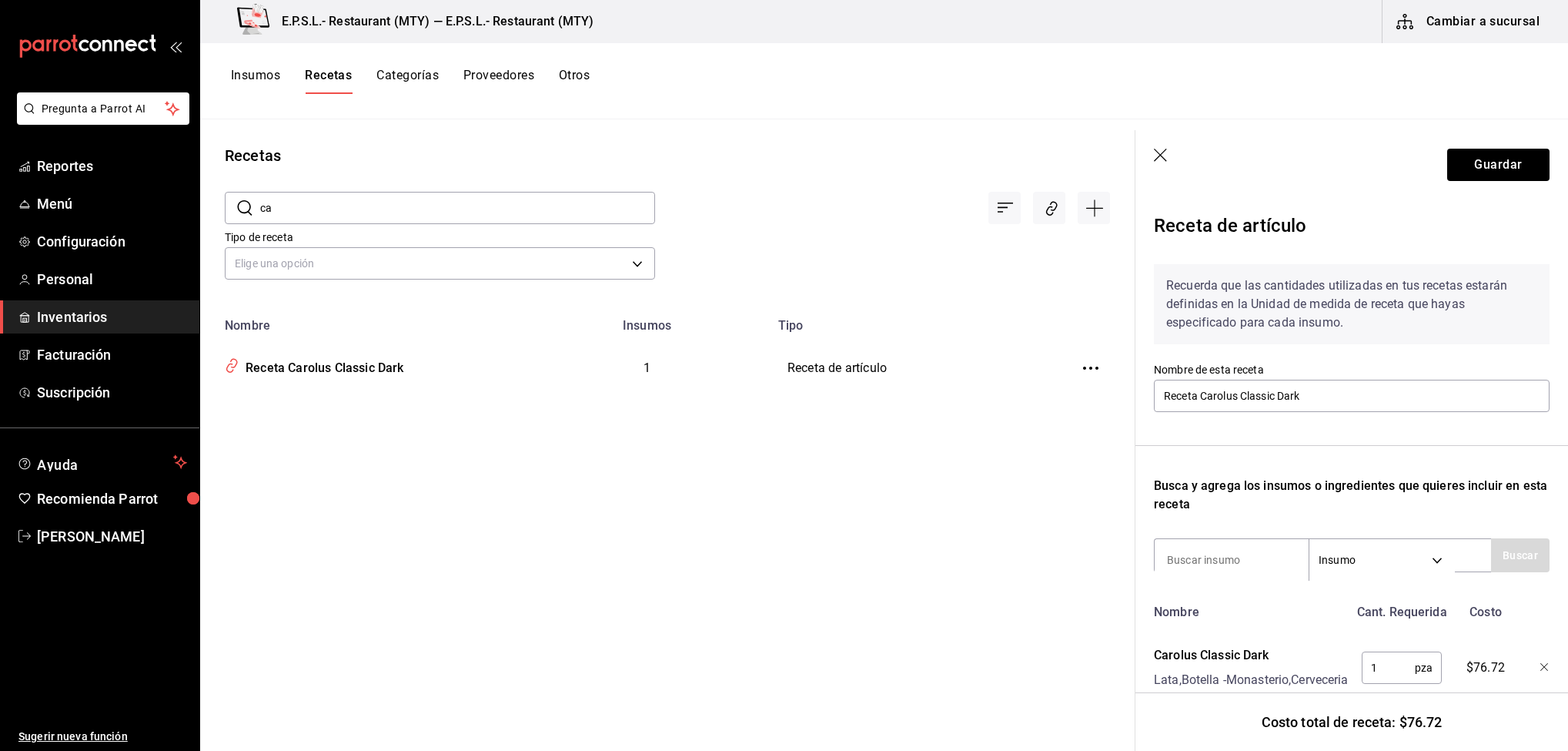 type on "c" 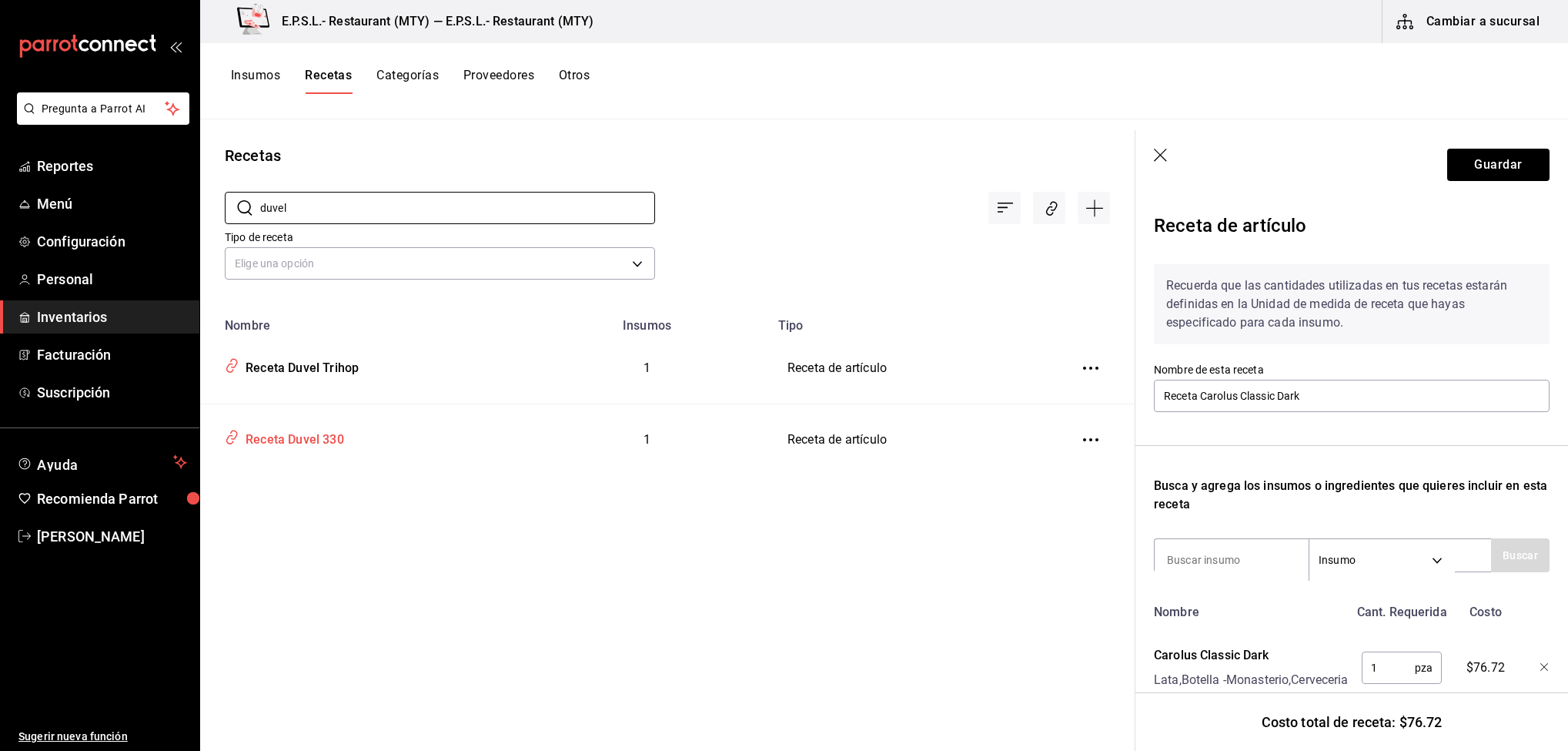 type on "duvel" 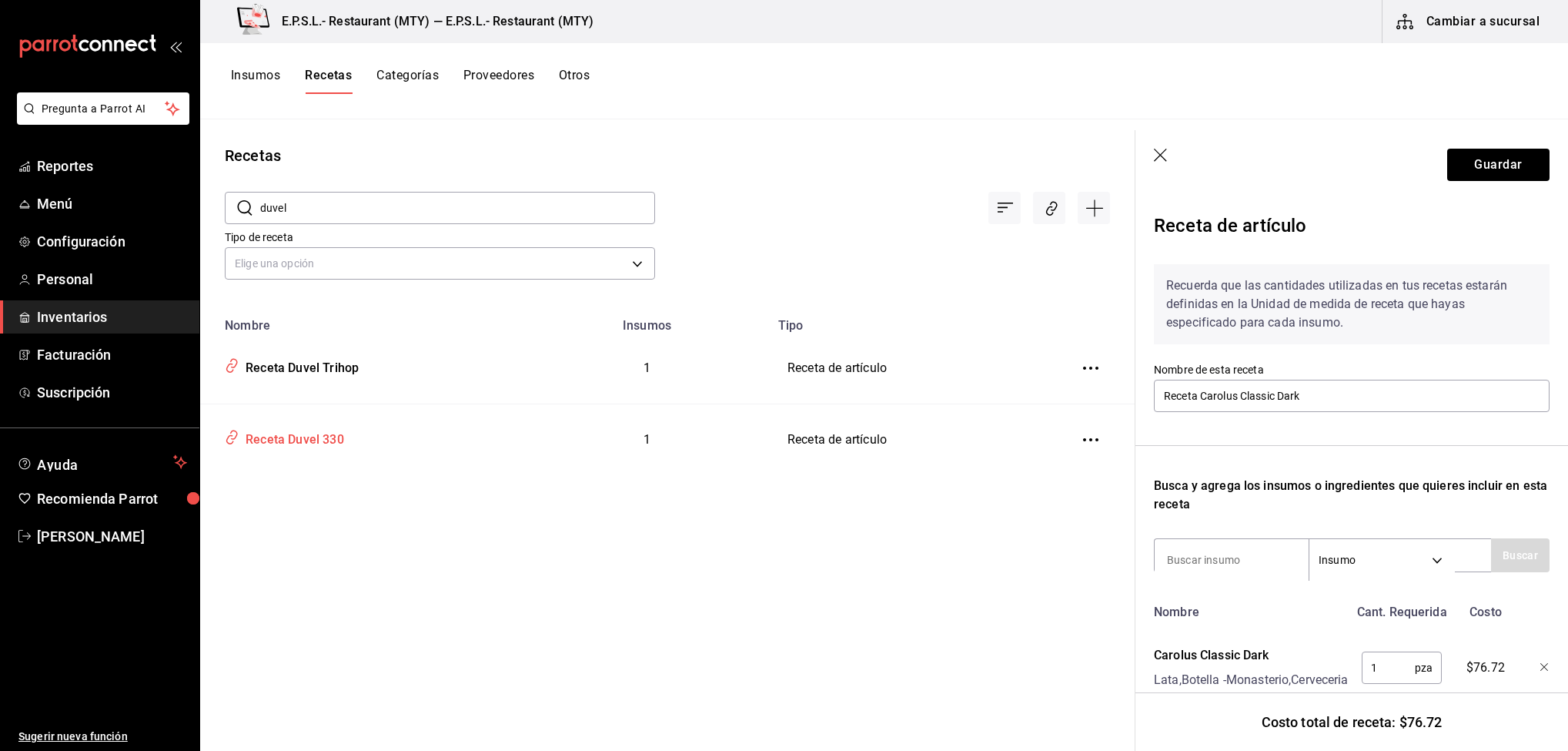 click on "Receta Duvel 330" at bounding box center [292, 437] 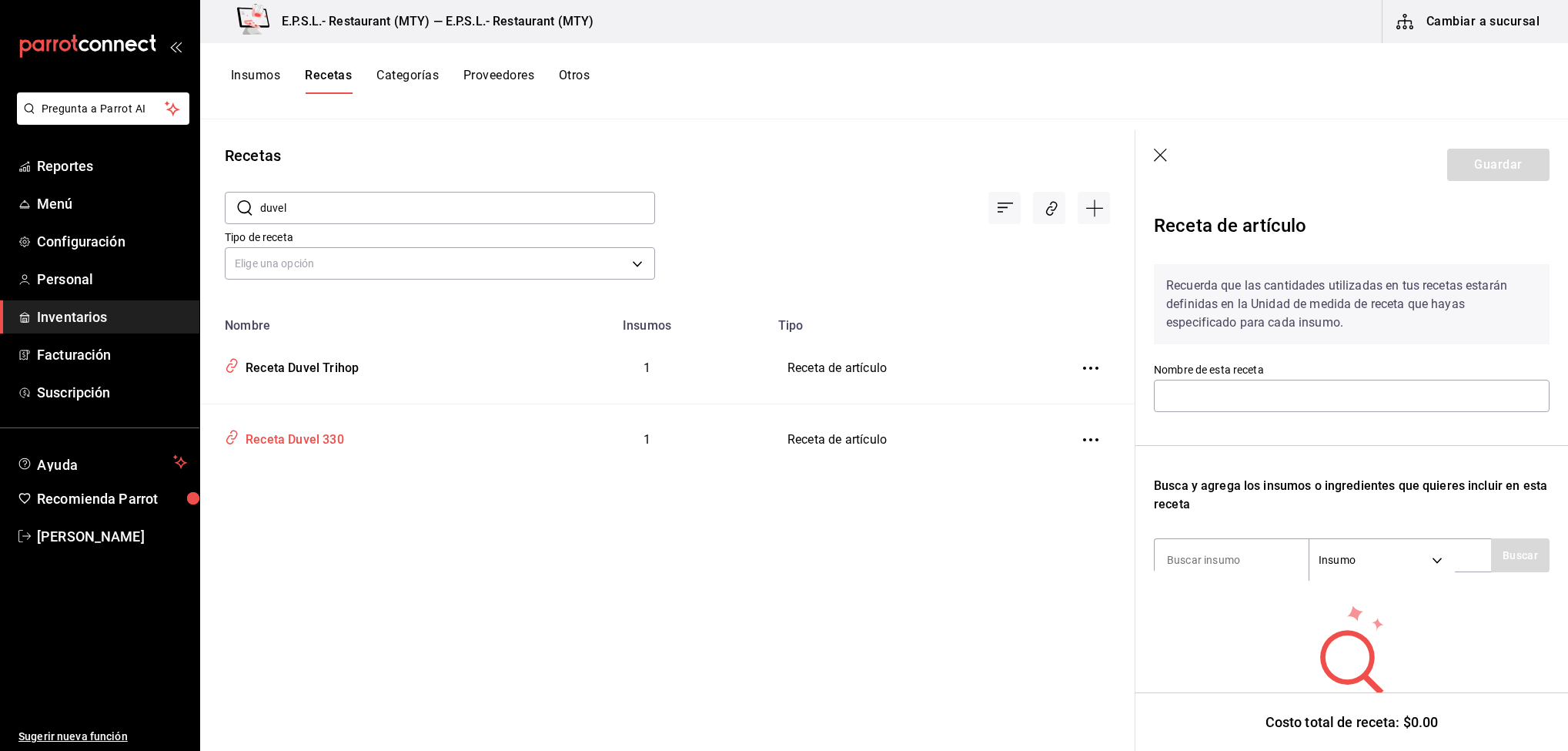 type on "Receta Duvel 330" 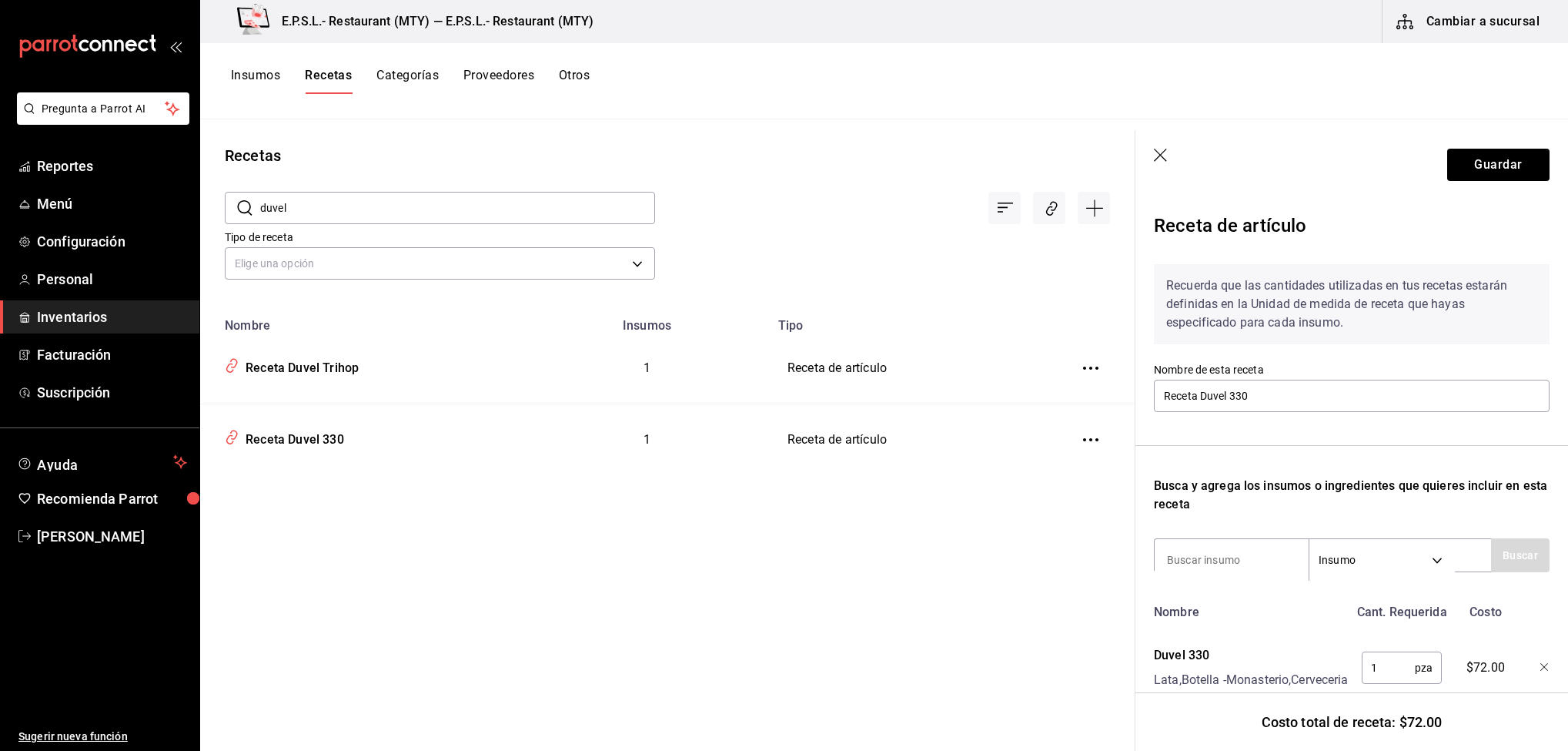 click on "duvel" at bounding box center (457, 208) 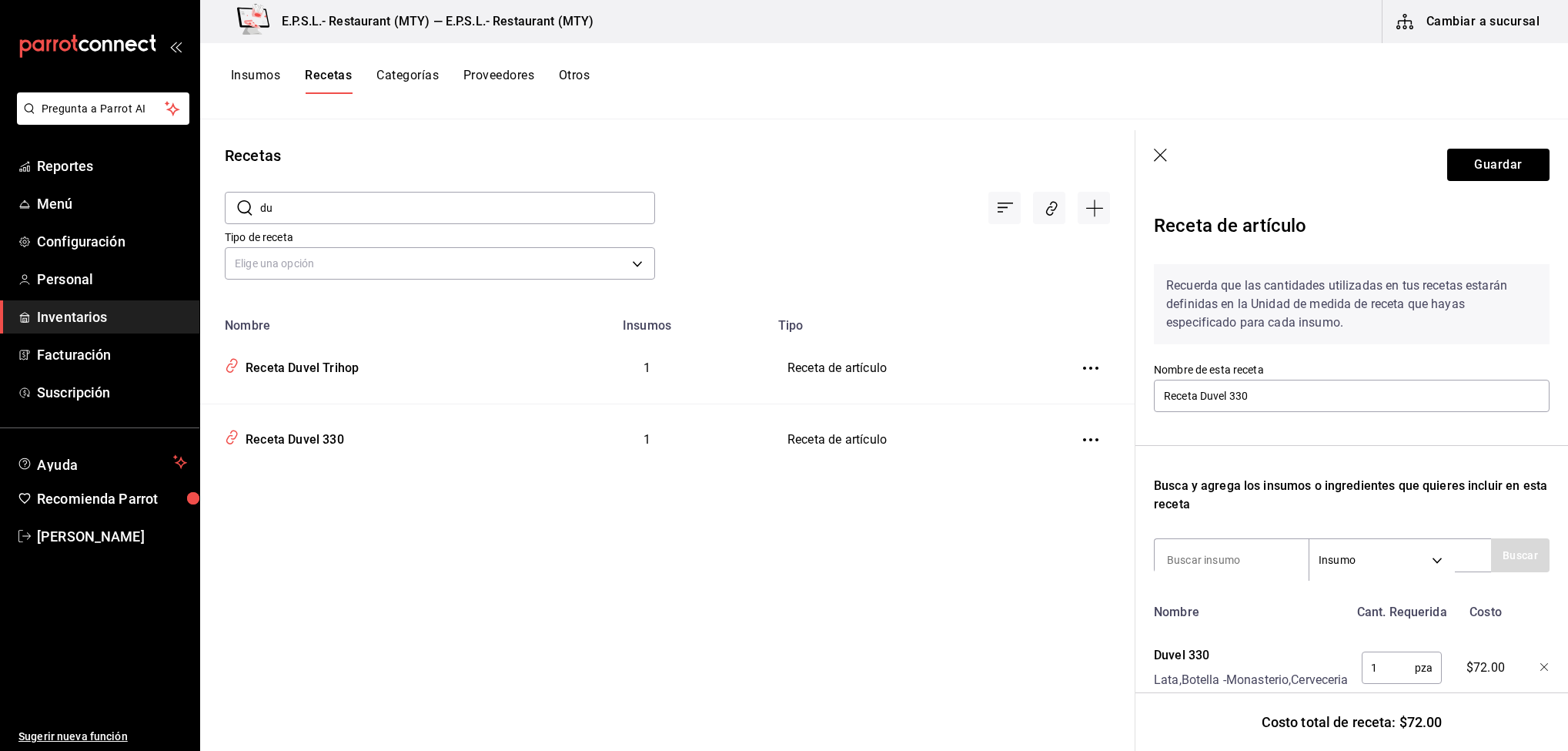 type on "d" 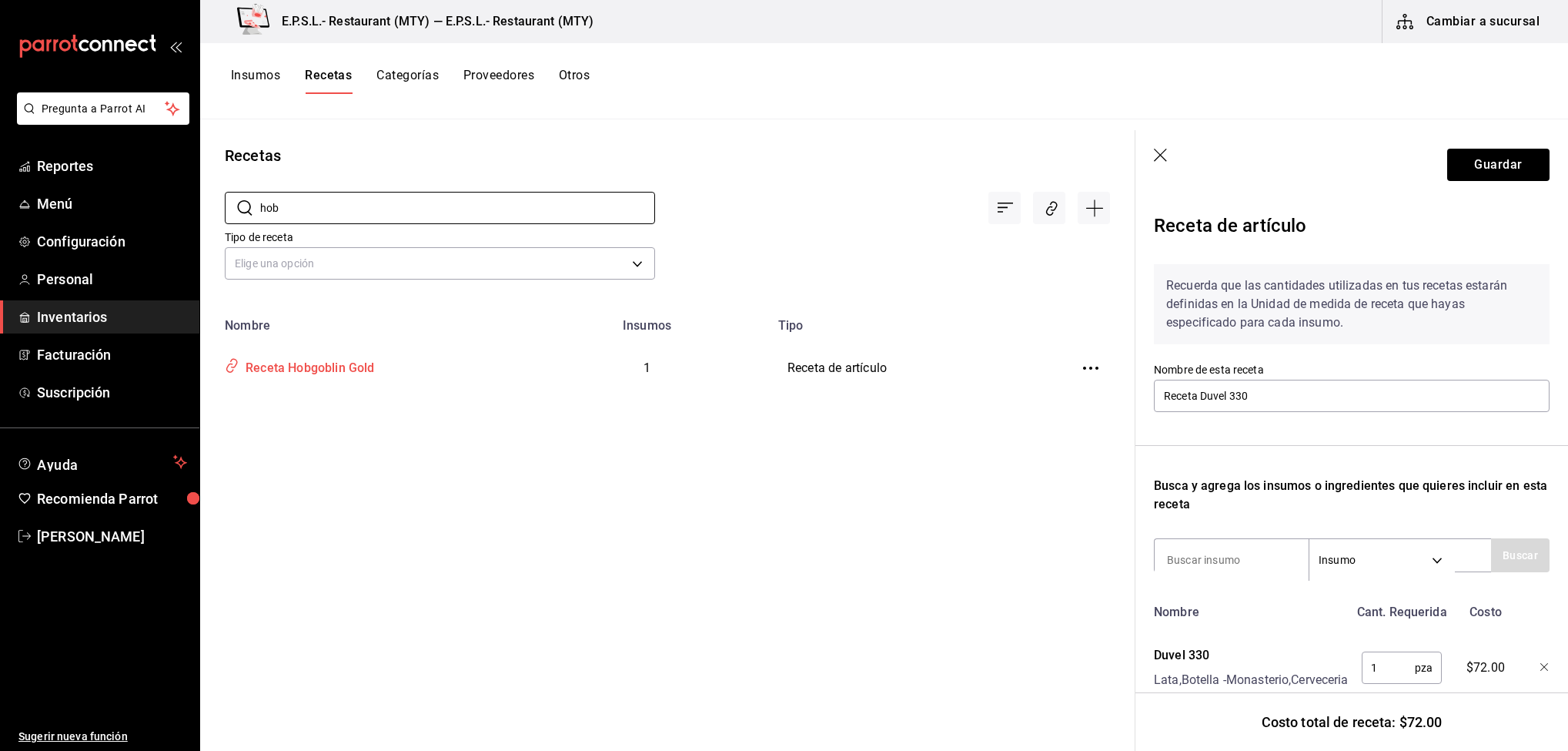 type on "hob" 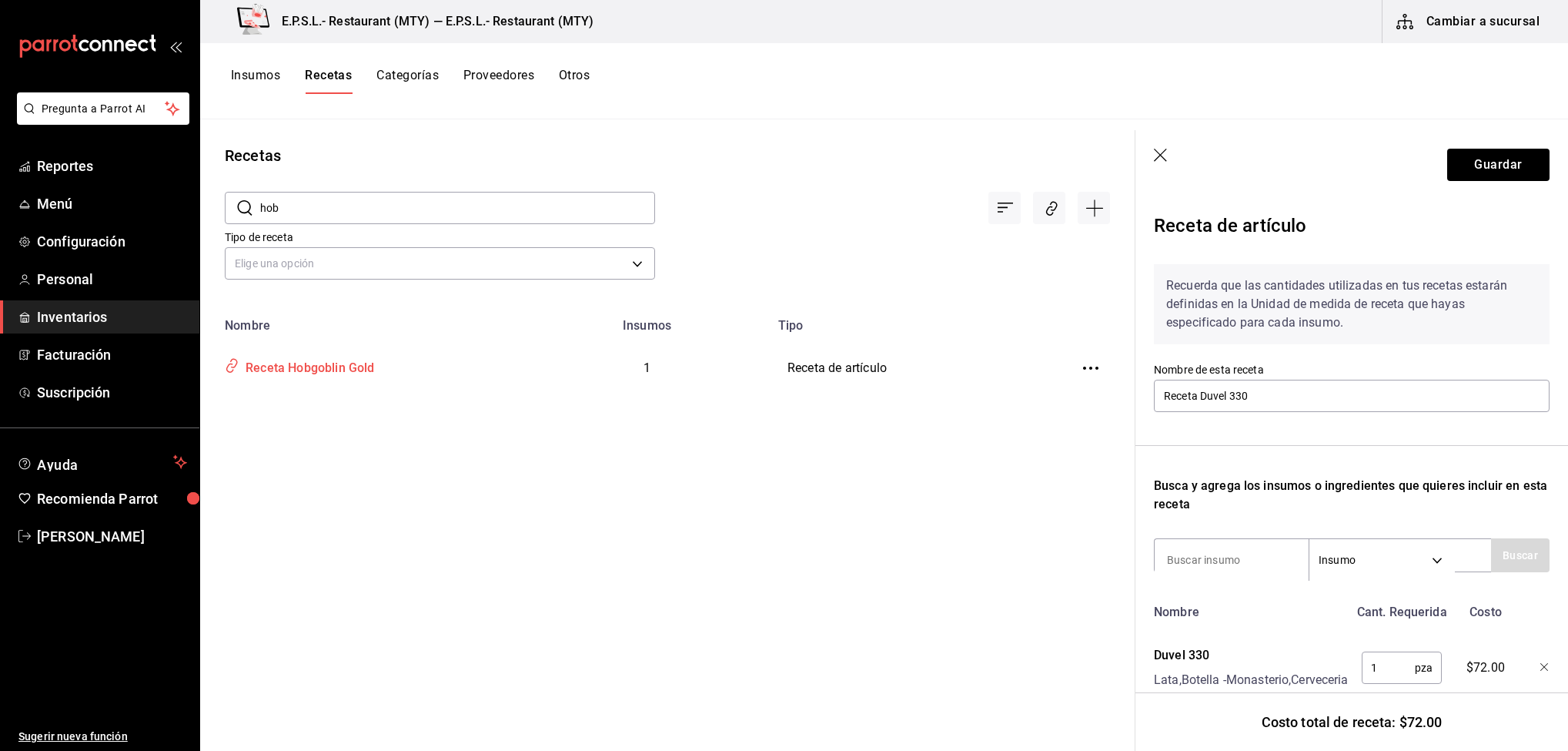 click on "Receta Hobgoblin Gold" at bounding box center (363, 368) 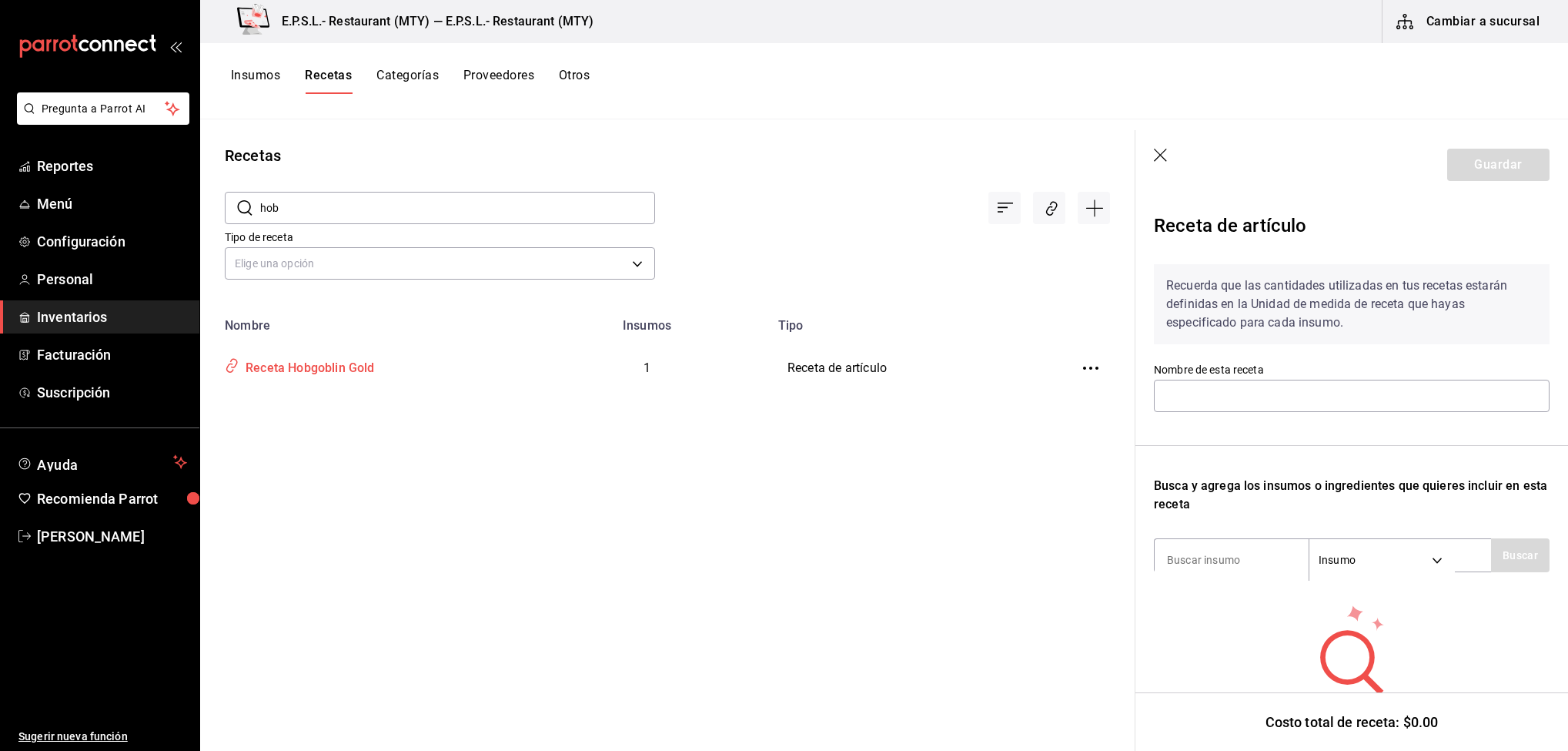 type on "Receta Hobgoblin Gold" 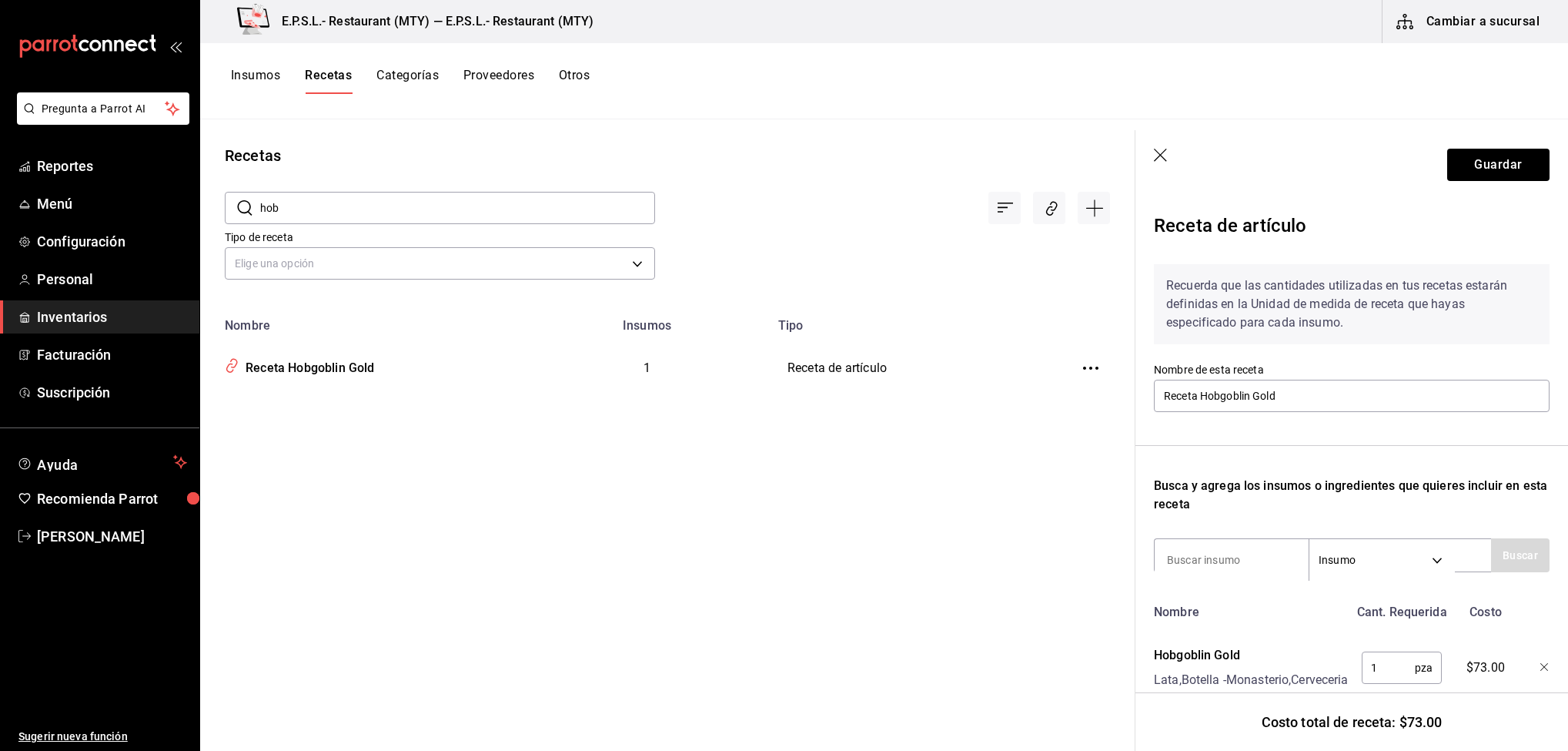 click on "hob" at bounding box center [457, 208] 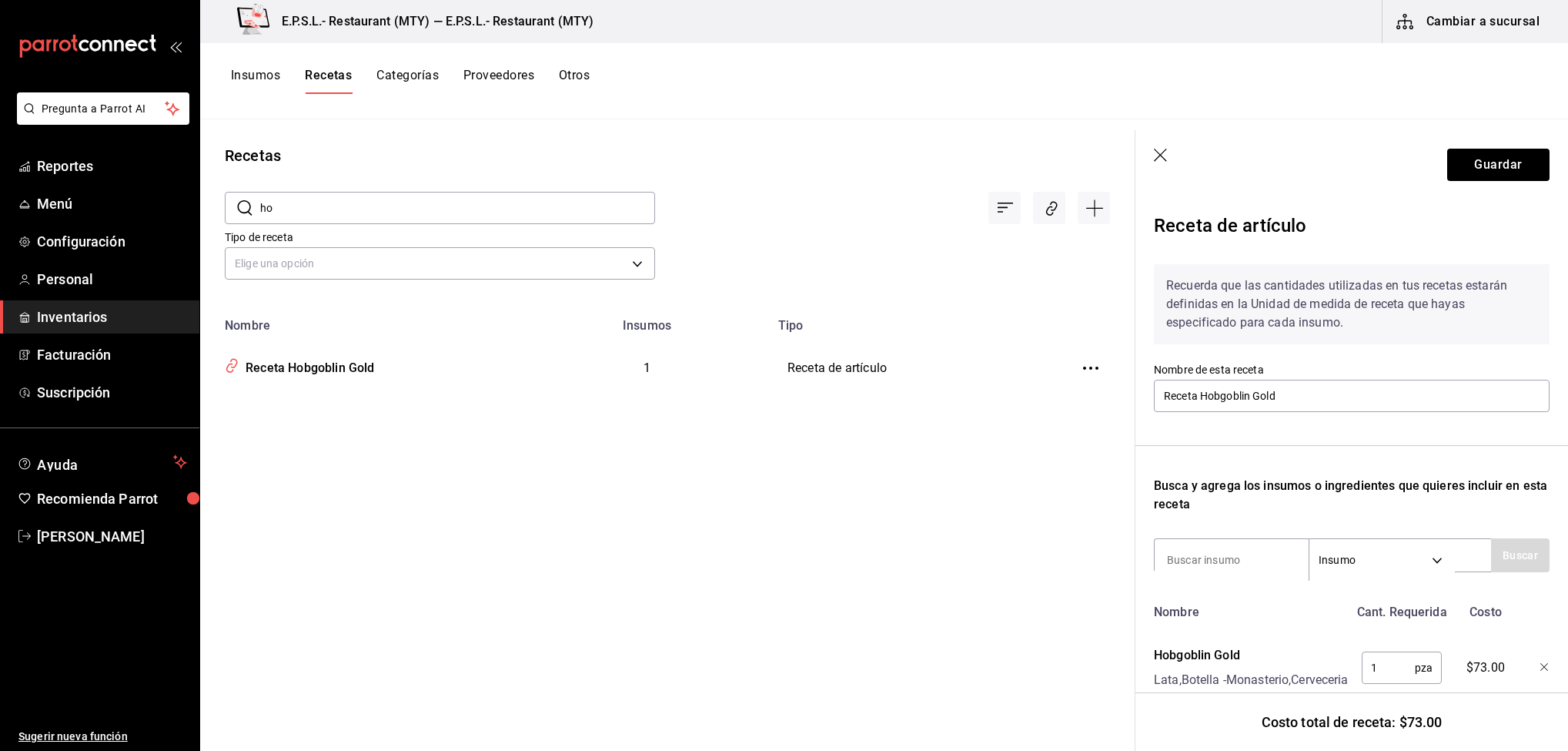 type on "h" 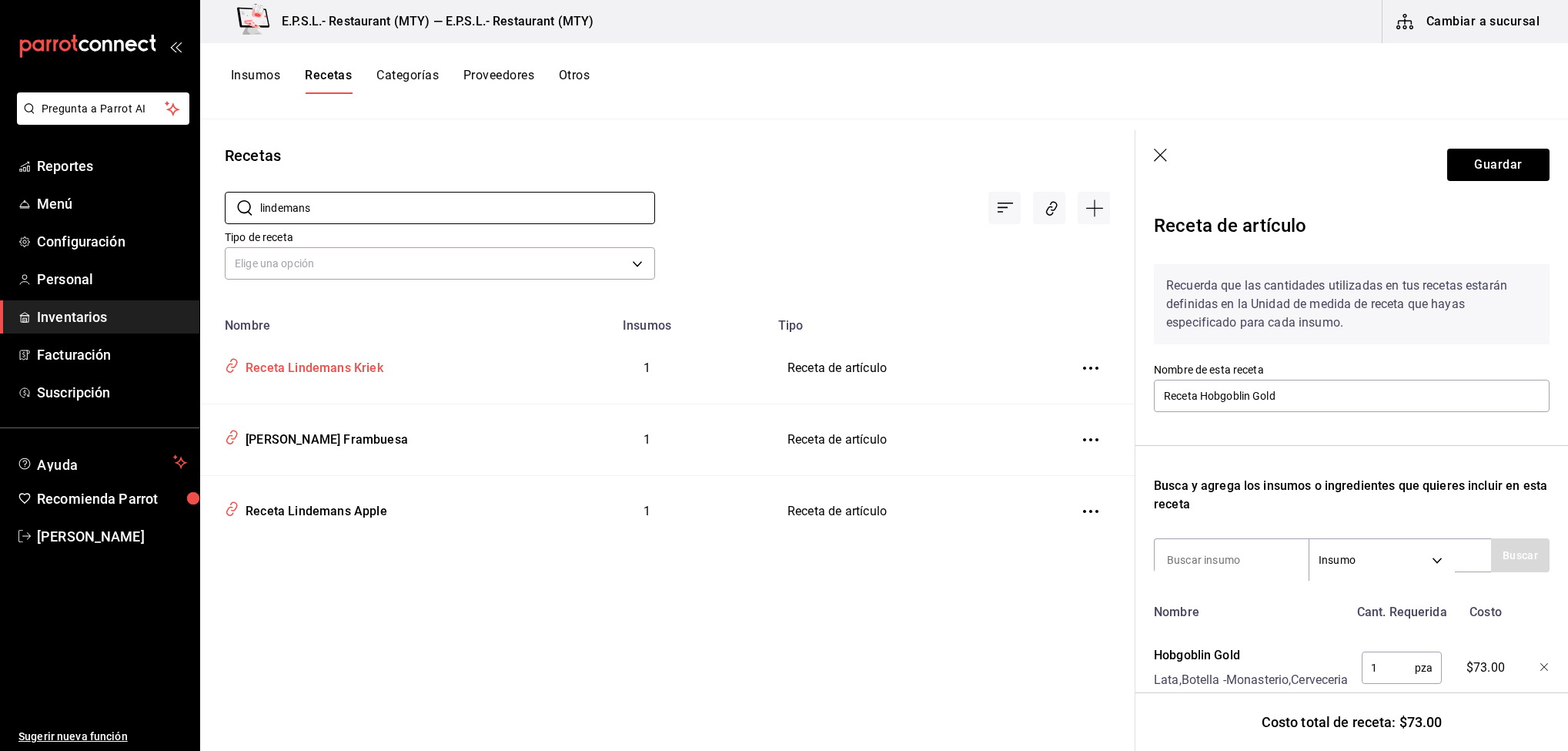 type on "lindemans" 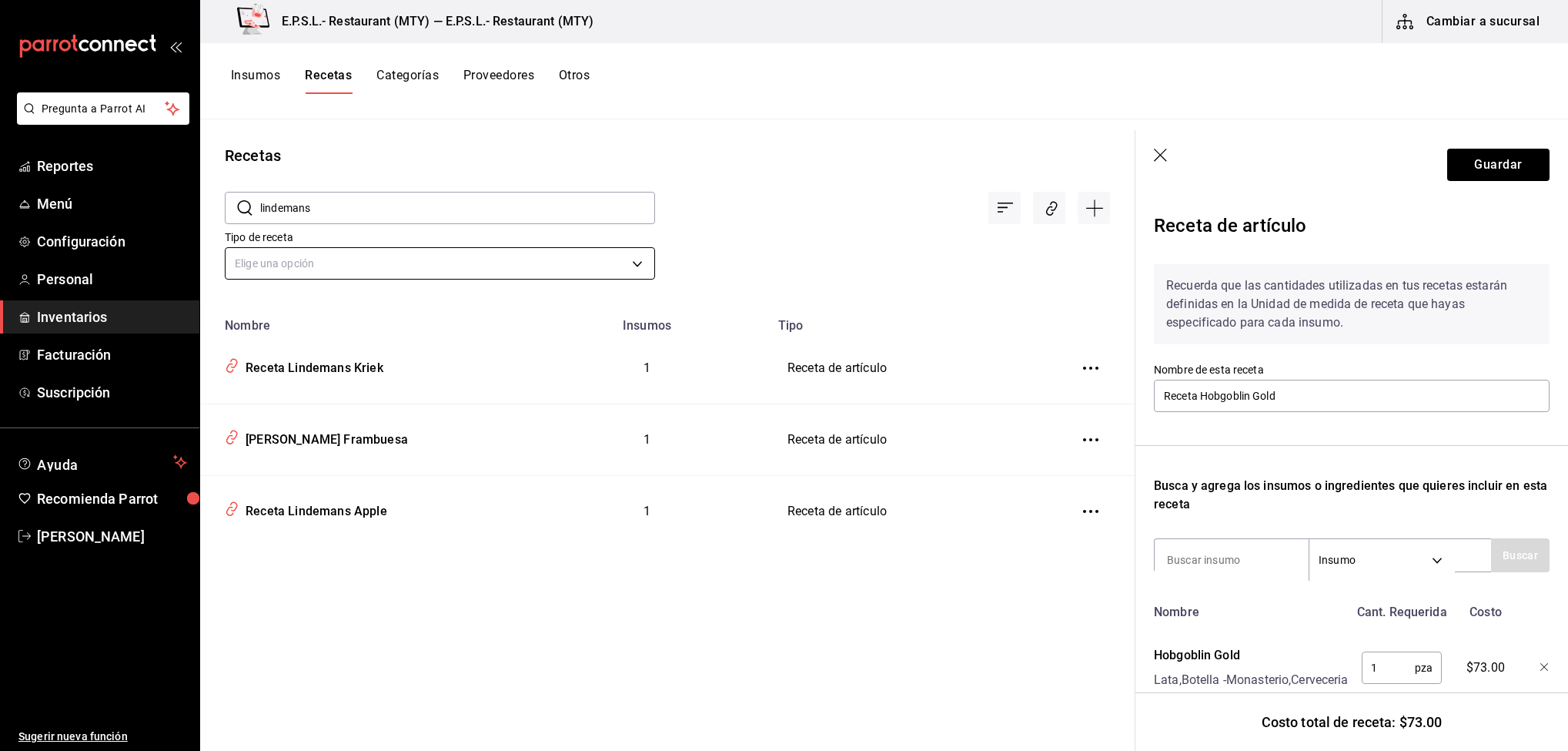 drag, startPoint x: 321, startPoint y: 349, endPoint x: 300, endPoint y: 271, distance: 80.77747 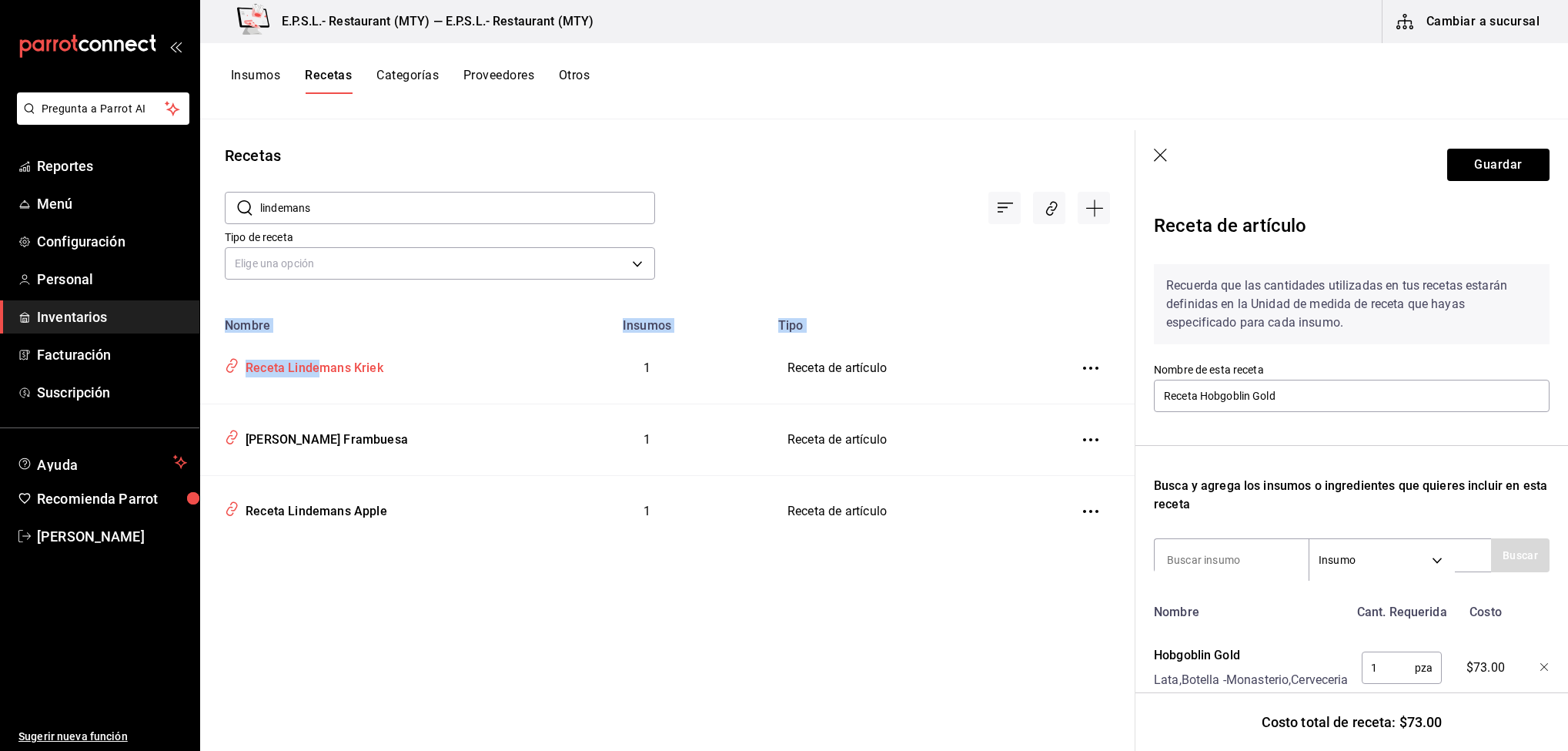 drag, startPoint x: 300, startPoint y: 271, endPoint x: 315, endPoint y: 363, distance: 93.21481 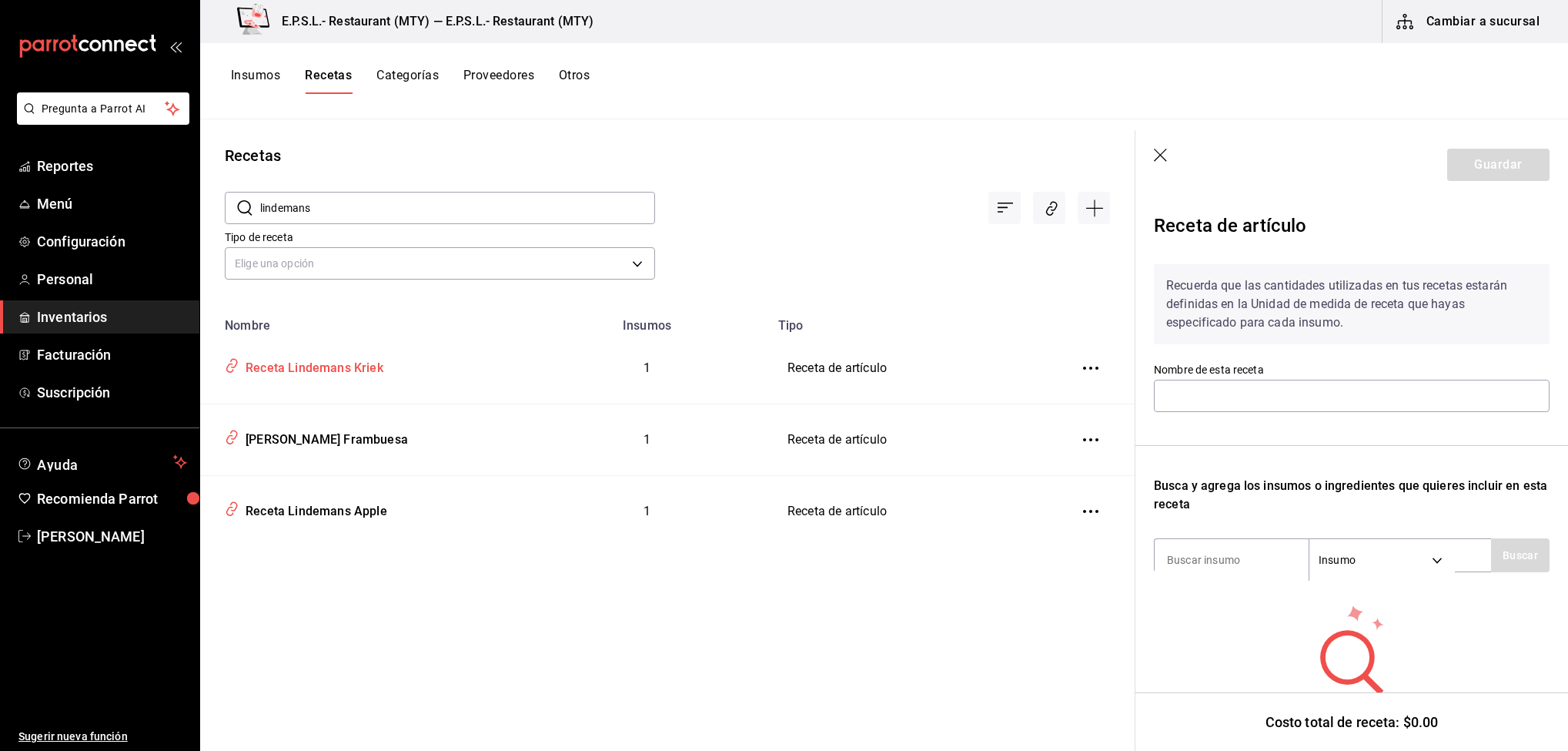 type on "Receta Lindemans Kriek" 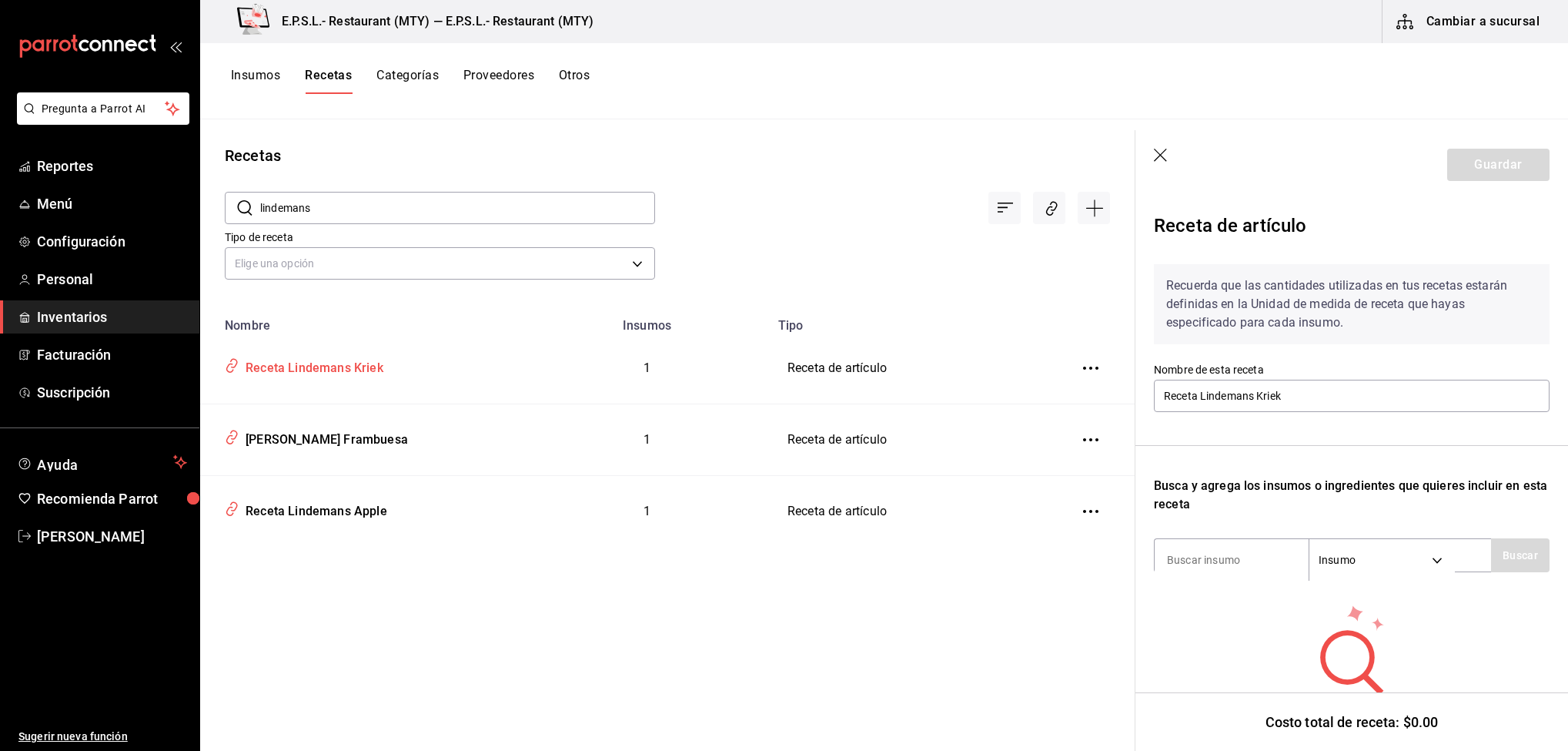 click on "Receta Lindemans Kriek" at bounding box center (311, 365) 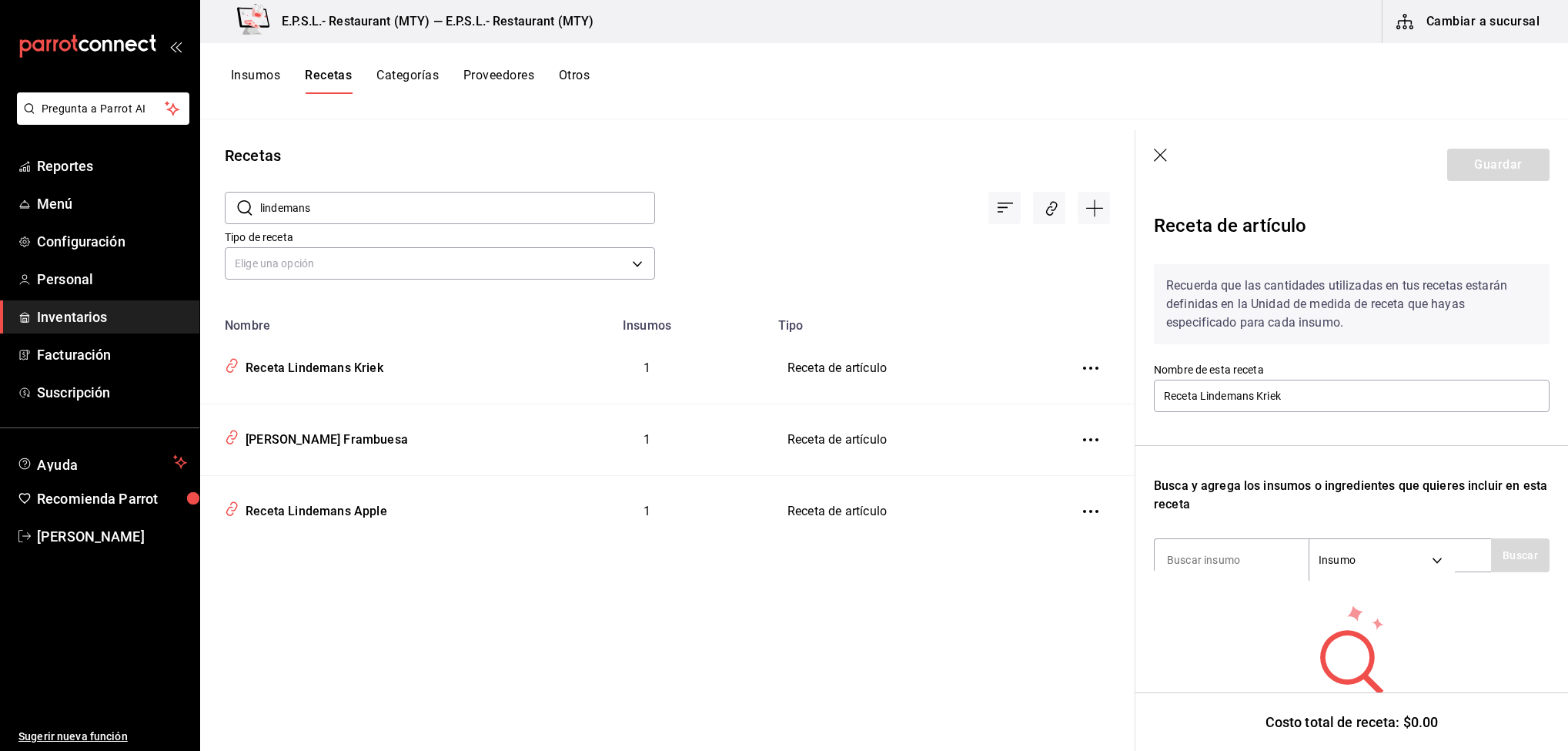 click on "lindemans" at bounding box center [457, 208] 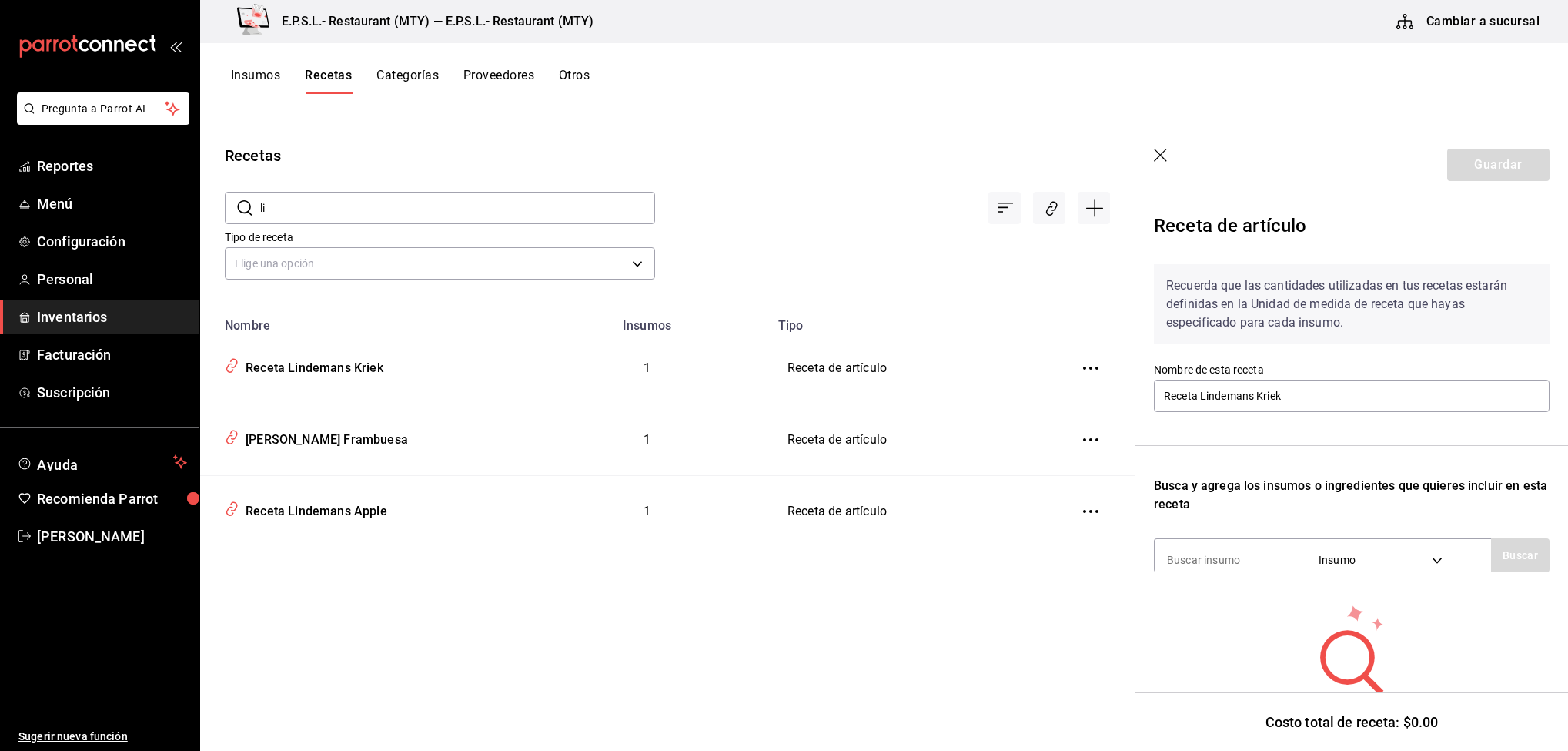 type on "l" 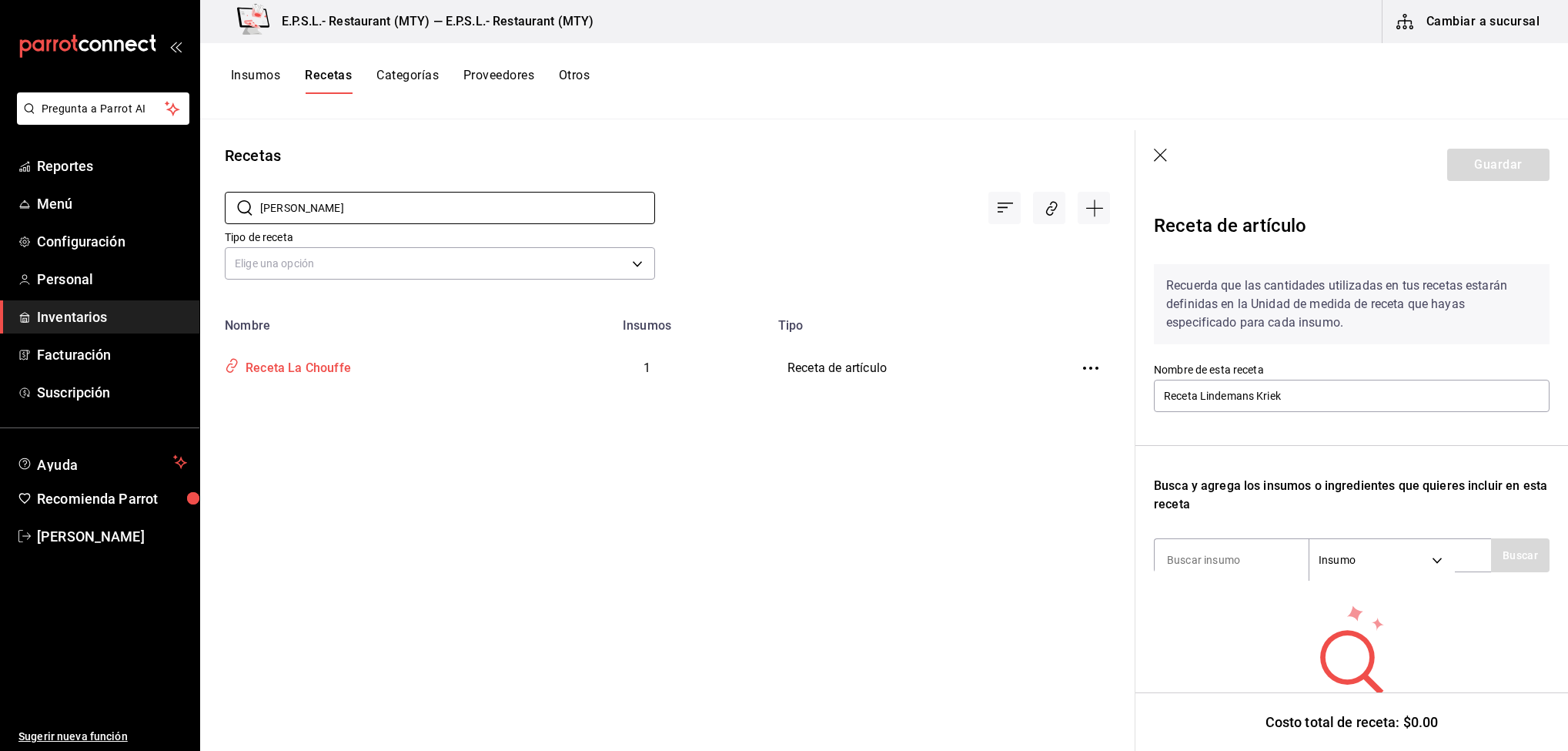 type on "la chou" 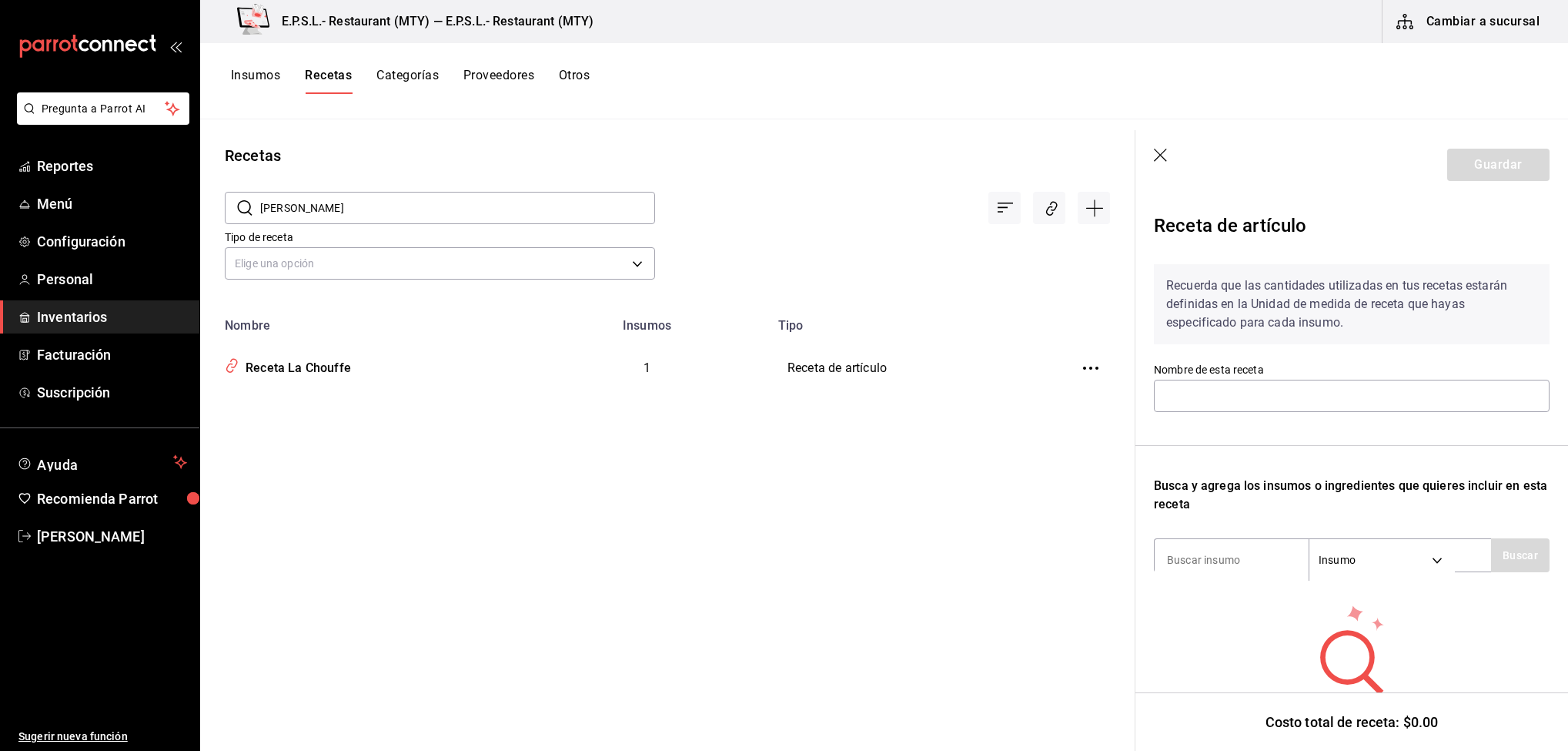 click on "la chou" at bounding box center (457, 208) 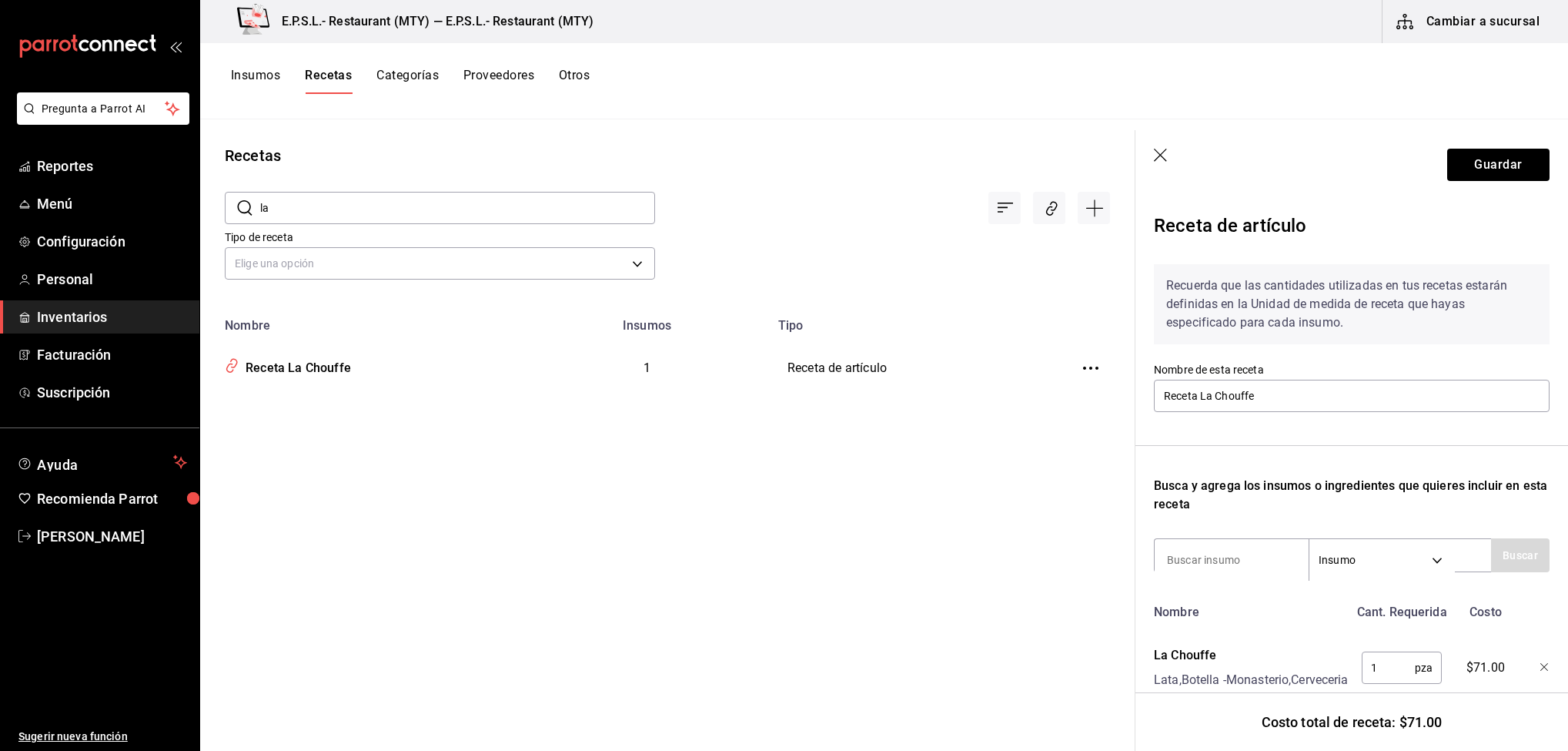 type on "l" 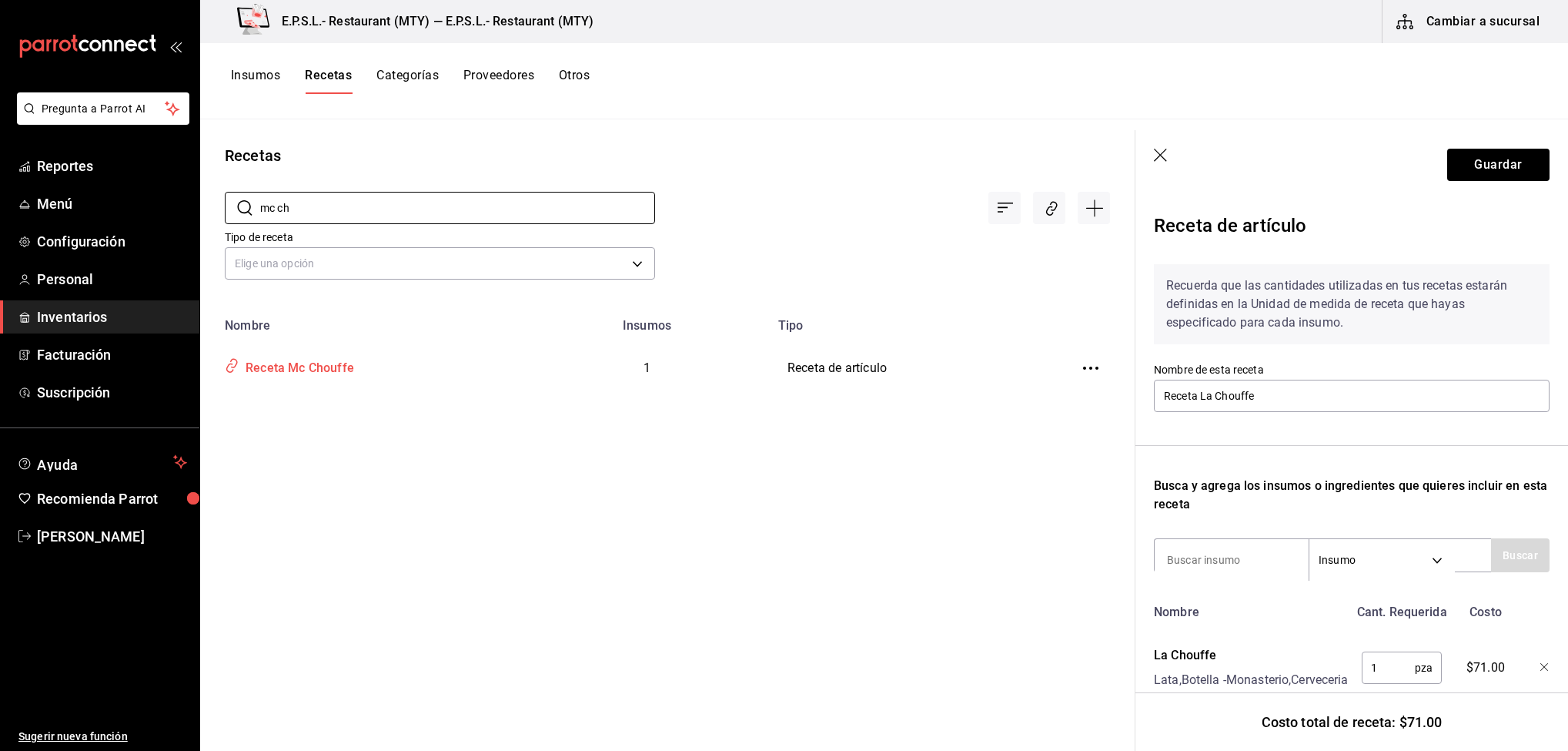 type on "mc ch" 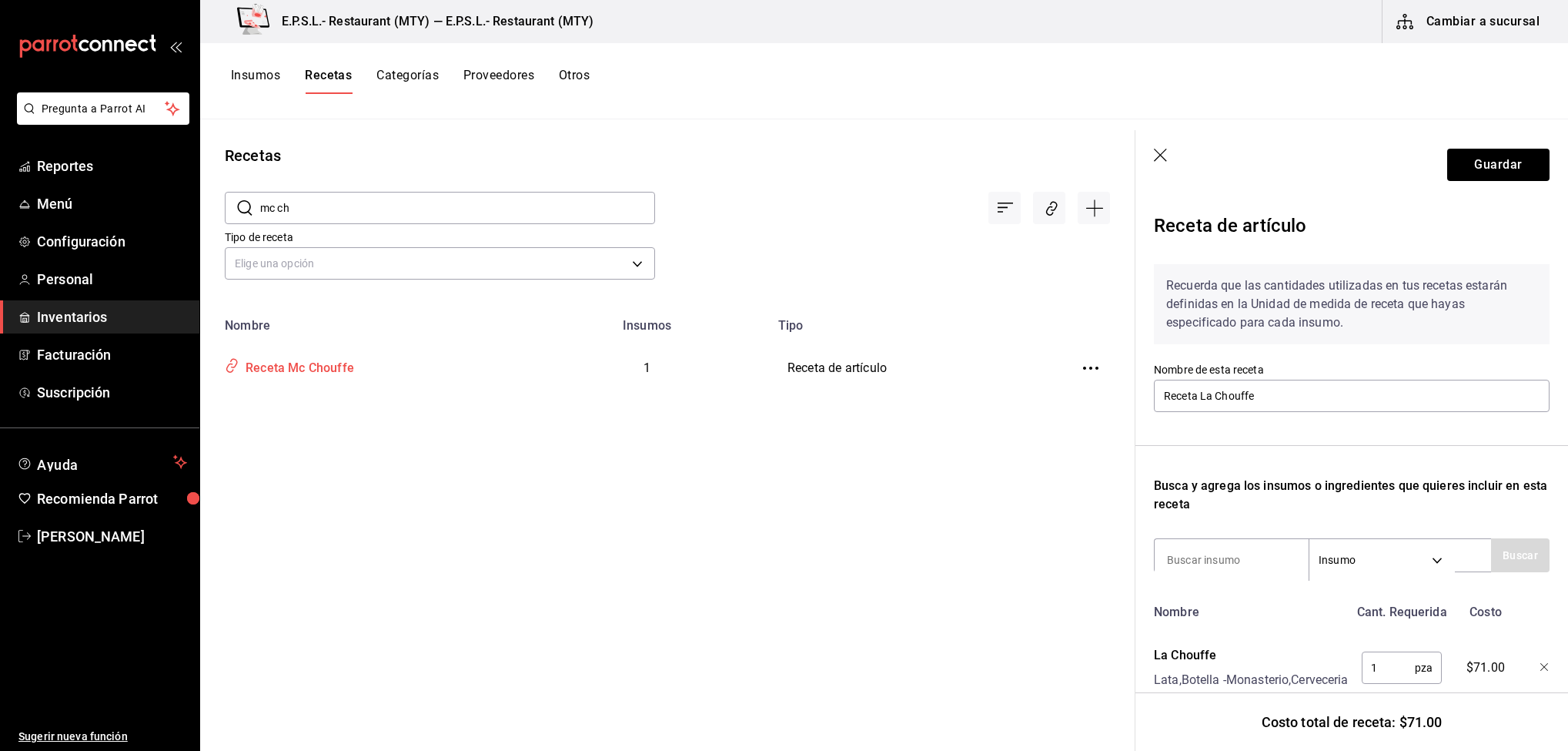click on "Receta Mc Chouffe" at bounding box center (363, 368) 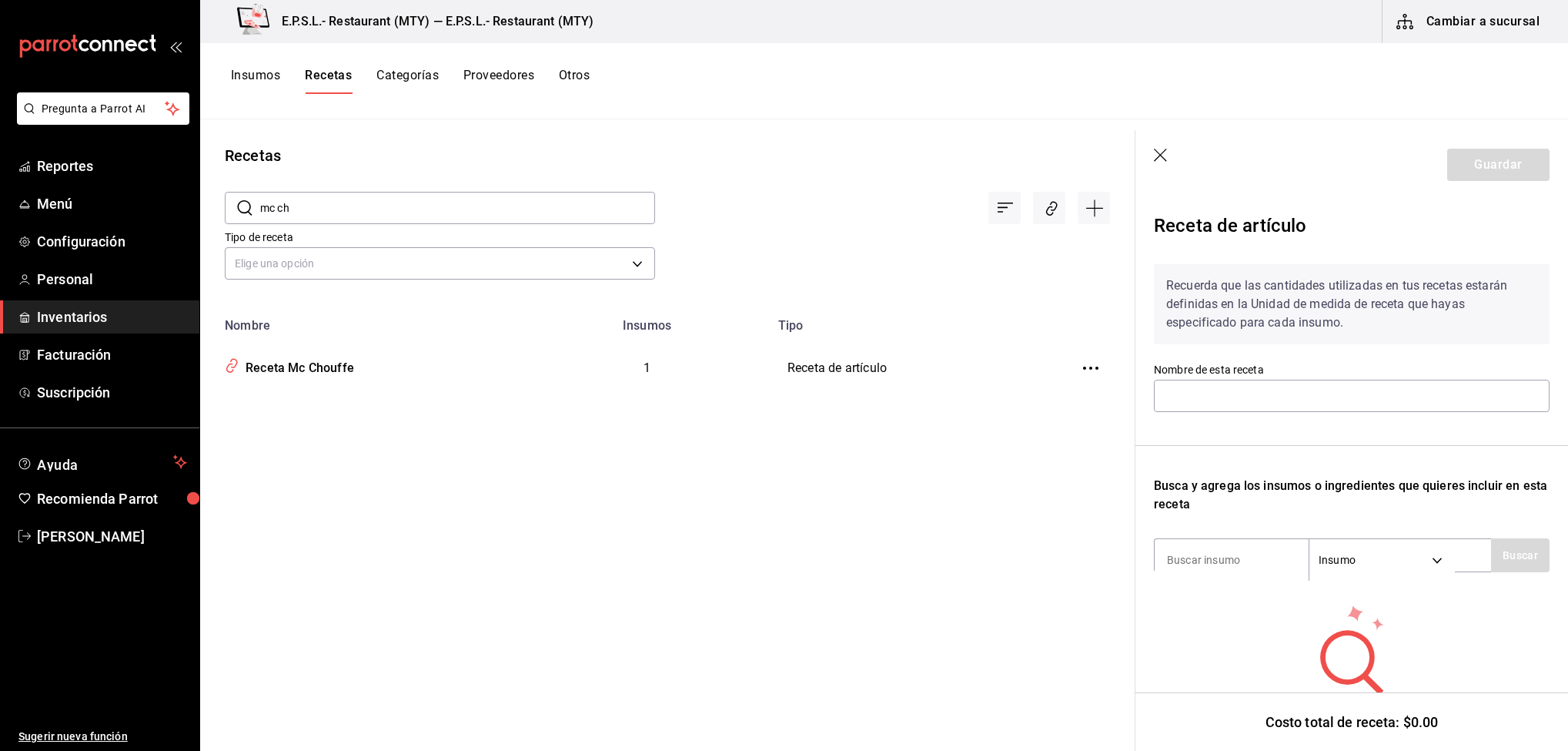 type on "Receta Mc Chouffe" 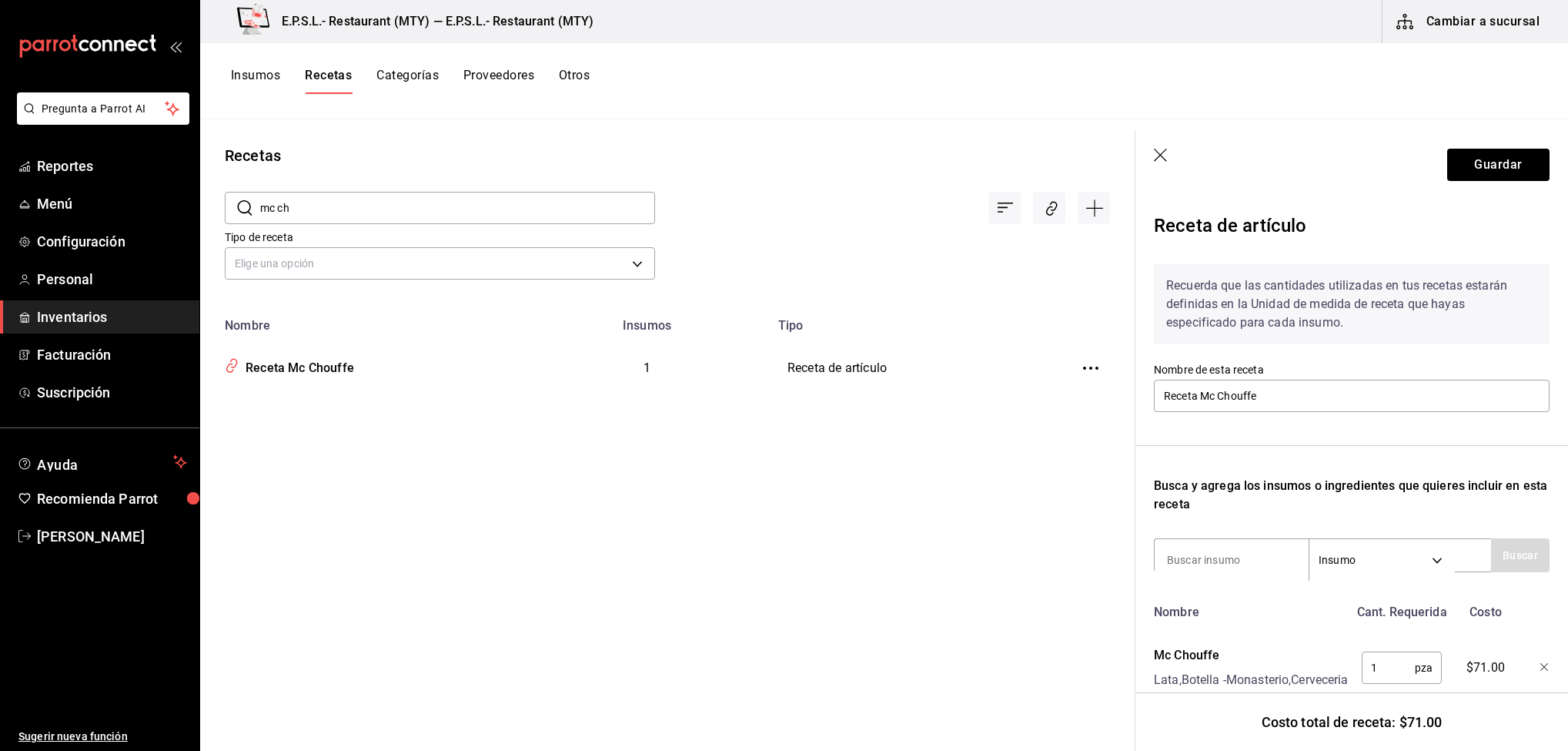 click on "mc ch" at bounding box center [457, 208] 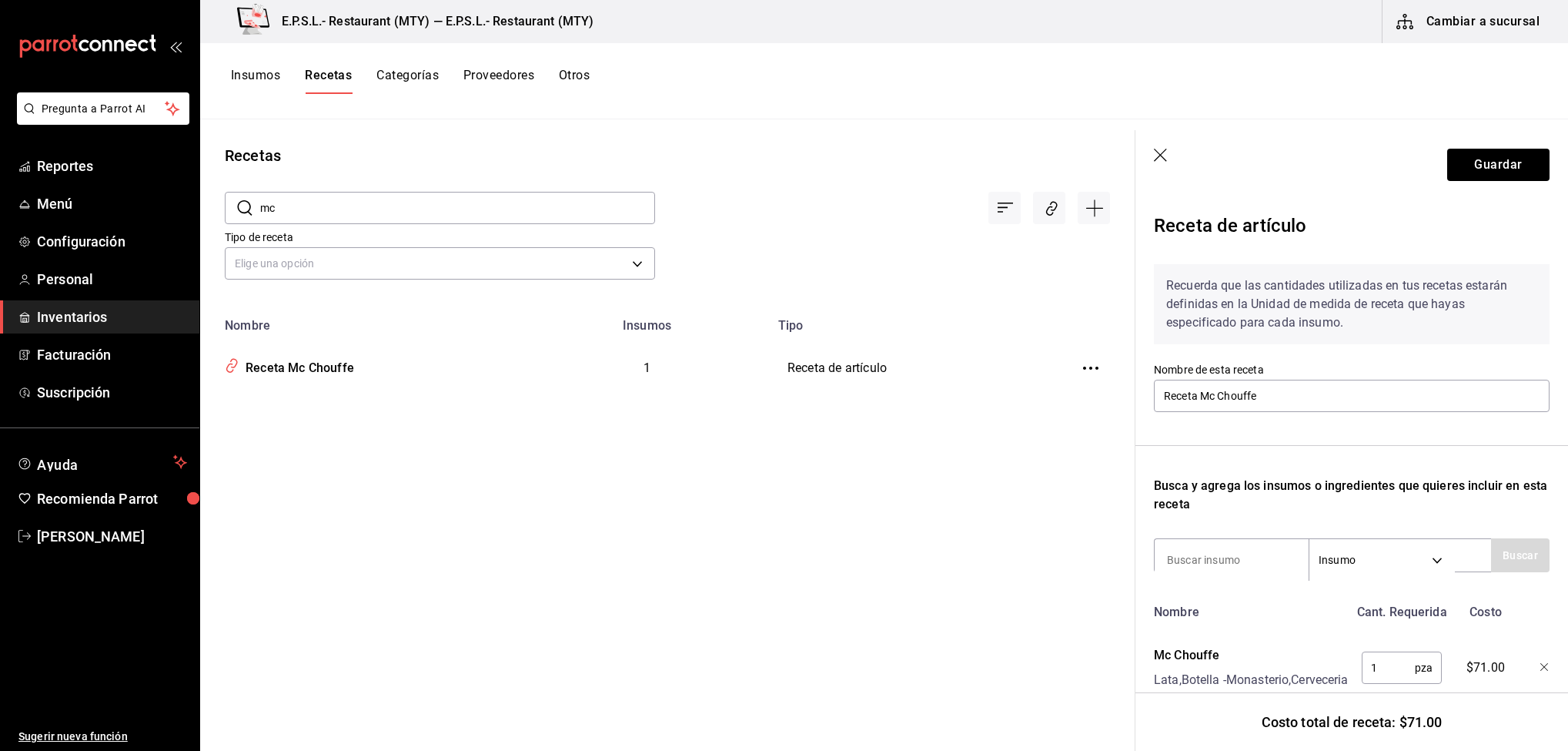 type on "m" 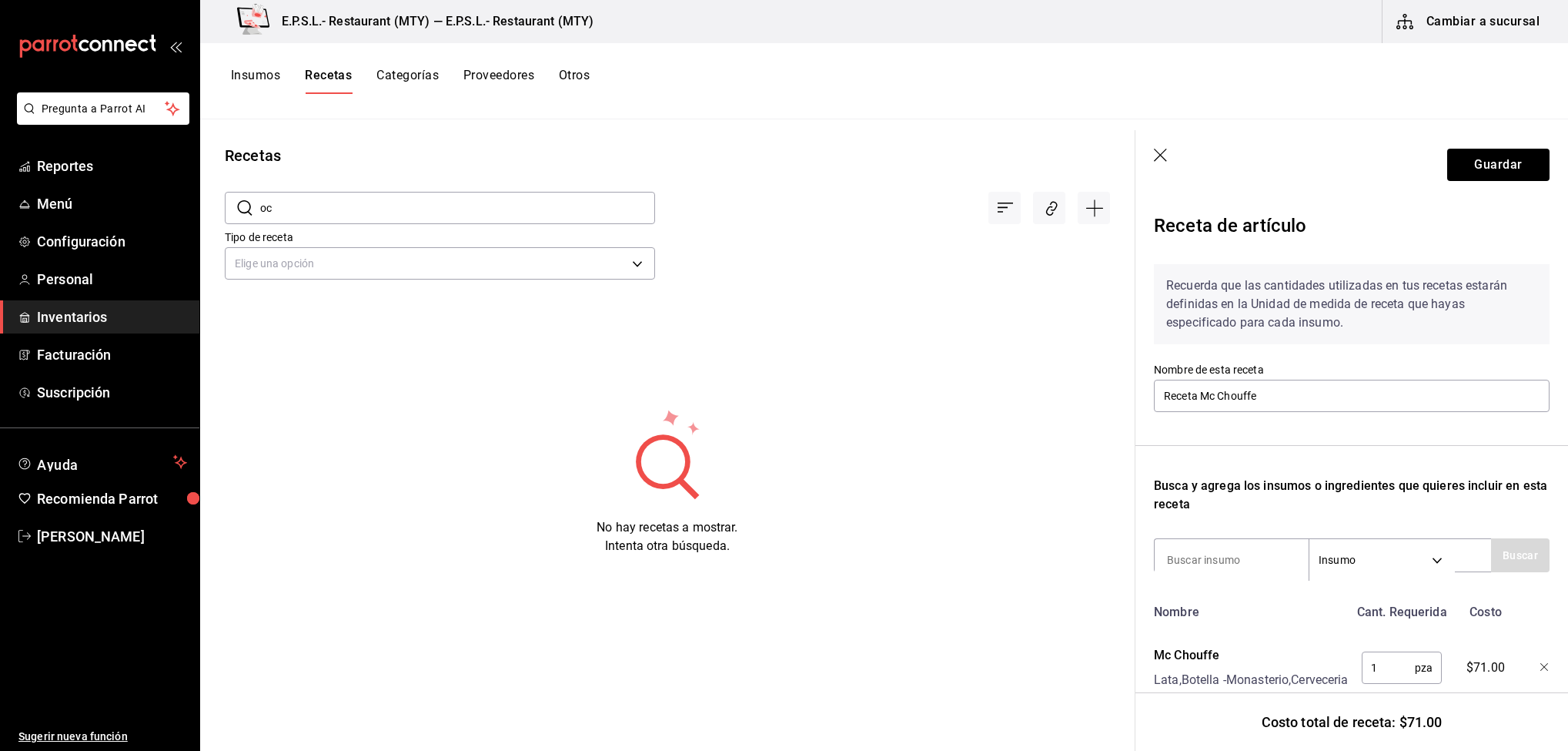 type on "o" 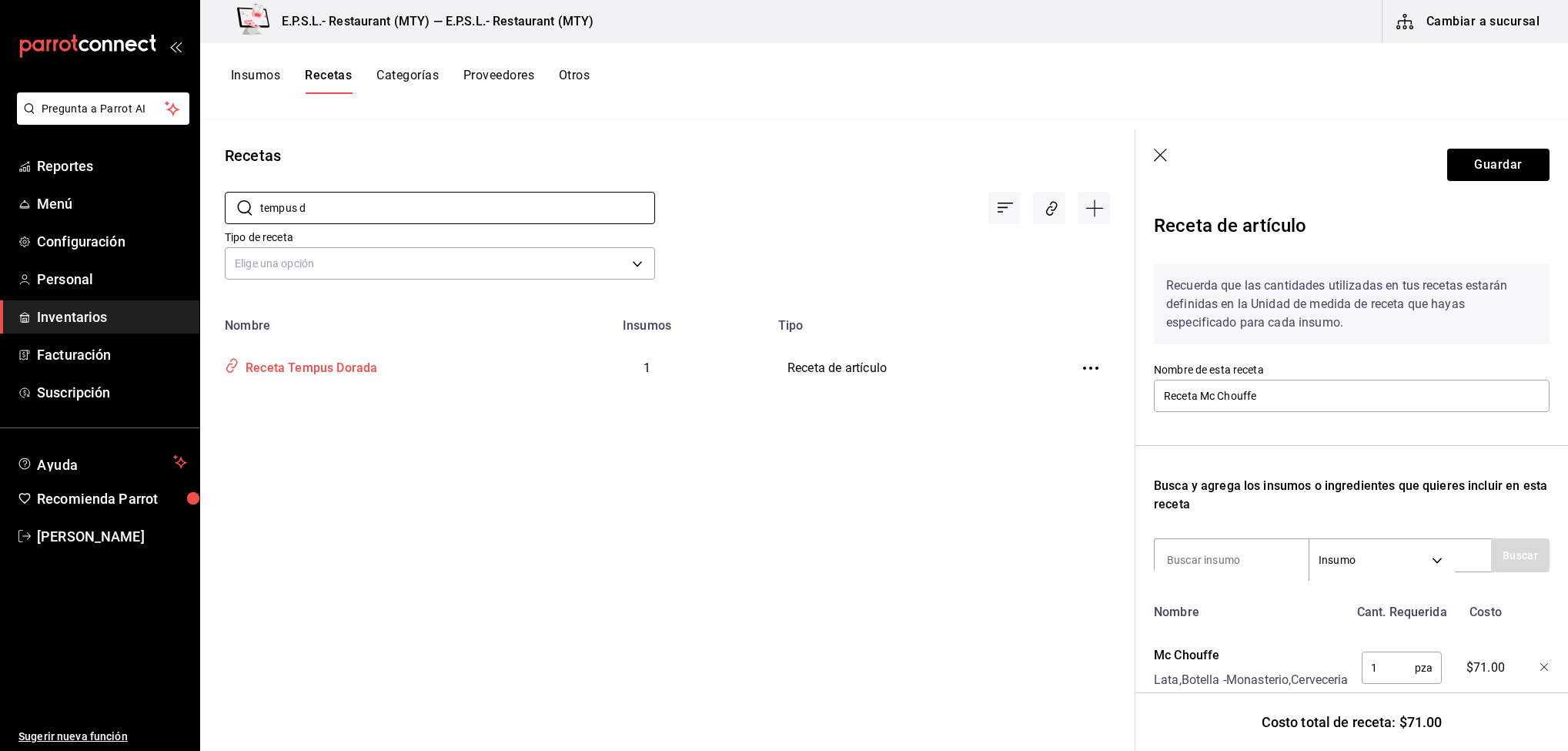 type on "tempus d" 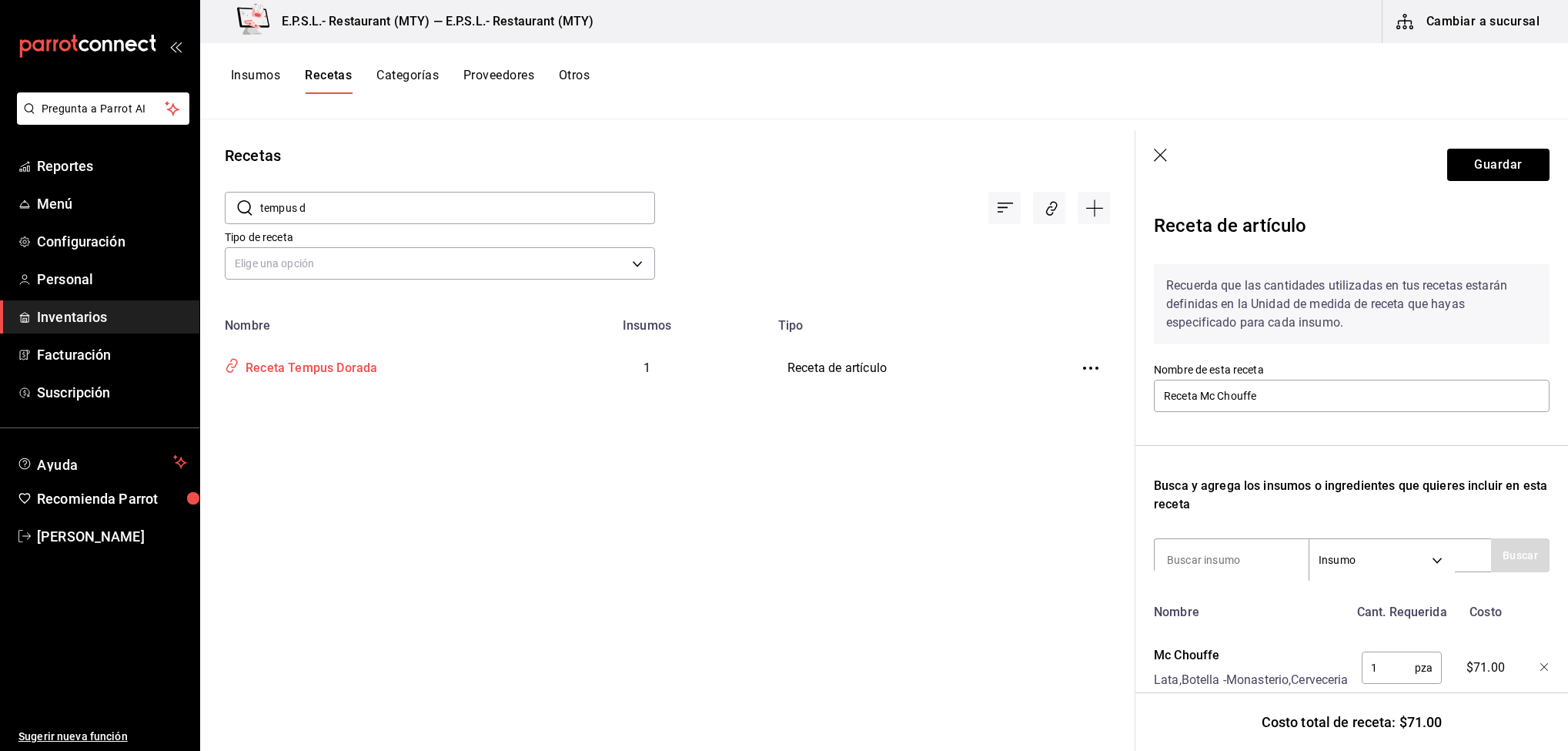 click on "Receta Tempus Dorada" at bounding box center (308, 365) 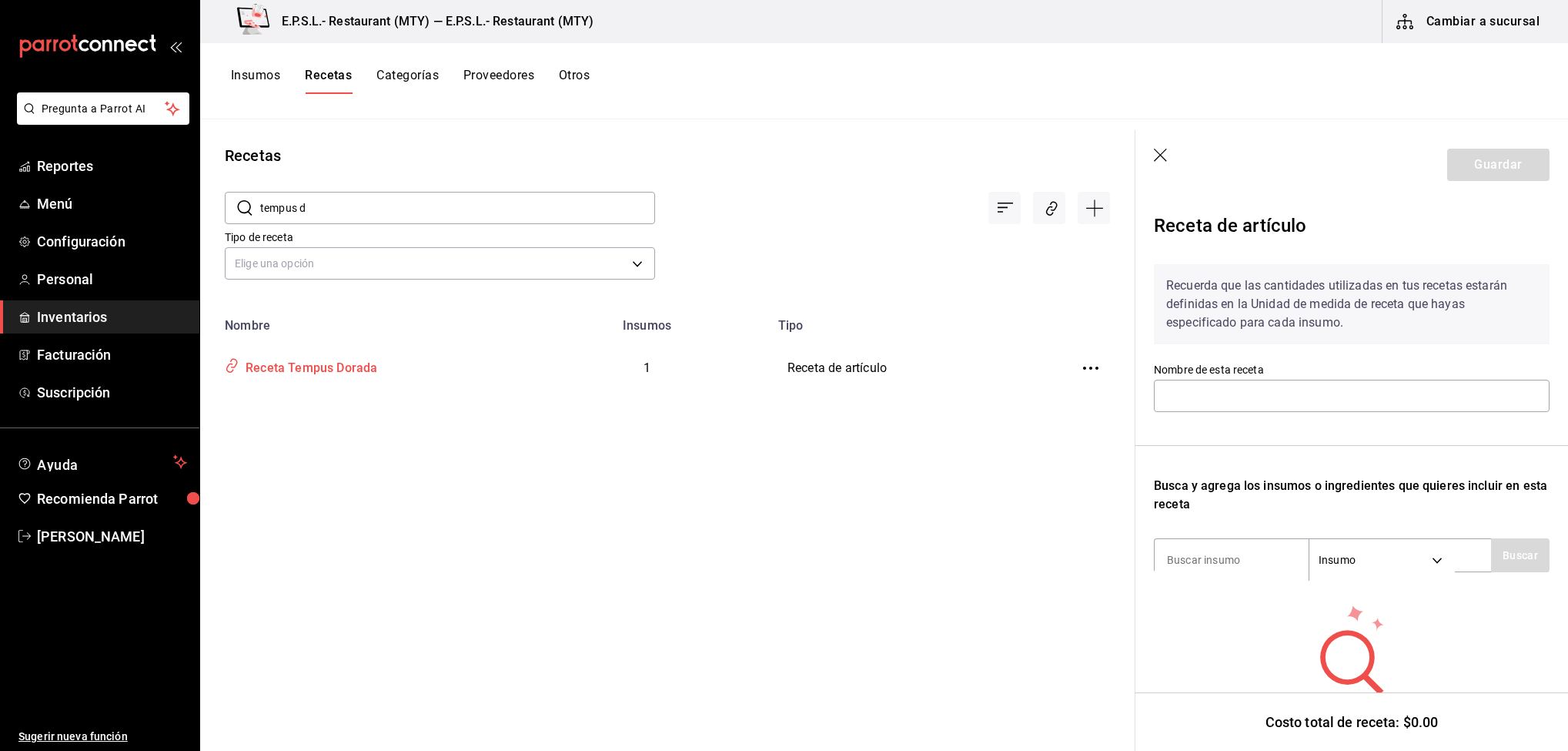 type on "Receta Tempus Dorada" 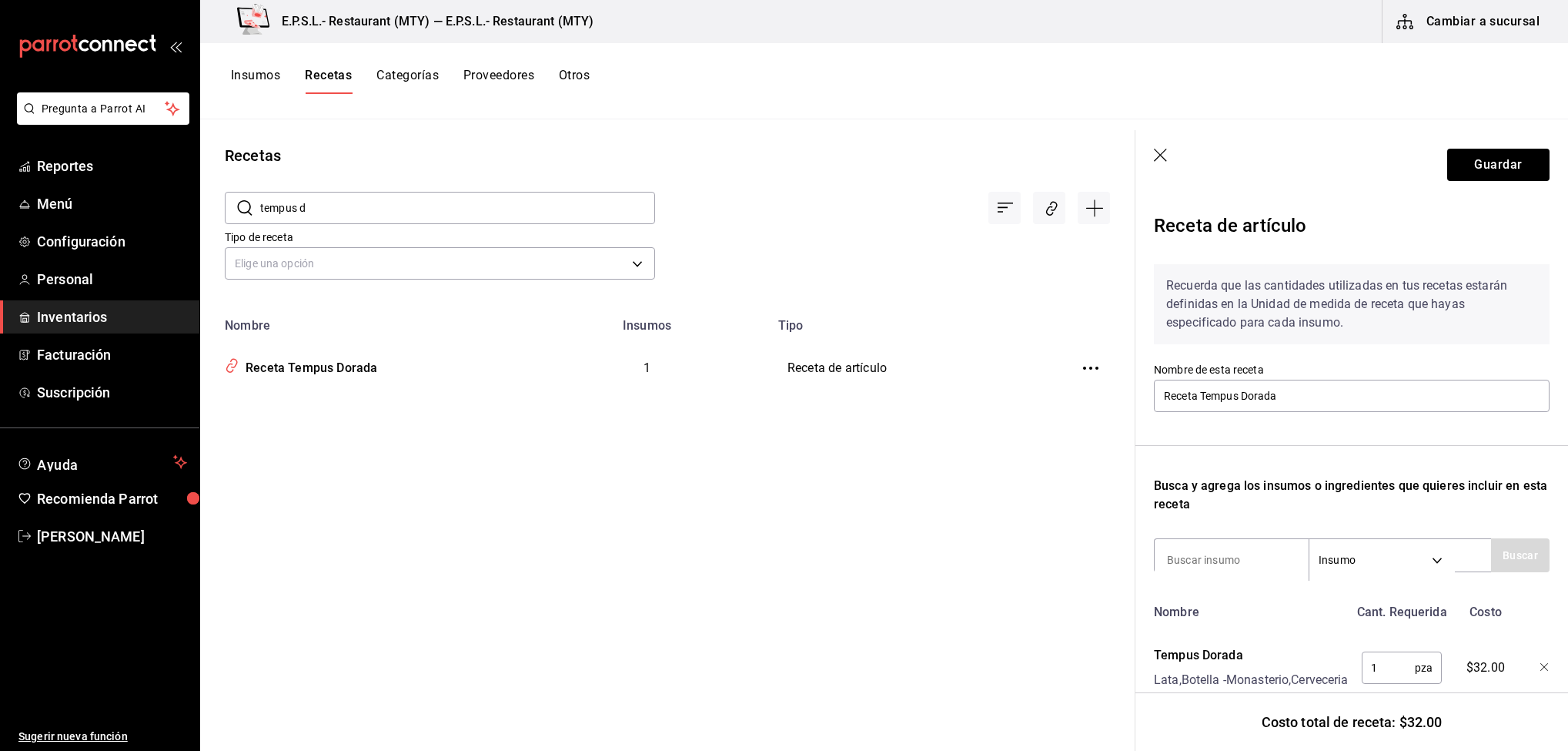 click on "tempus d" at bounding box center (457, 208) 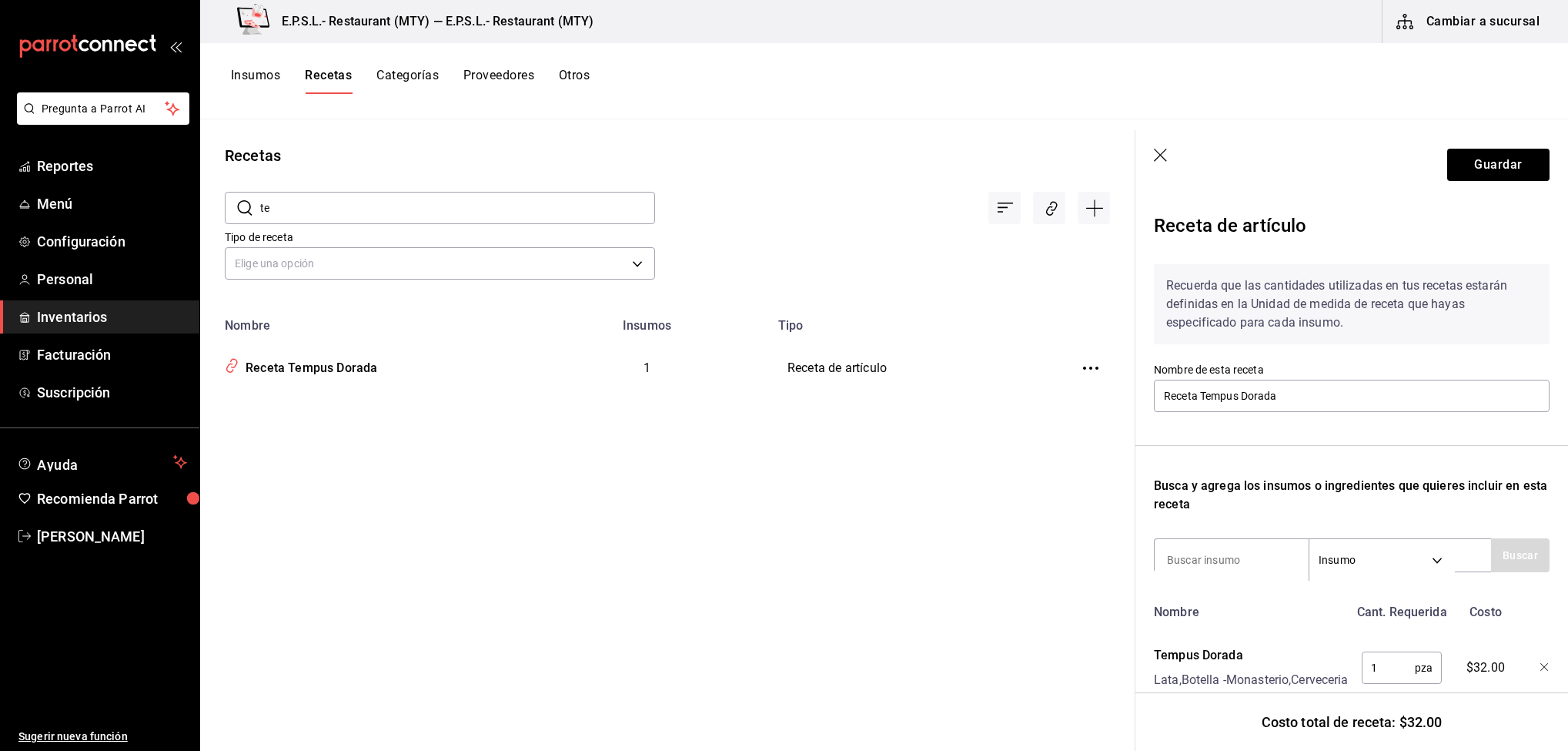 type on "t" 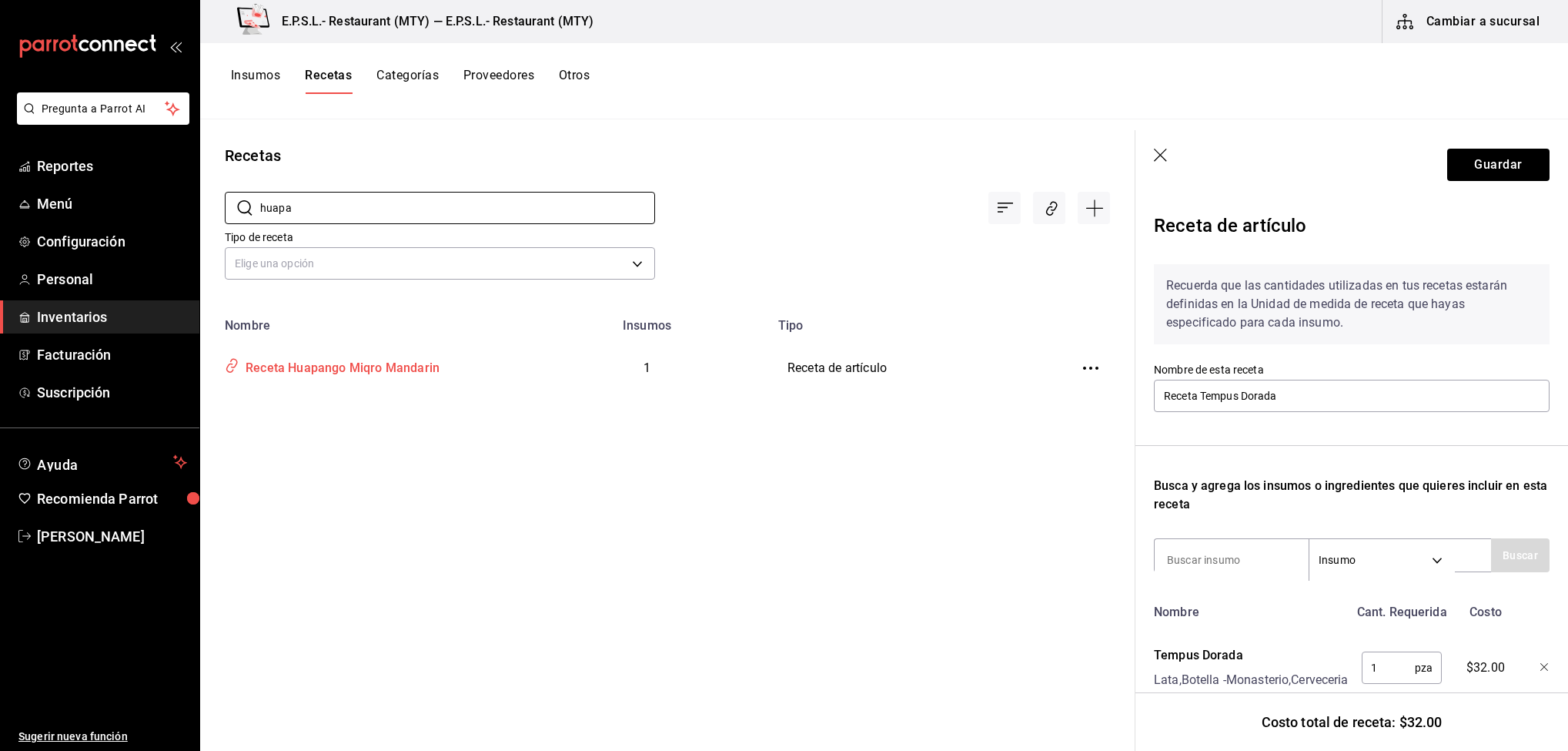type on "huapa" 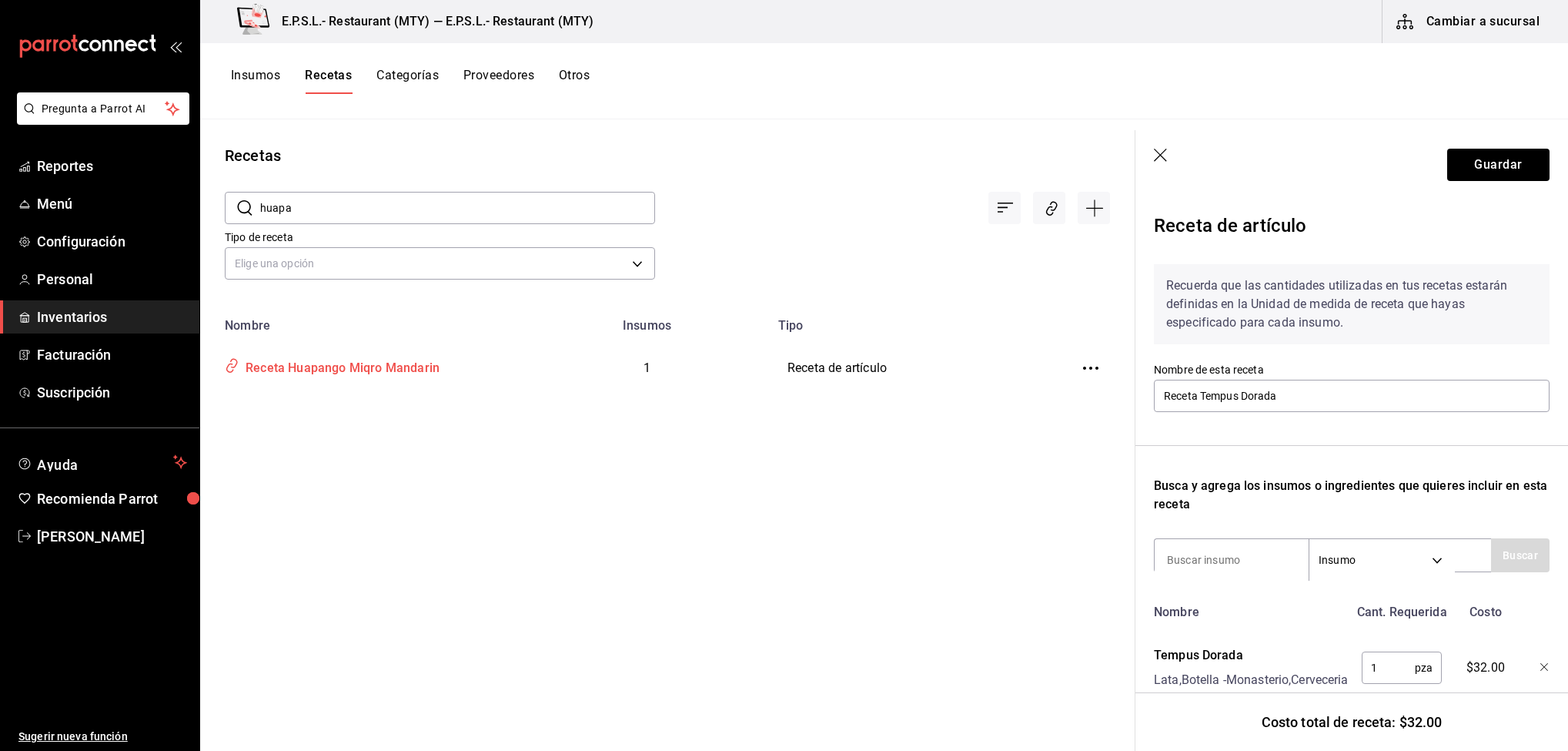 click on "Receta Huapango Miqro Mandarin" at bounding box center (339, 365) 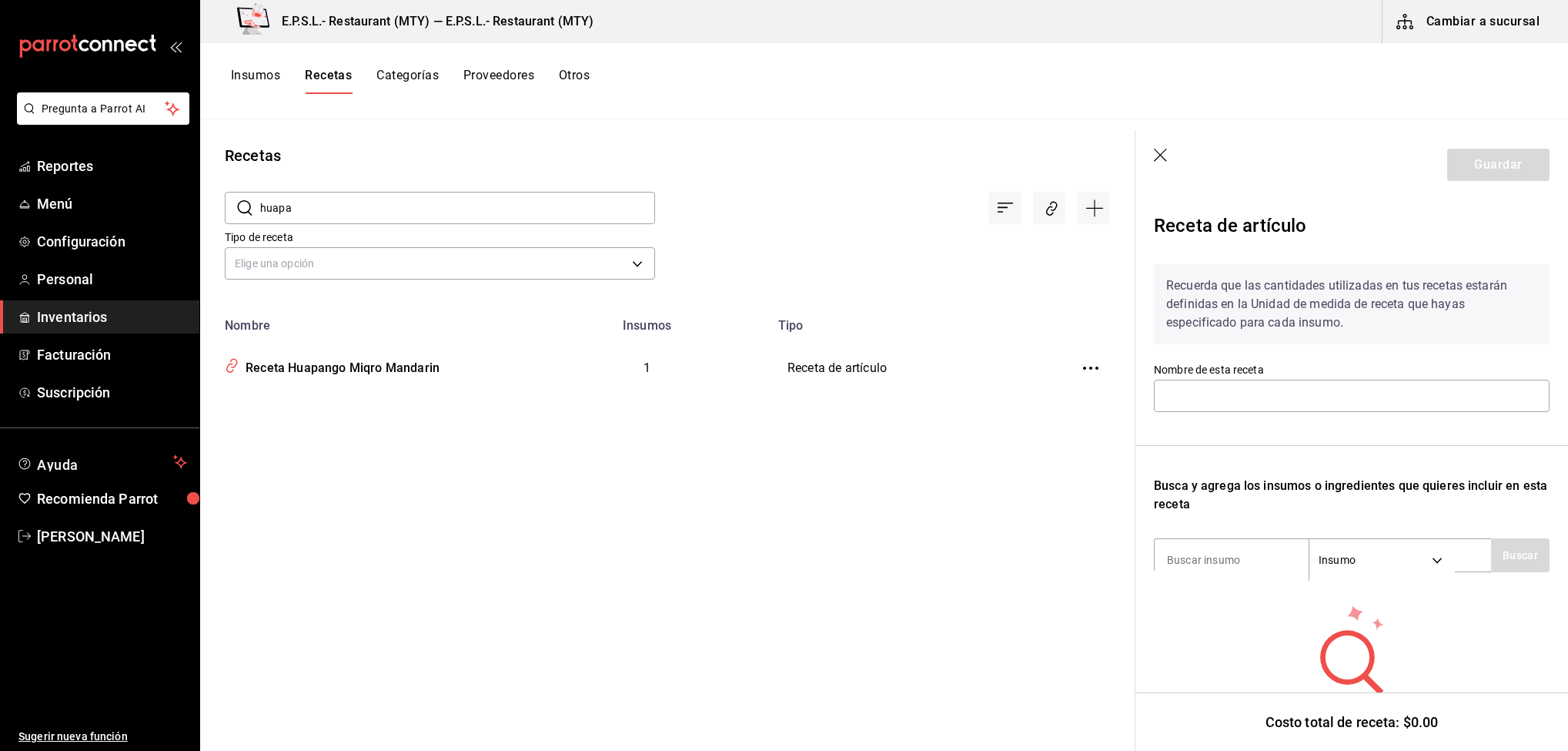 type on "Receta Huapango Miqro Mandarin" 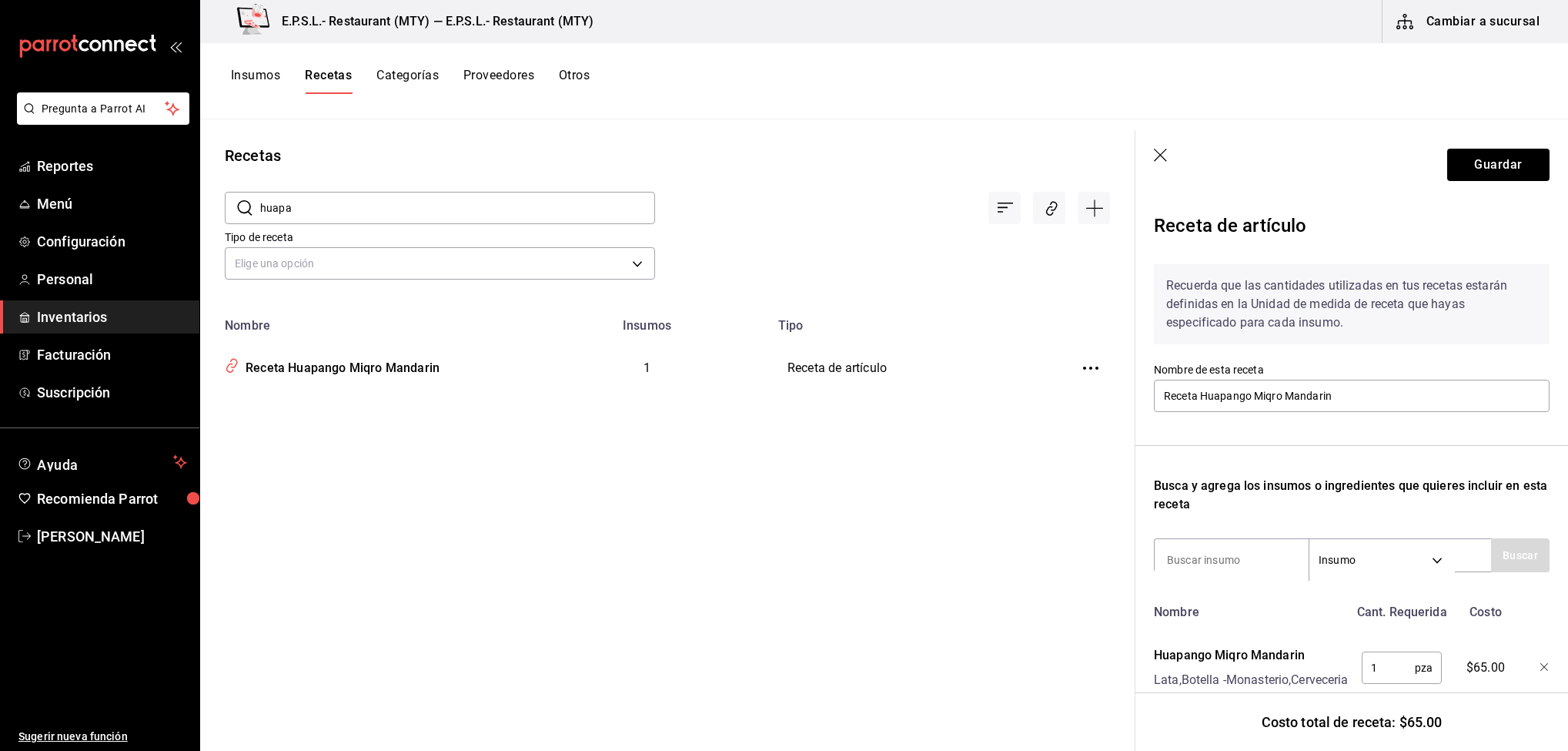 click on "huapa" at bounding box center [457, 208] 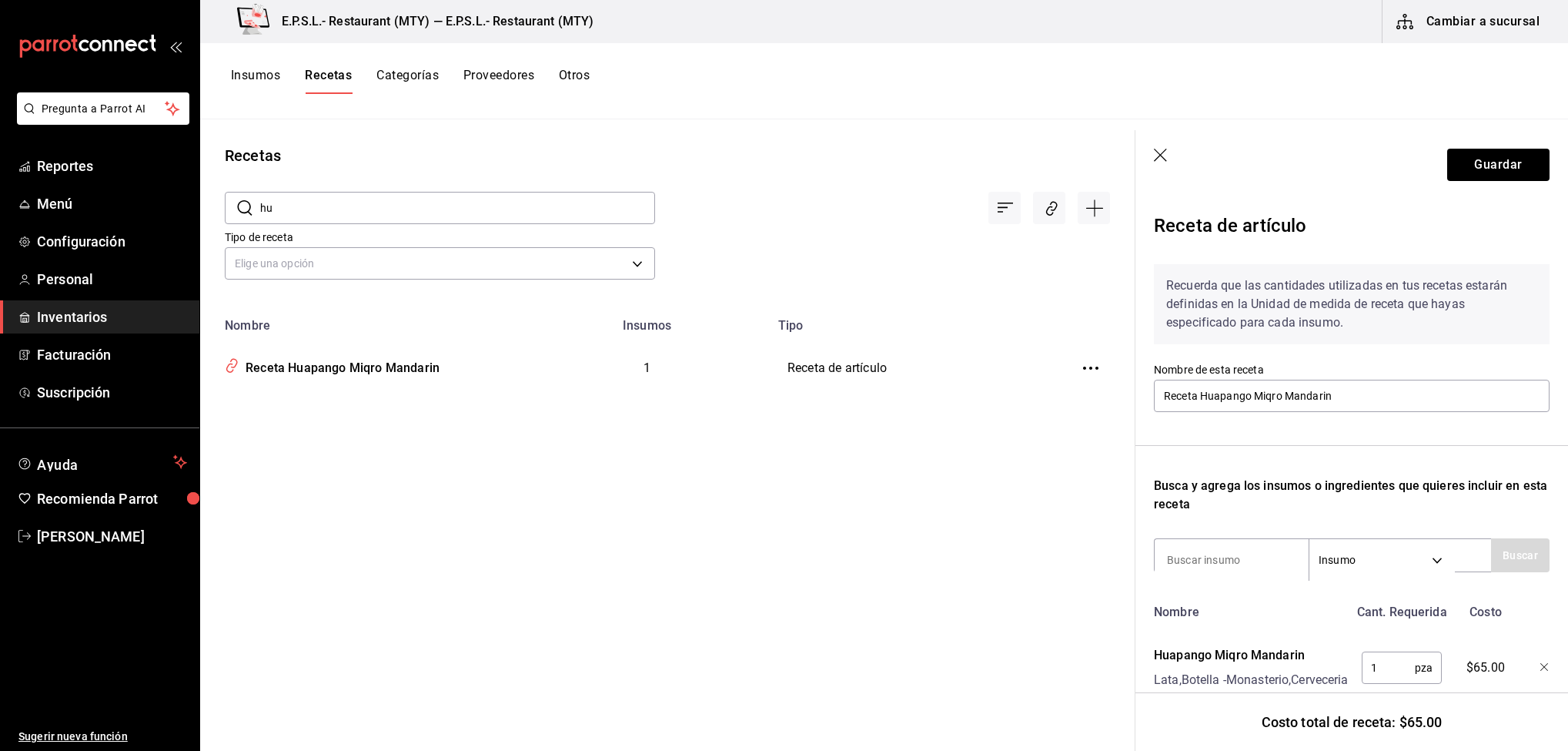 type on "h" 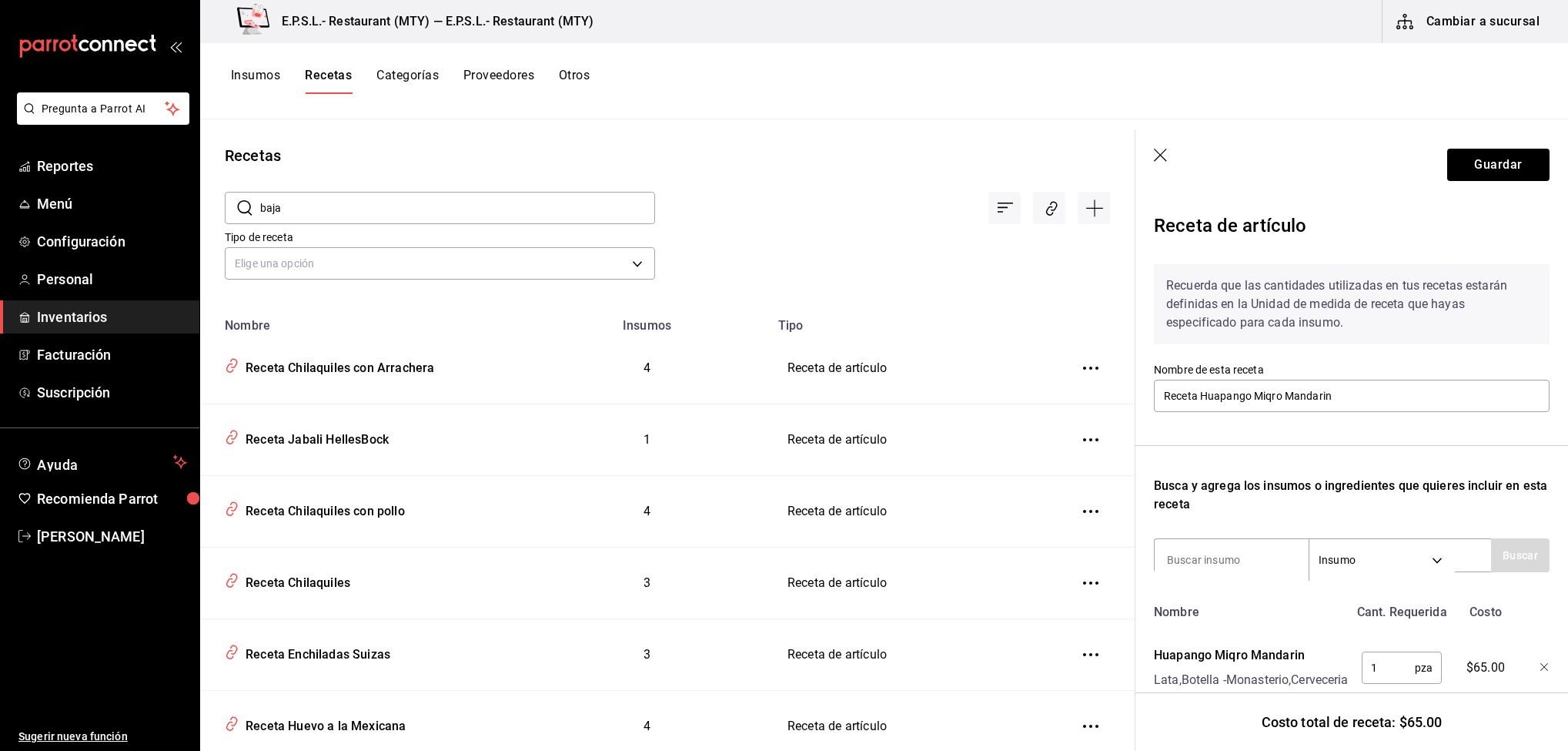 type on "baja" 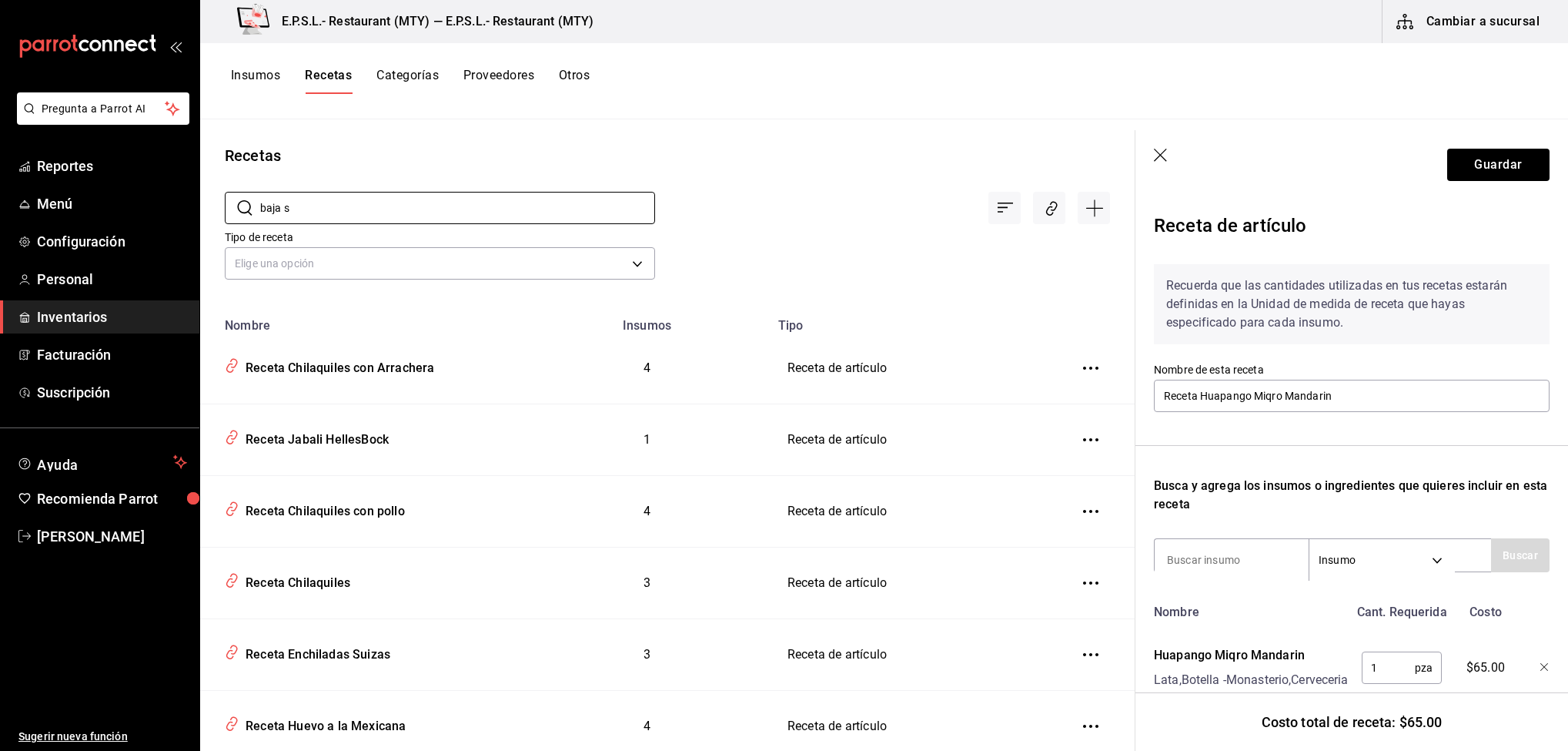 scroll, scrollTop: 0, scrollLeft: 0, axis: both 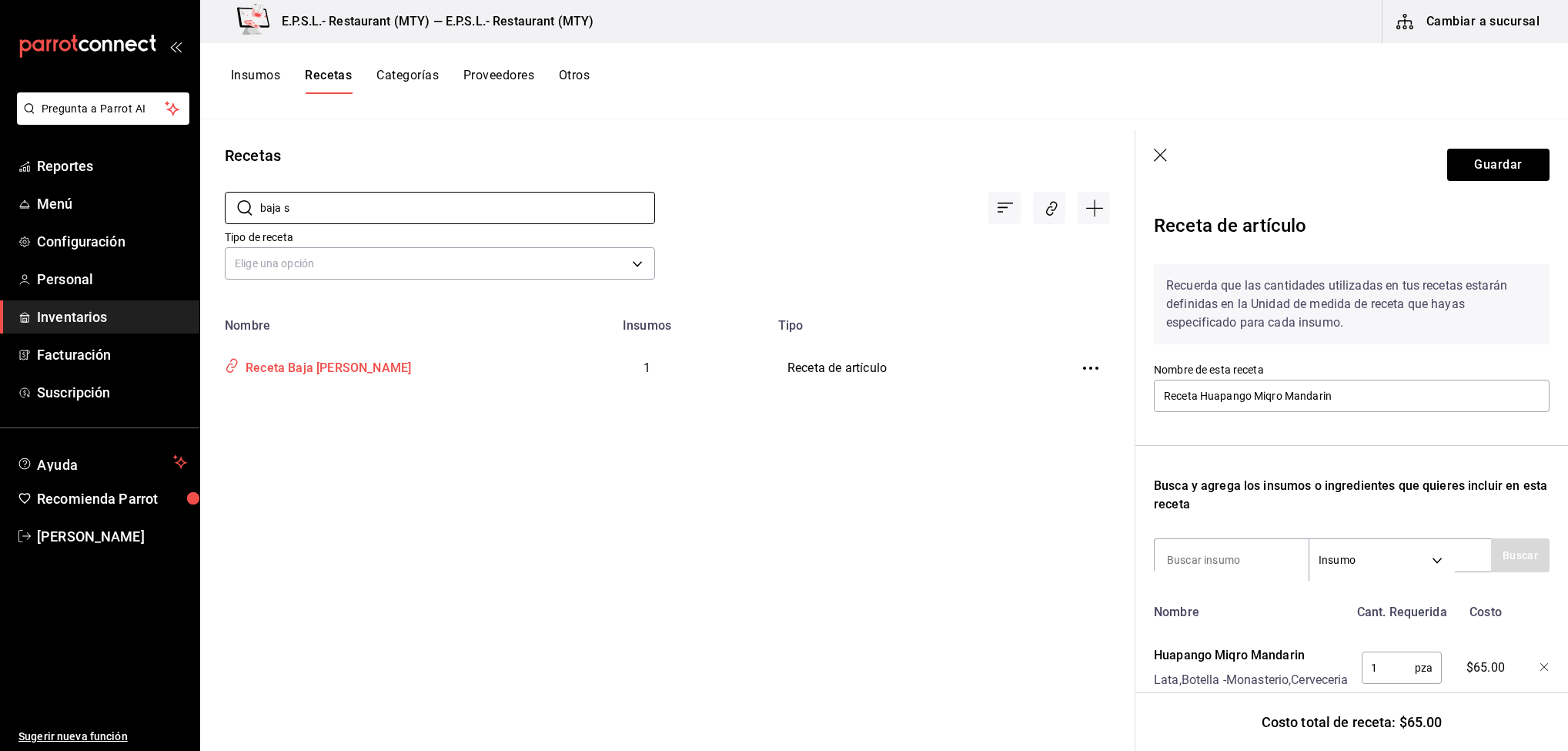 type on "baja s" 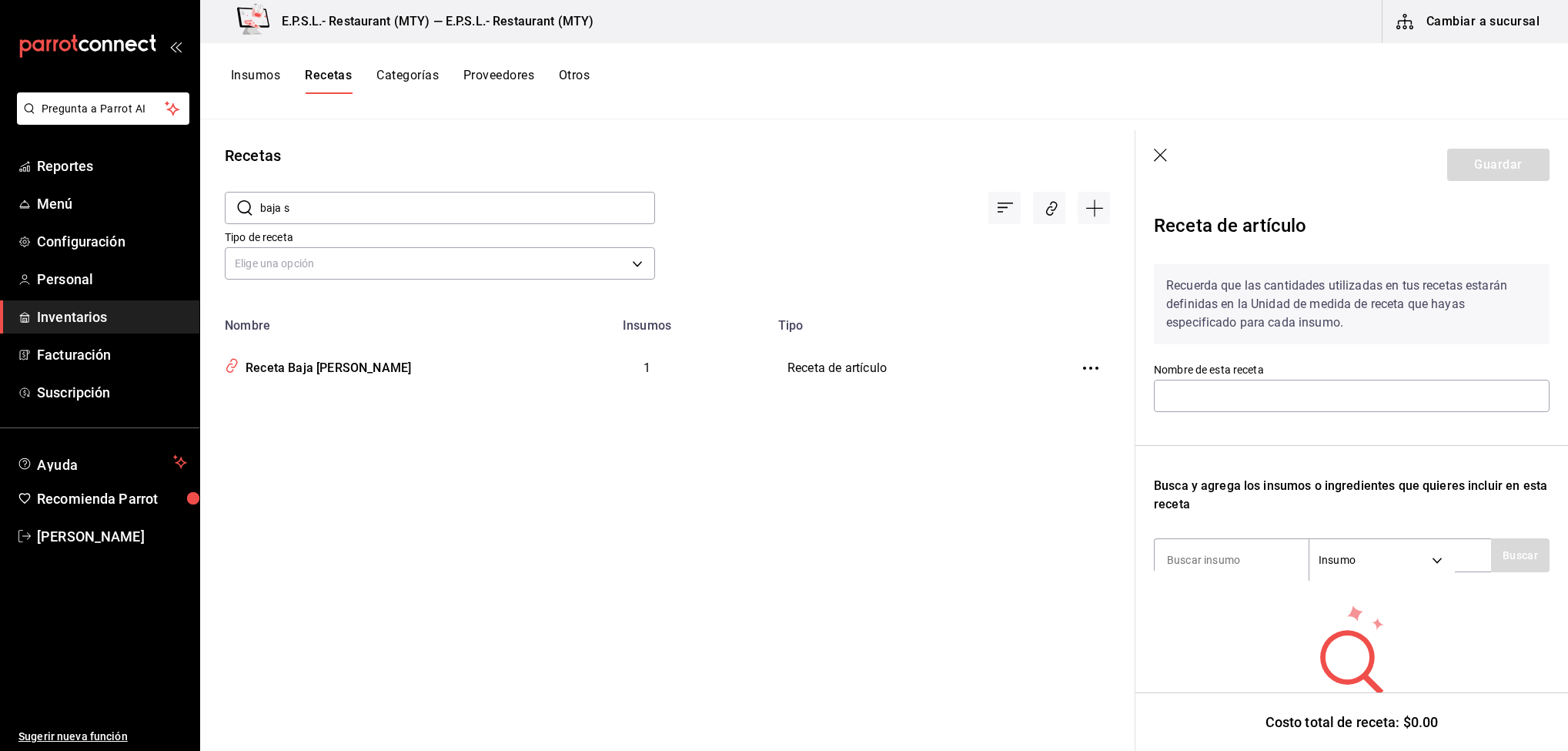 type on "Receta Baja [PERSON_NAME]" 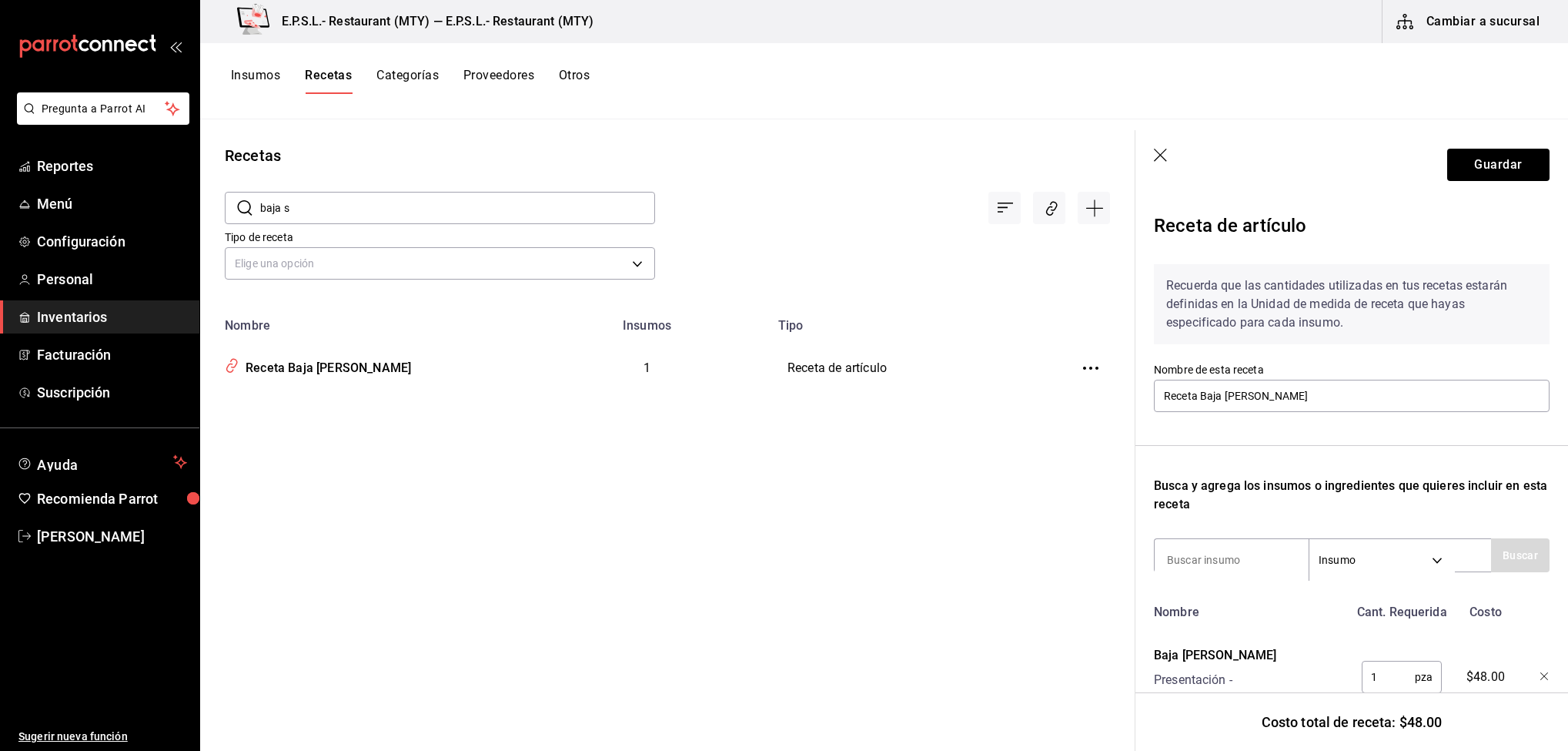 click on "baja s" at bounding box center [457, 208] 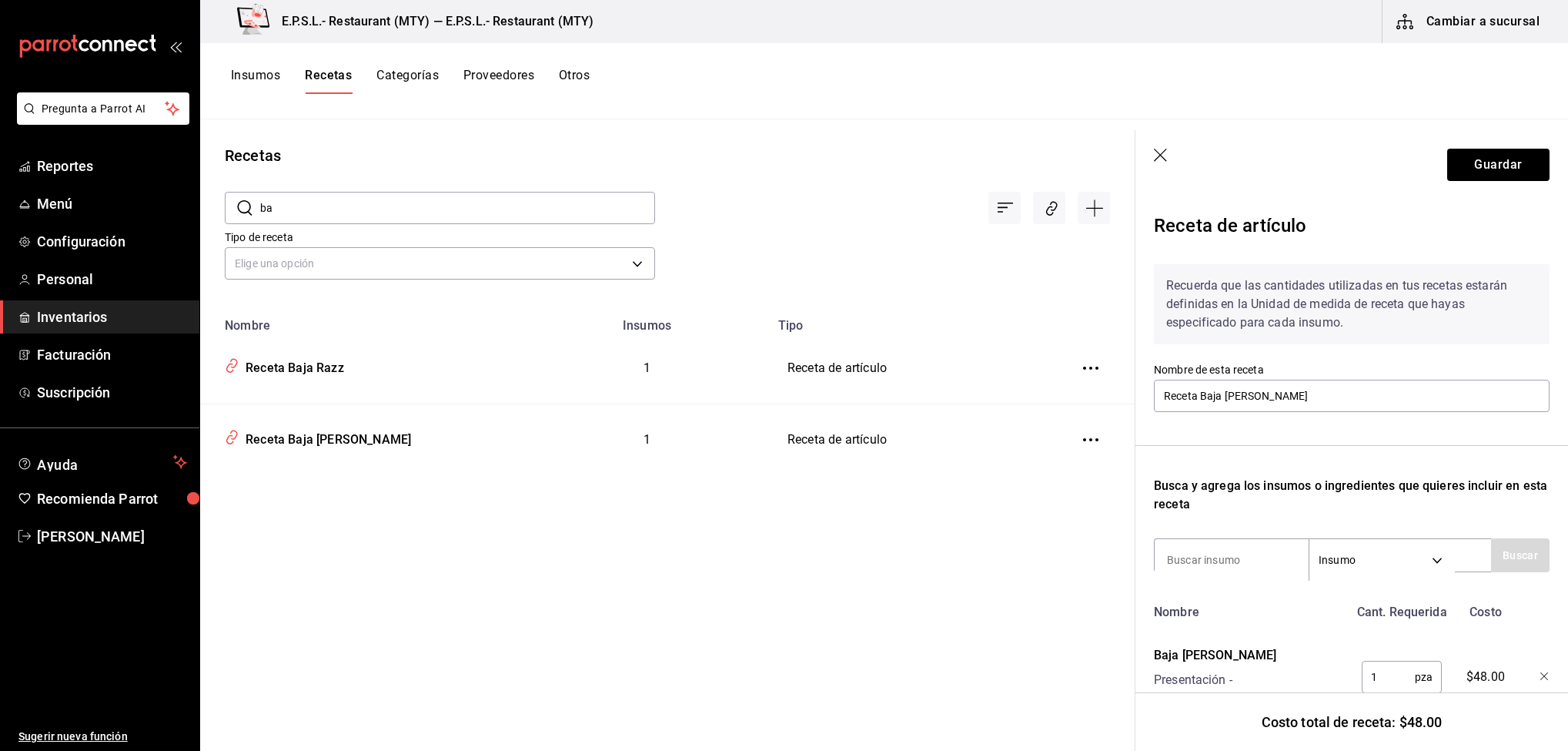 type on "b" 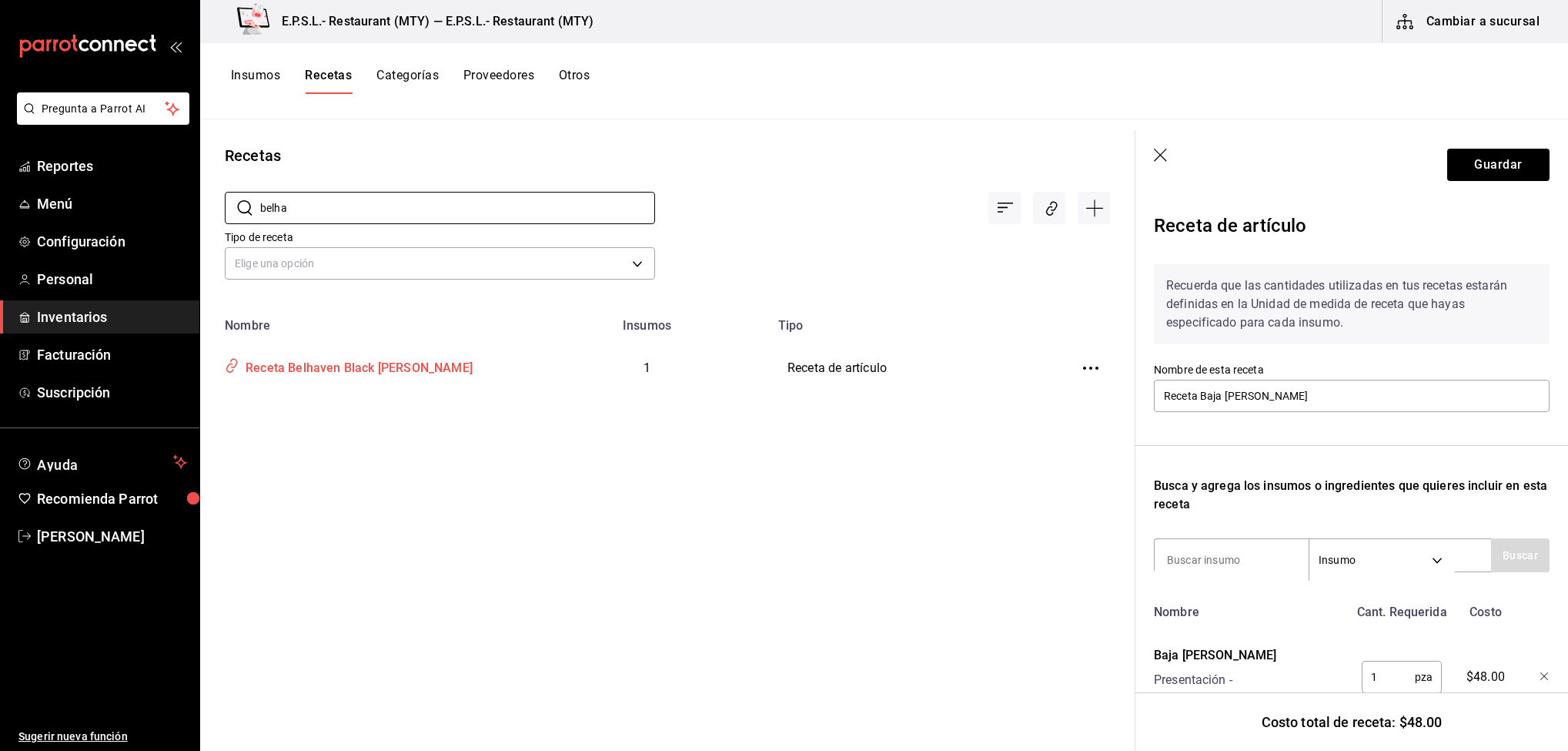 type on "belha" 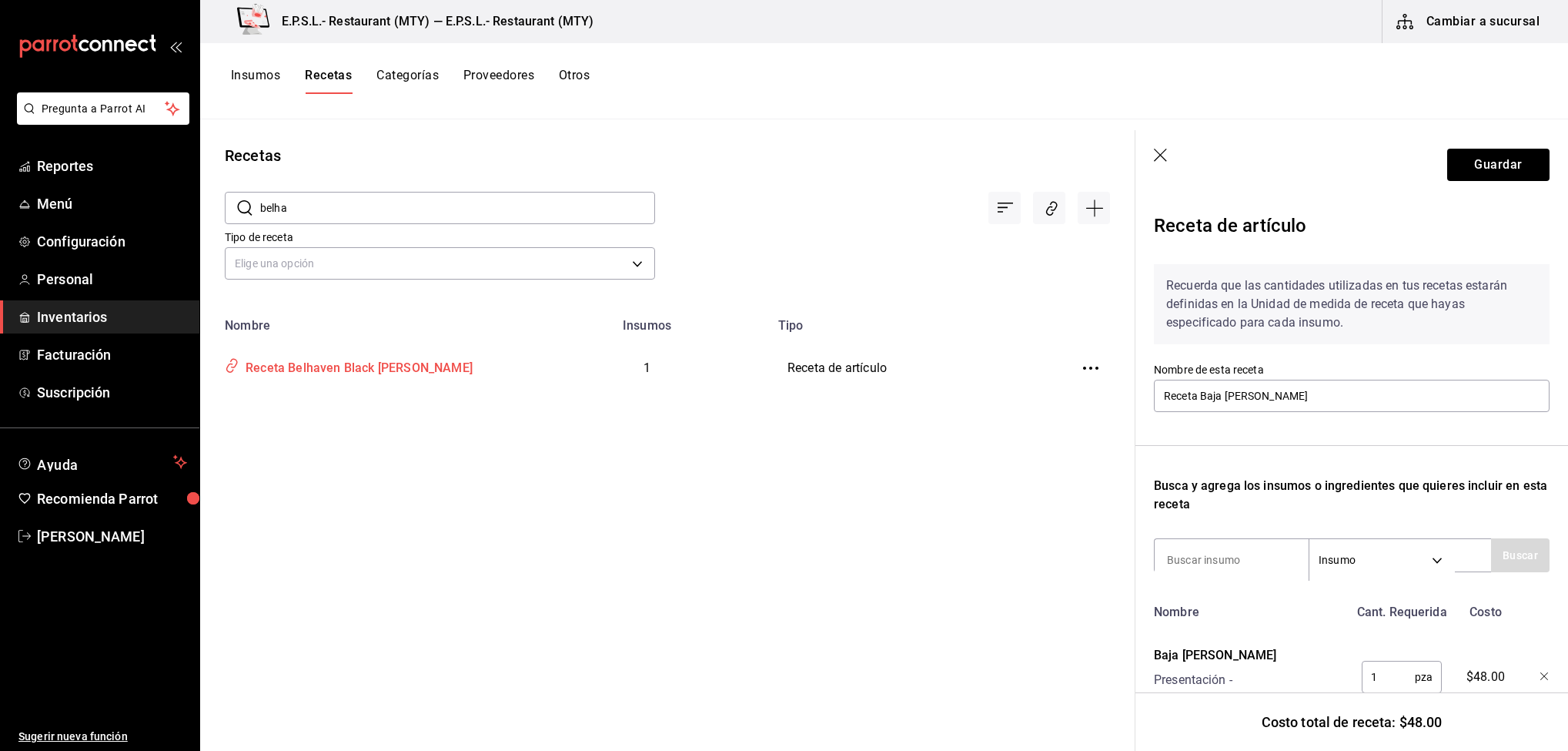 click on "Receta Belhaven Black Stout" at bounding box center (363, 368) 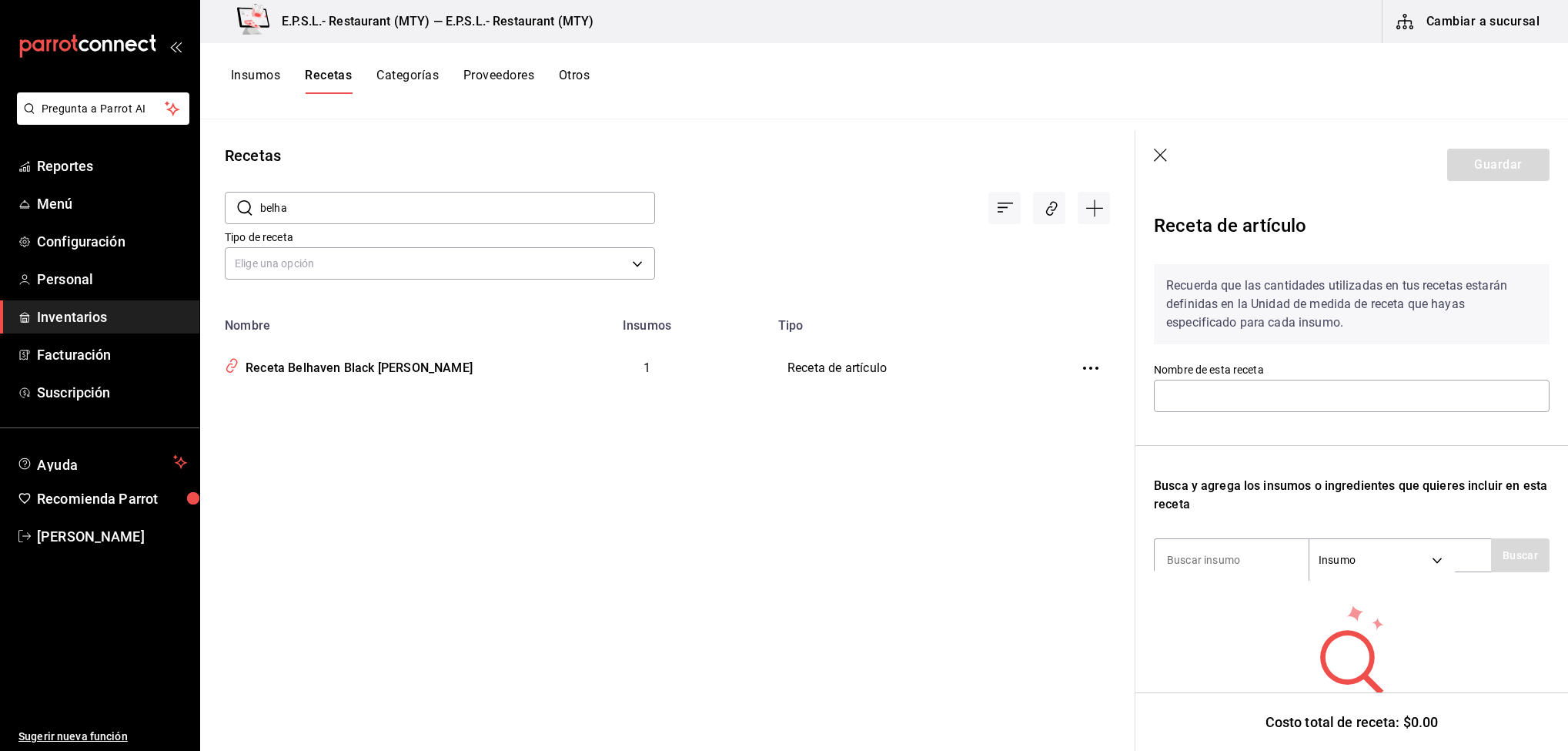 type on "Receta Belhaven Black Stout" 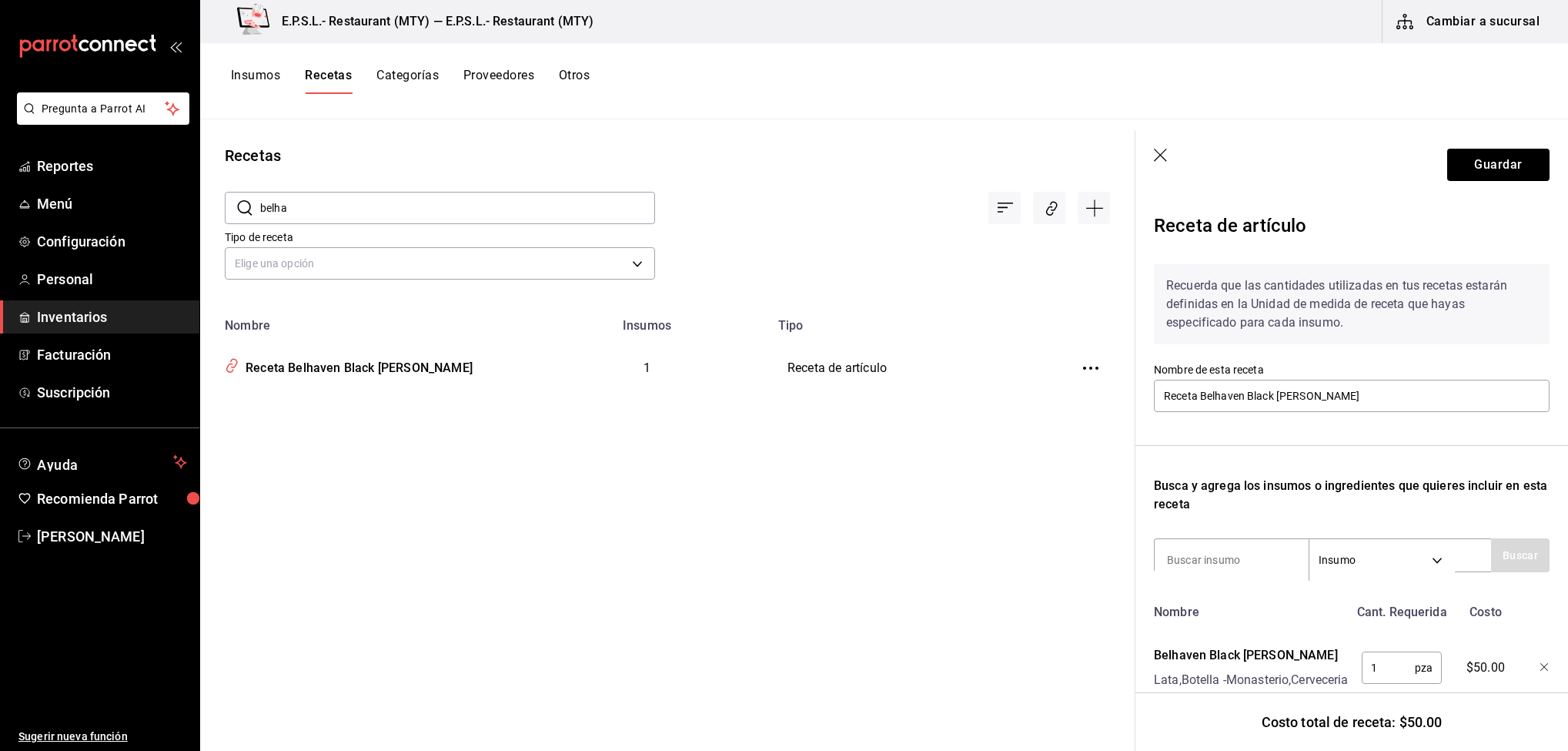 click on "belha" at bounding box center [457, 208] 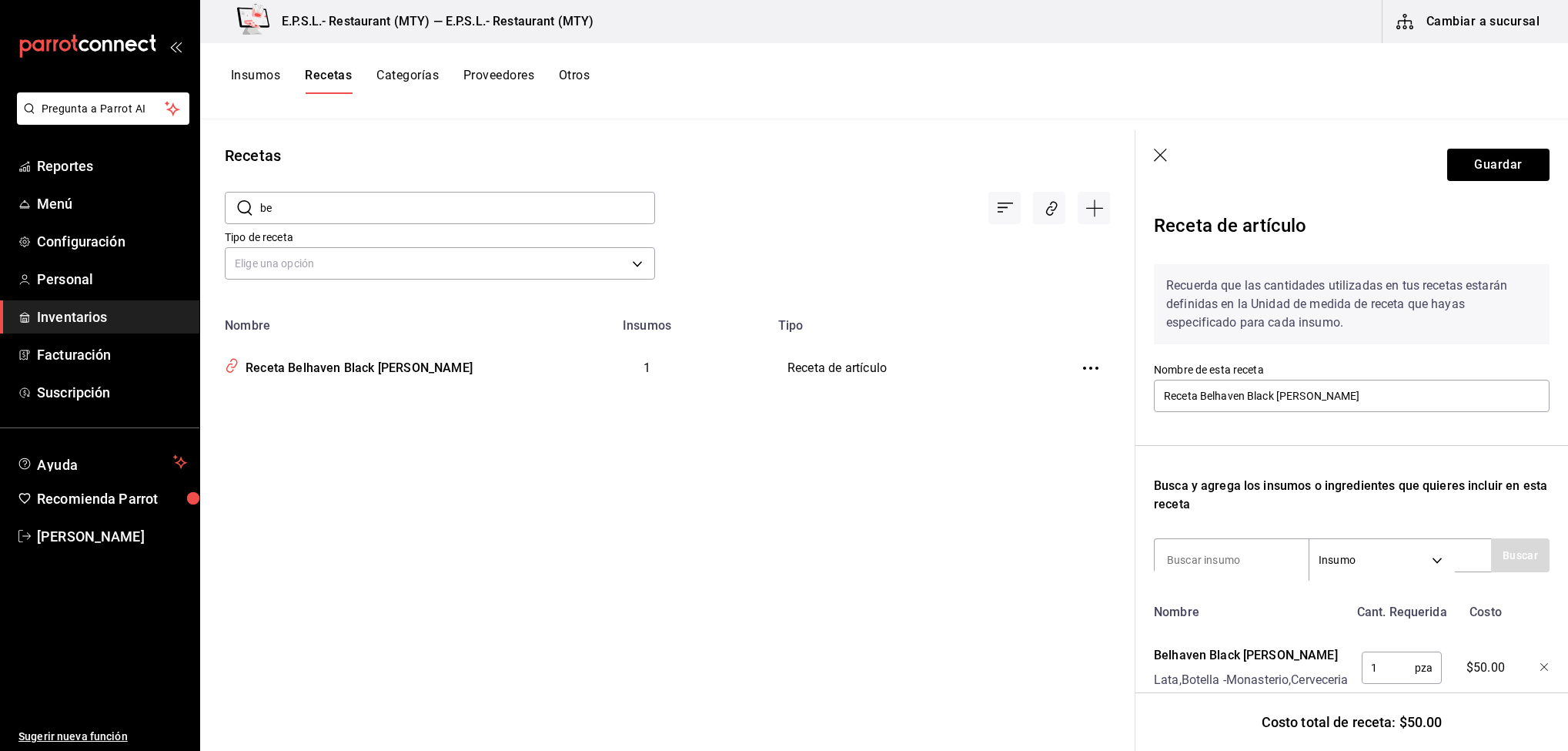 type on "b" 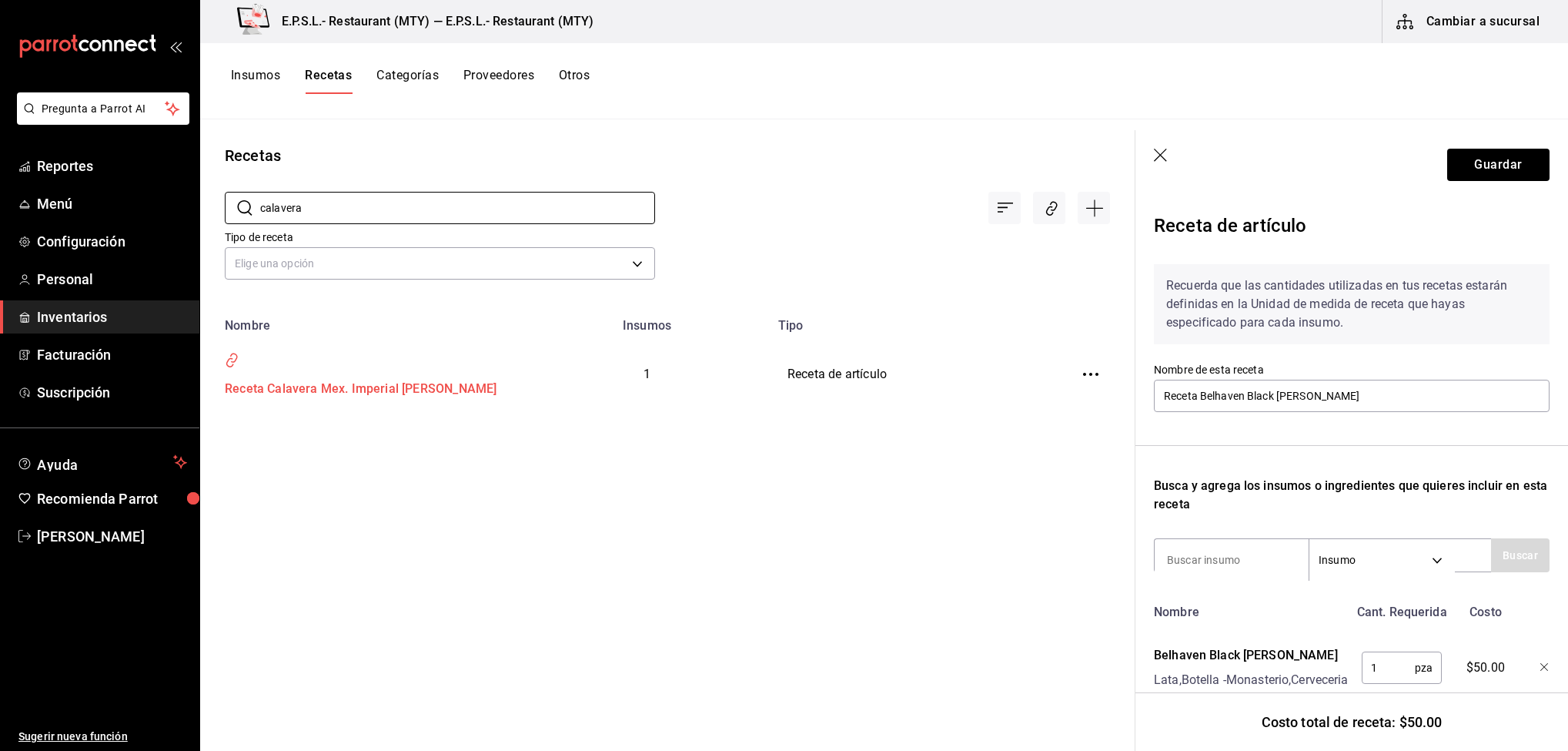 type on "calavera" 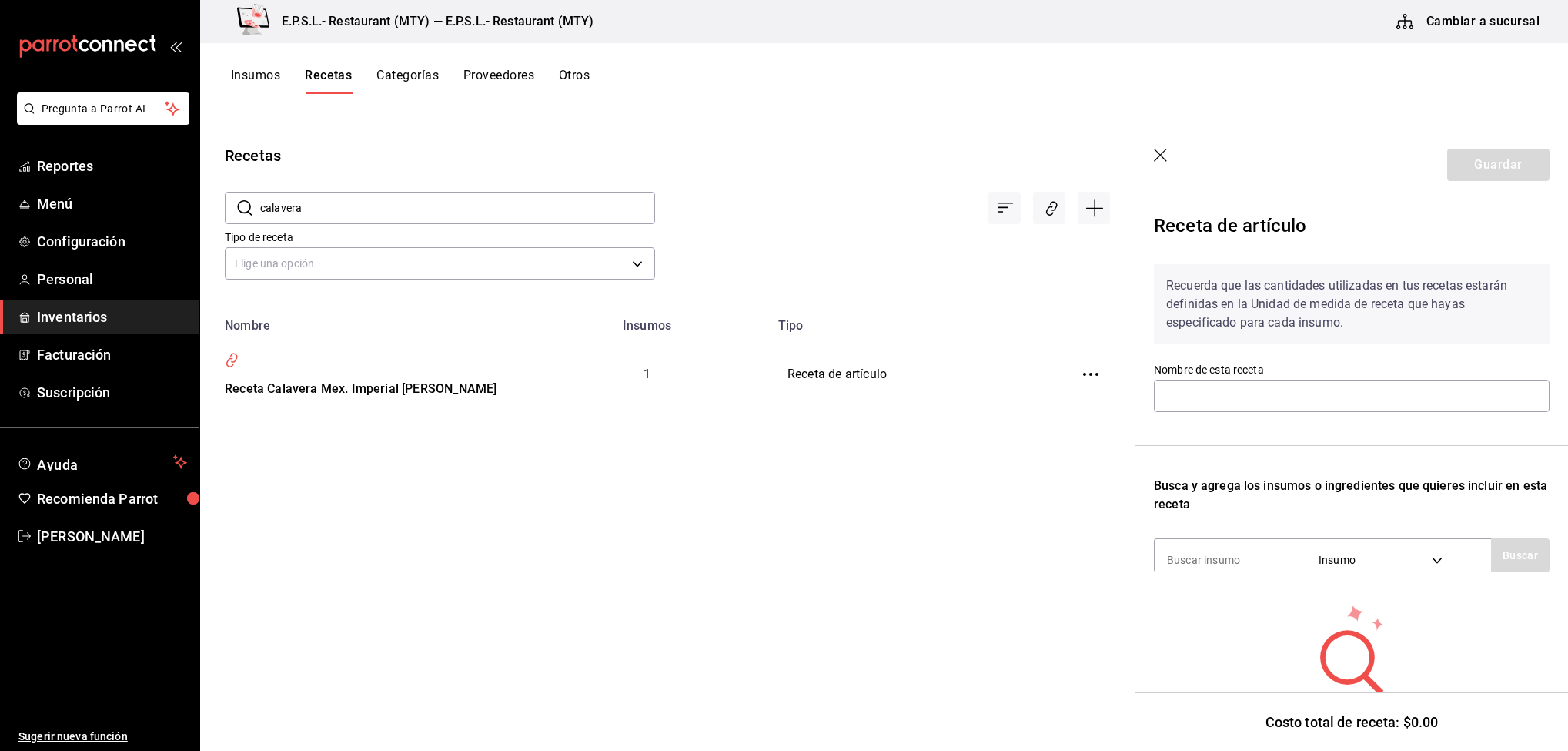 type on "Receta Calavera Mex. Imperial Stout" 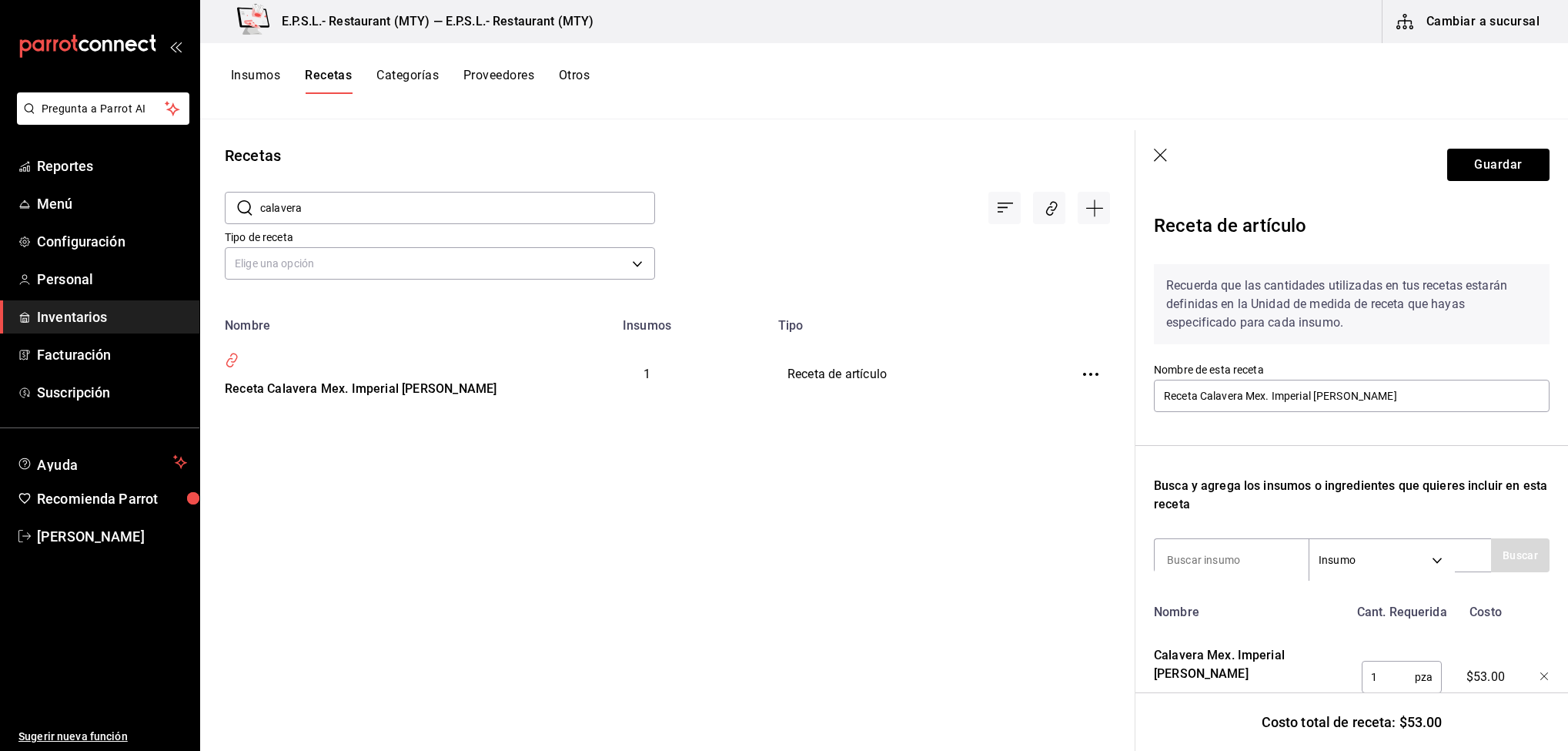 click on "calavera" at bounding box center [457, 208] 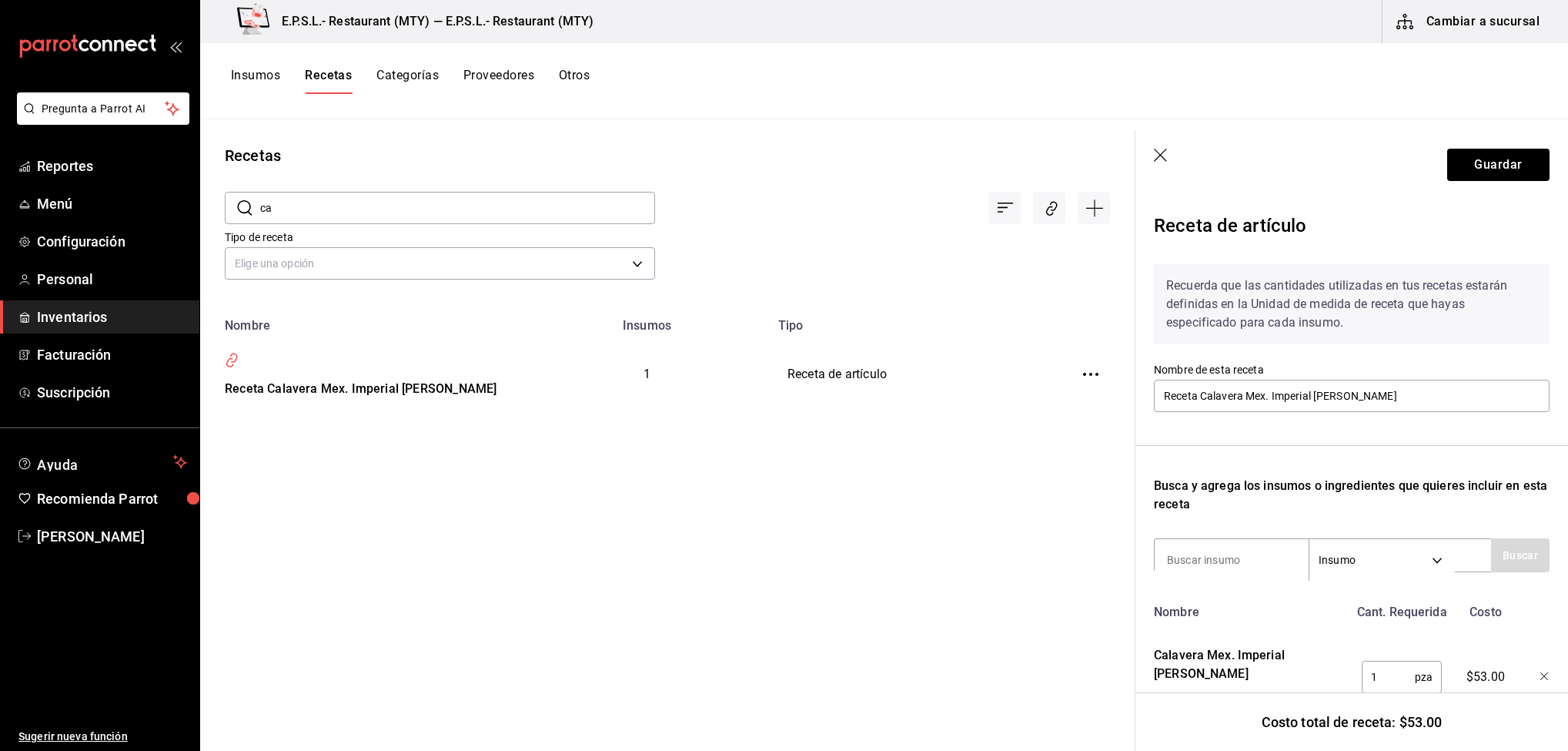type on "c" 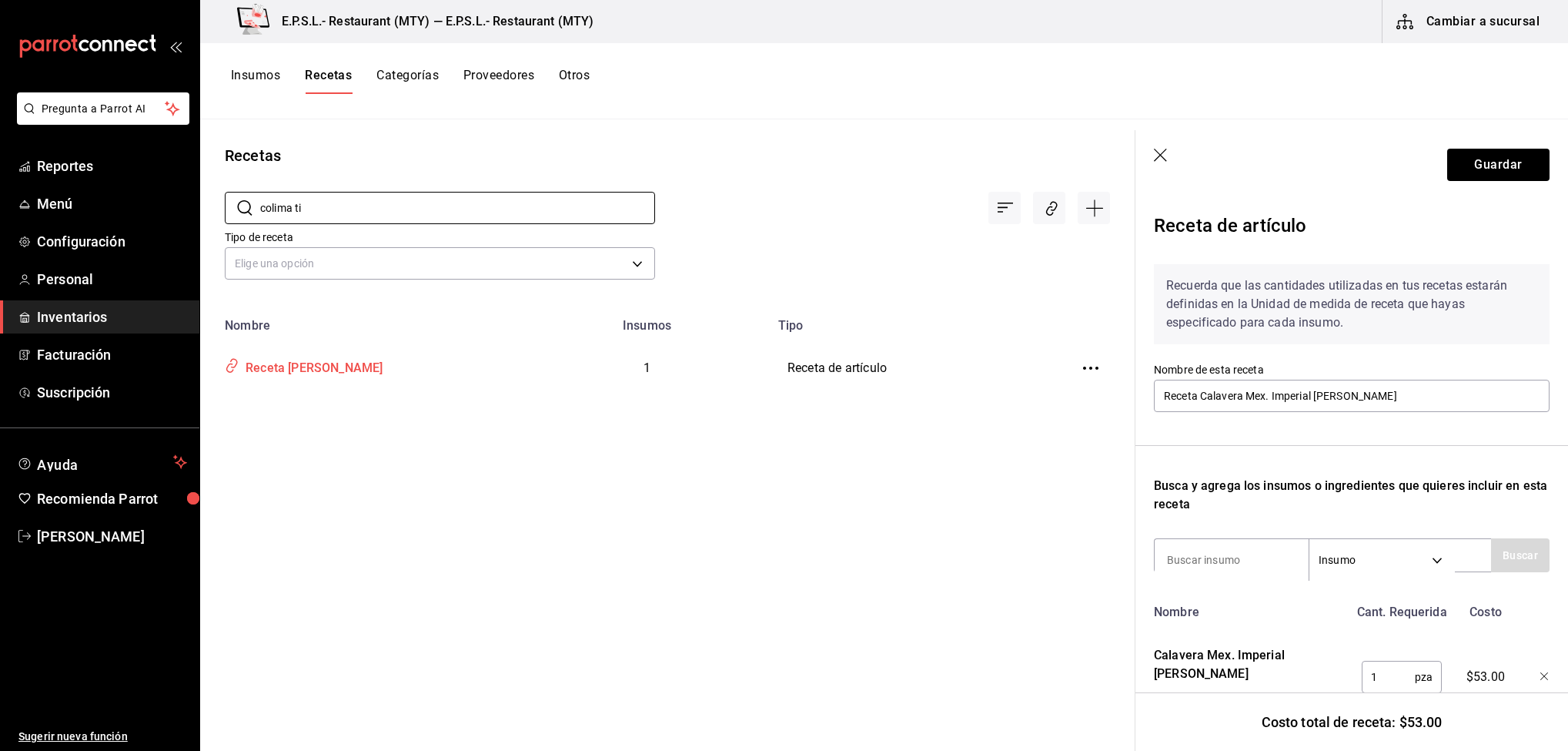 type on "colima ti" 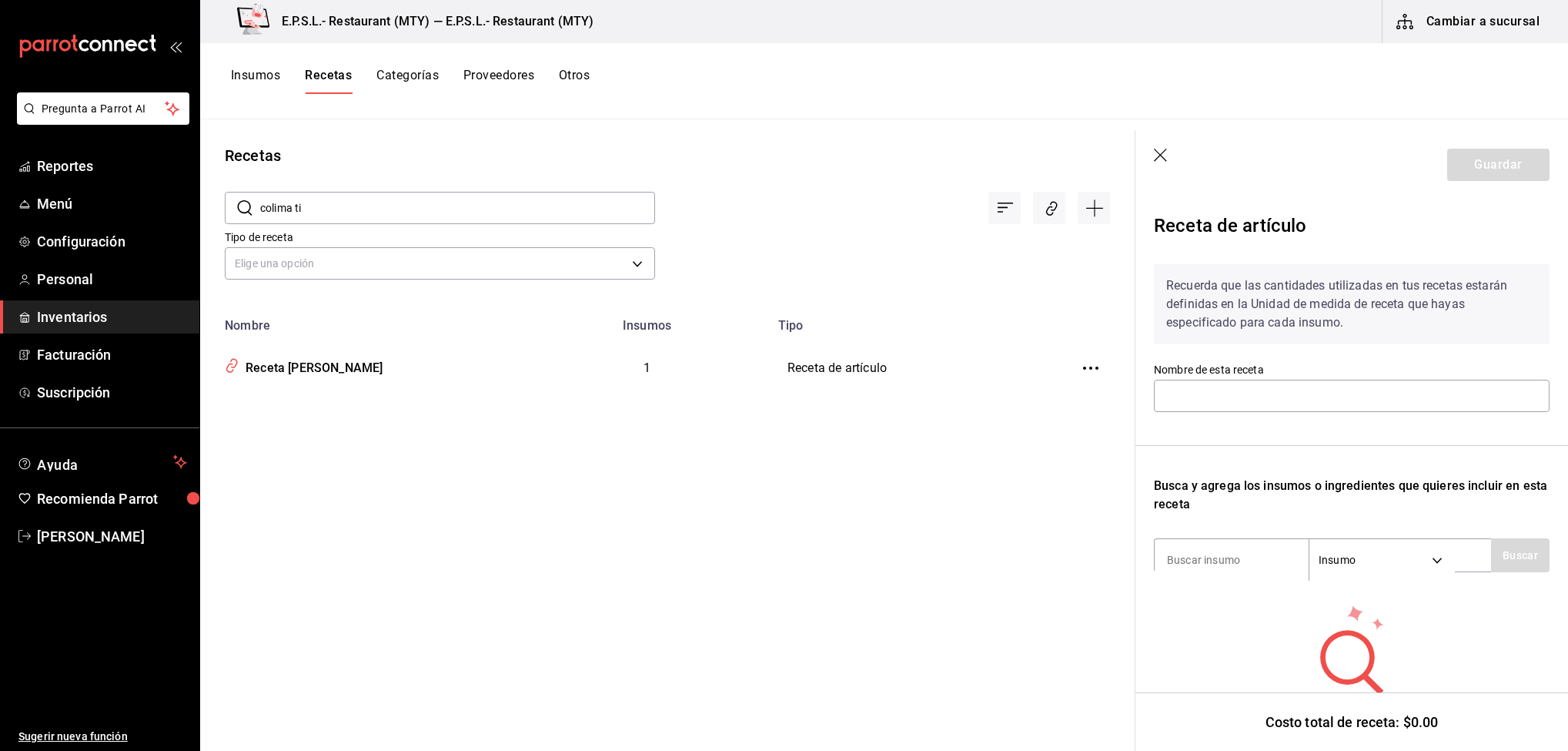 type on "Receta Colima Ticus Porter" 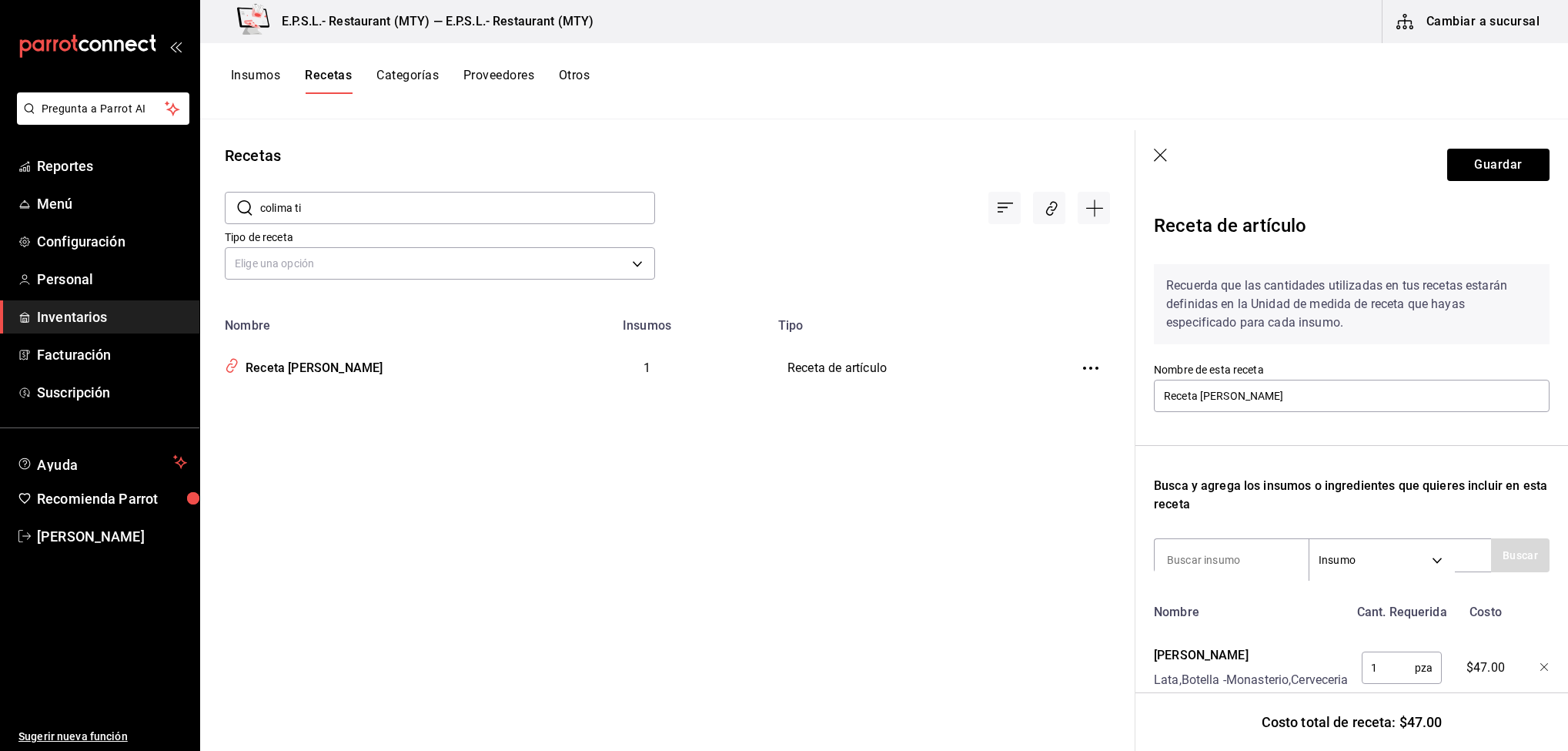 click on "colima ti" at bounding box center (457, 208) 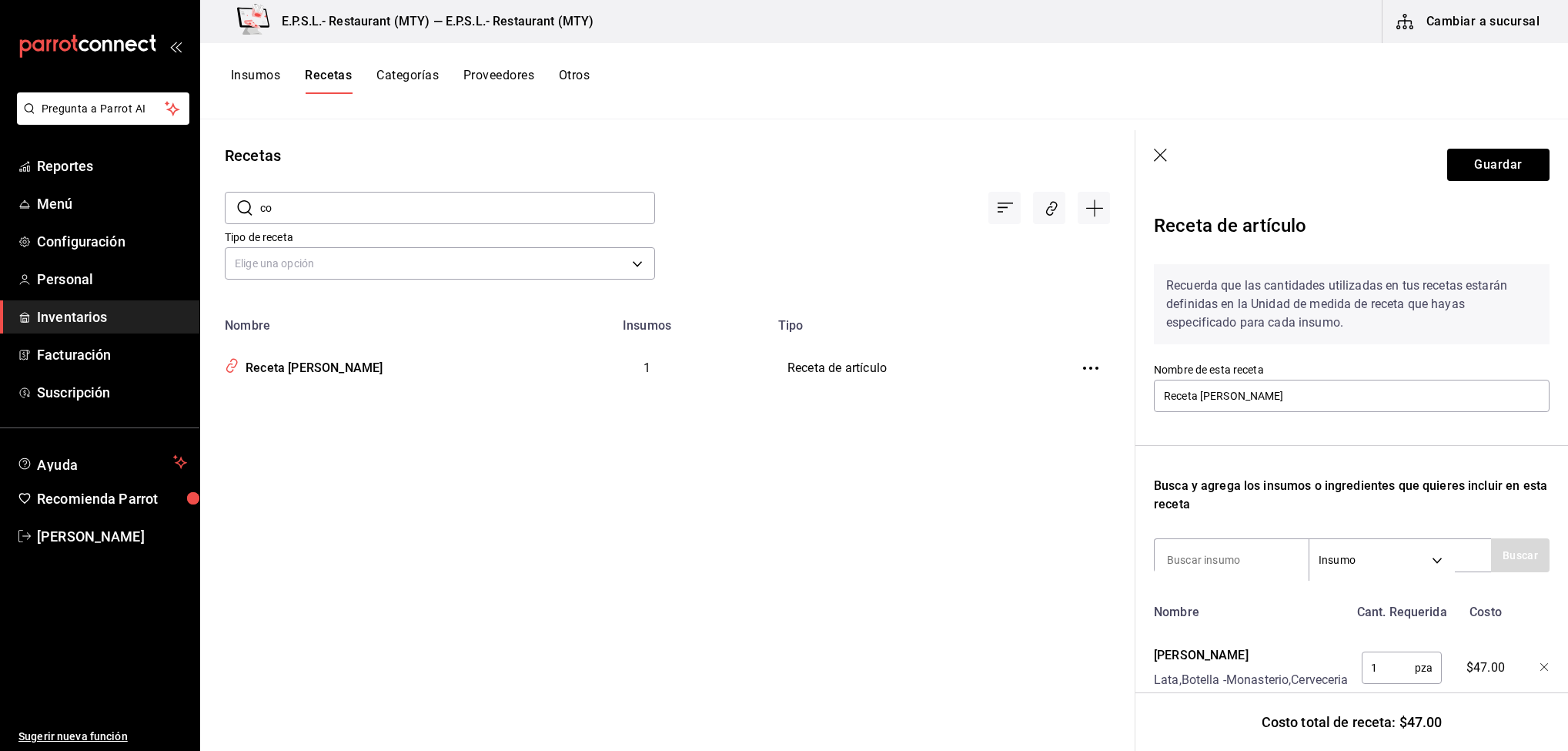 type on "c" 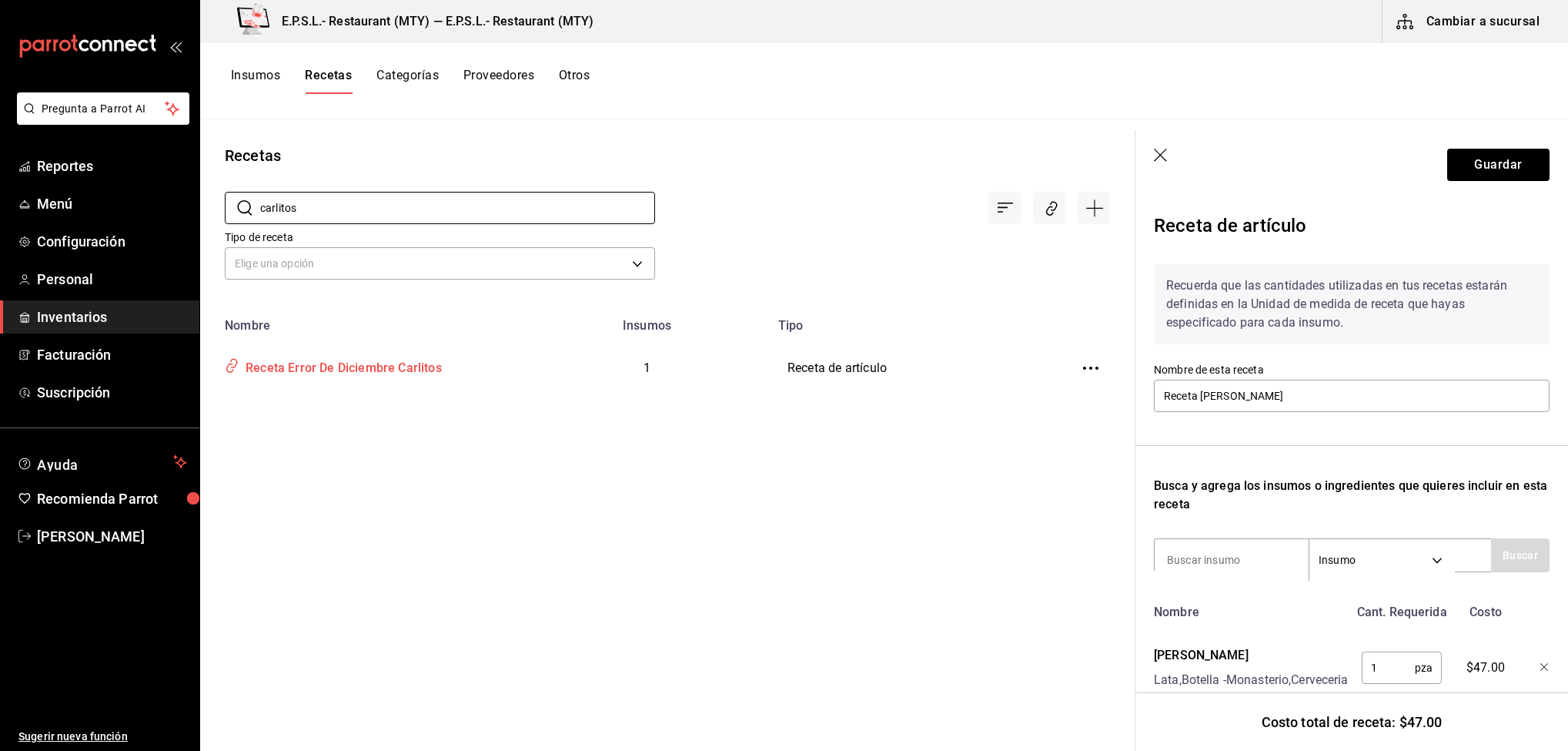 type on "carlitos" 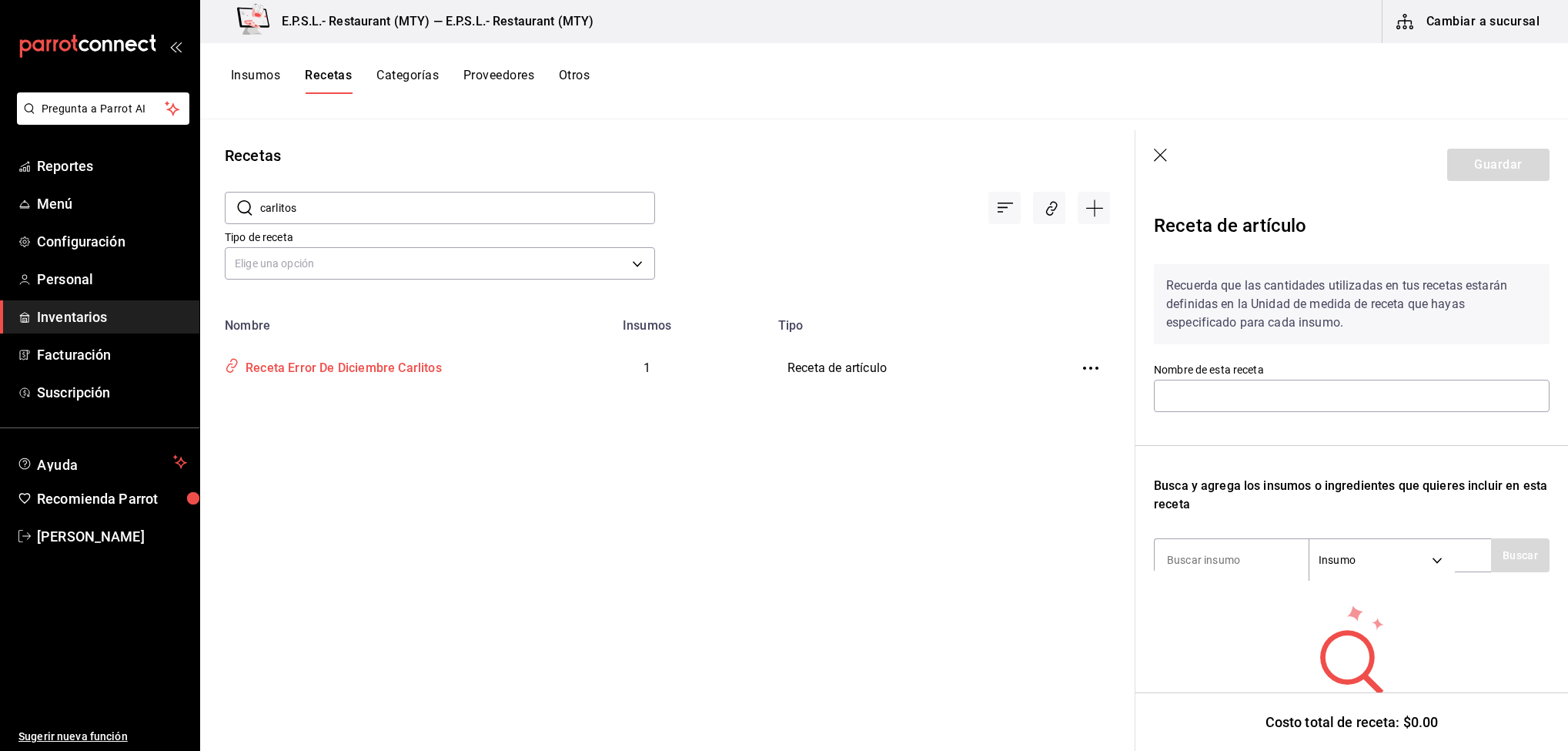 type on "Receta Error De Diciembre Carlitos" 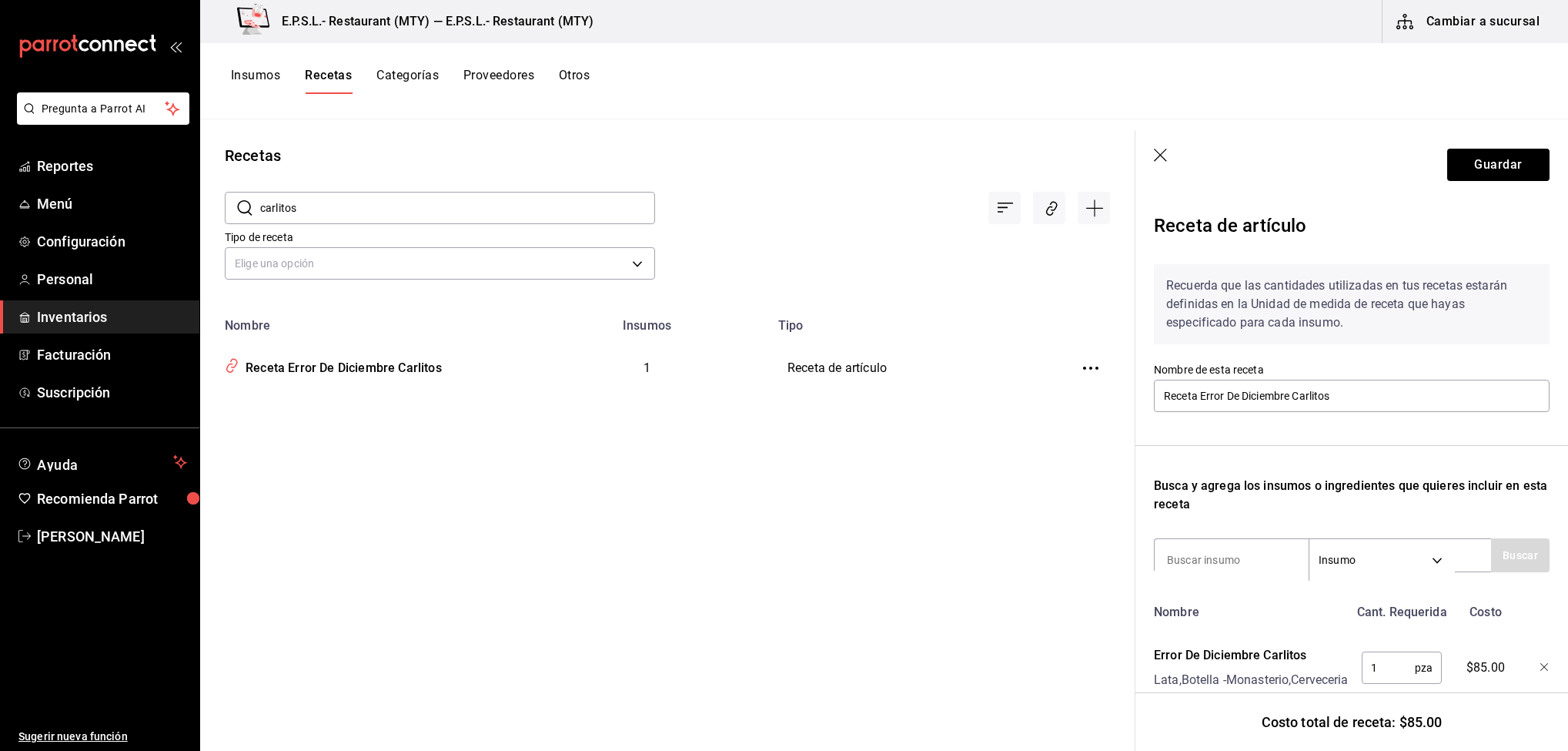 click on "carlitos" at bounding box center [457, 208] 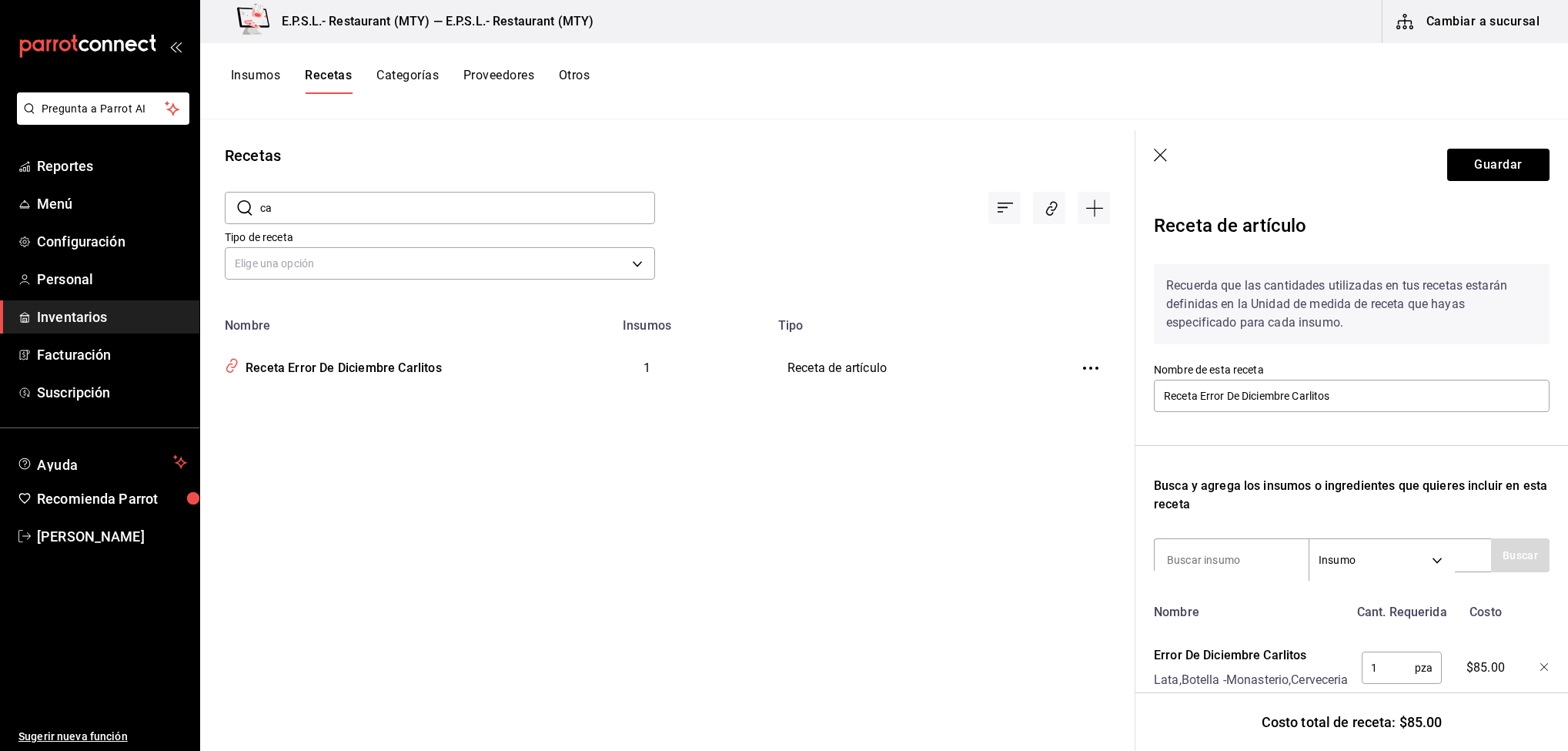 type on "c" 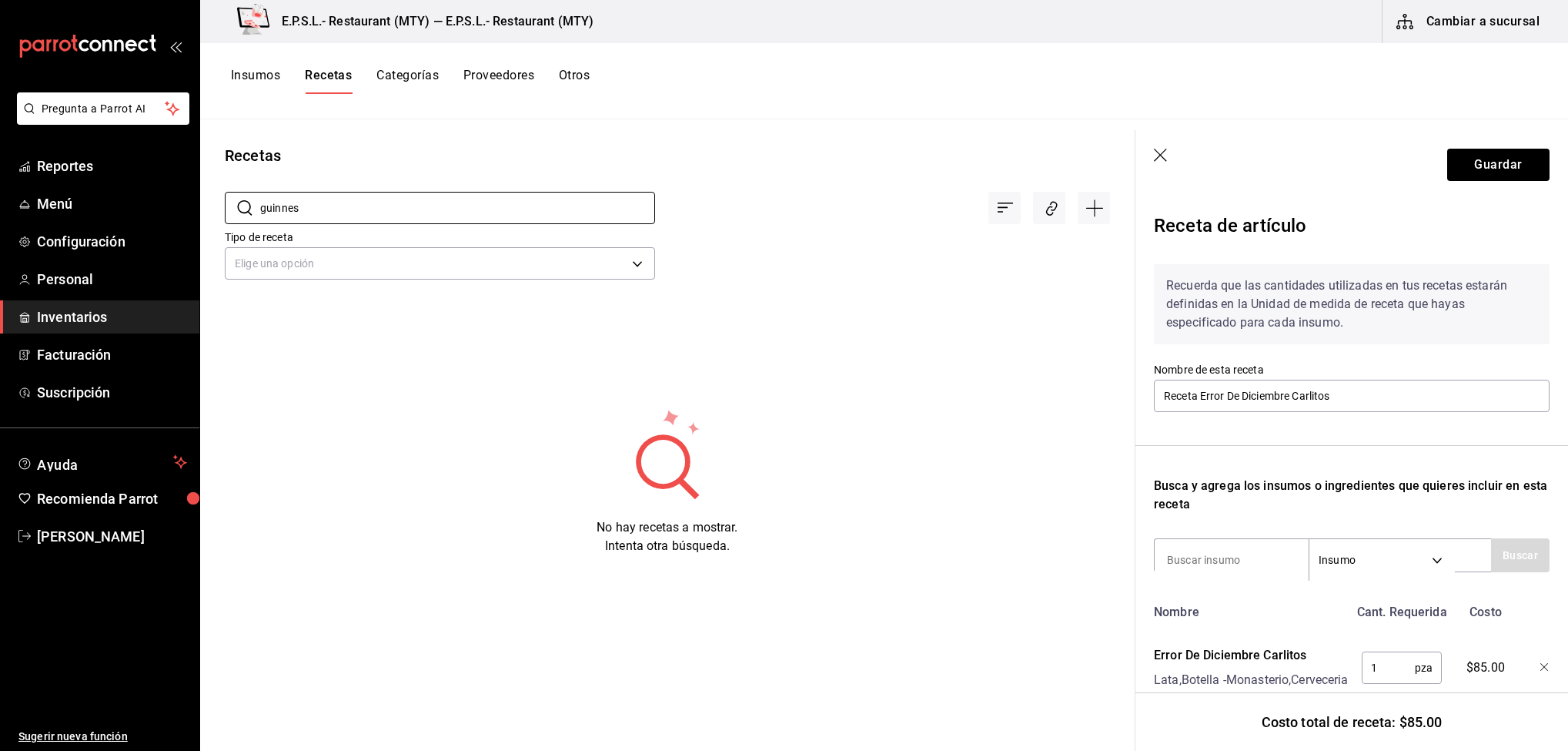 type on "guinnes" 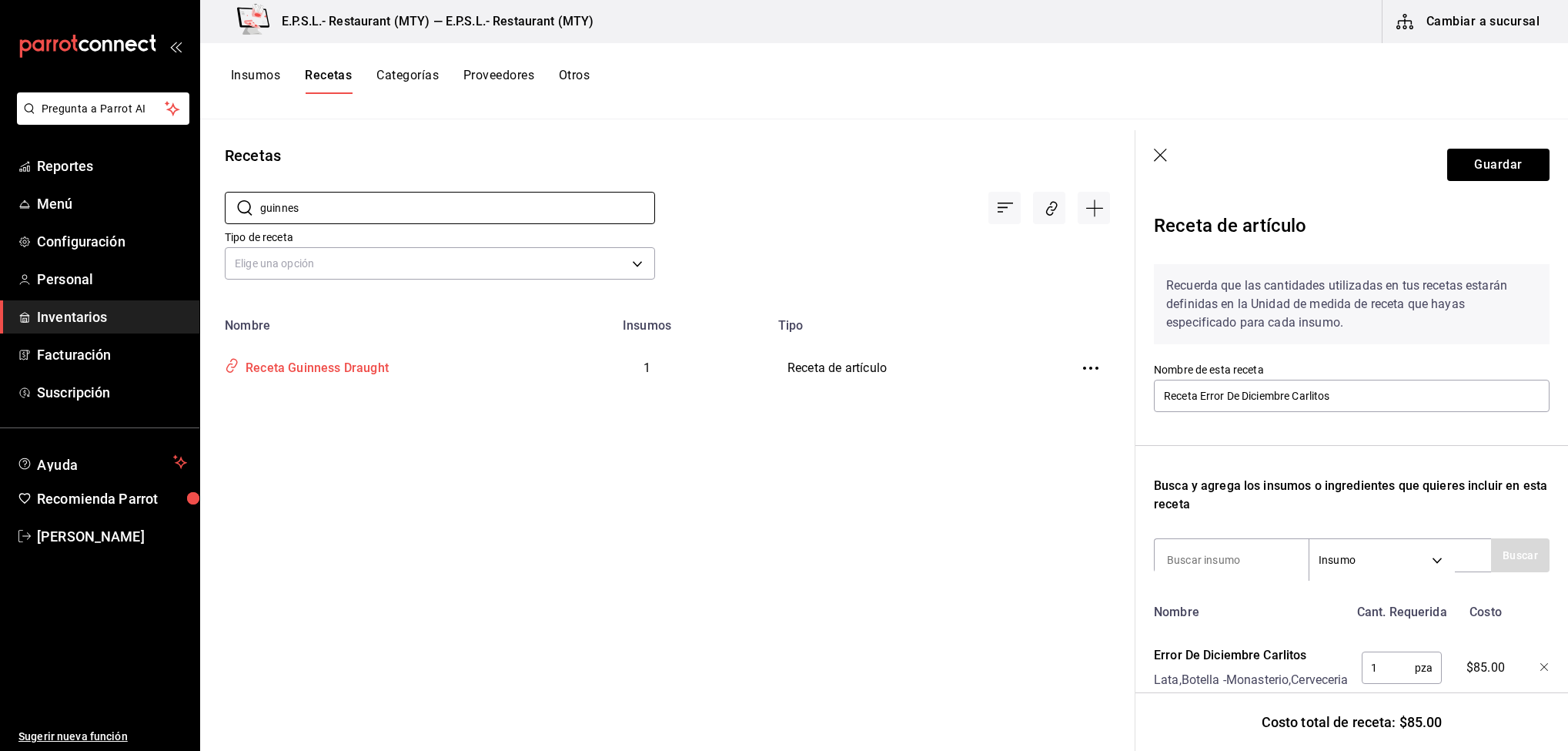 click on "Receta Guinness Draught" at bounding box center (314, 365) 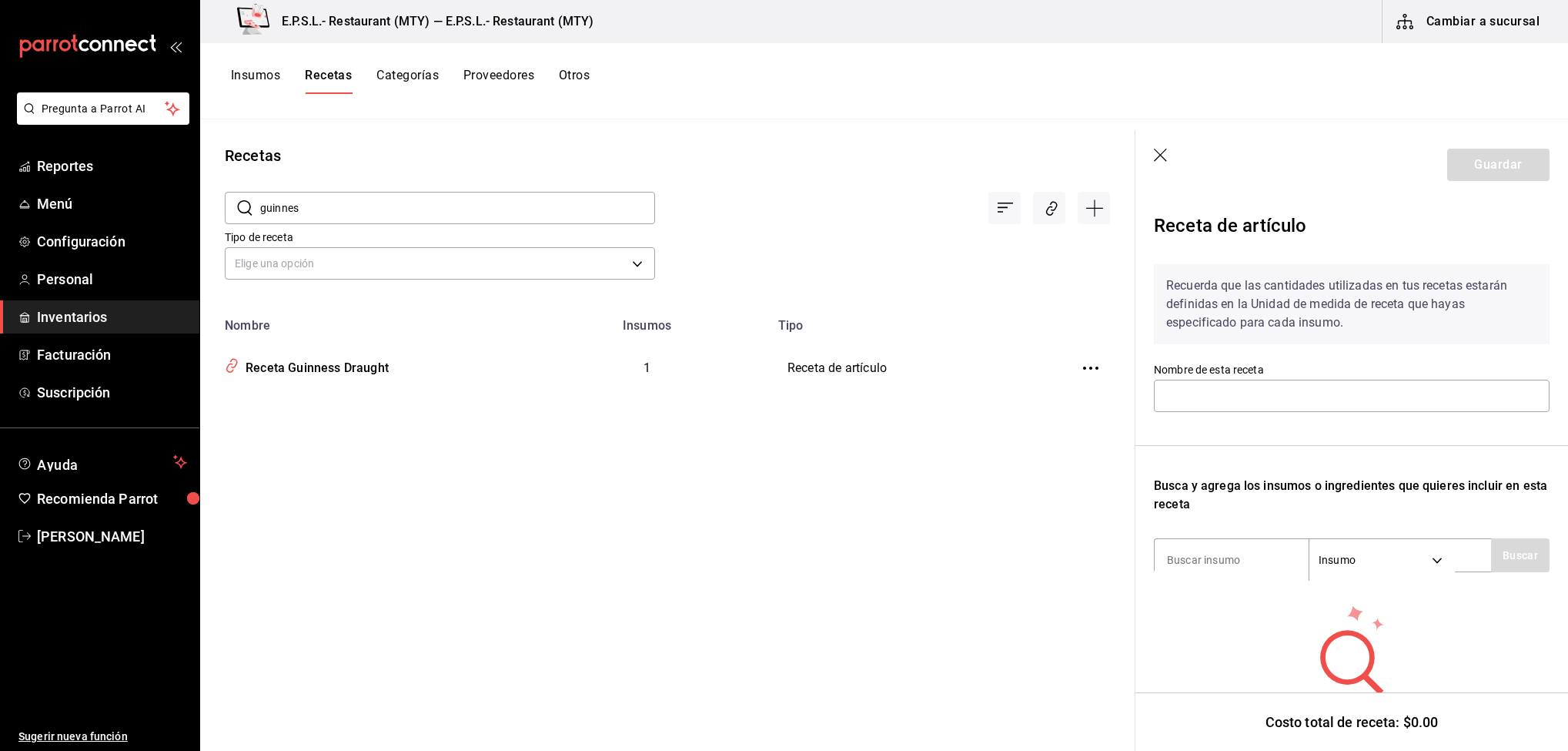 type on "Receta Guinness Draught" 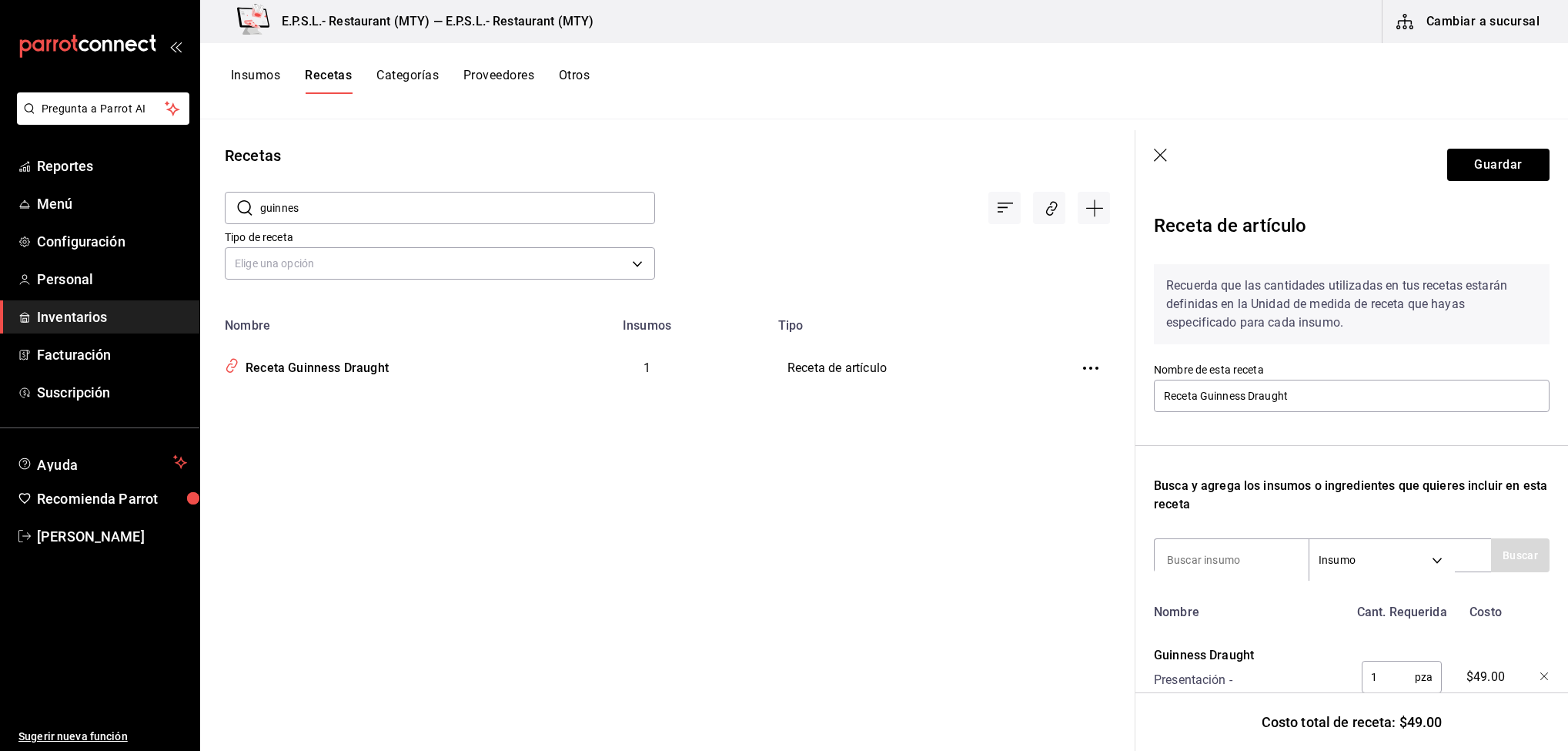 click on "guinnes" at bounding box center (457, 208) 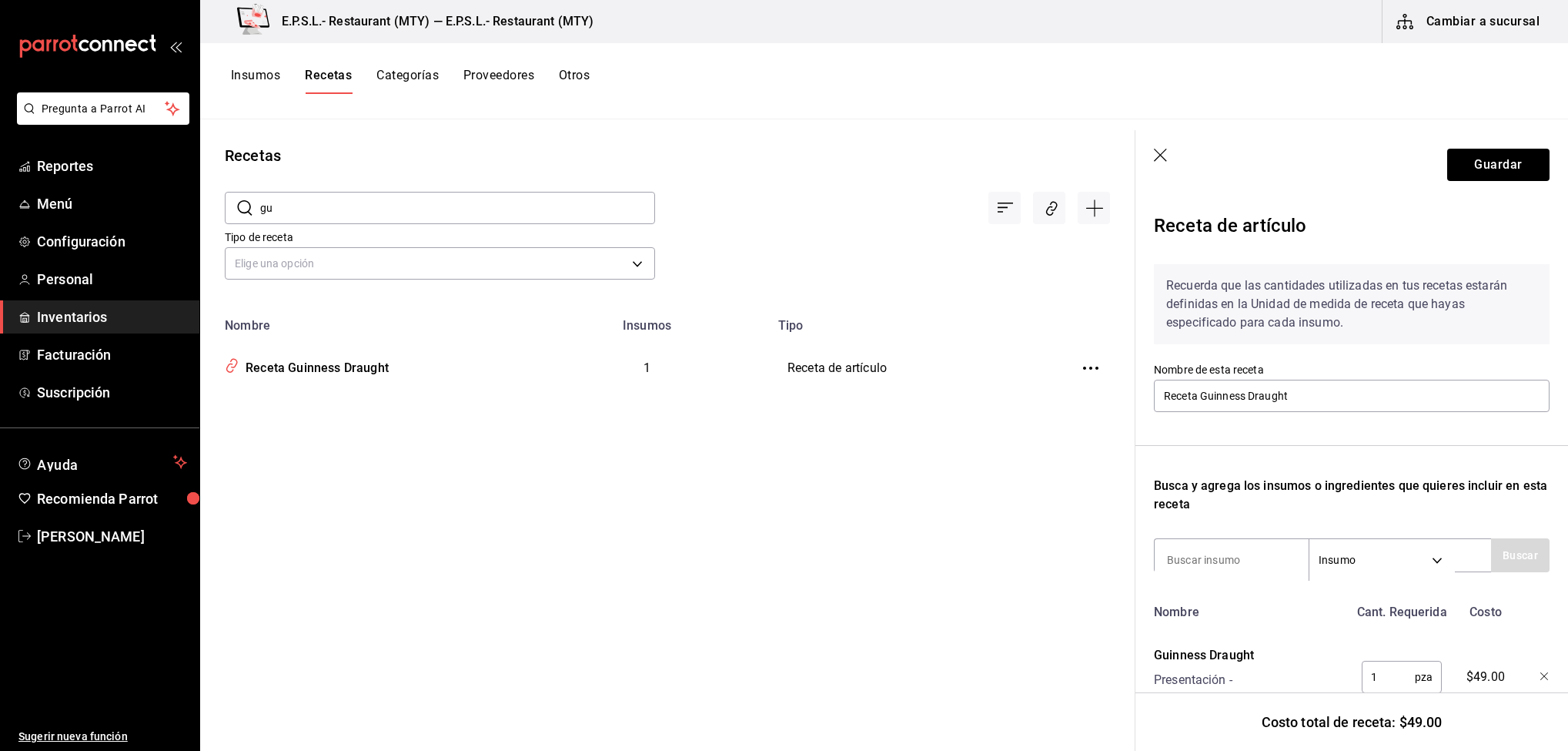 type on "g" 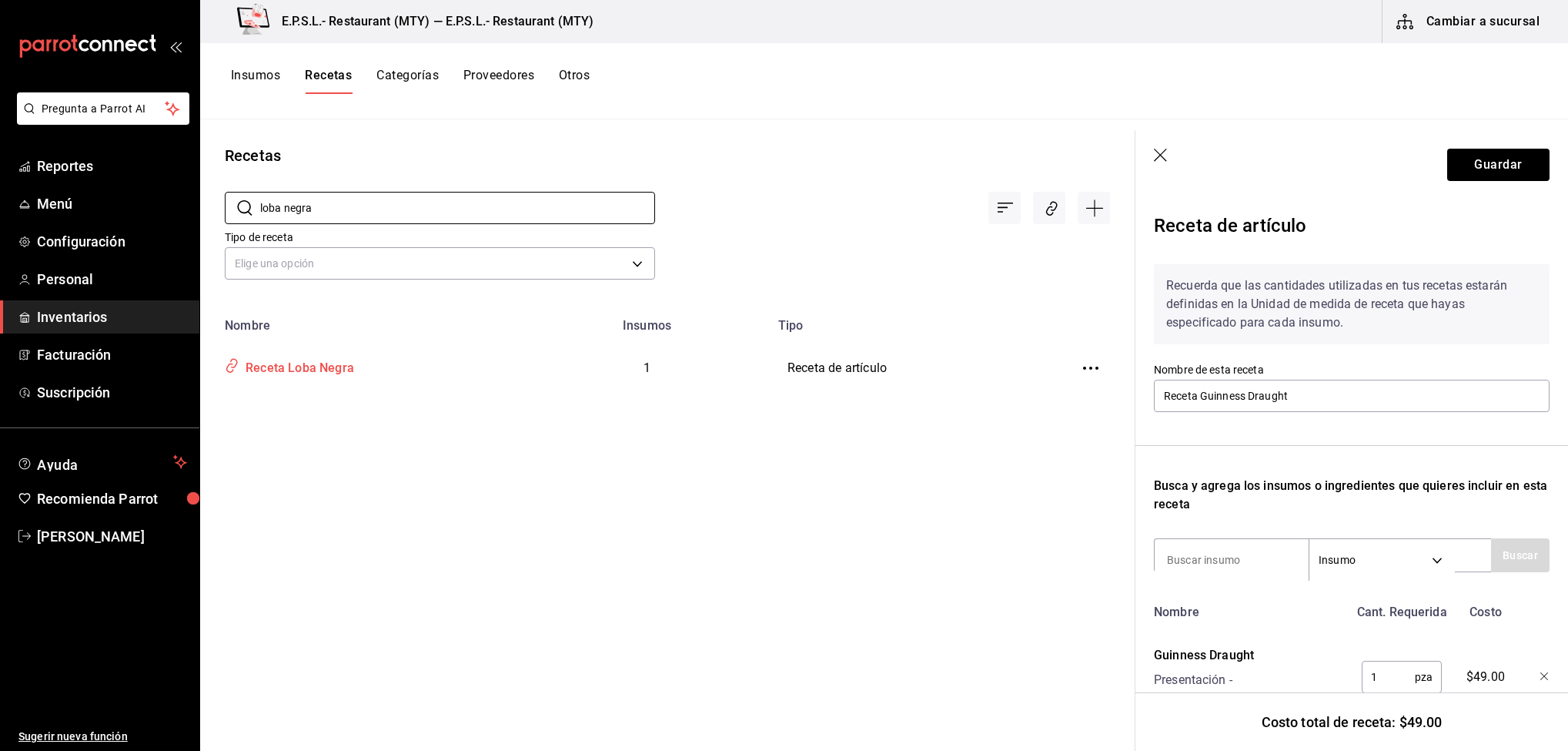 type on "loba negra" 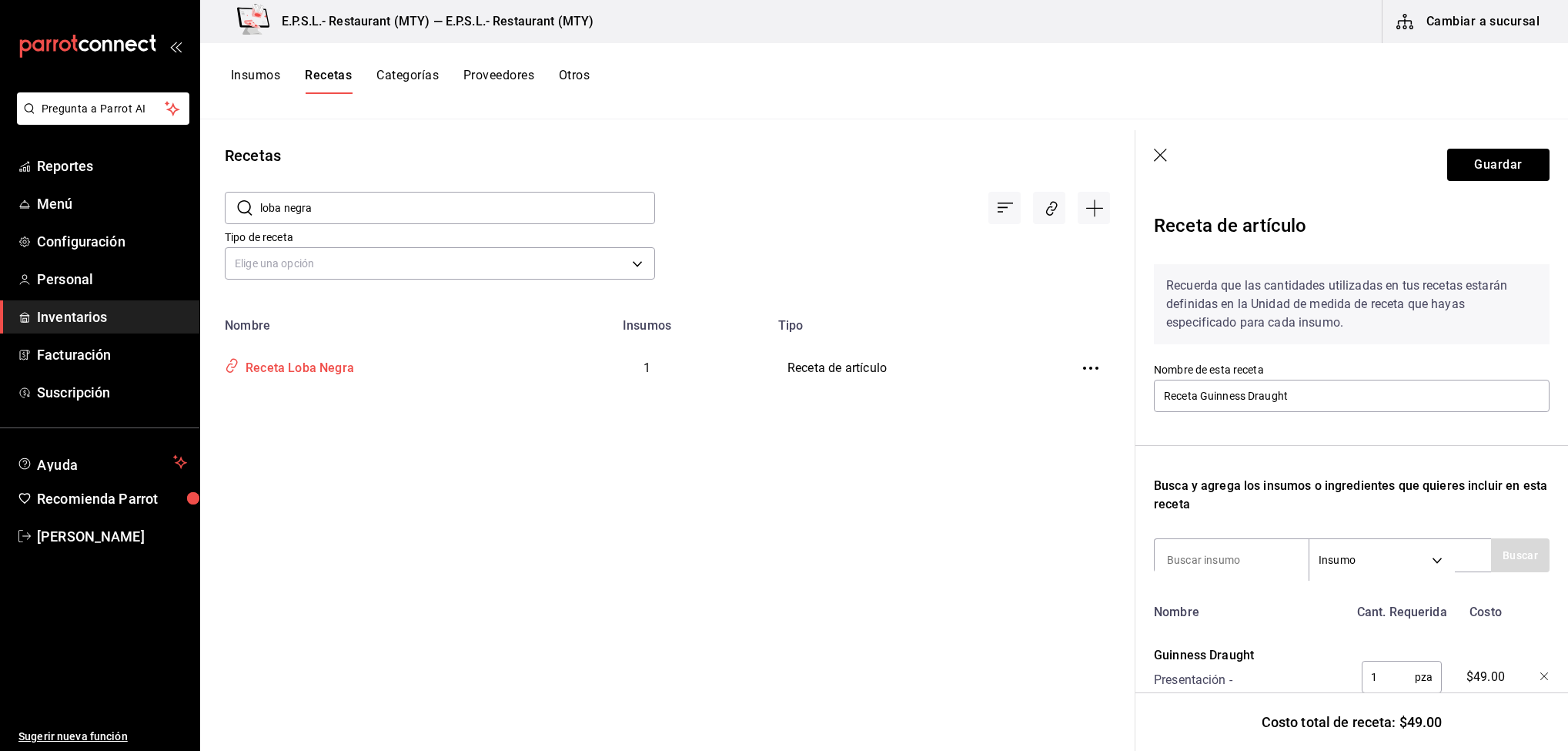click on "Receta Loba Negra" at bounding box center [363, 365] 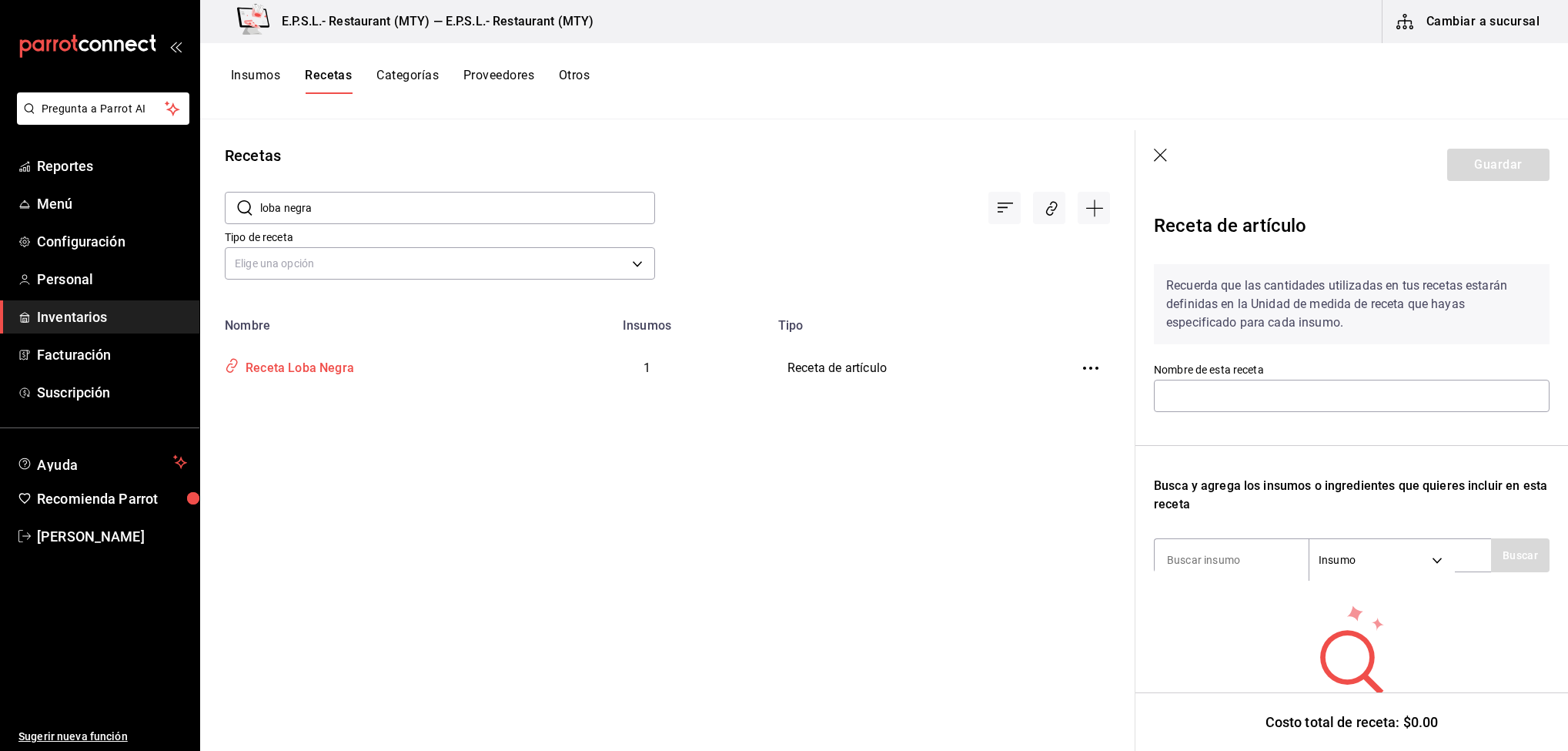 type on "Receta Loba Negra" 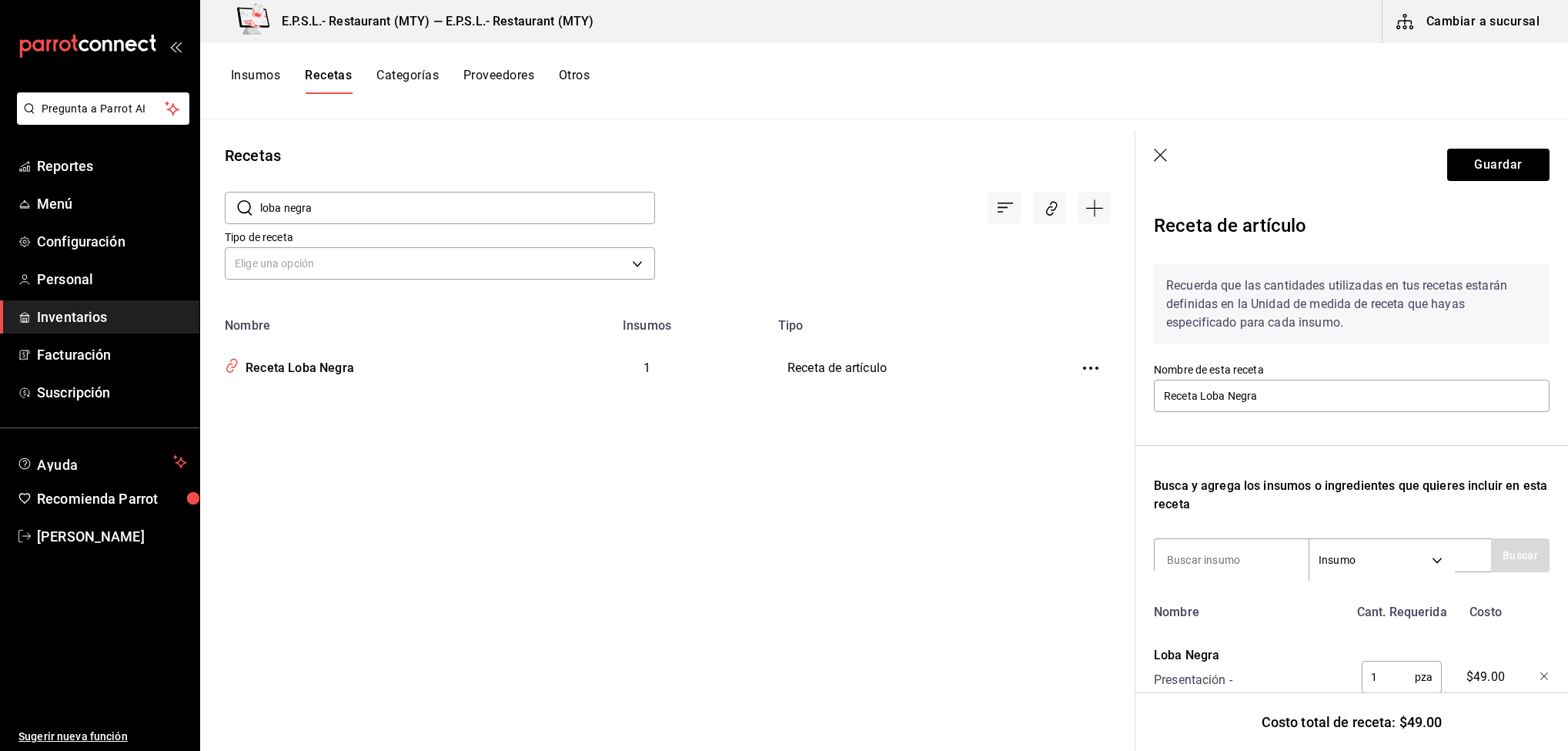 click on "loba negra" at bounding box center (457, 208) 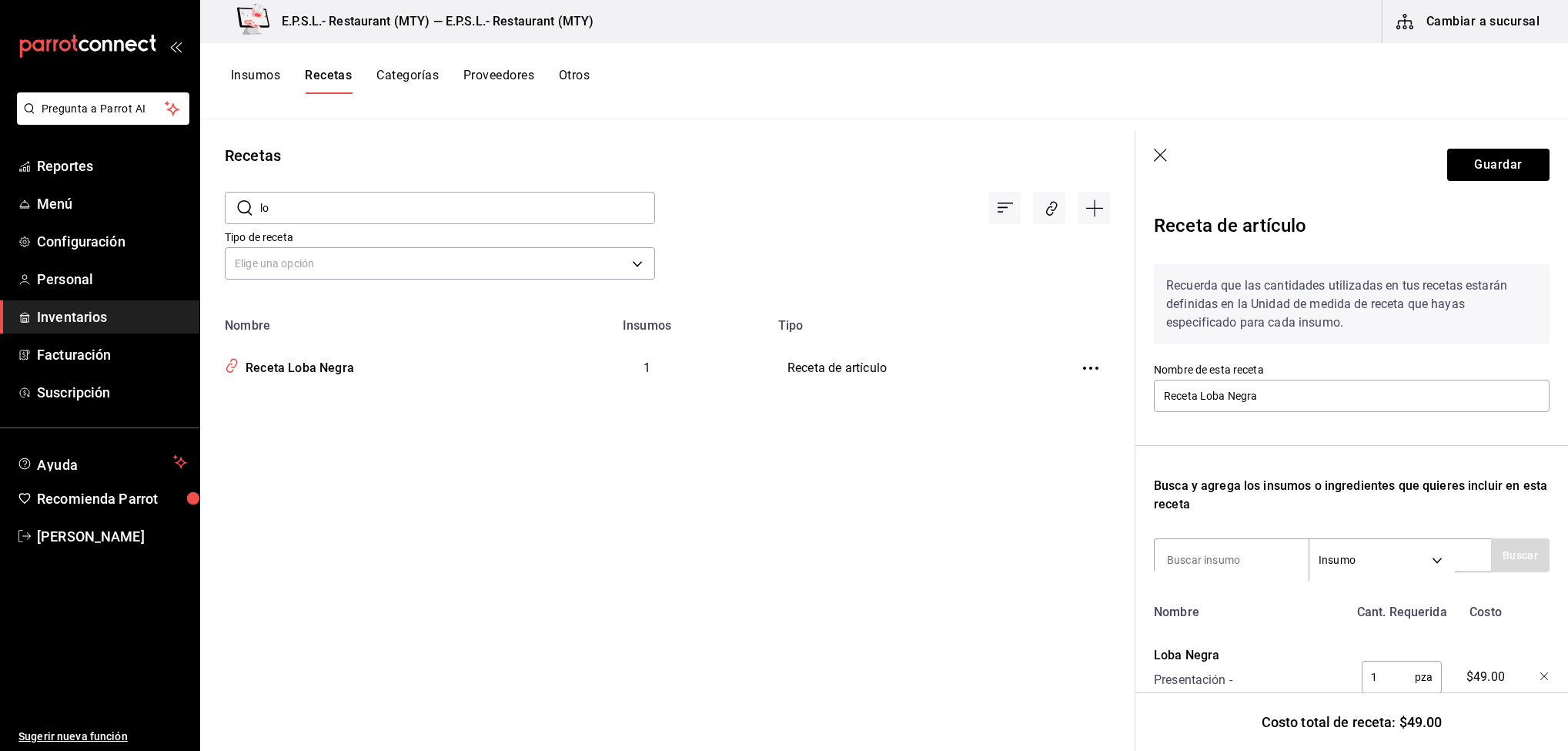 type on "l" 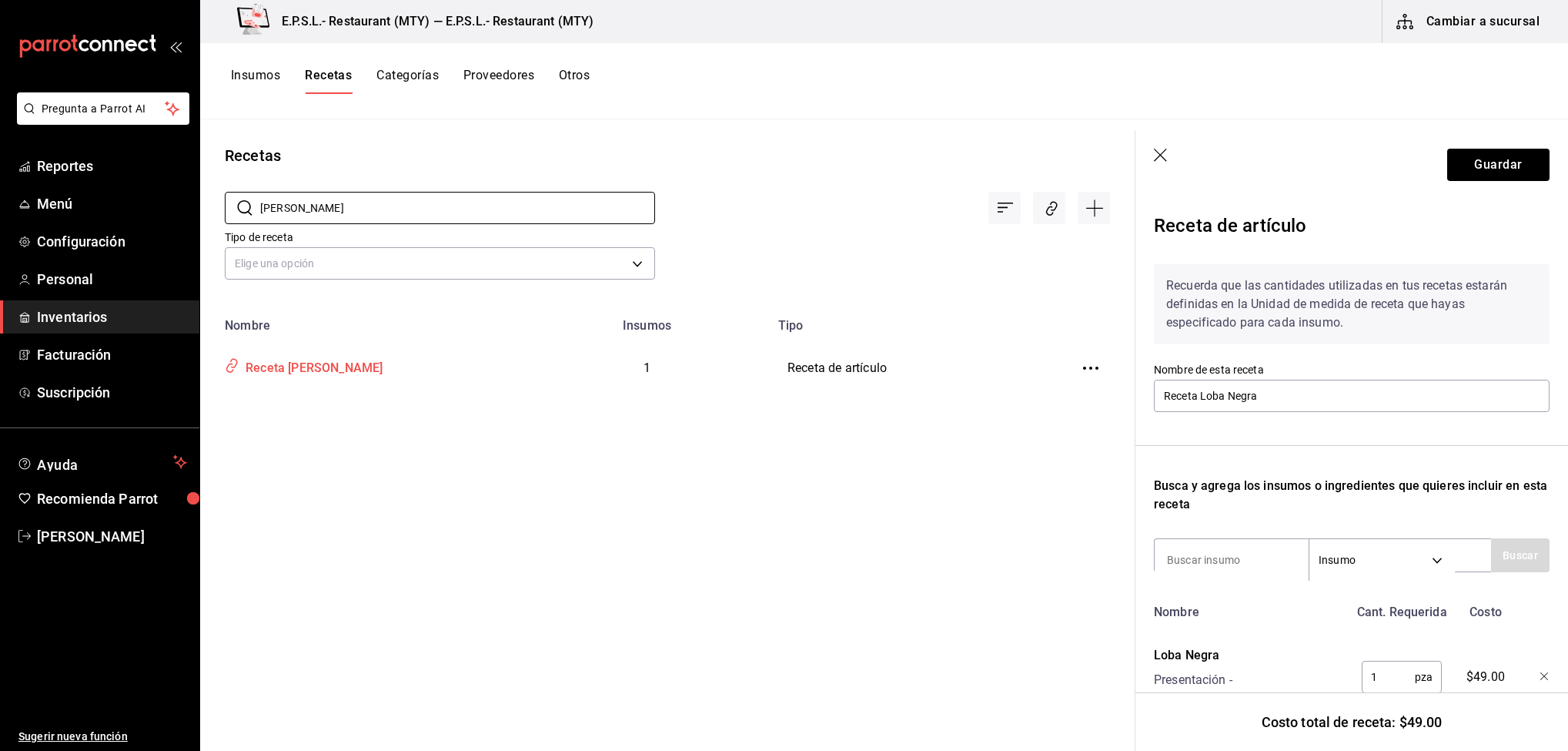 type on "minerva s" 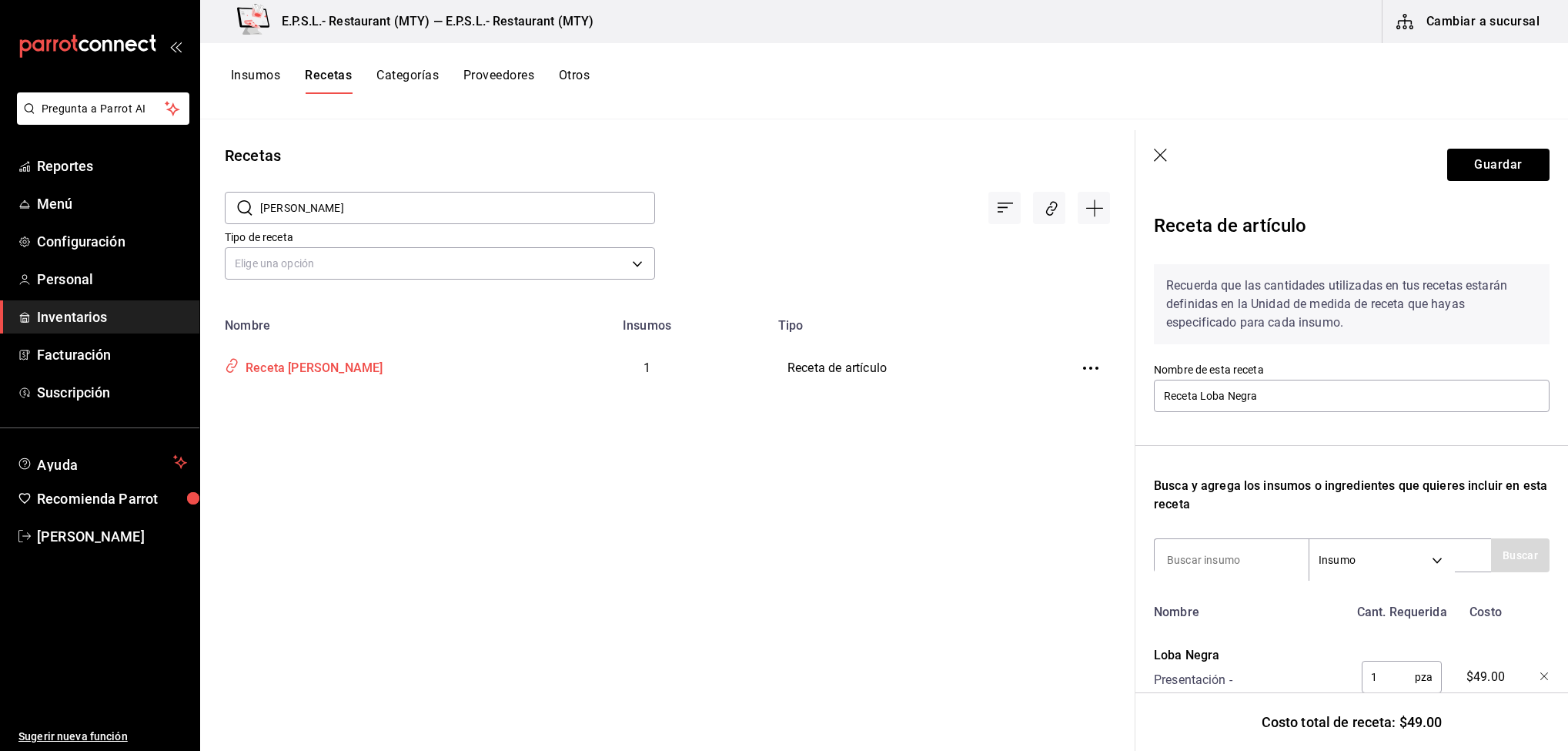 click on "Receta Minerva Stout" at bounding box center (311, 365) 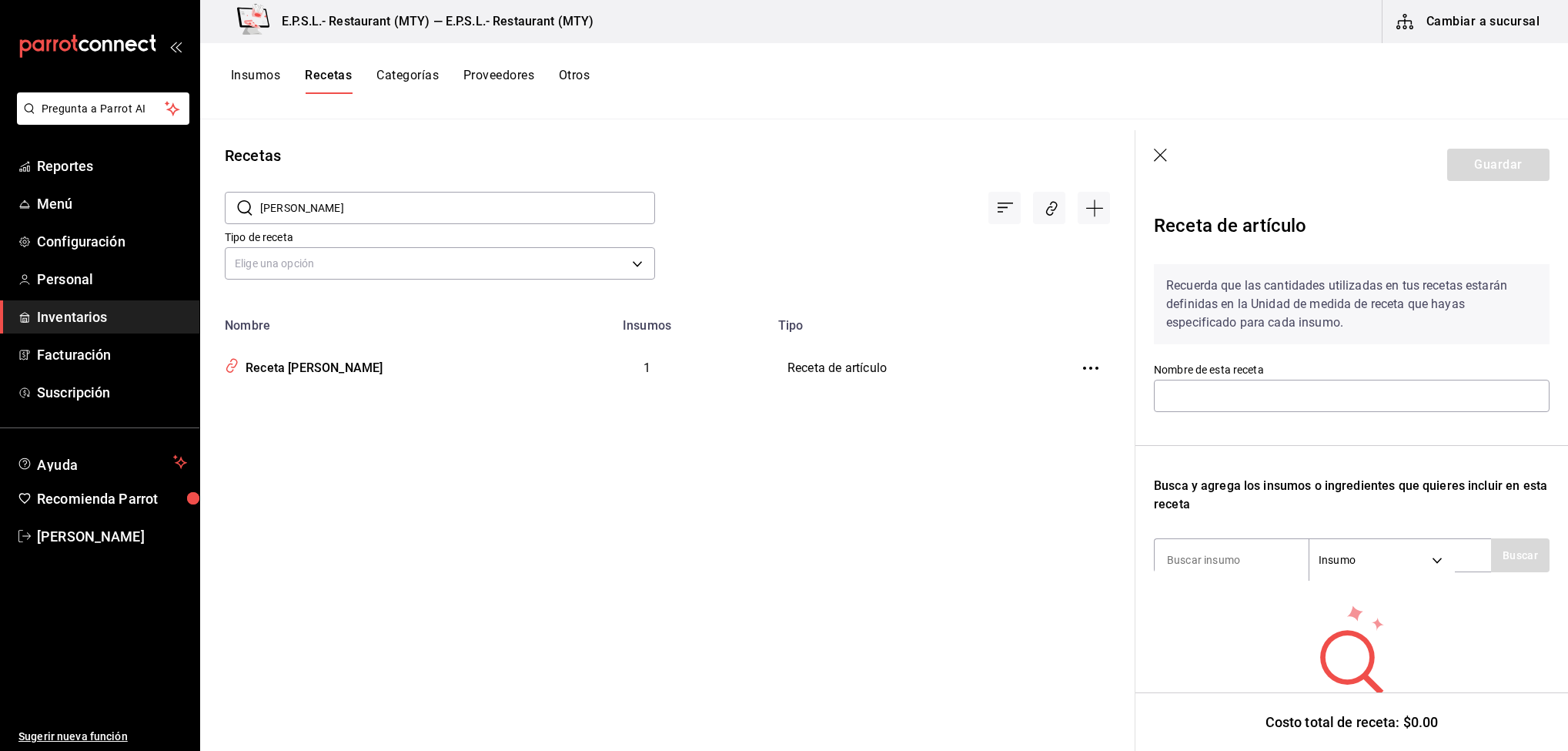 type on "Receta Minerva Stout" 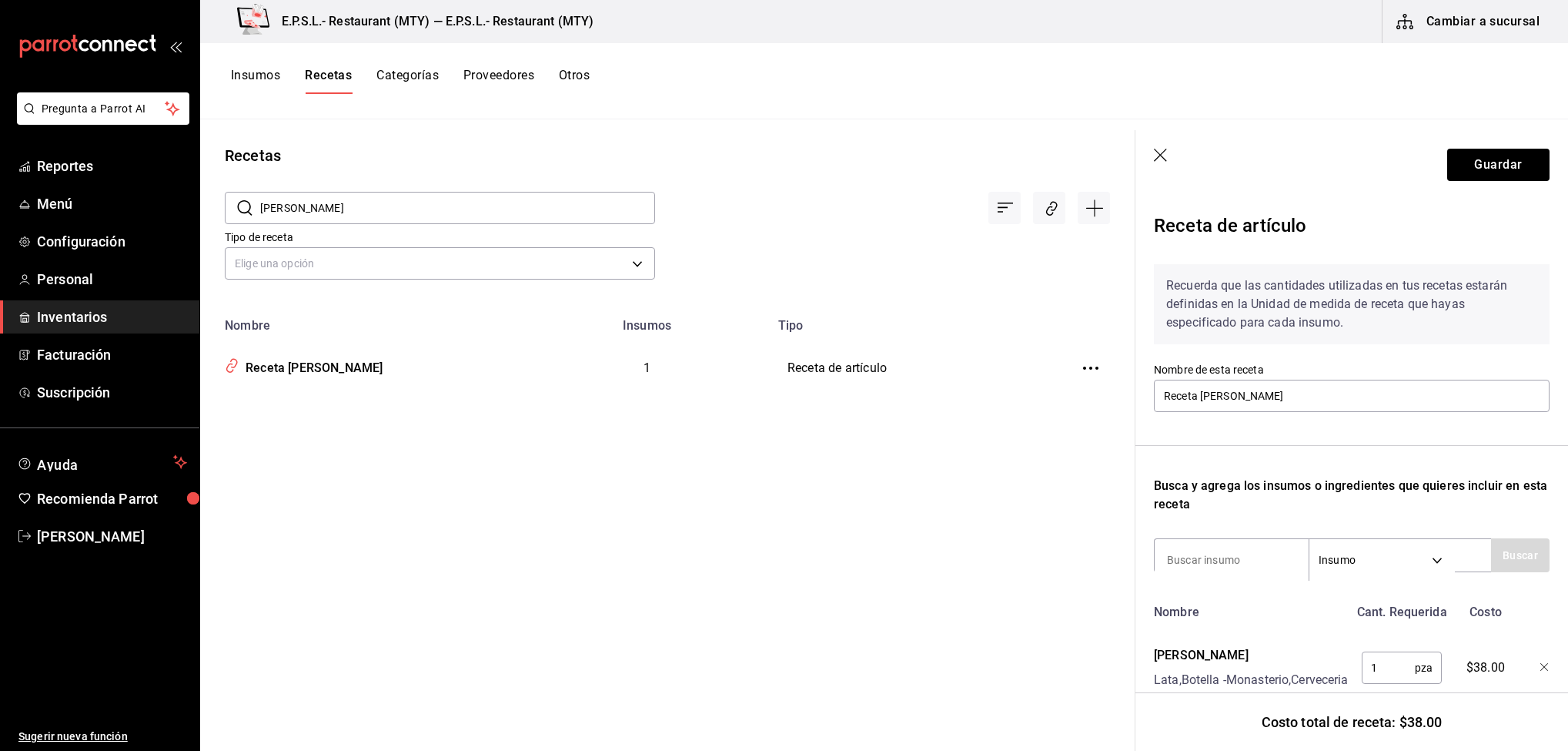 click on "minerva s" at bounding box center (457, 208) 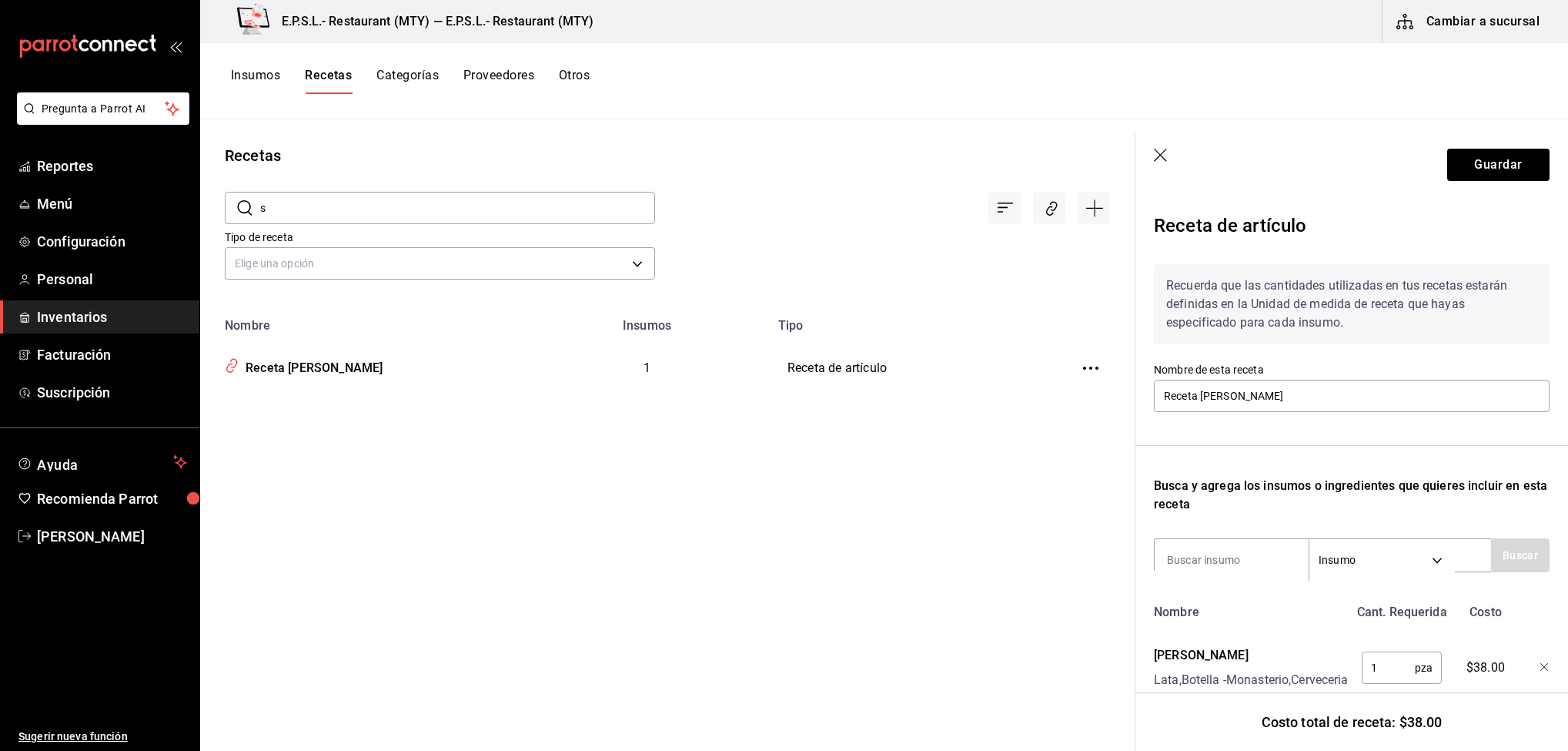 type on "s" 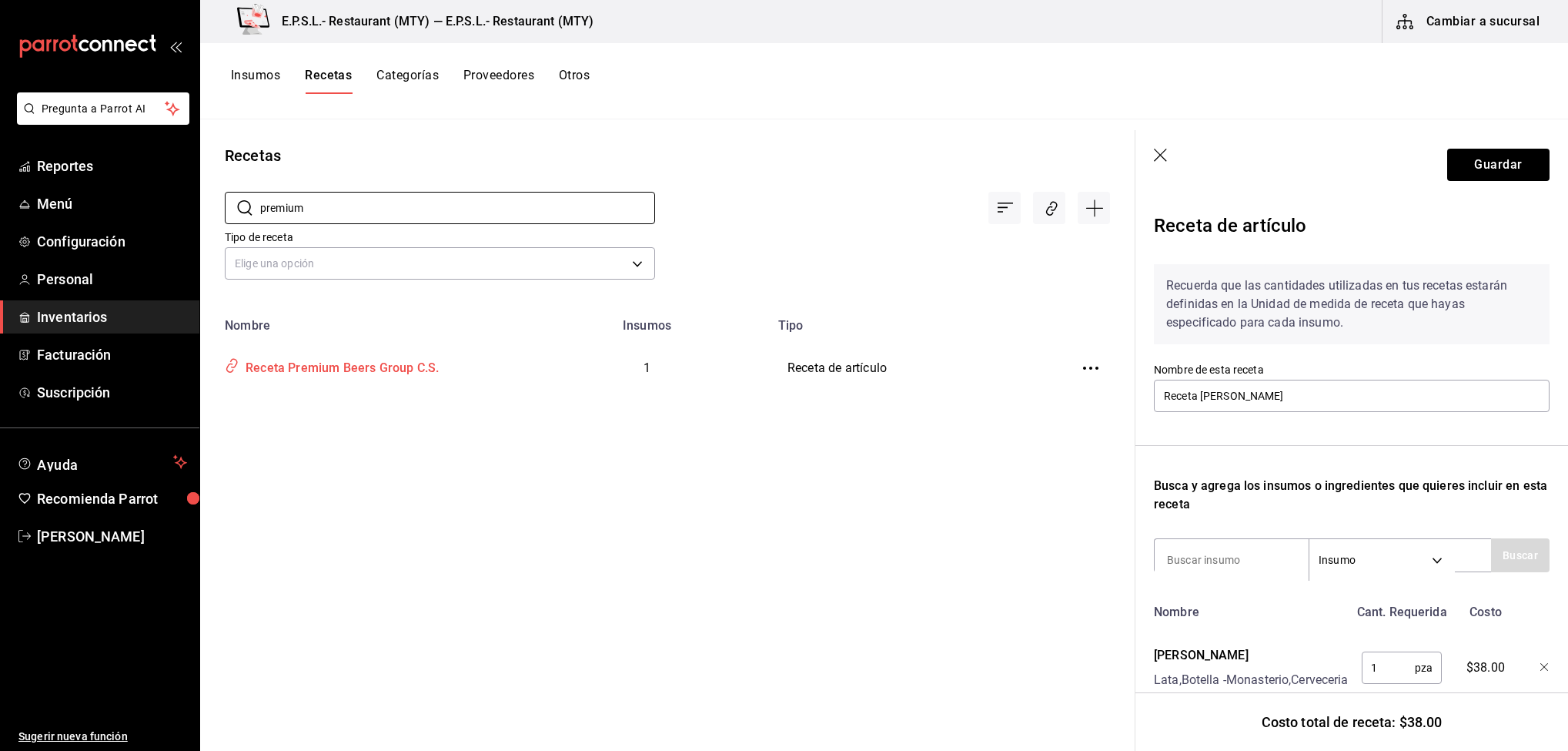 type on "premium" 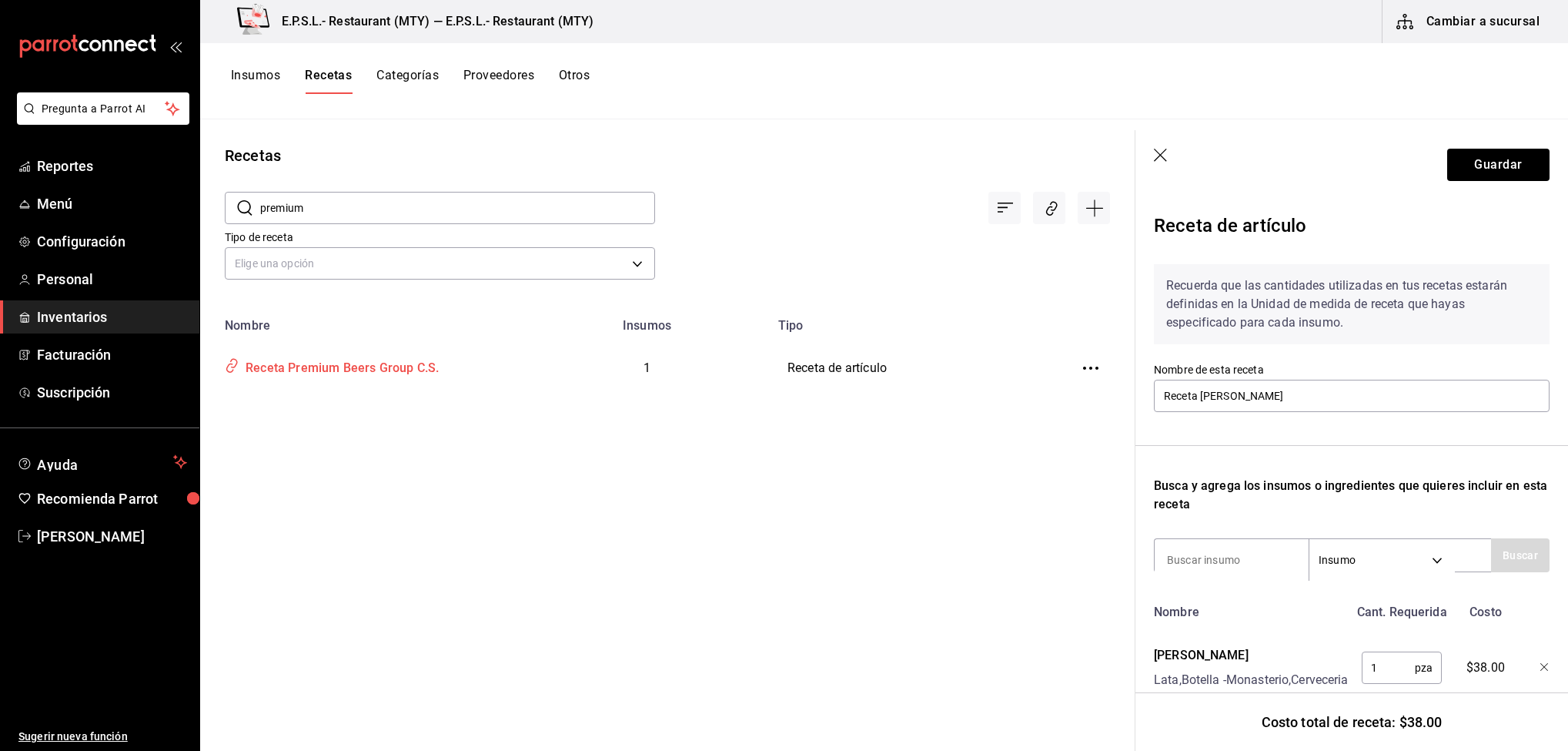 click on "Receta Premium Beers Group C.S." at bounding box center [339, 365] 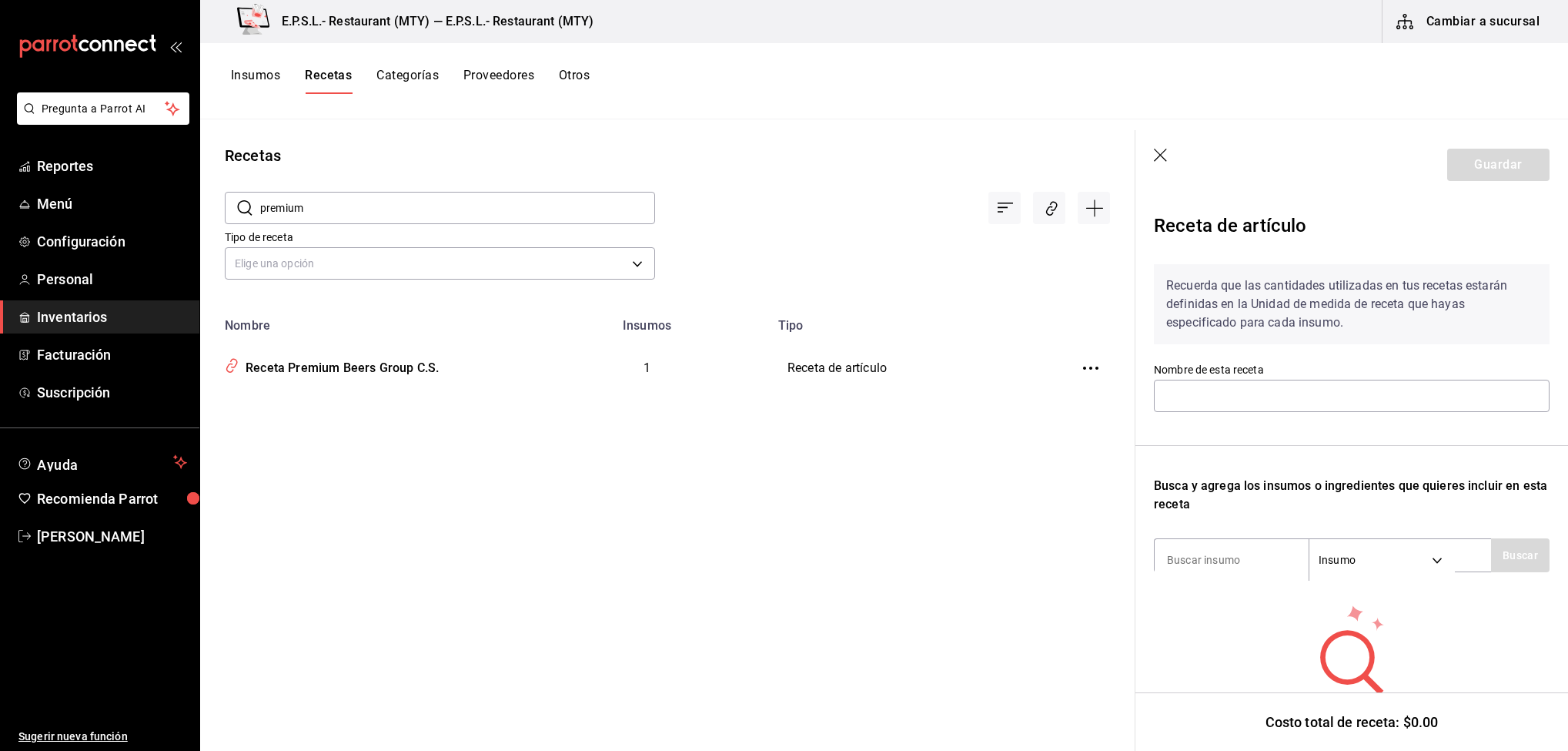 type on "Receta Premium Beers Group C.S." 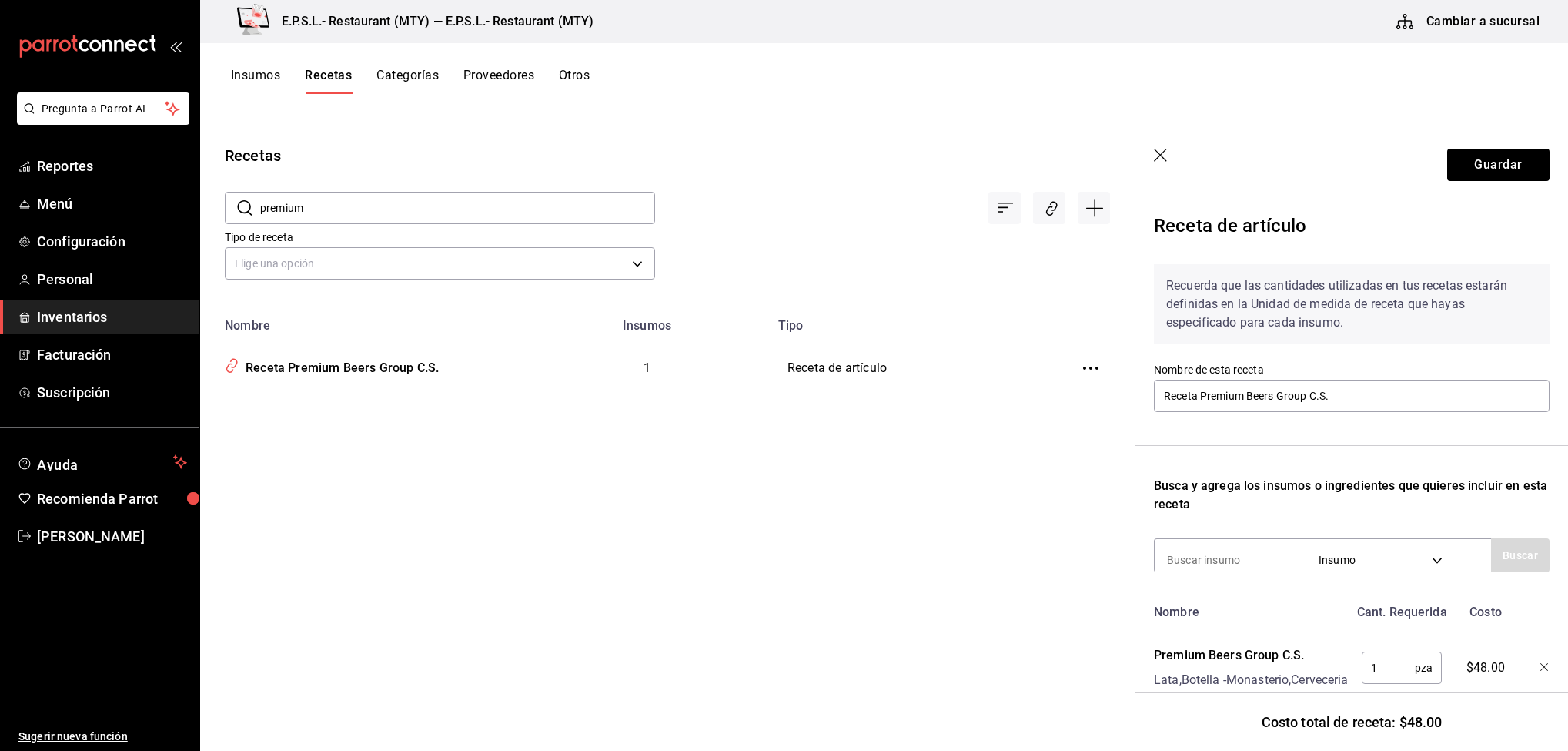 click on "premium" at bounding box center (457, 208) 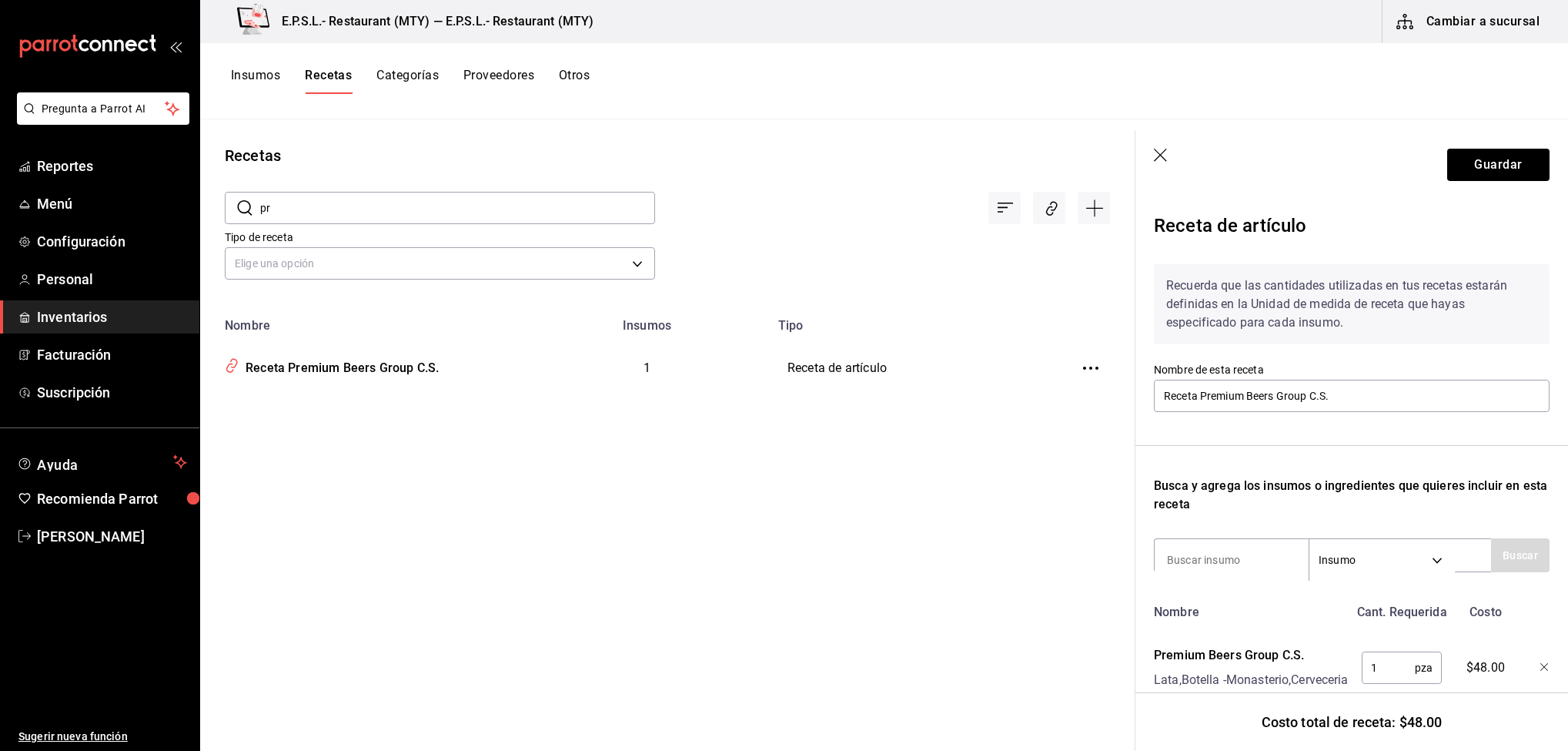 type on "p" 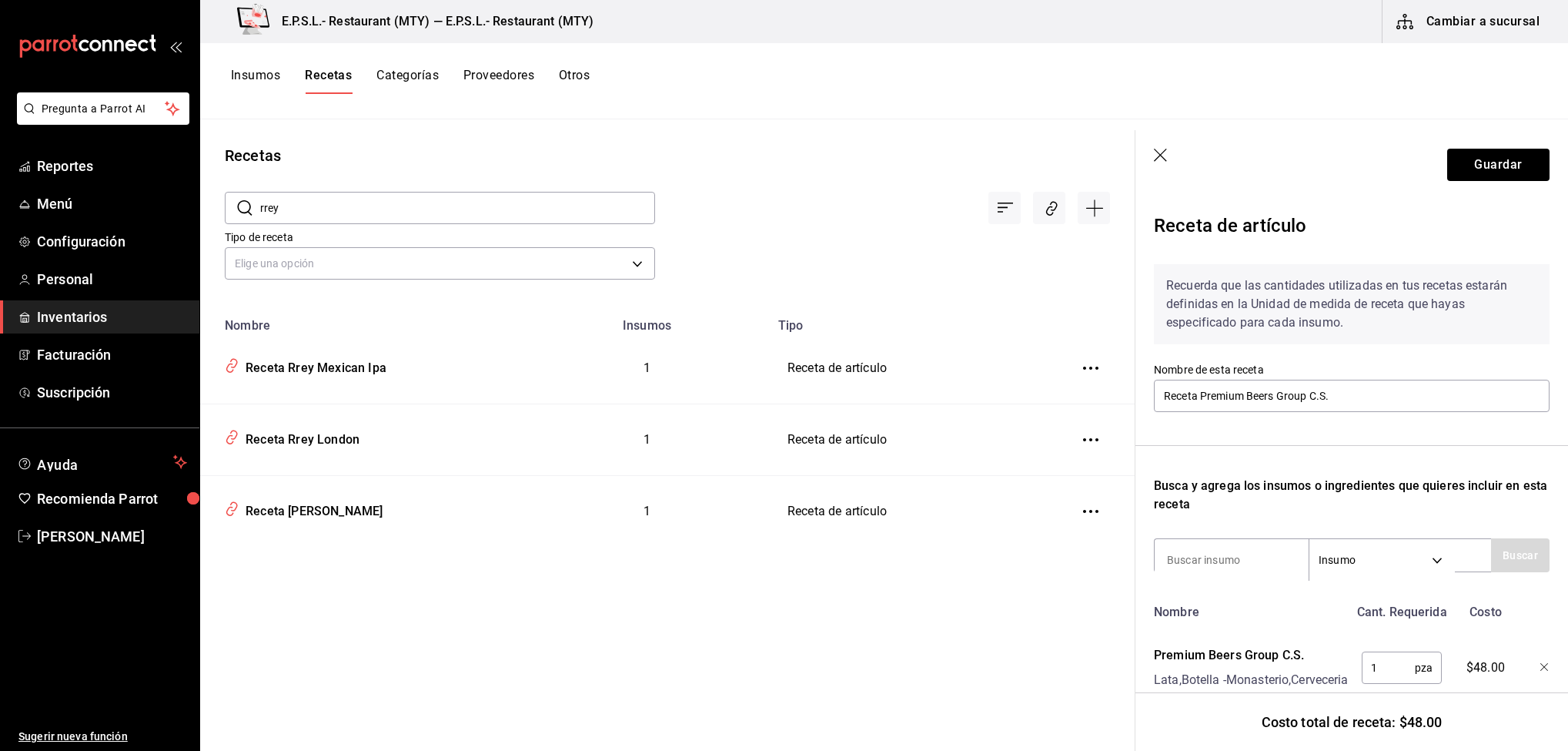 click on "rrey" at bounding box center [457, 208] 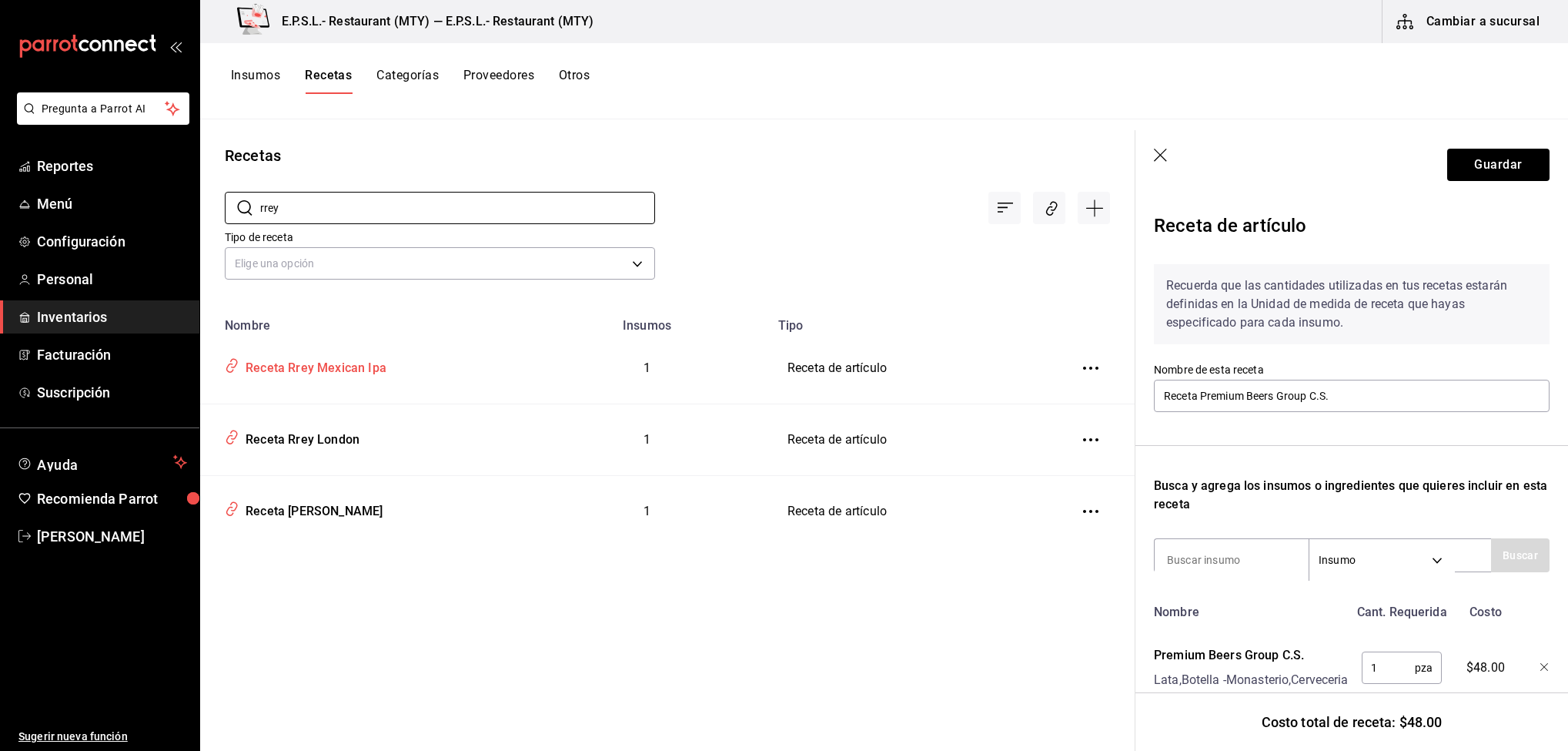 type on "rrey" 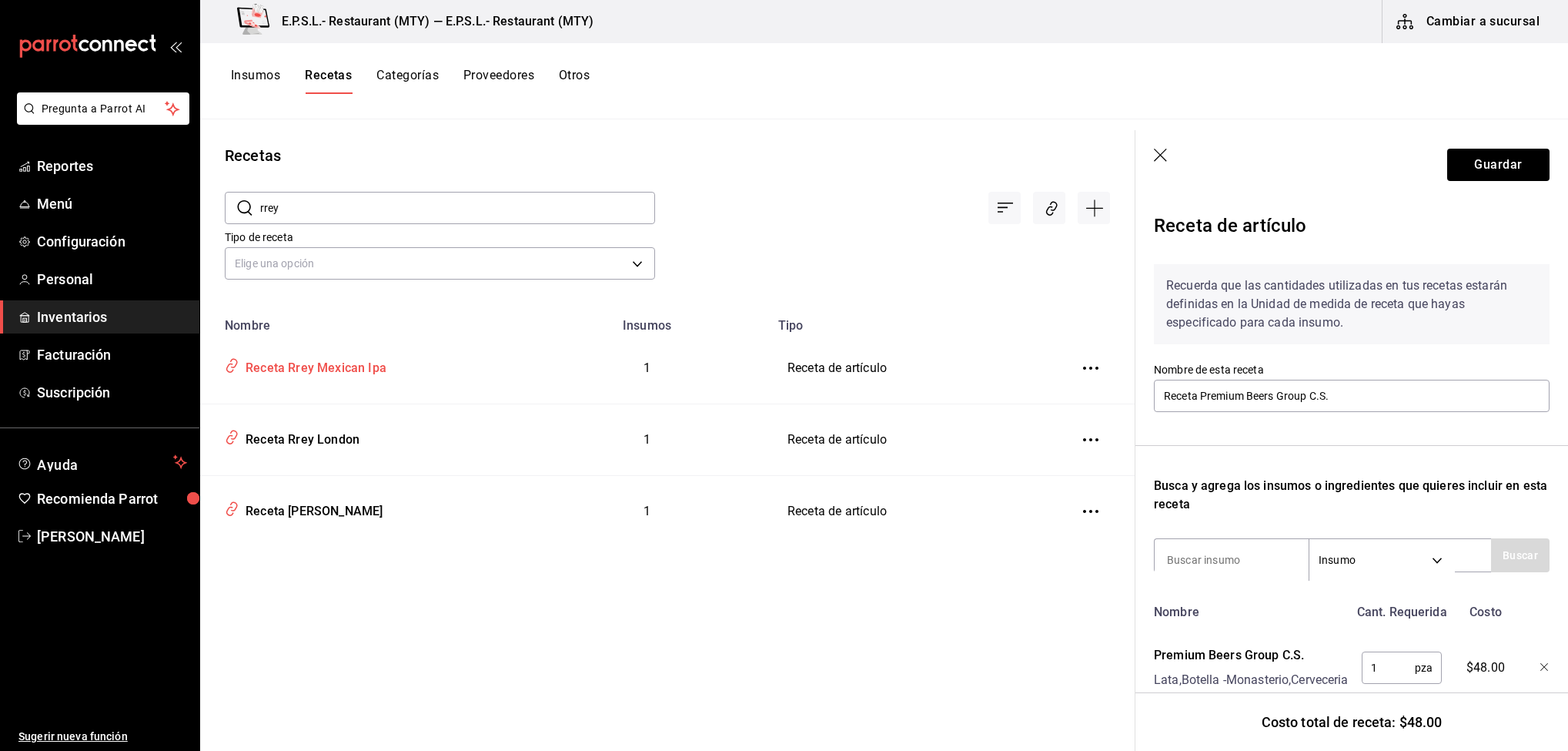 click on "Receta Rrey Mexican Ipa" at bounding box center [313, 365] 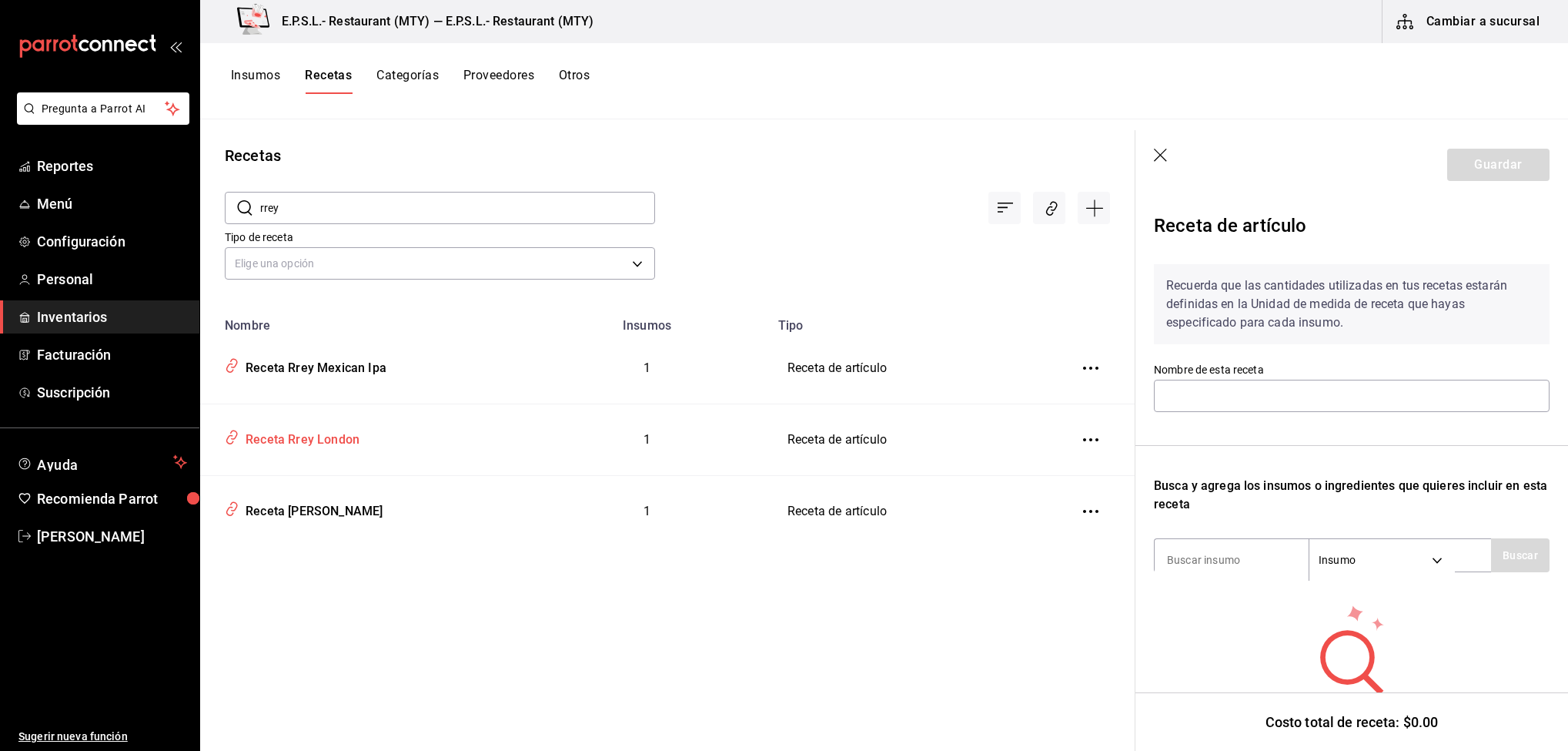 type on "Receta Rrey Mexican Ipa" 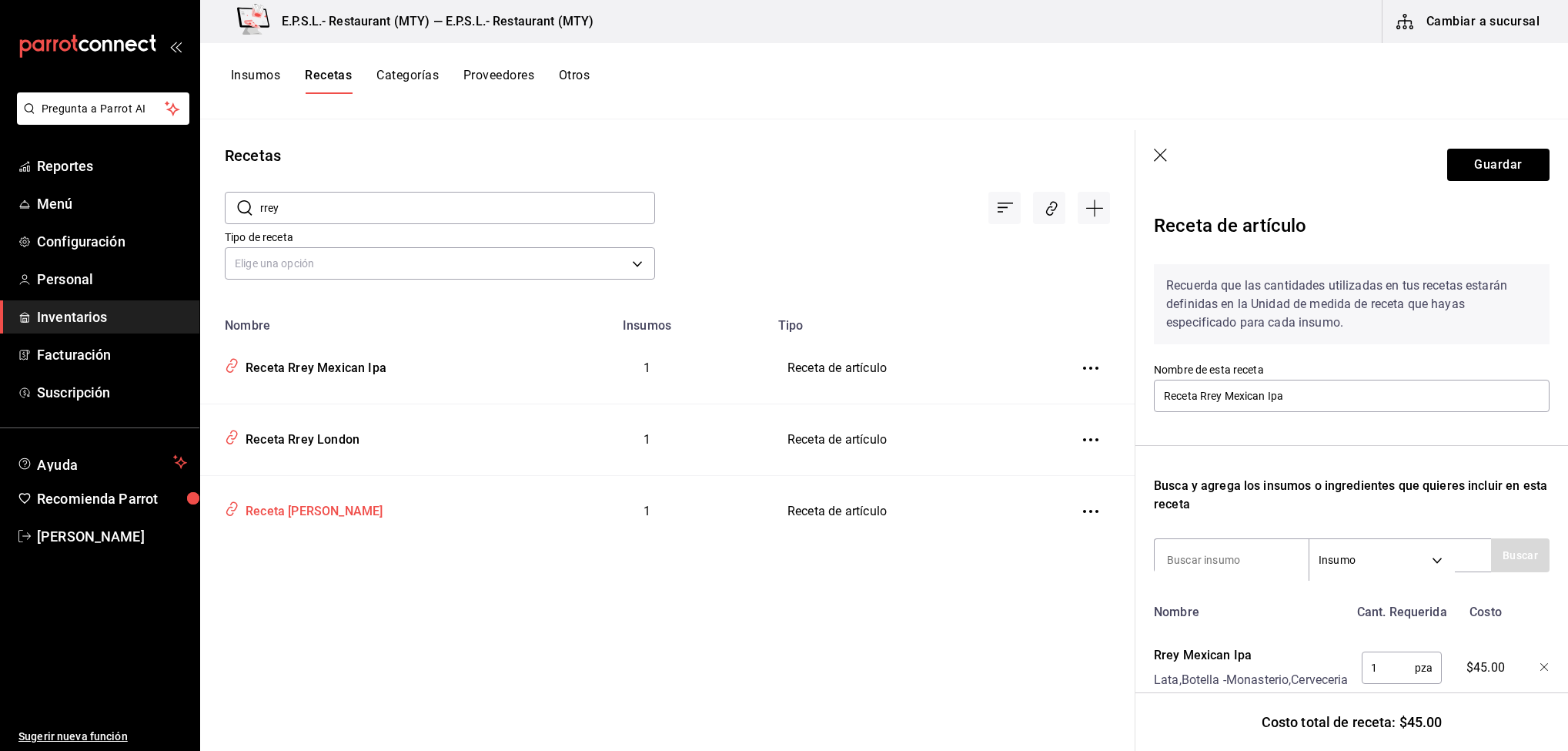 click on "Receta Rrey Kolsch" at bounding box center [363, 511] 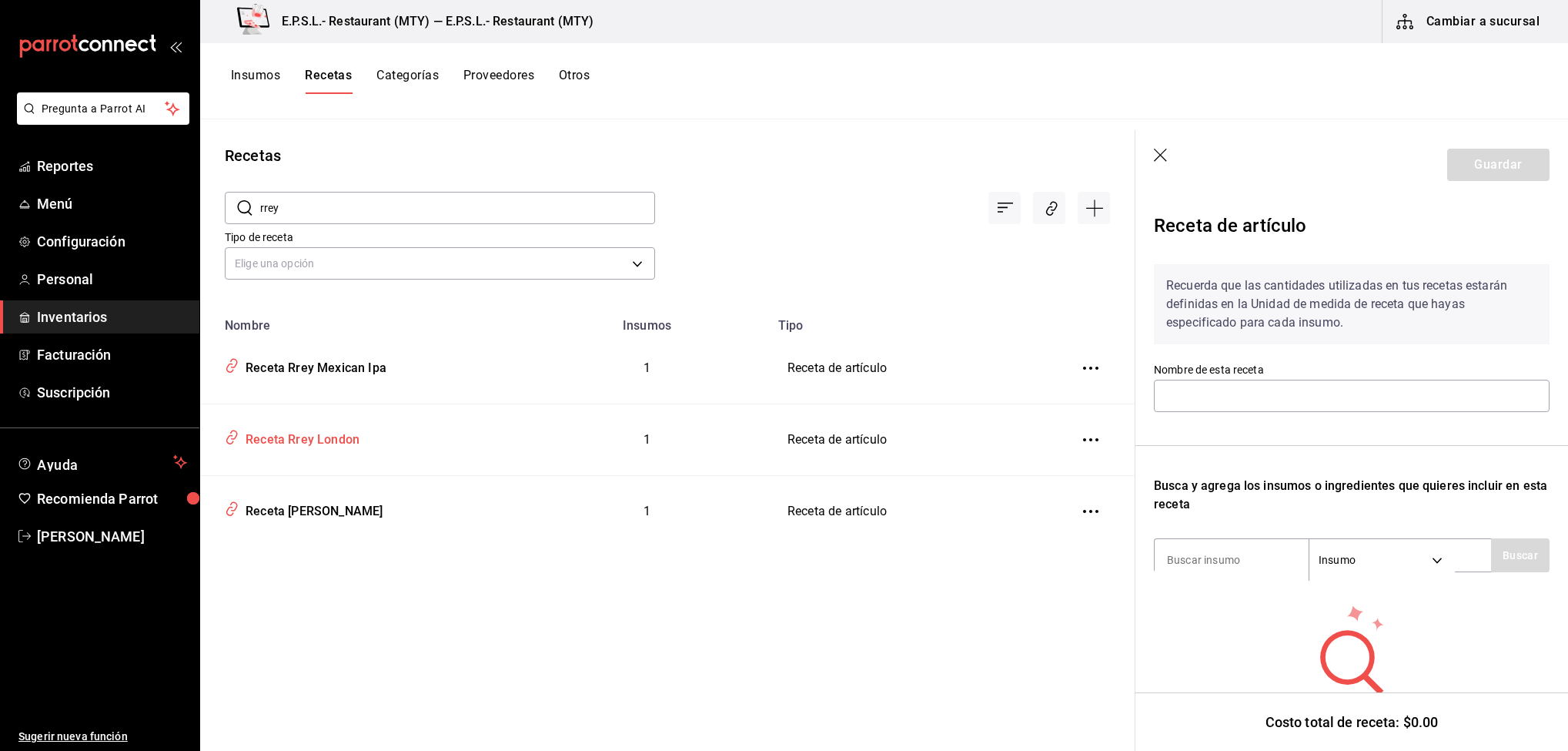type on "Receta Rrey Kolsch" 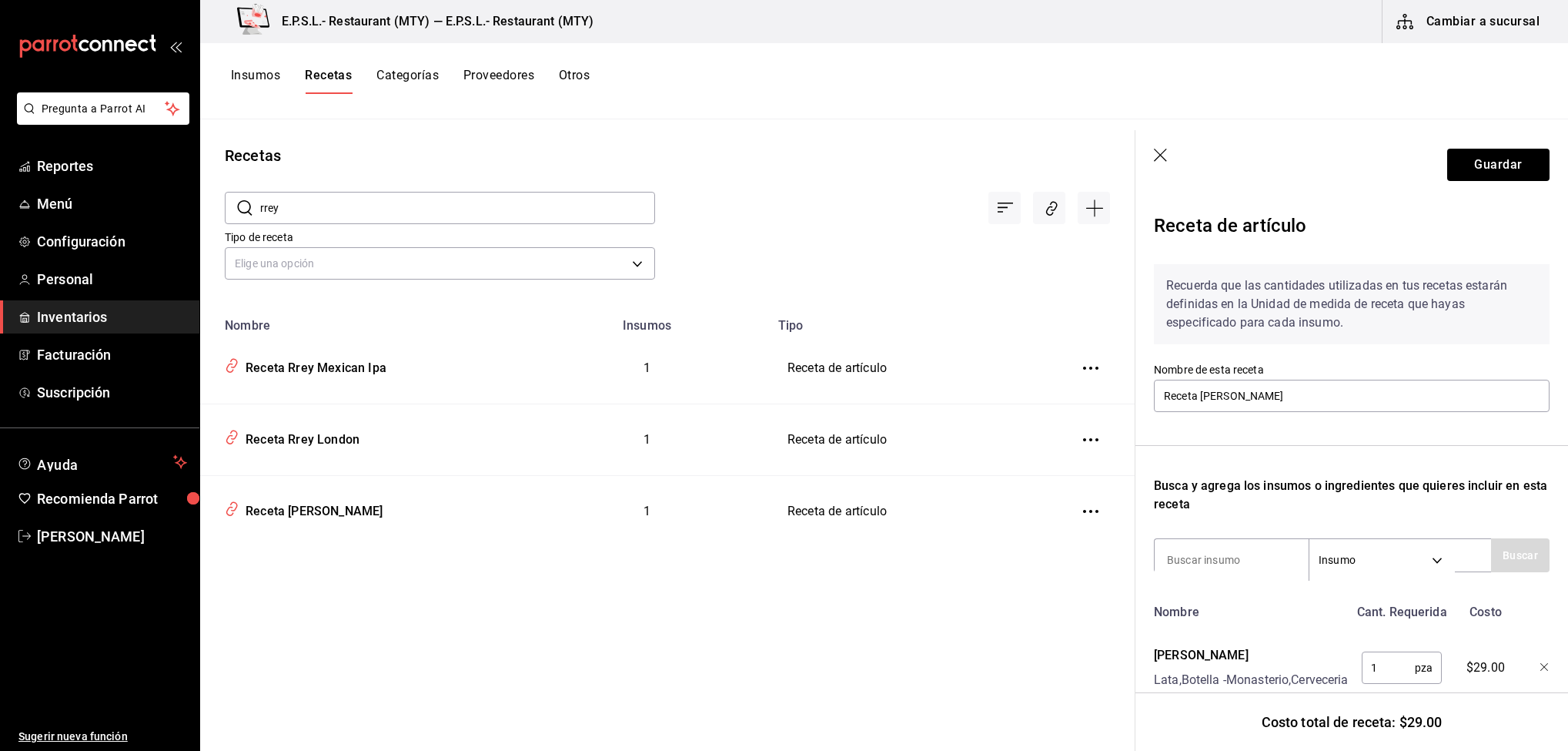 click on "rrey" at bounding box center (457, 208) 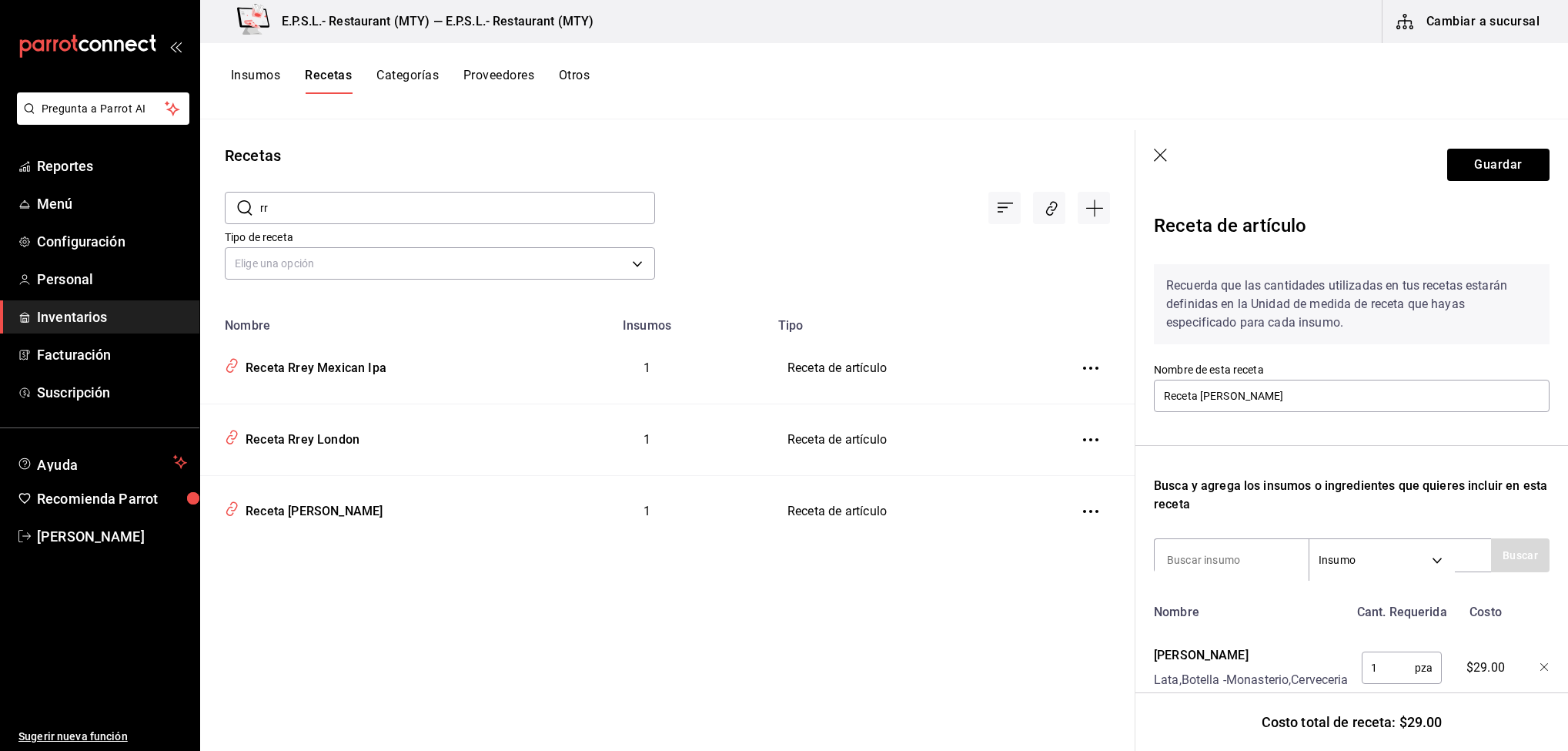 type on "r" 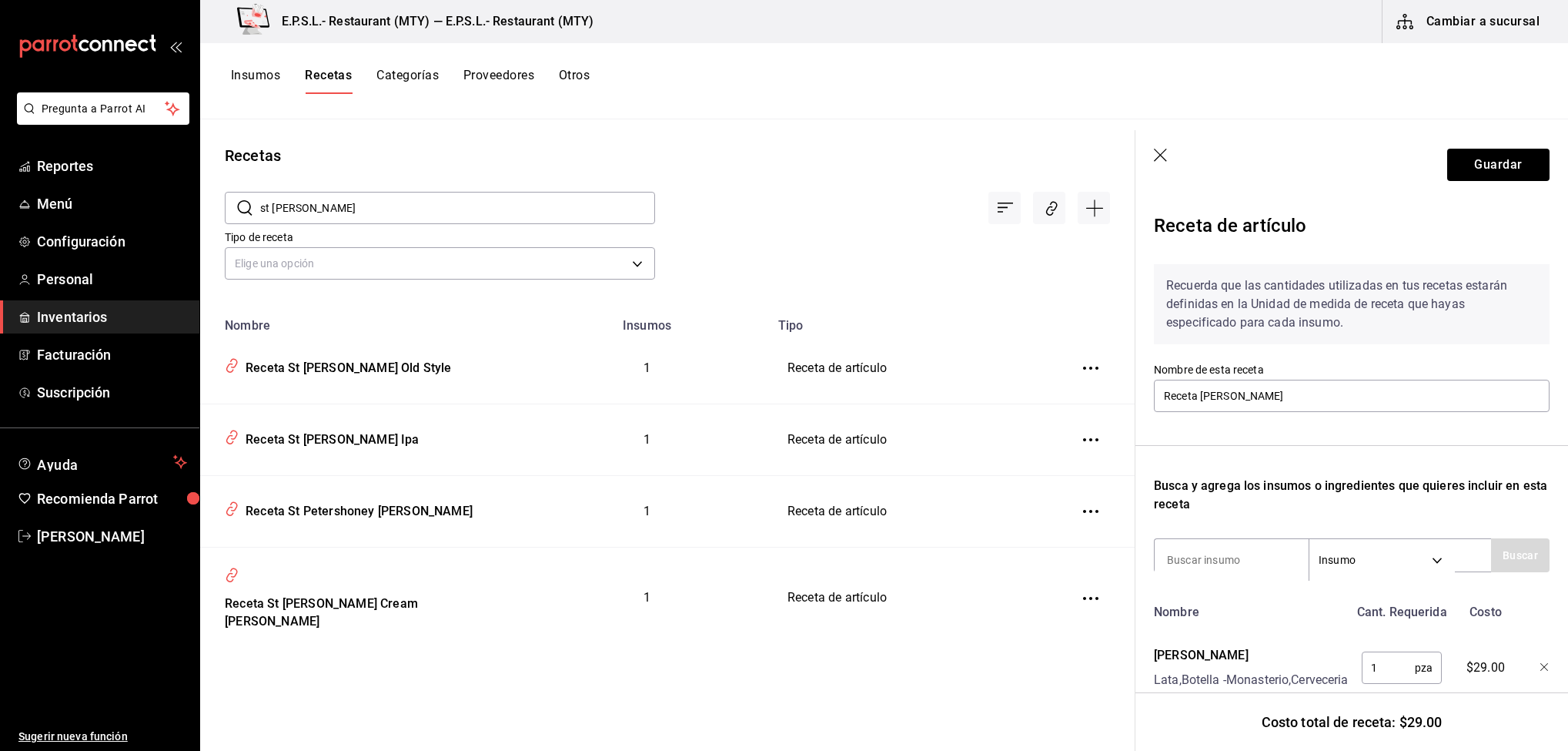 type on "st peters" 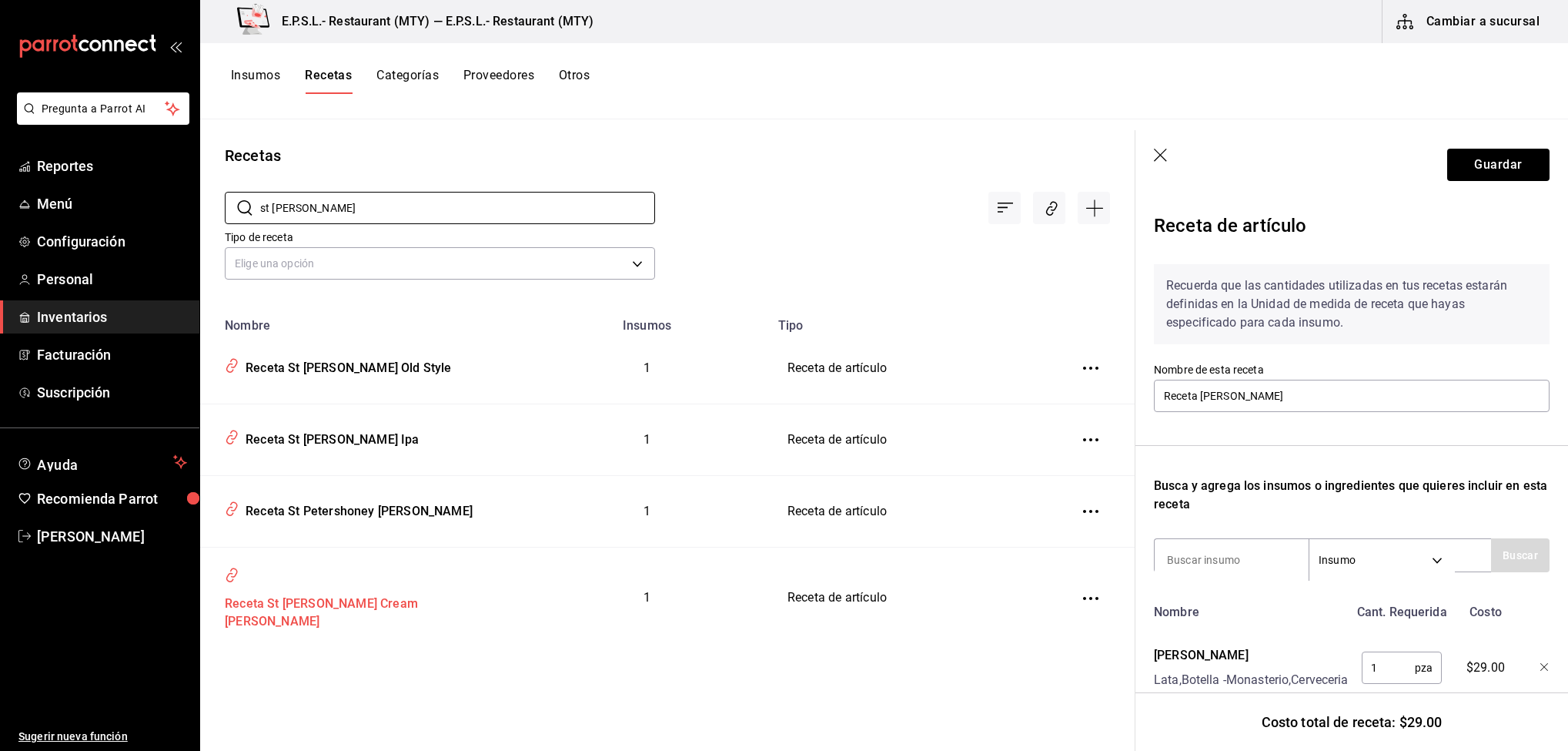click on "Receta St Peters Cream Stout" at bounding box center [363, 610] 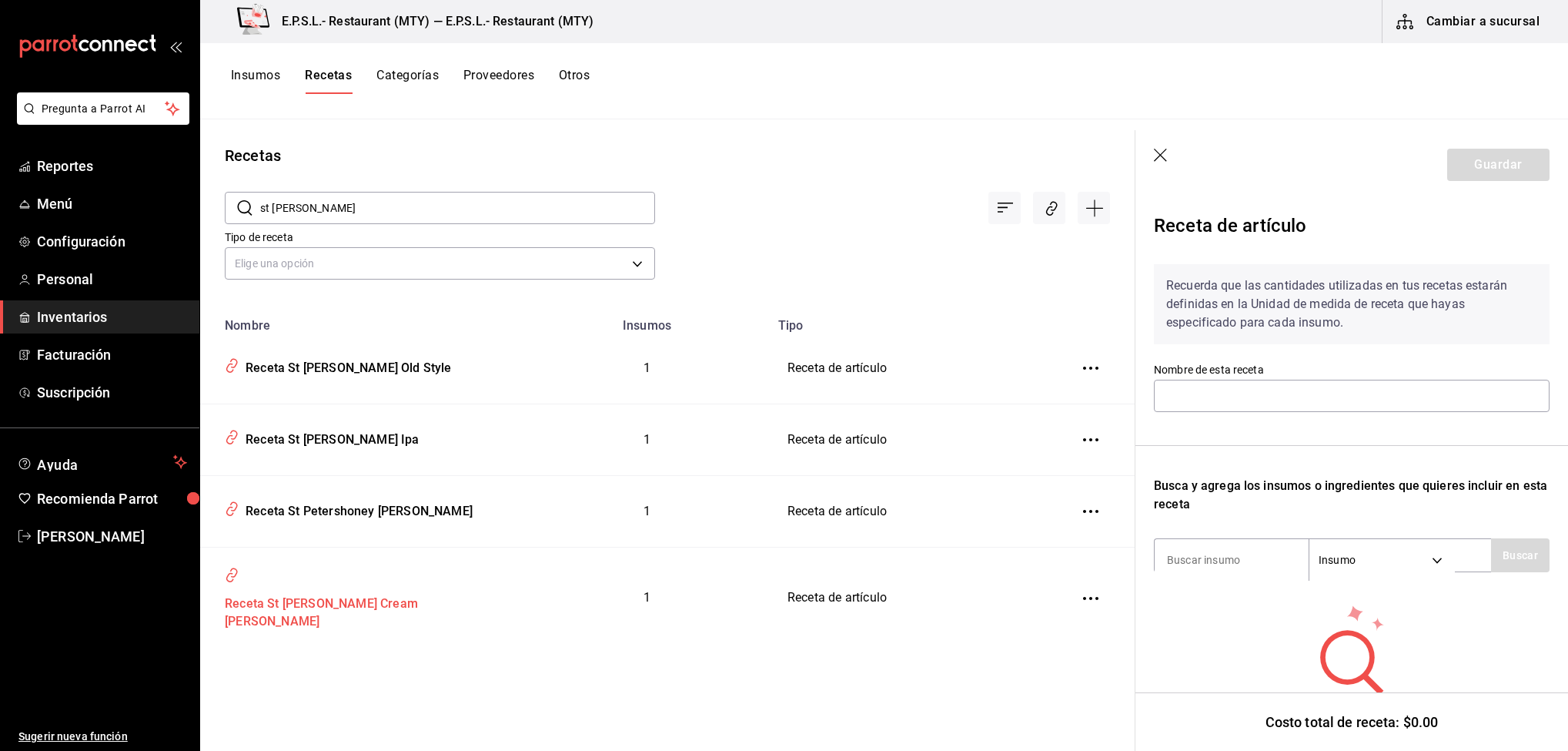 type on "Receta St Peters Cream Stout" 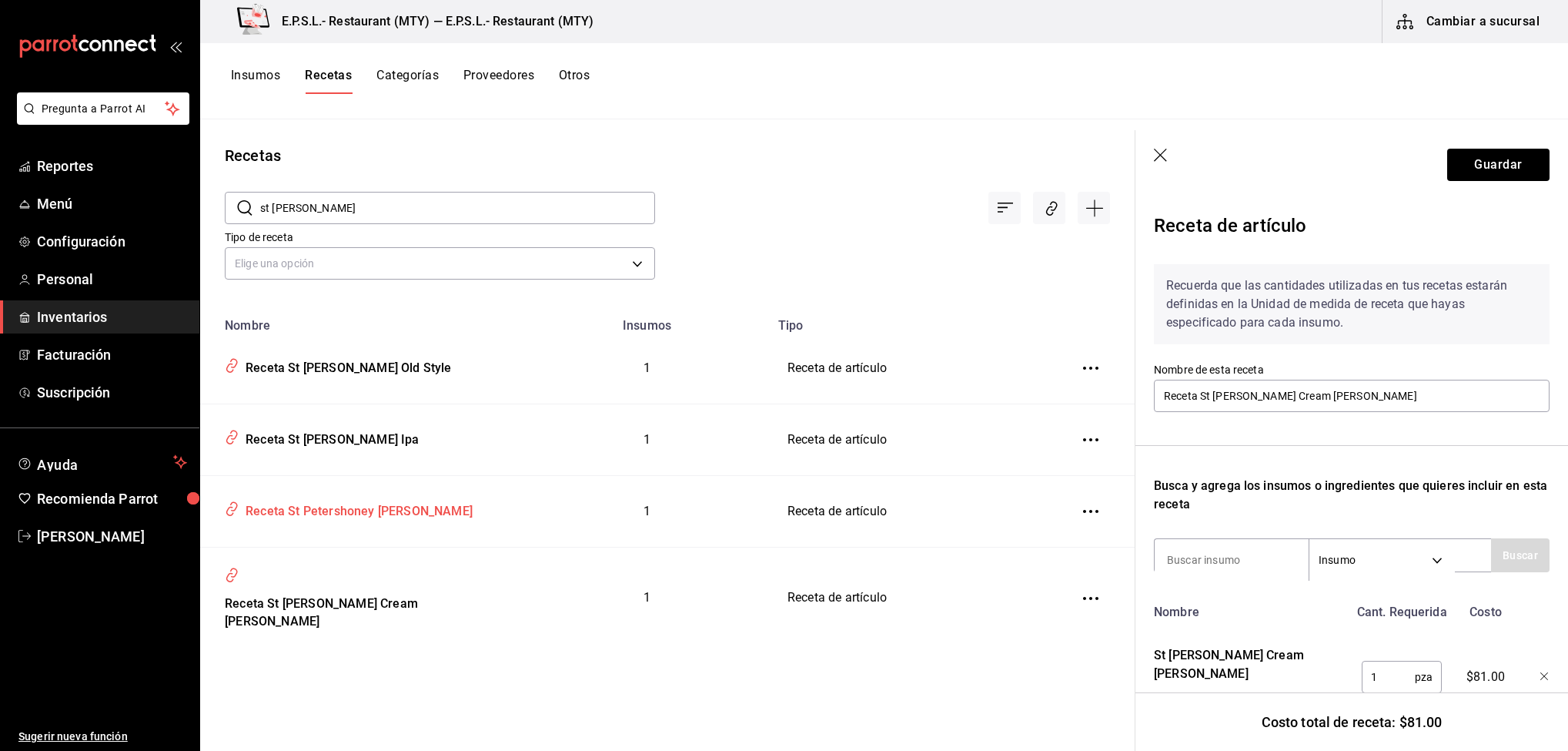 click on "Receta St Petershoney [PERSON_NAME]" at bounding box center [356, 508] 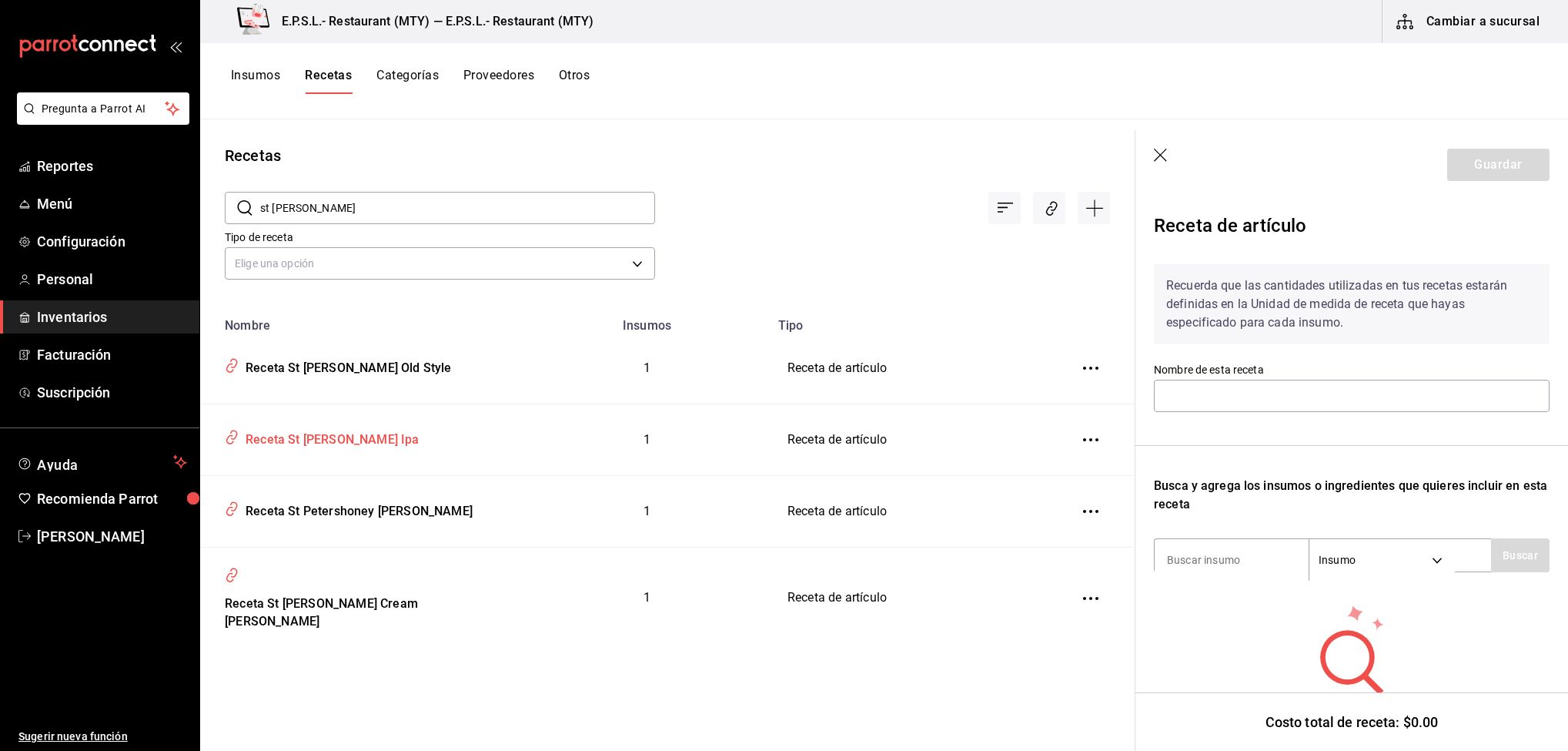 type on "Receta St Petershoney [PERSON_NAME]" 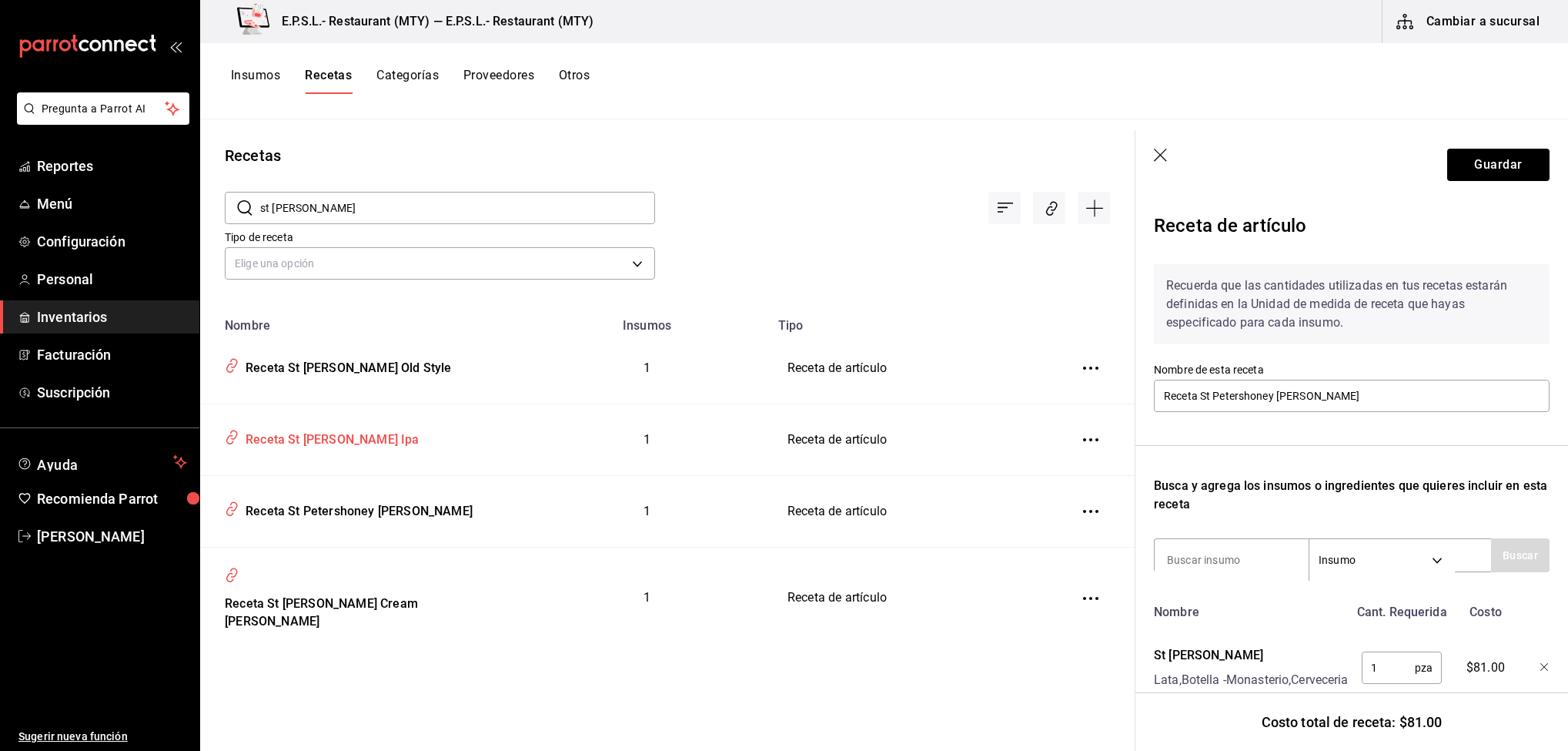 click on "Receta St [PERSON_NAME] Ipa" at bounding box center [329, 437] 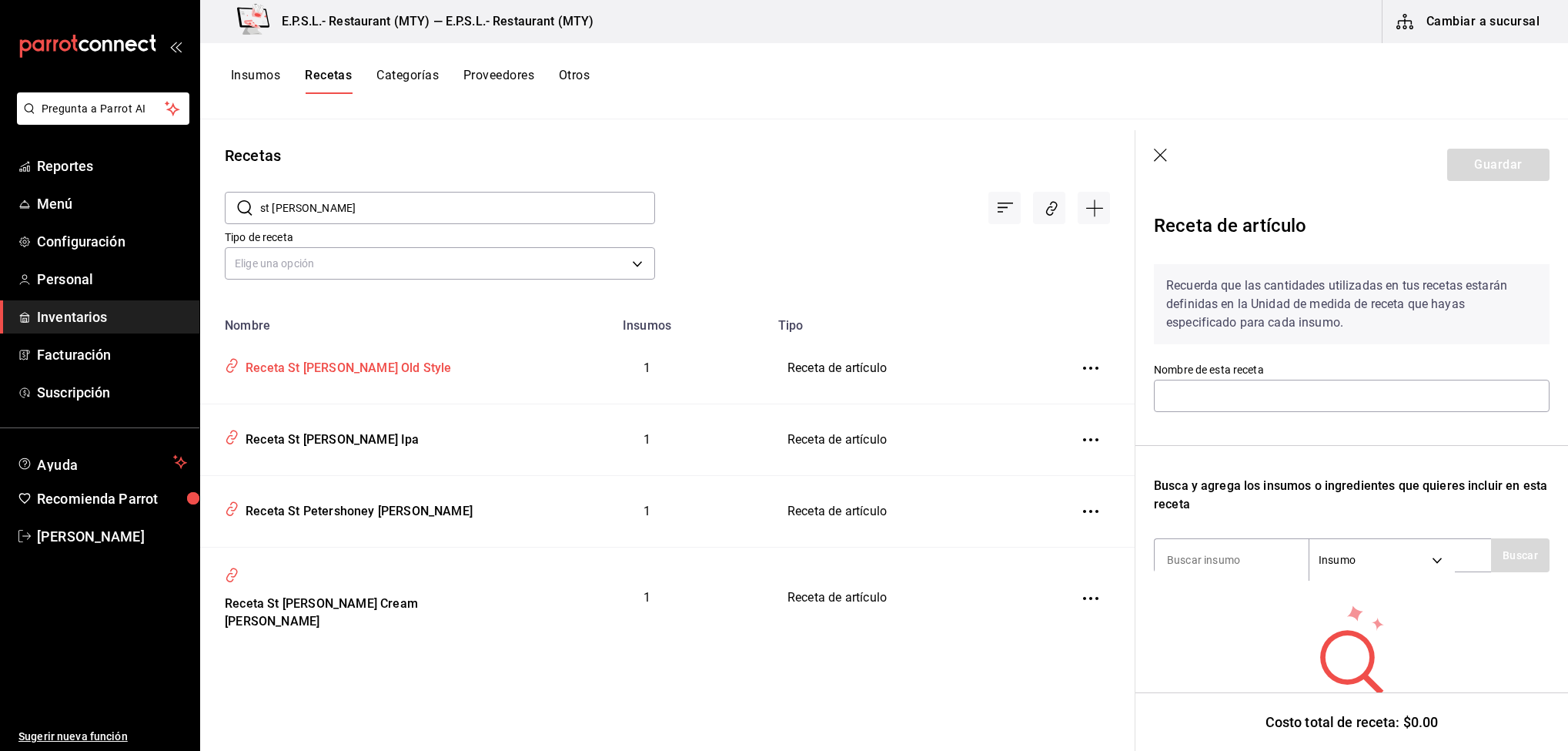 type on "Receta St [PERSON_NAME] Ipa" 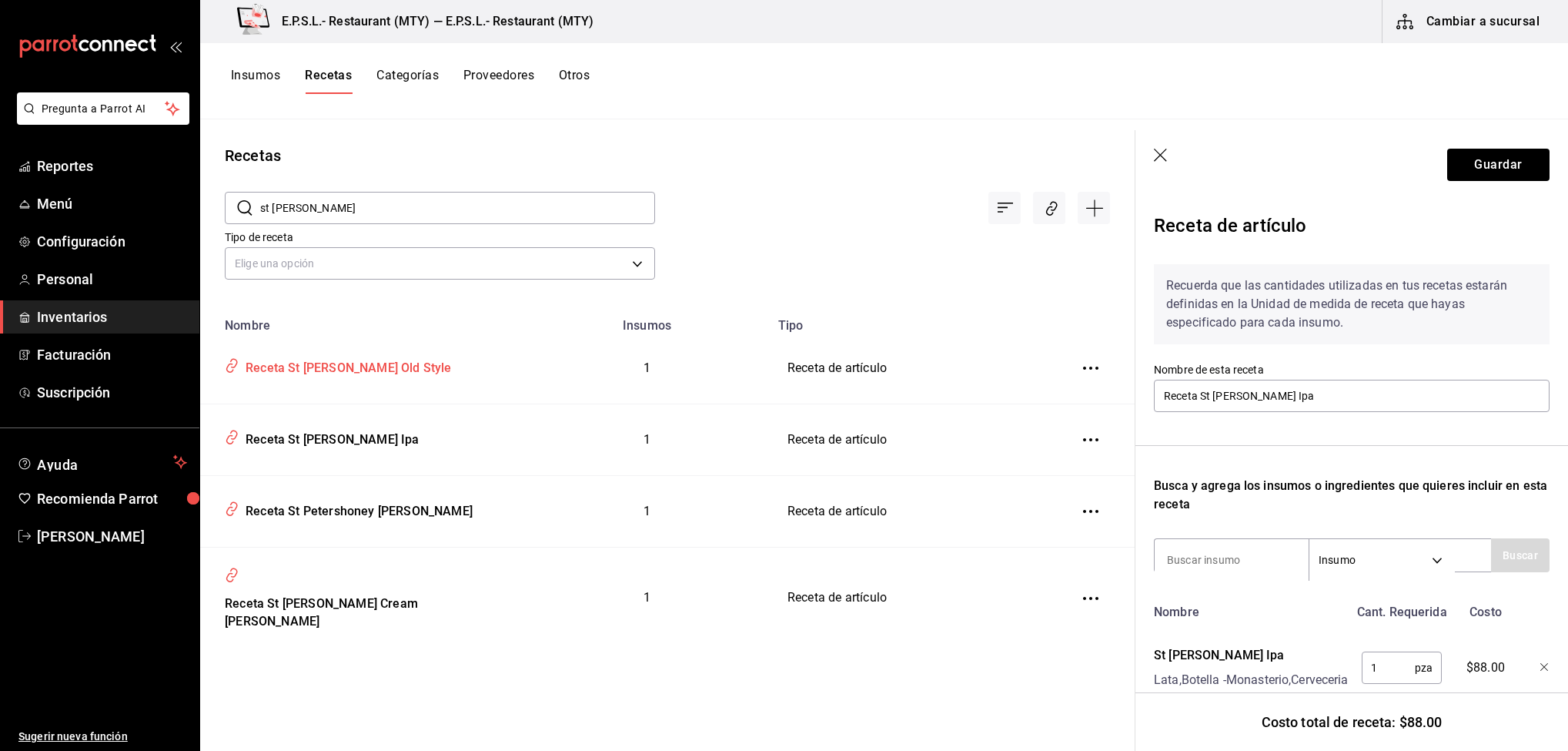 click on "Receta St [PERSON_NAME] Old Style" at bounding box center [346, 365] 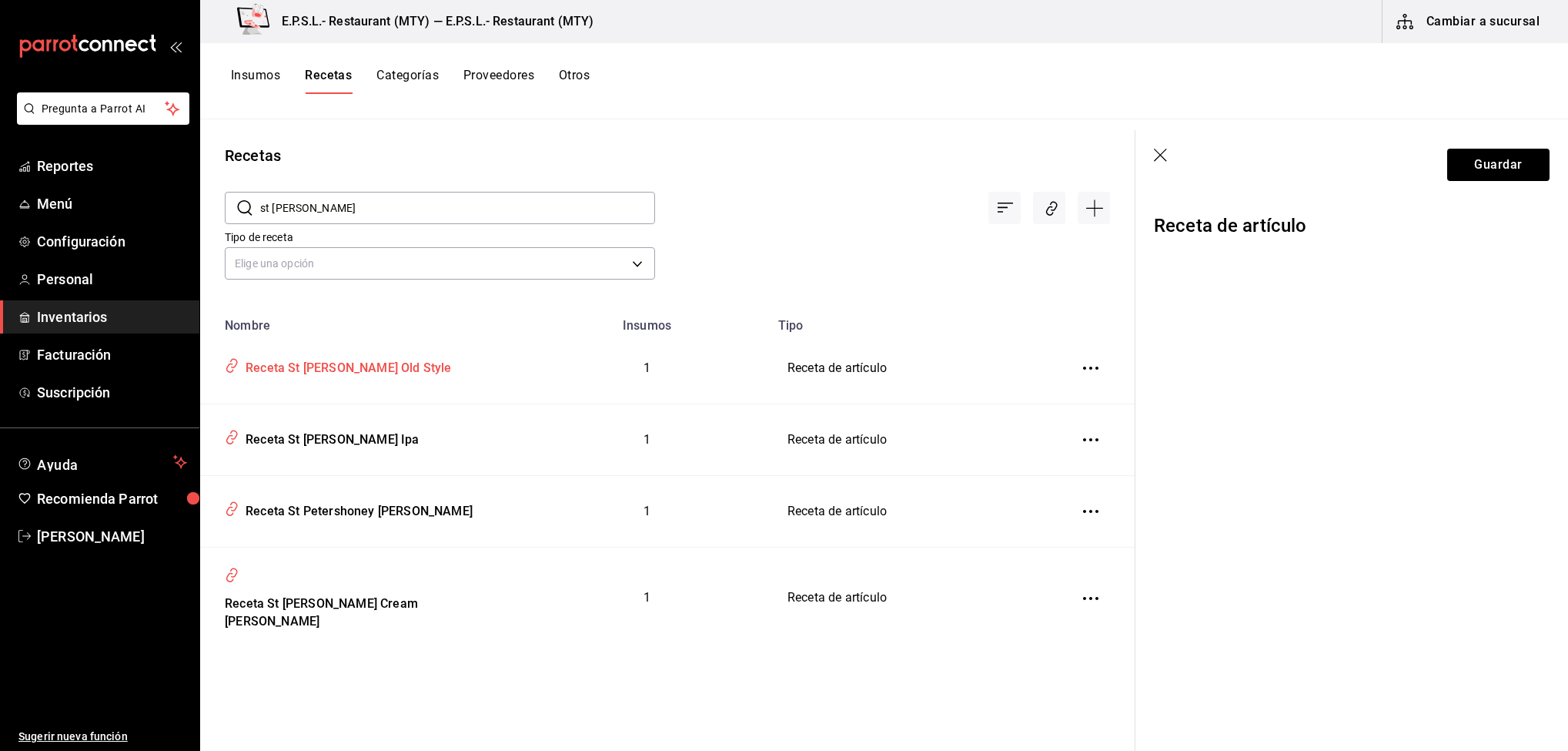 click on "Receta St [PERSON_NAME] Old Style" at bounding box center (346, 365) 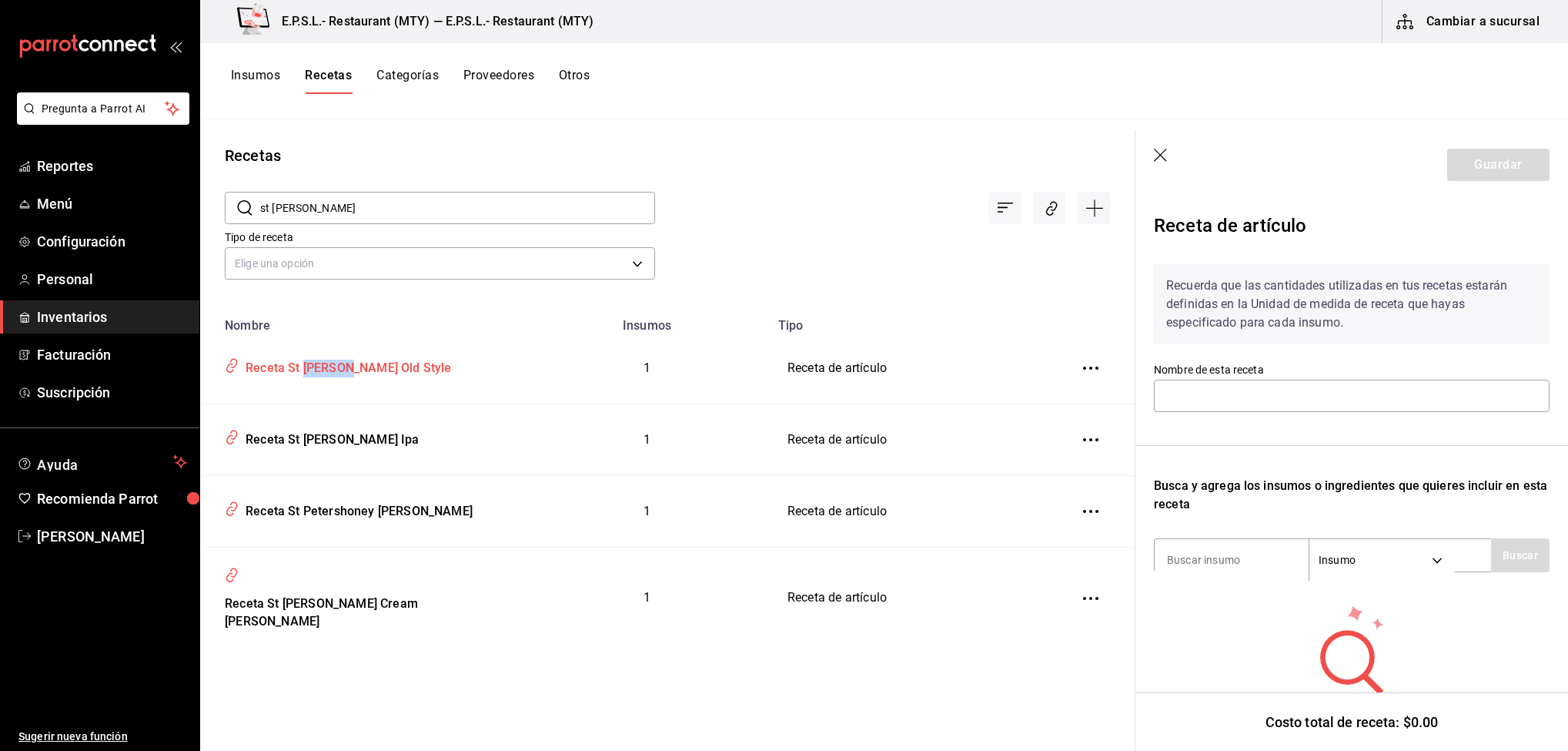 type on "Receta St [PERSON_NAME] Old Style" 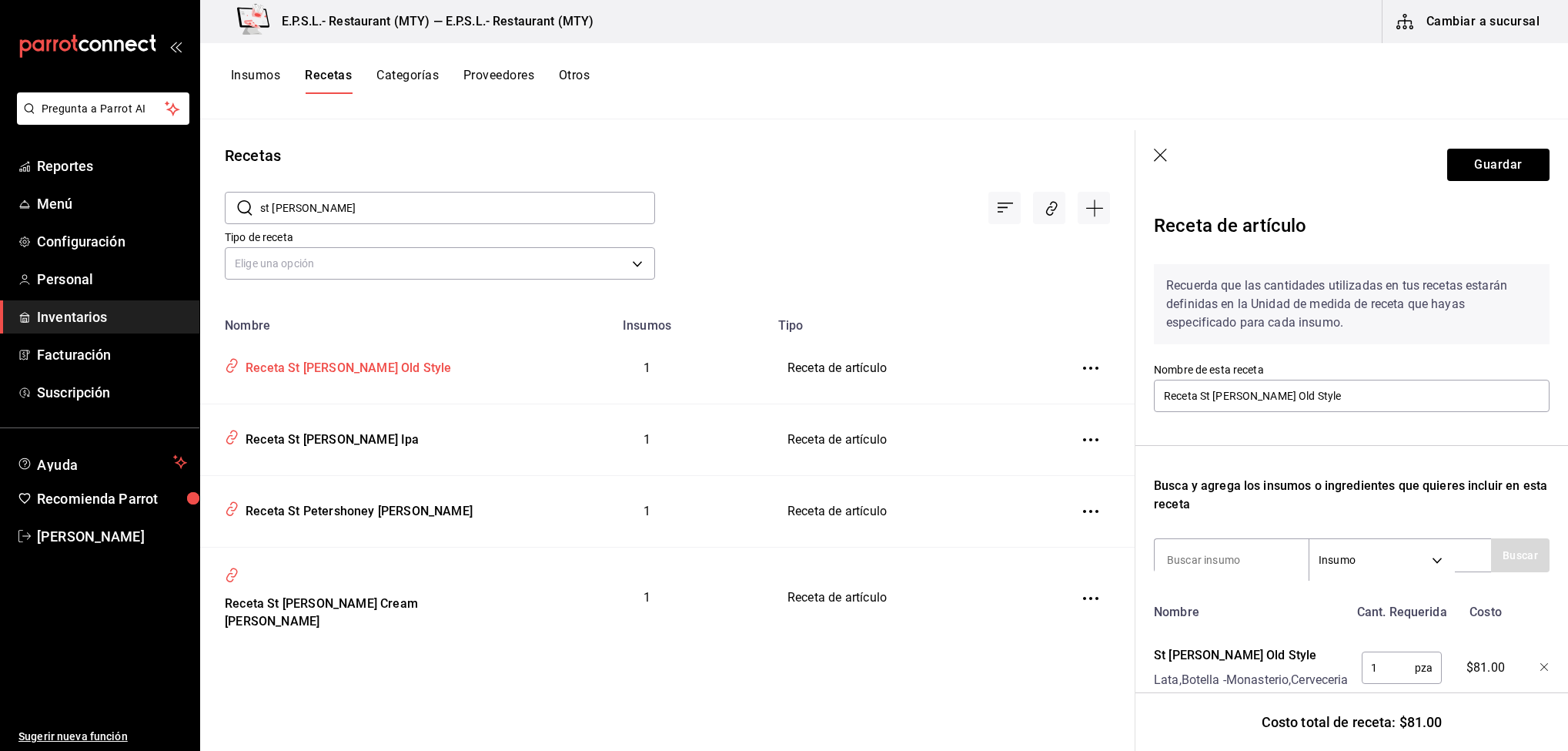 drag, startPoint x: 313, startPoint y: 373, endPoint x: 377, endPoint y: 367, distance: 64.28063 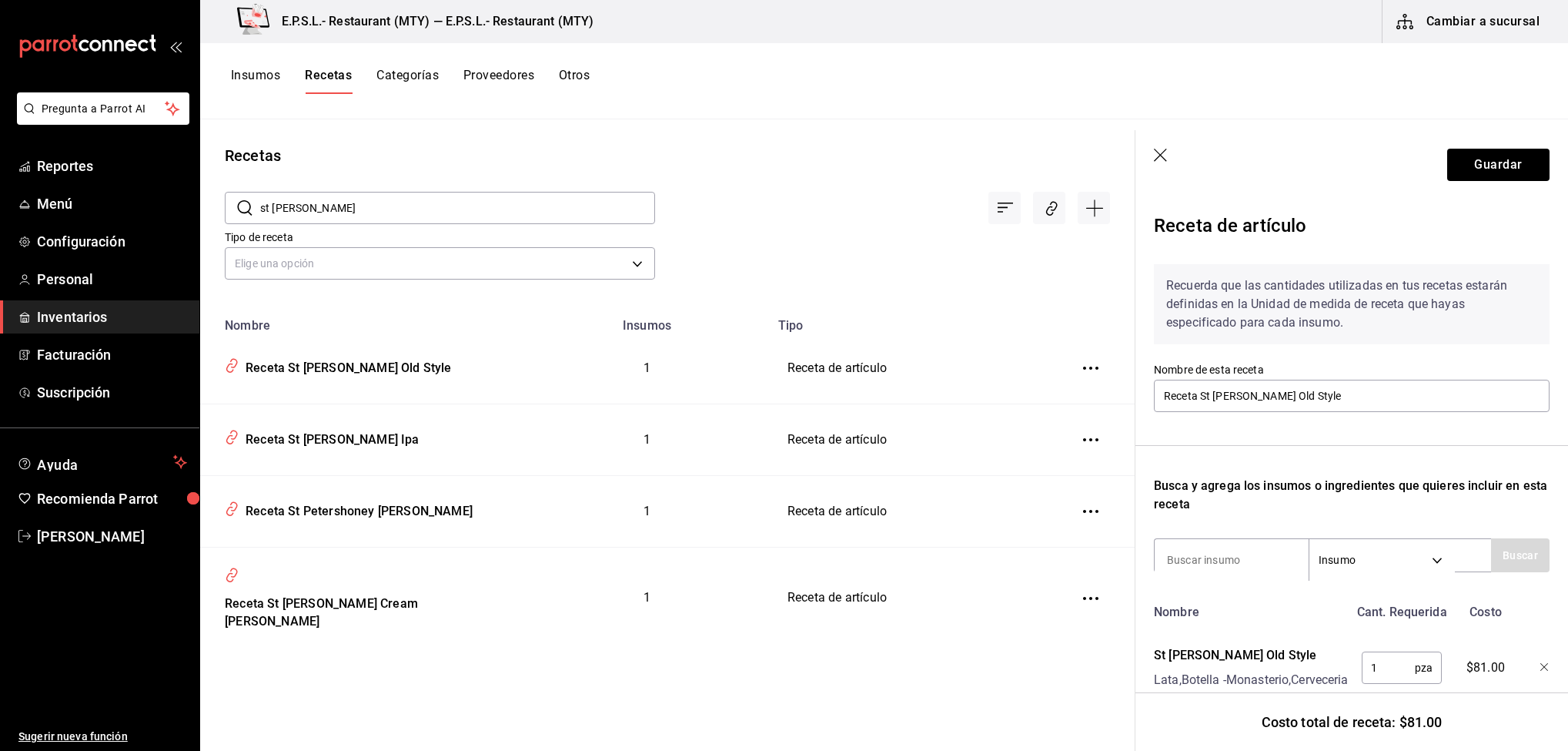 click on "st peters" at bounding box center [457, 208] 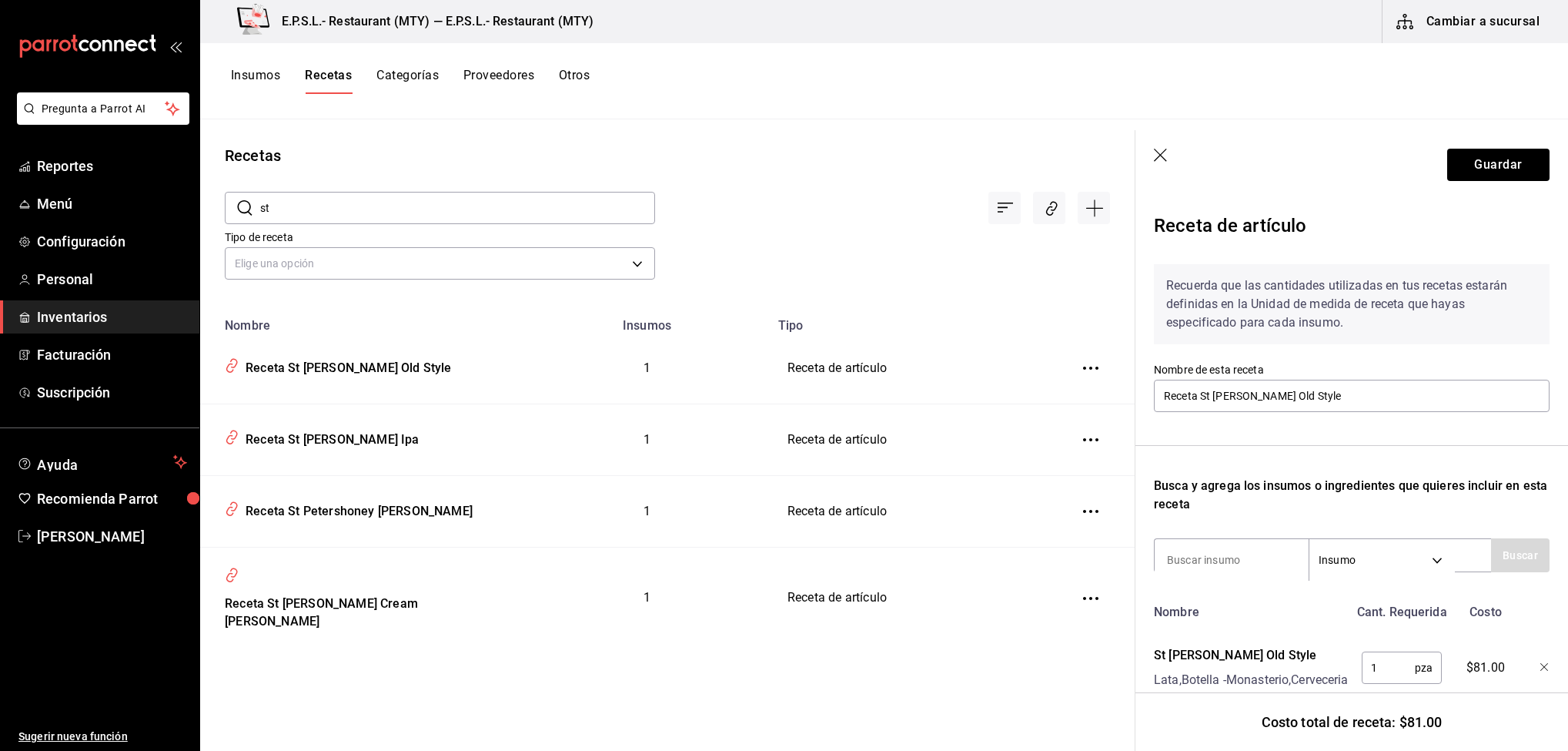 type on "s" 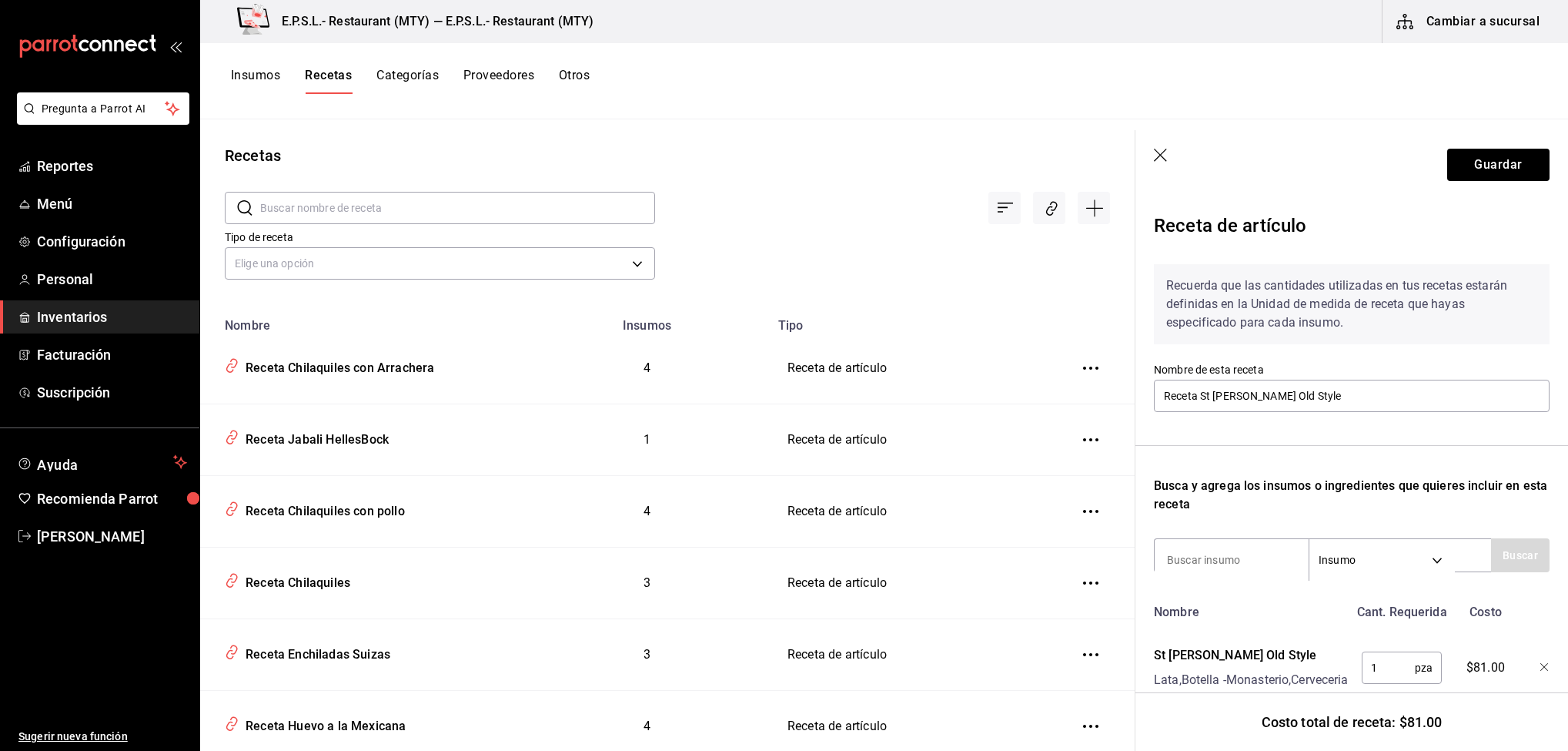 click at bounding box center [457, 208] 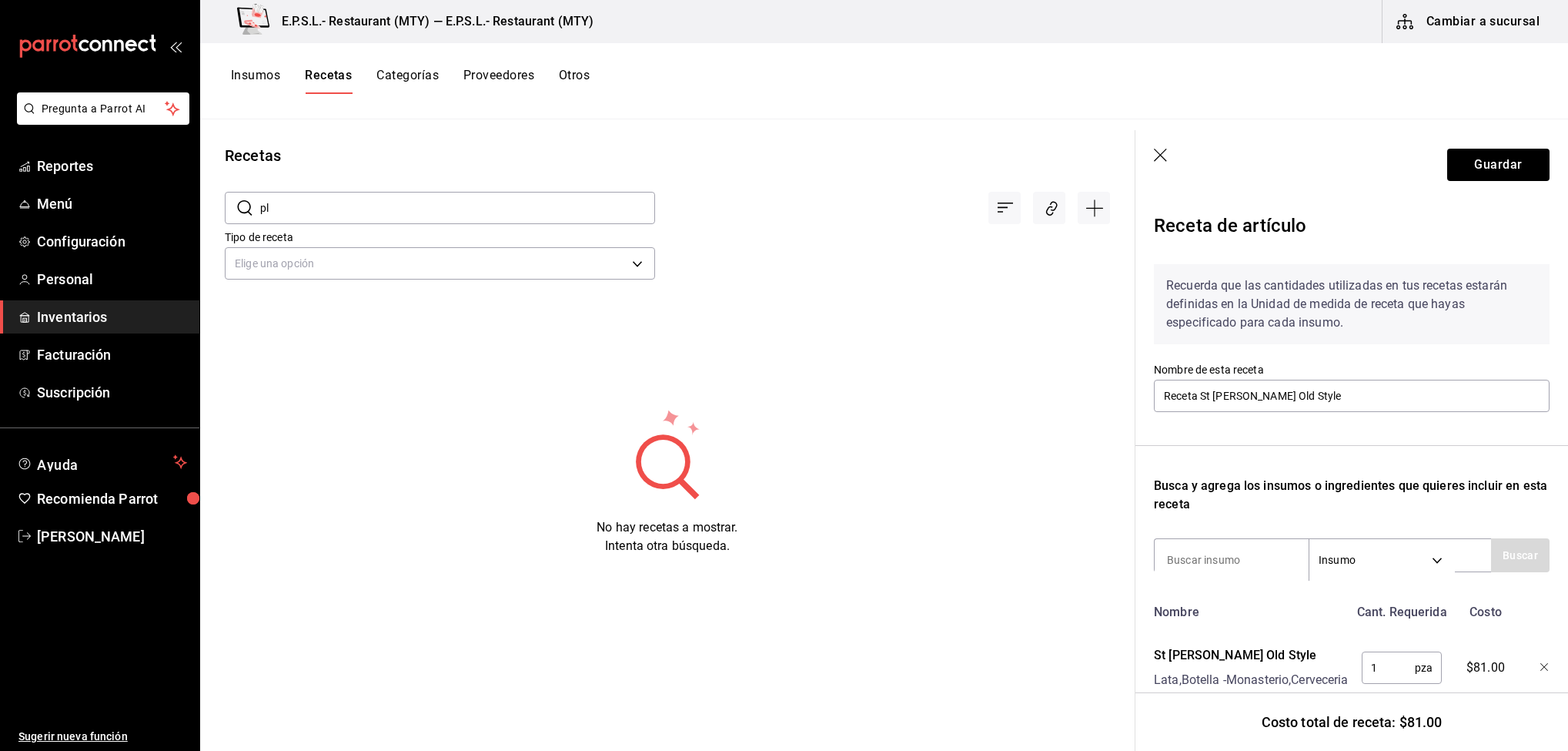 type on "p" 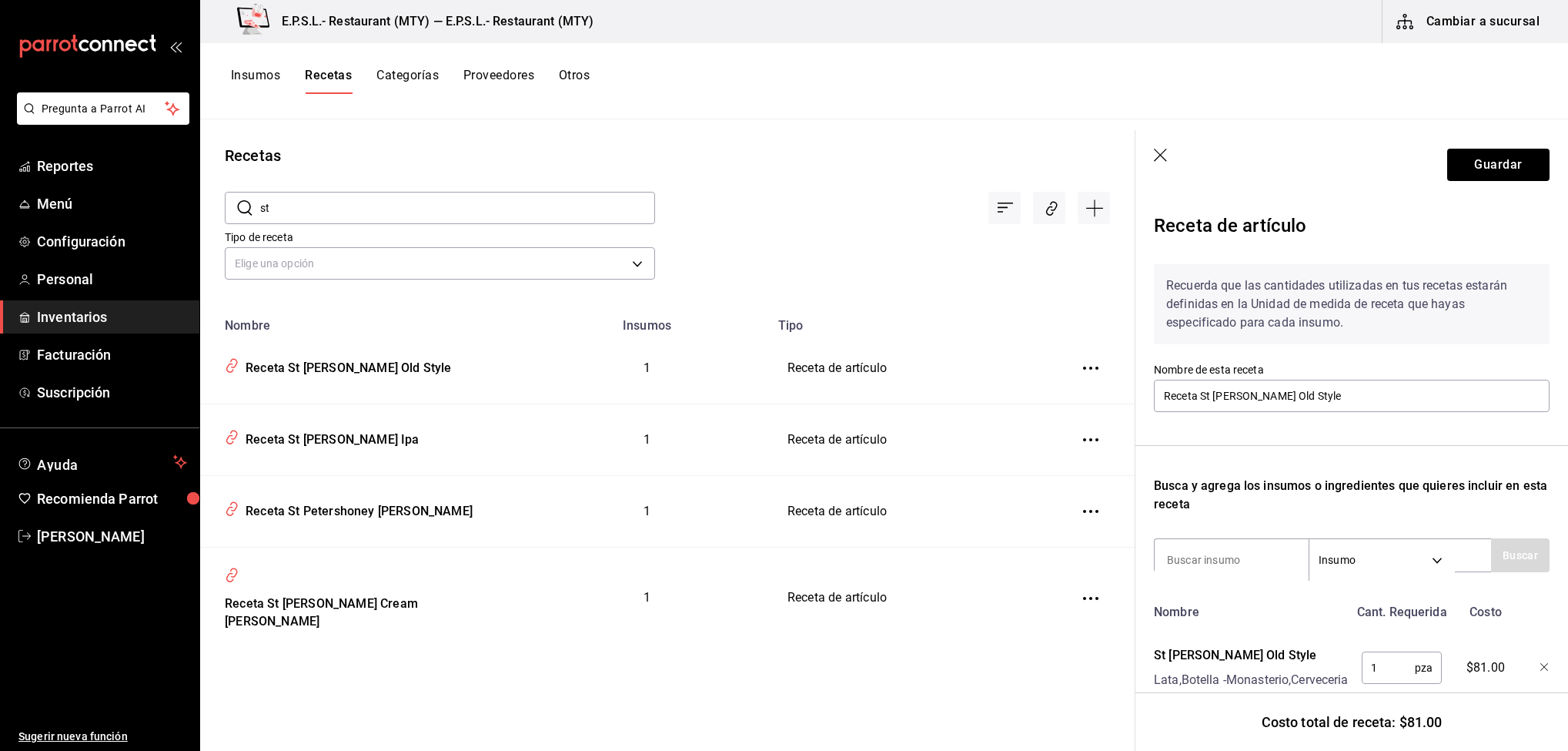 type on "s" 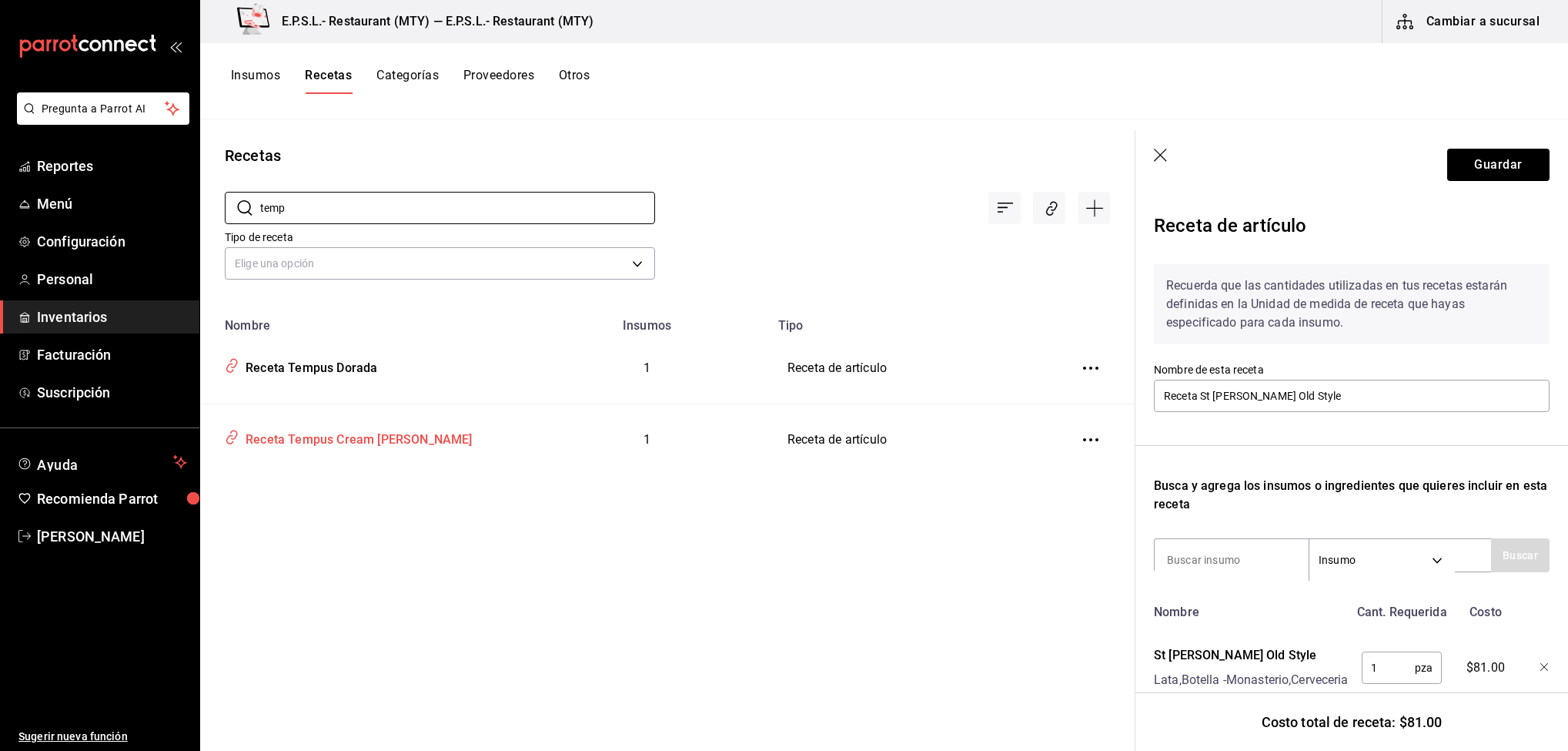 type on "temp" 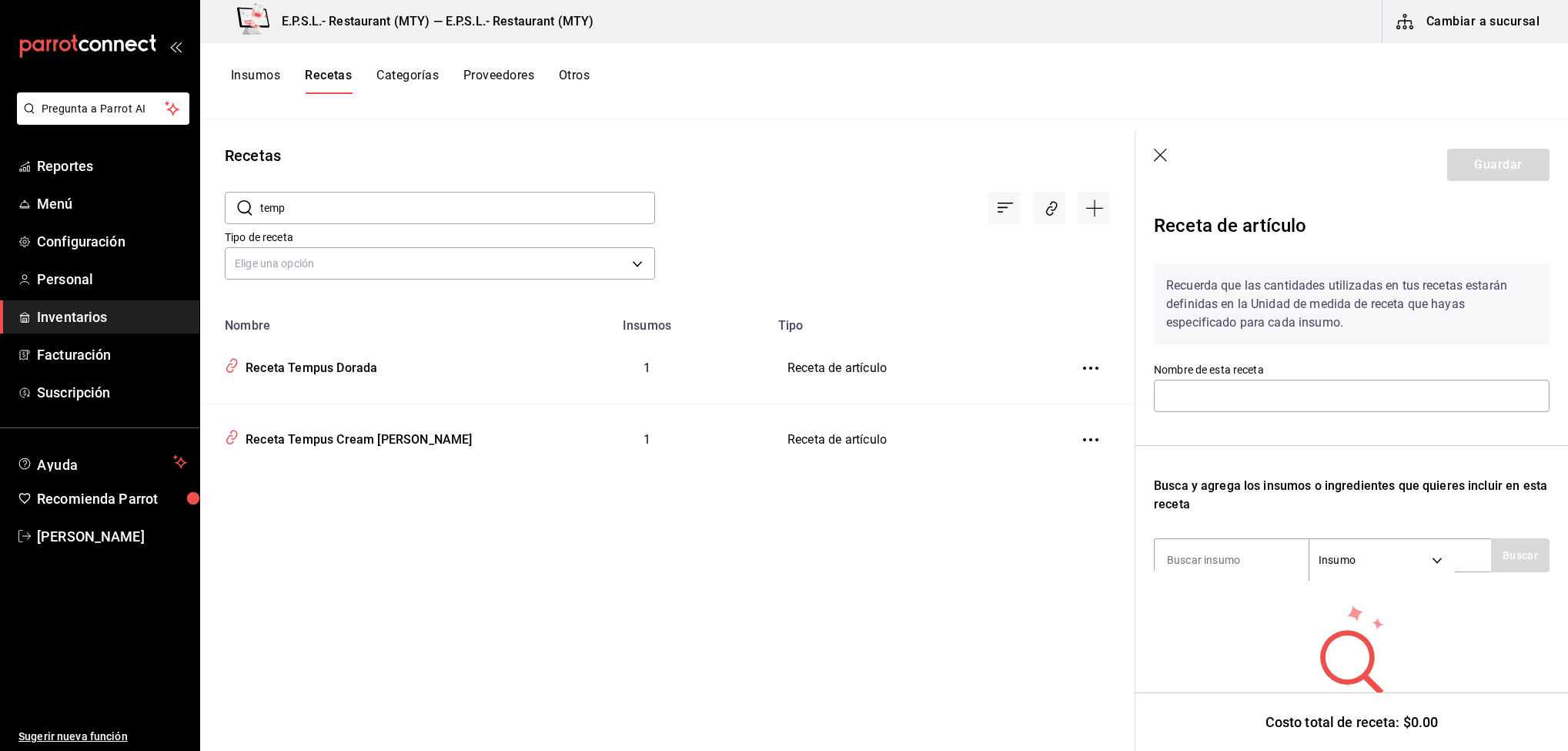 type on "Receta Tempus Cream [PERSON_NAME]" 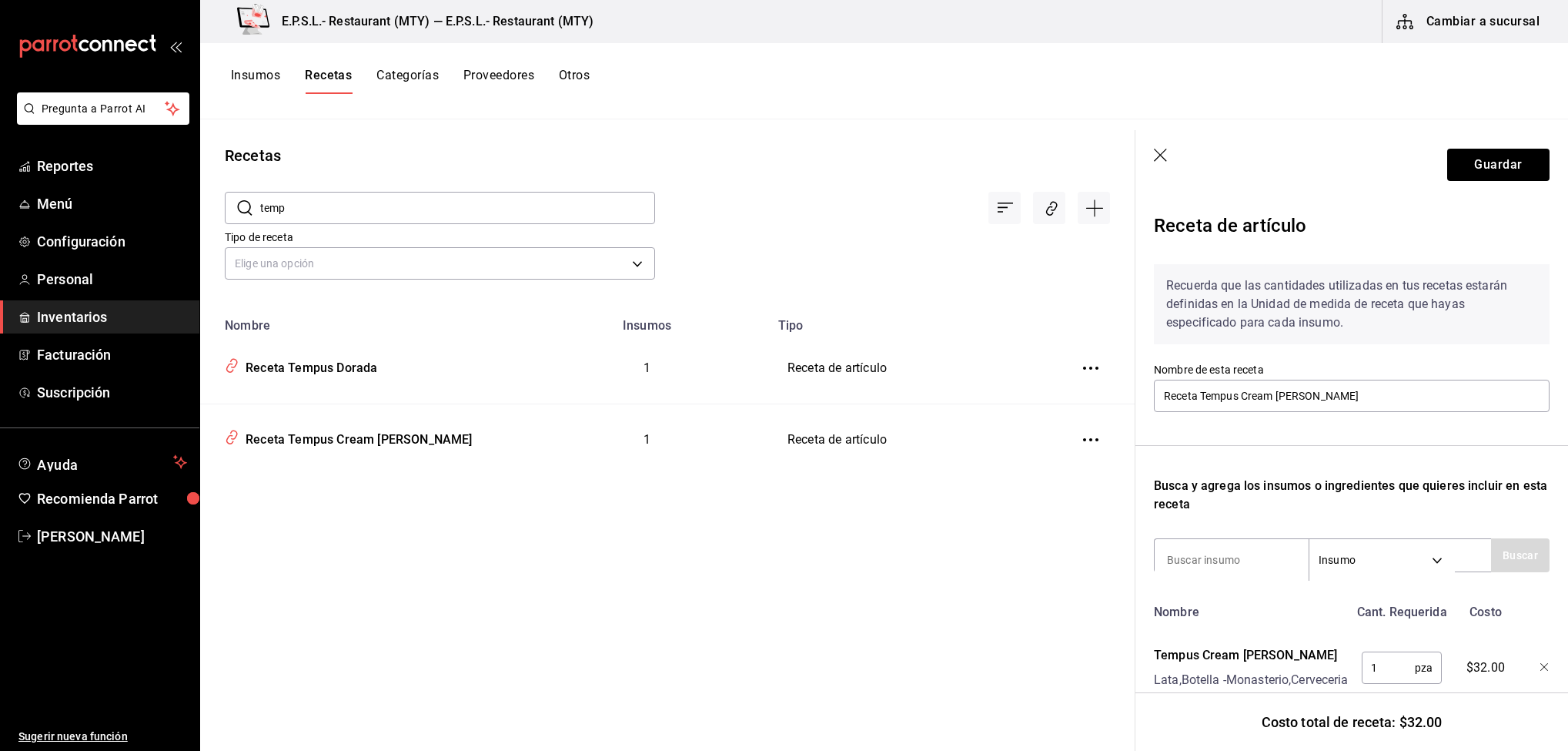 click on "temp" at bounding box center [457, 208] 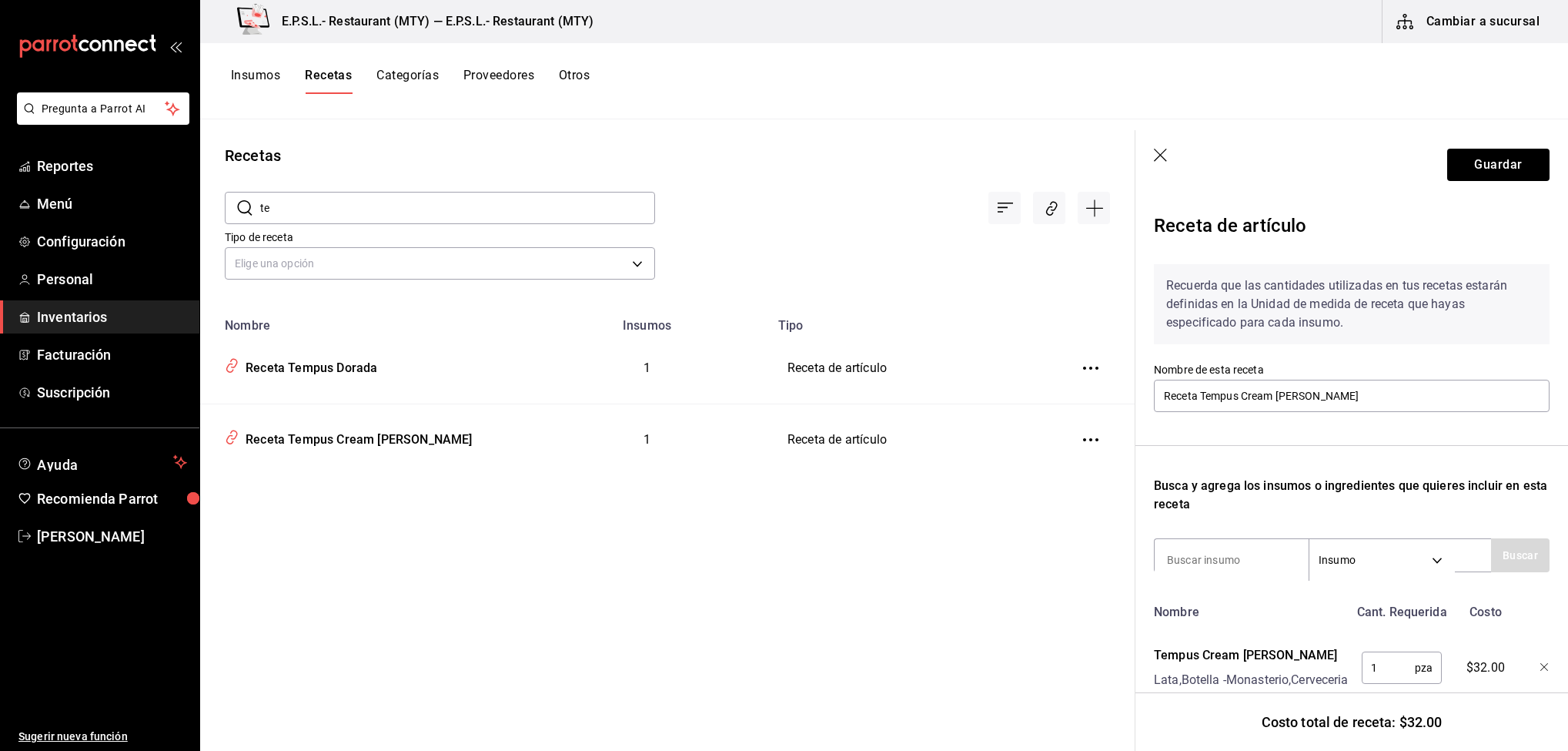 type on "t" 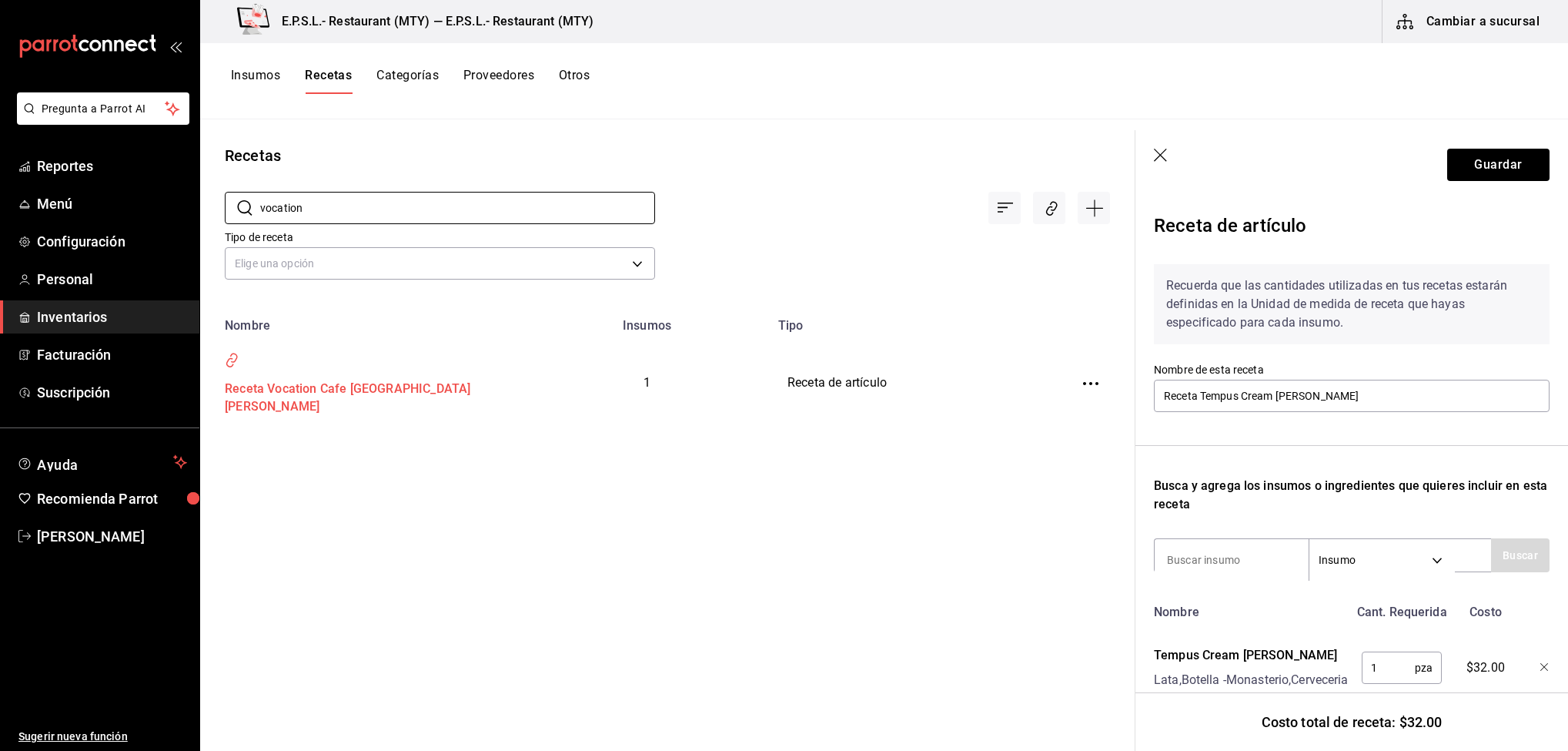 type on "vocation" 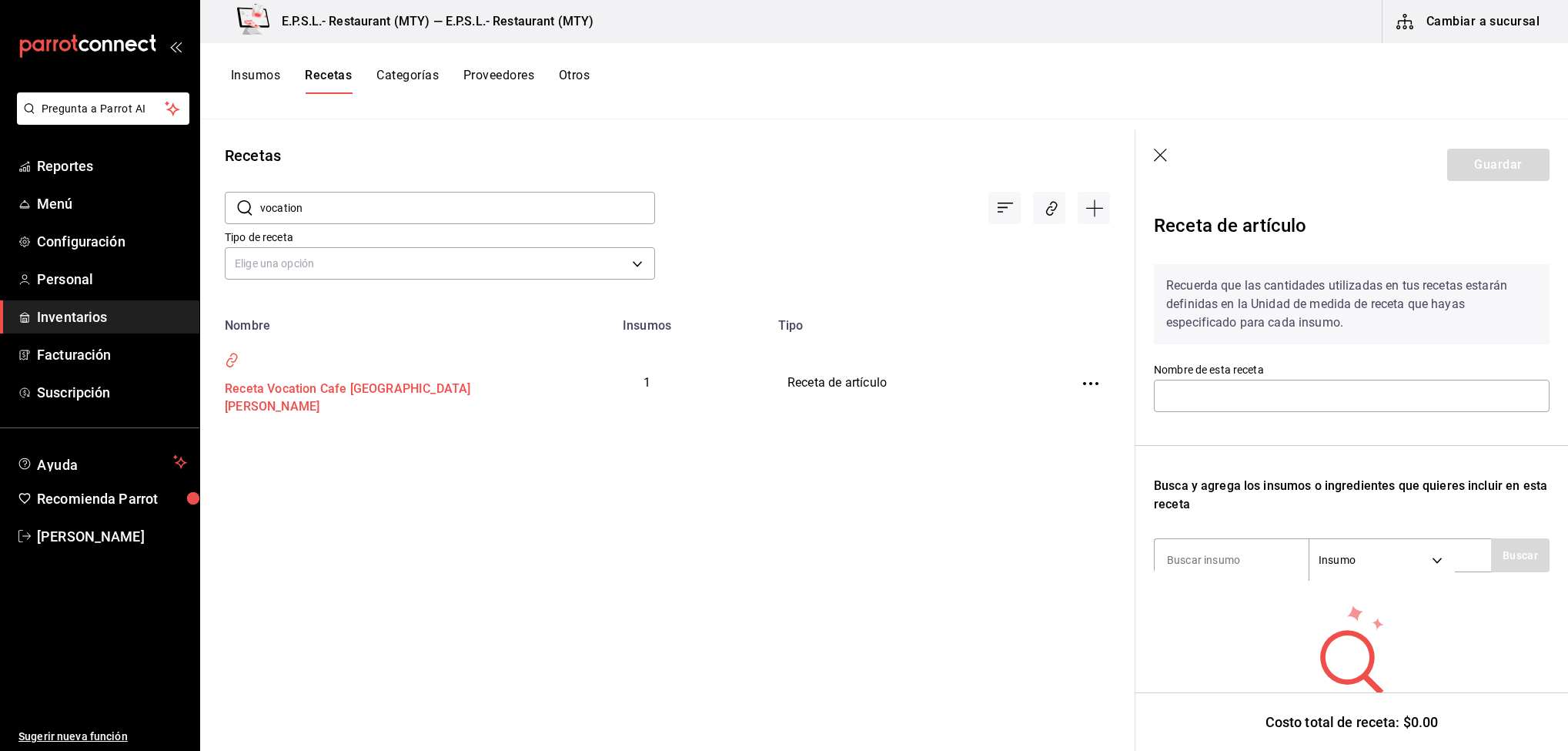 type on "Receta Vocation Cafe [GEOGRAPHIC_DATA][PERSON_NAME]" 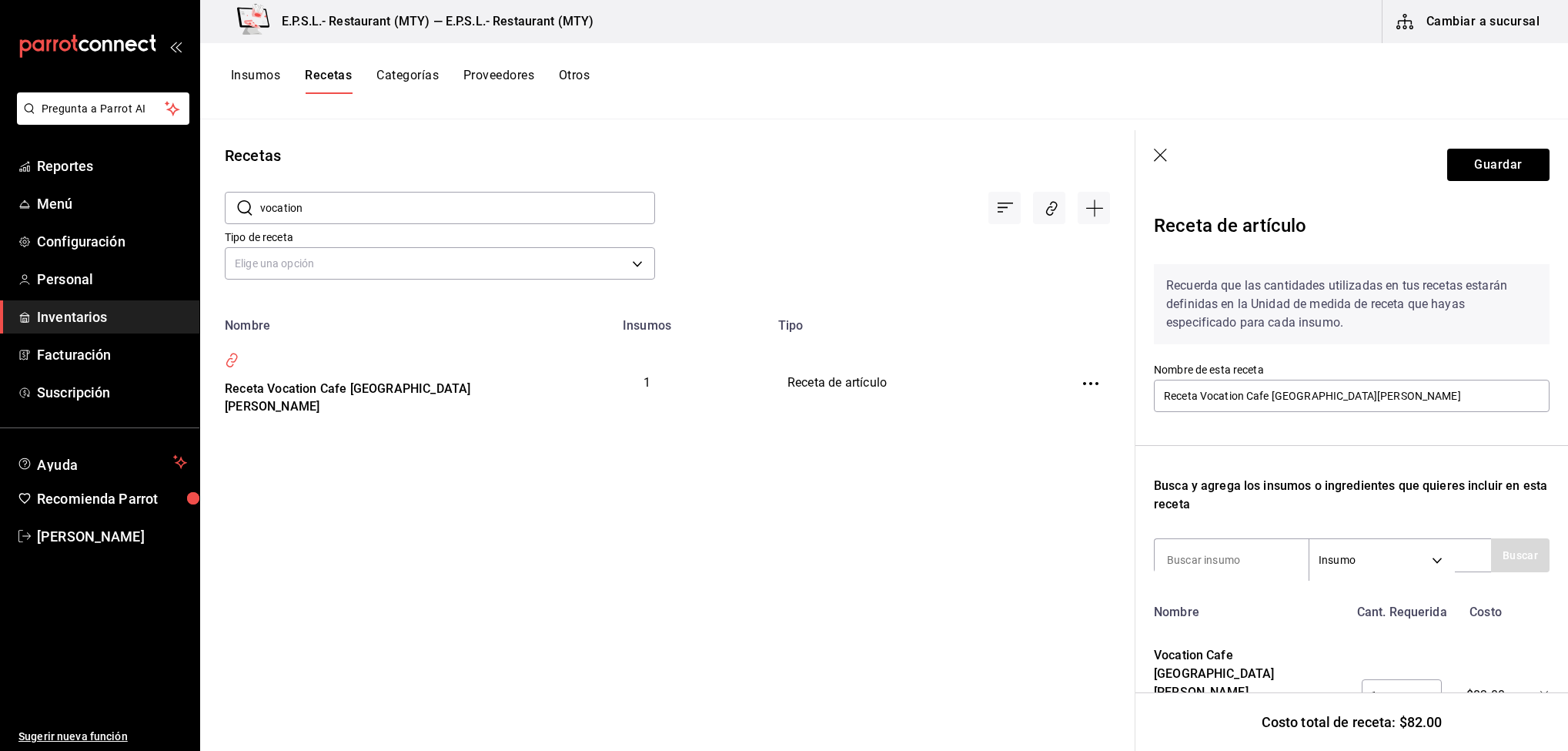 click on "vocation" at bounding box center [457, 208] 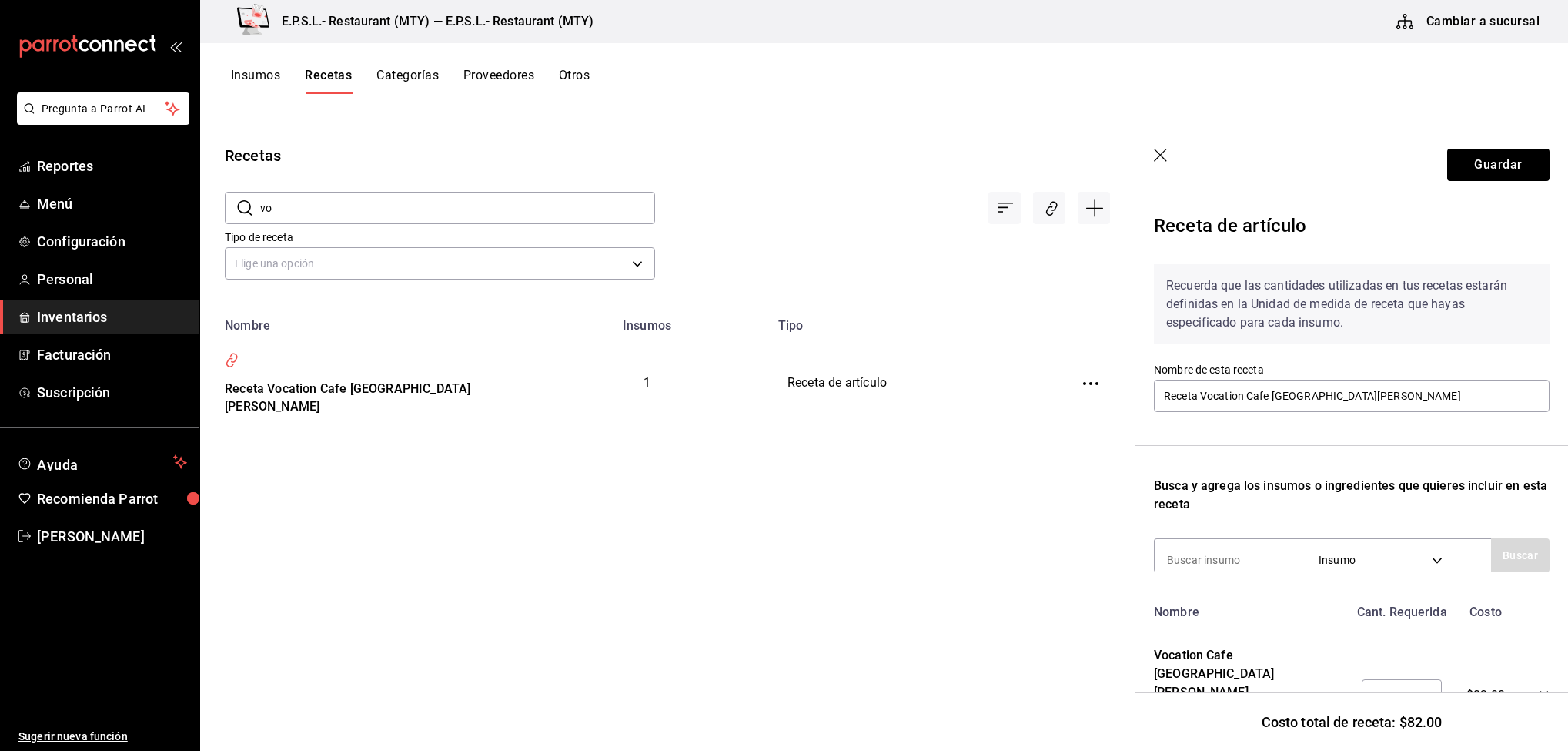 type on "v" 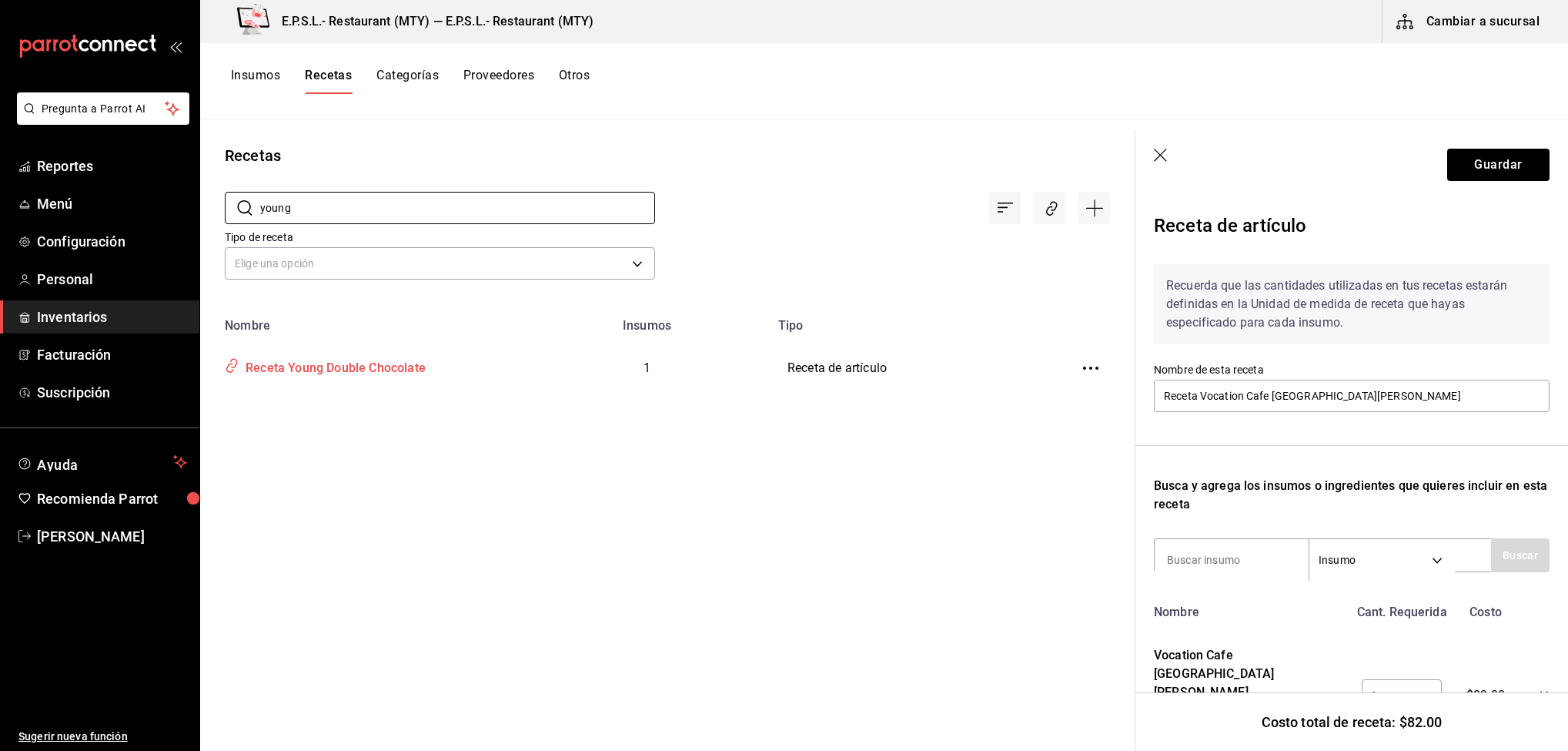 type on "young" 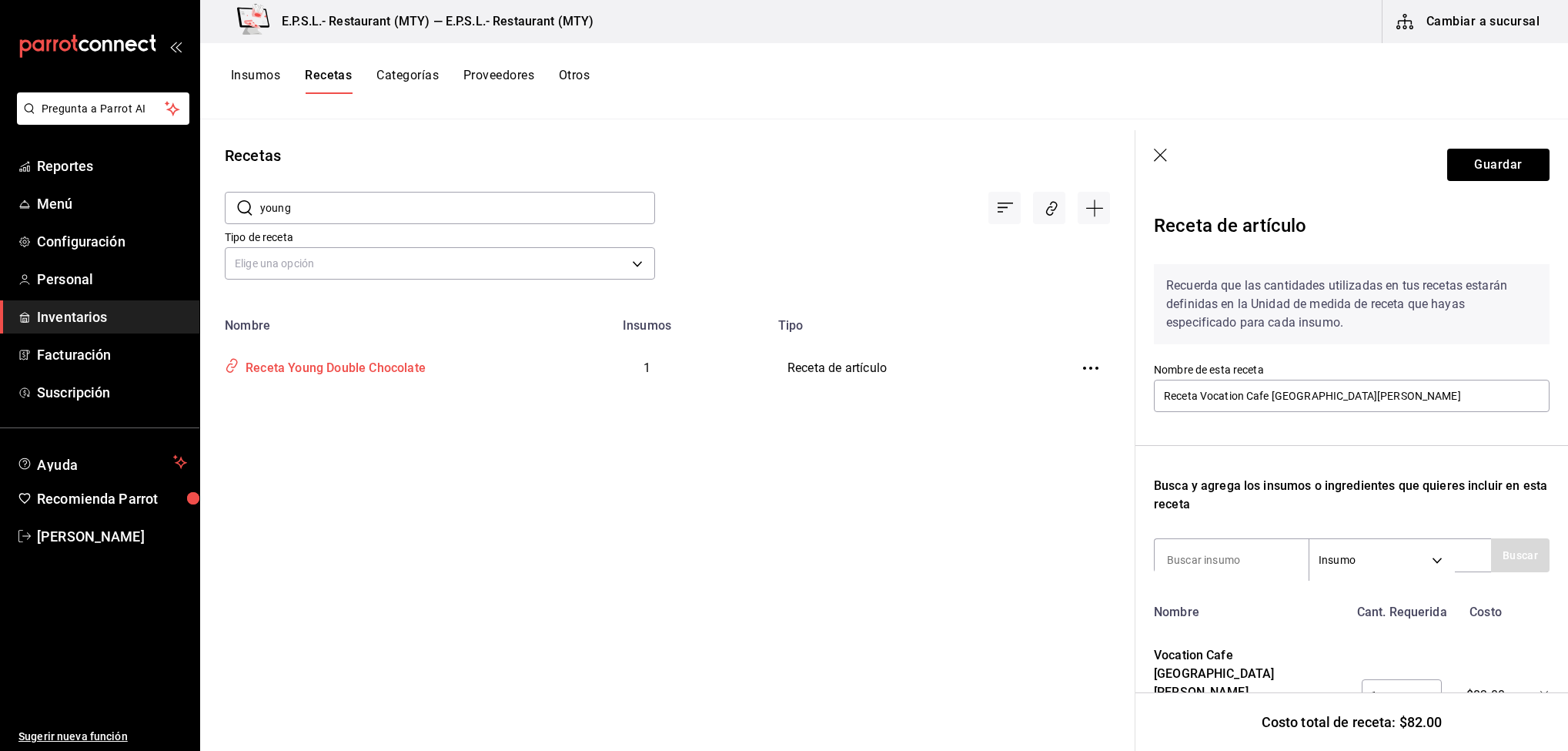 click on "Receta Young Double Chocolate" at bounding box center [333, 365] 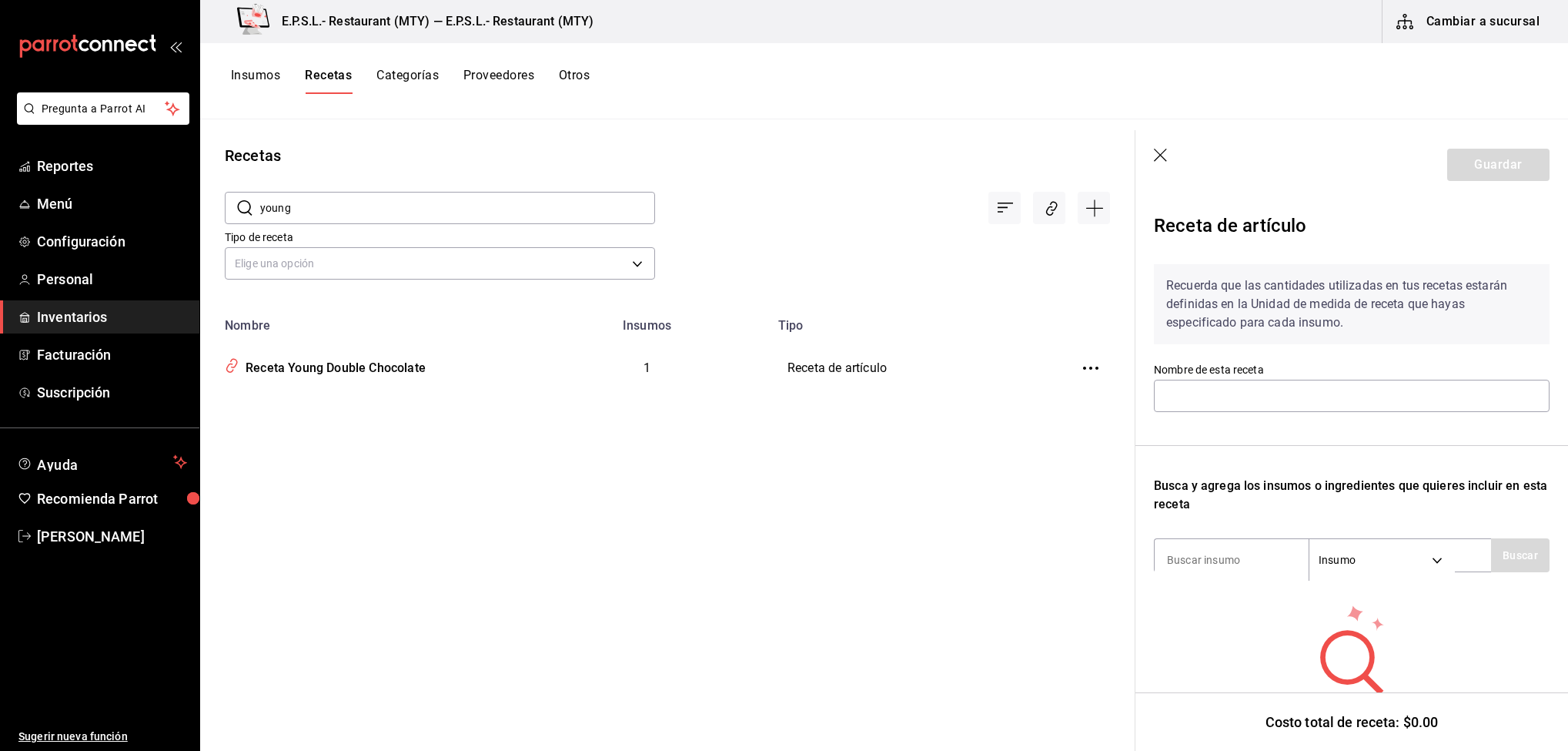 type on "Receta Young Double Chocolate" 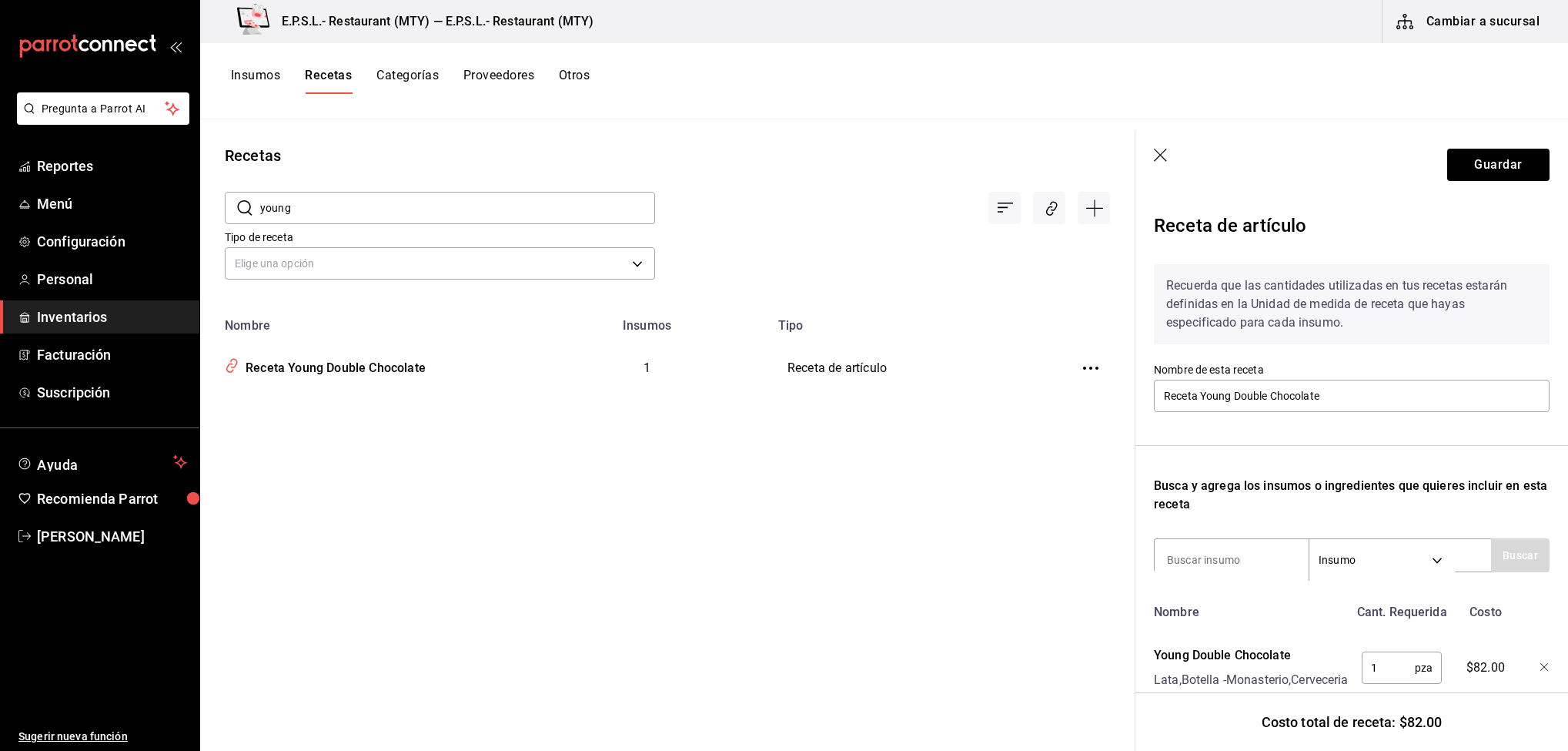 click on "young" at bounding box center (457, 208) 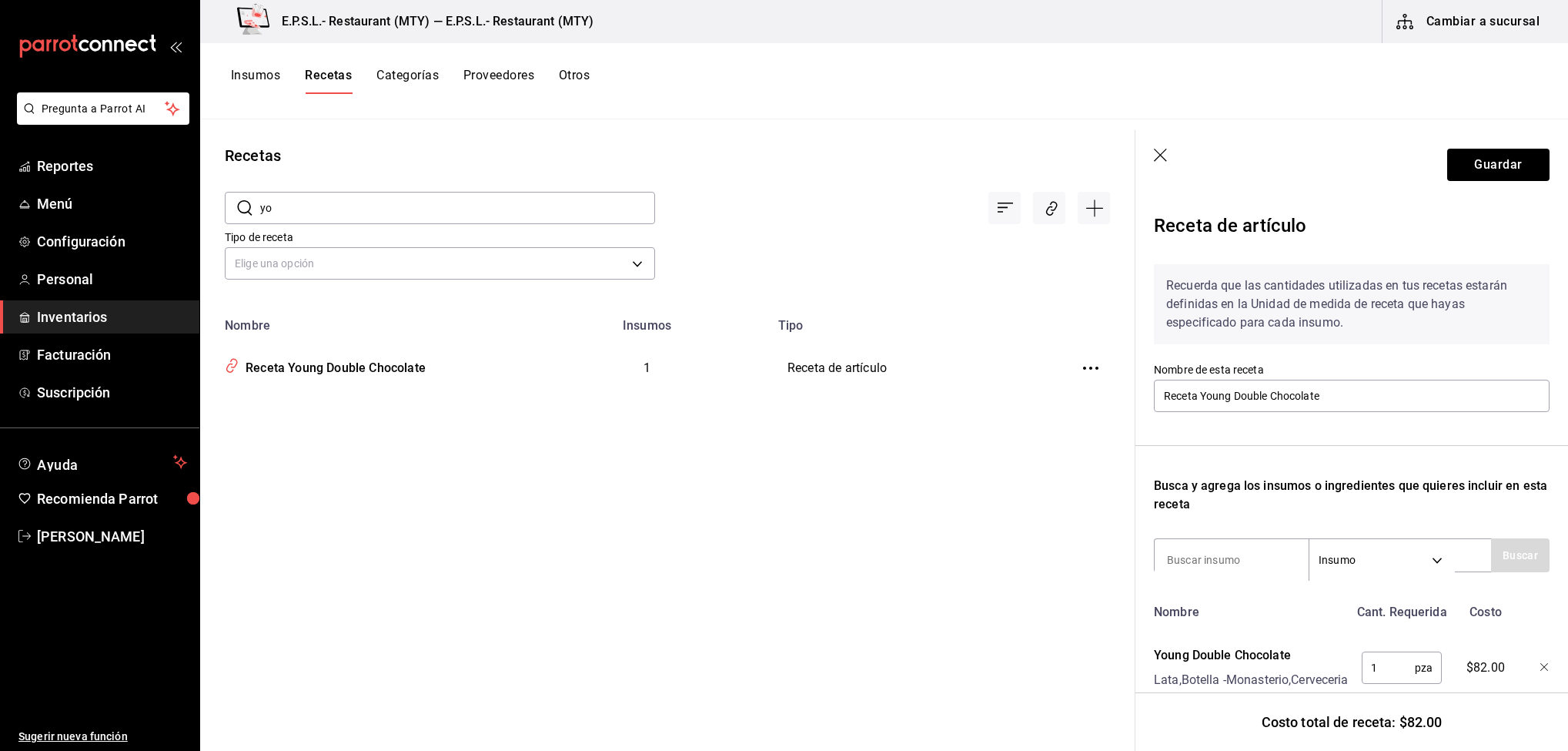 type on "y" 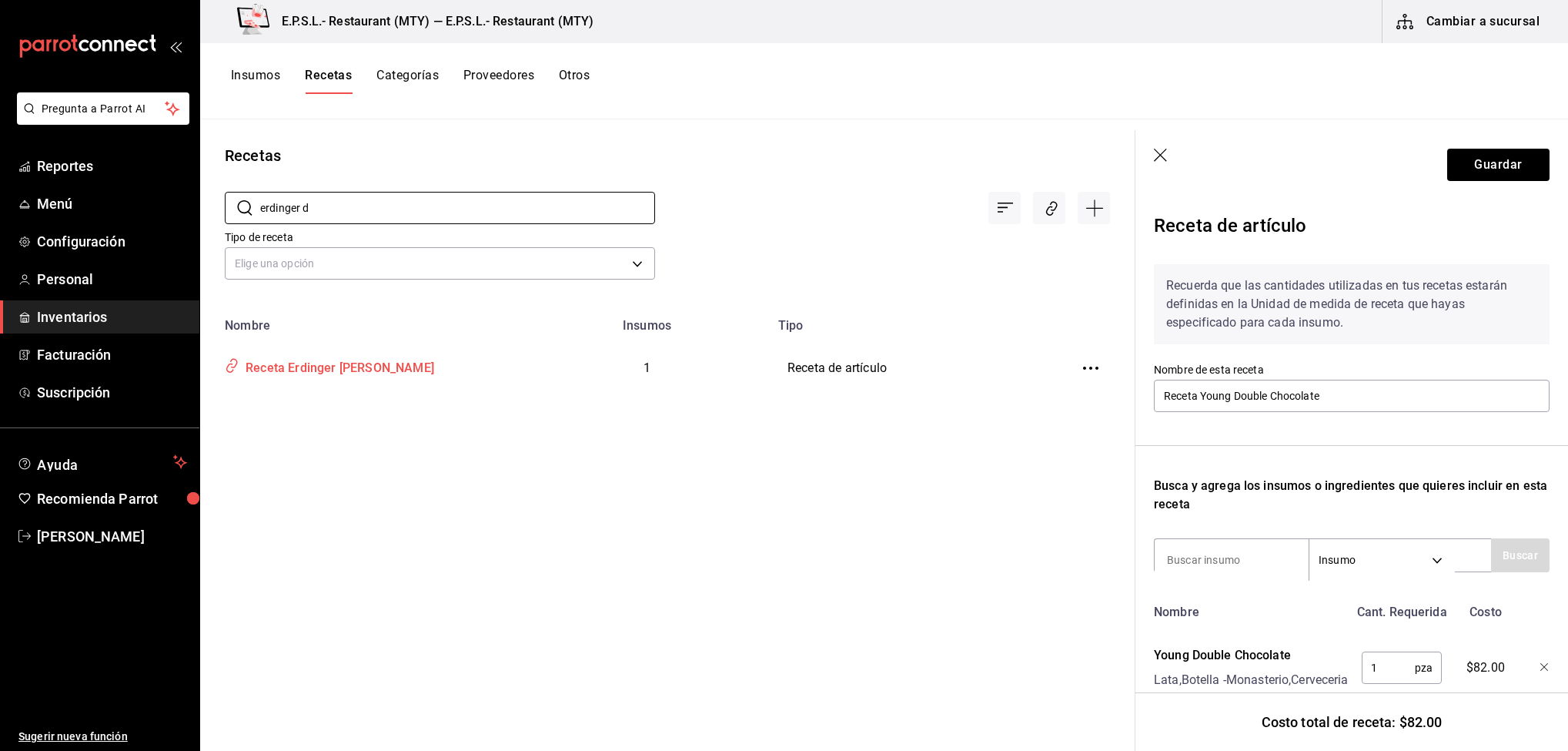 type on "erdinger d" 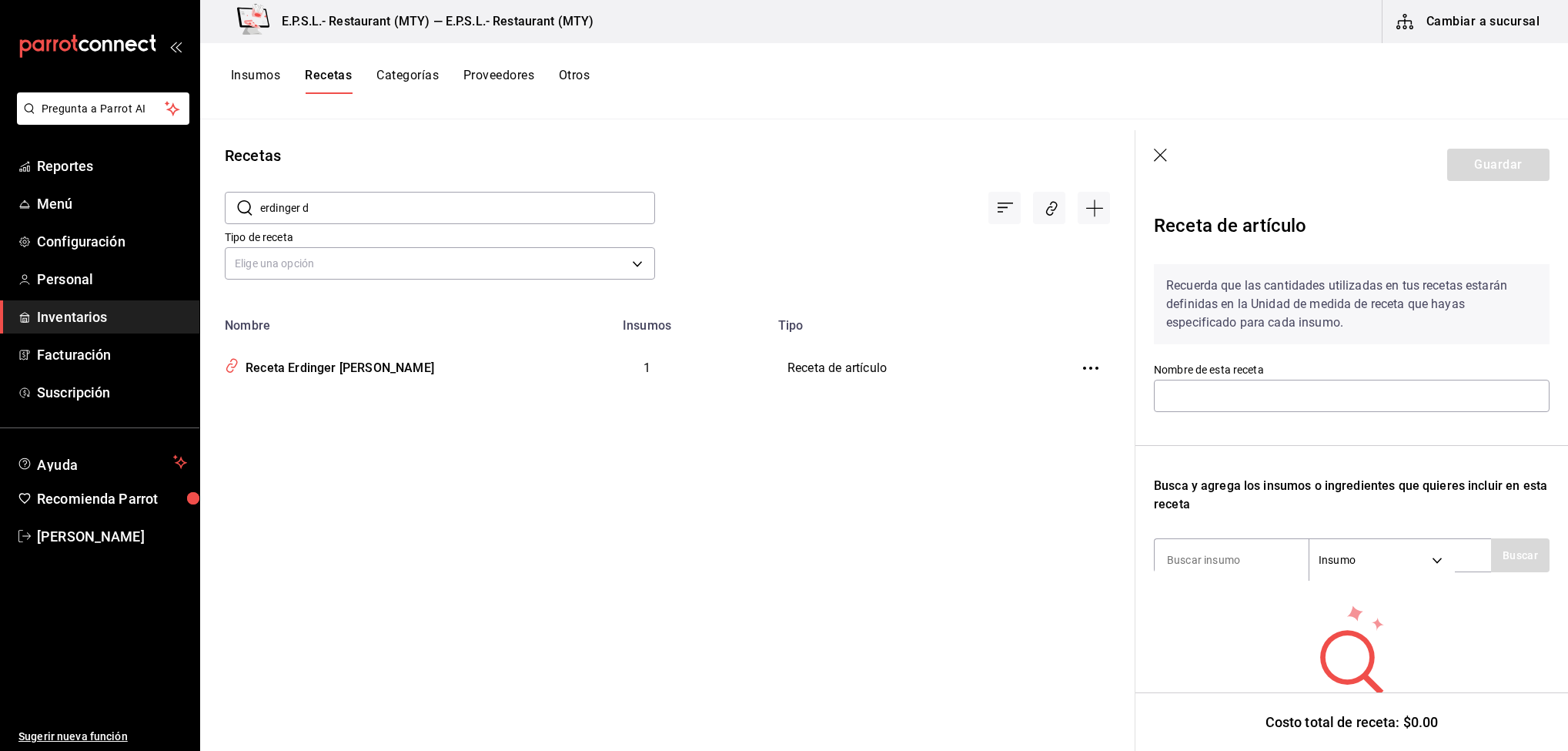 type on "Receta Erdinger [PERSON_NAME]" 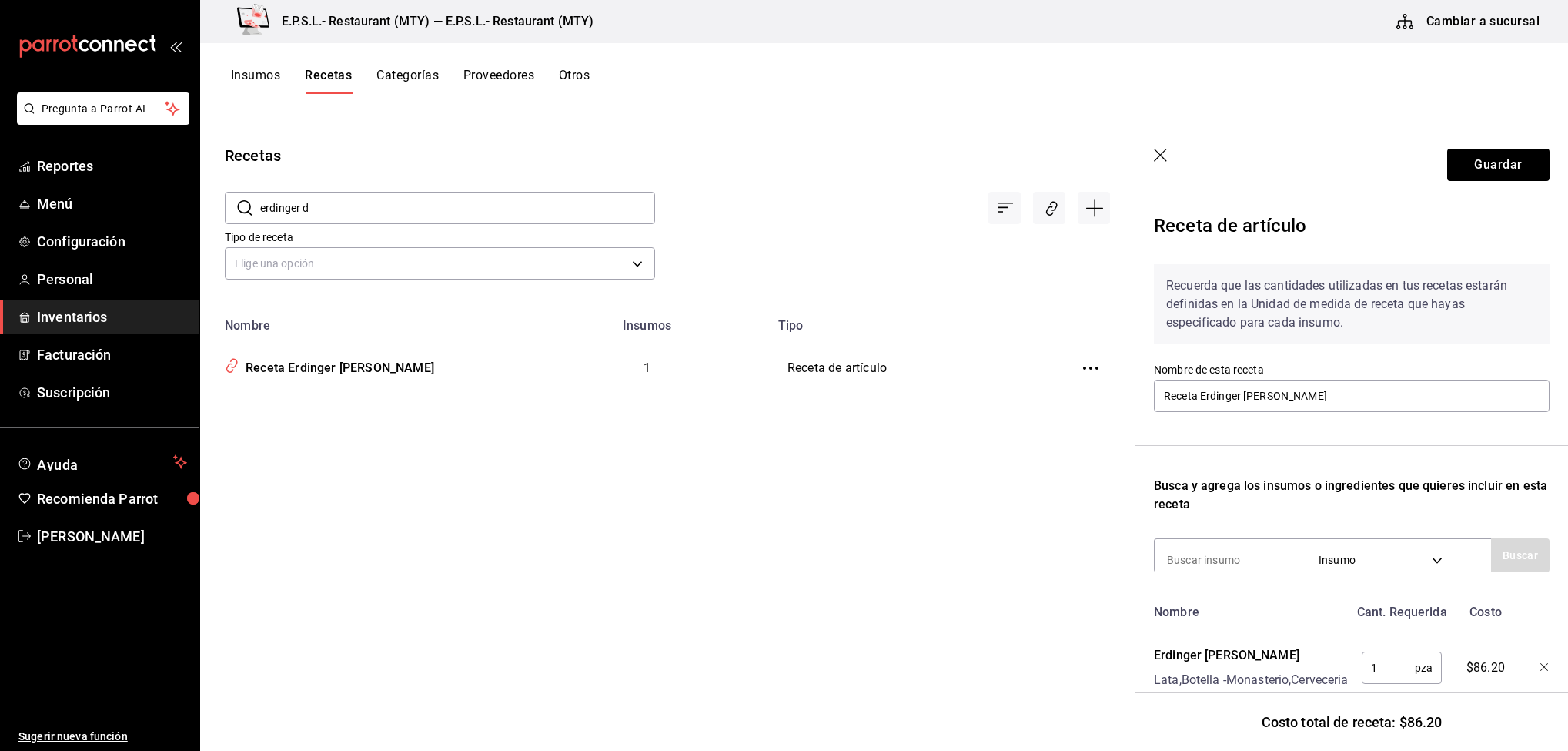 click on "erdinger d" at bounding box center (457, 208) 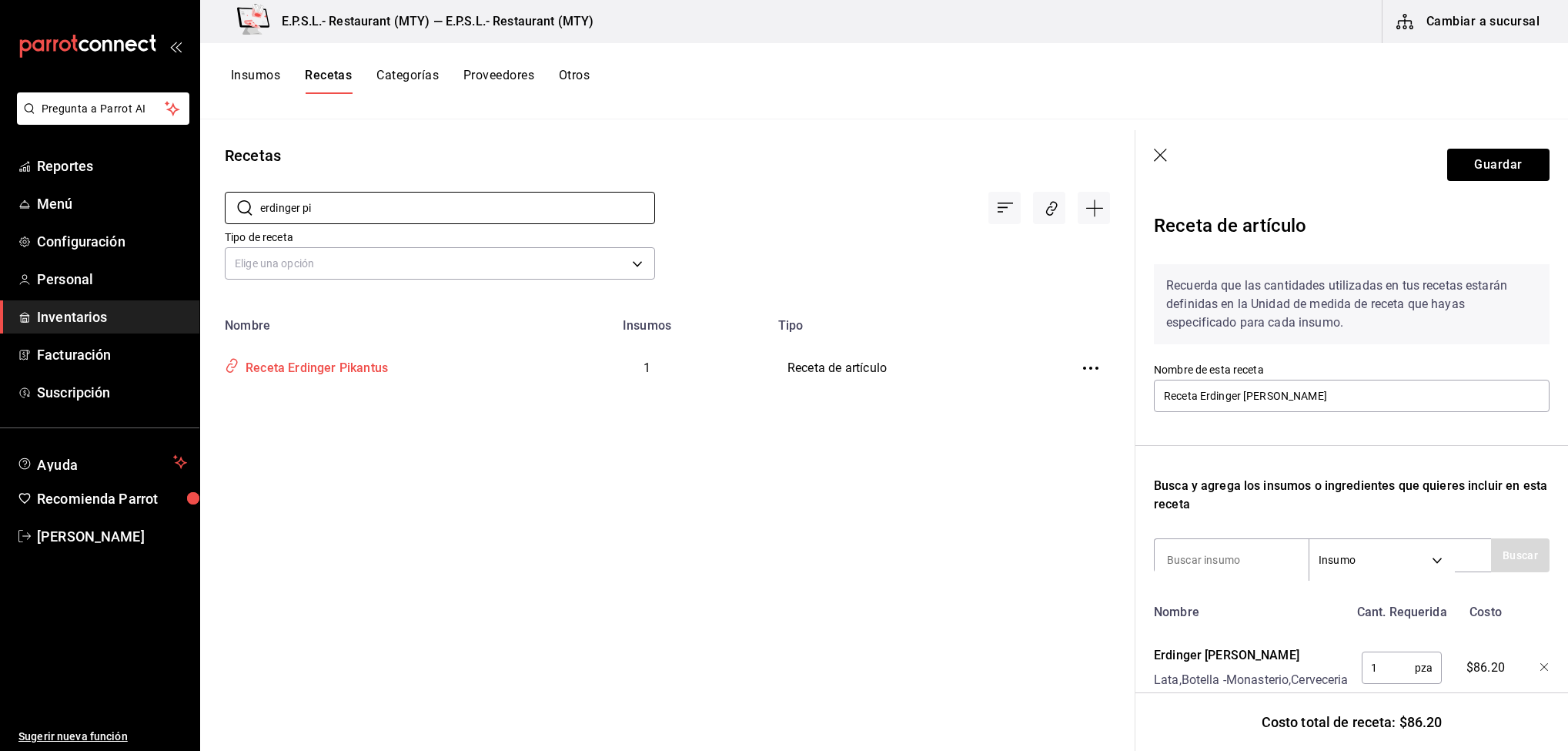 type on "erdinger pi" 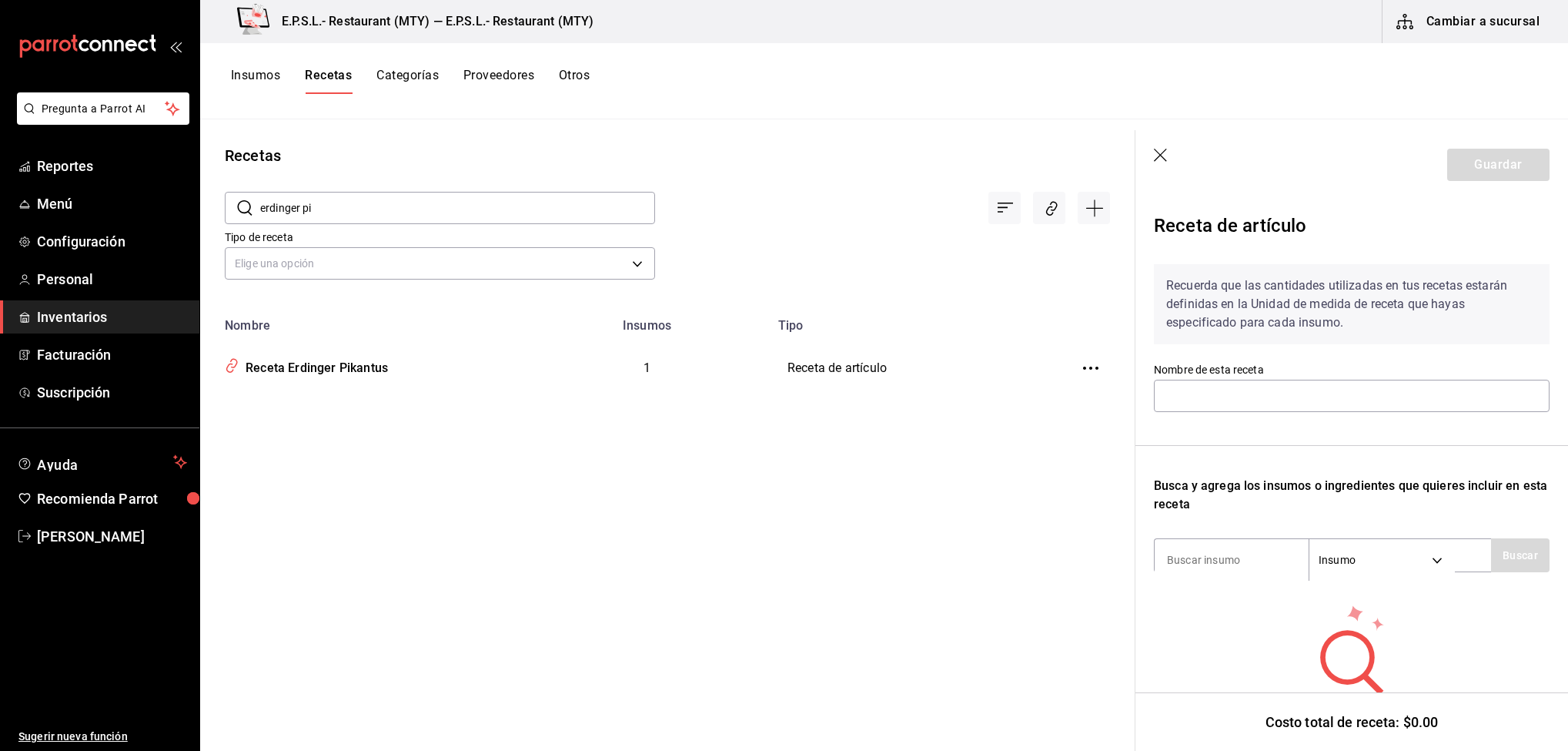 type on "Receta Erdinger Pikantus" 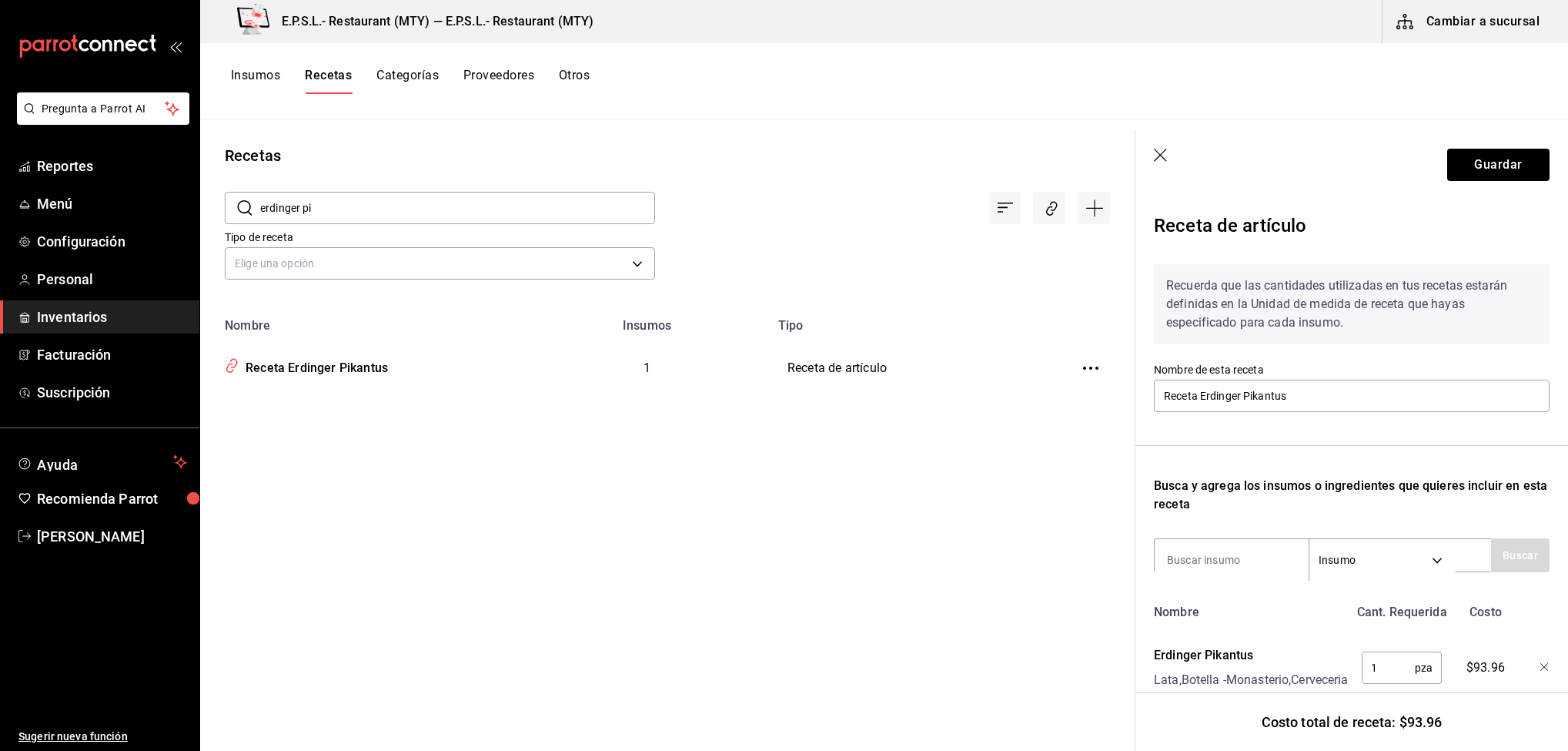 click on "erdinger pi" at bounding box center [457, 208] 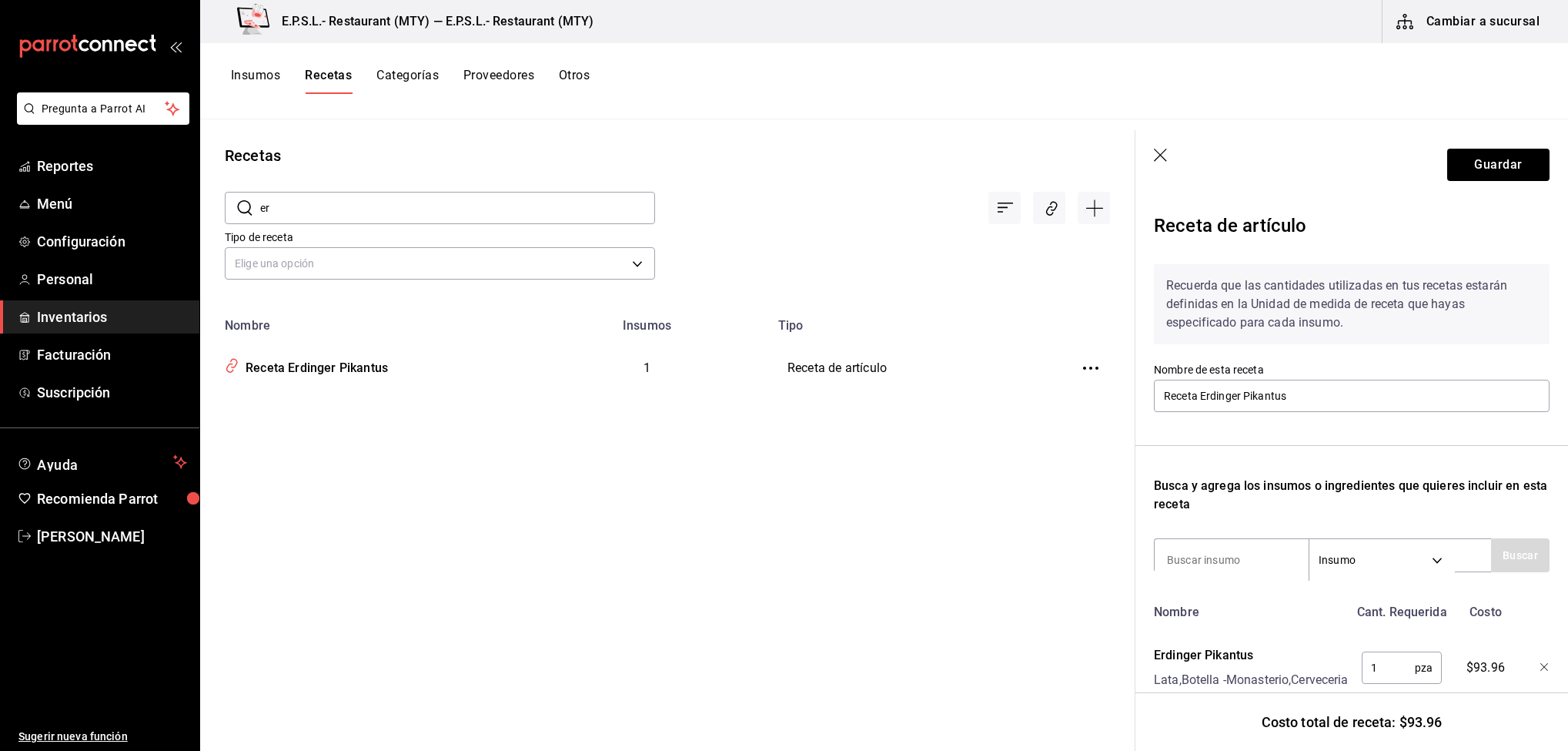type on "e" 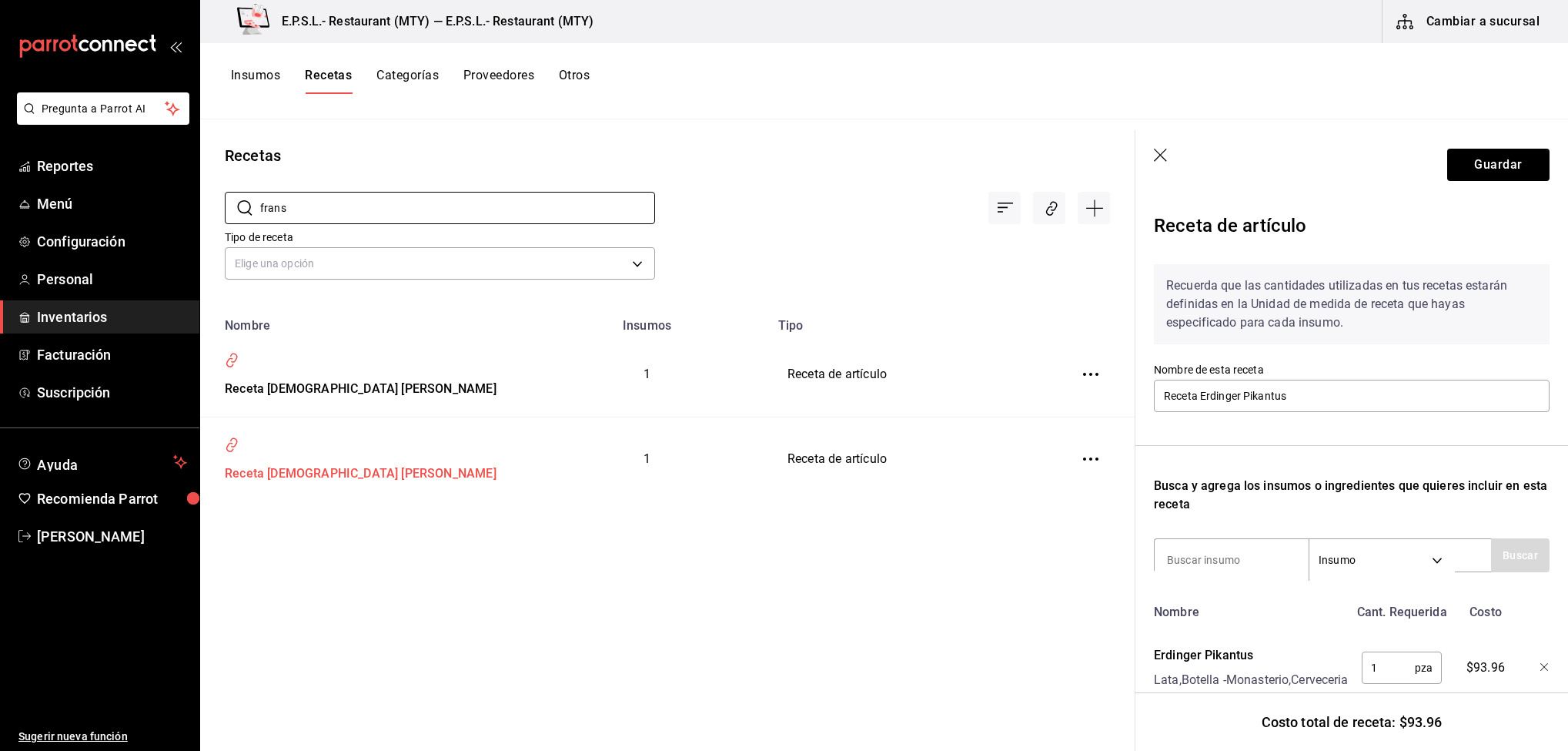 type on "frans" 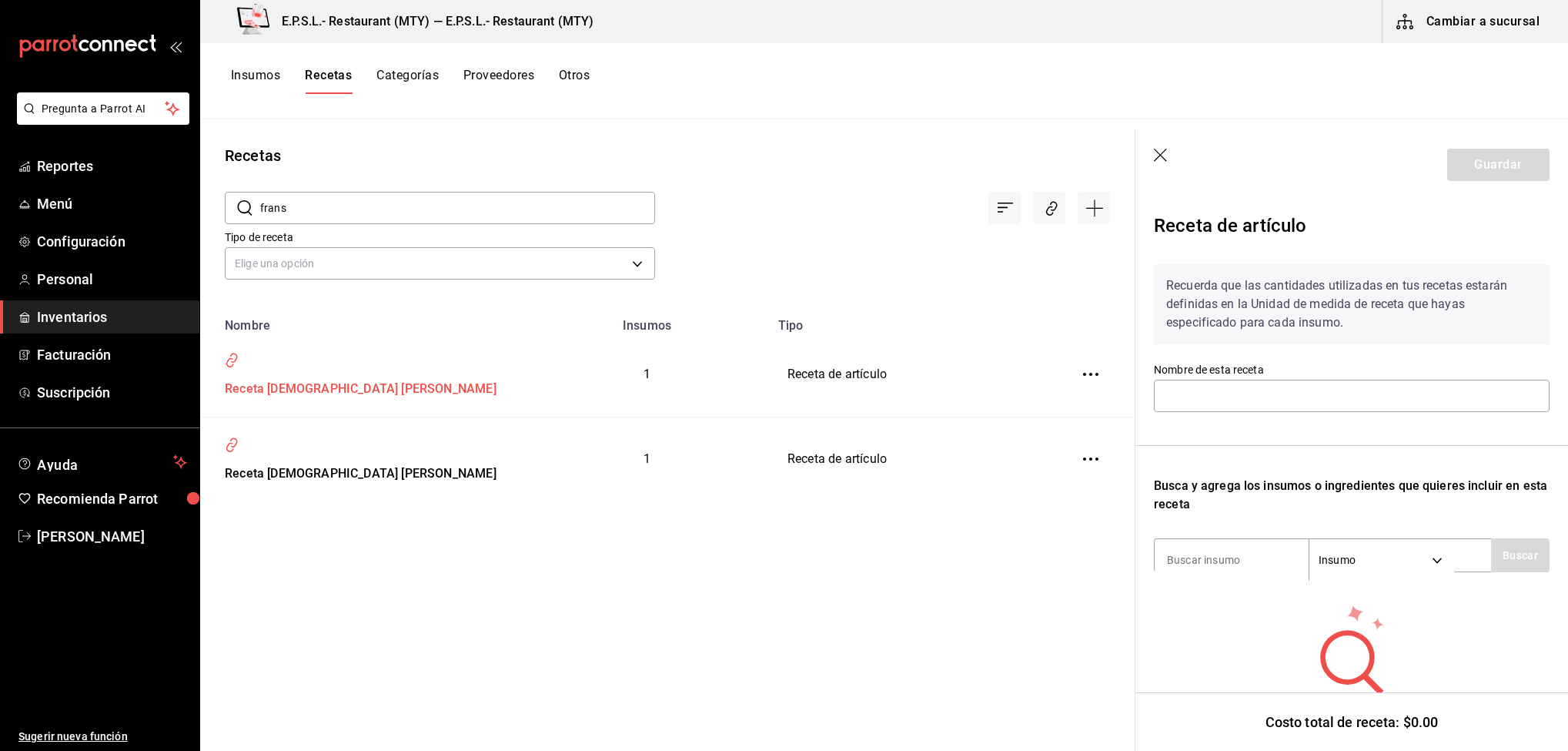 type on "Receta Fransizkaner Dunkel" 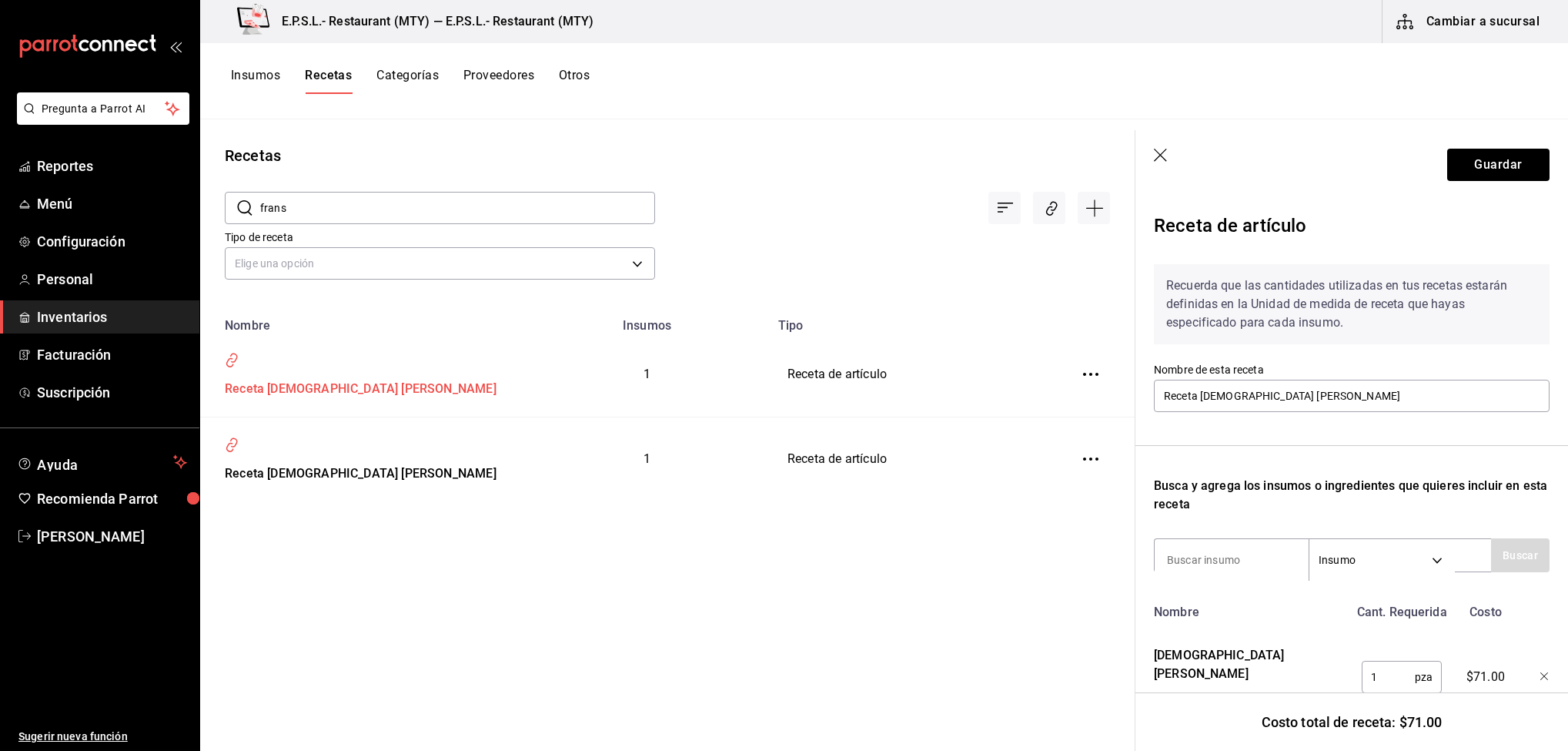 click on "Receta Fransizkaner Weiss" at bounding box center [357, 386] 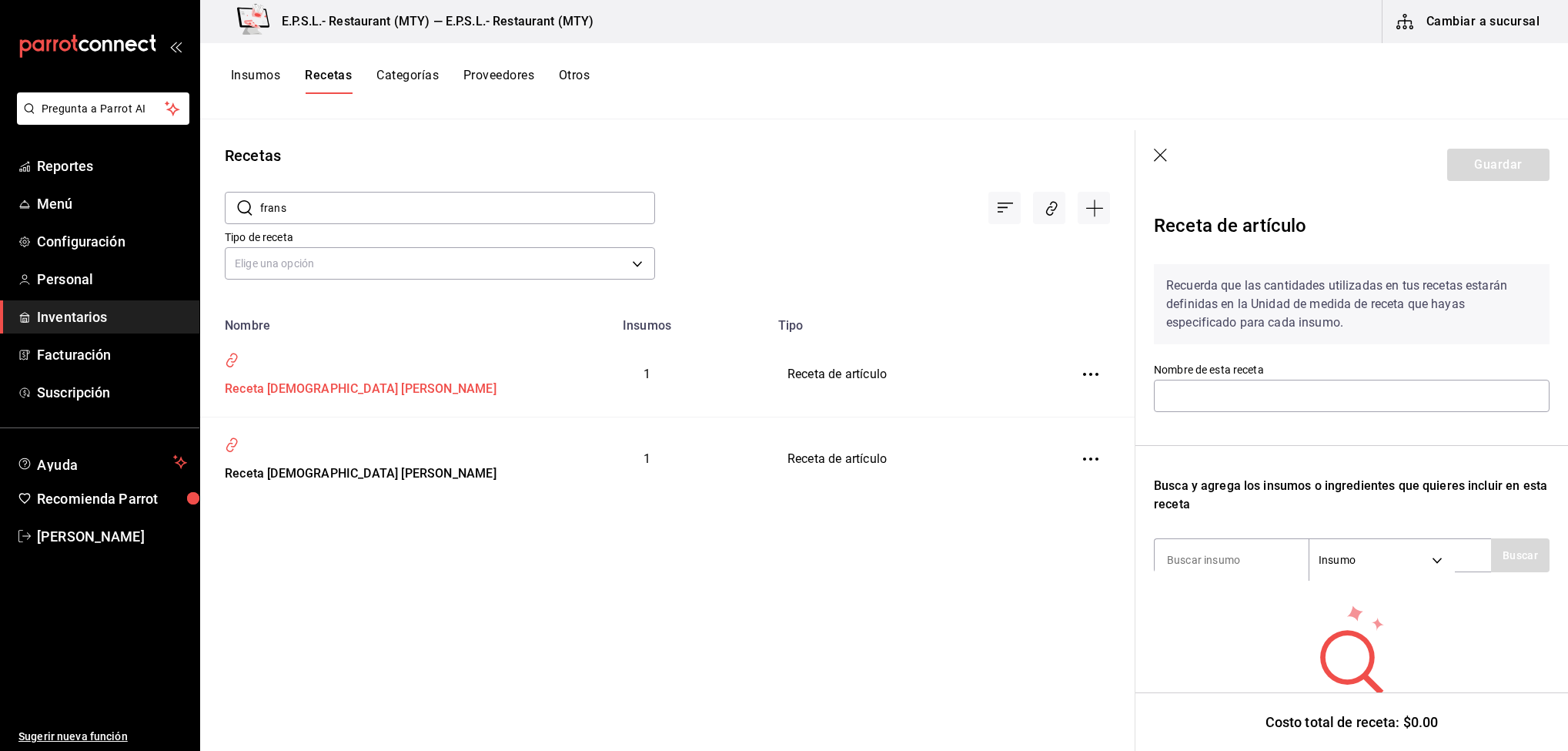 type on "Receta Fransizkaner Weiss" 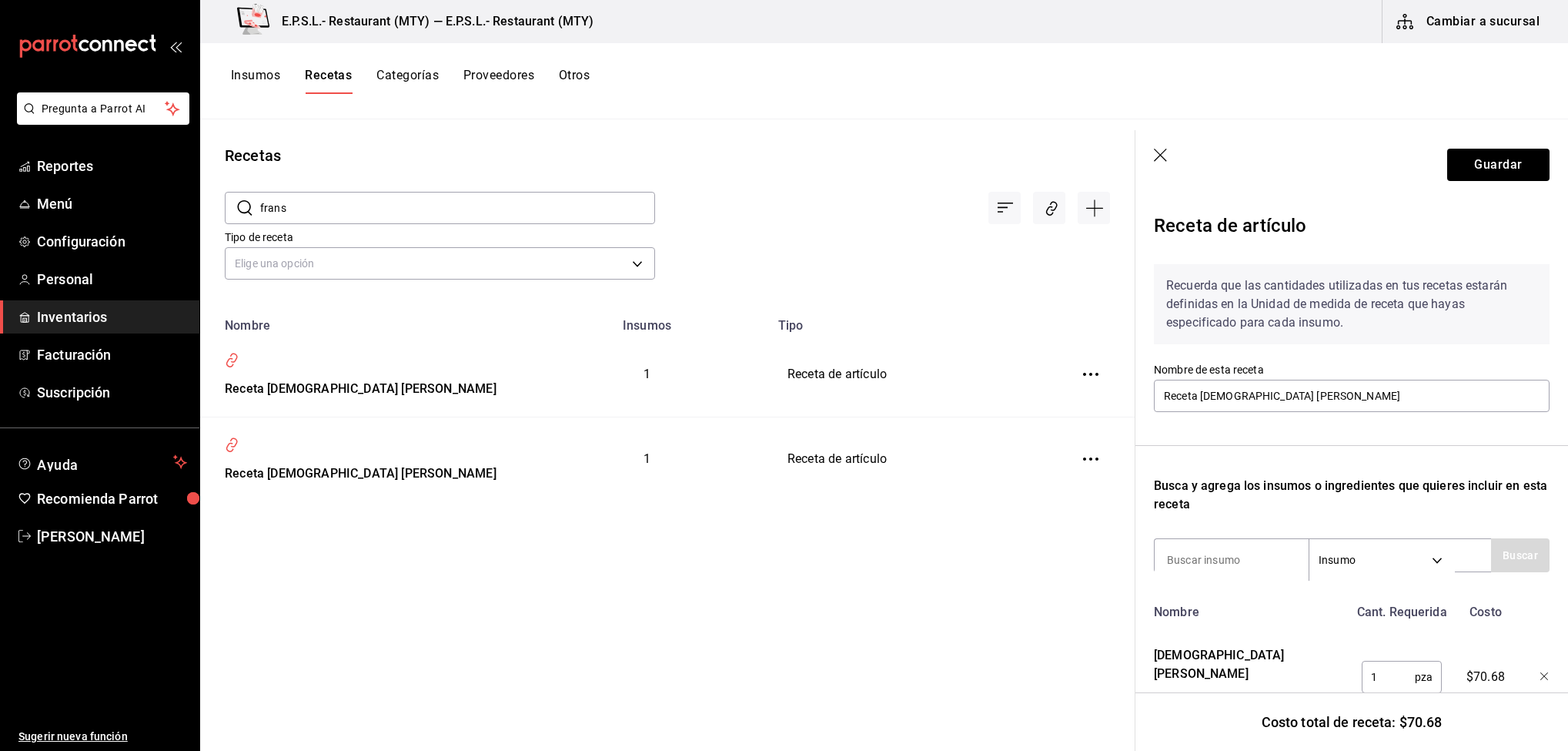 click on "frans" at bounding box center [457, 208] 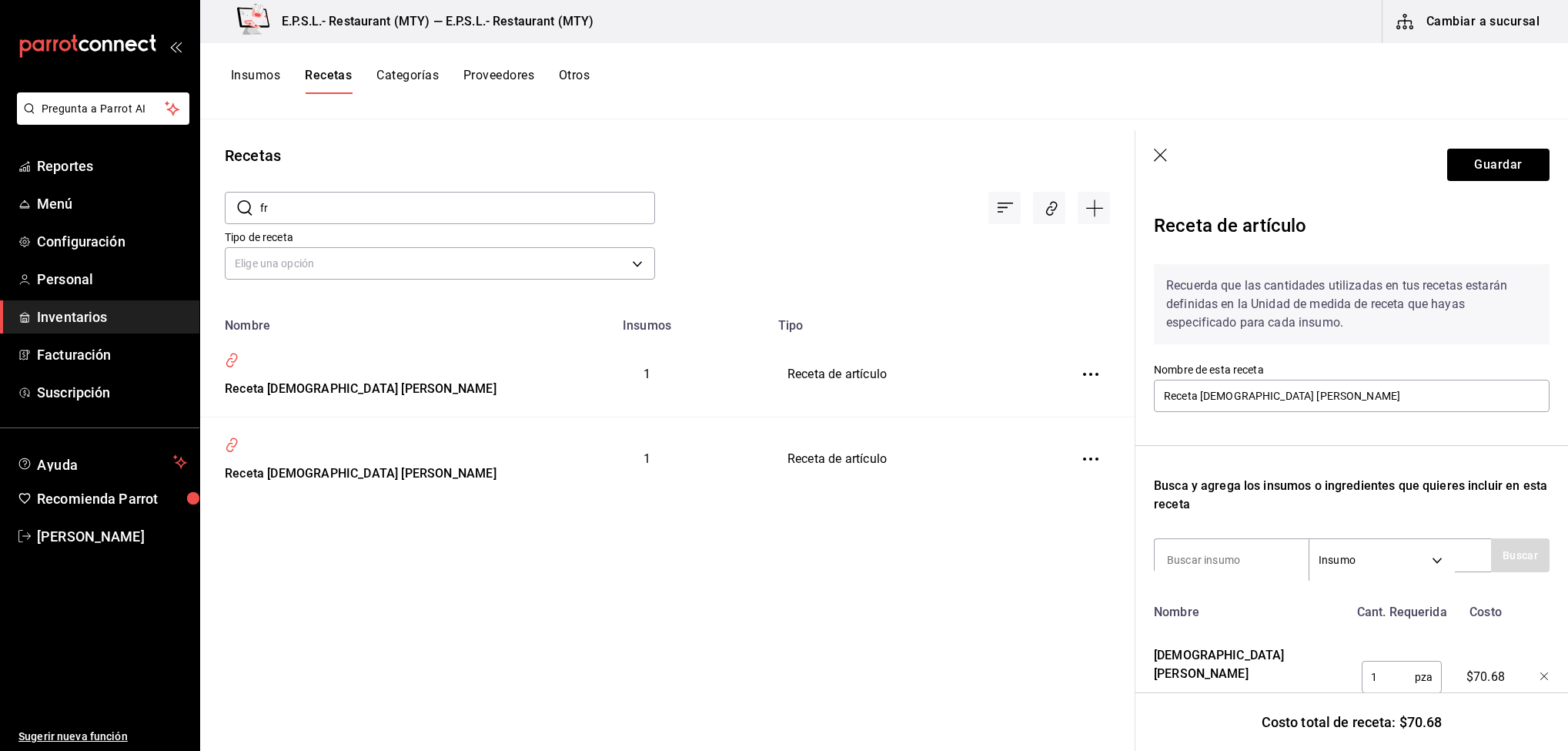 type on "f" 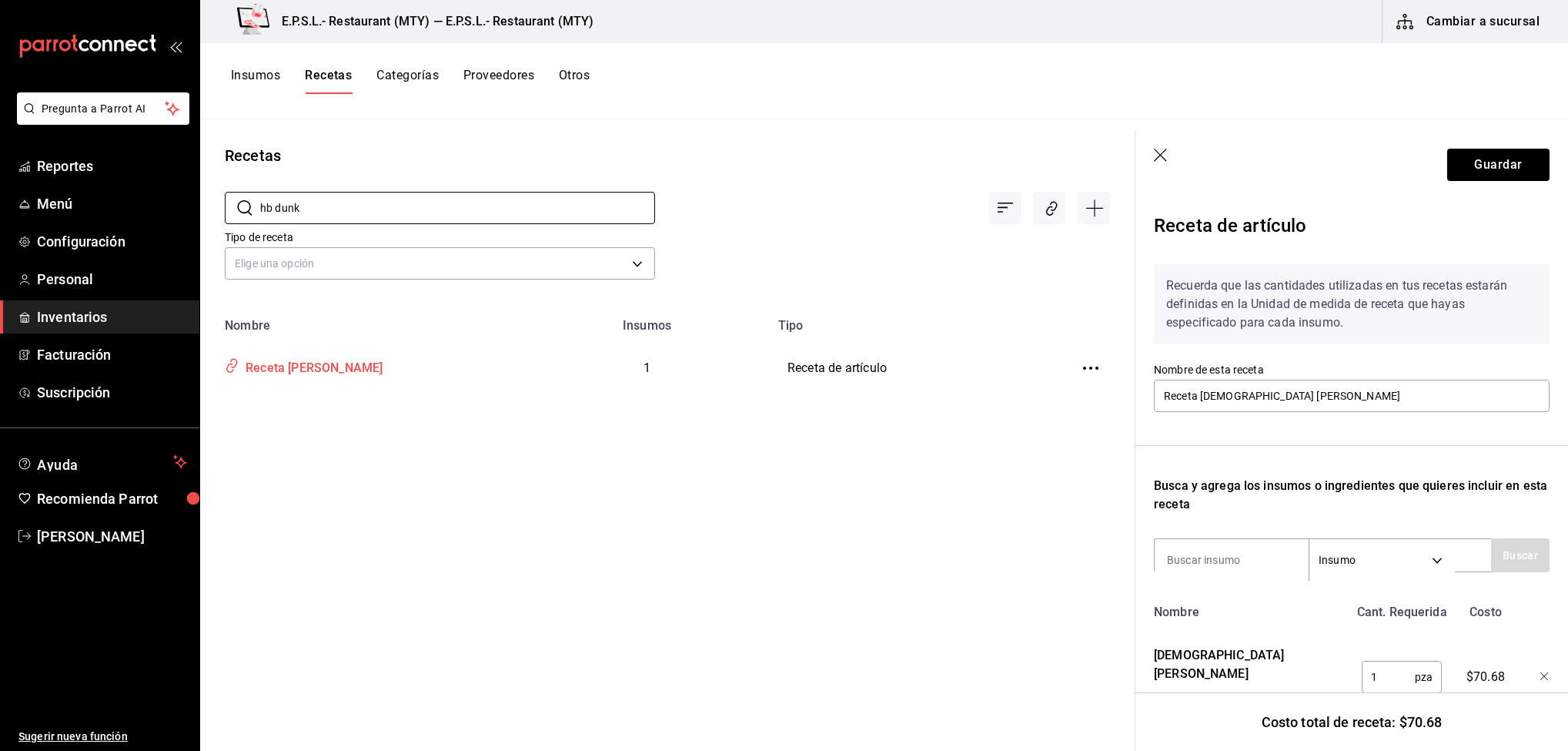 type on "hb dunk" 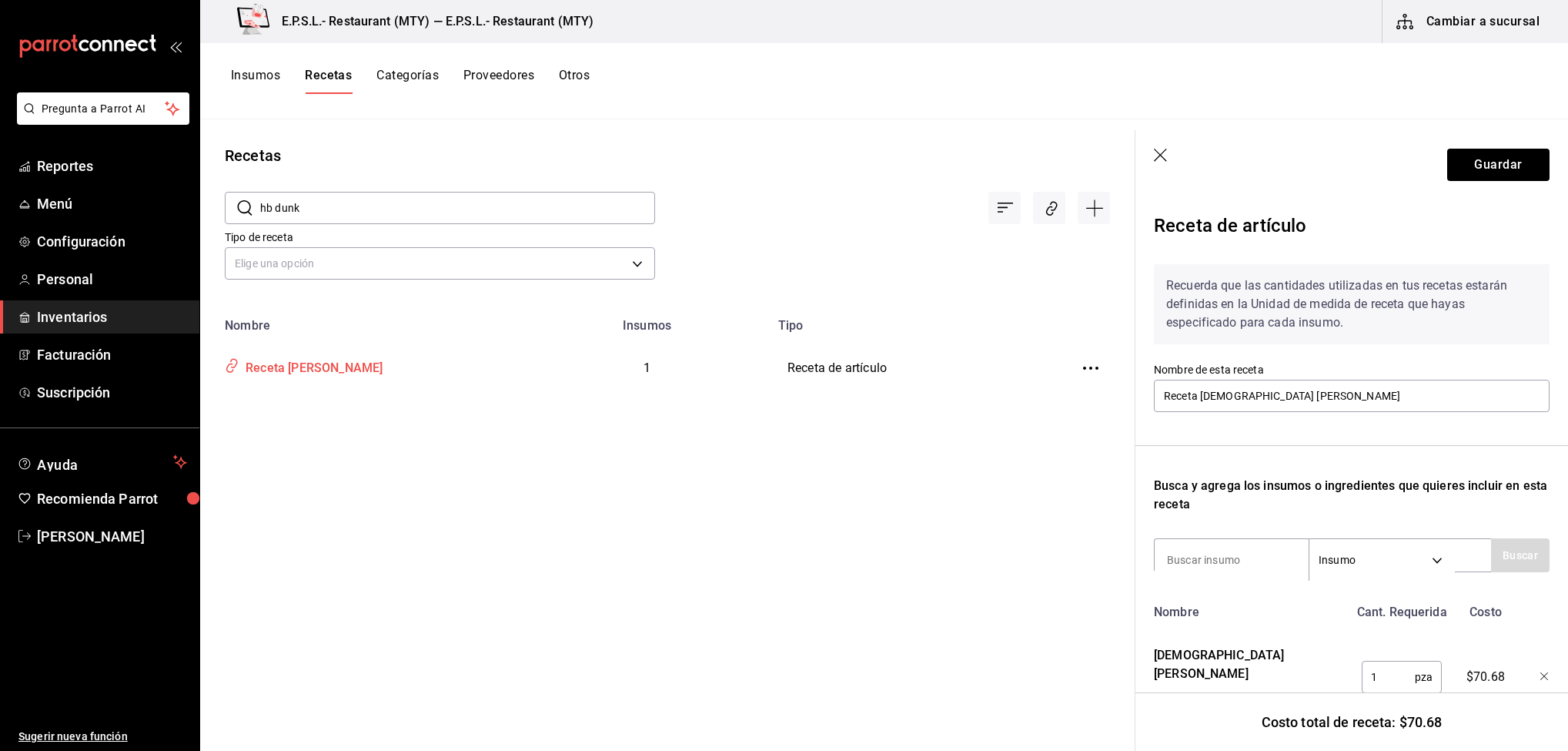 click on "Receta HB [PERSON_NAME]" at bounding box center (363, 368) 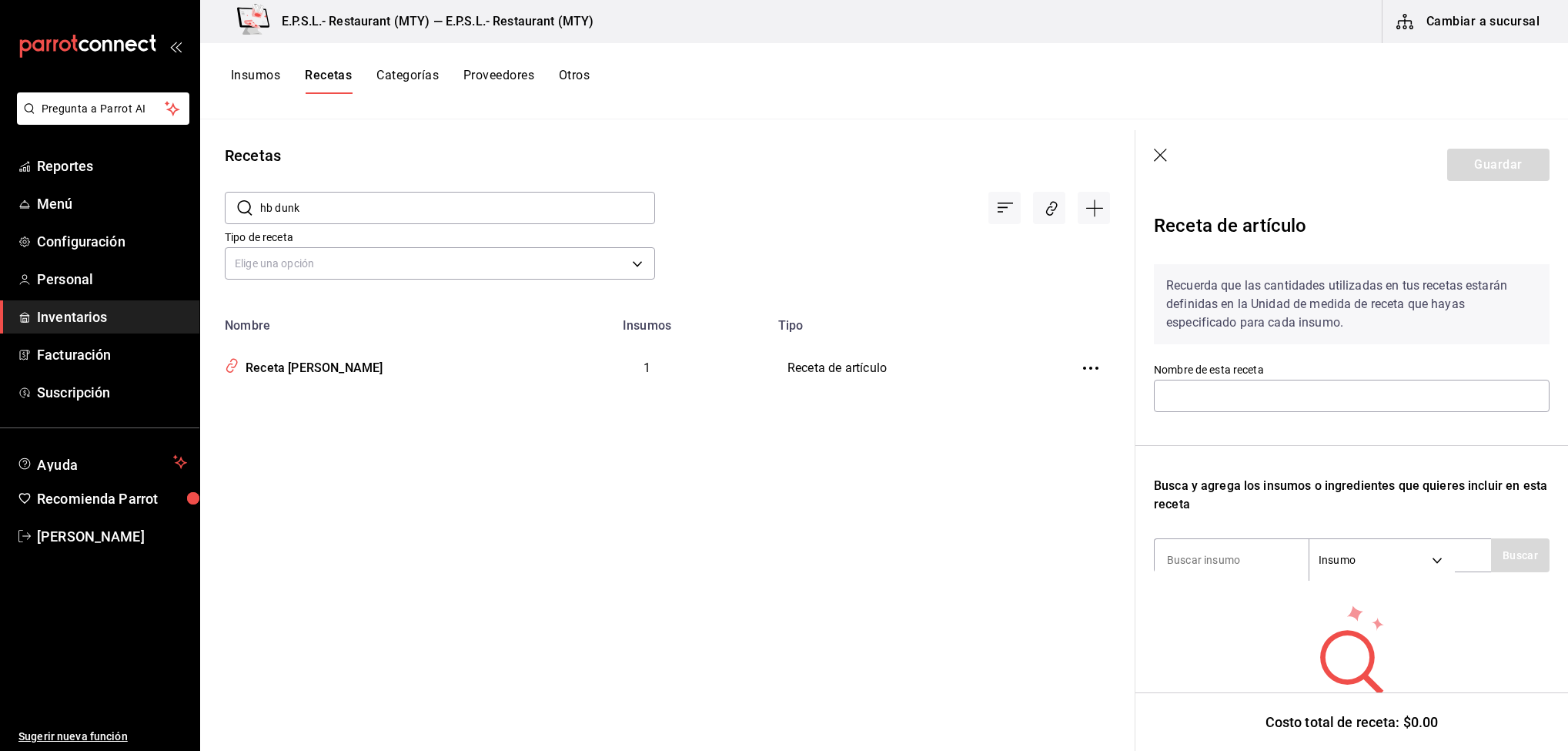 type on "Receta HB [PERSON_NAME]" 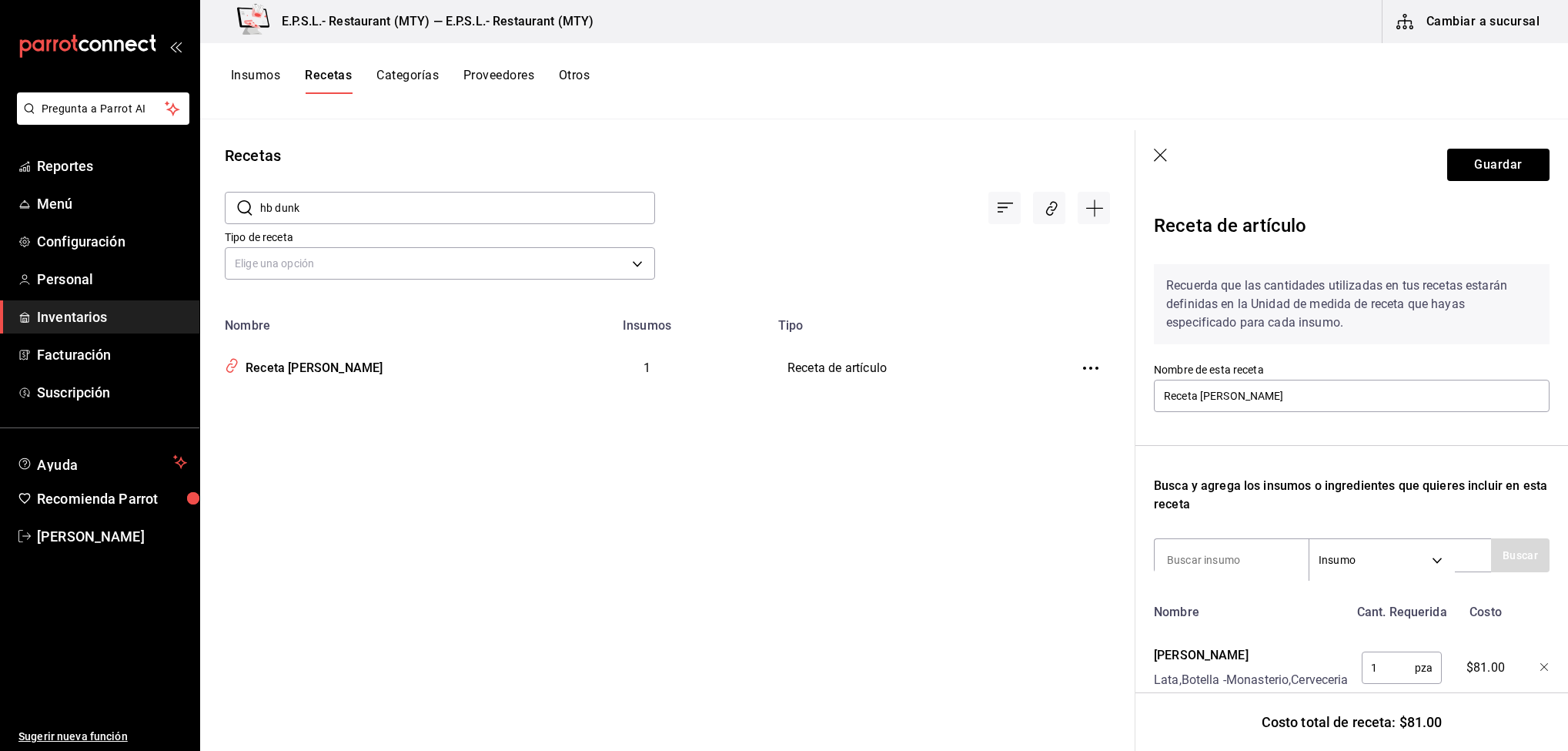 click on "hb dunk" at bounding box center [457, 208] 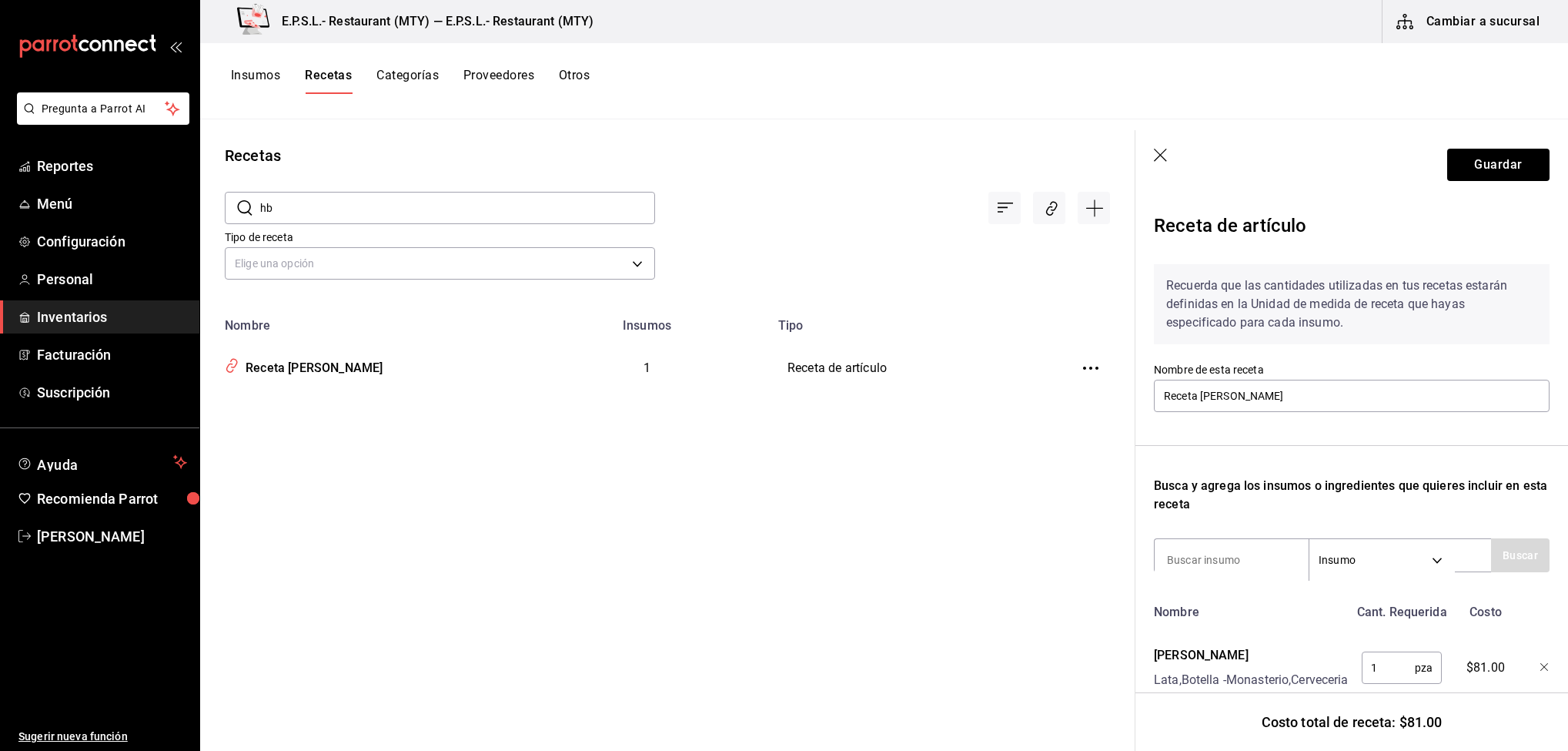 type on "h" 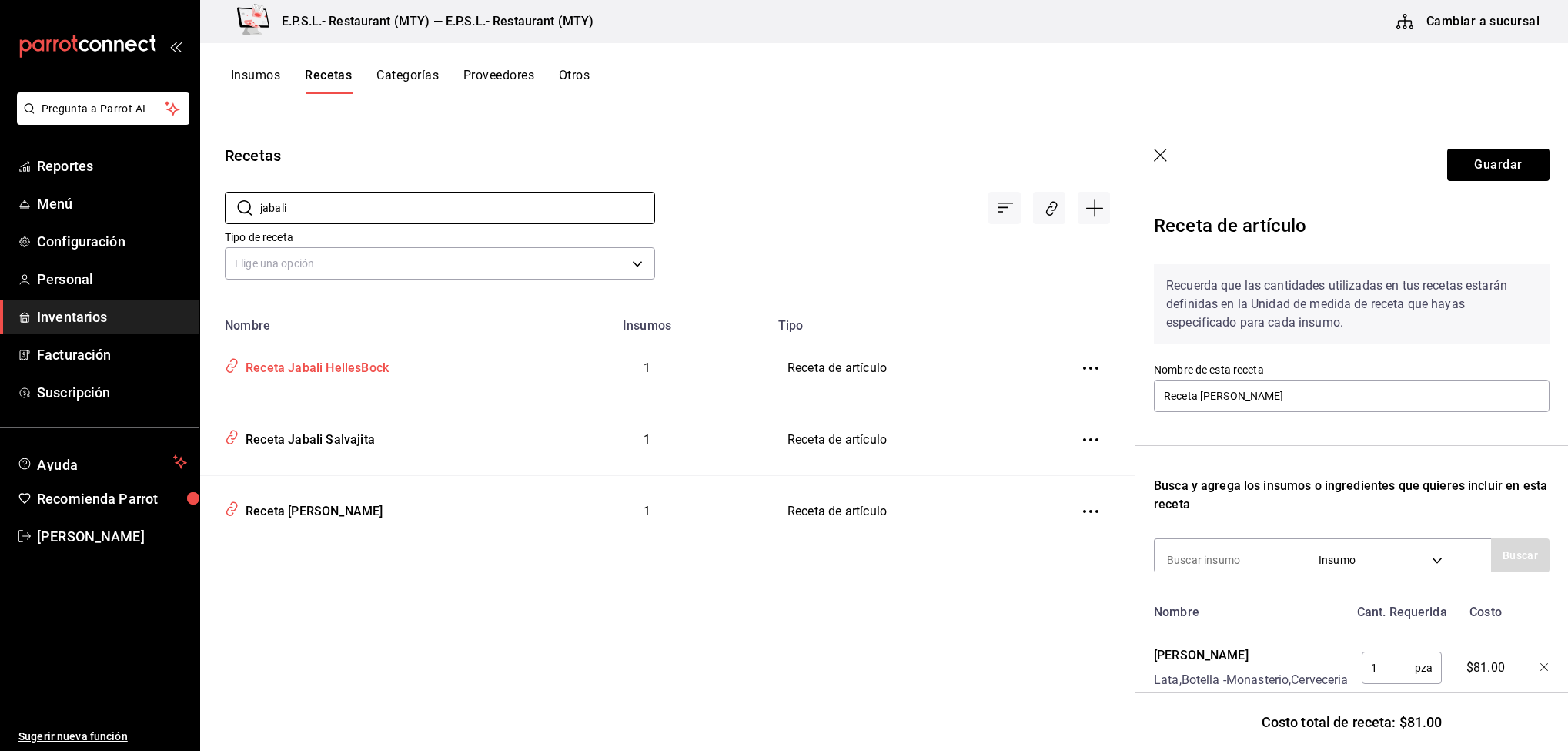 type on "jabali" 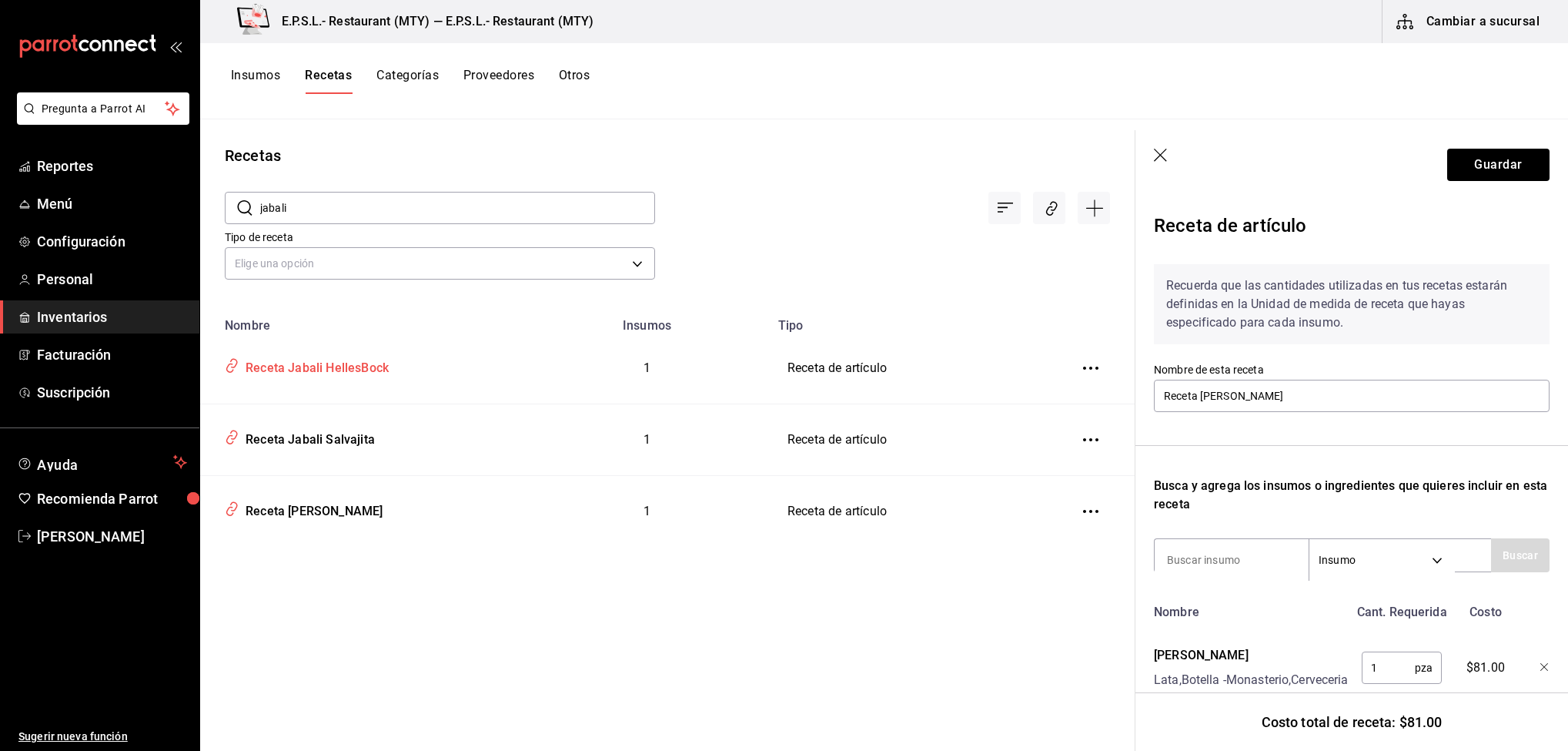 click on "Receta Jabali HellesBock" at bounding box center [363, 365] 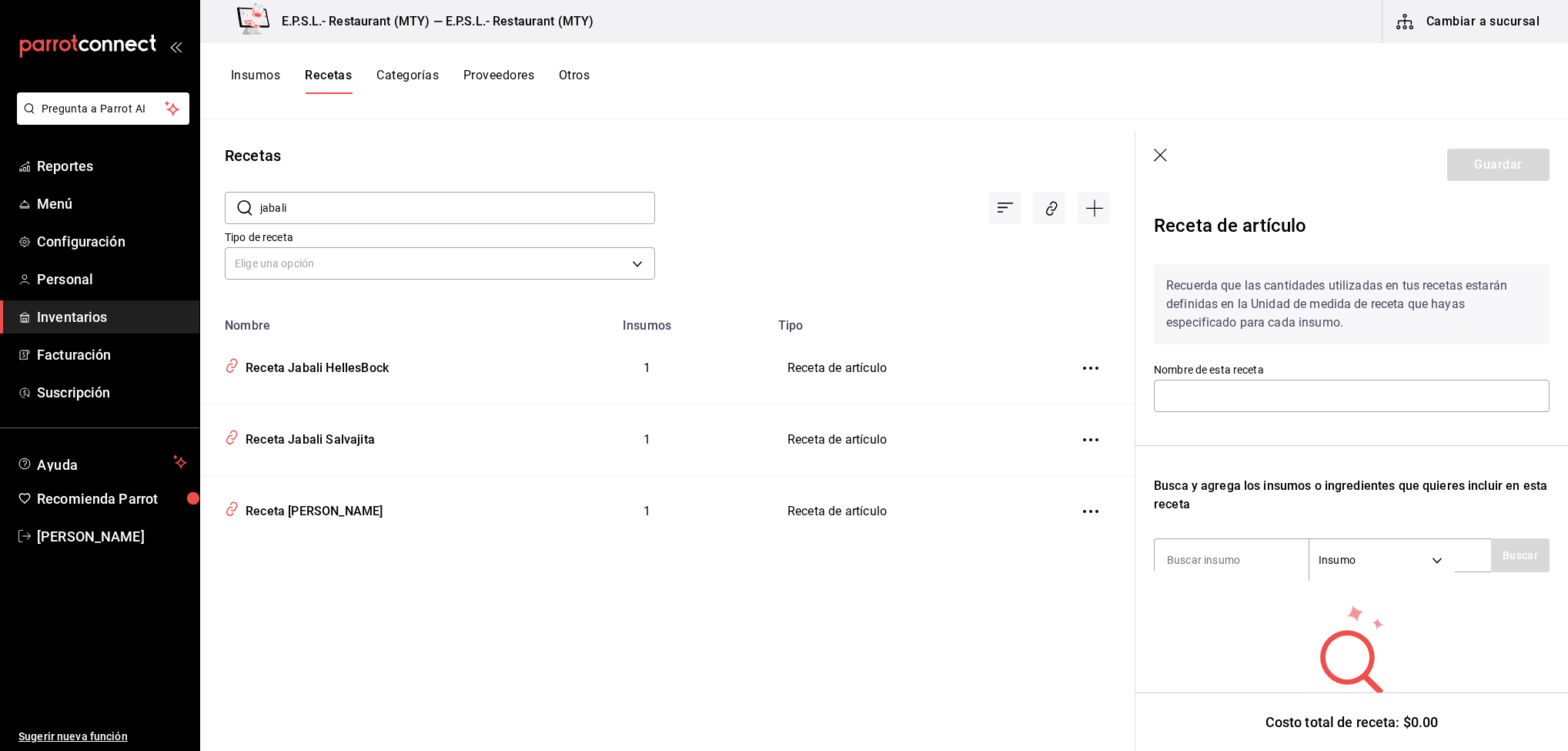 type on "Receta Jabali HellesBock" 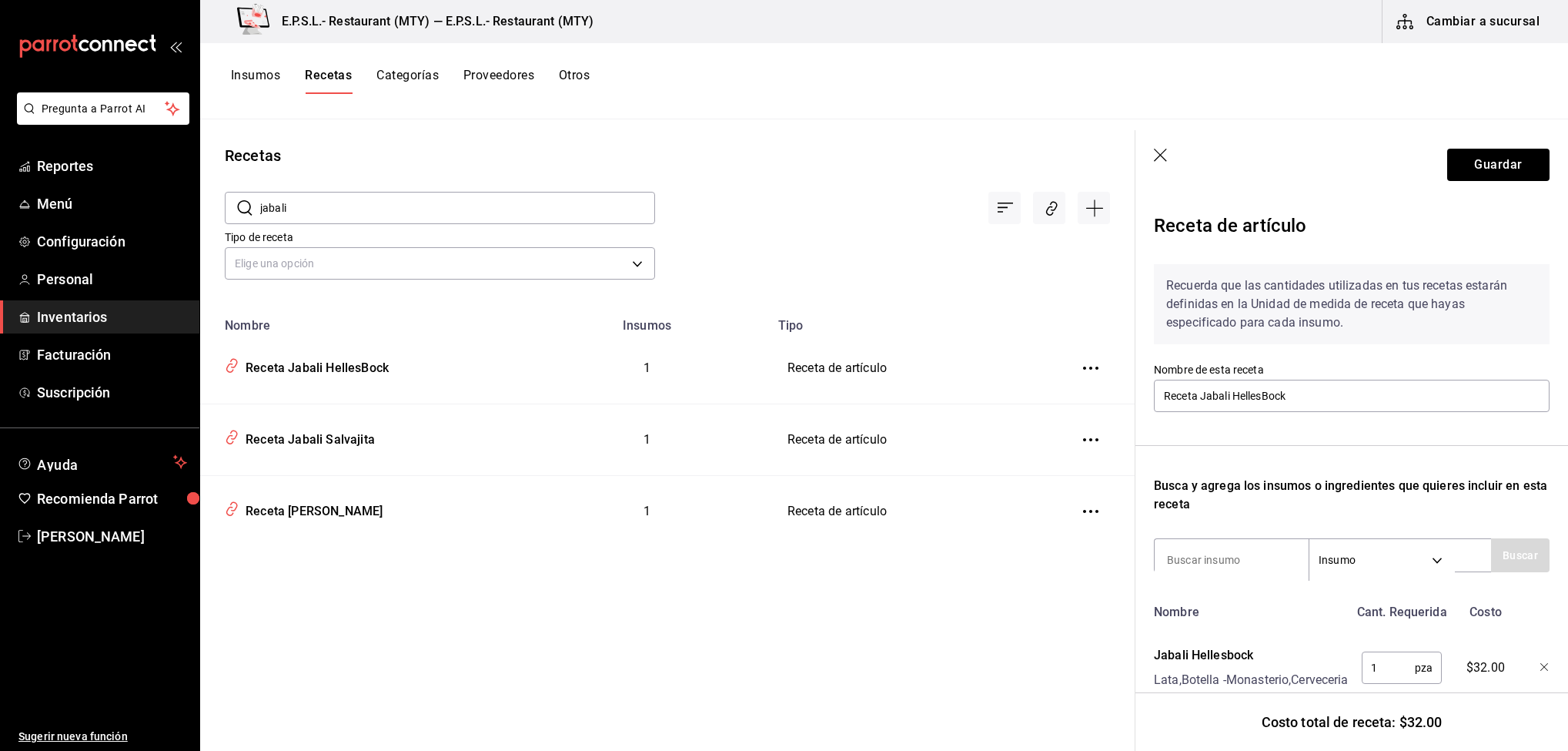 click on "jabali" at bounding box center (457, 208) 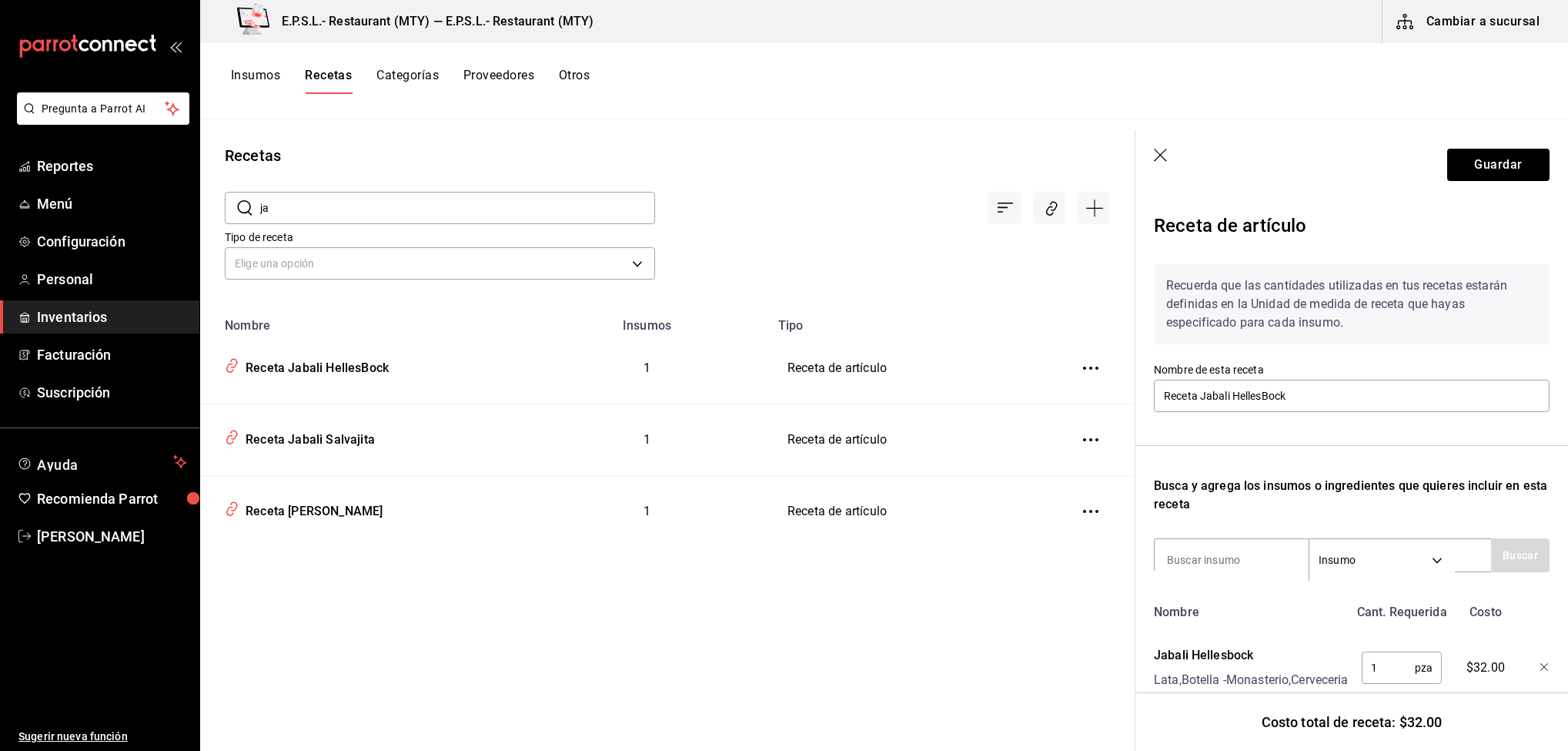 type on "j" 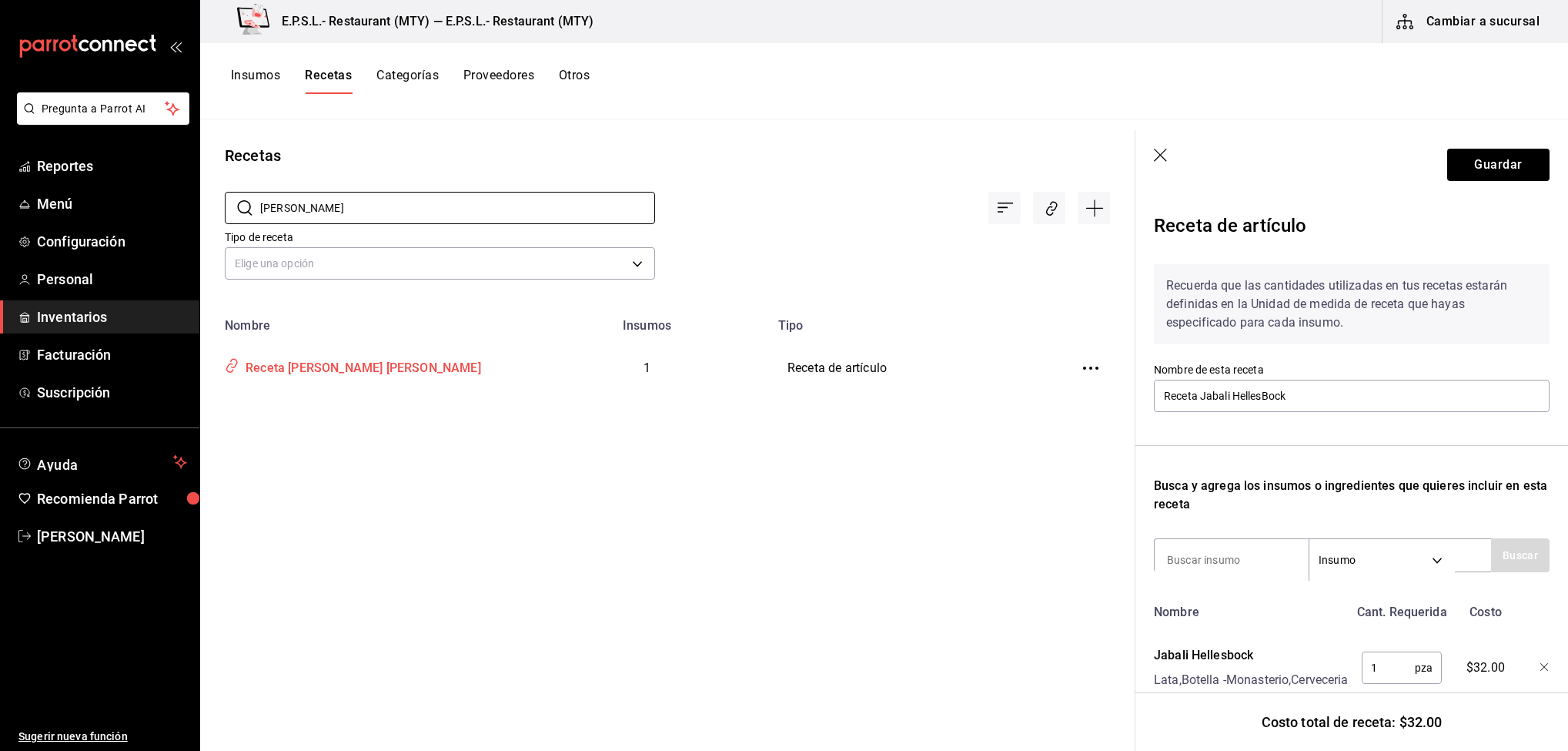 type on "mahou maes" 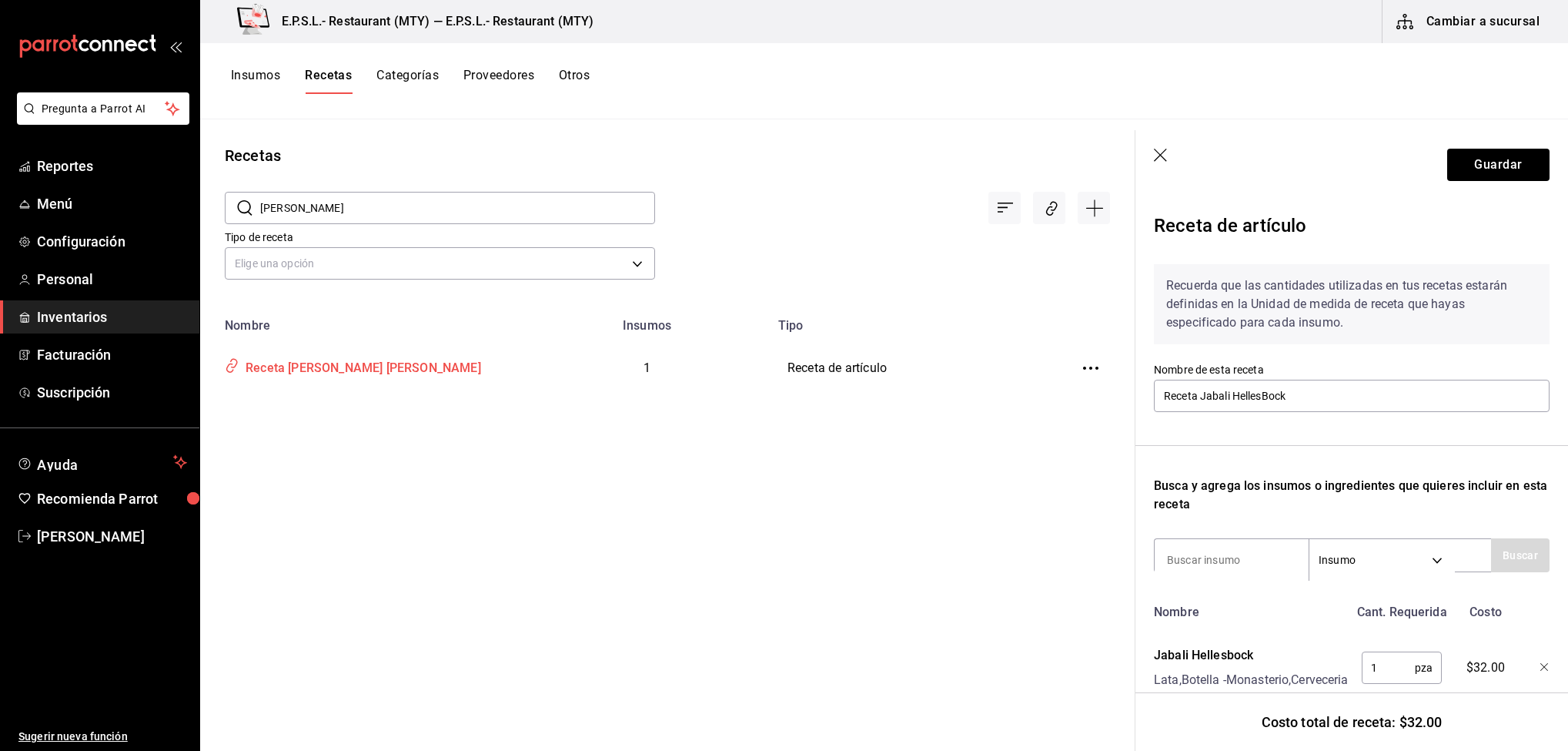 click on "Receta Mahou Maestra Dunkel" at bounding box center (360, 365) 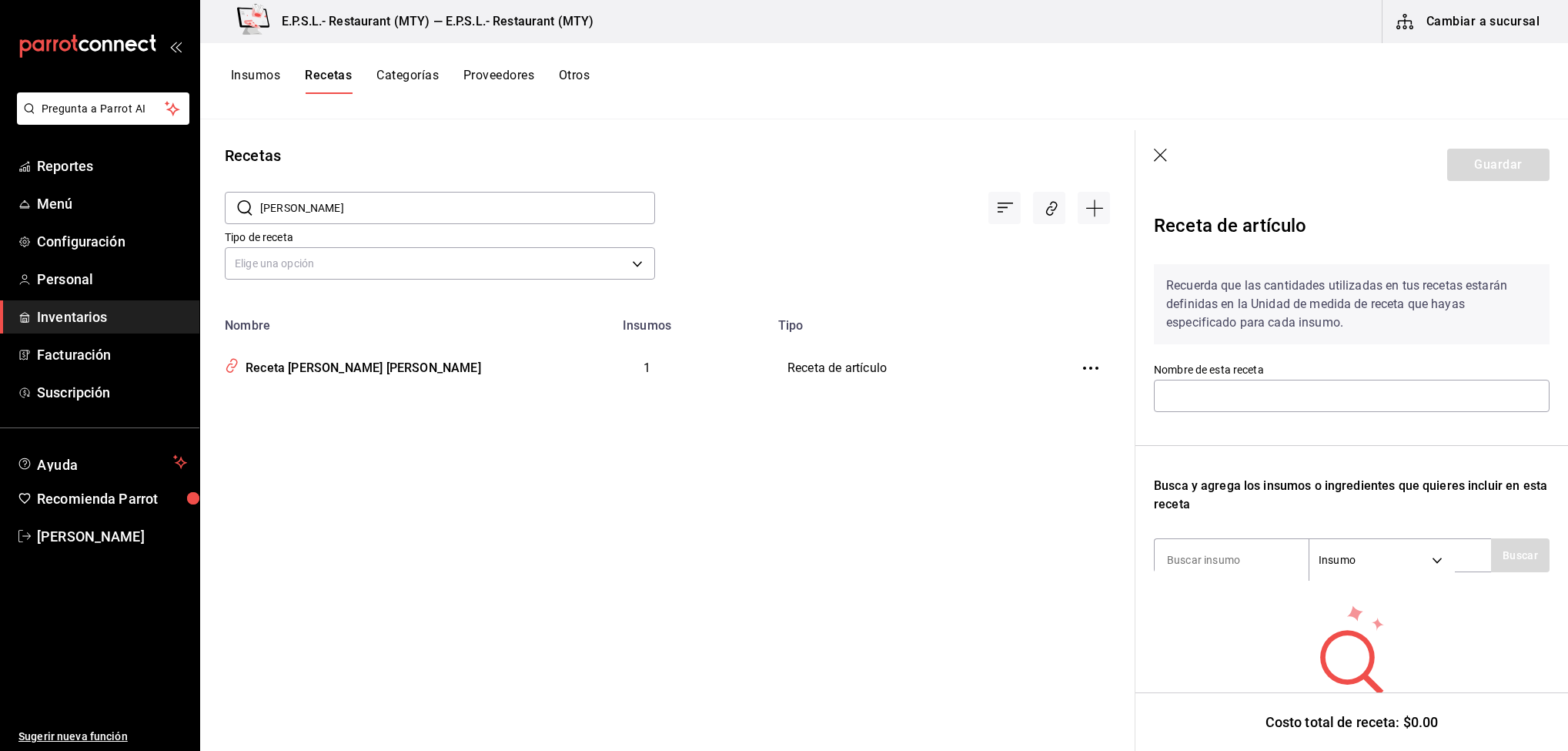 type on "Receta Mahou Maestra Dunkel" 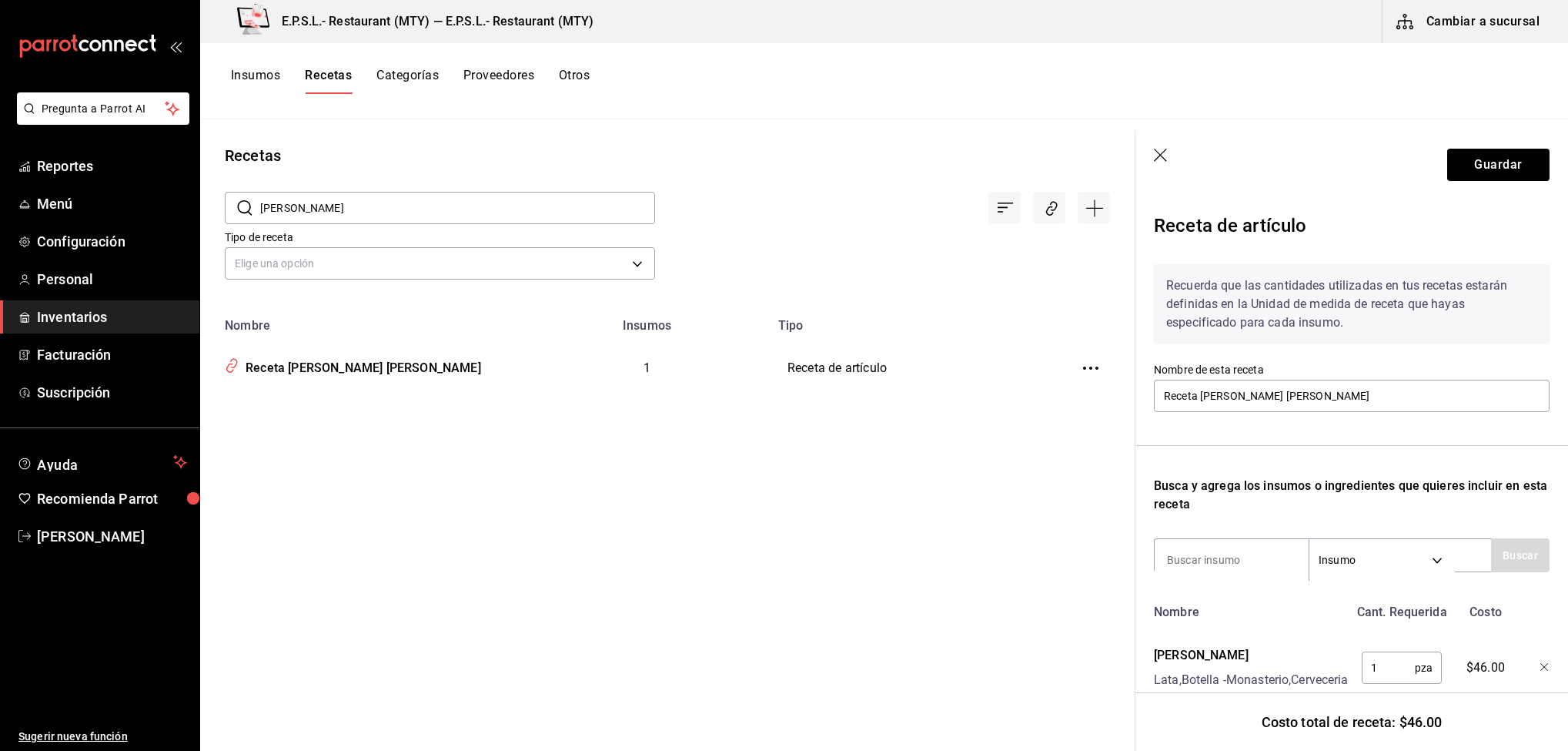 click on "mahou maes" at bounding box center [457, 208] 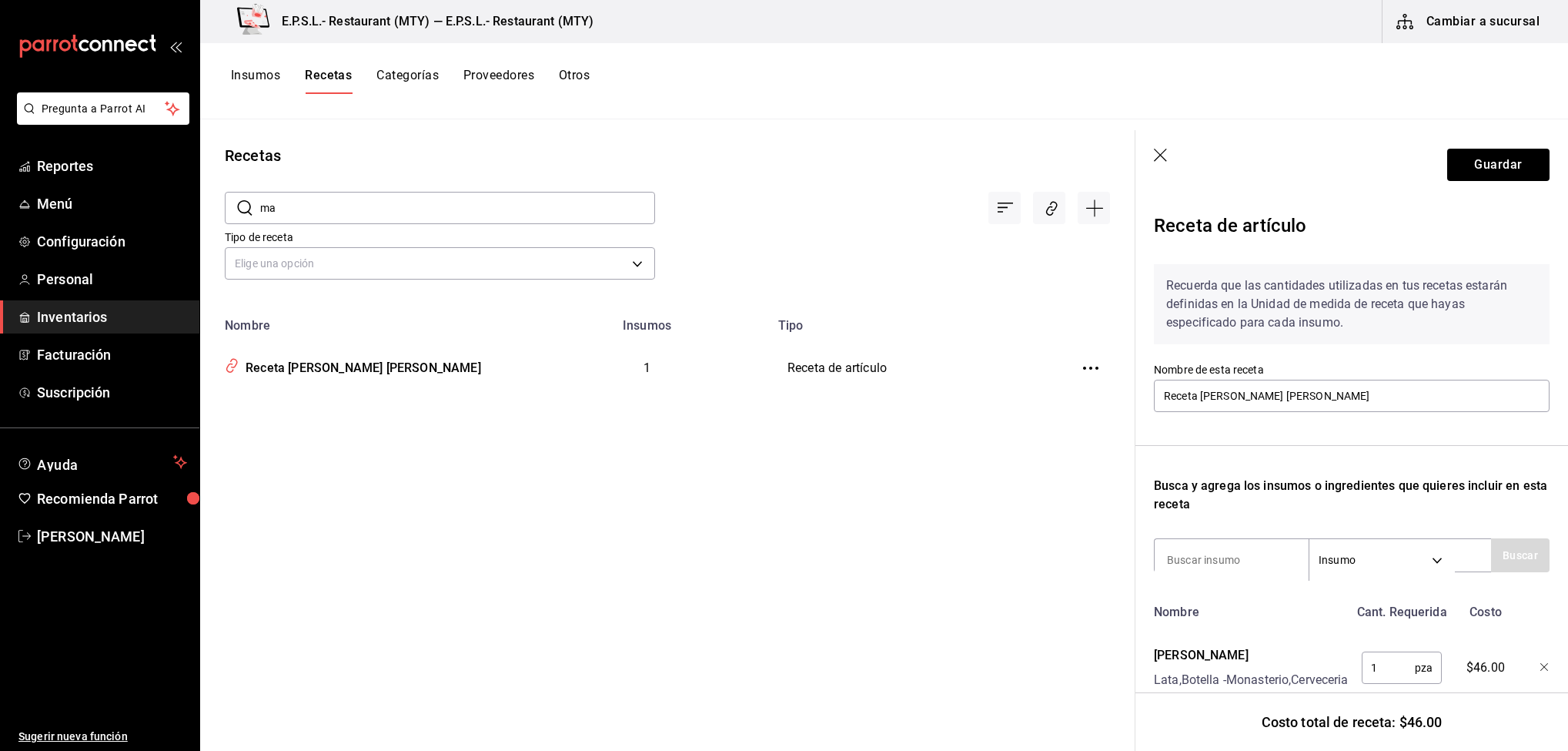 type on "m" 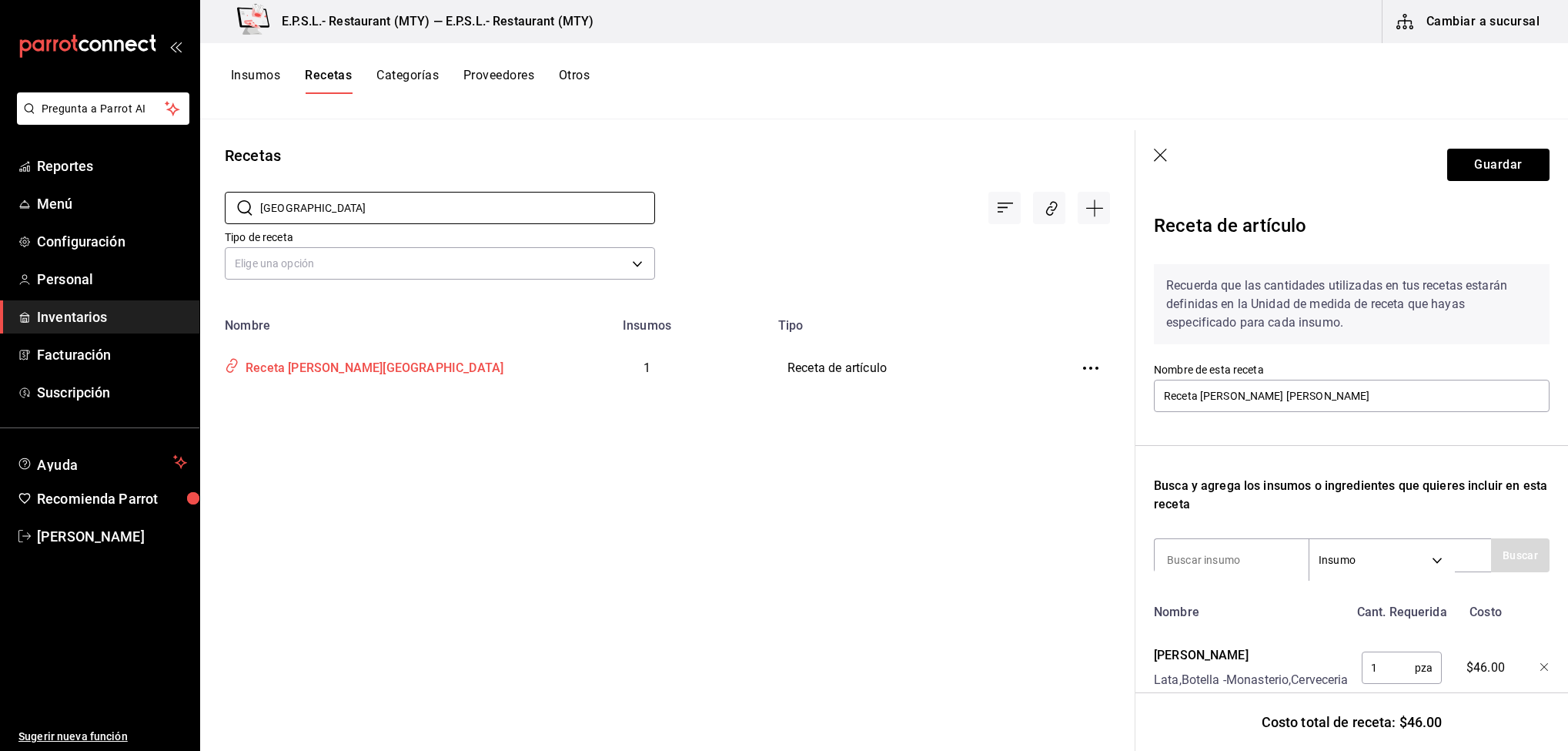 type on "viena" 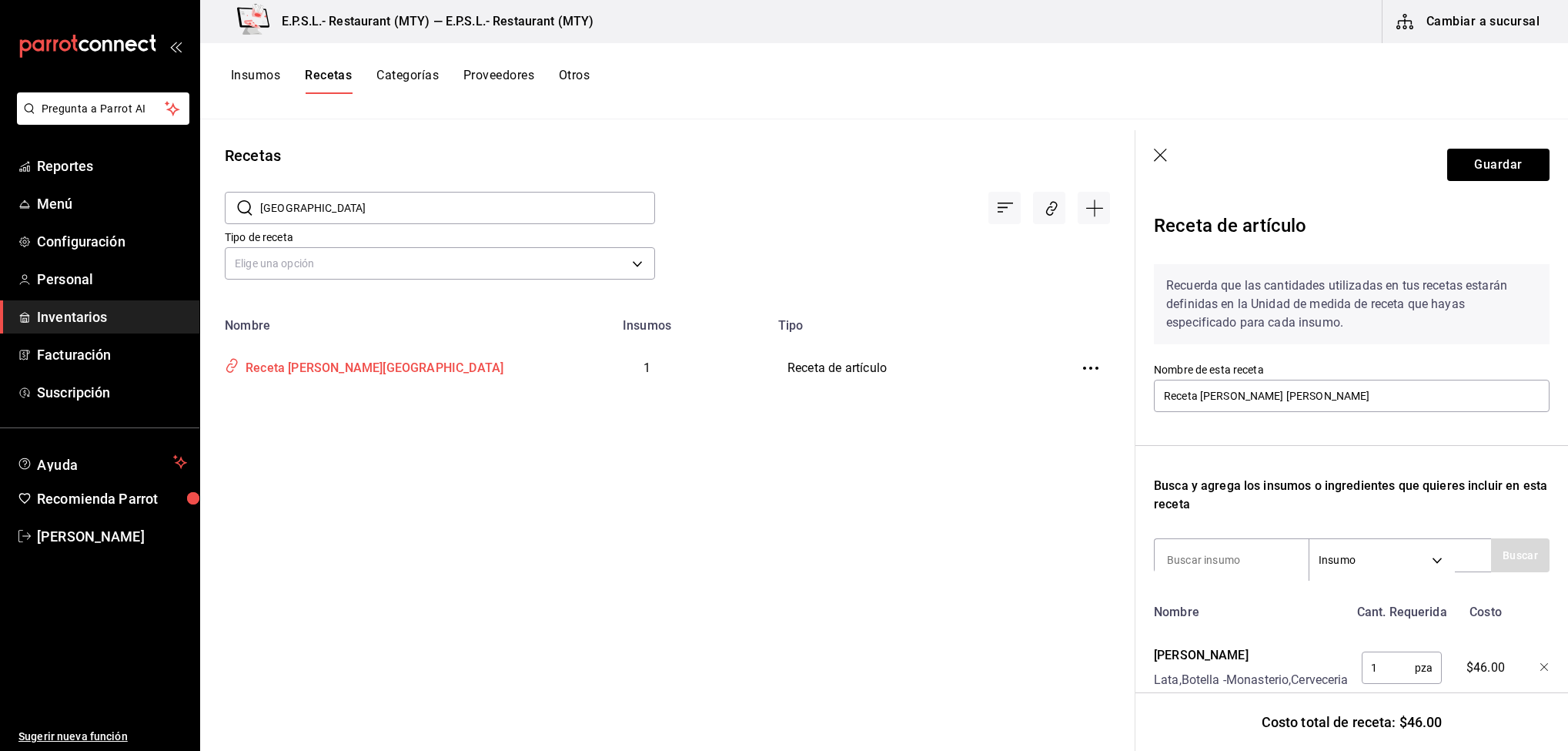 click on "Receta Minerva Viena" at bounding box center (371, 365) 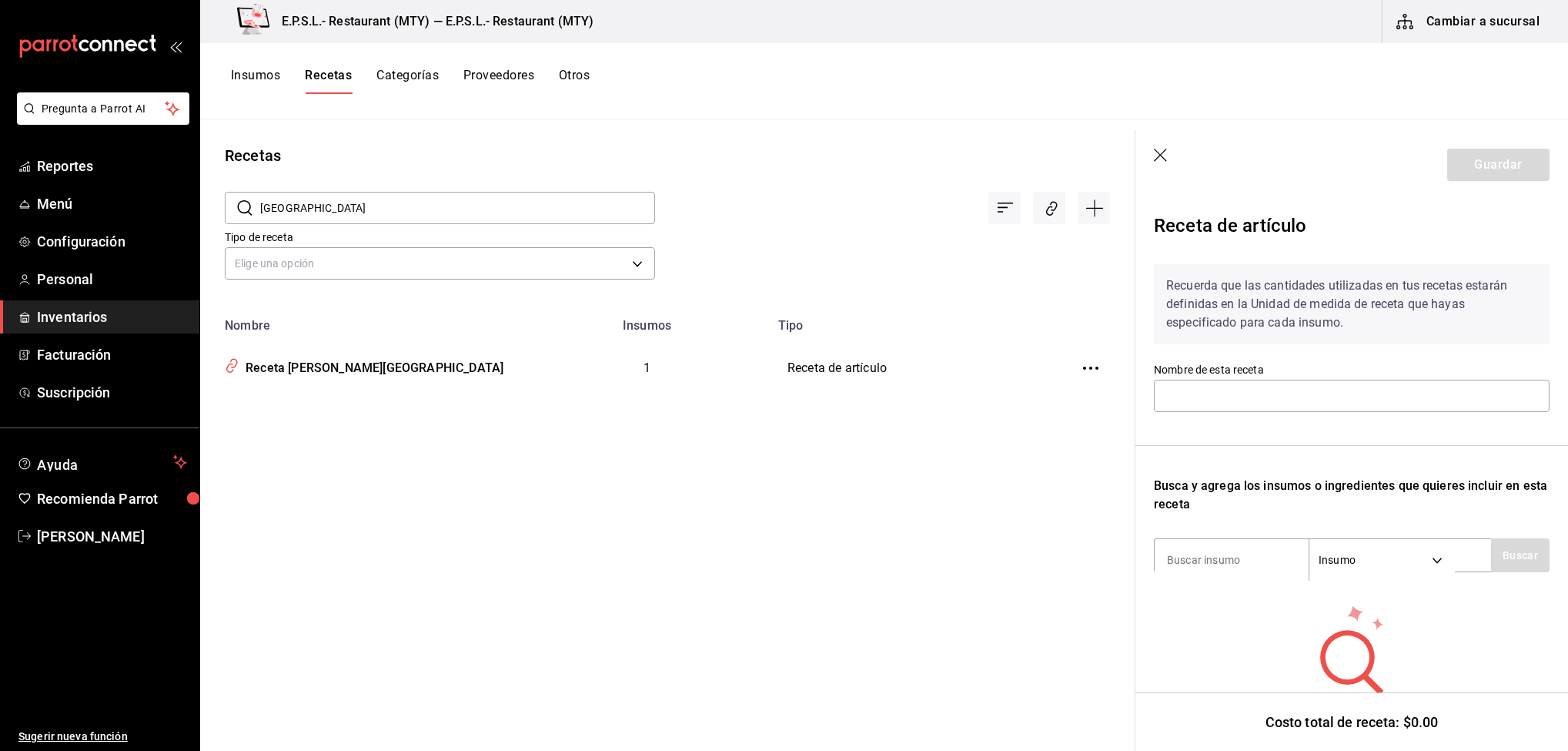 type on "Receta Minerva Viena" 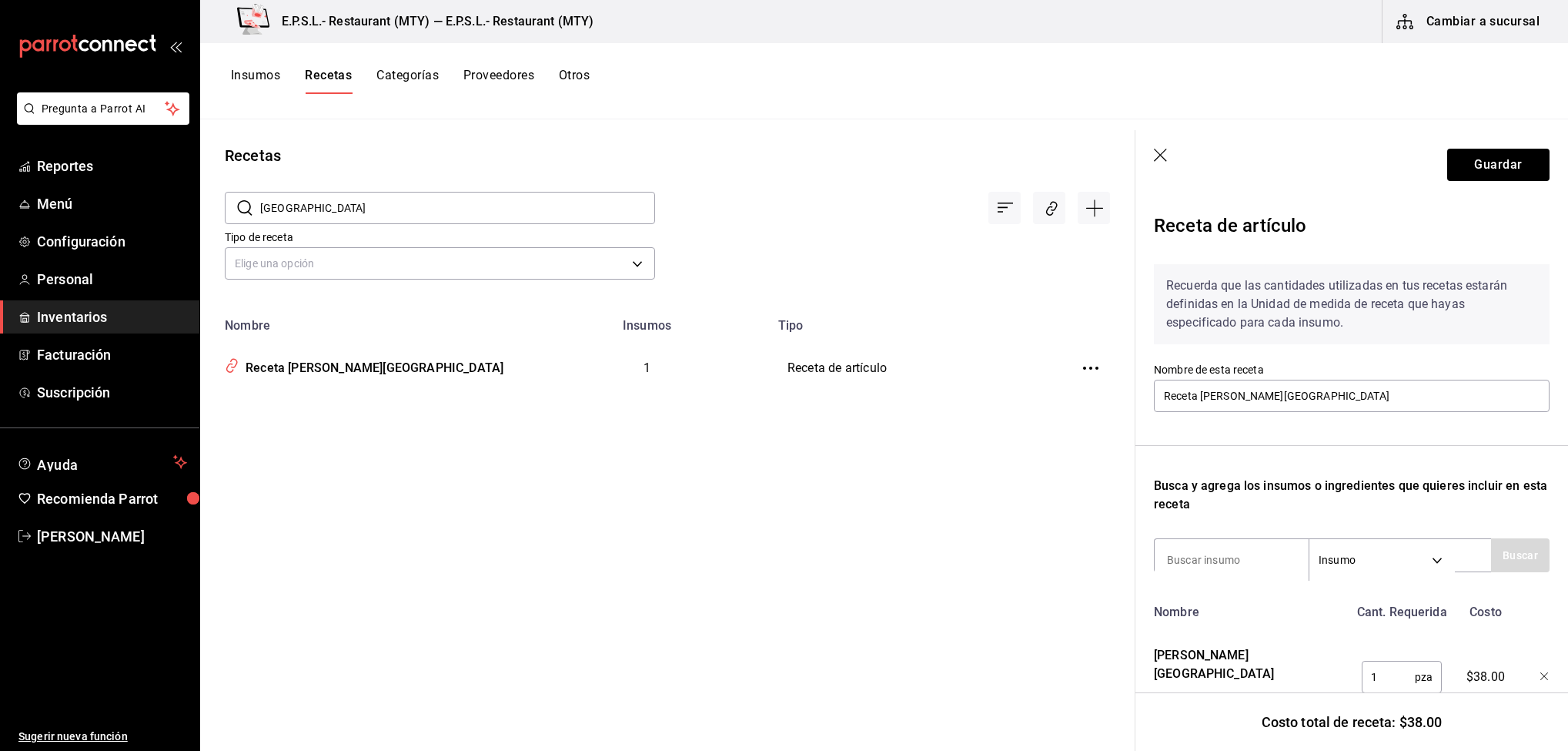click on "viena" at bounding box center (457, 208) 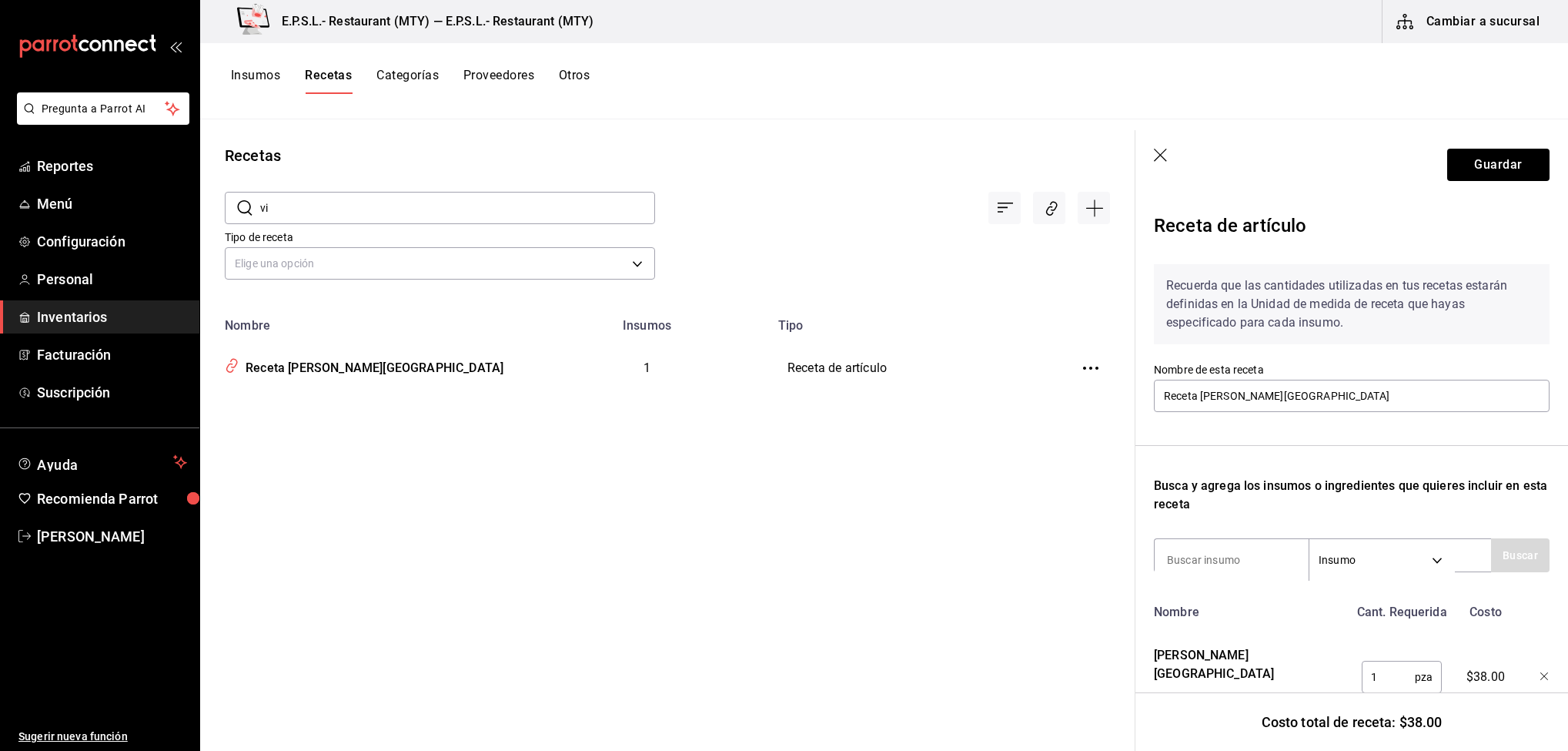 type on "v" 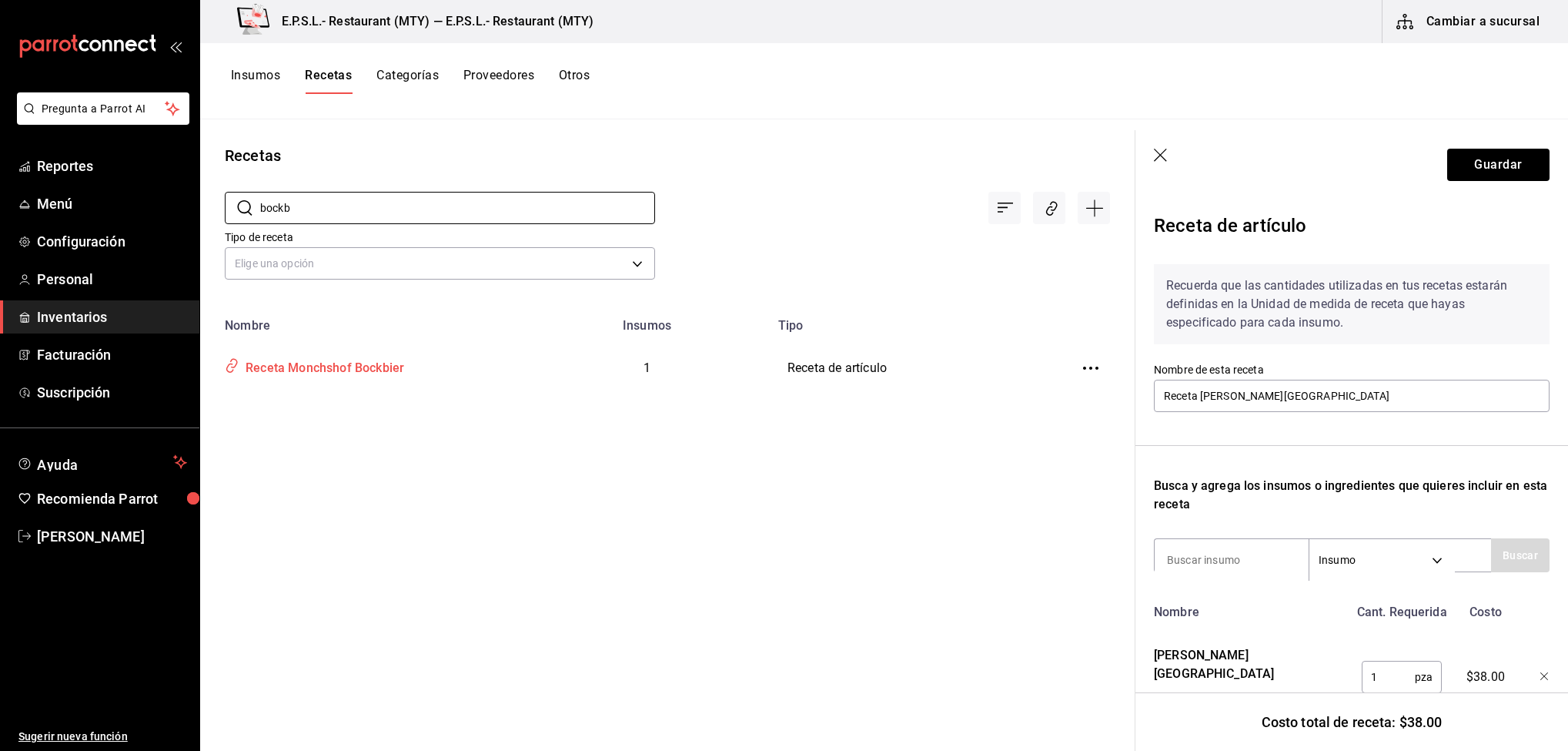 type on "bockb" 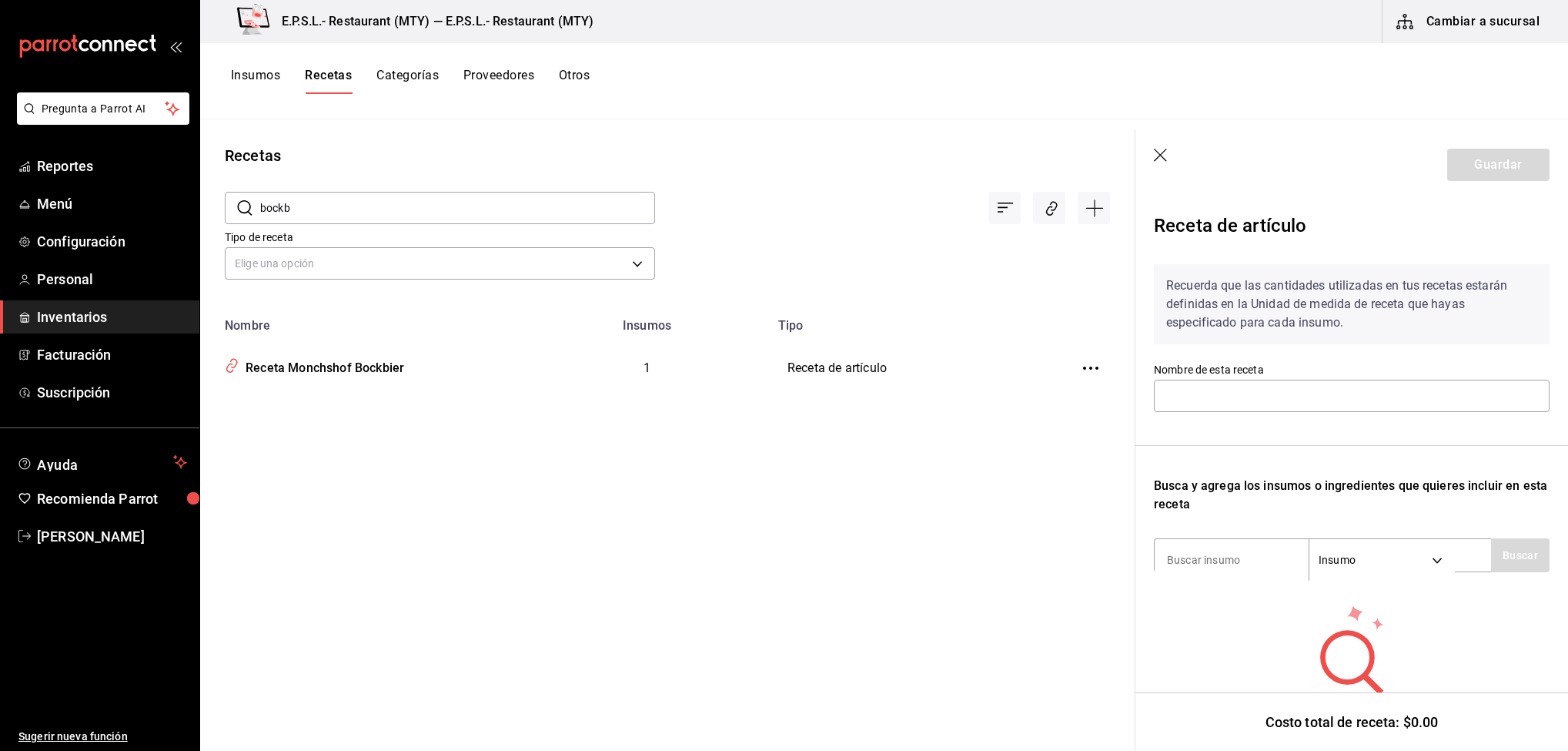 type on "Receta Monchshof Bockbier" 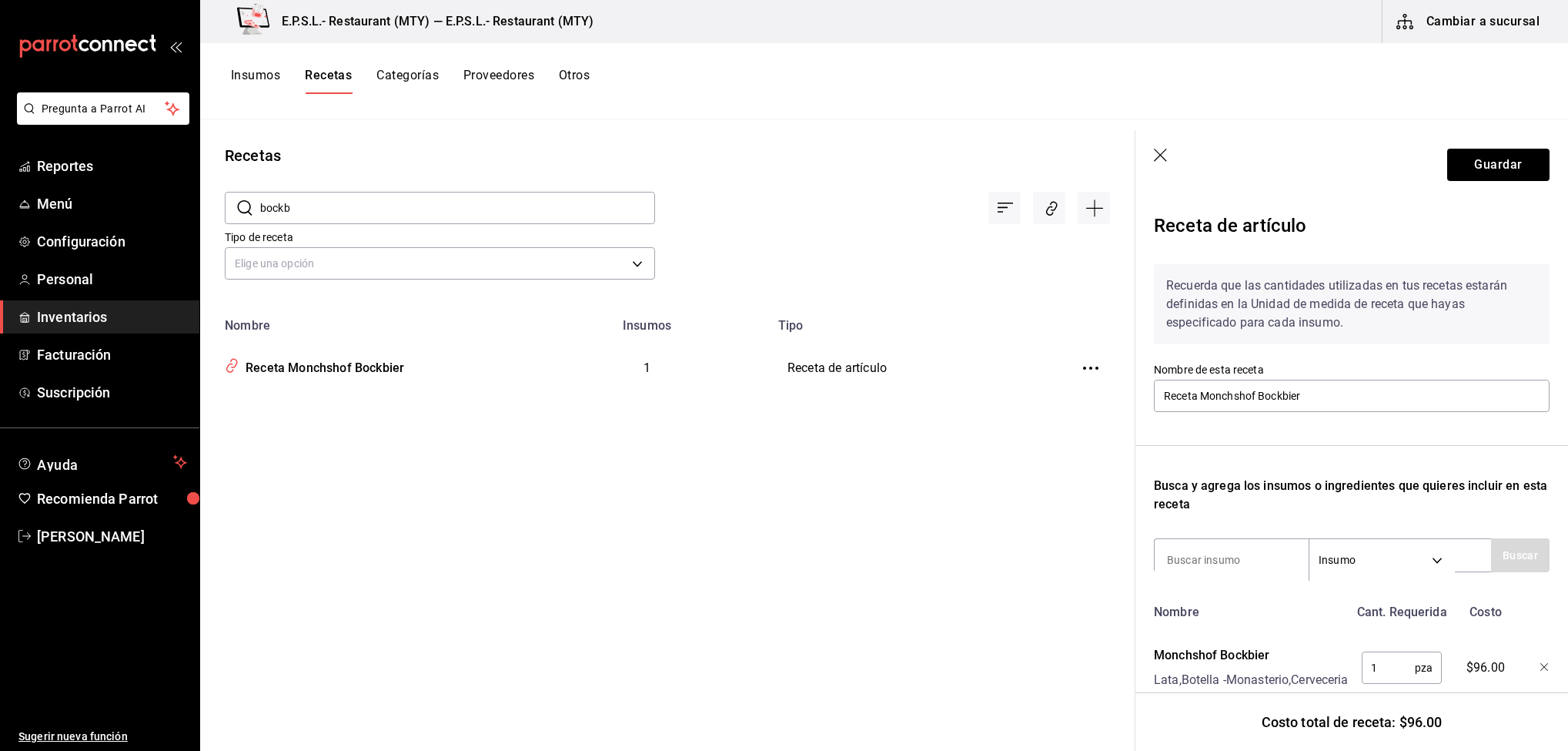 click on "bockb" at bounding box center (457, 208) 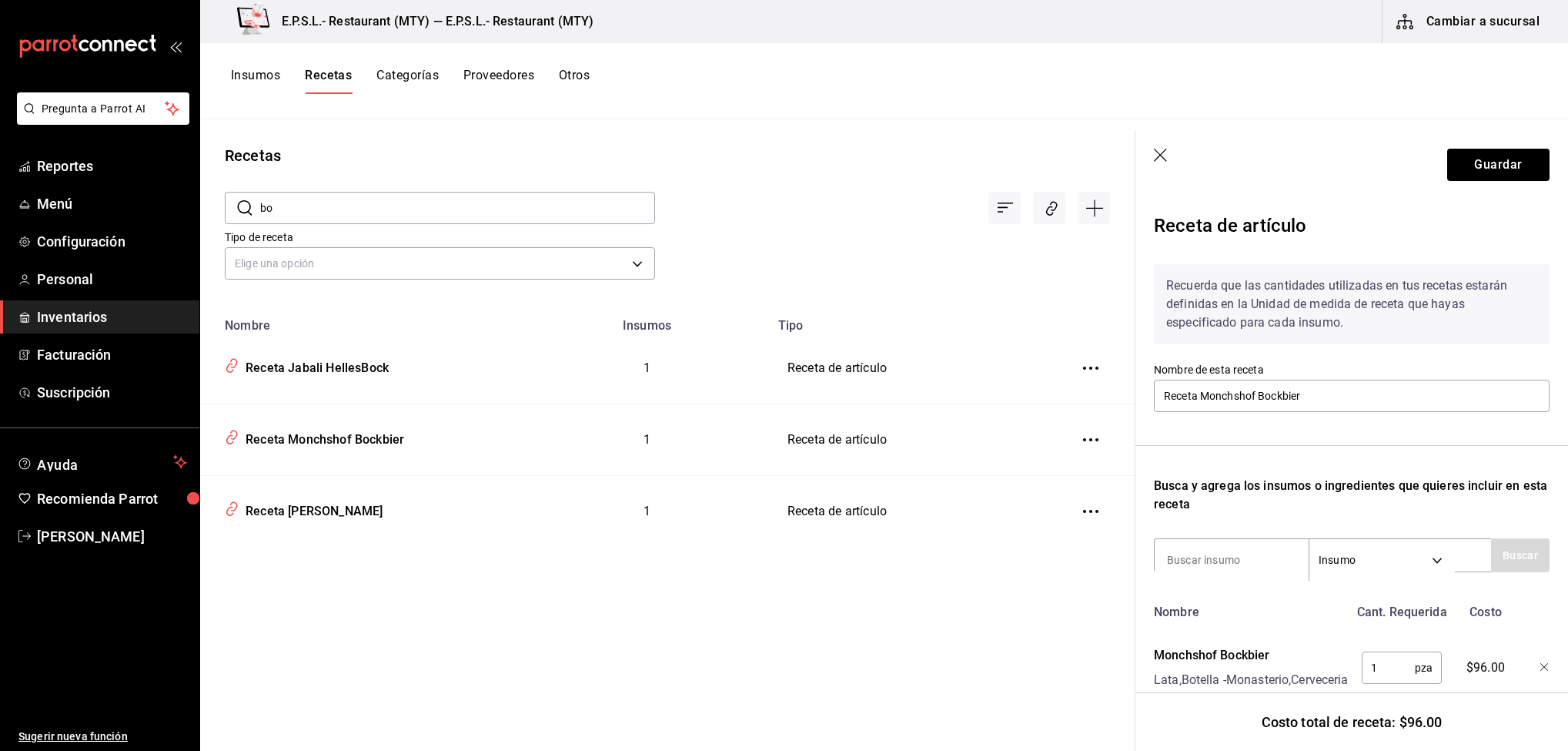 type on "b" 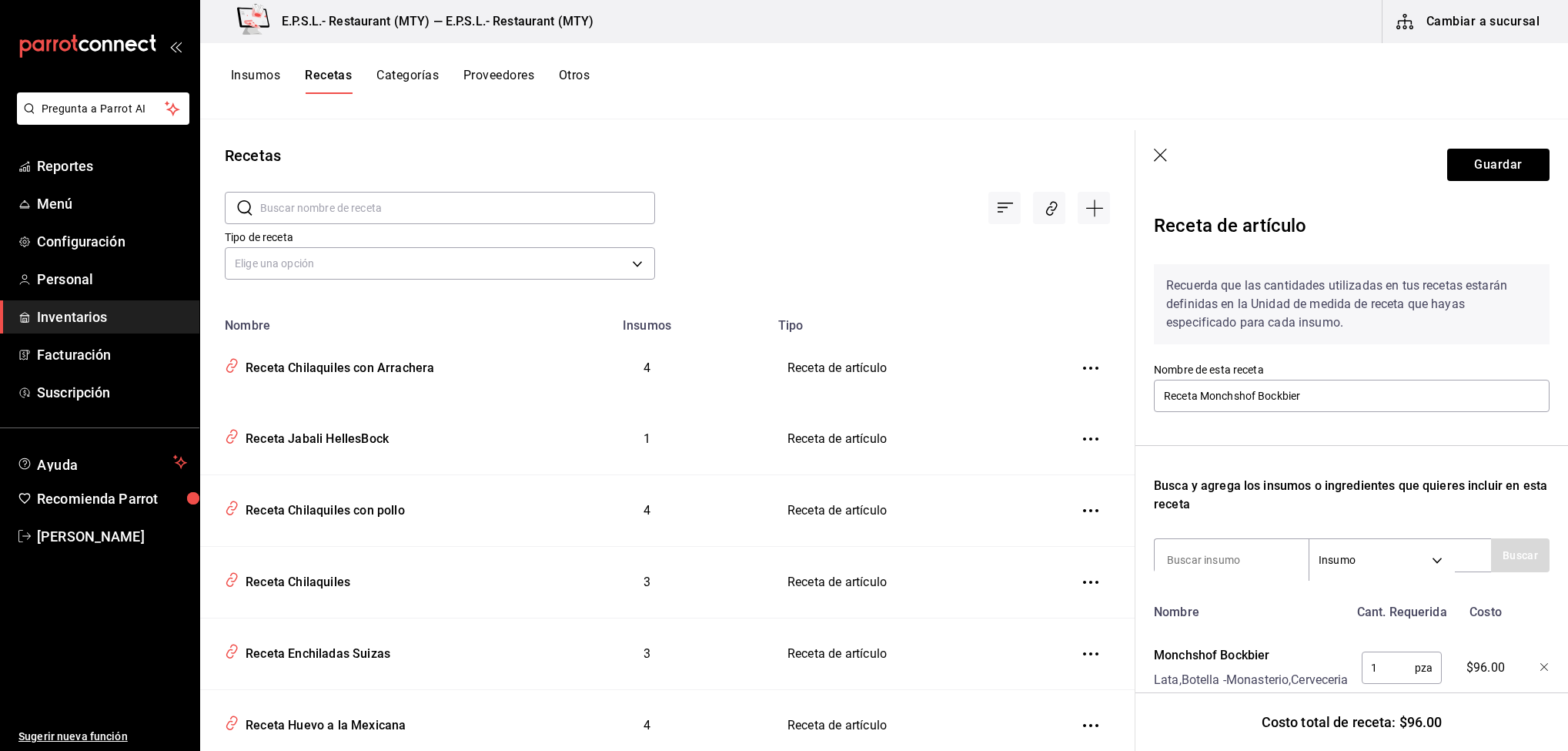 type on "m" 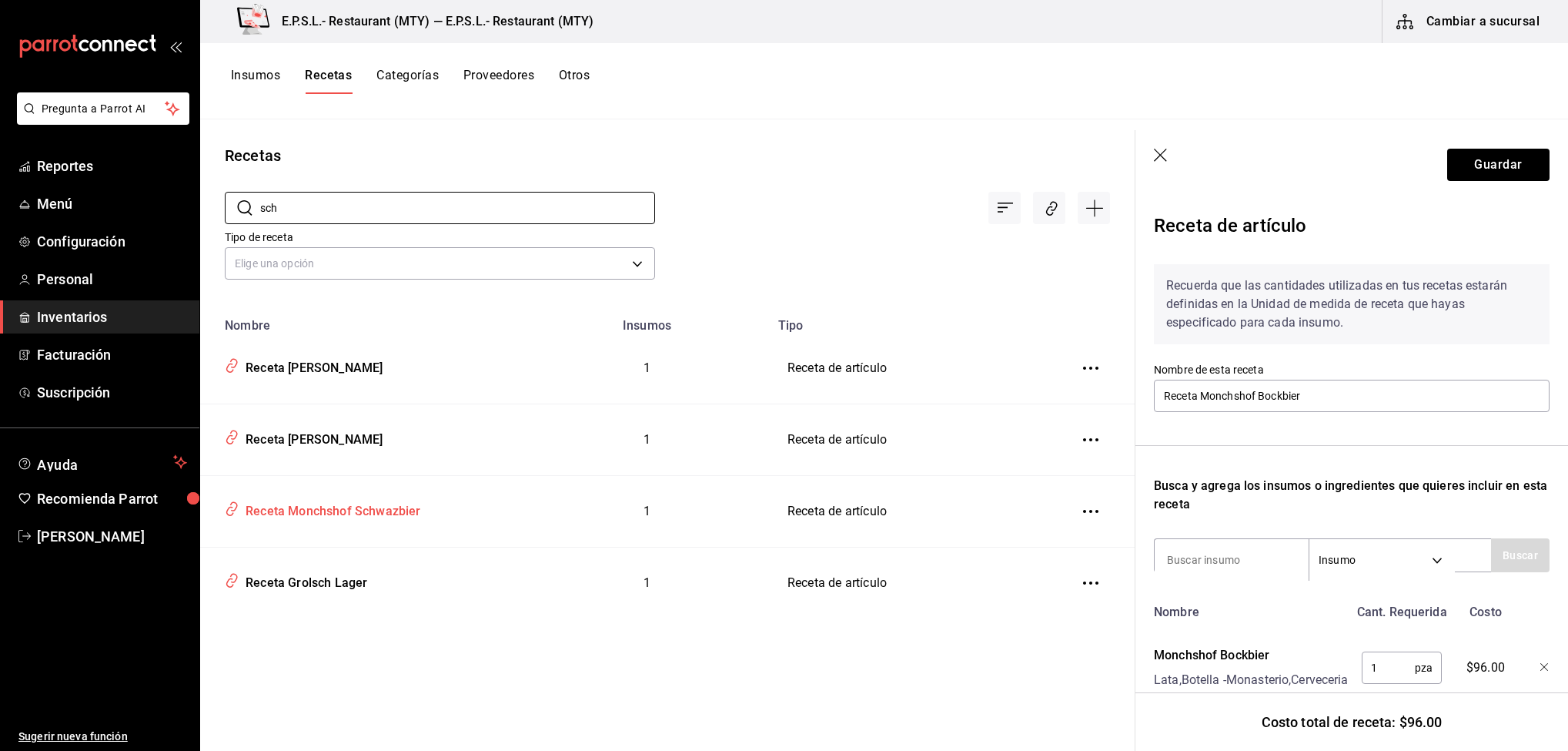 type on "sch" 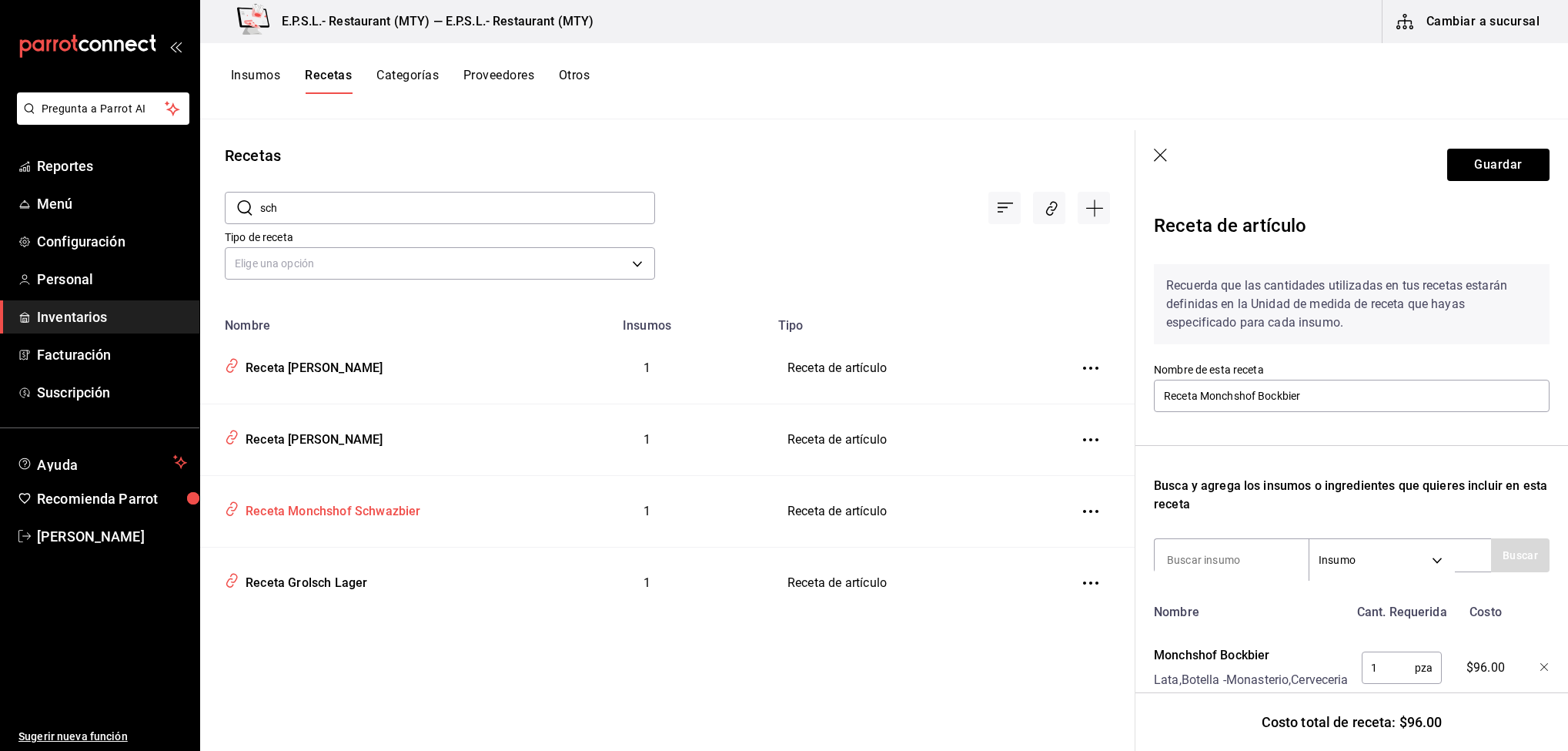 click on "Receta Monchshof Schwazbier" at bounding box center [330, 508] 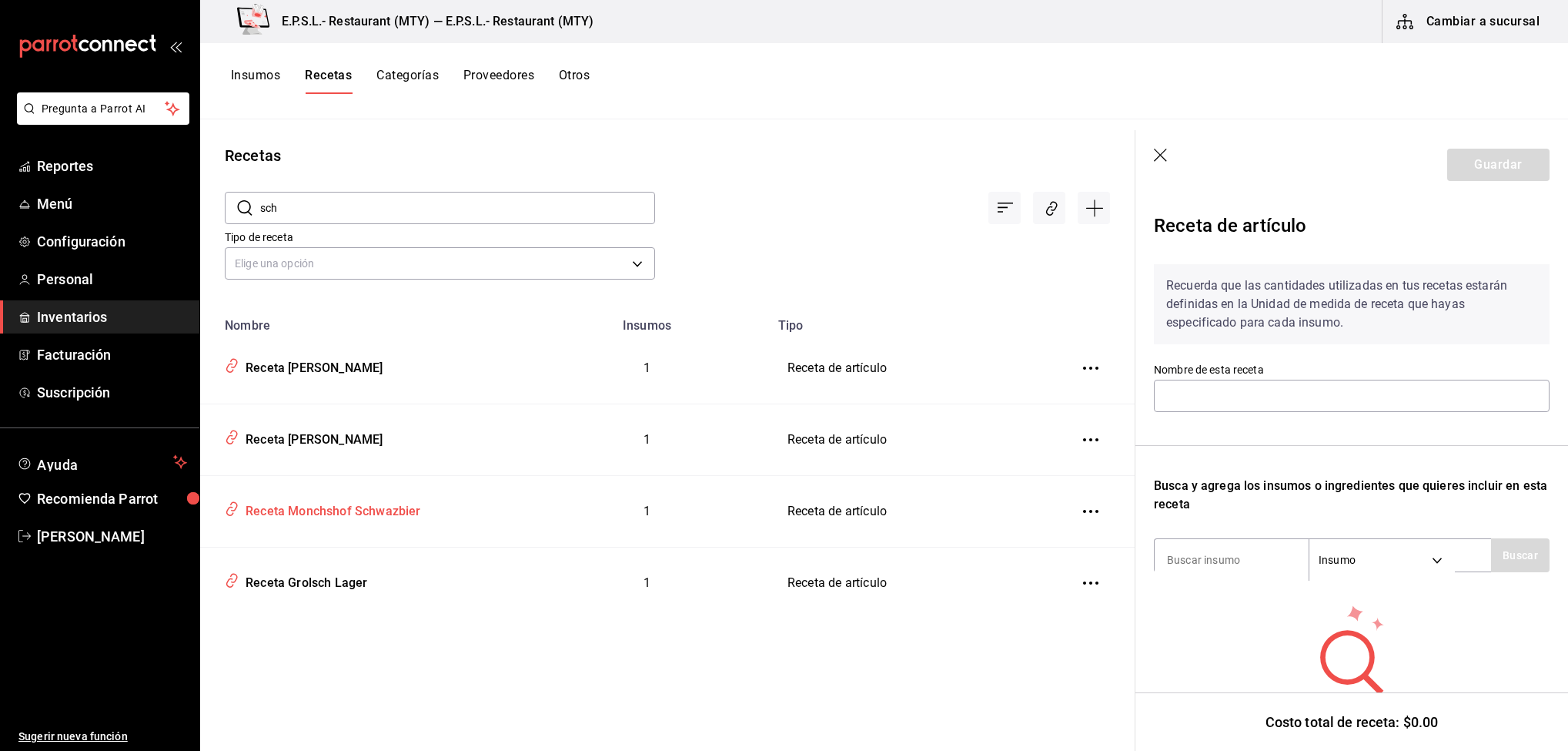 type on "Receta Monchshof Schwazbier" 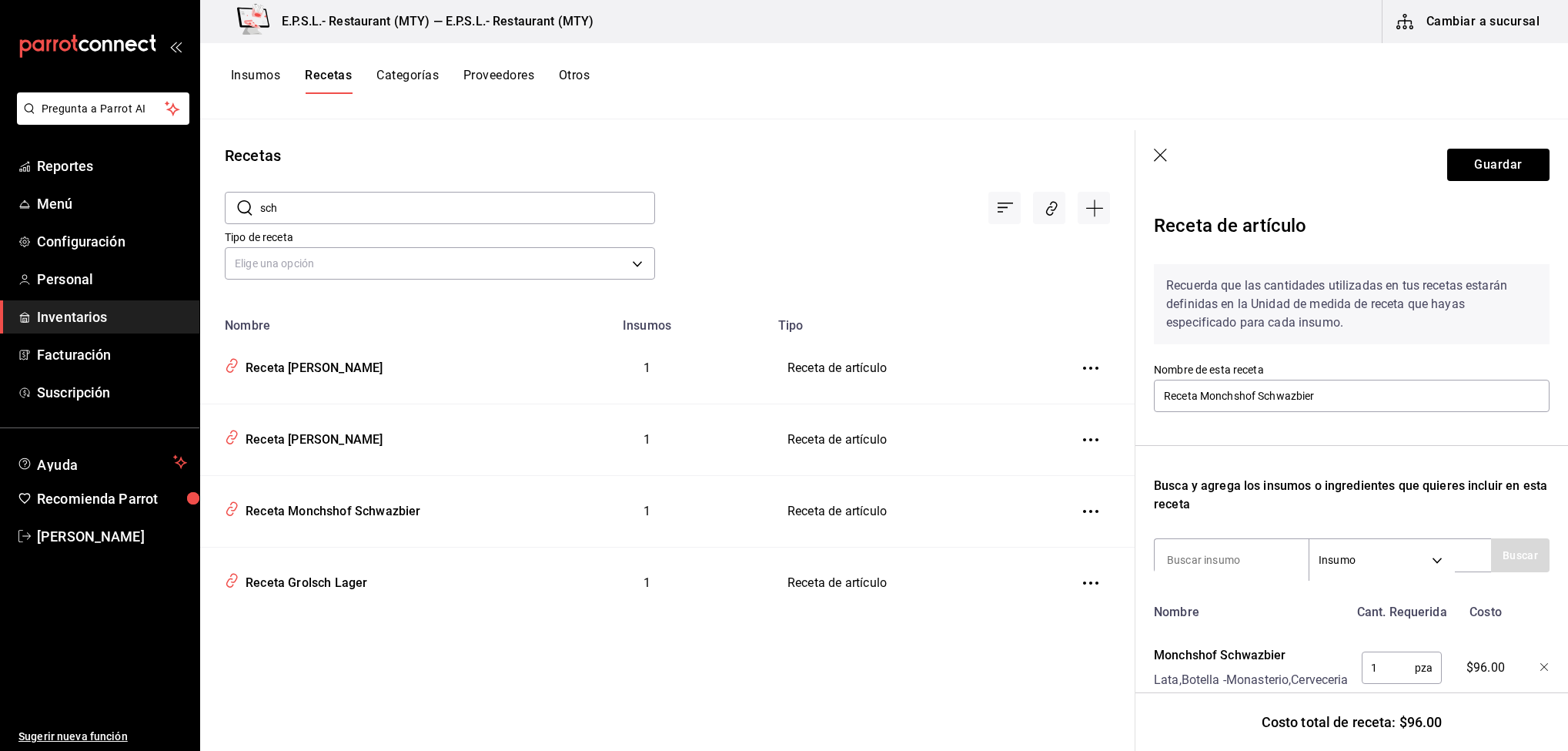 click on "sch" at bounding box center (457, 208) 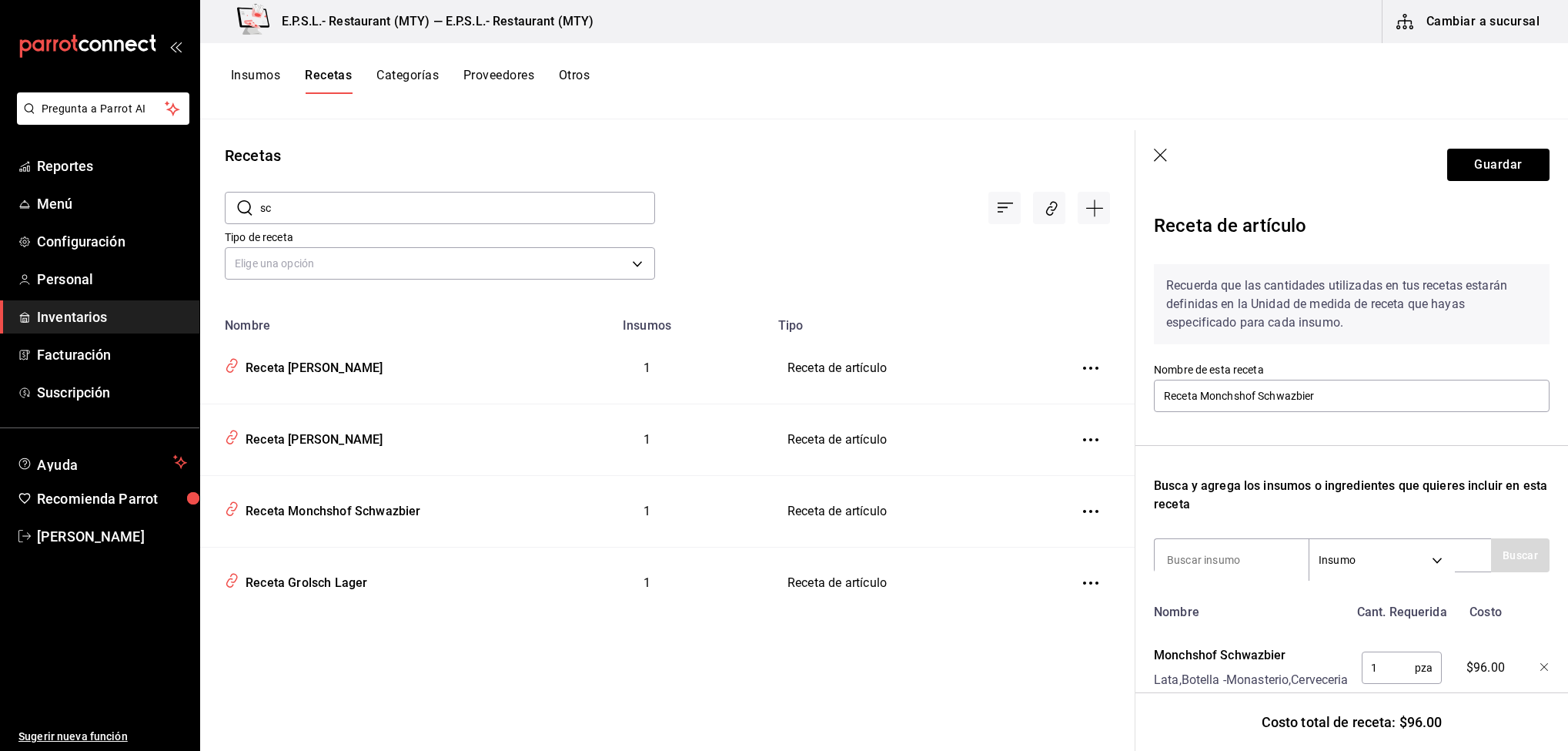 type on "s" 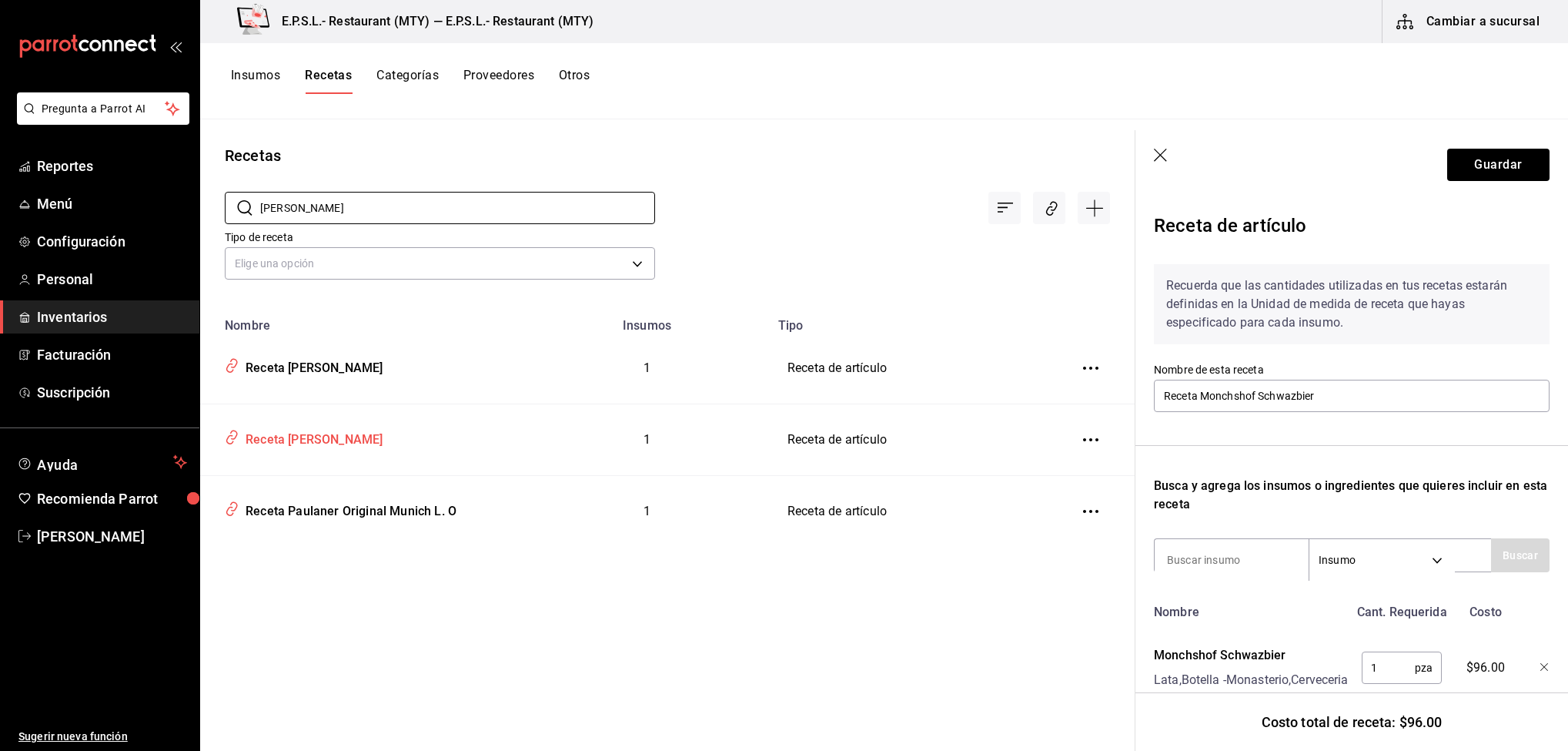 type on "paul" 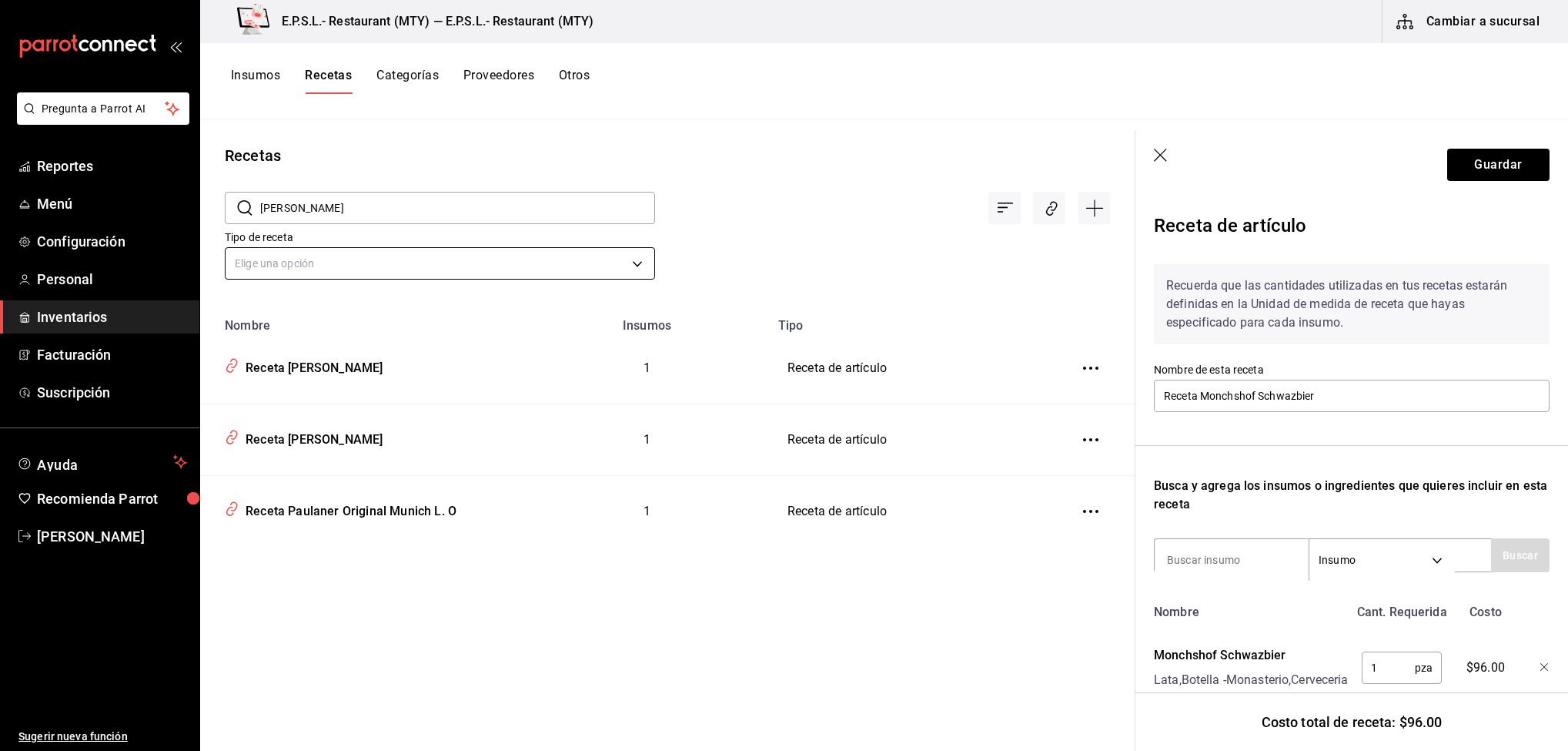drag, startPoint x: 277, startPoint y: 449, endPoint x: 351, endPoint y: 268, distance: 195.54283 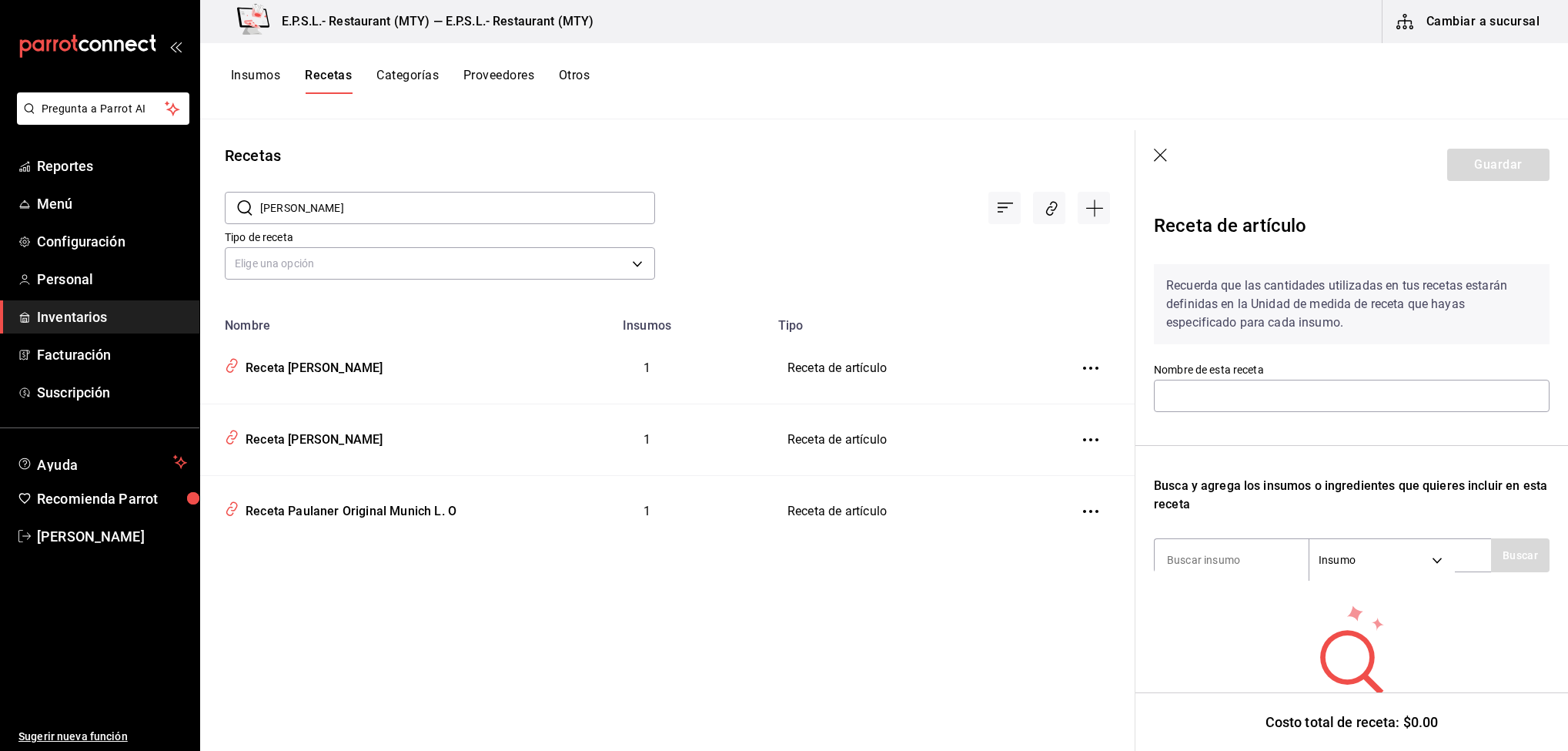 type on "Receta Paulaner Dunkel" 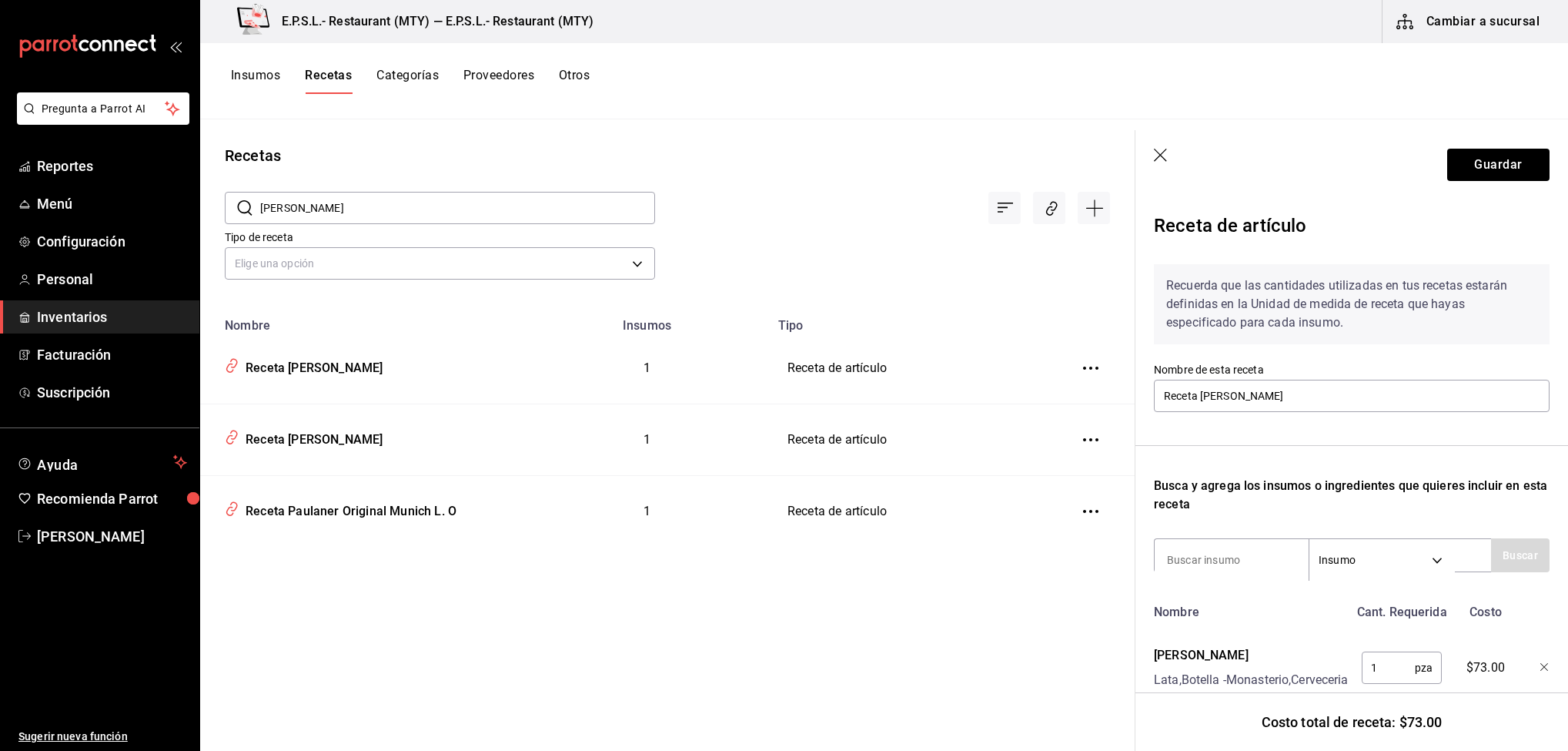 click on "paul" at bounding box center [457, 208] 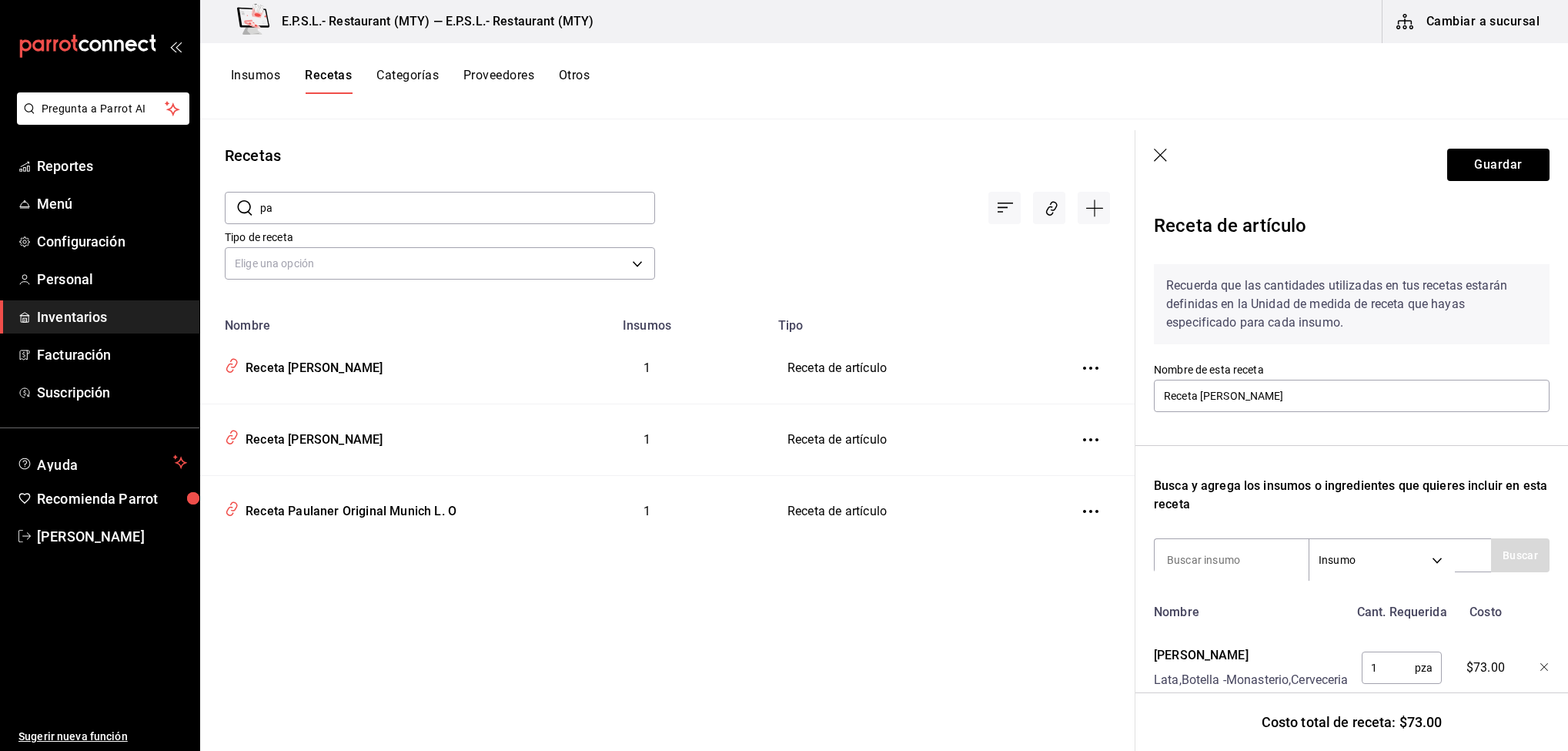 type on "p" 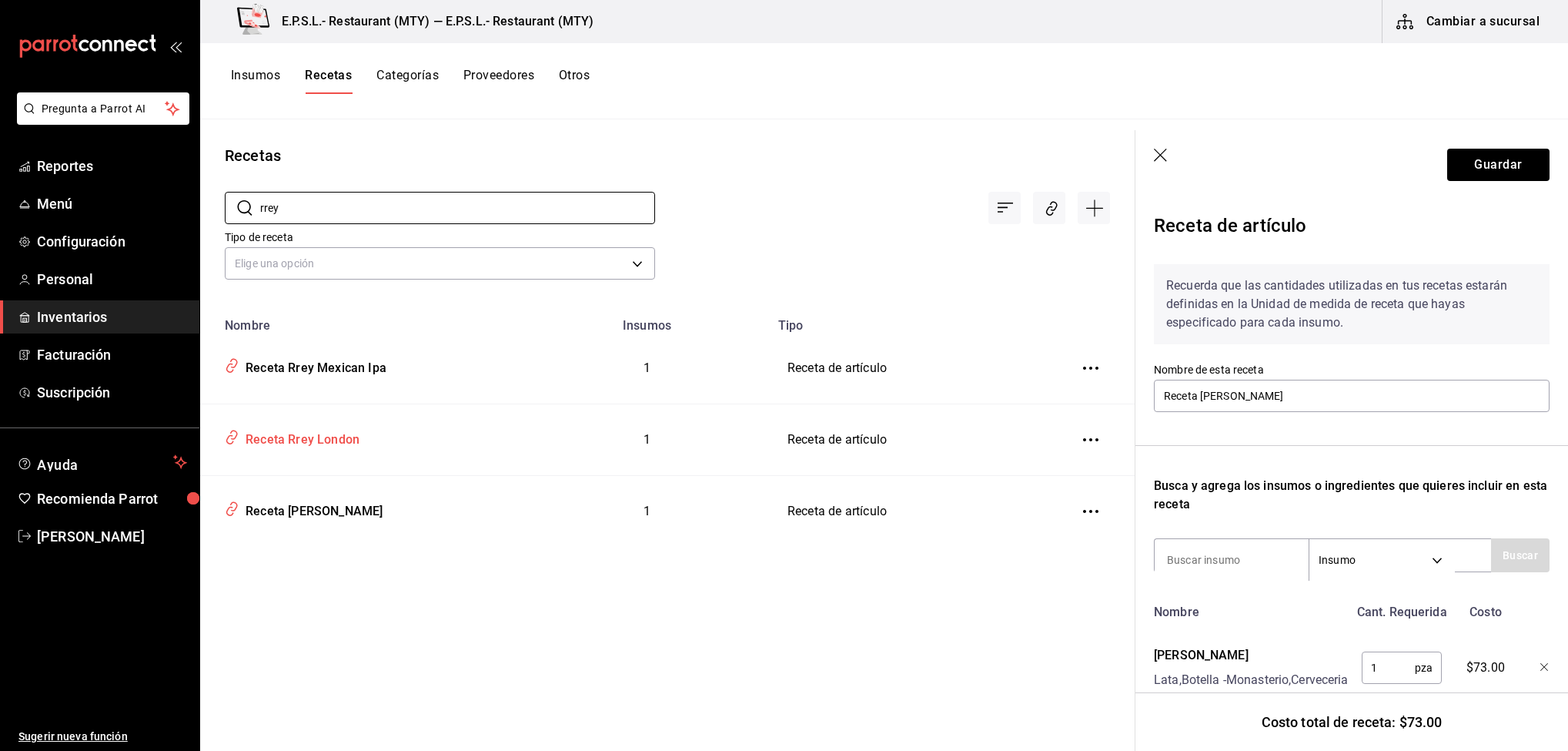 type on "rrey" 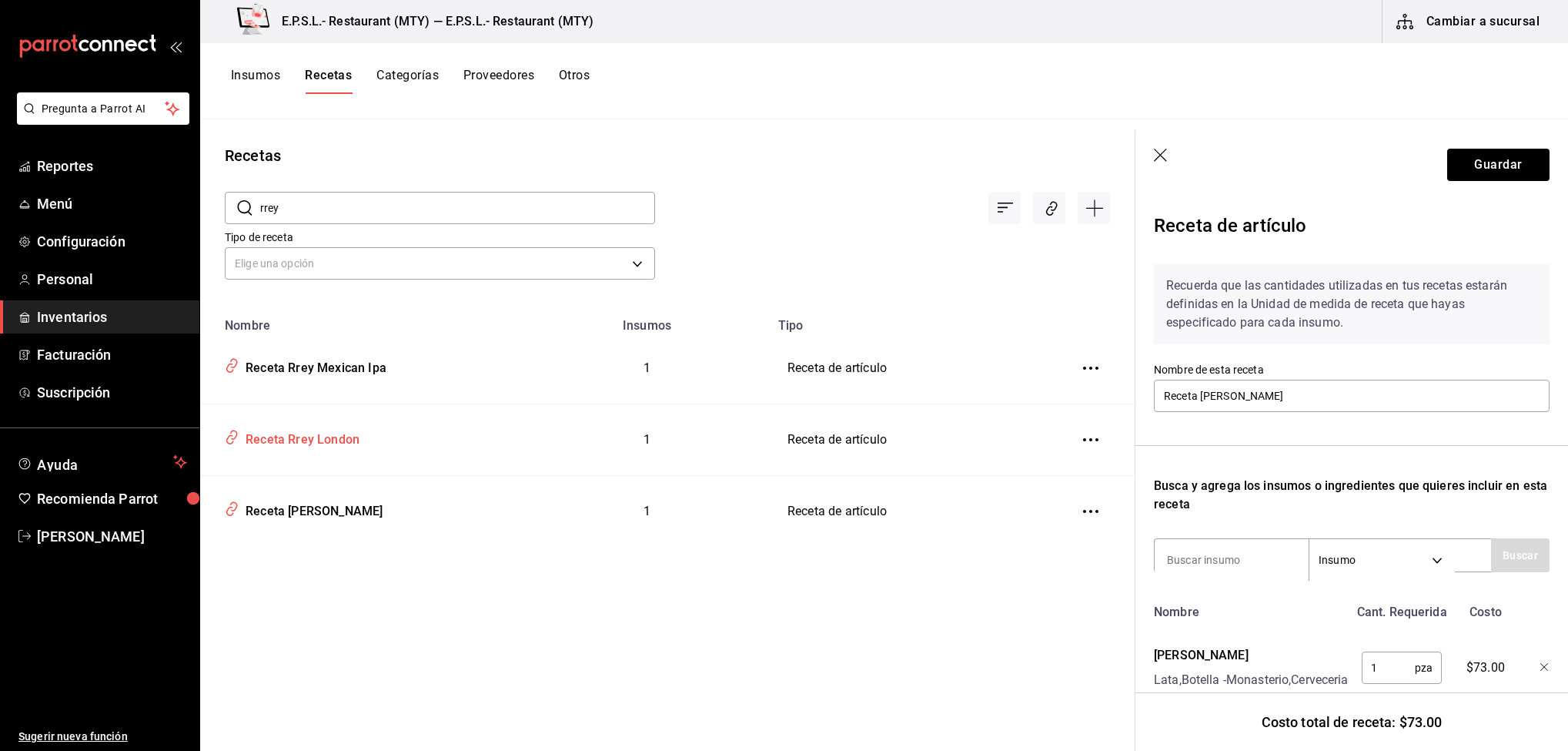 click on "Receta Rrey London" at bounding box center (299, 437) 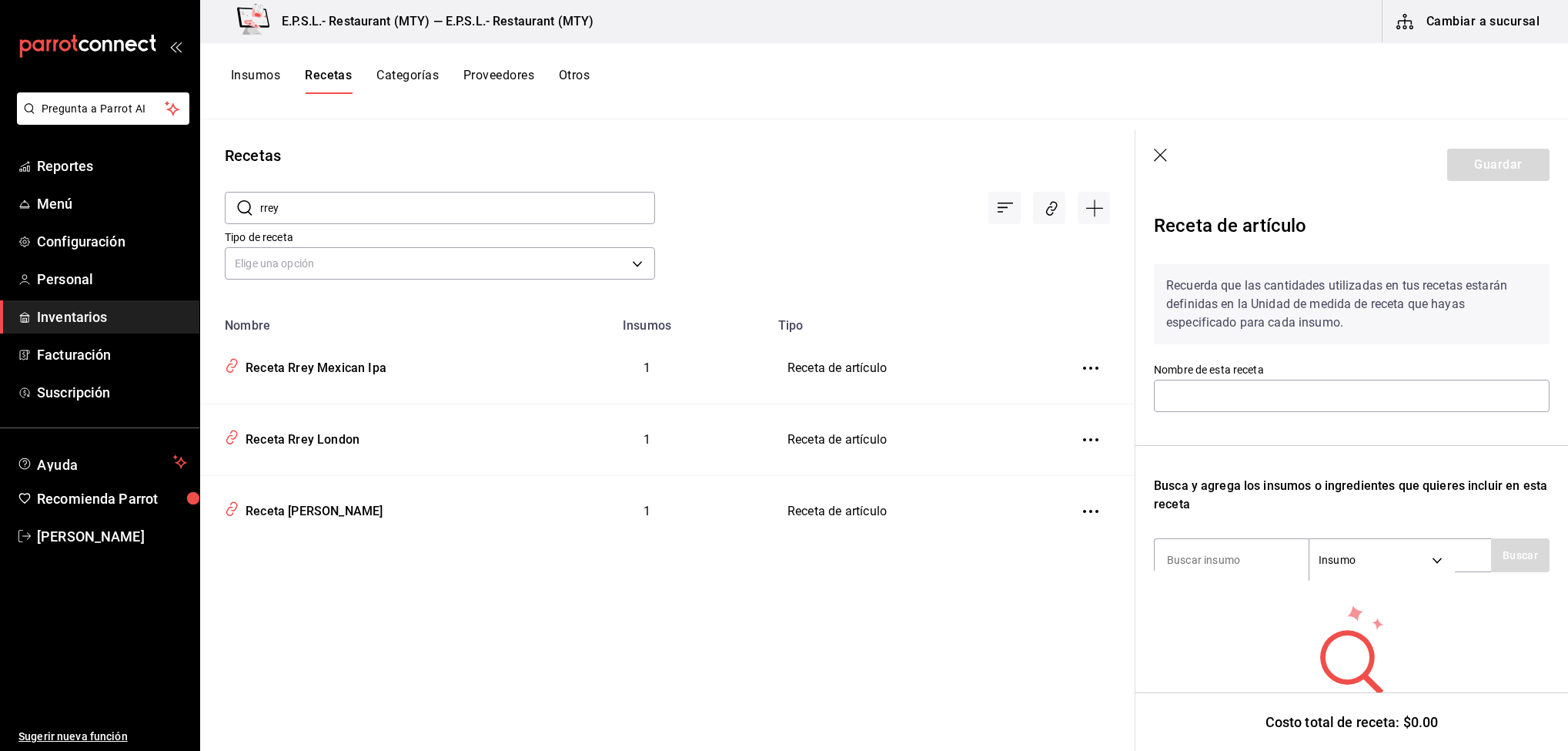 type on "Receta Rrey London" 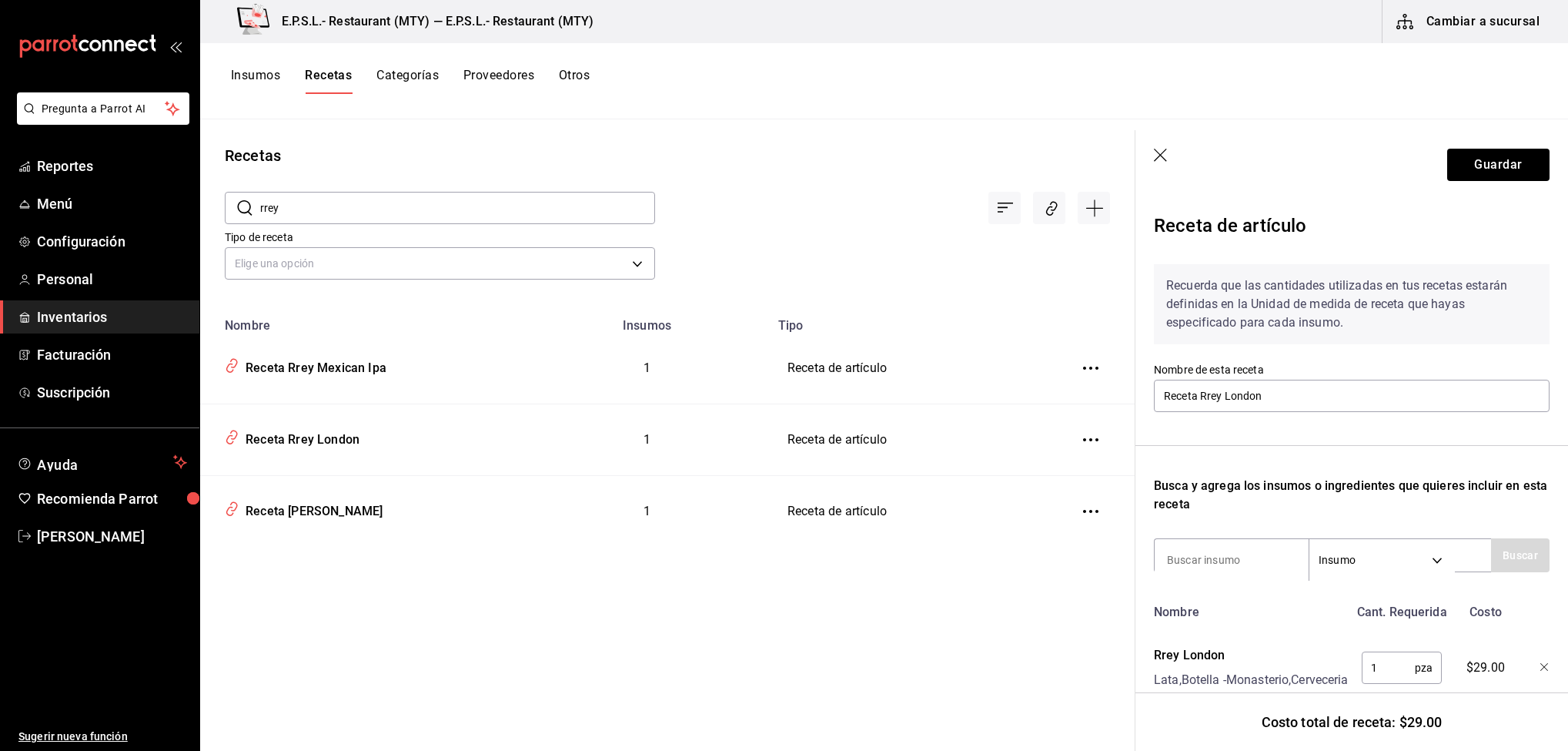 click on "rrey" at bounding box center (457, 208) 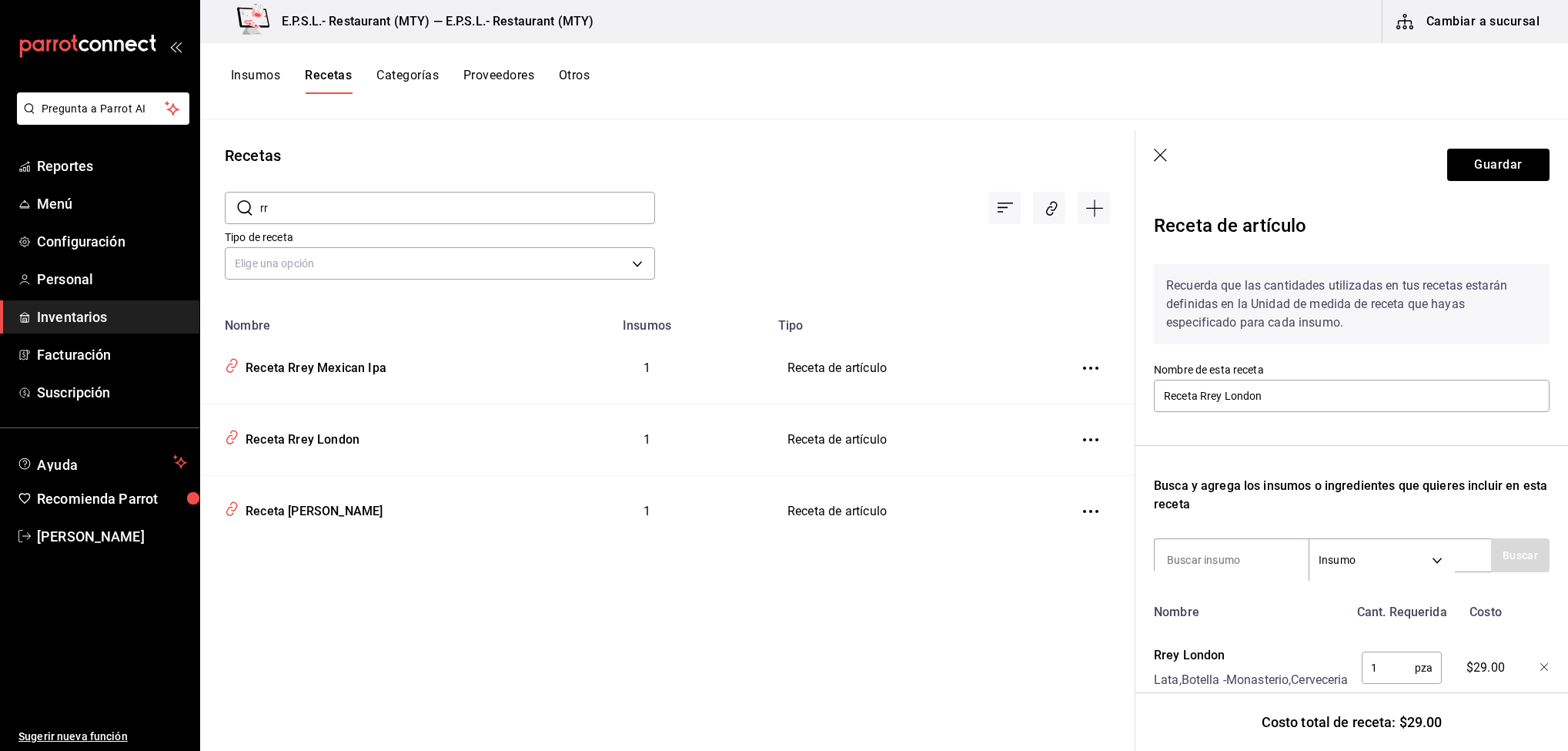 type on "r" 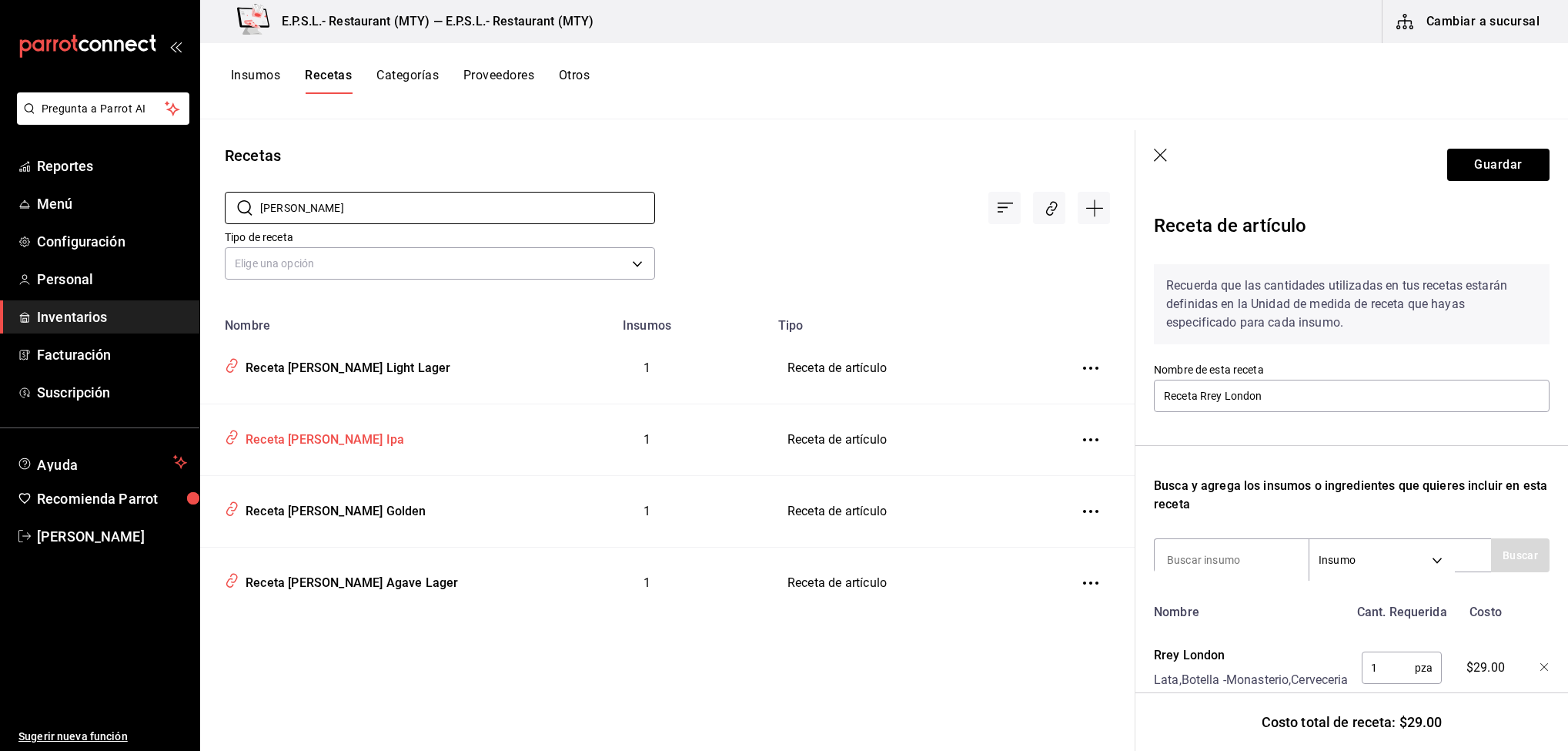 type on "allende" 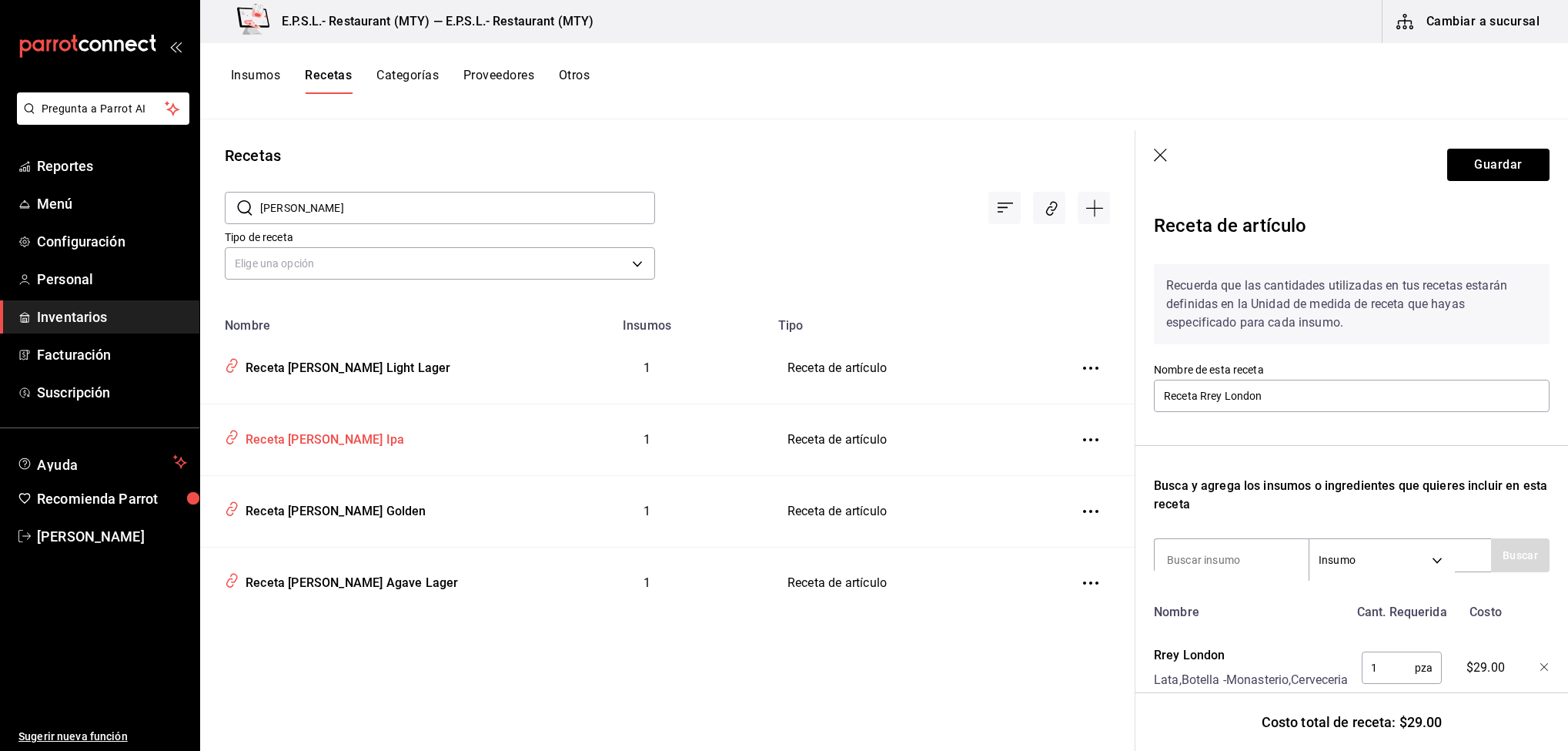 click on "Receta Allende Ipa" at bounding box center (363, 437) 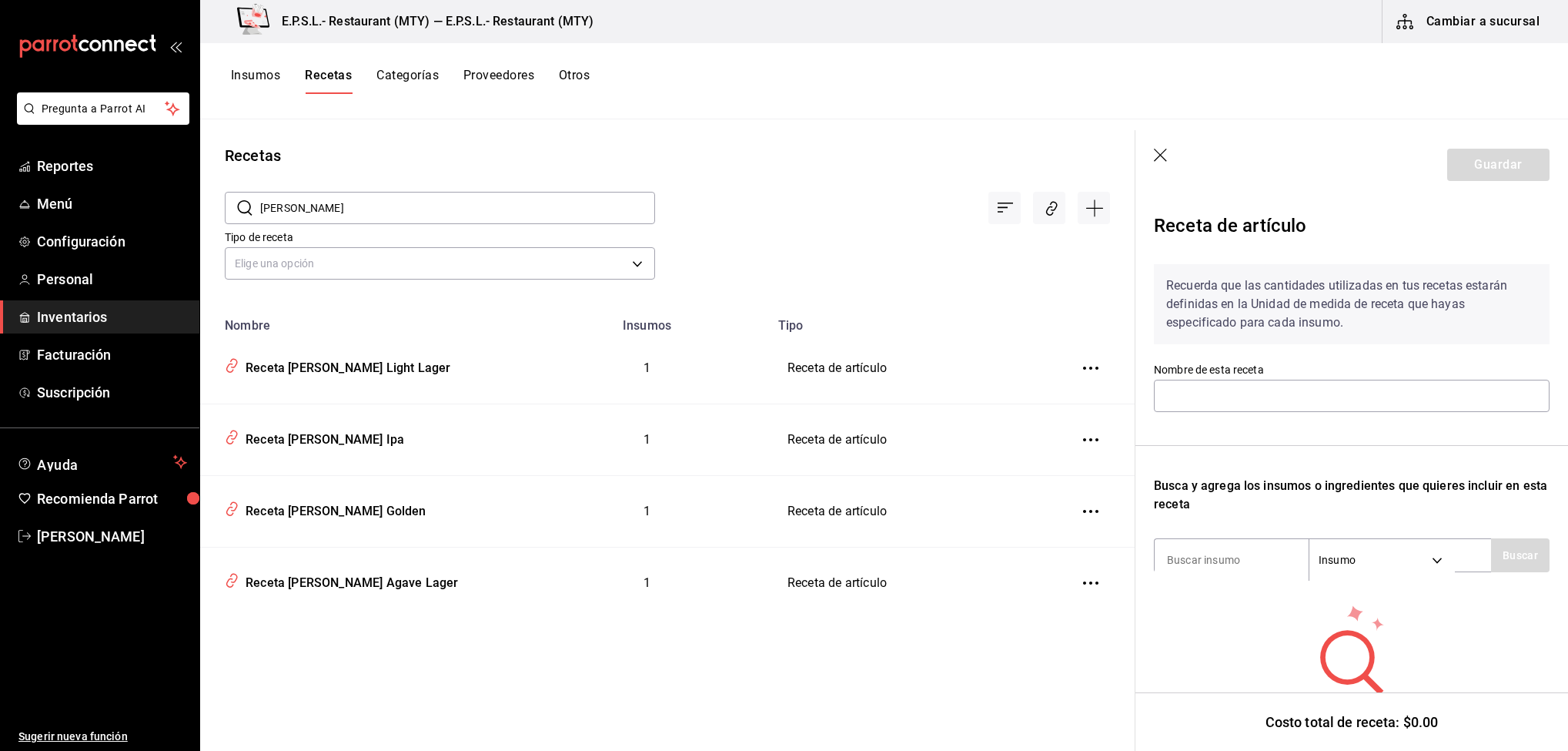 type on "Receta Allende Ipa" 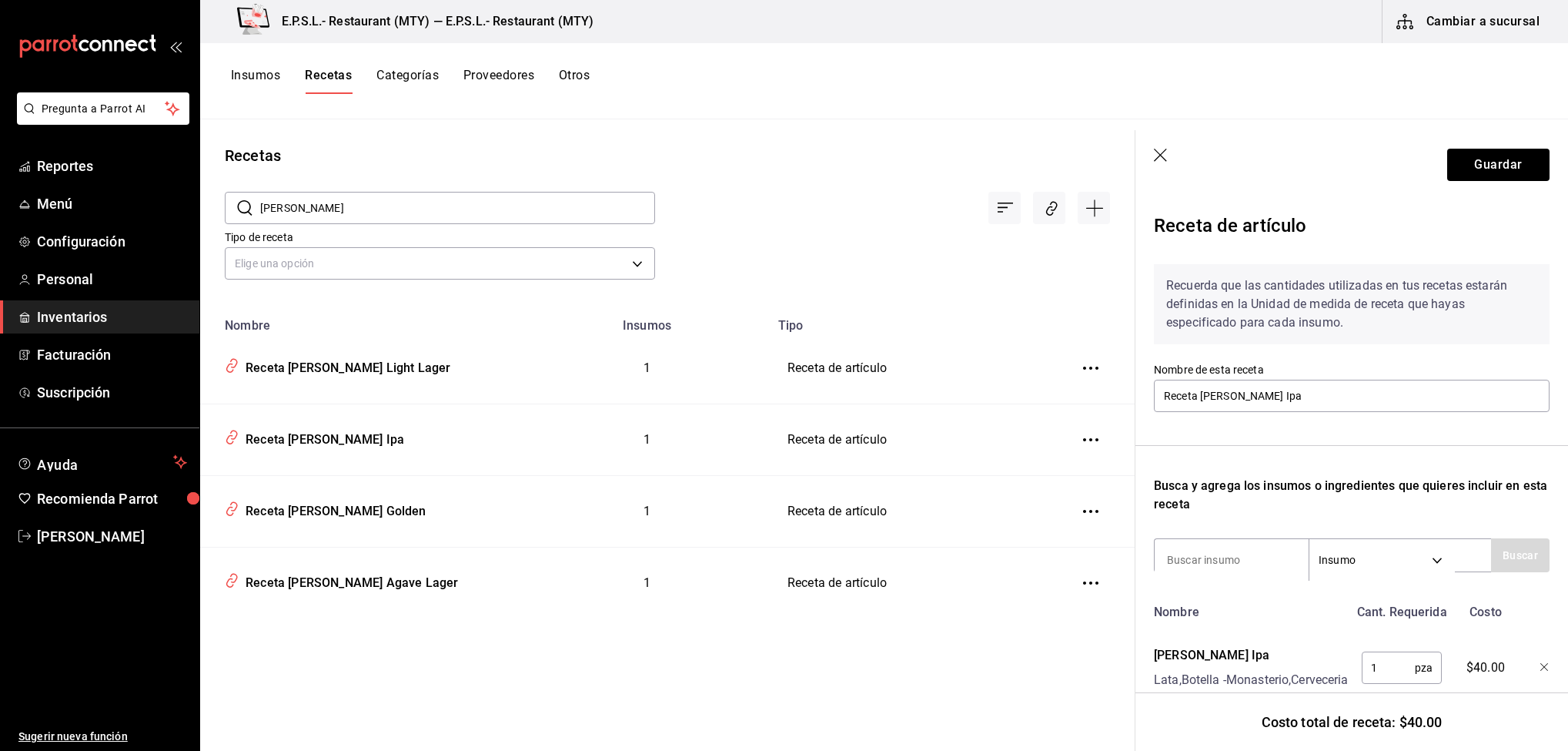 click on "allende" at bounding box center (457, 208) 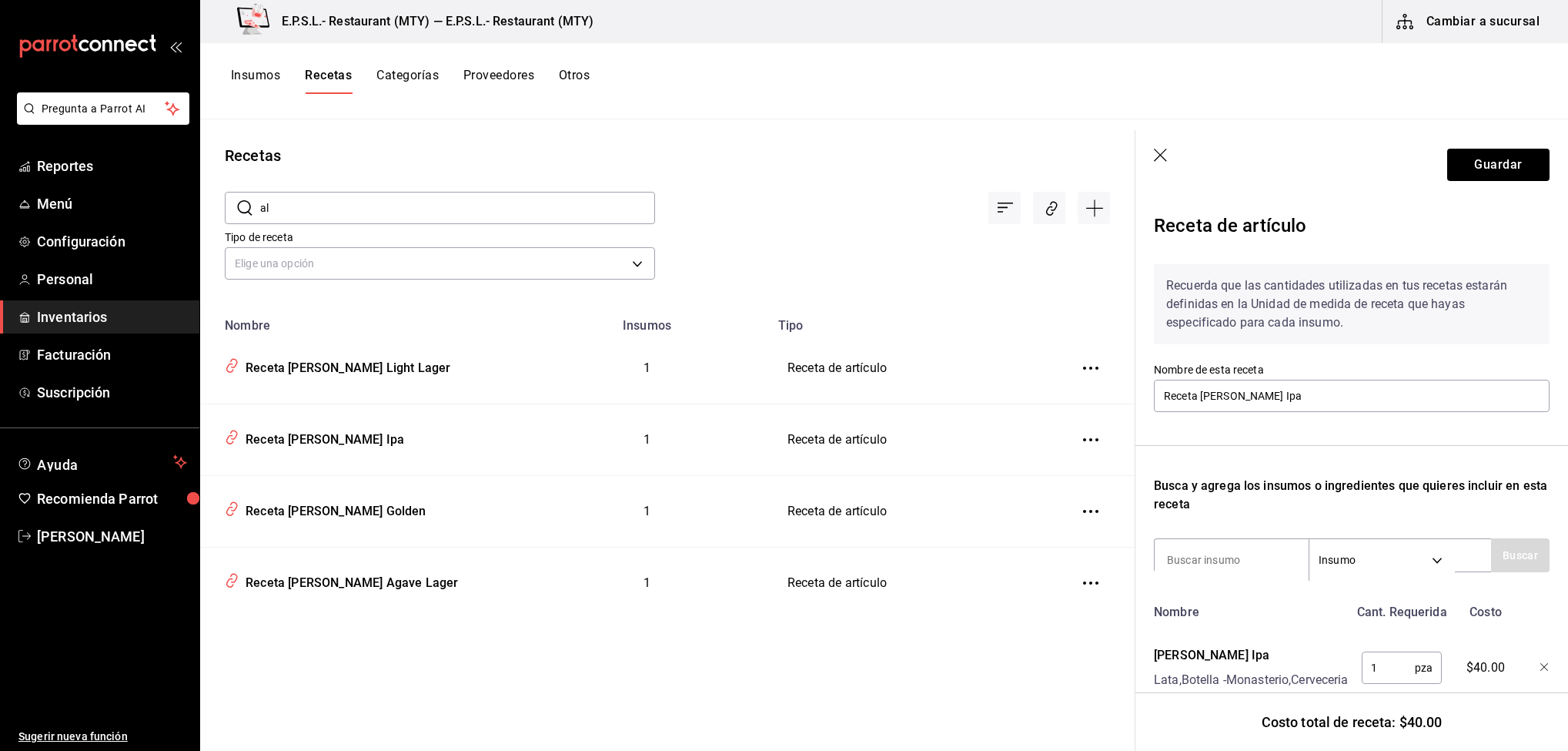 type on "a" 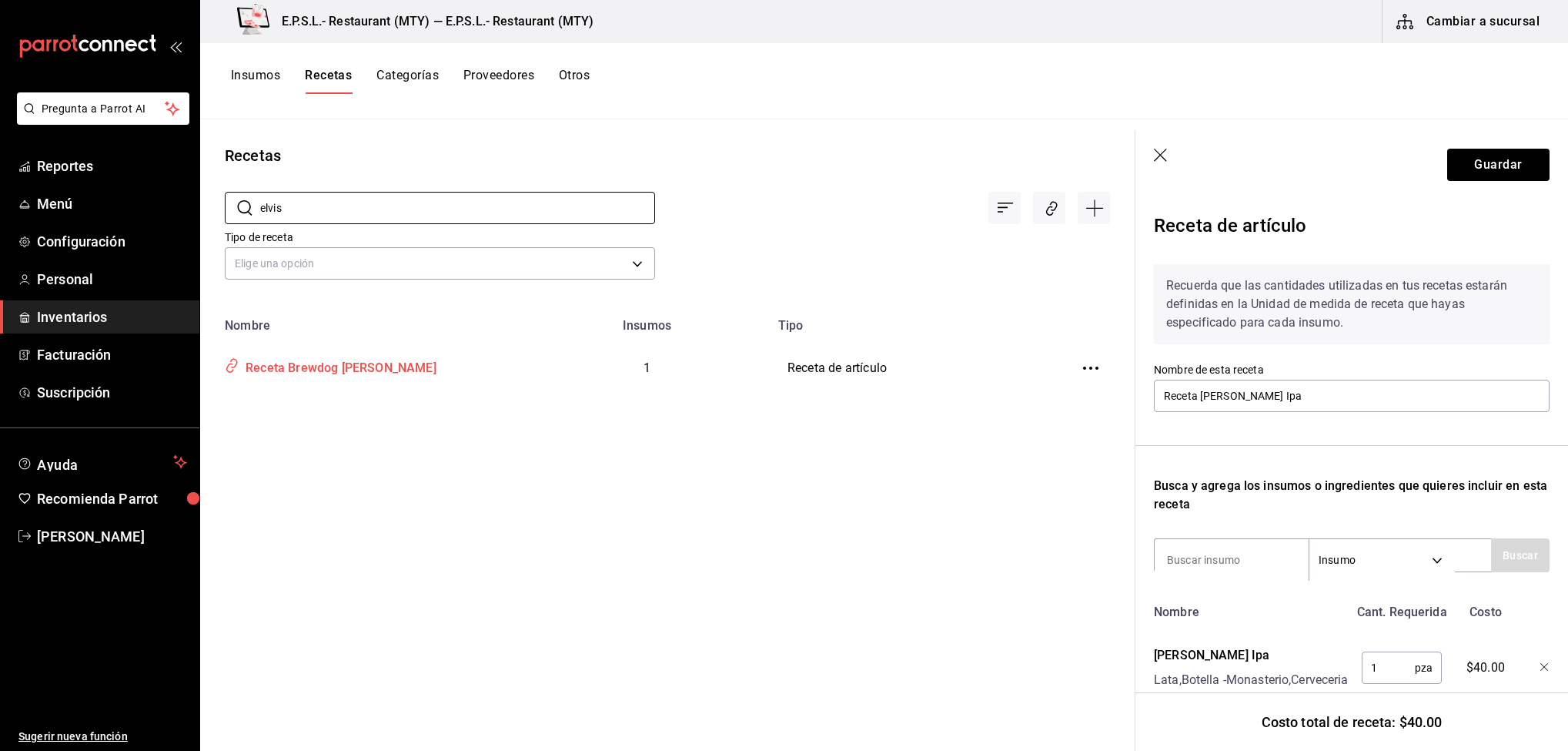 type on "elvis" 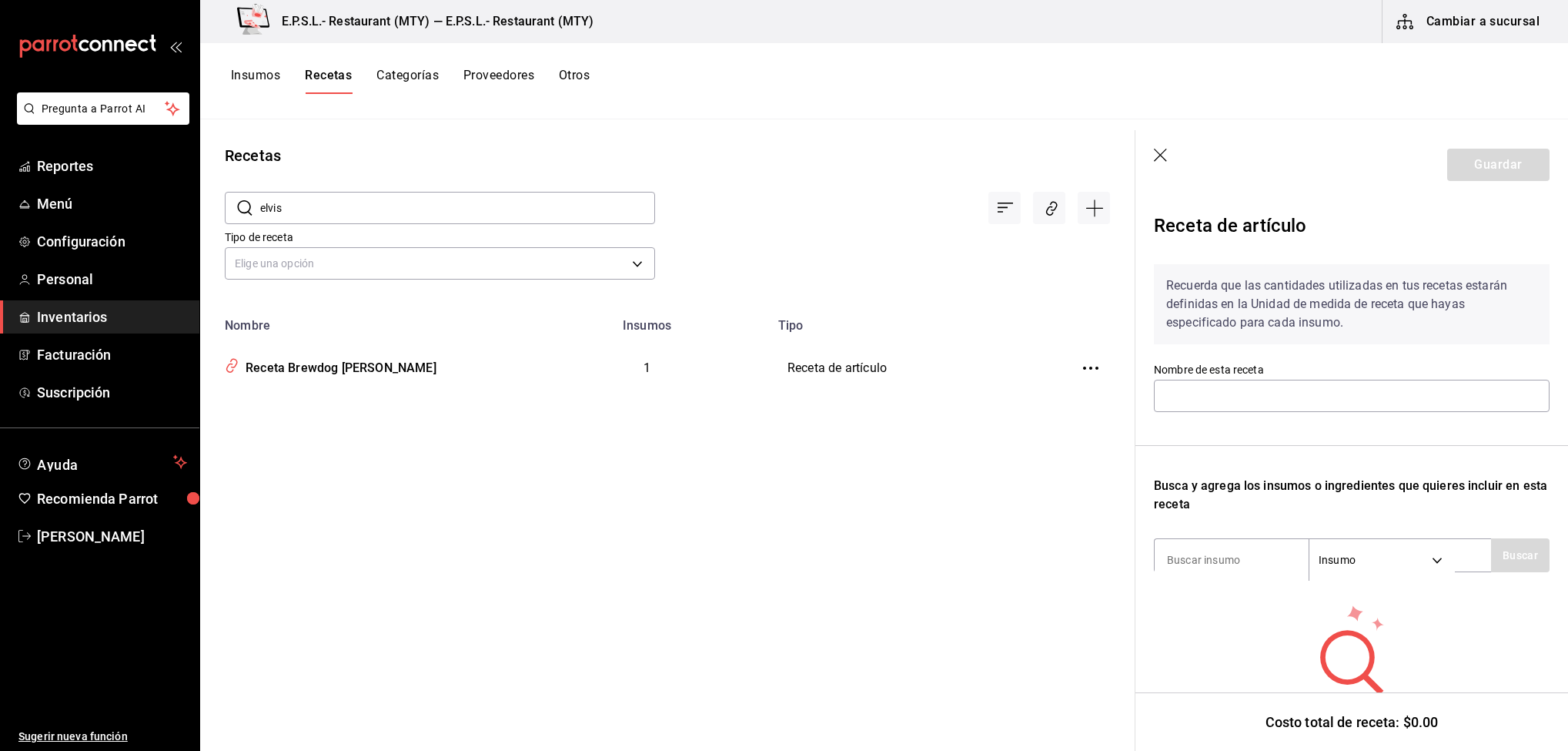 type on "Receta Brewdog Elvis Juice" 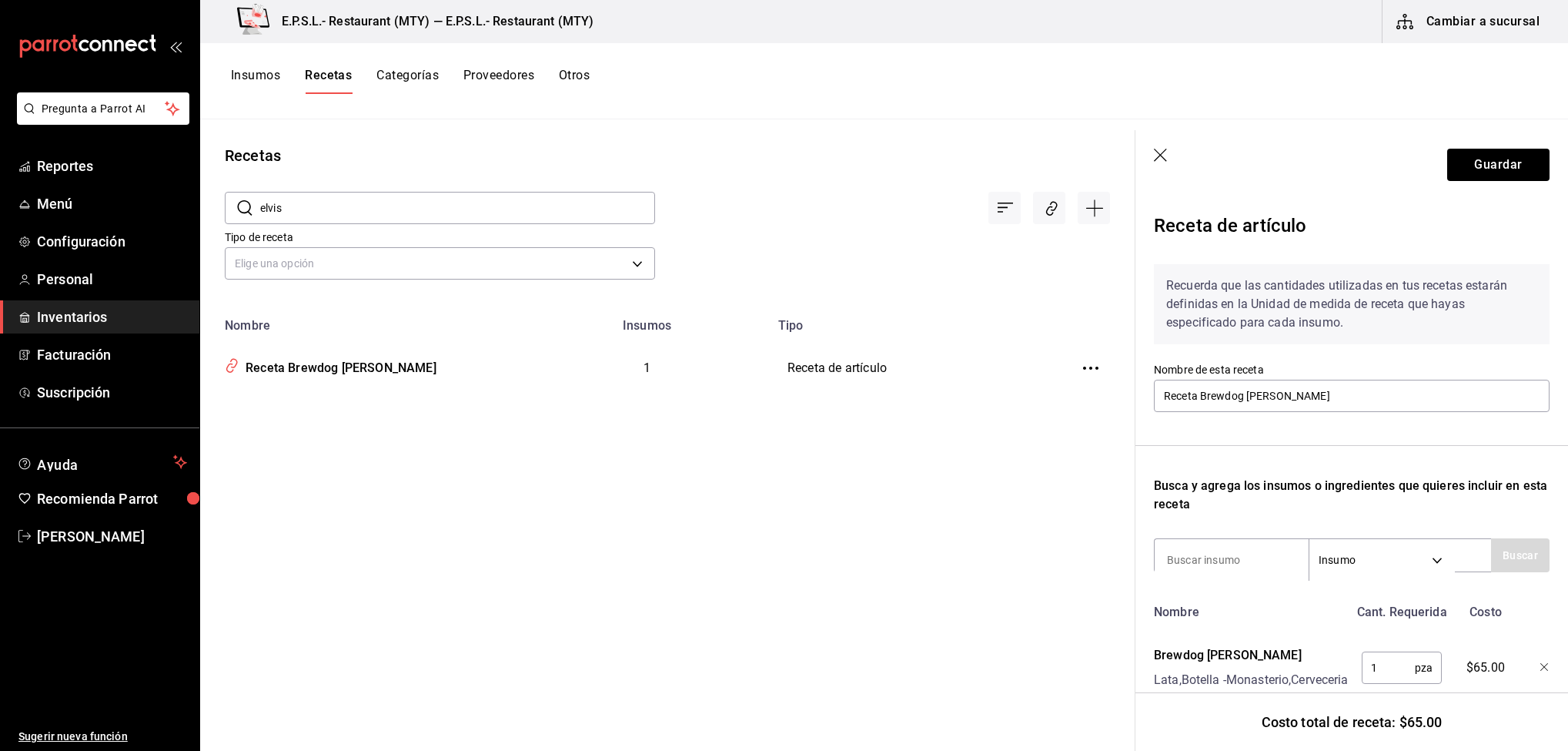 click on "elvis" at bounding box center (457, 208) 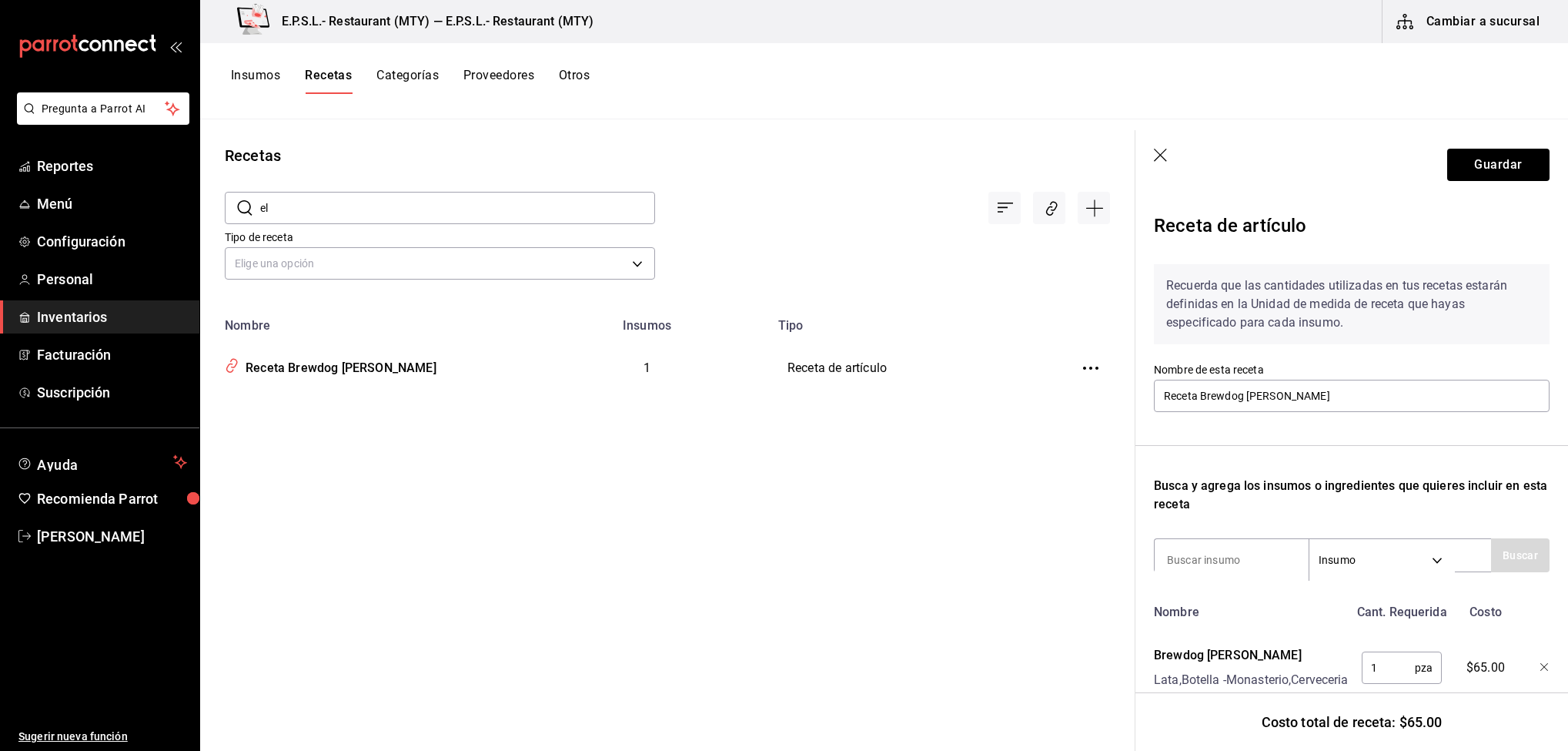 type on "e" 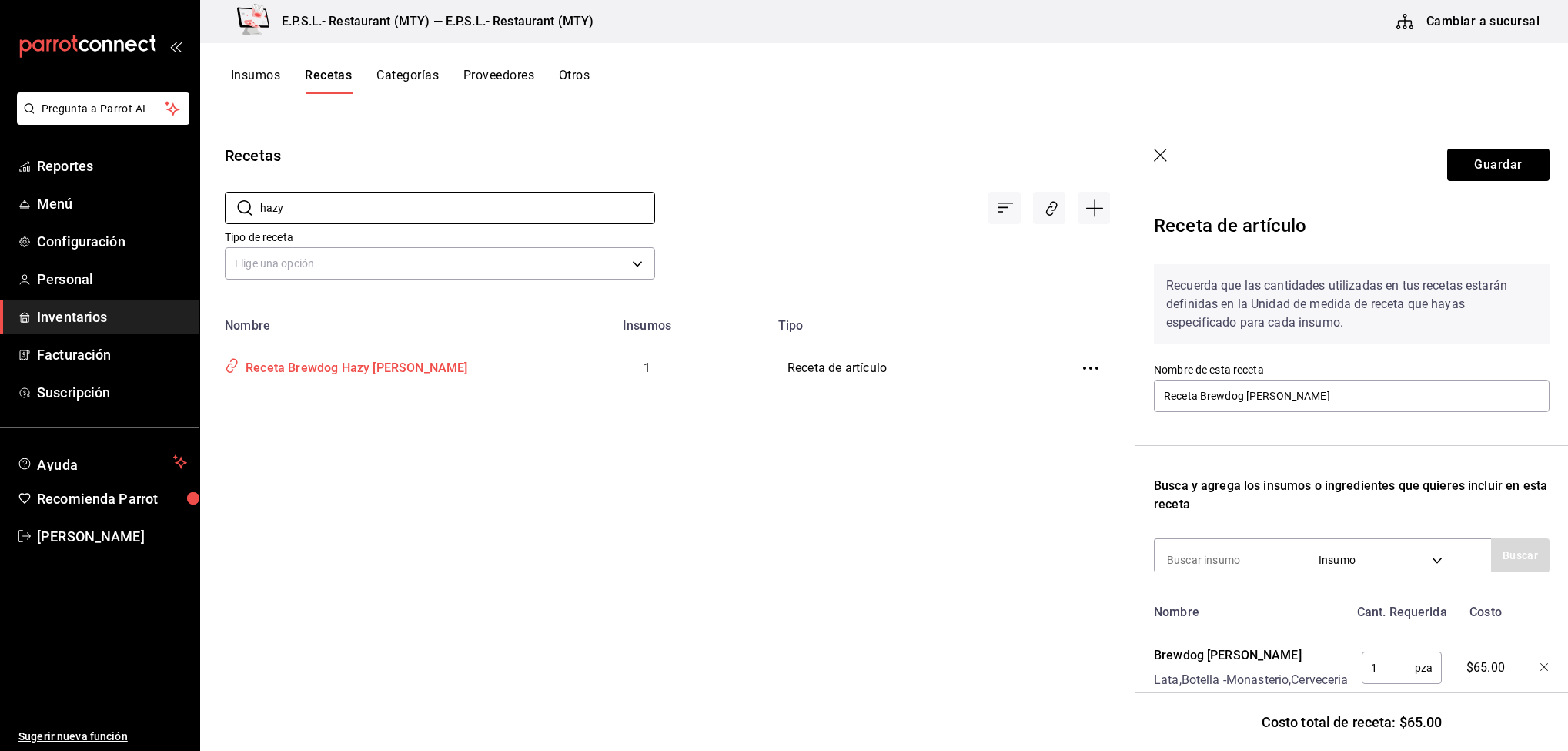 type on "hazy" 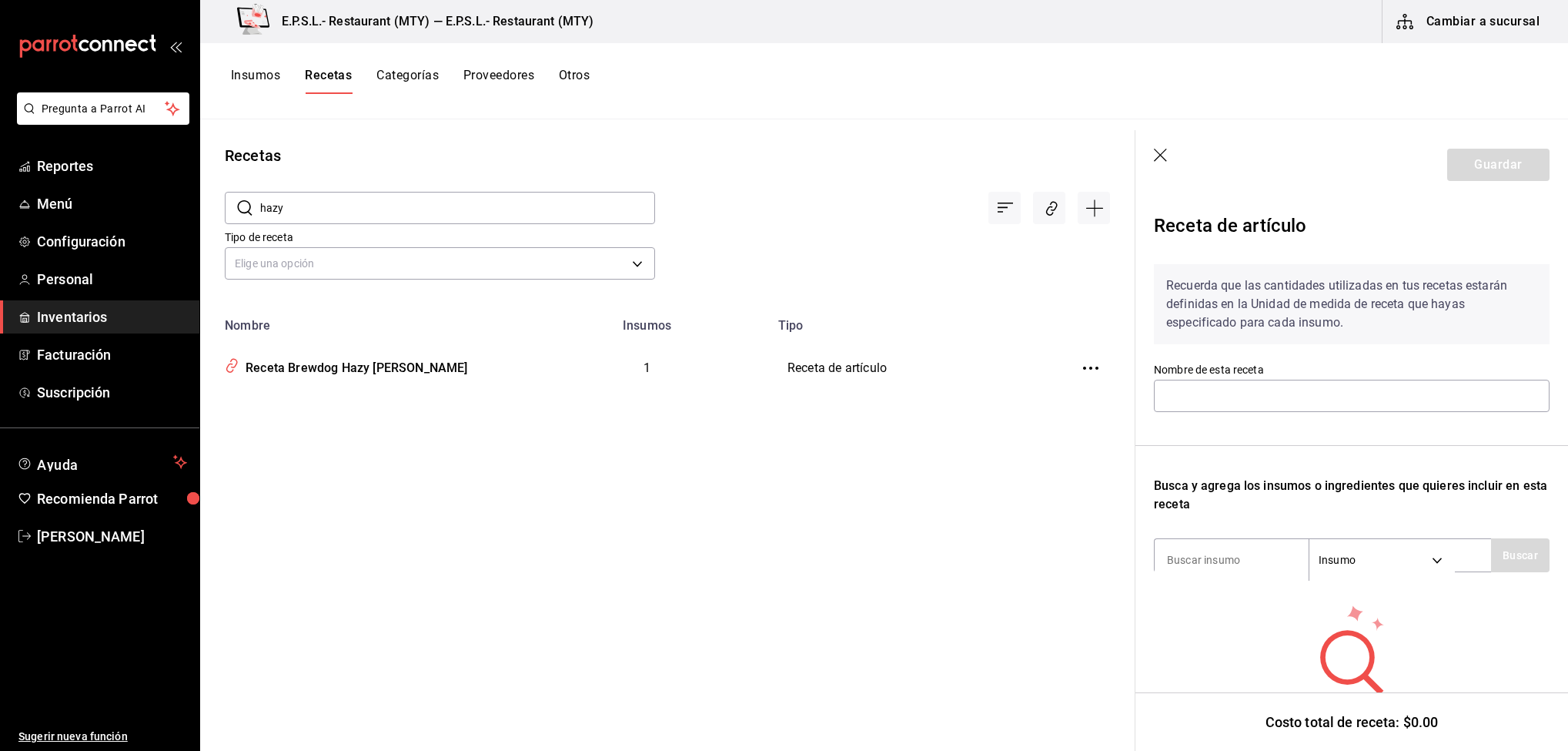type on "Receta Brewdog Hazy [PERSON_NAME]" 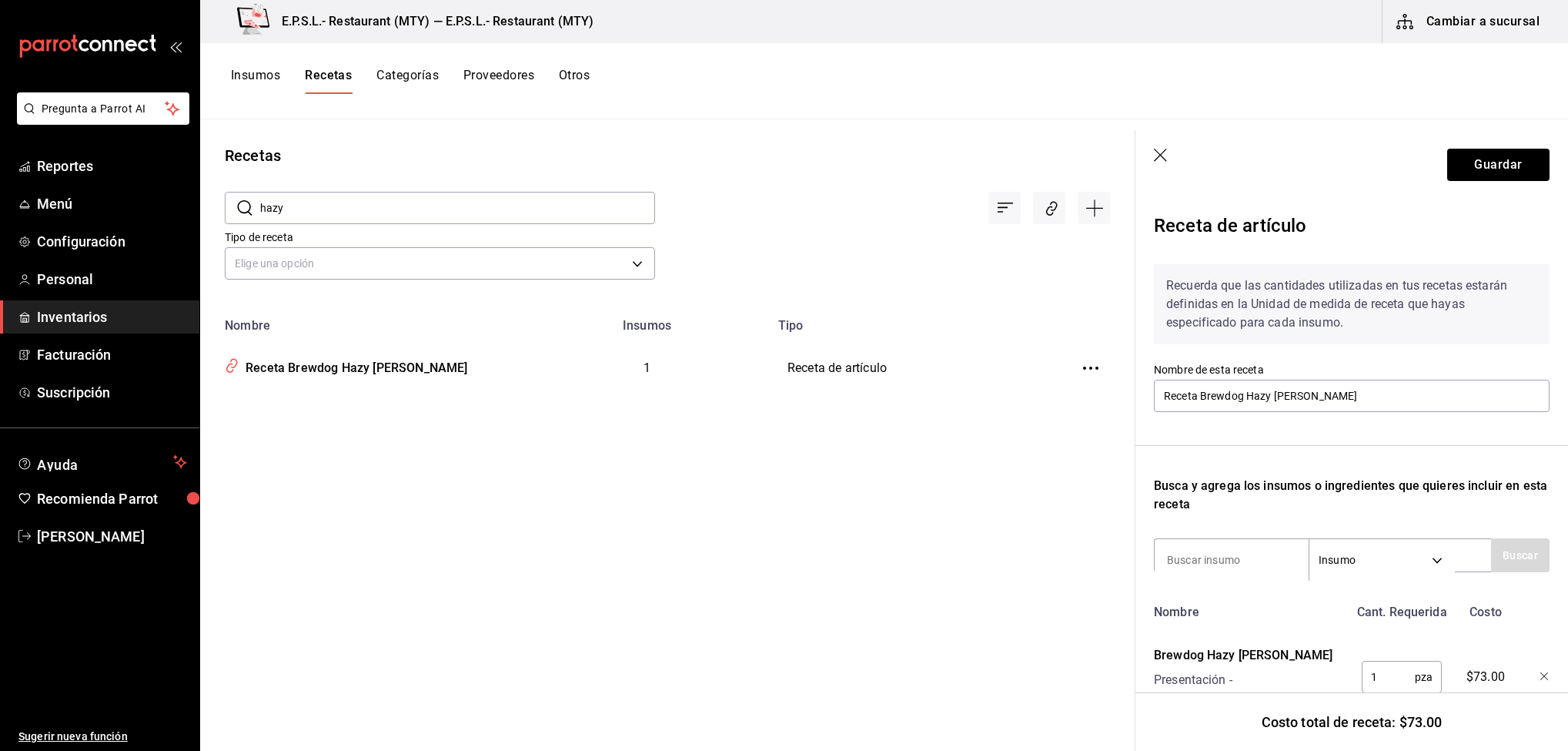 click on "hazy" at bounding box center [457, 208] 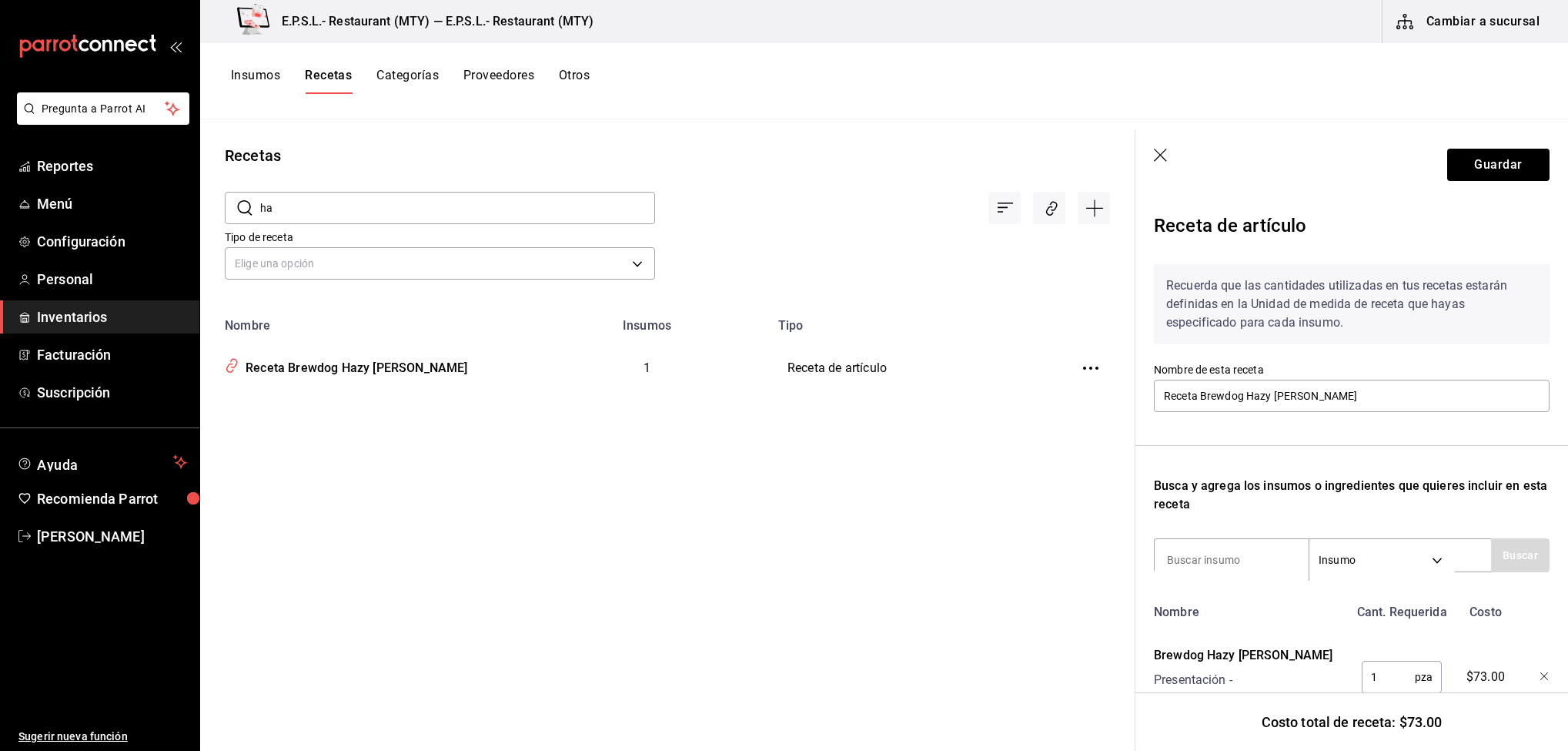 type on "h" 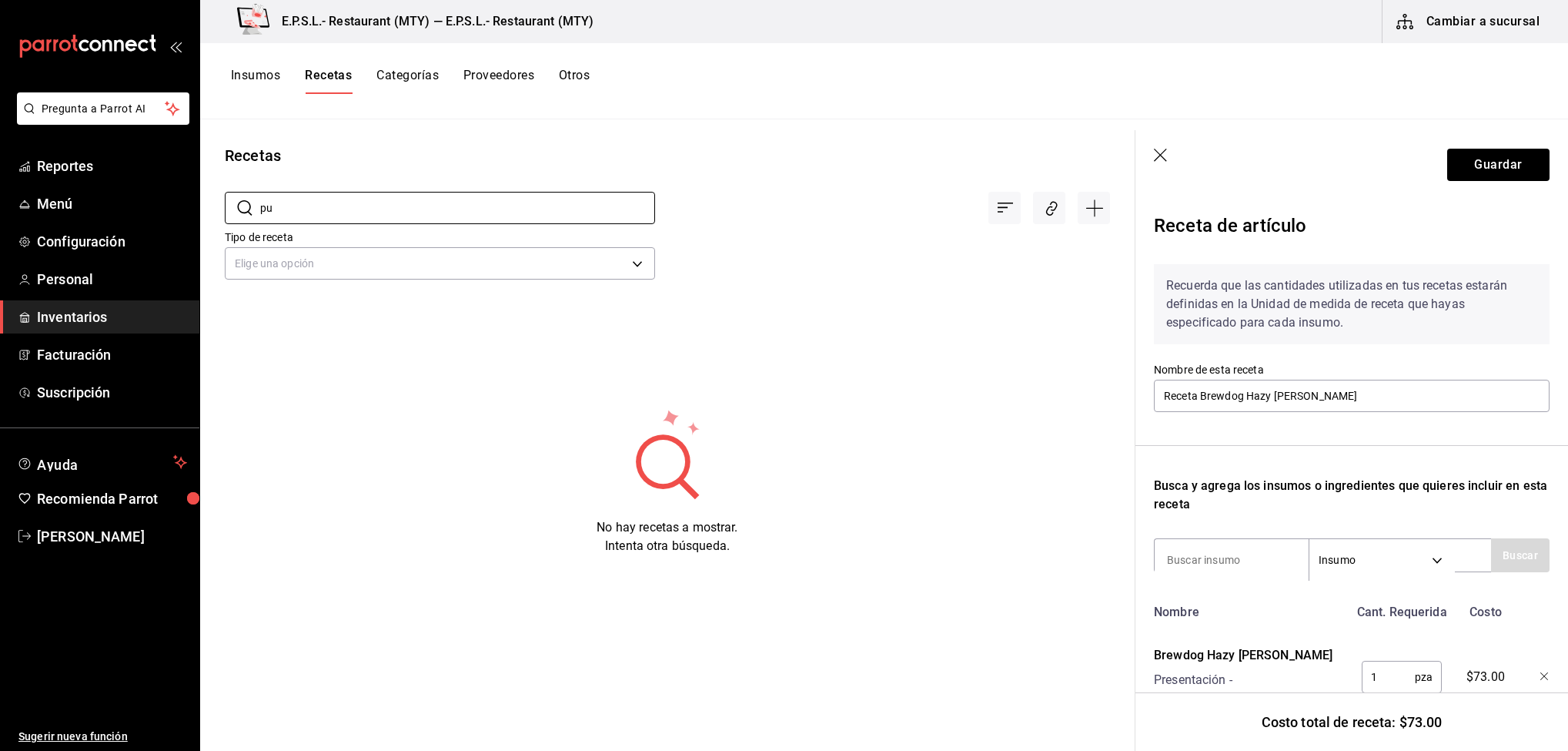 type on "p" 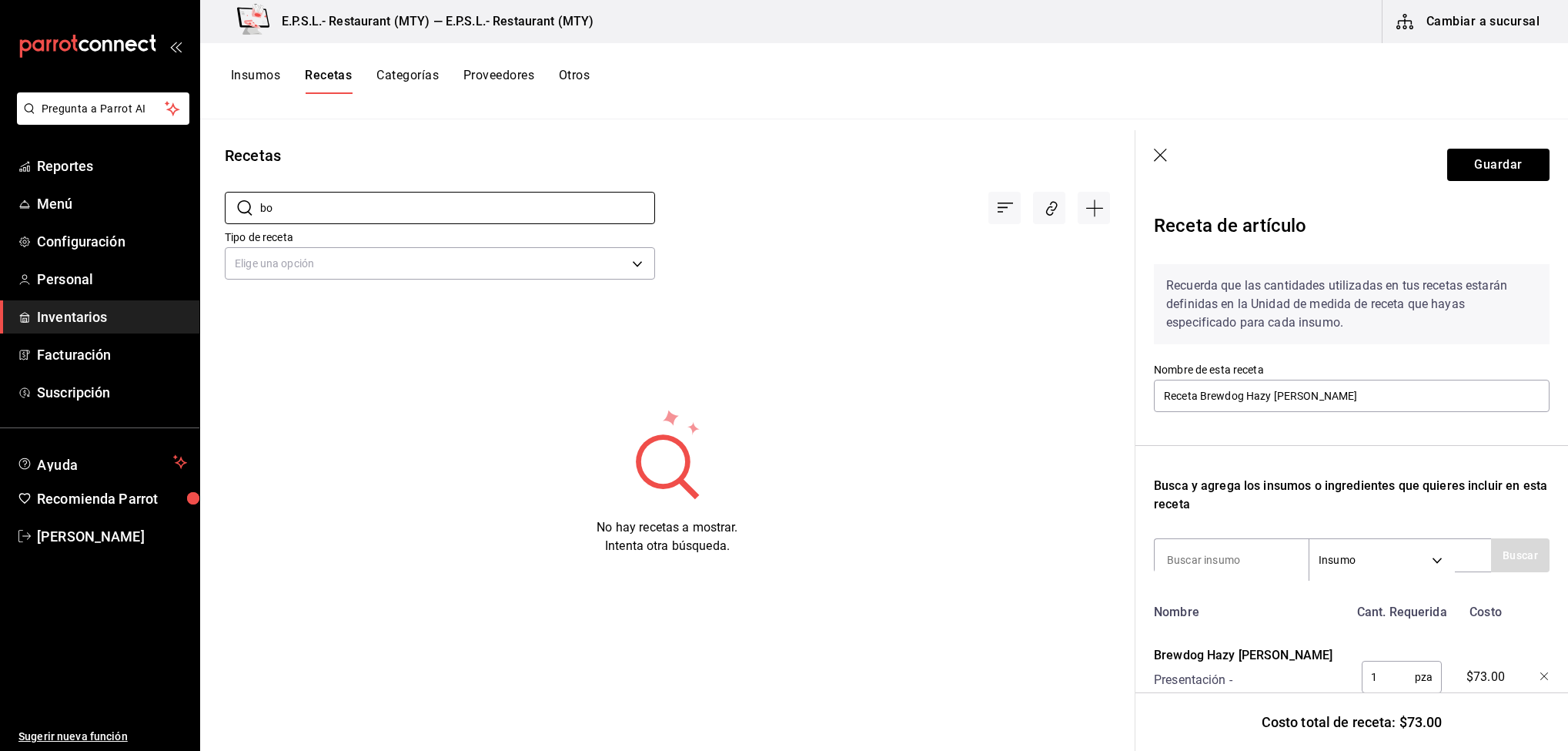 type on "b" 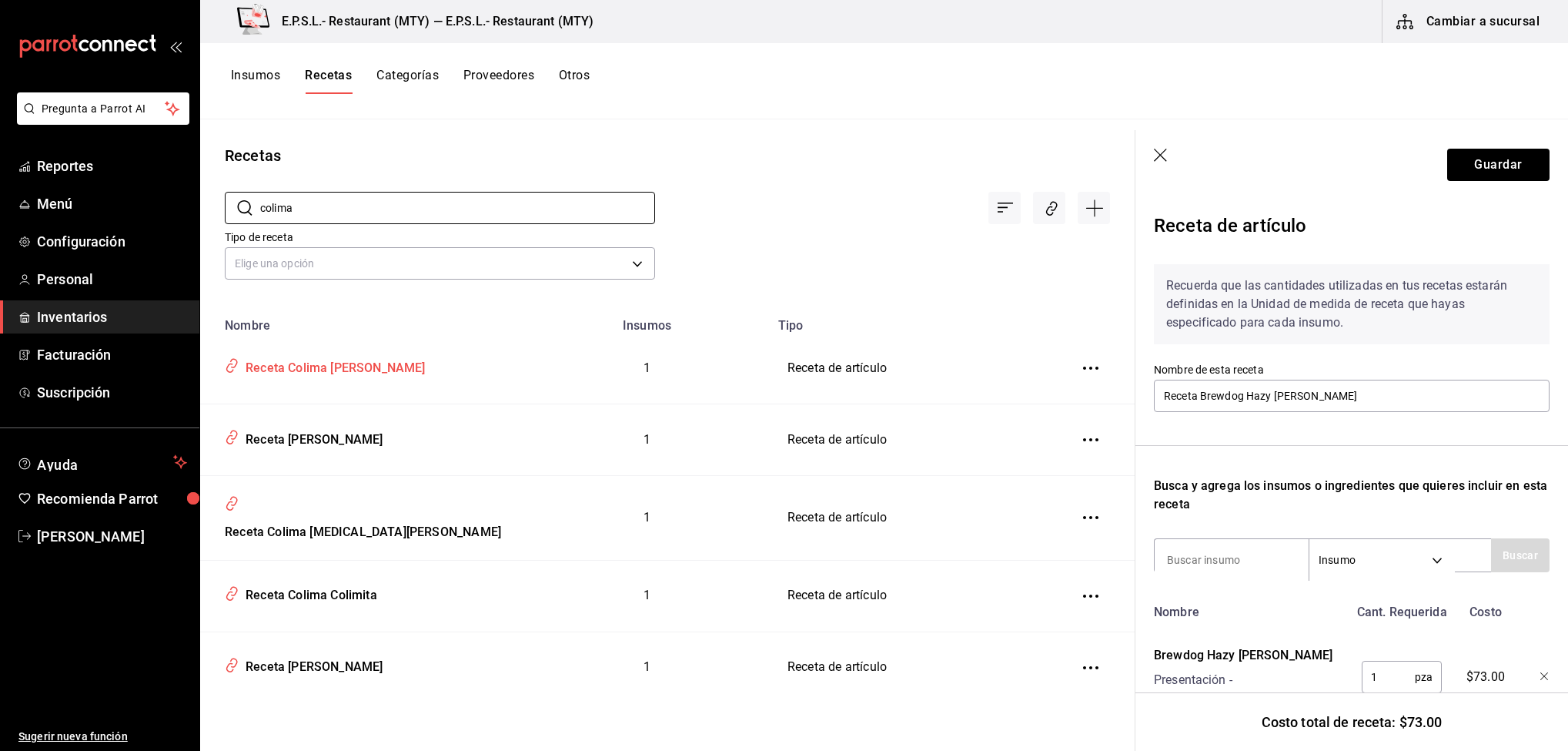 type on "colima" 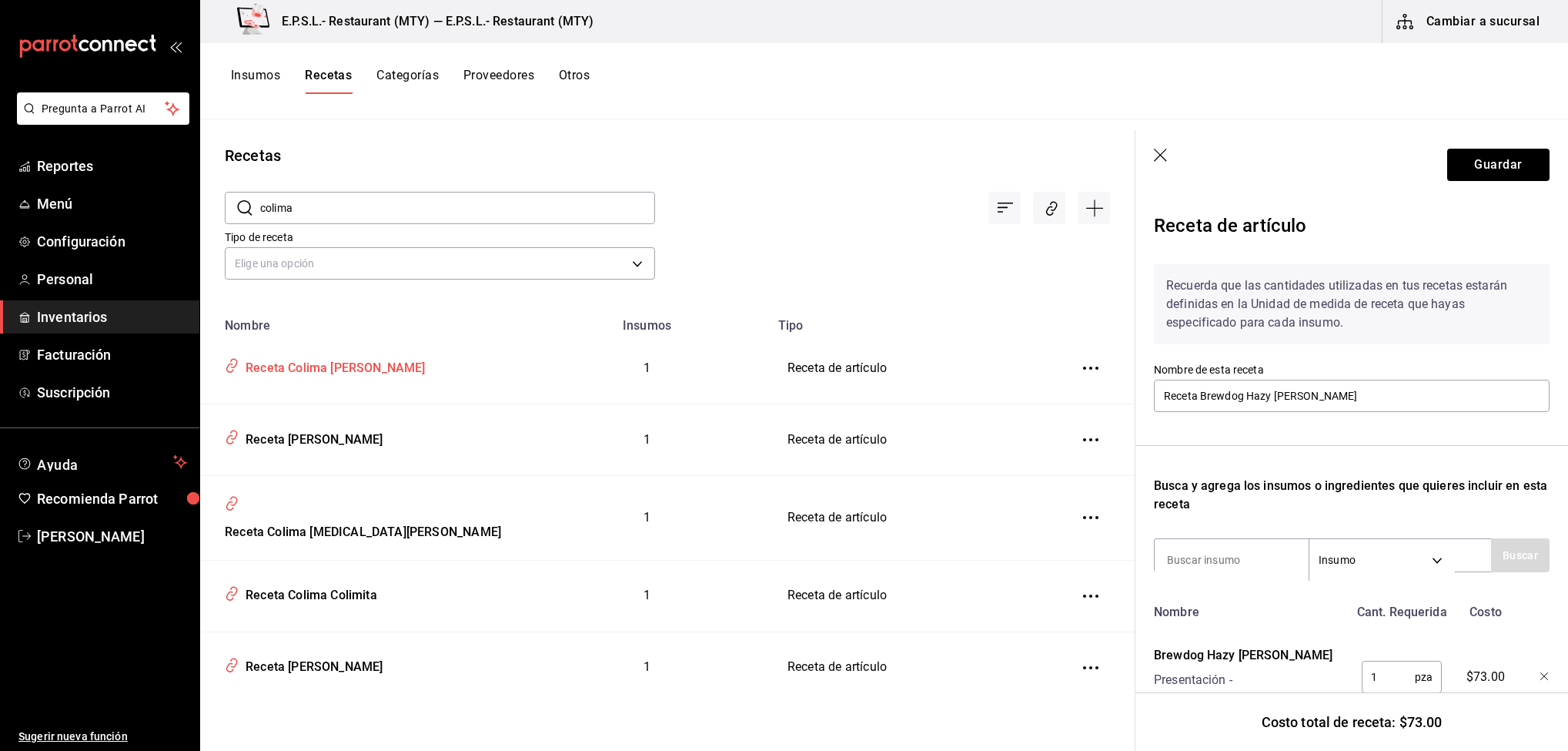 click on "Receta Colima paramo" at bounding box center (333, 365) 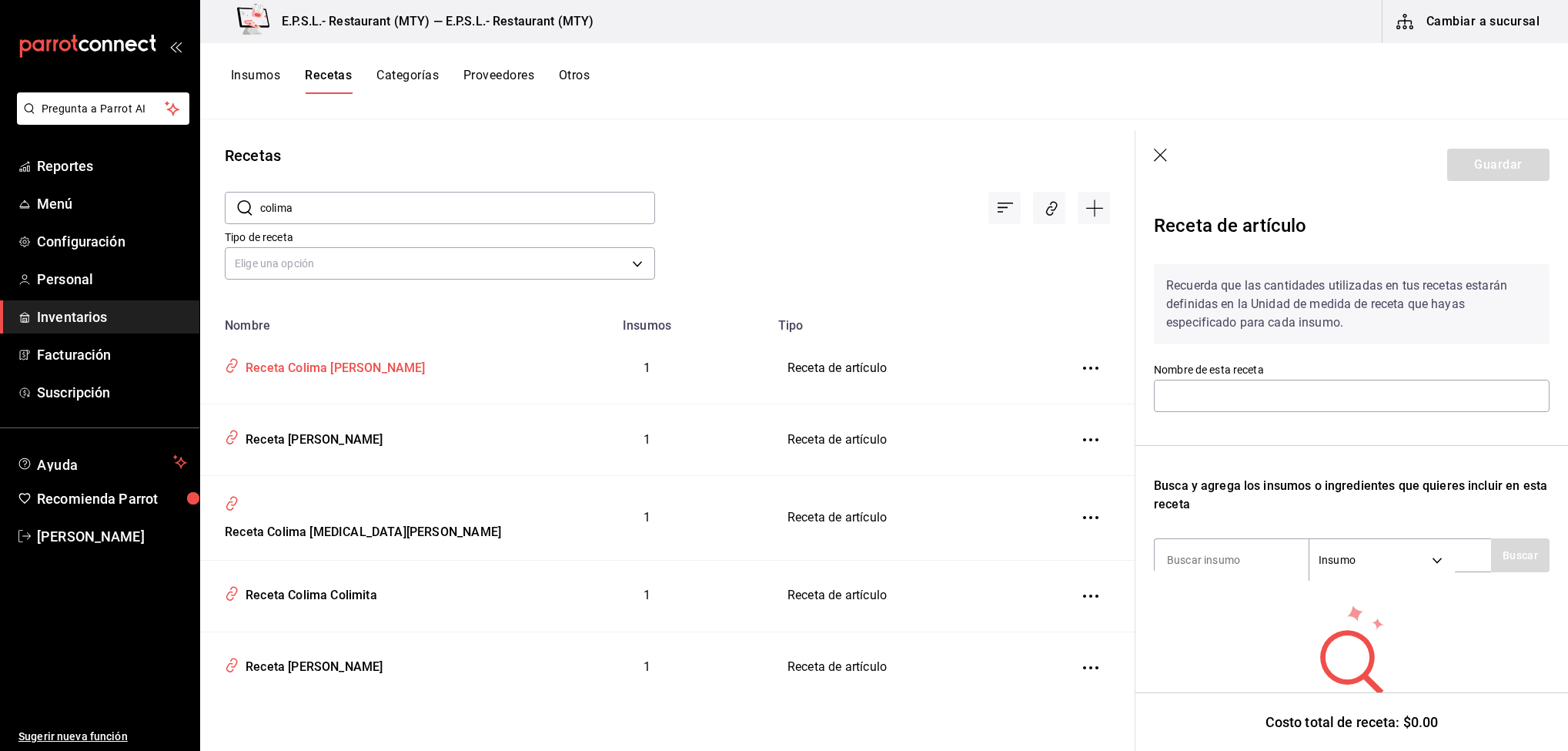 type on "Receta Colima paramo" 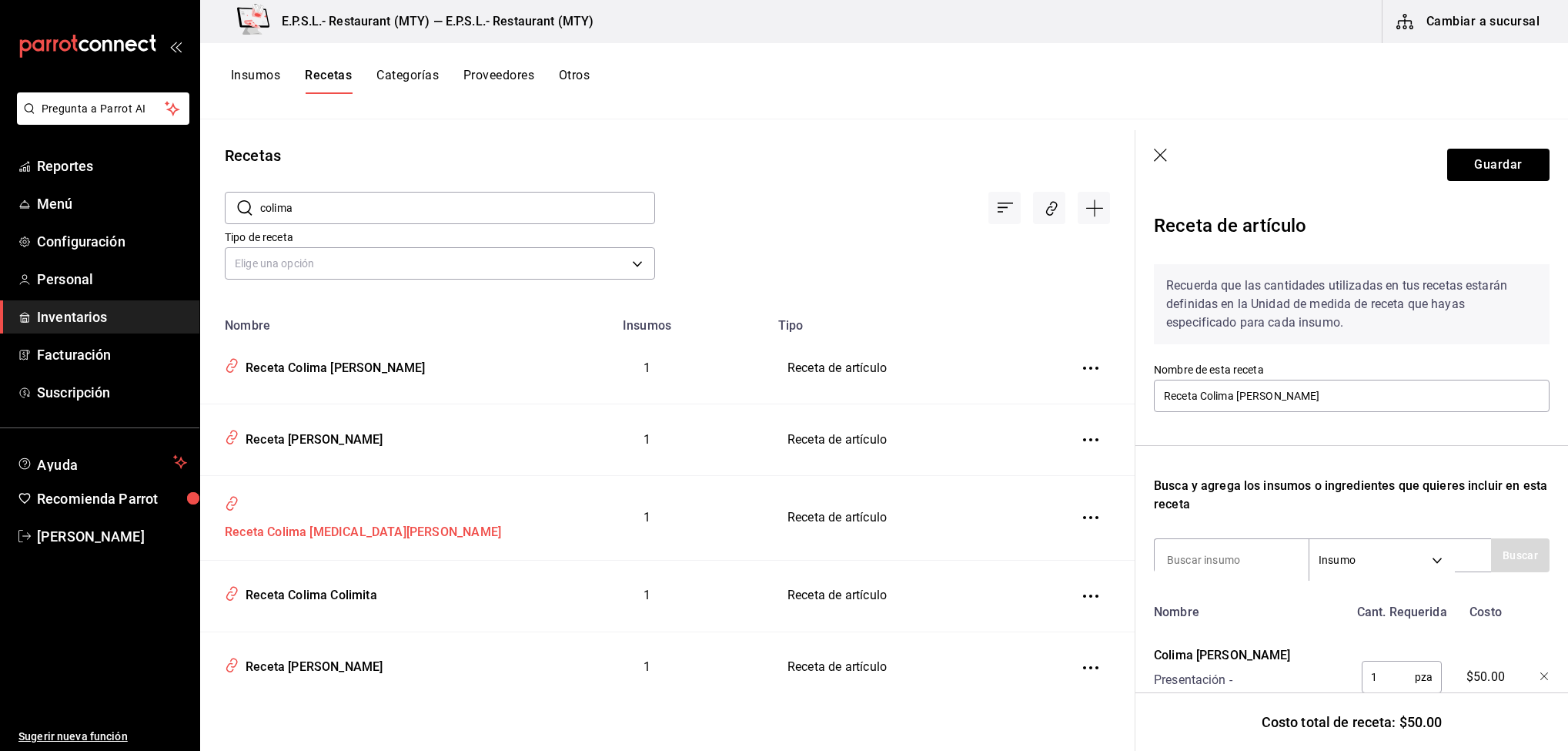 click on "Receta Colima Piedra Lisa" at bounding box center (359, 529) 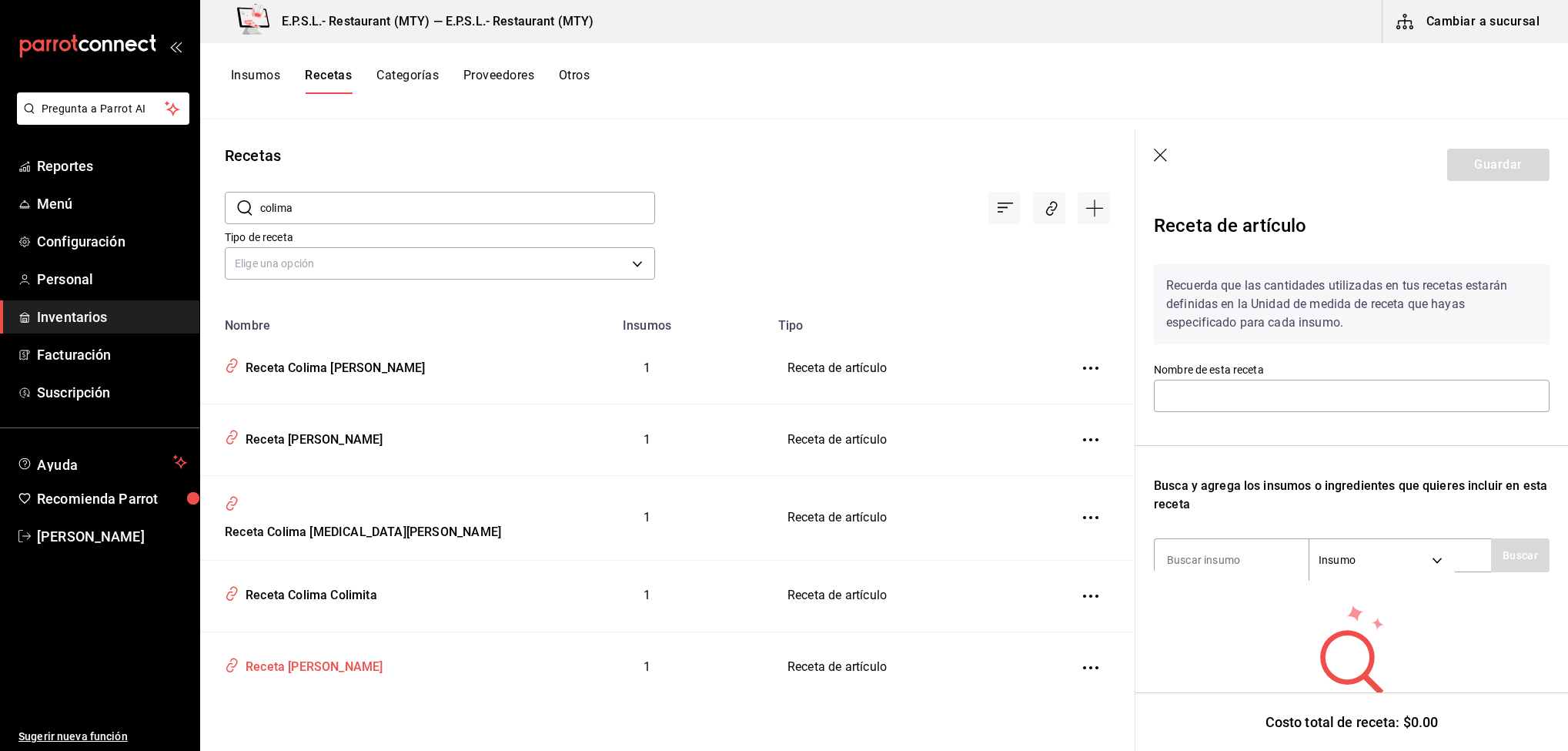 type on "Receta Colima Piedra Lisa" 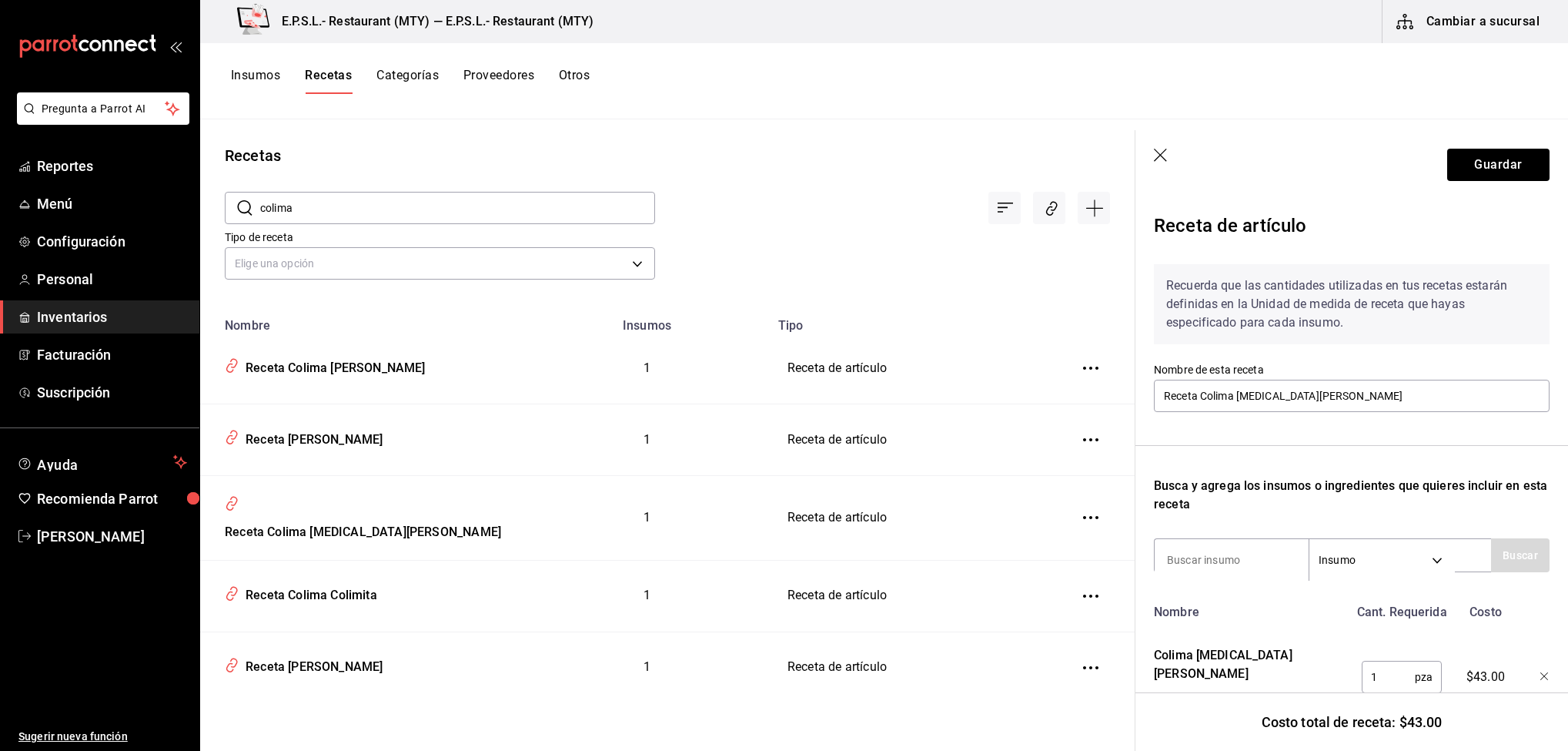 click on "colima" at bounding box center [457, 208] 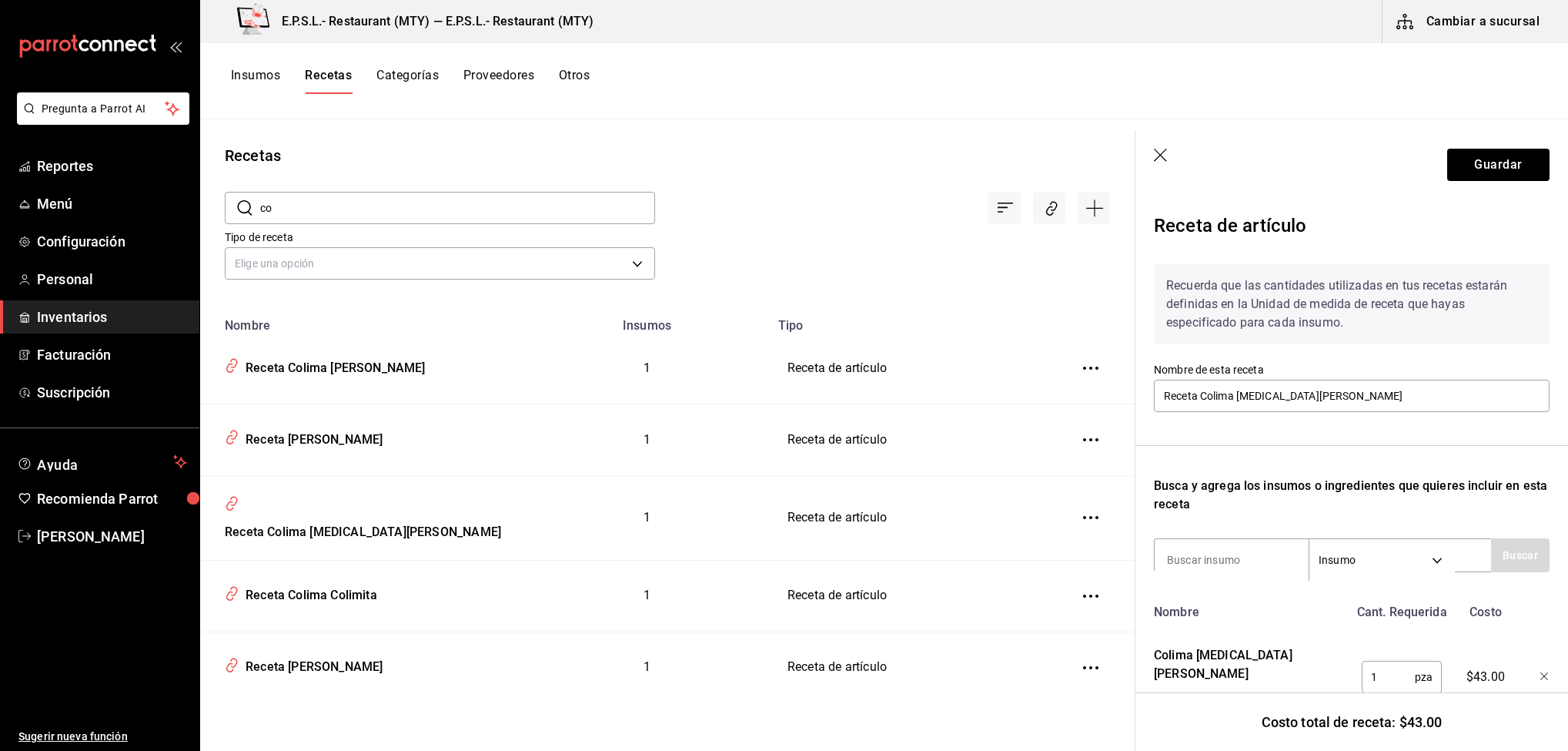 type on "c" 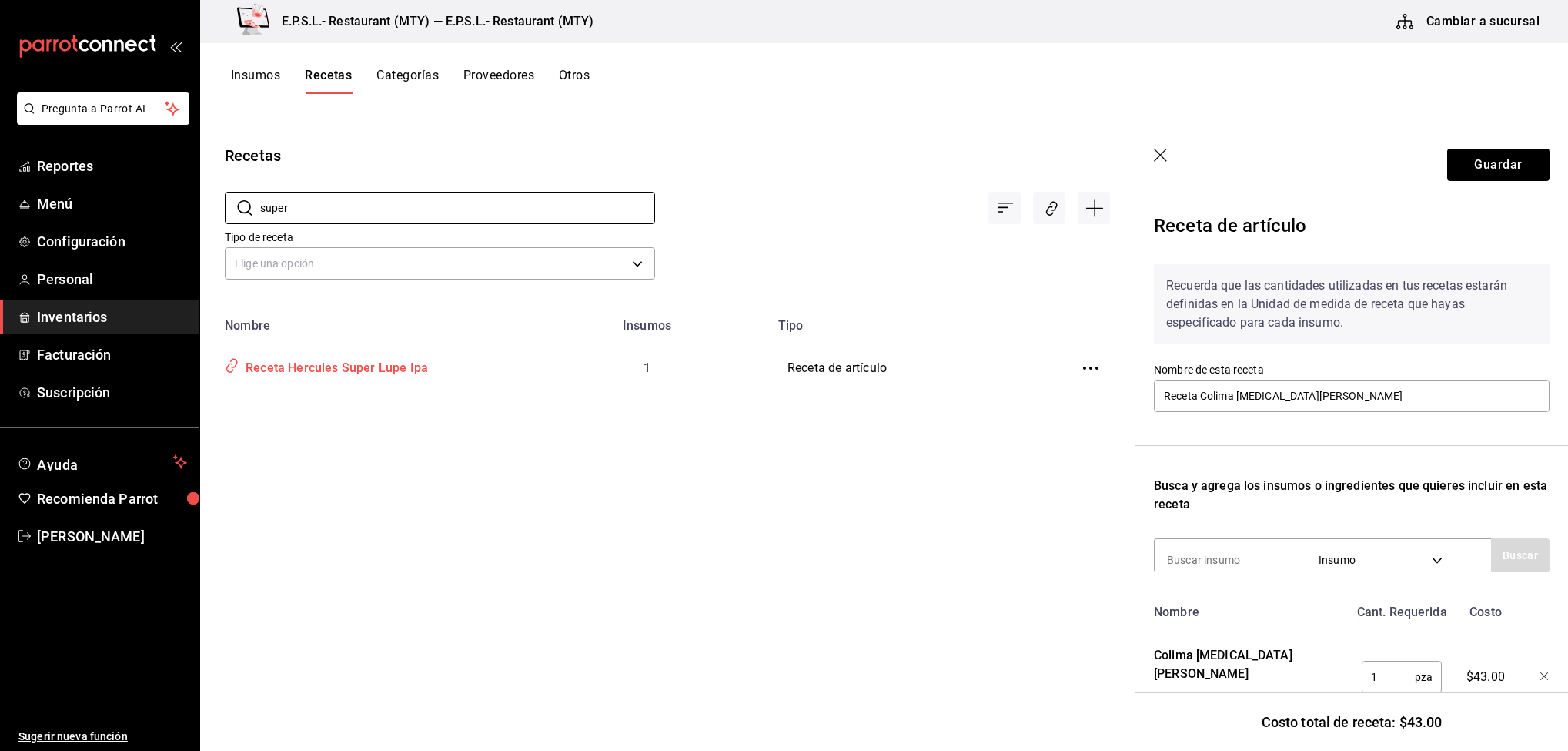 type on "super" 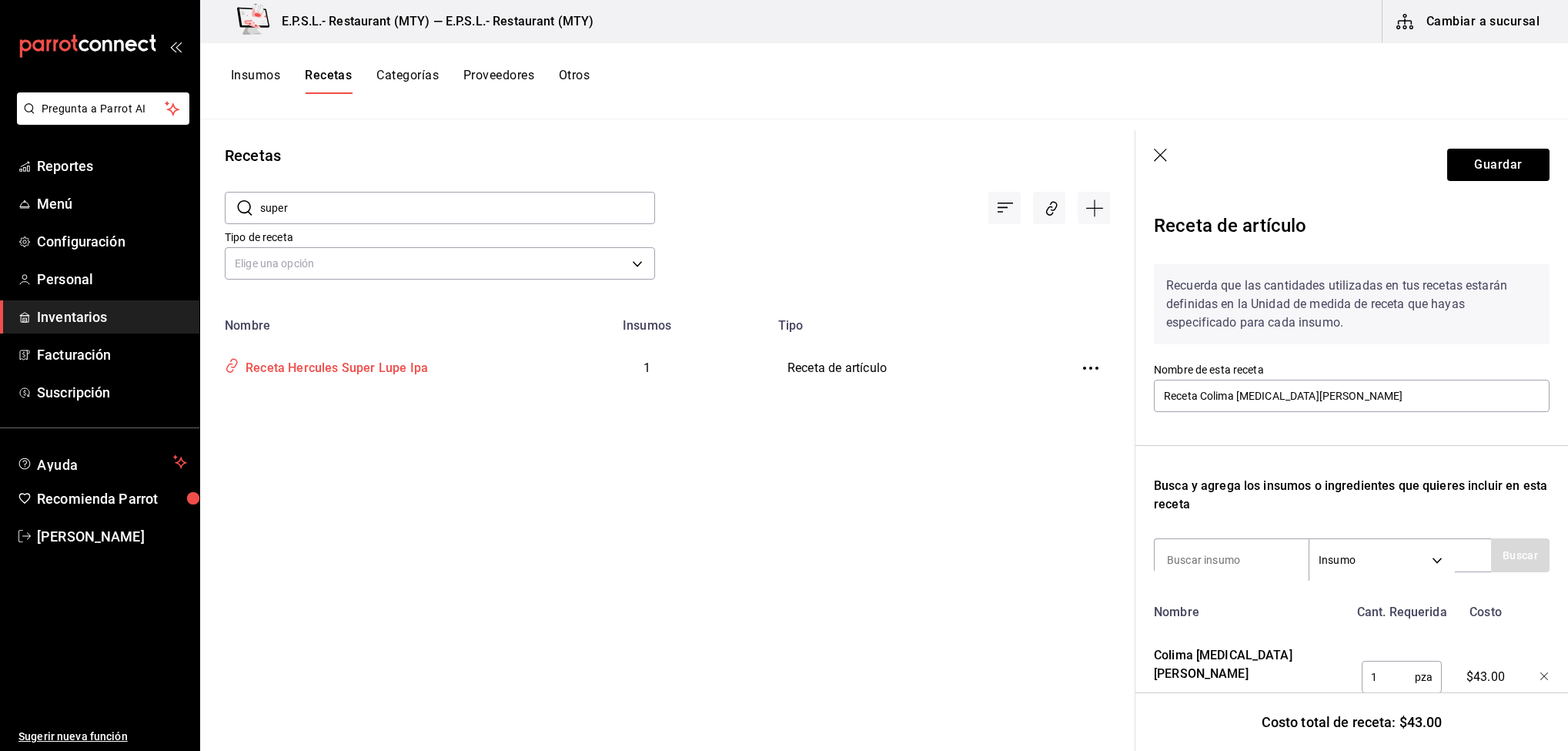click on "Receta Hercules Super Lupe Ipa" at bounding box center [333, 365] 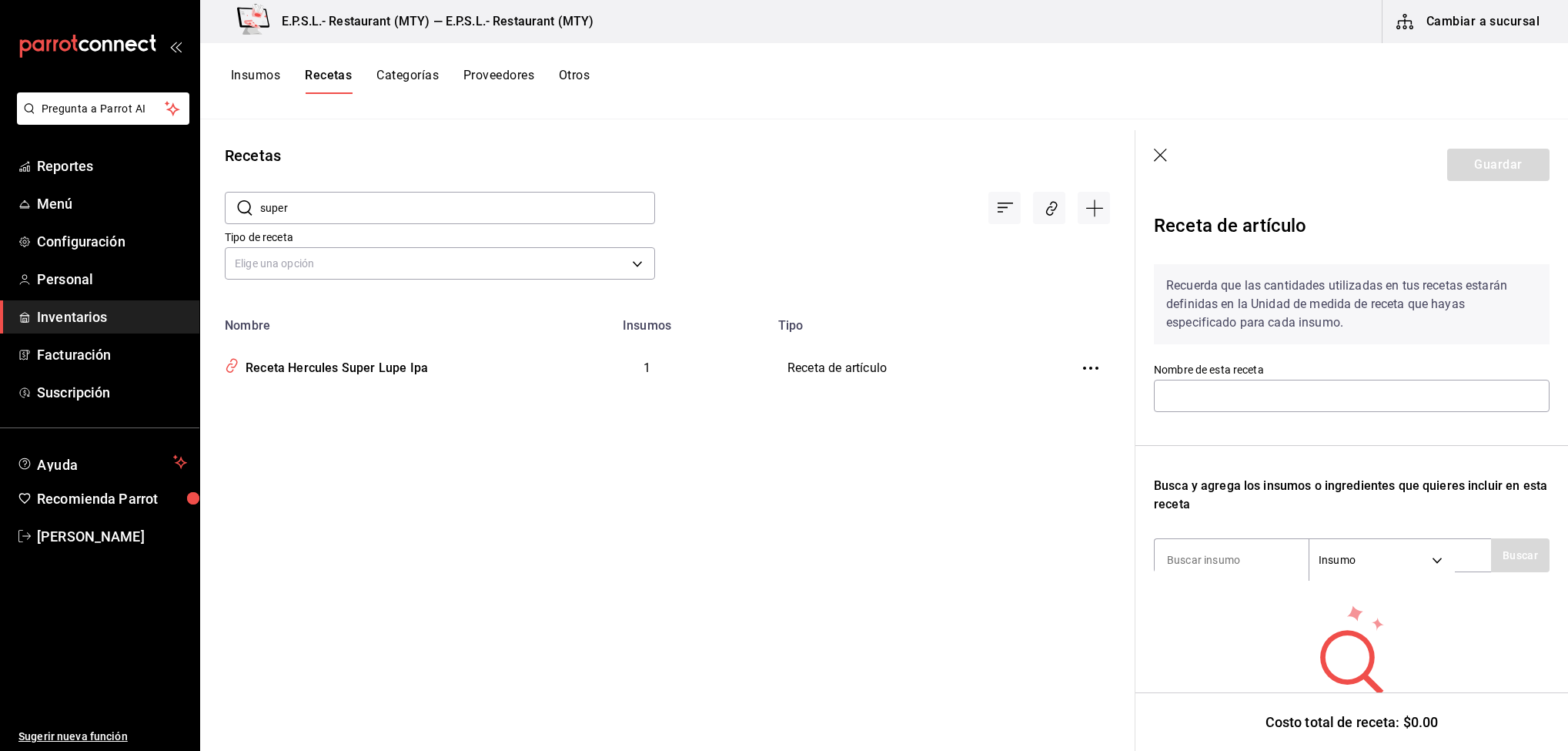type on "Receta Hercules Super Lupe Ipa" 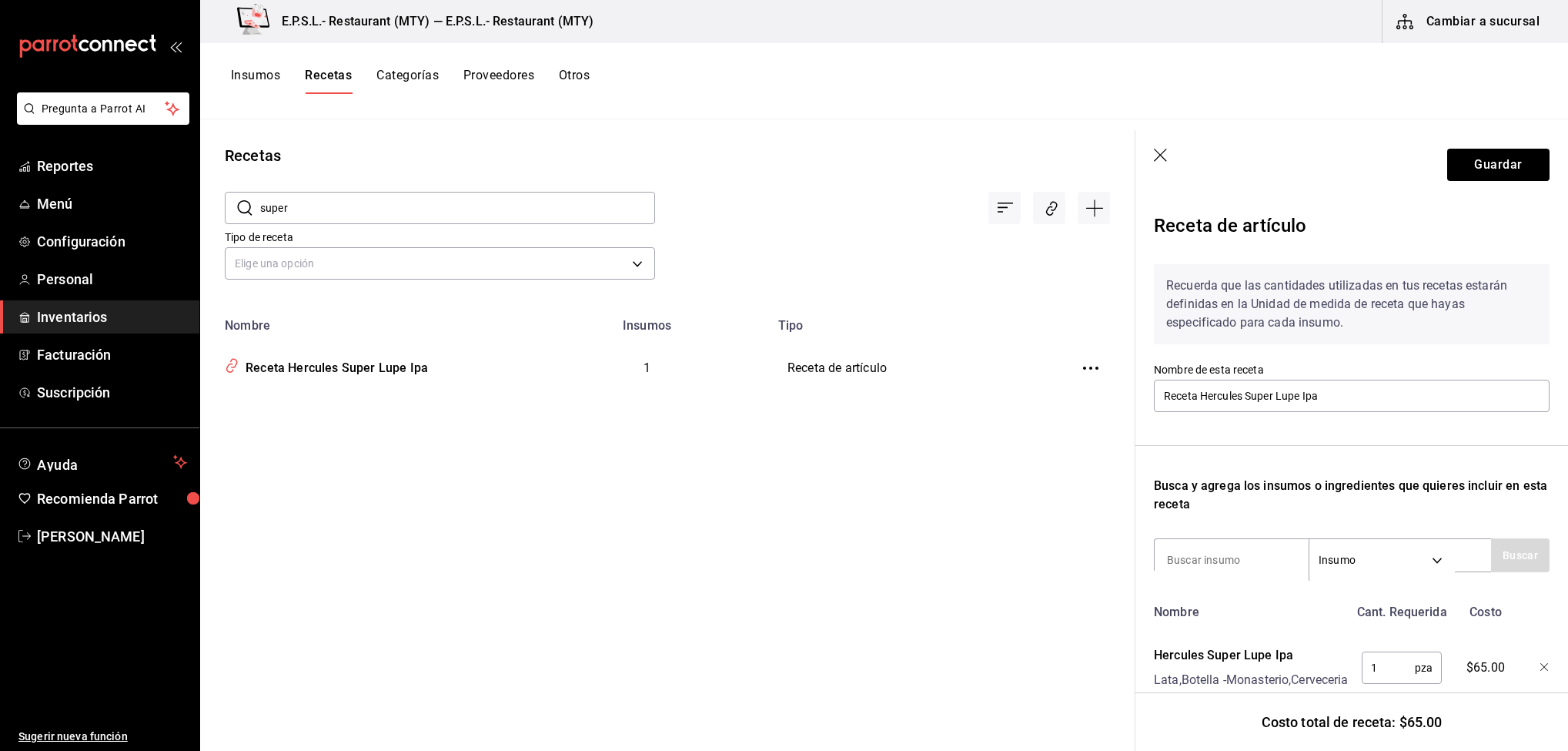 click on "super" at bounding box center [457, 208] 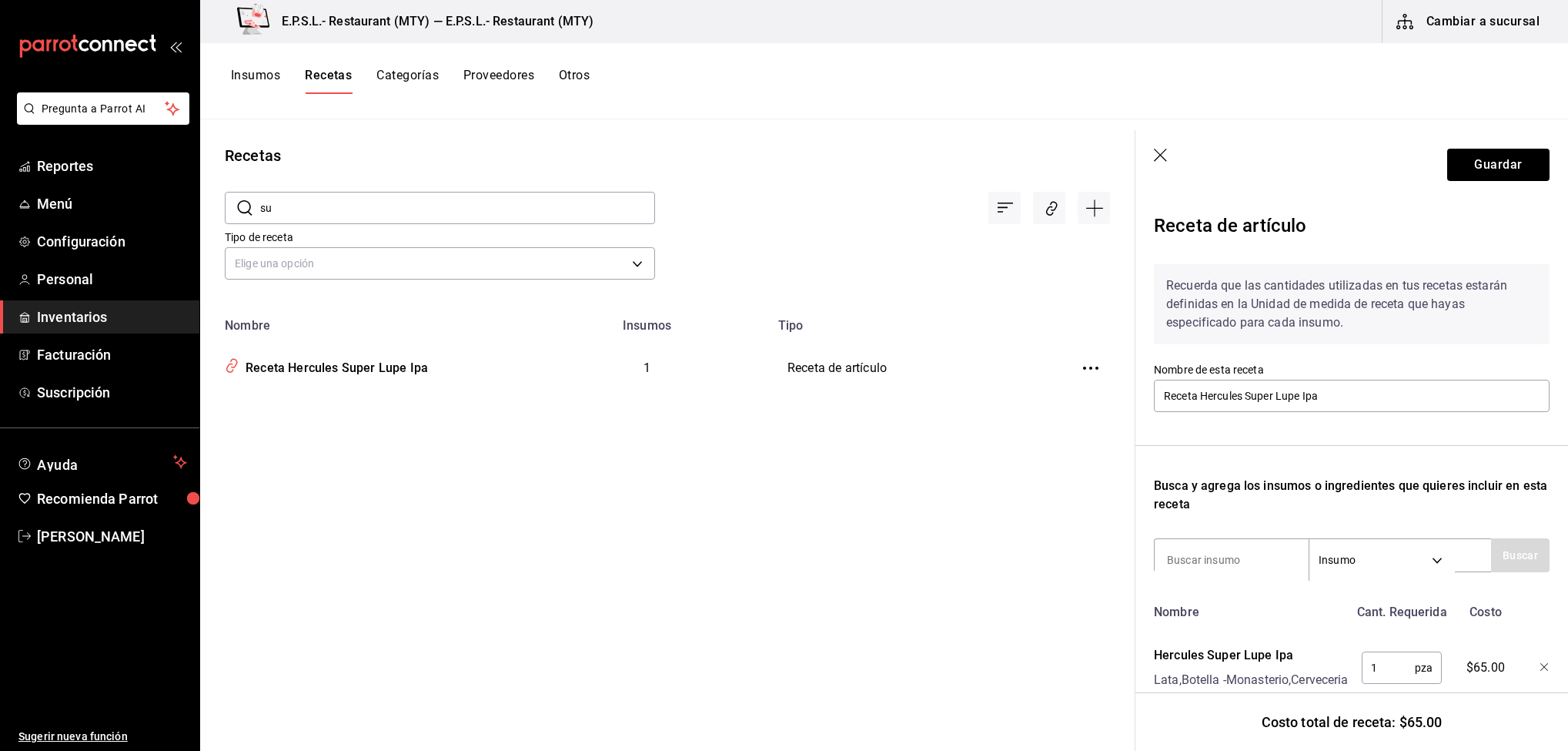 type on "s" 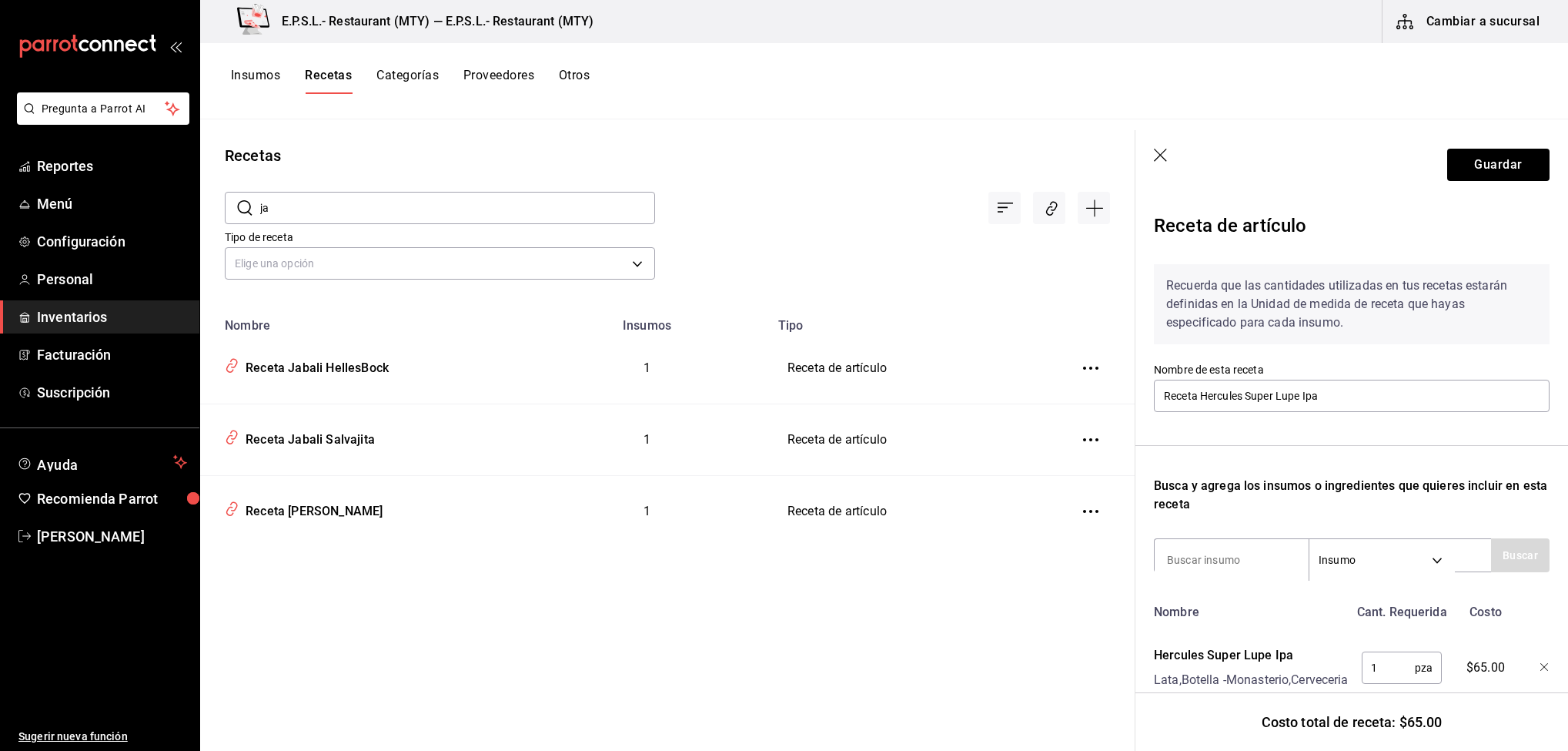 type on "j" 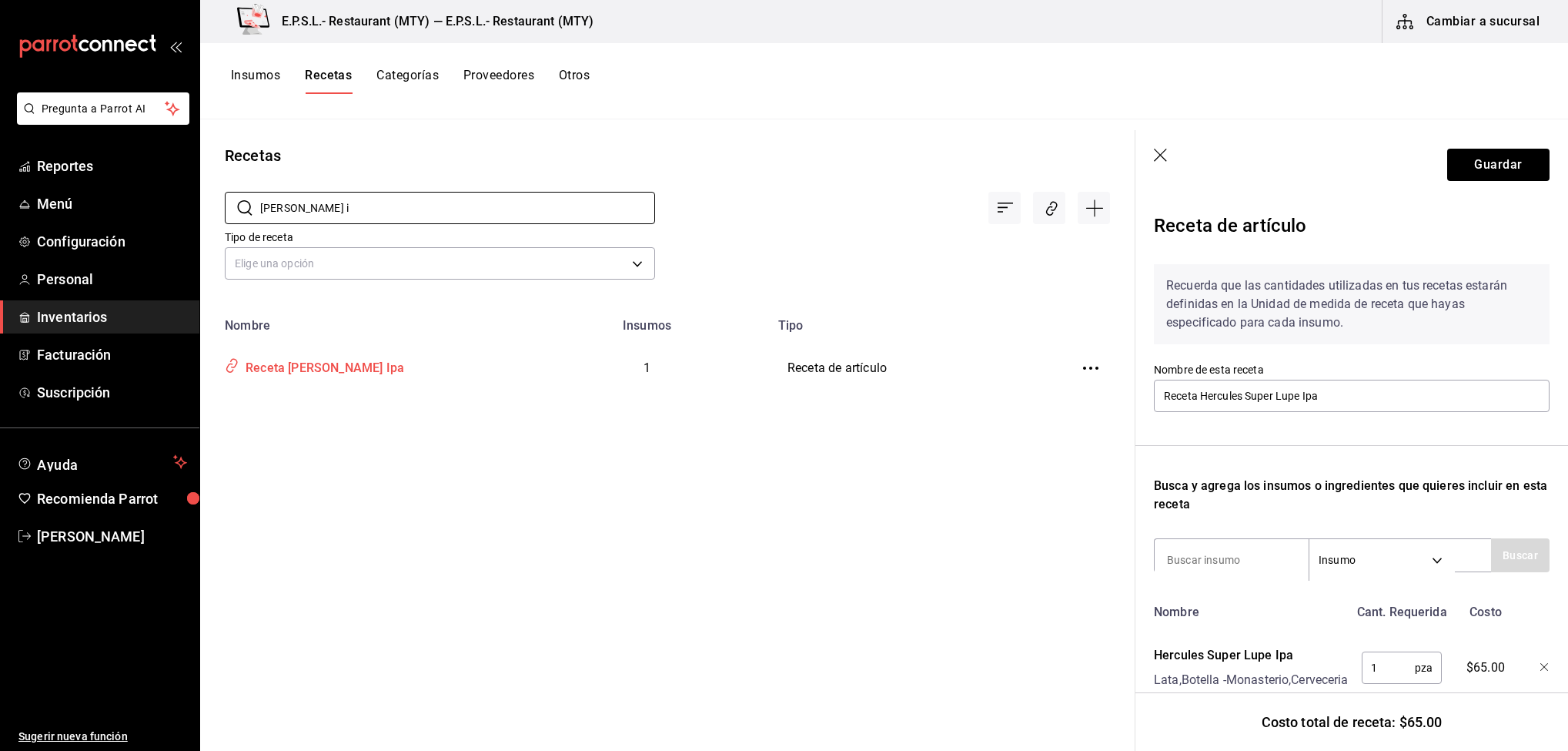 type on "minerva i" 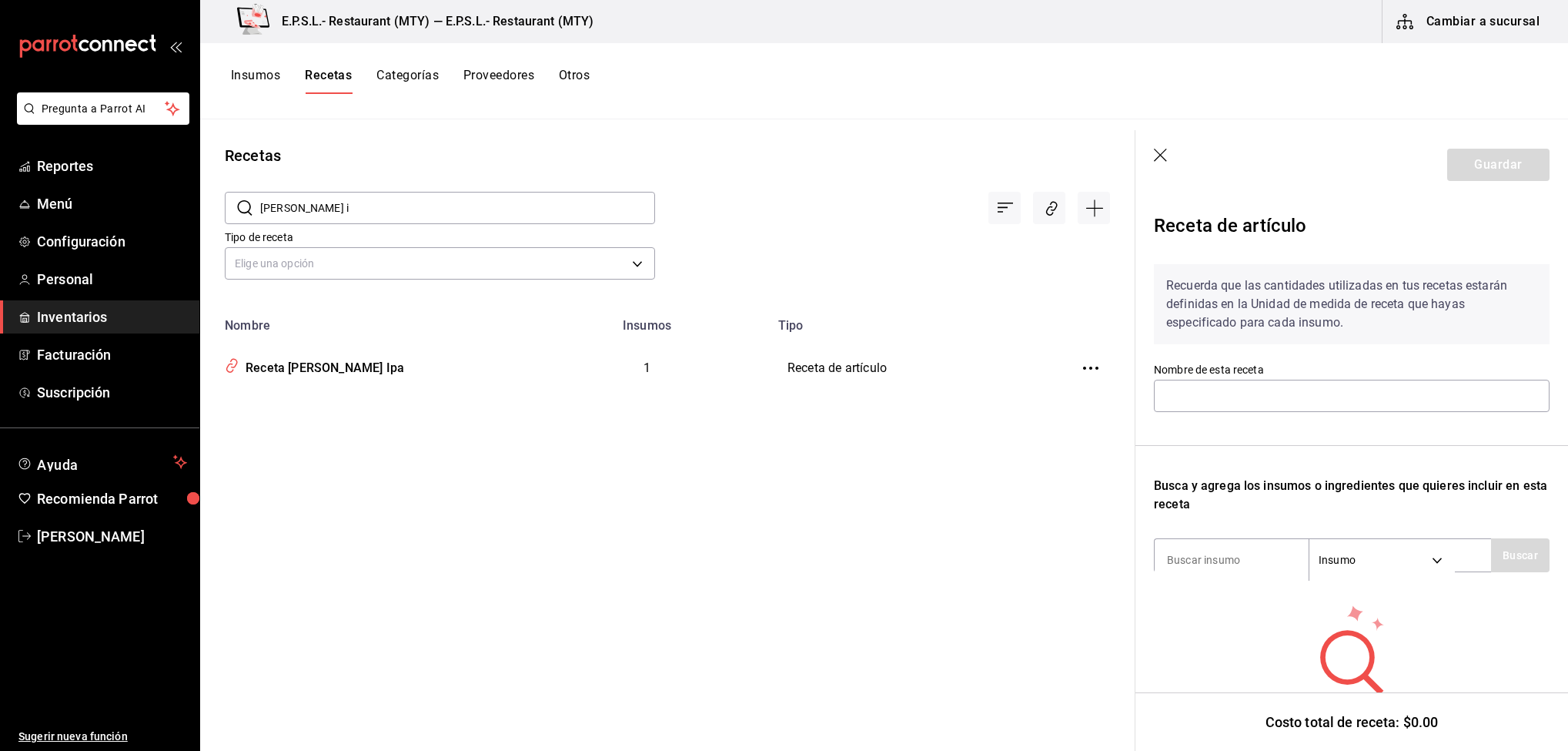 click on "minerva i" at bounding box center (457, 208) 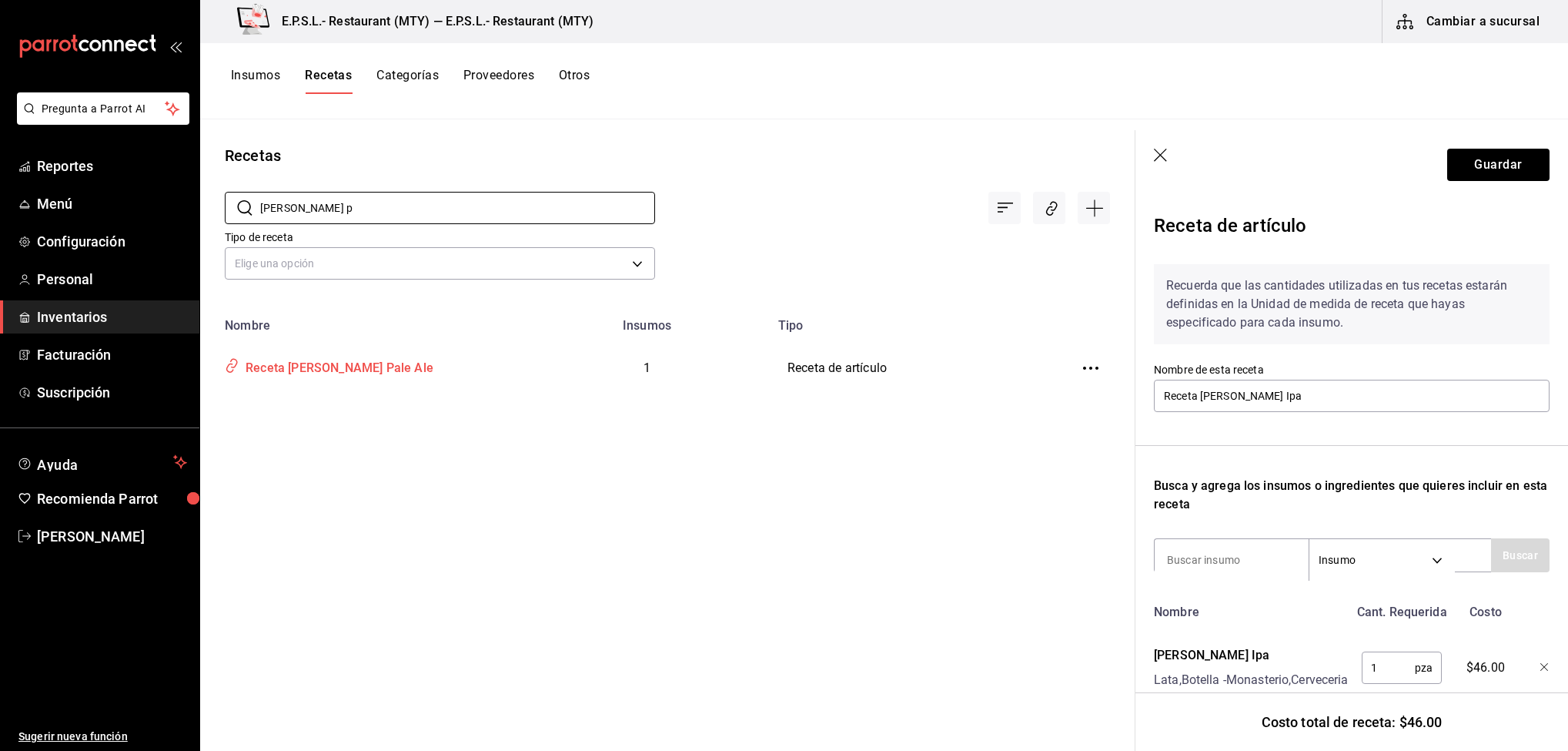 type on "minerva p" 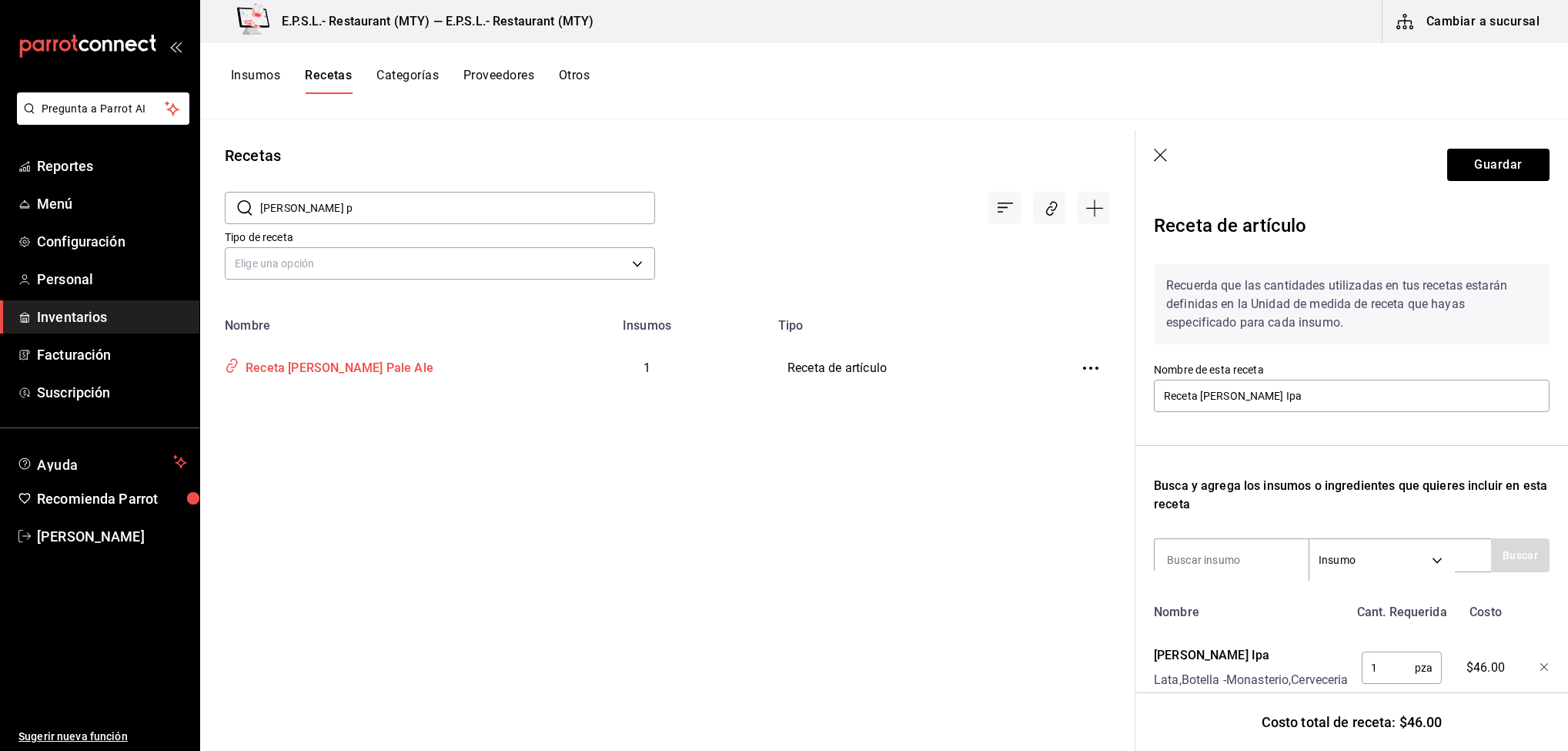click on "Receta Minerva Pale Ale" at bounding box center [363, 365] 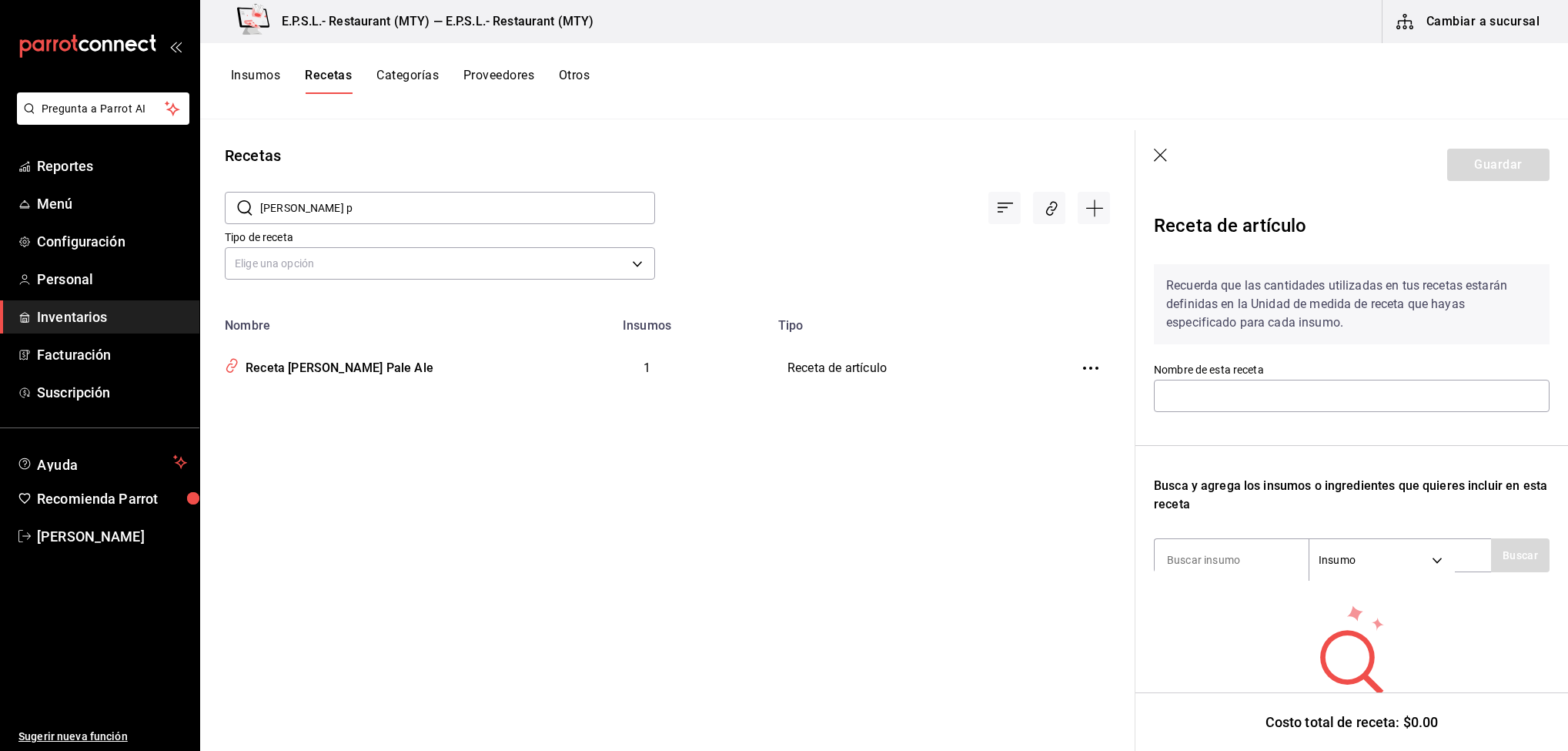 type on "Receta Minerva Pale Ale" 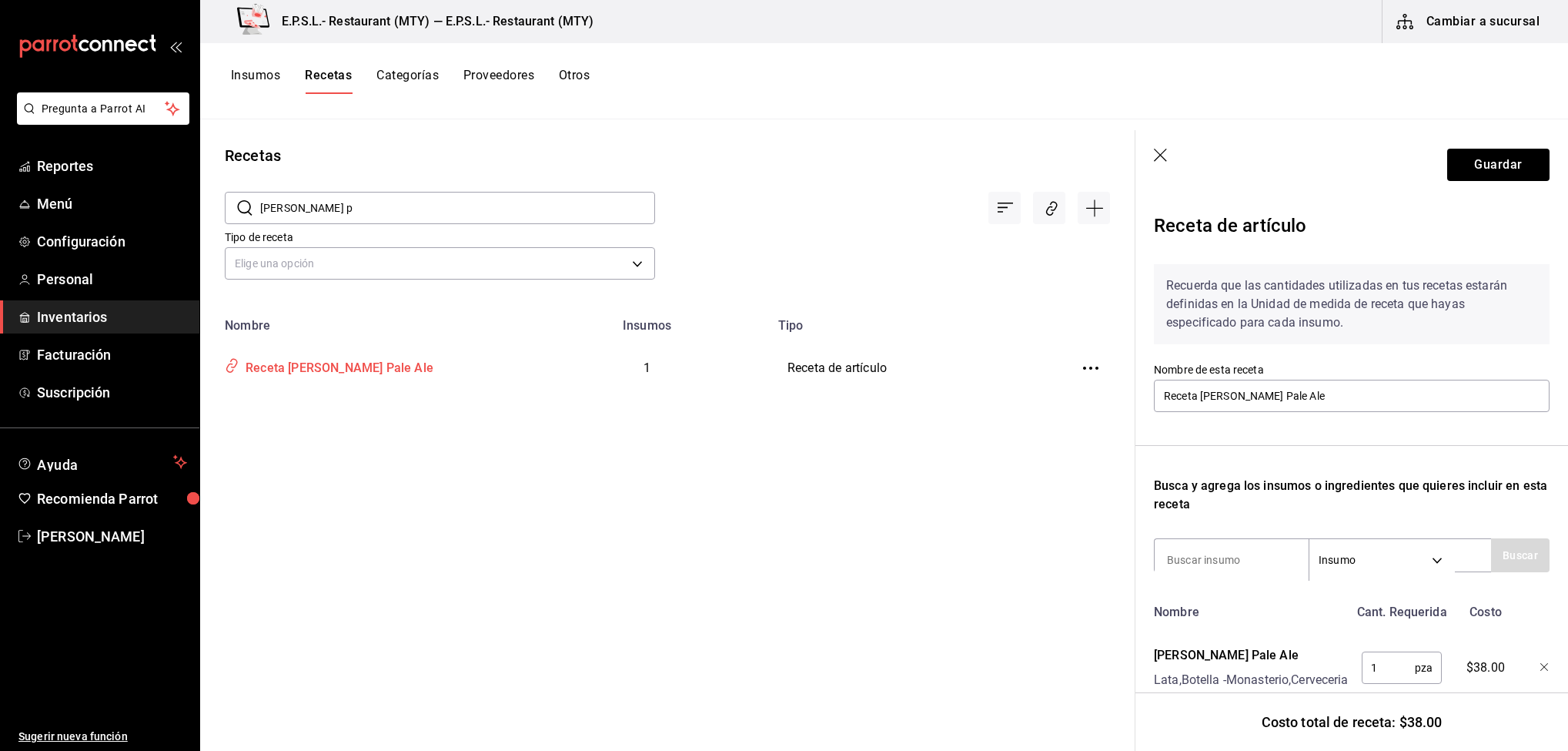 click on "Receta Minerva Pale Ale" at bounding box center [336, 365] 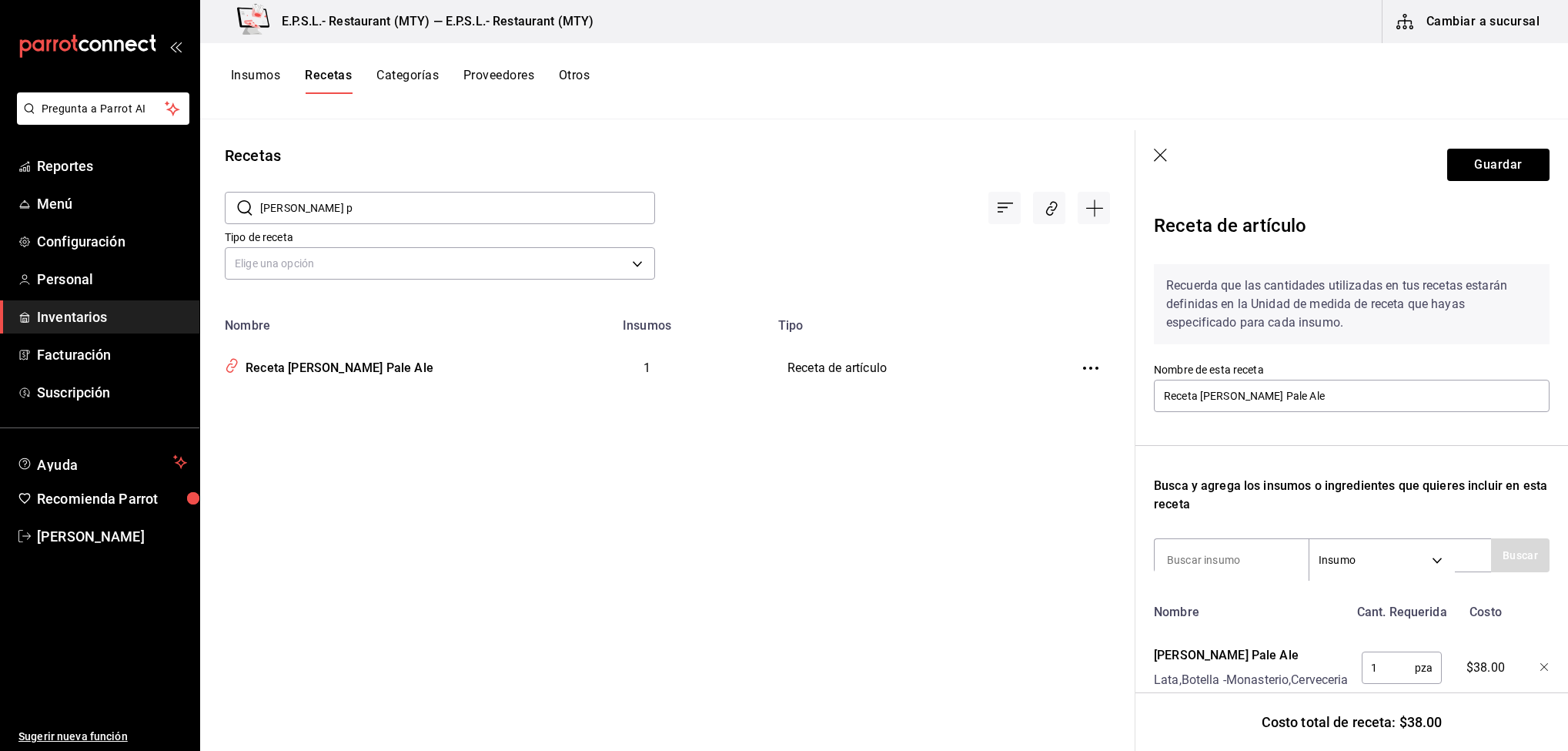 click on "minerva p" at bounding box center (457, 208) 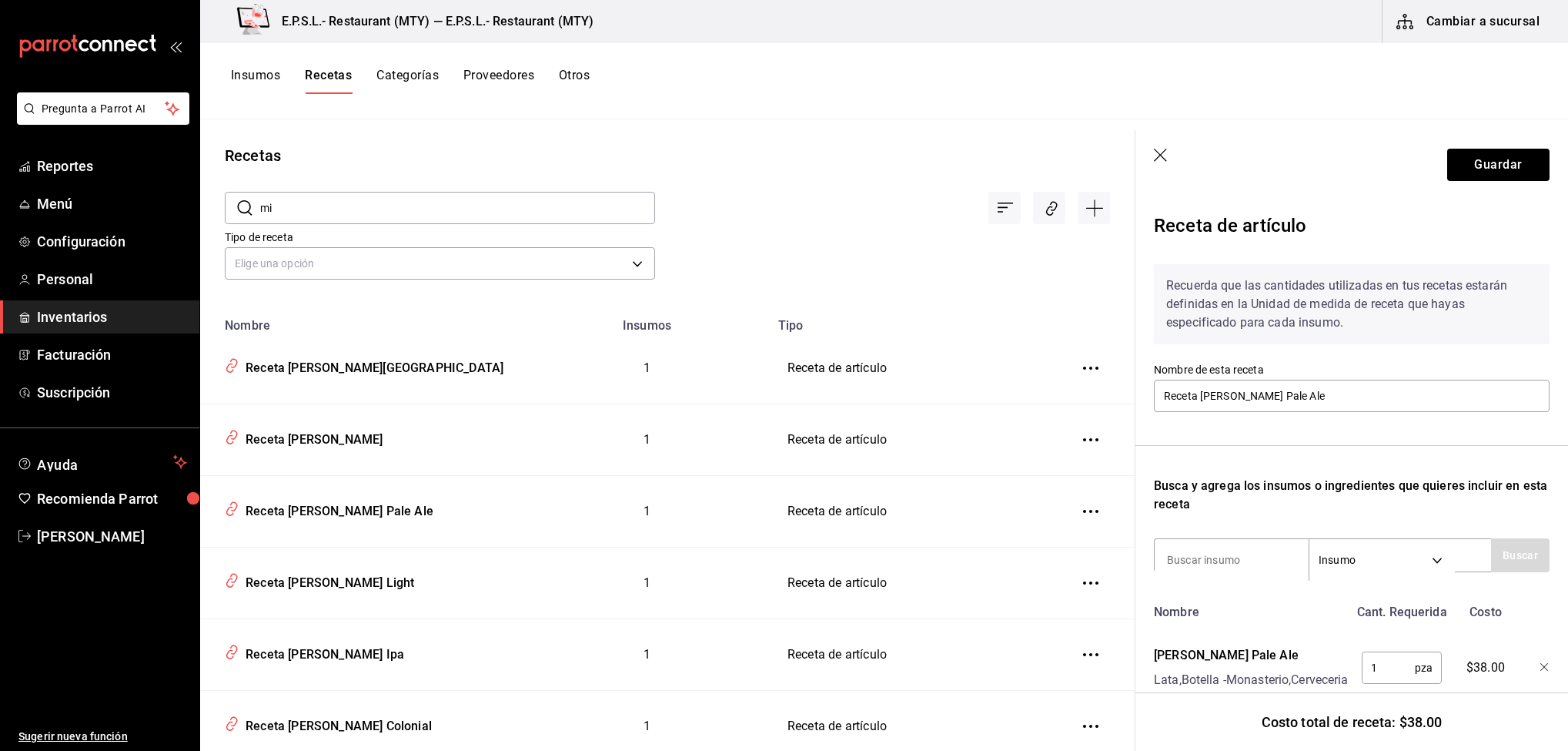 type on "m" 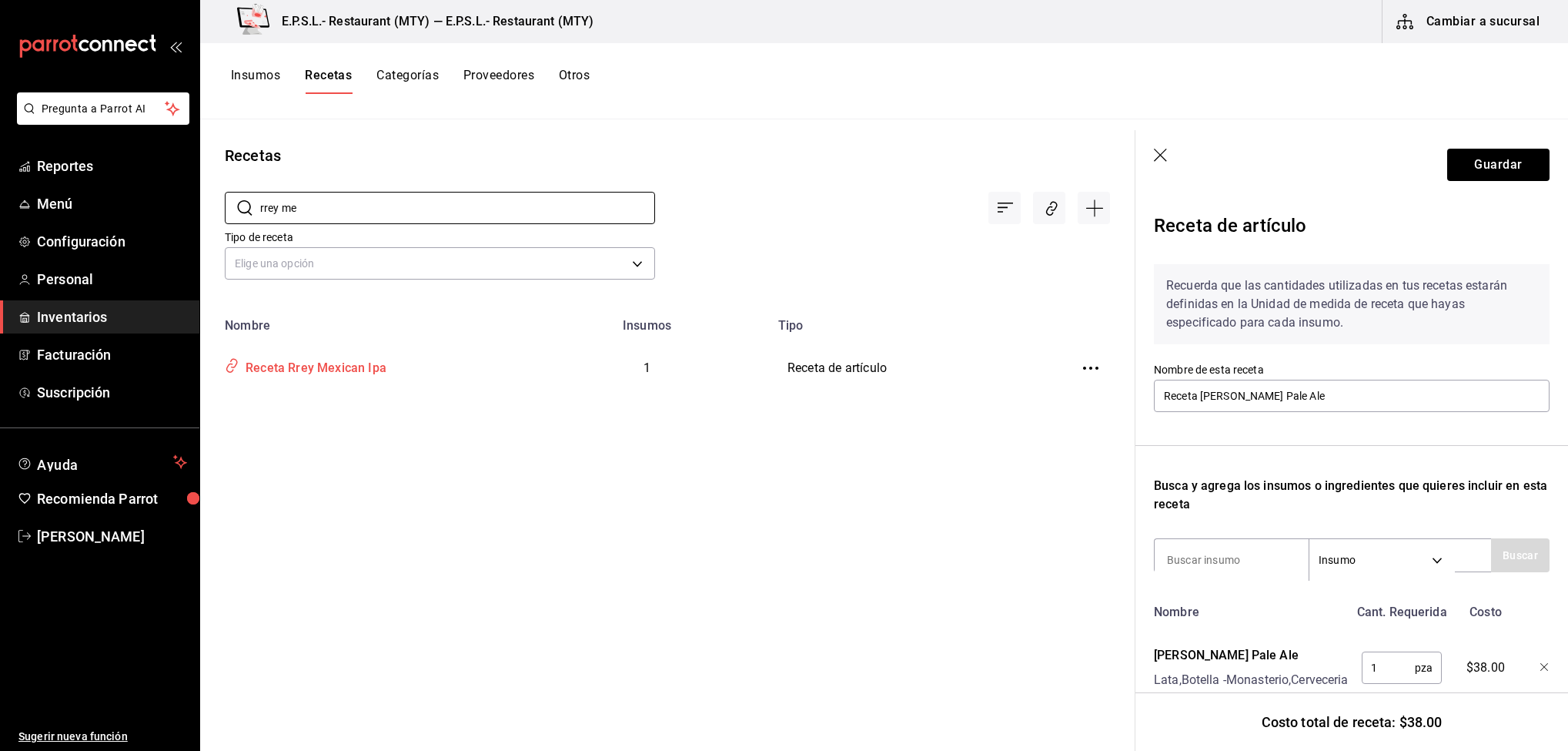 type on "rrey me" 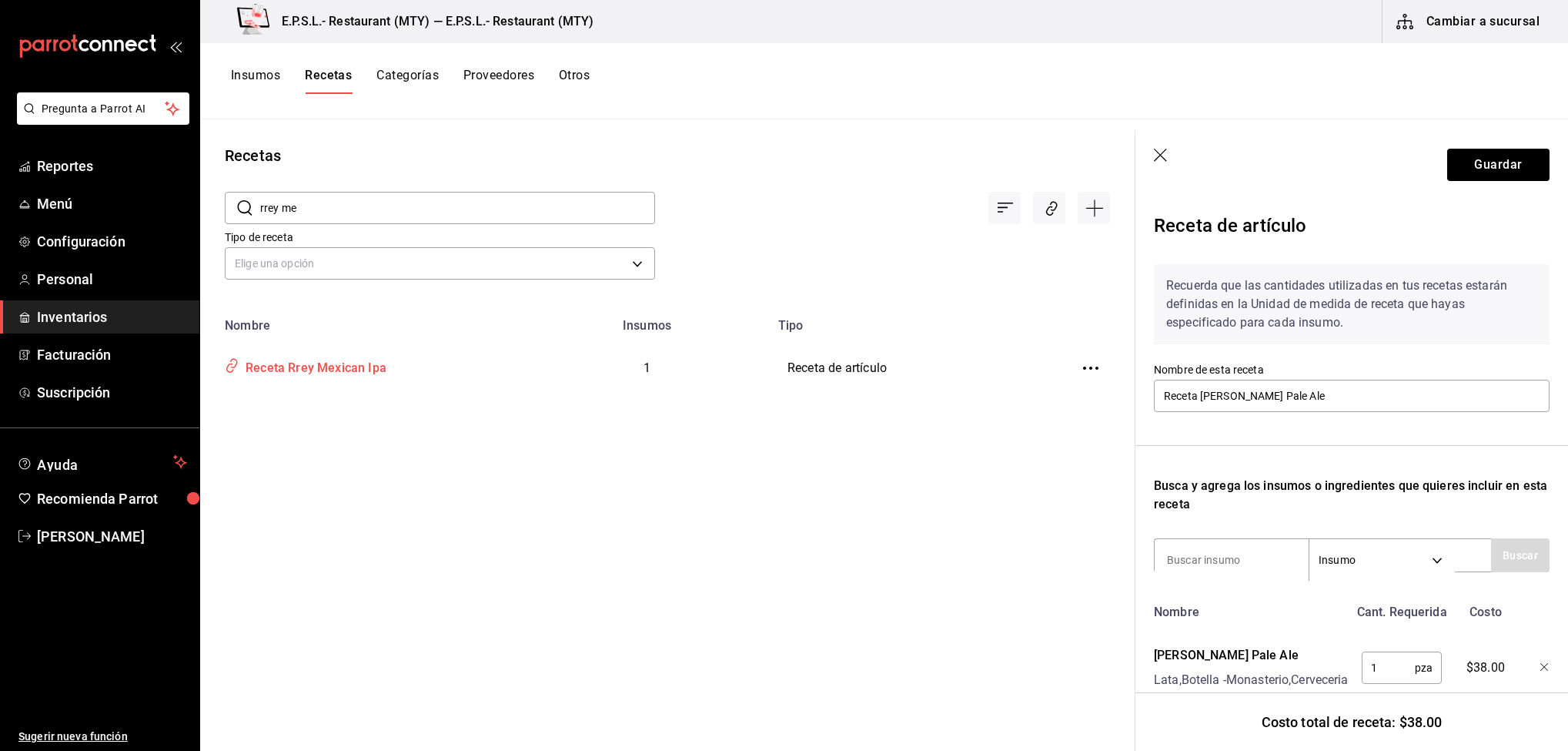 click on "Receta Rrey Mexican Ipa" at bounding box center (313, 365) 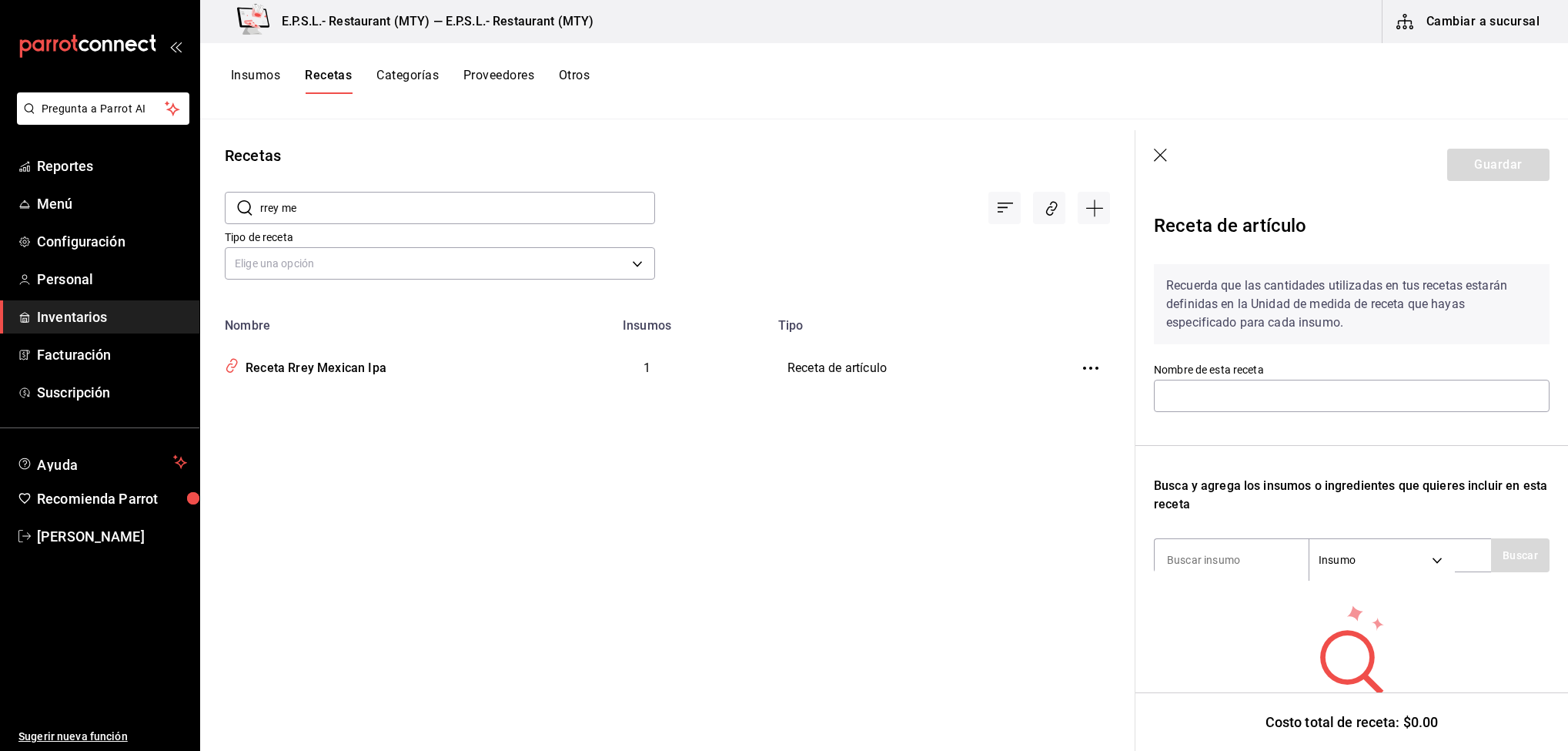 type on "Receta Rrey Mexican Ipa" 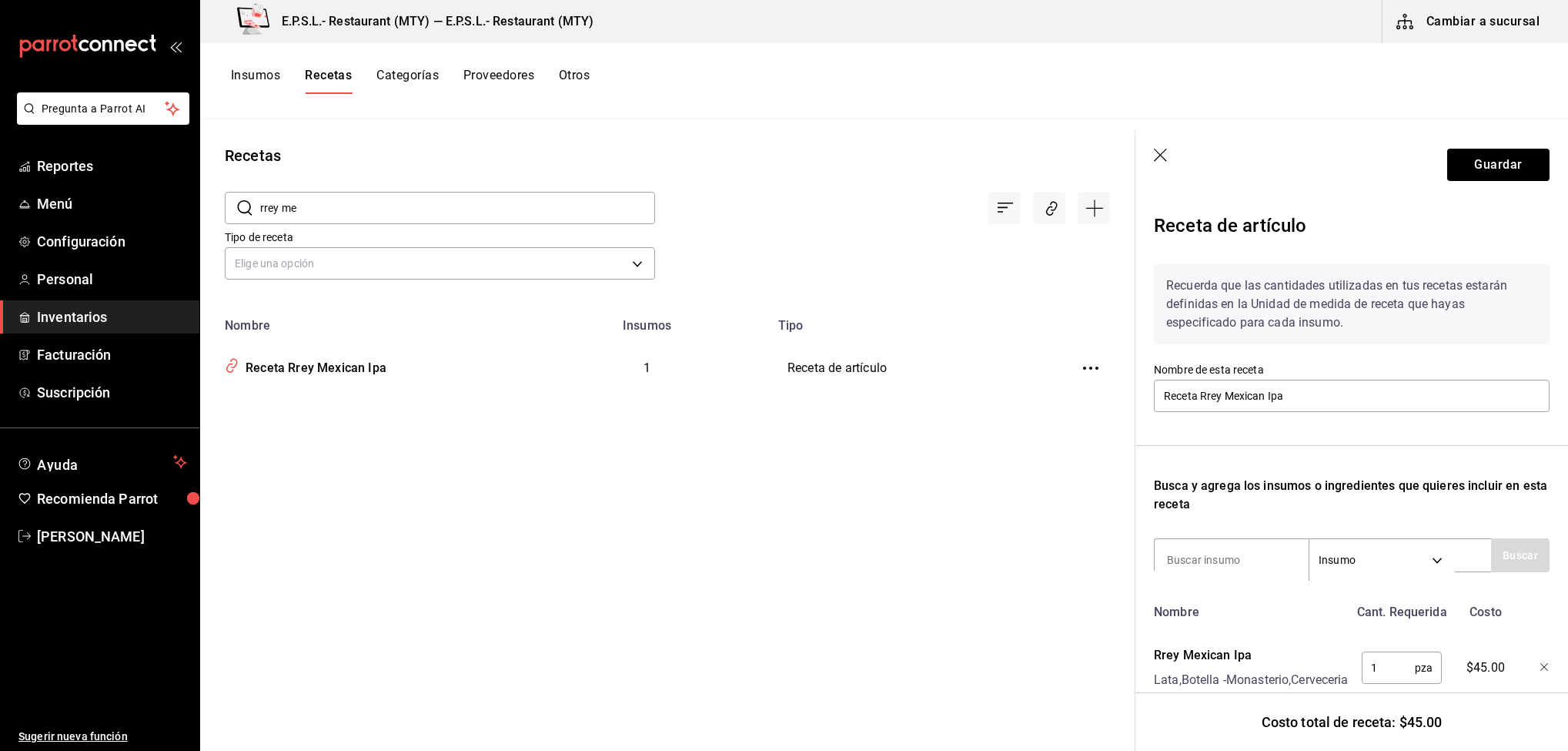 click on "rrey me" at bounding box center [457, 208] 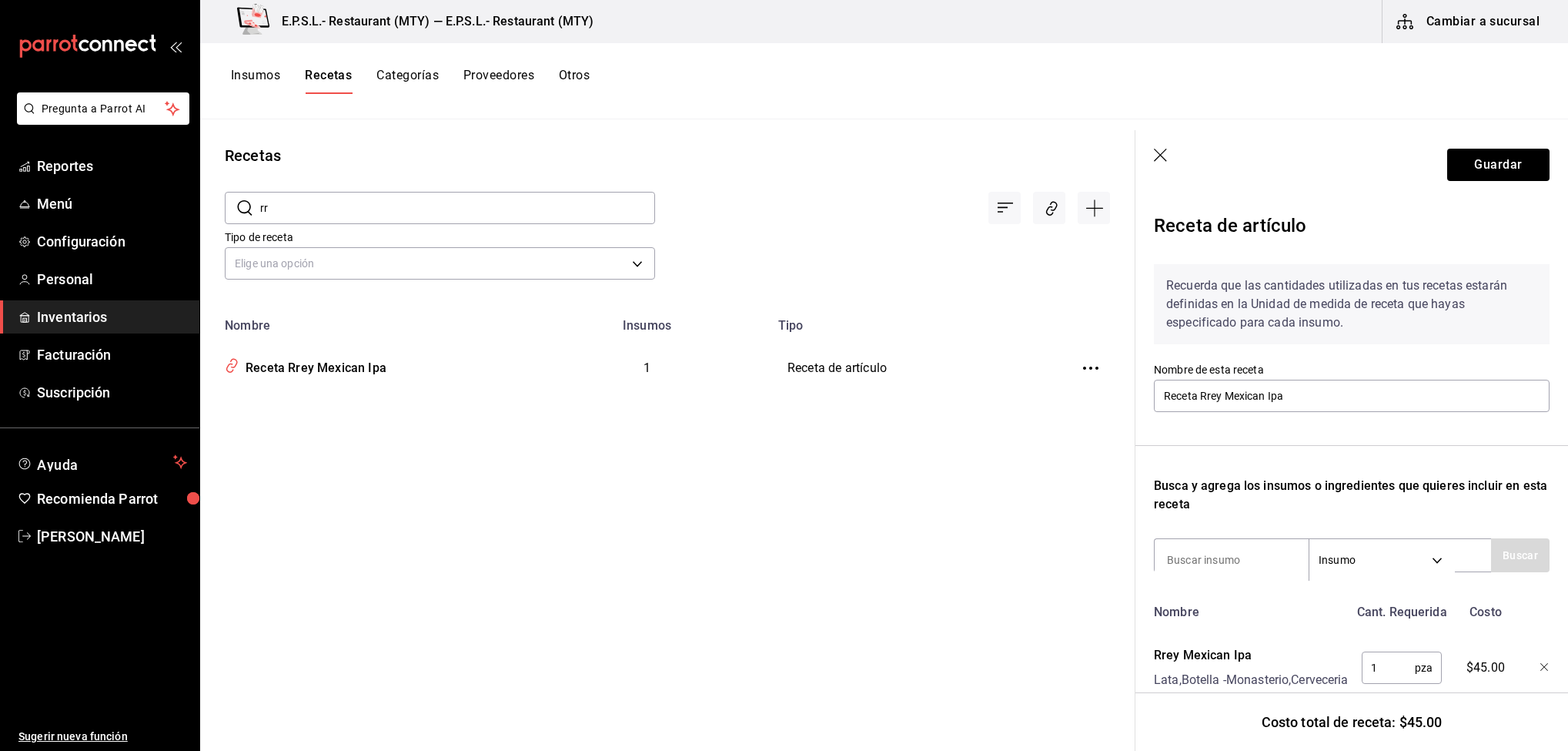 type on "r" 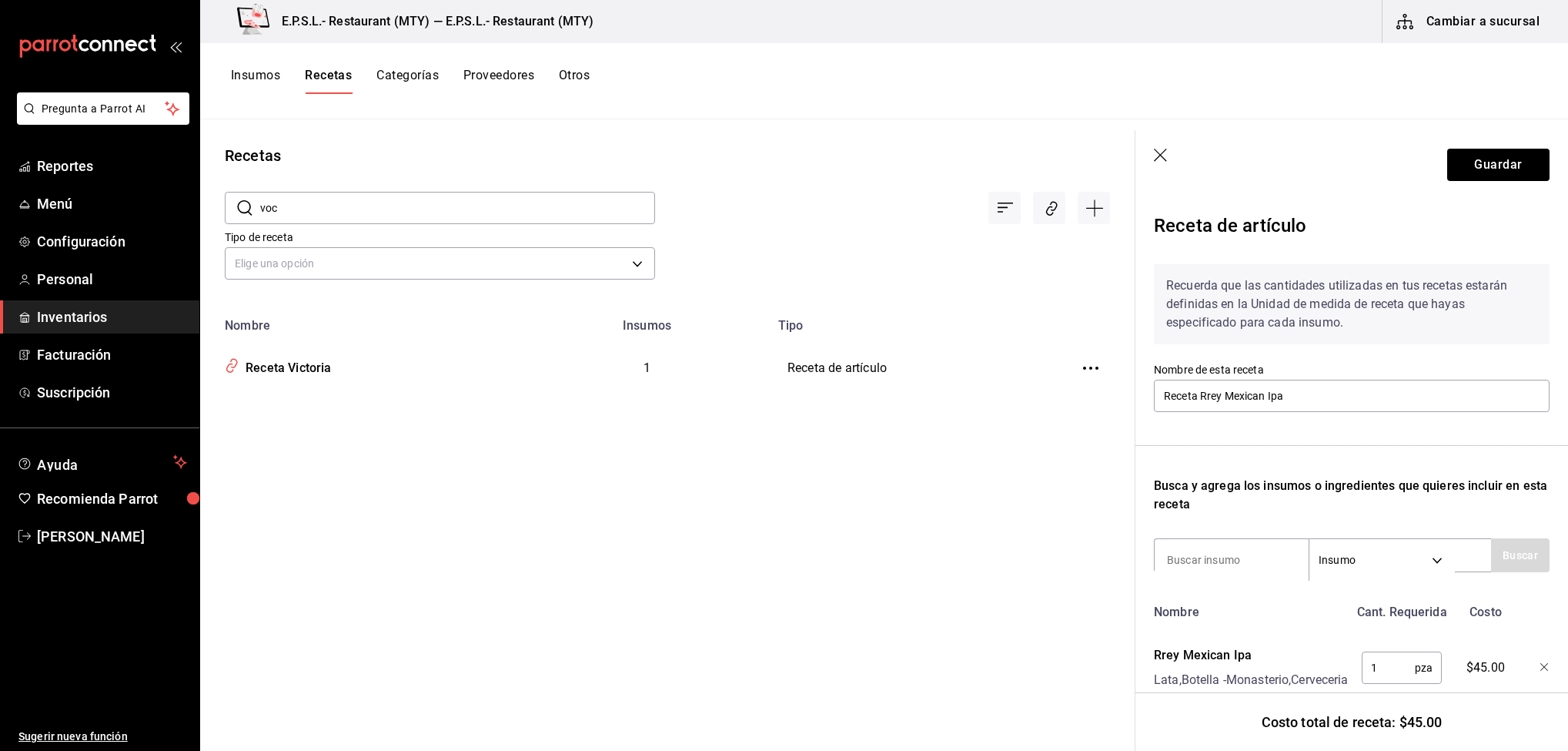 type on "voca" 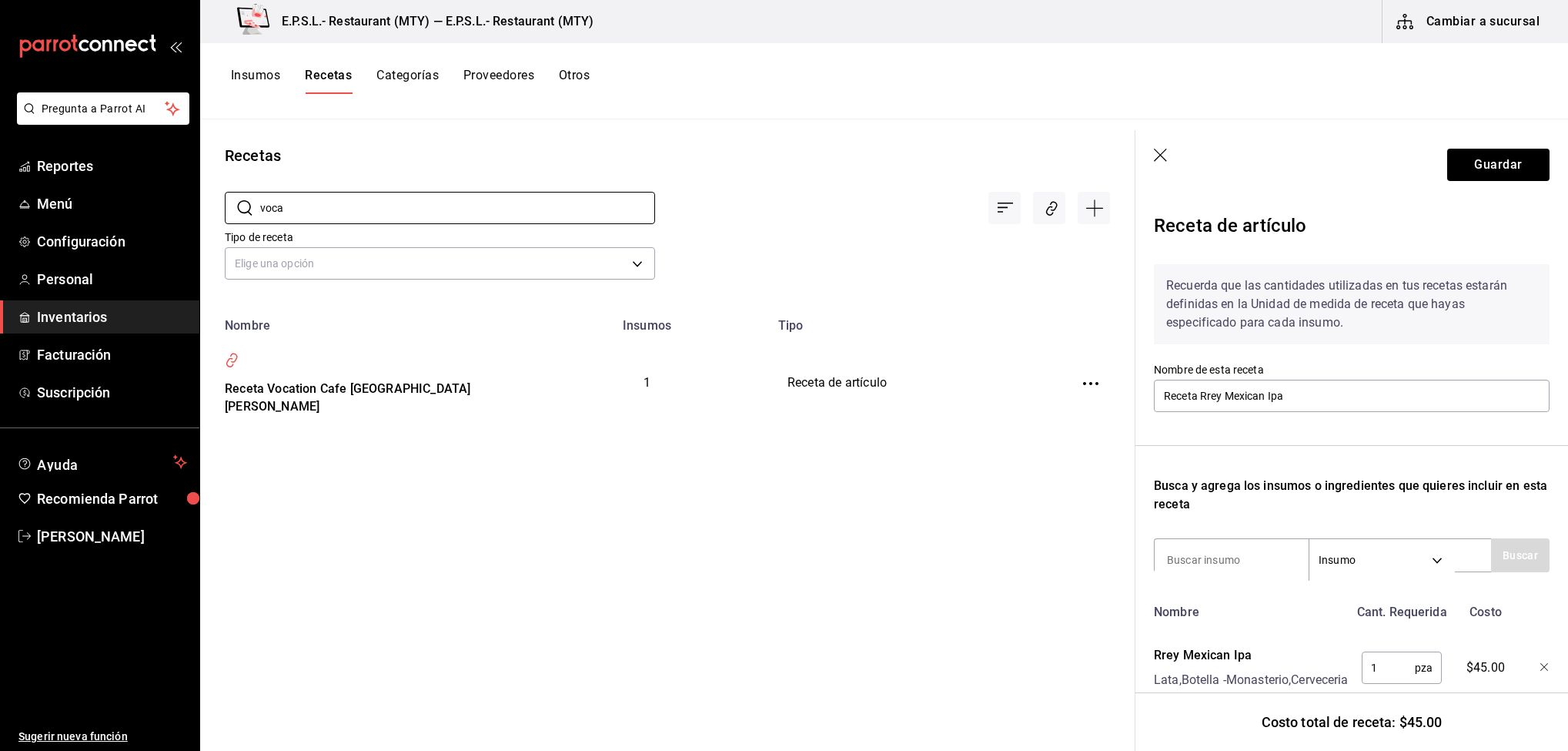 scroll, scrollTop: 0, scrollLeft: 0, axis: both 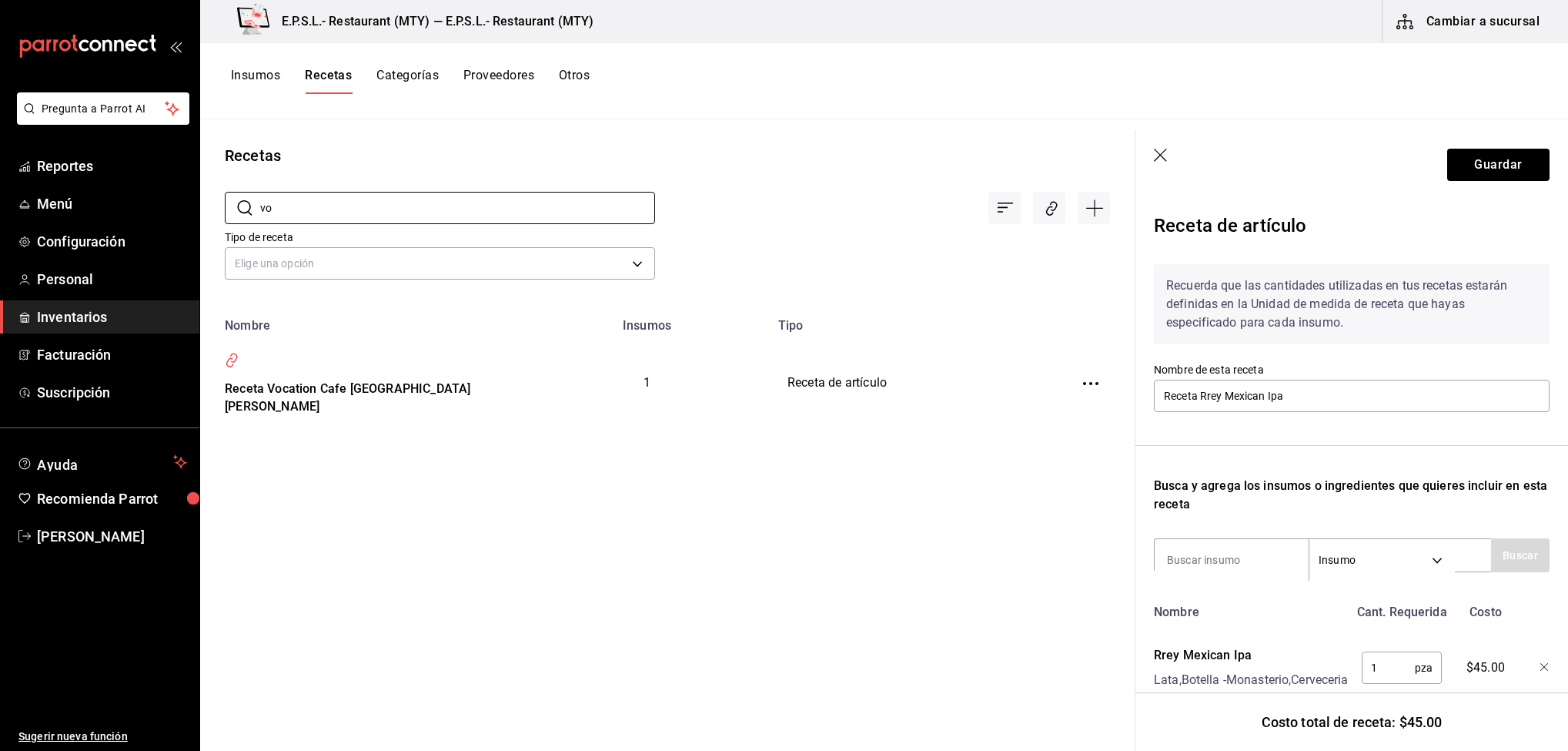 type on "v" 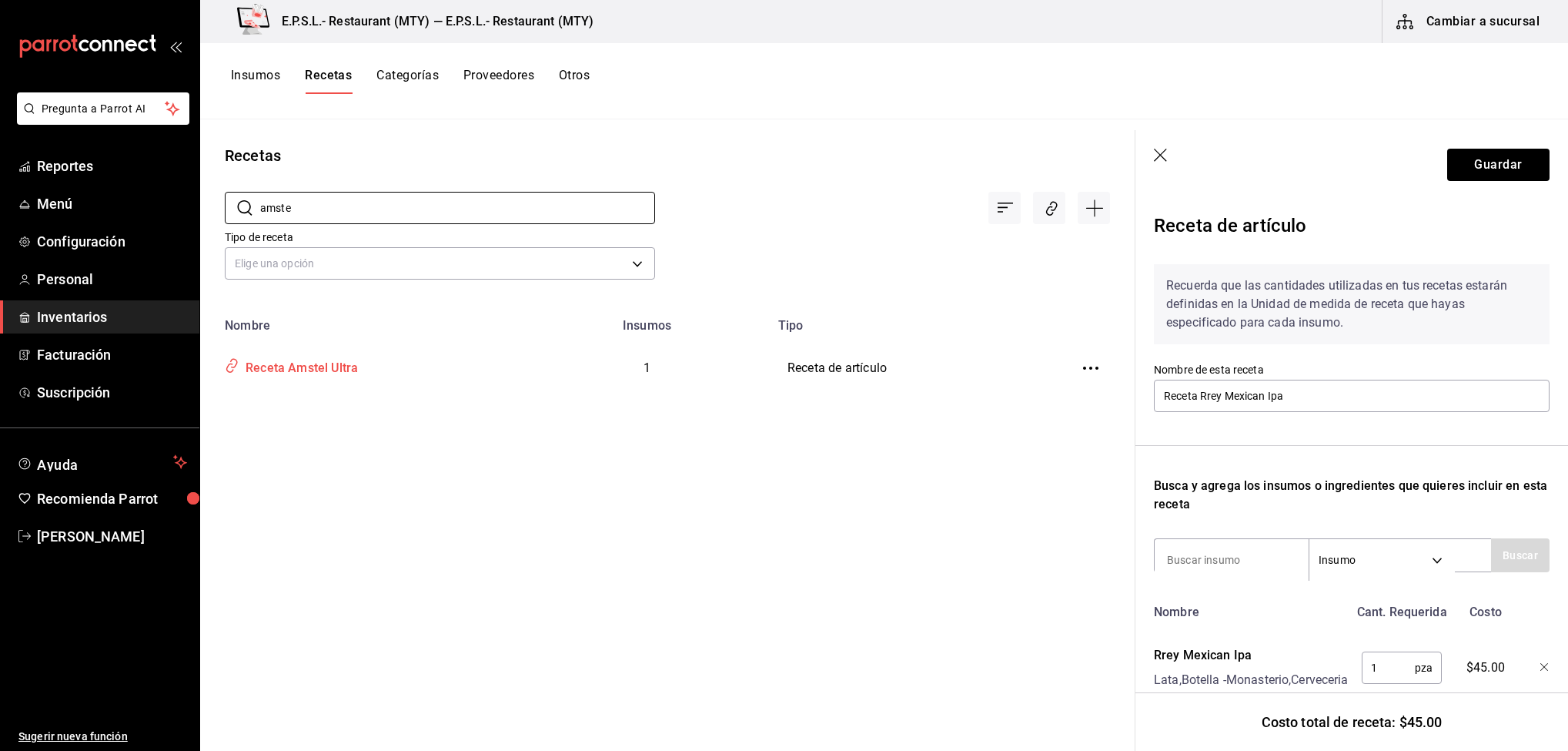 type on "amste" 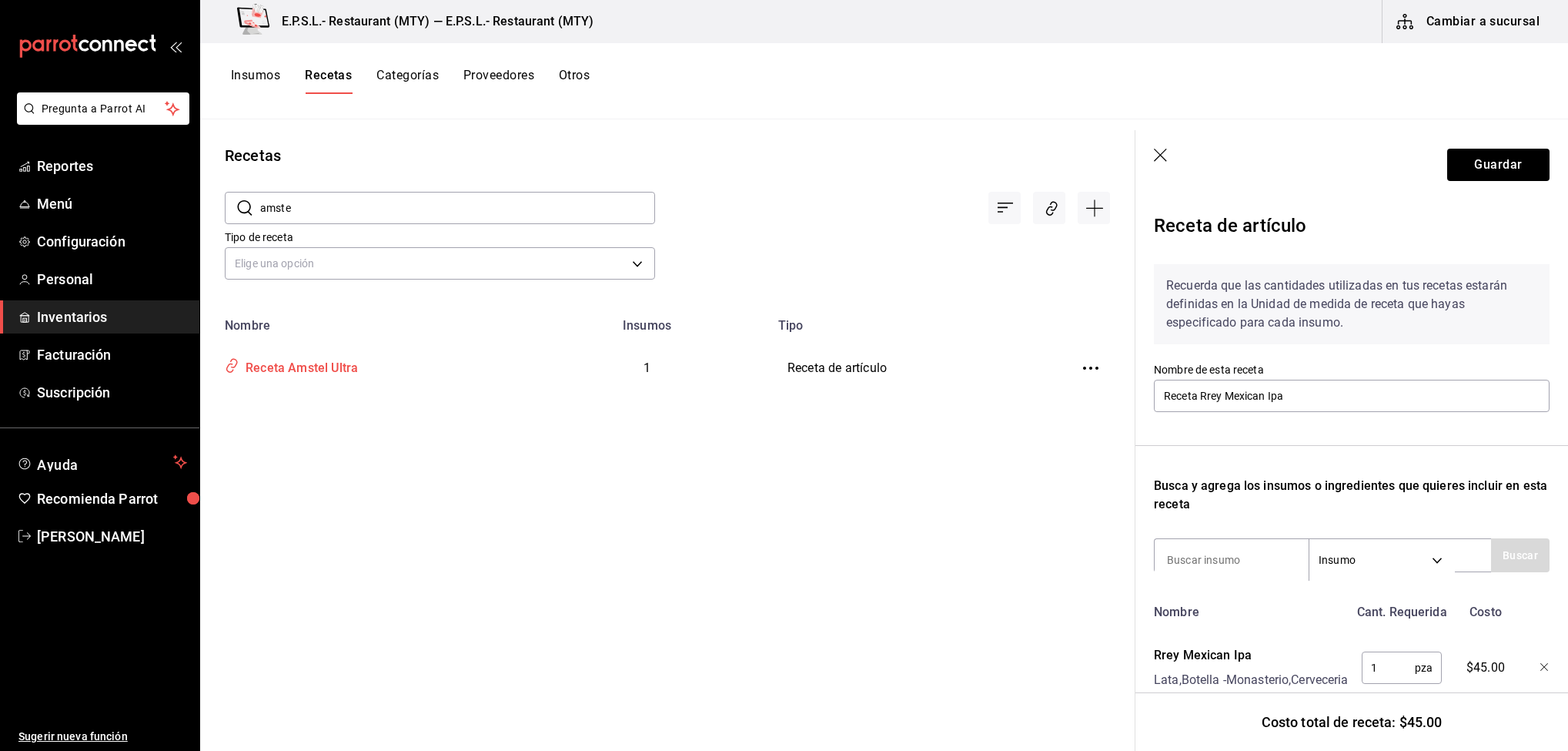 click on "Receta Amstel Ultra" at bounding box center [299, 365] 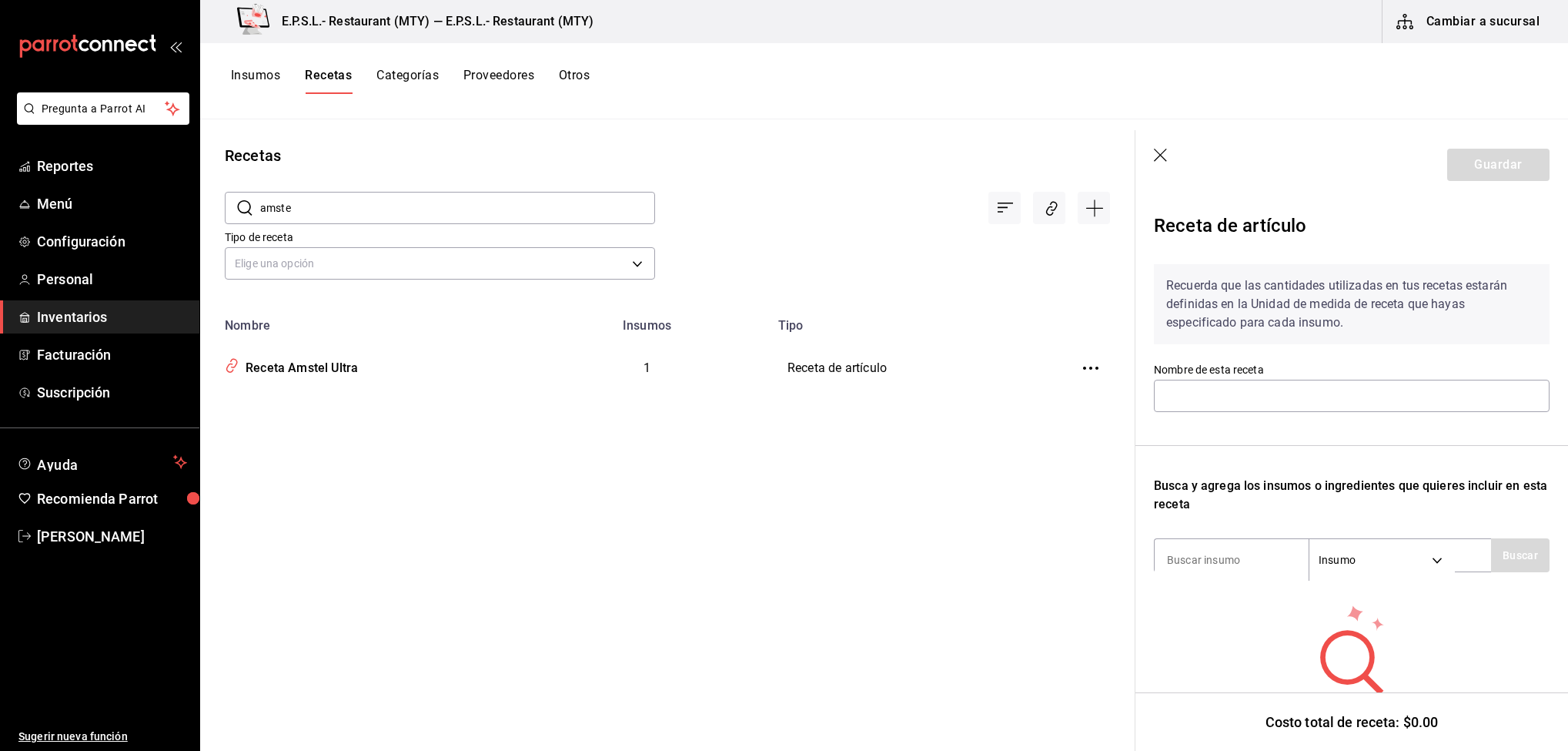 type on "Receta Amstel Ultra" 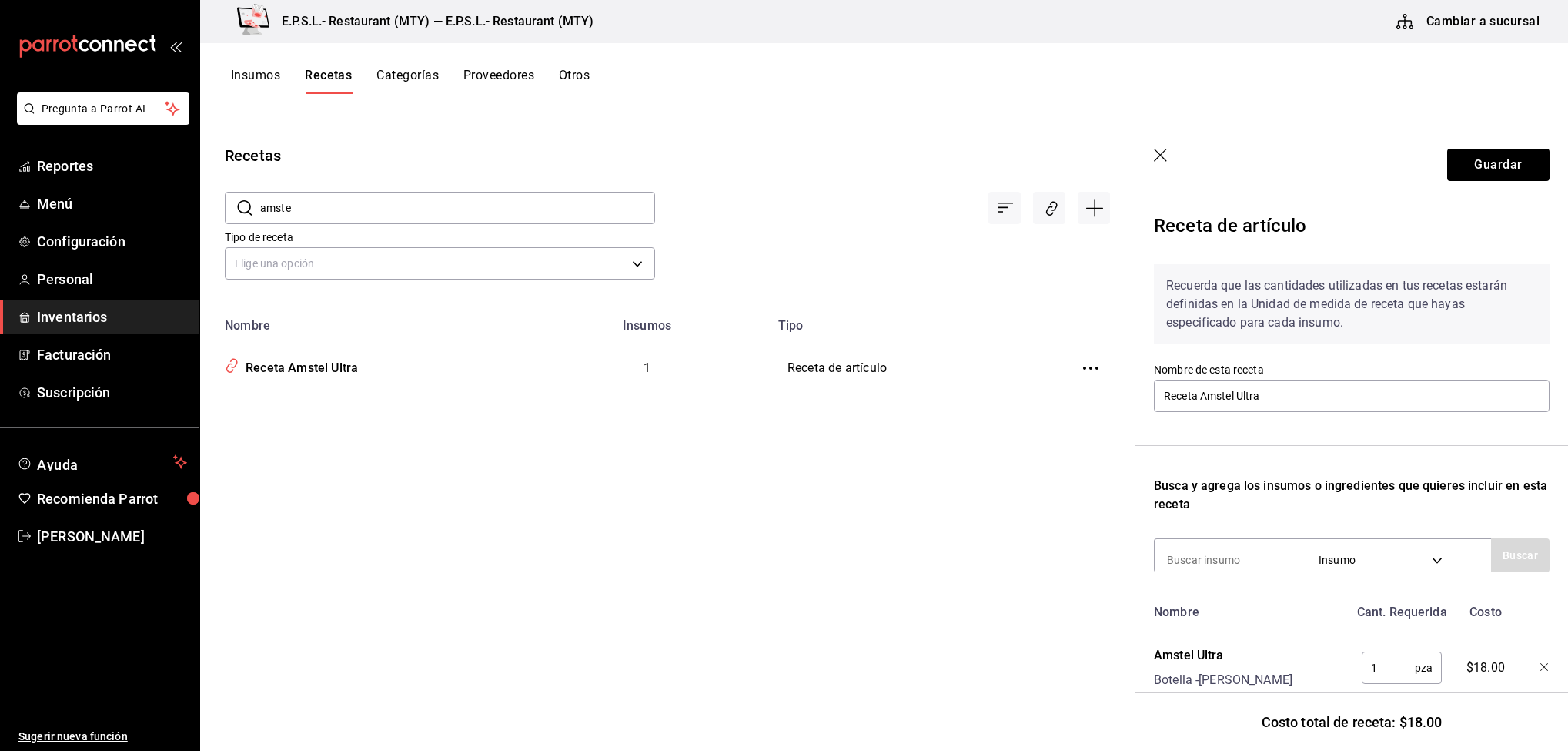 click on "amste" at bounding box center [457, 208] 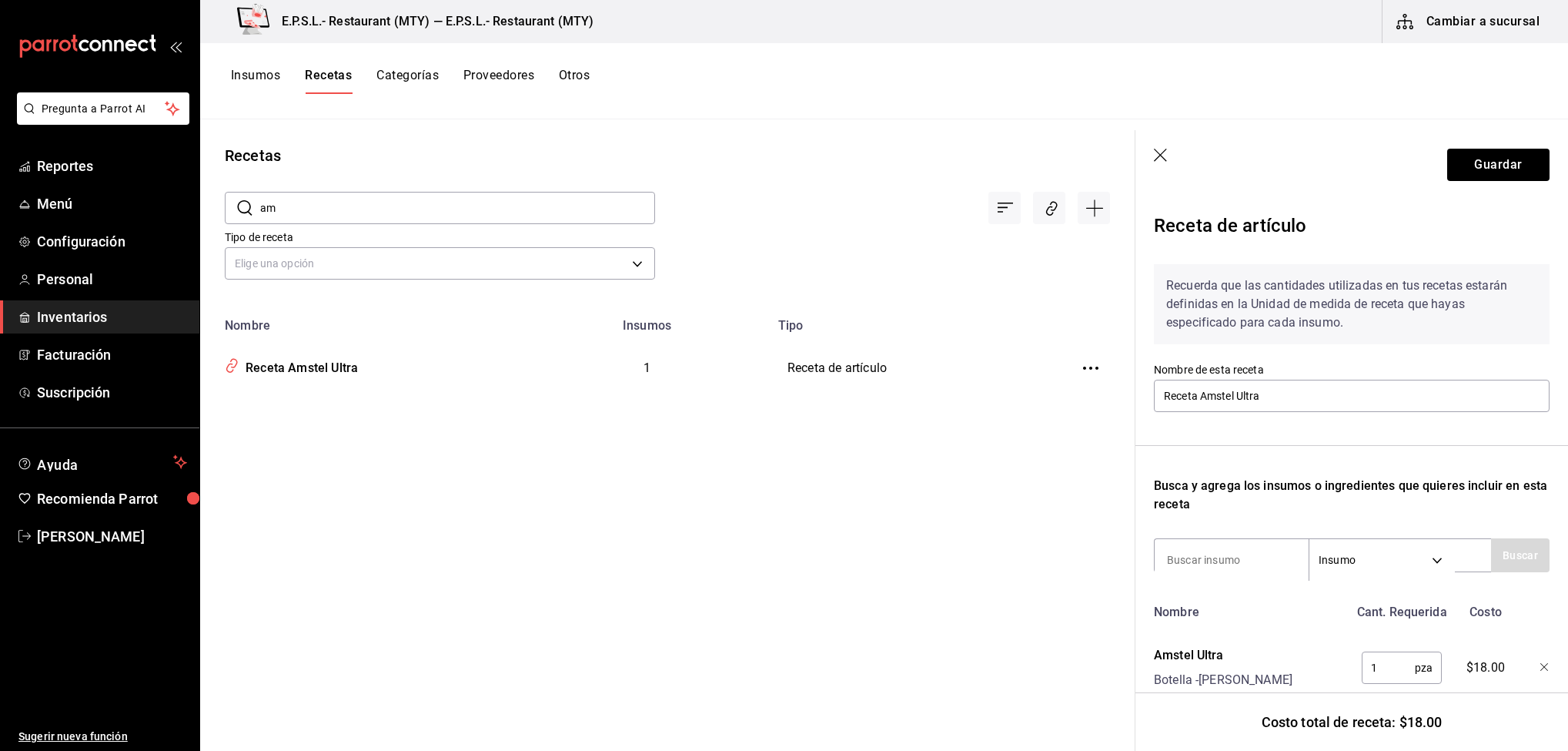 type on "a" 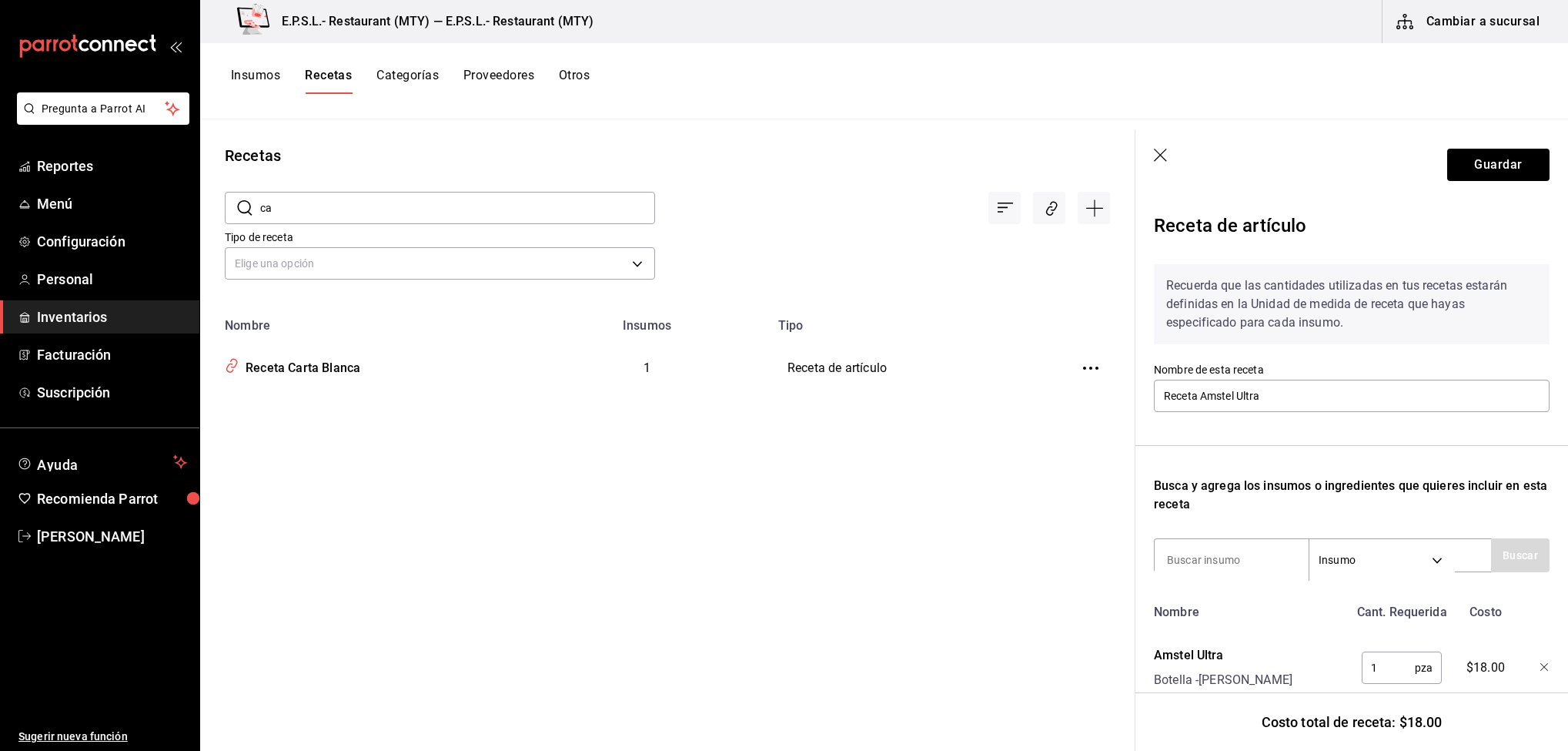 type on "c" 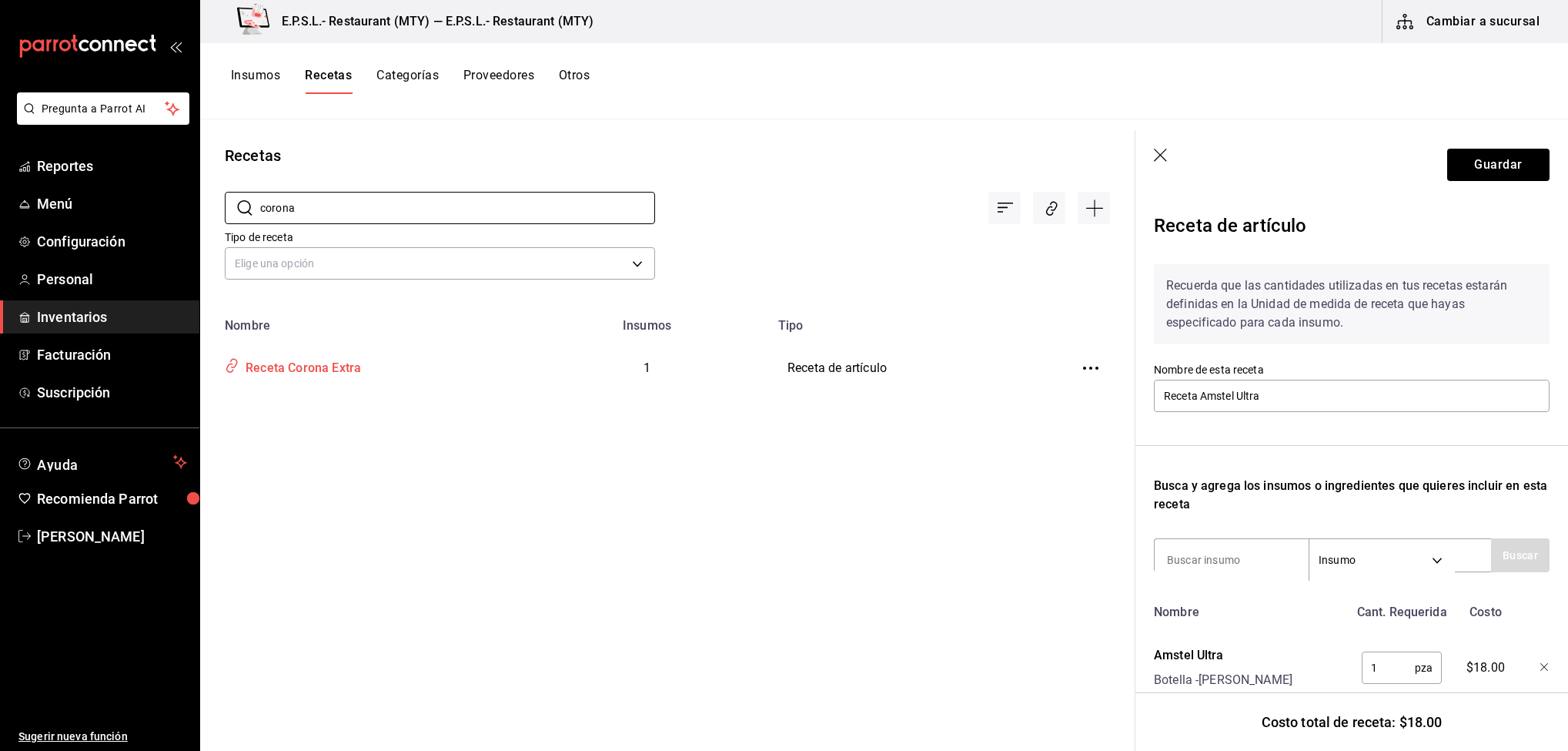 type on "corona" 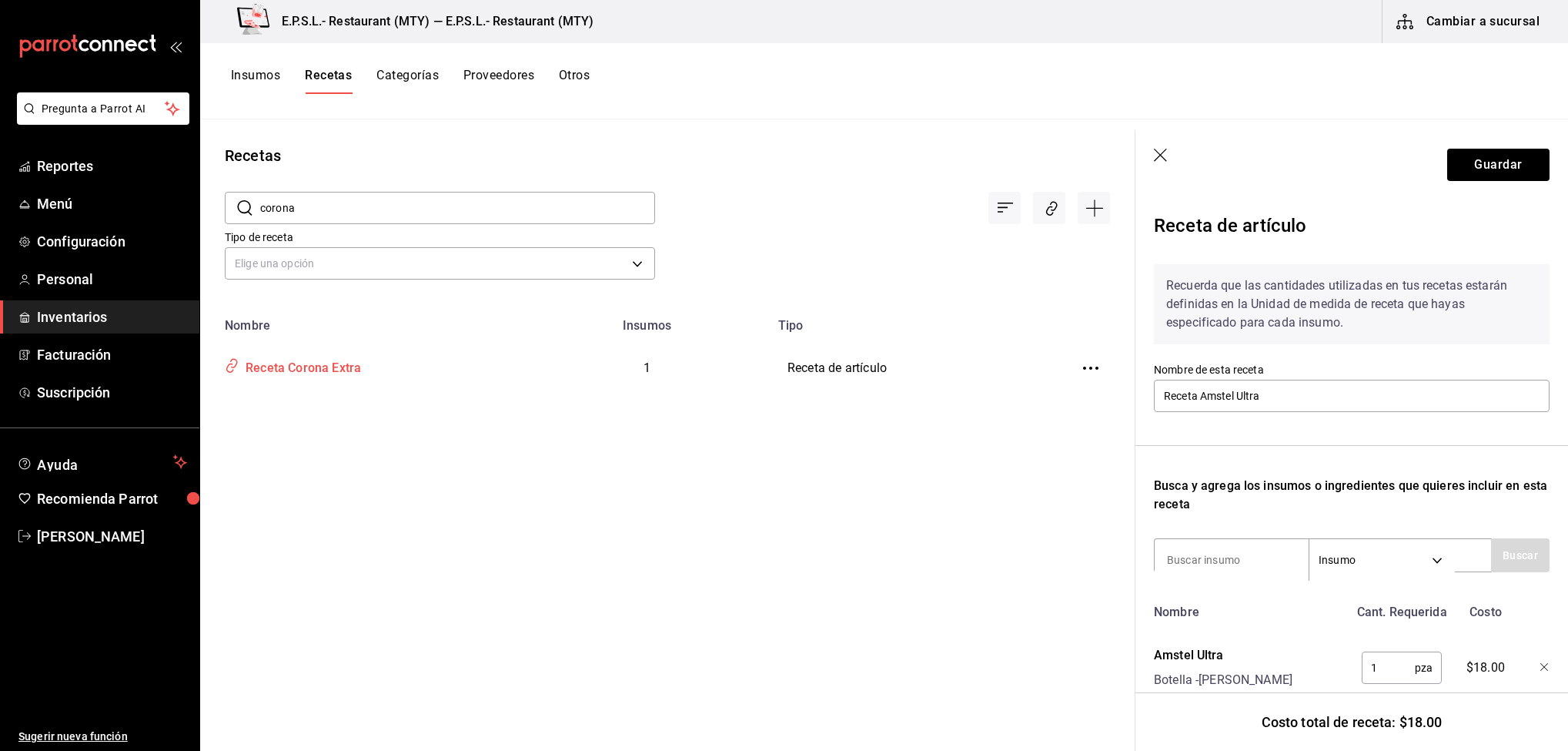 click on "Receta Corona Extra" at bounding box center [363, 368] 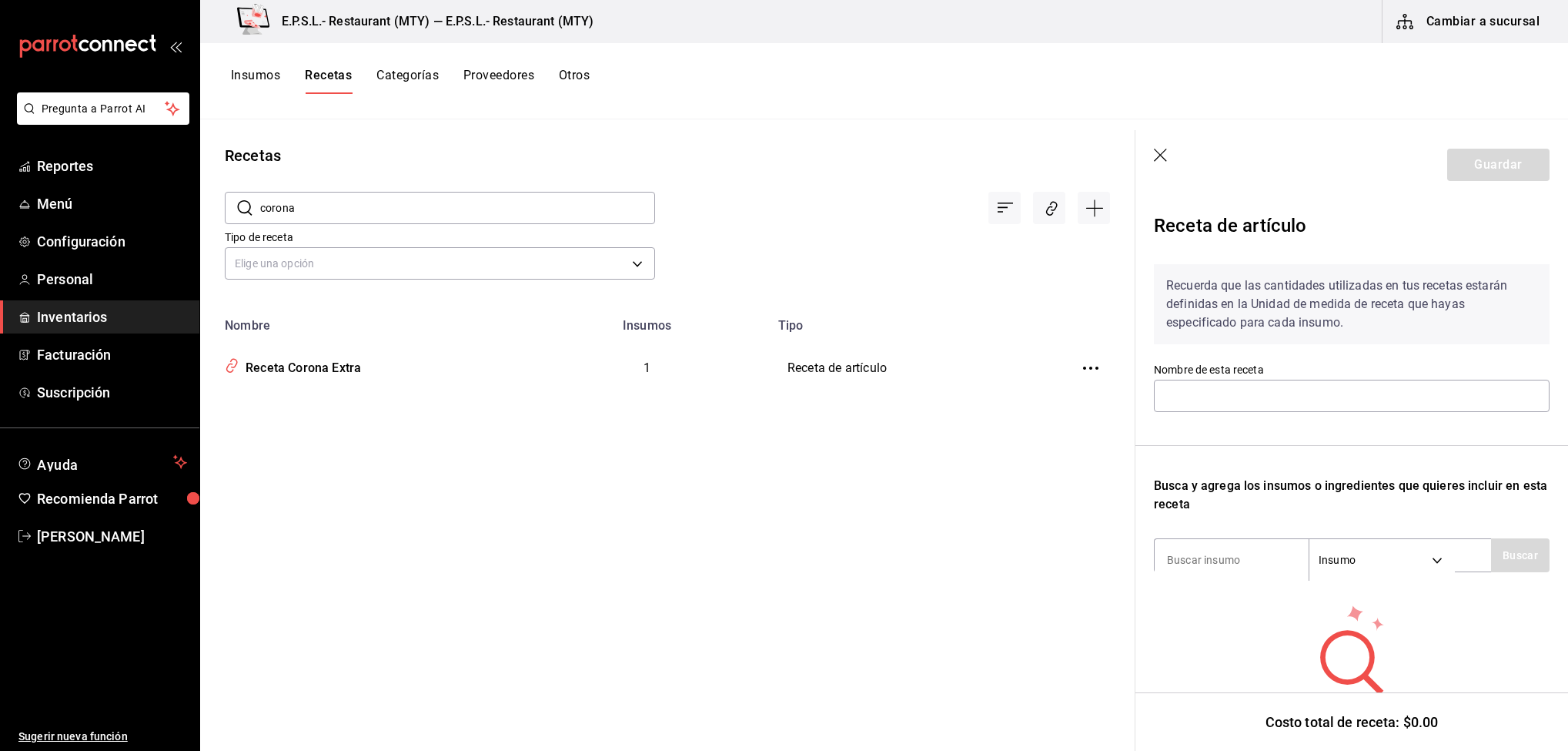 click on "corona" at bounding box center [457, 208] 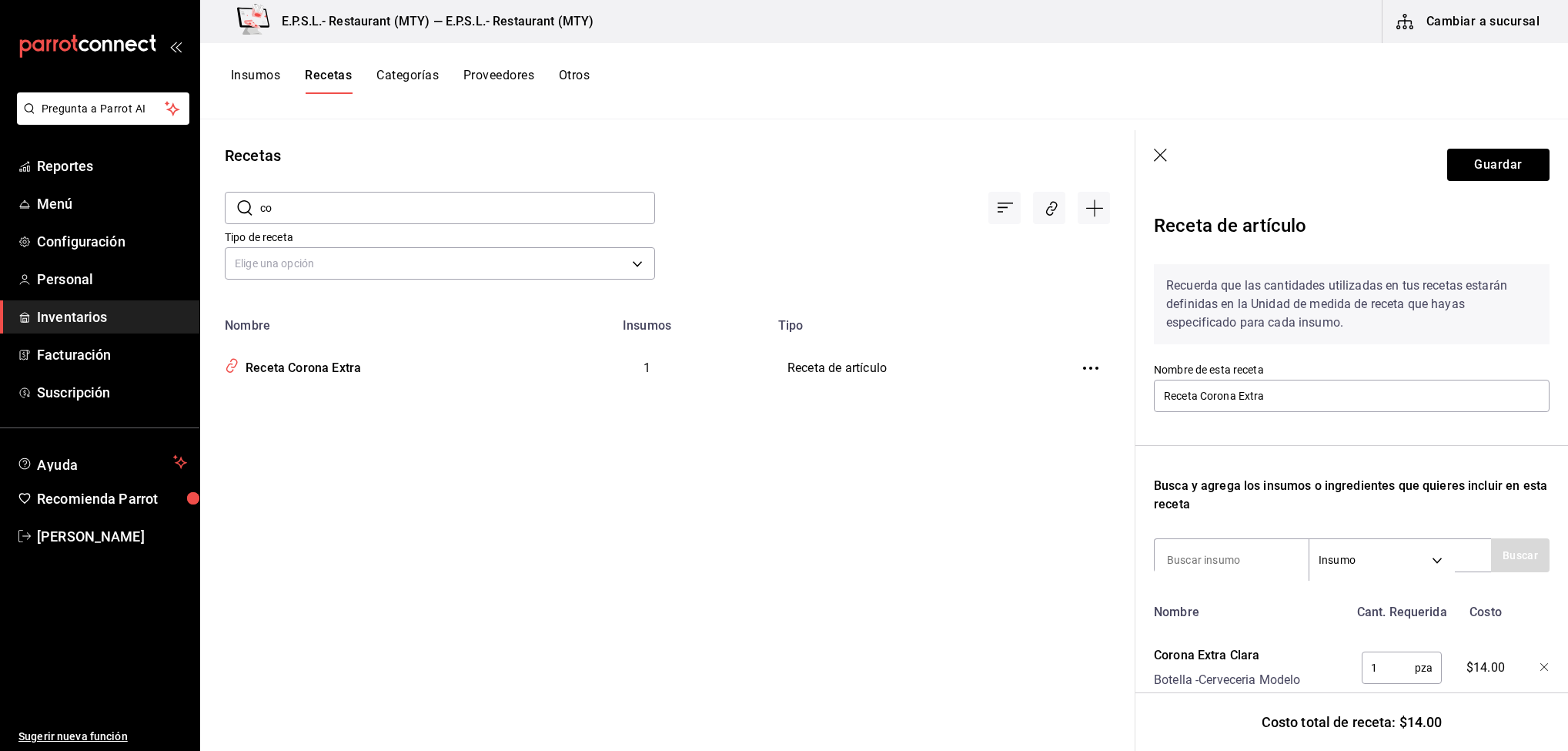 type on "c" 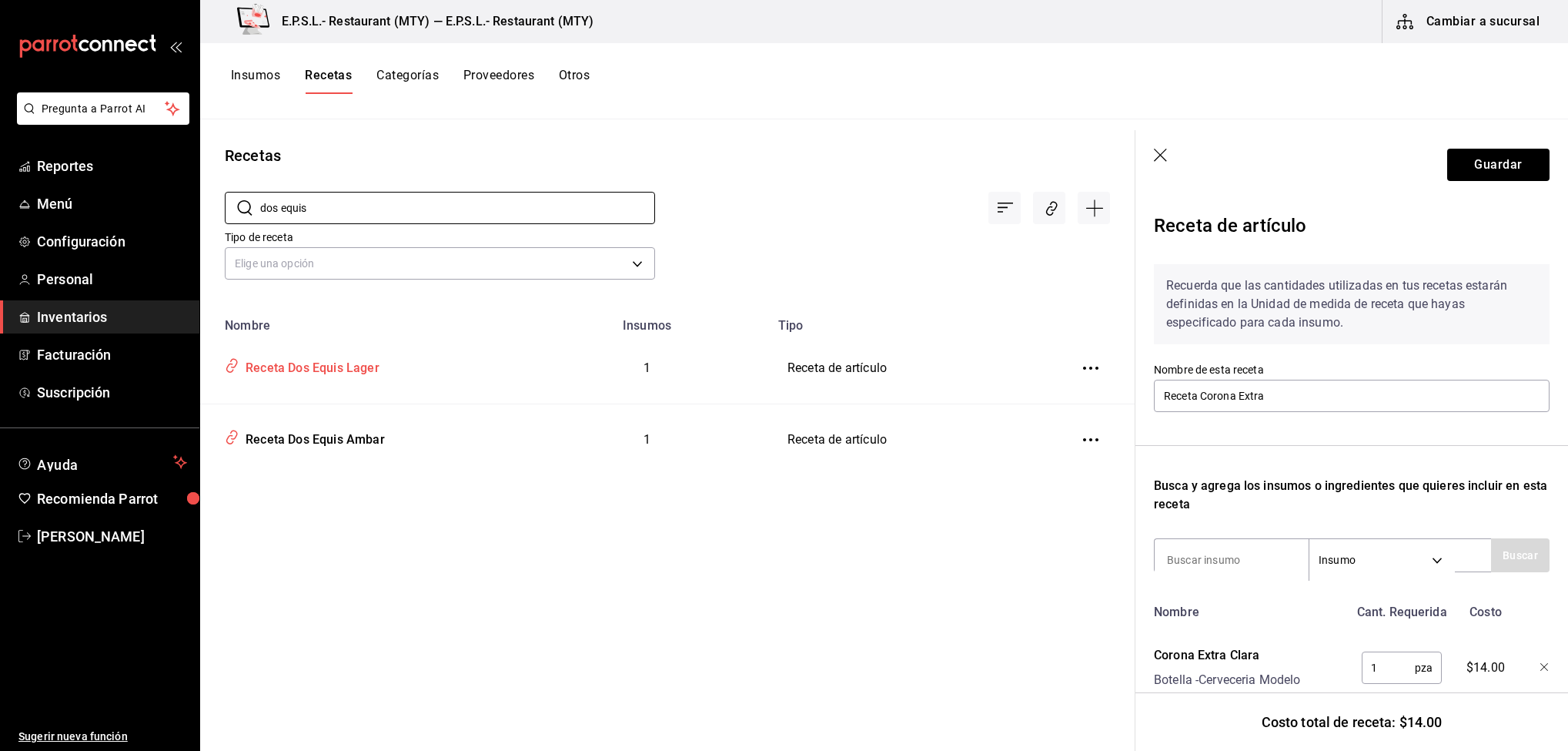 type on "dos equis" 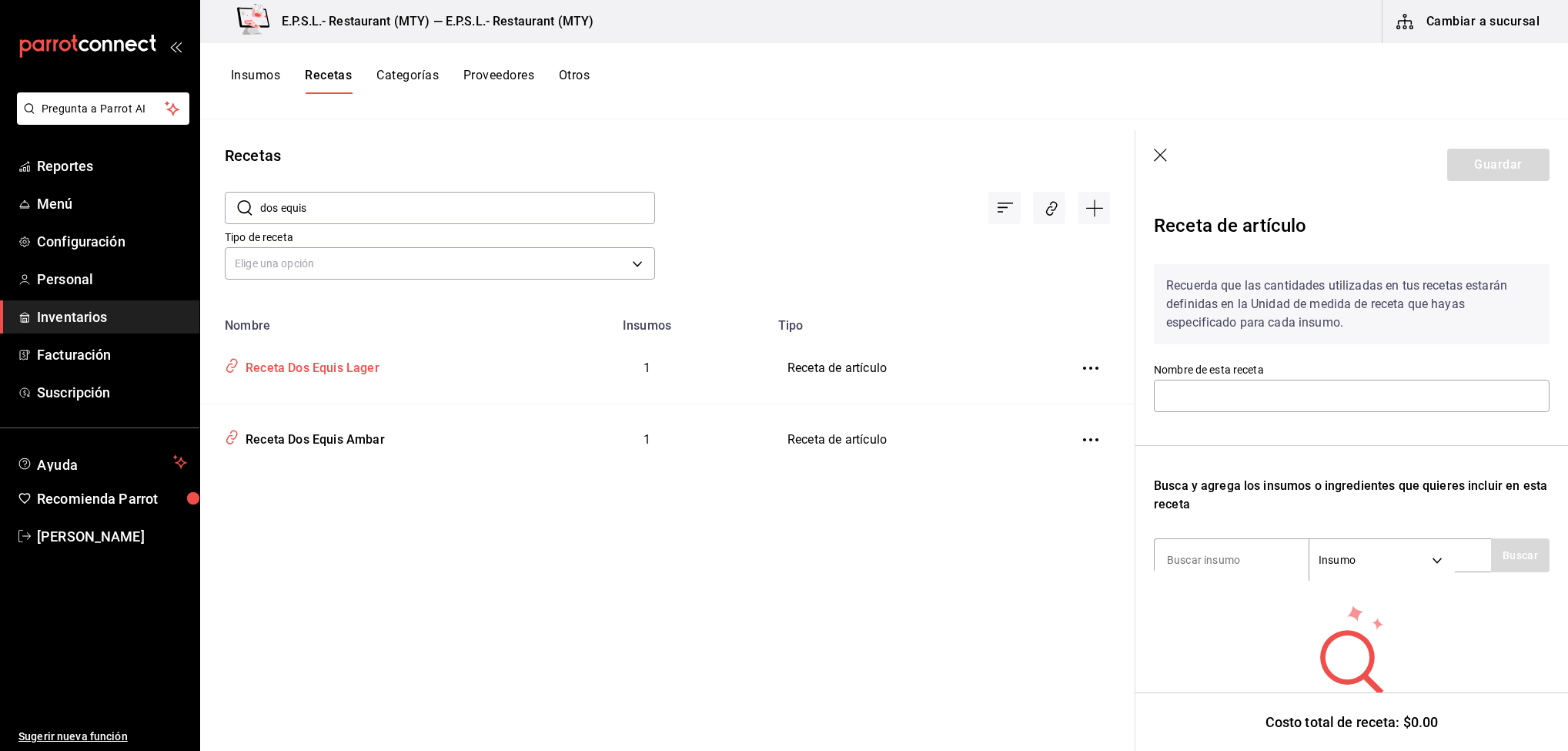 type on "Receta Dos Equis Lager" 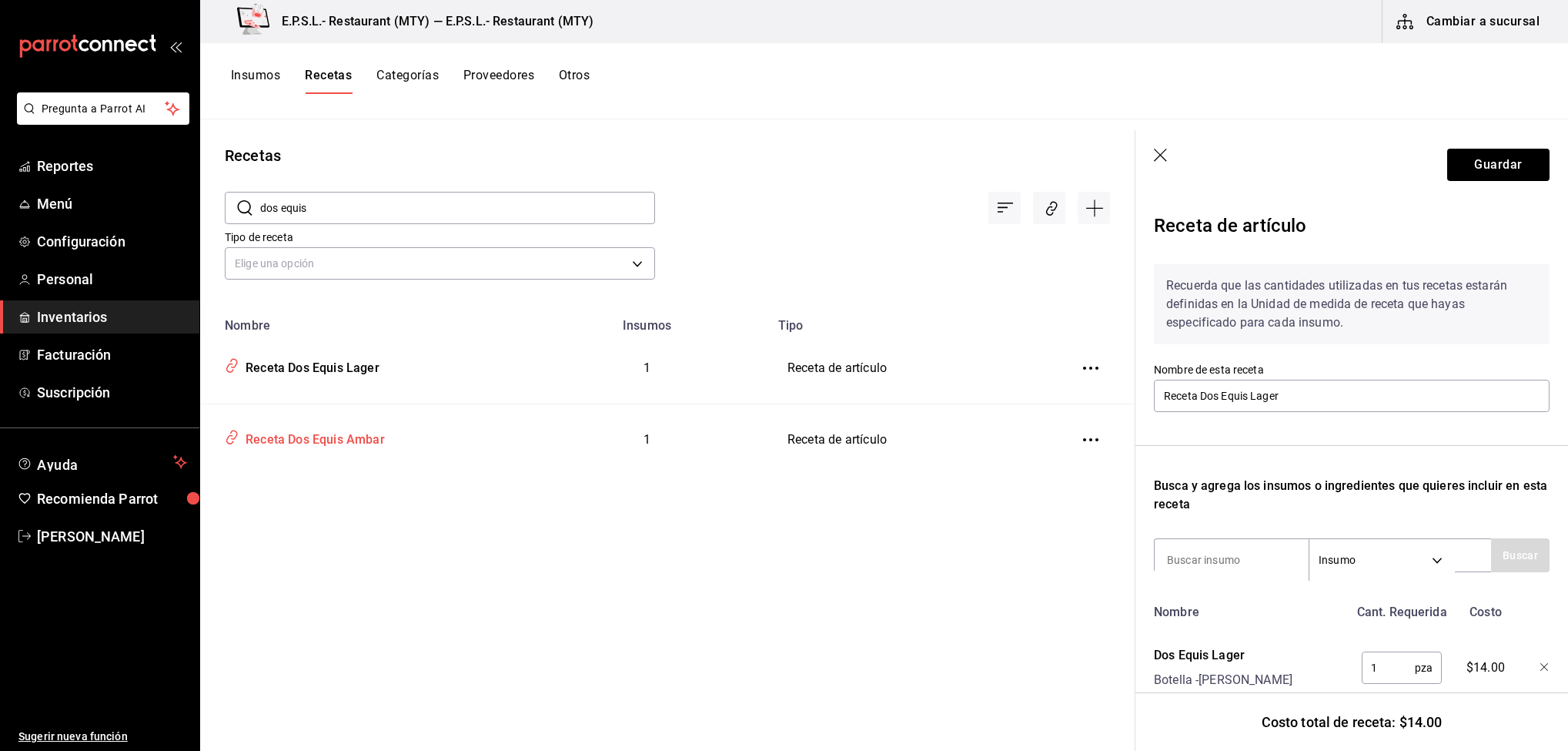 click on "Receta Dos Equis Ambar" at bounding box center (363, 440) 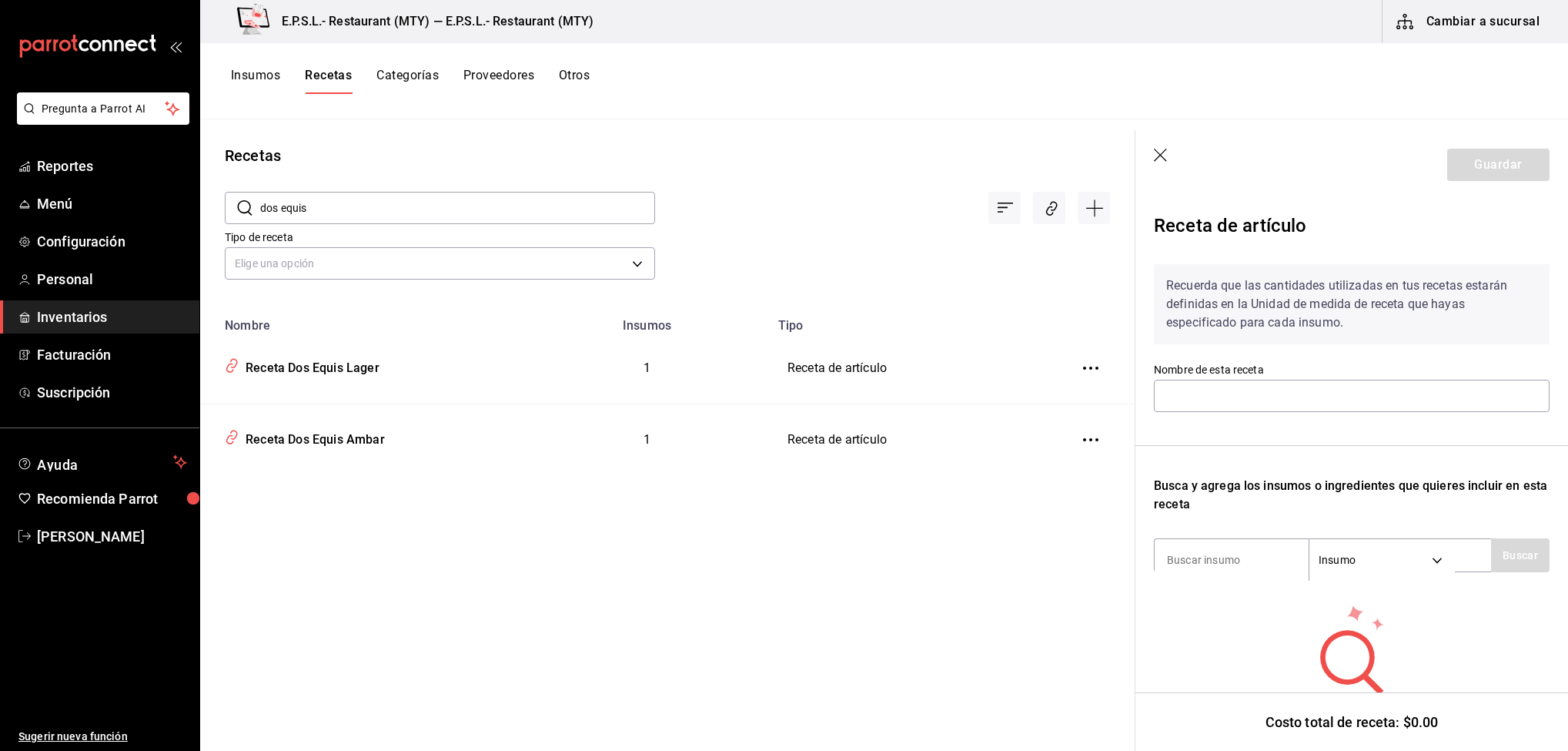 type on "Receta Dos Equis Ambar" 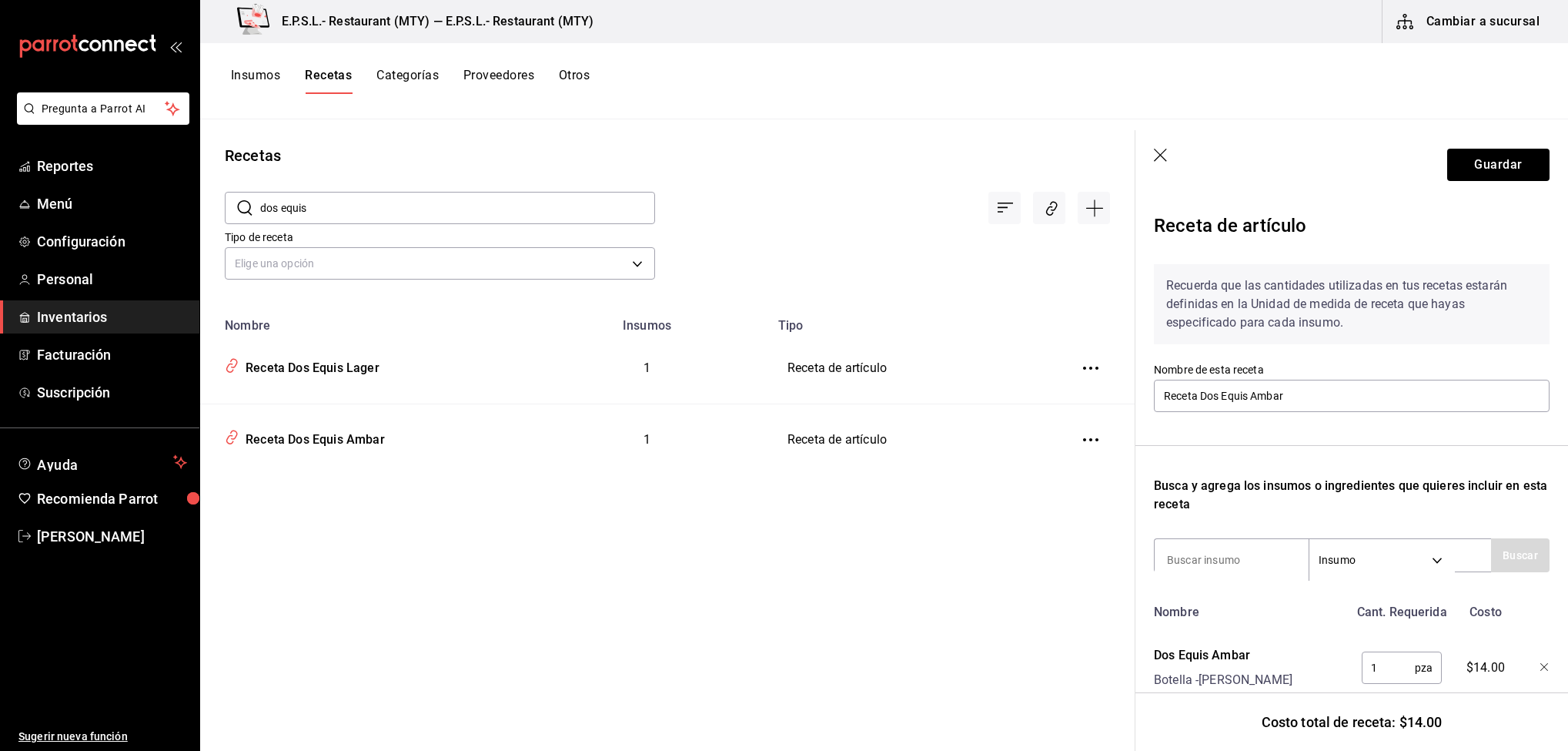 click on "dos equis" at bounding box center (457, 208) 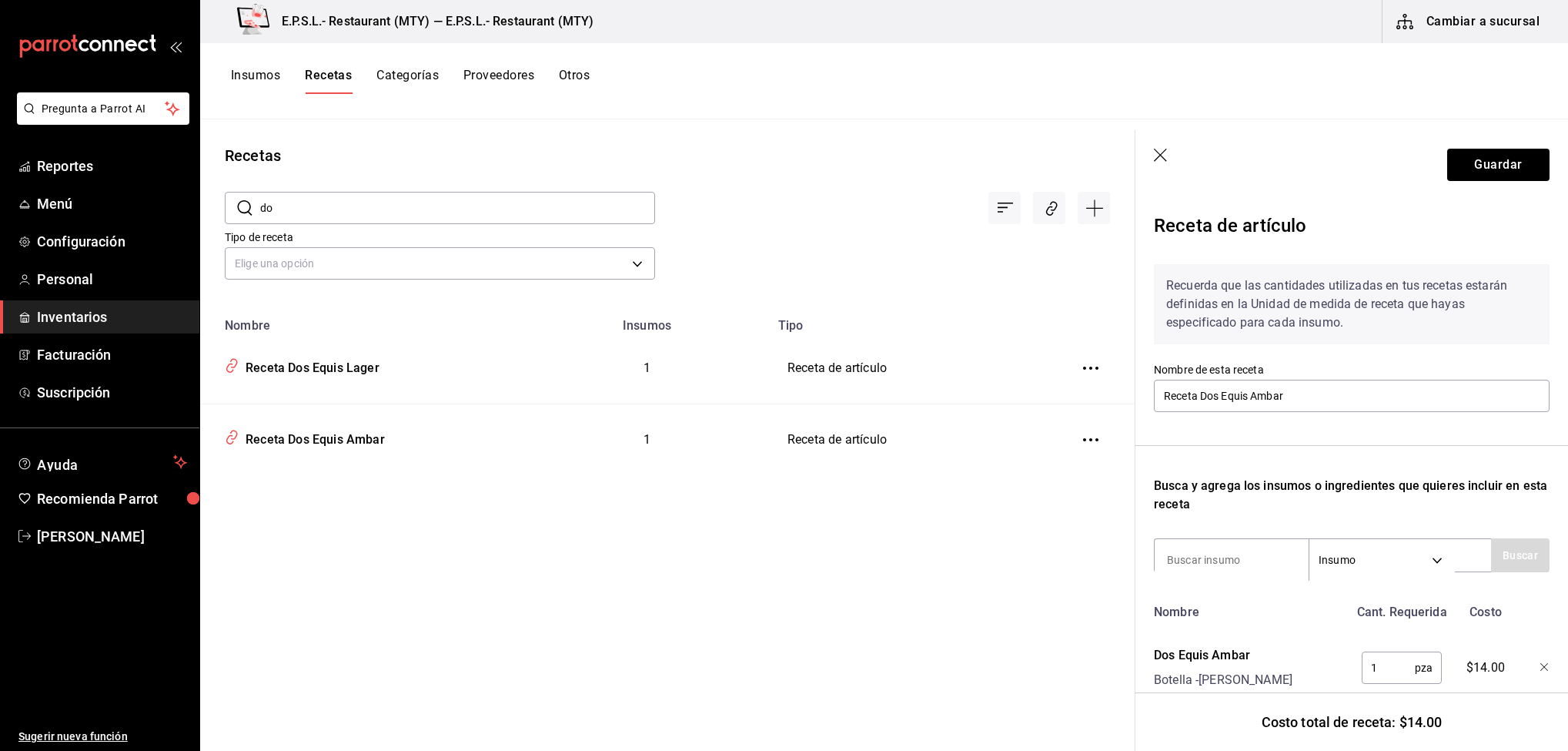 type on "d" 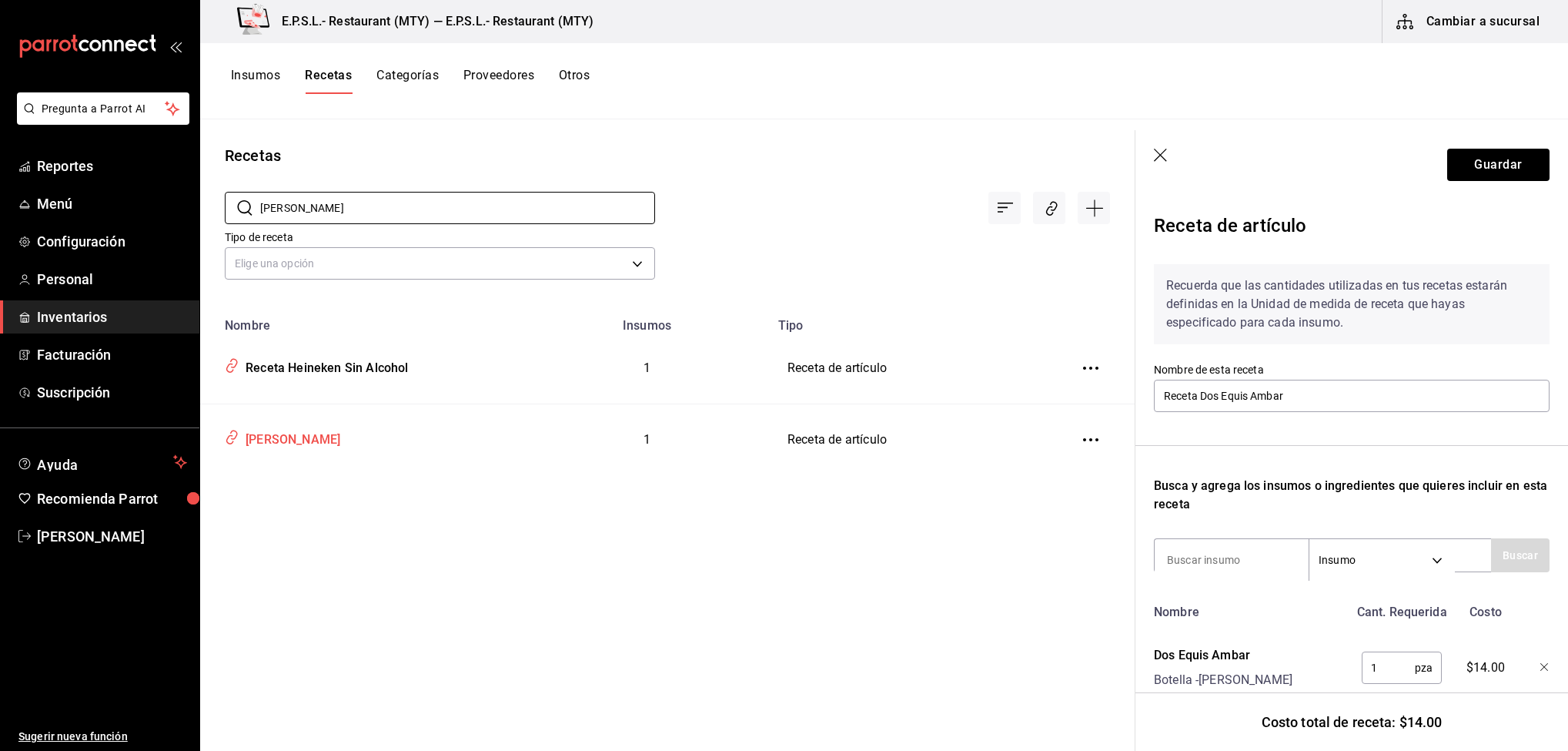 type on "[PERSON_NAME]" 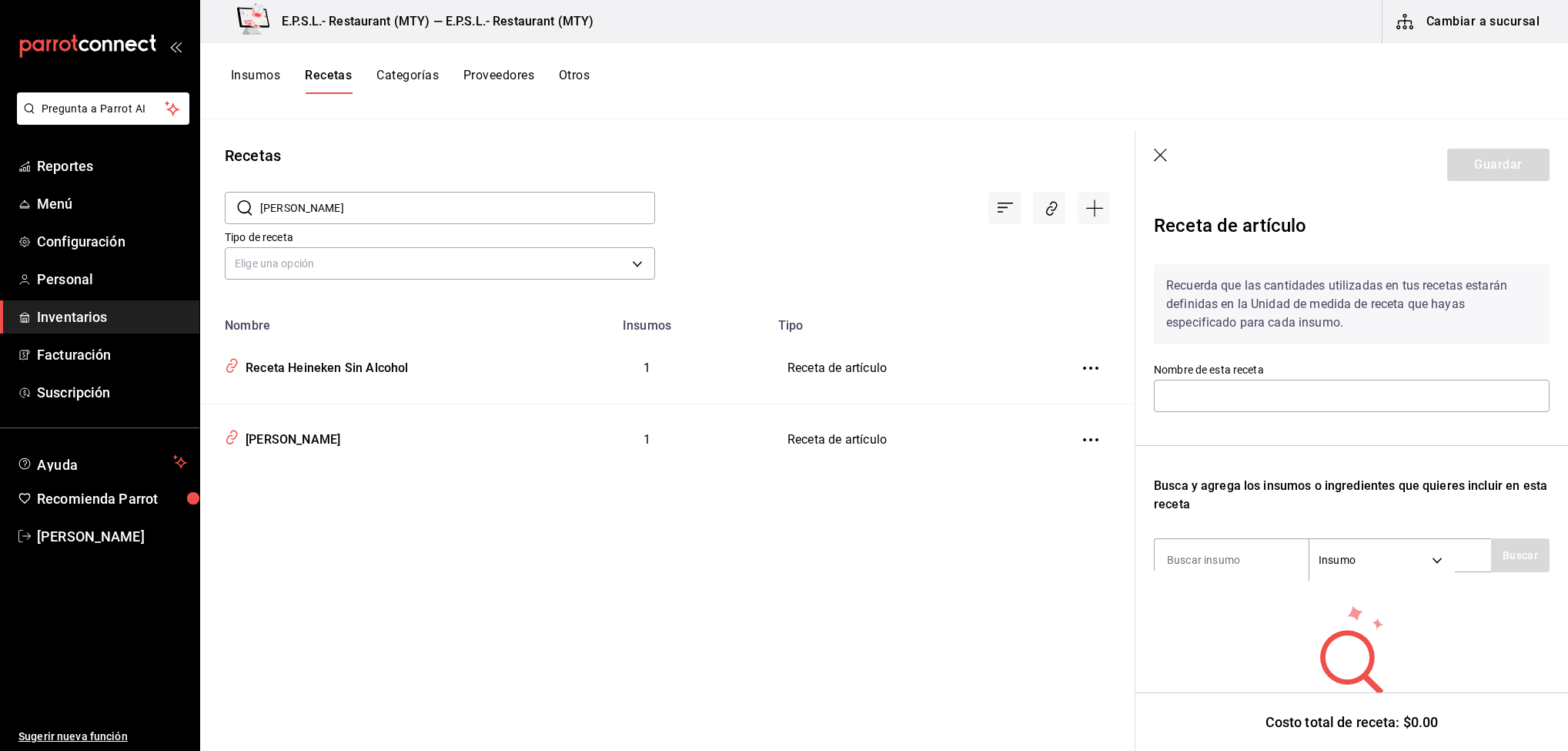 type on "[PERSON_NAME]" 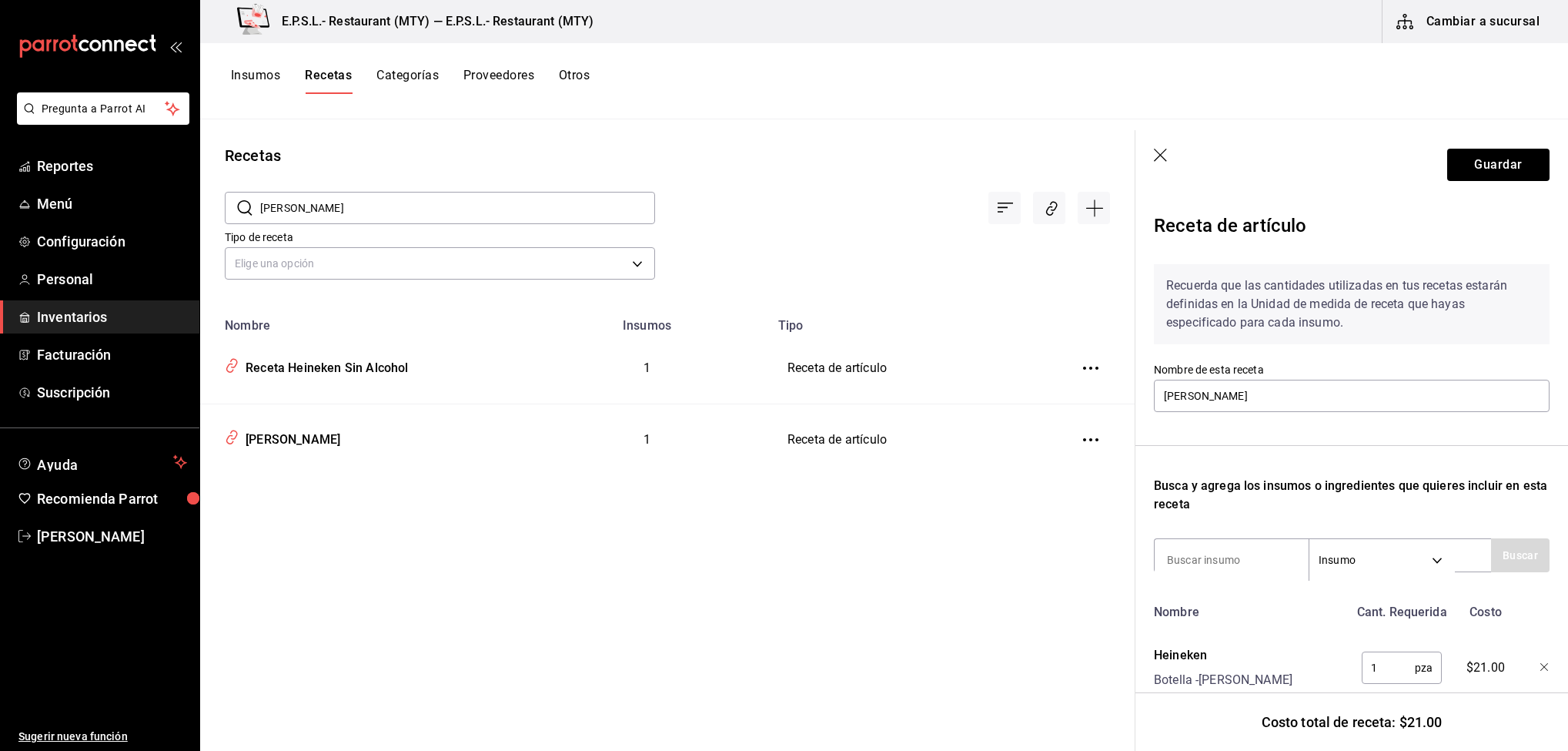 click on "[PERSON_NAME]" at bounding box center (457, 208) 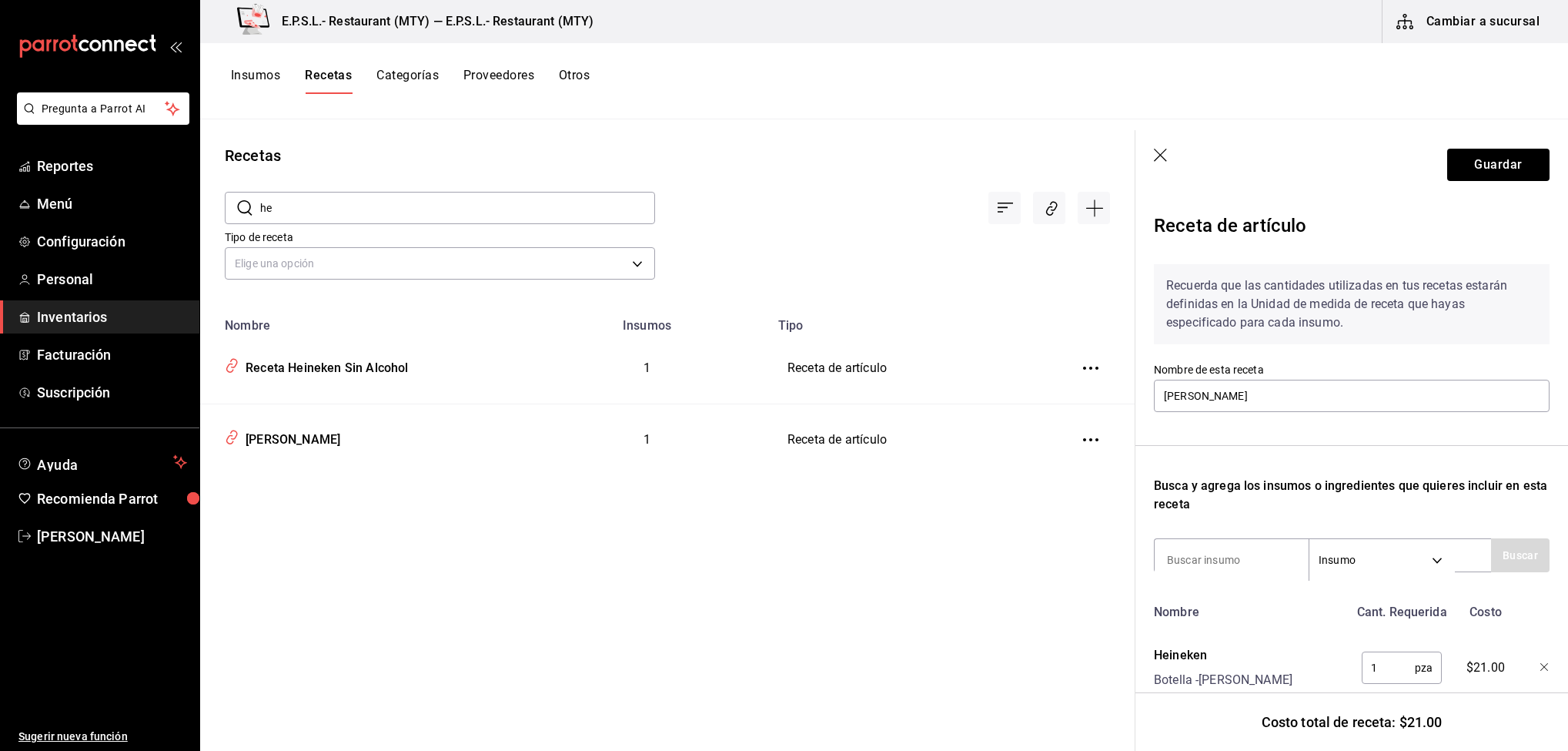 type on "h" 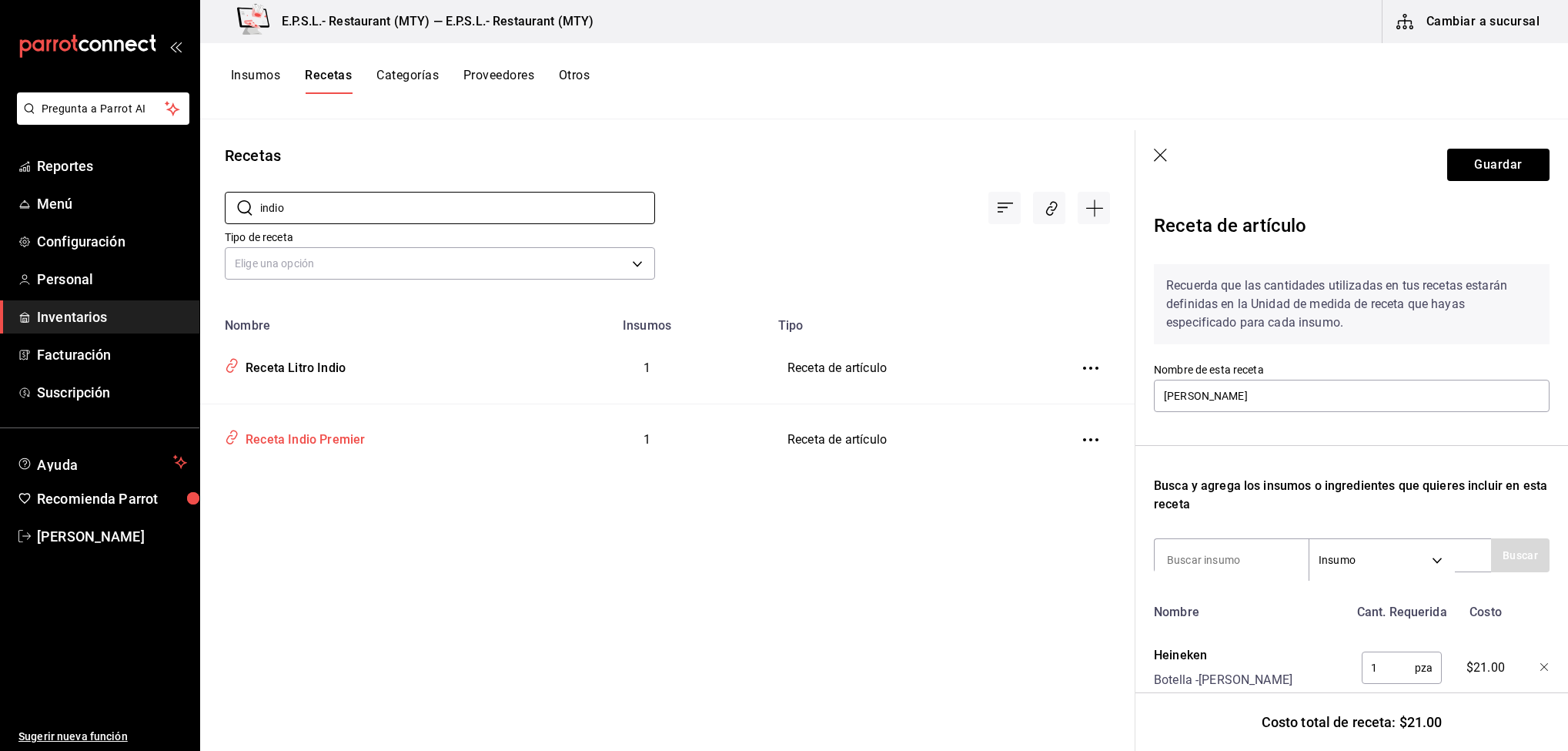 type on "indio" 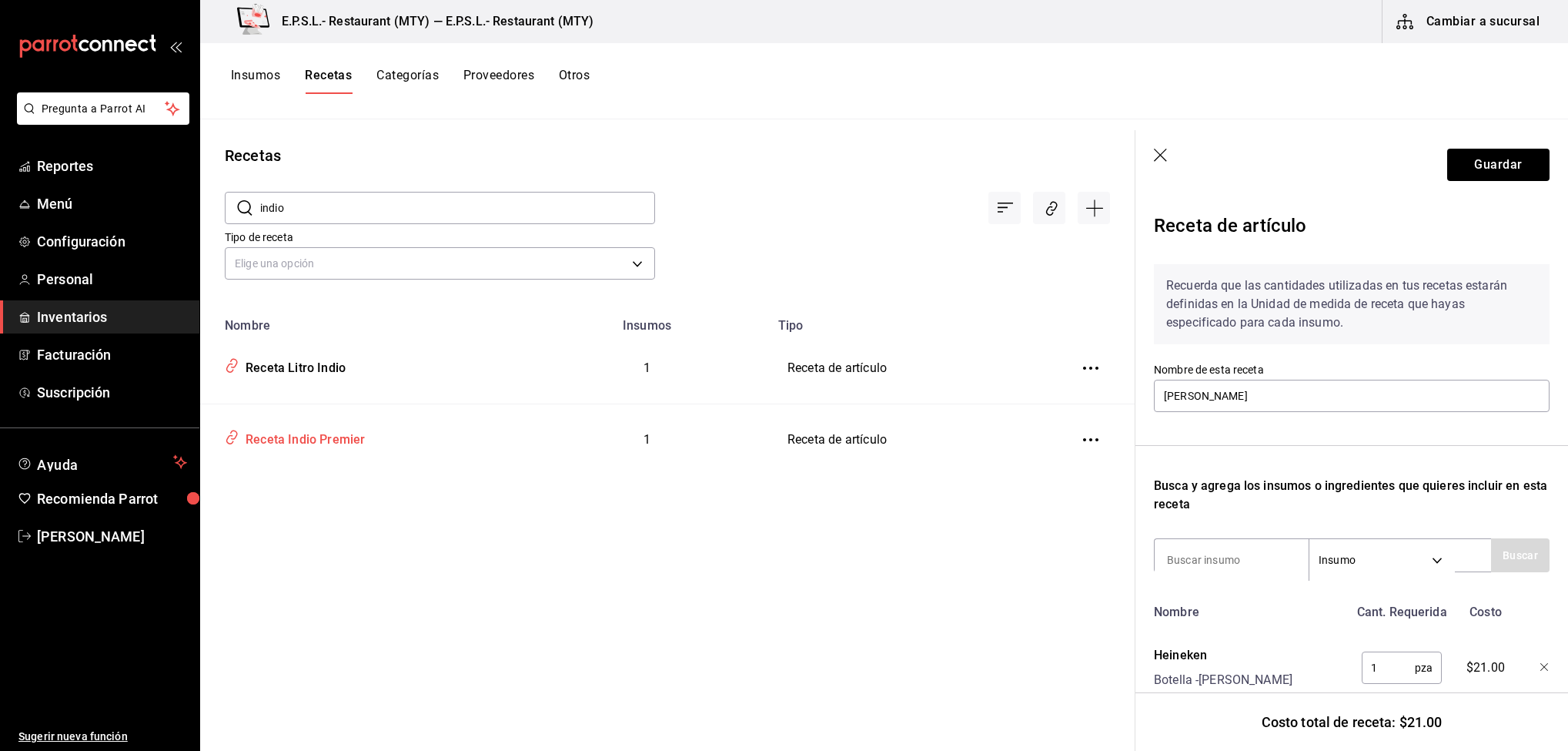 click on "Receta Indio Premier" at bounding box center (302, 437) 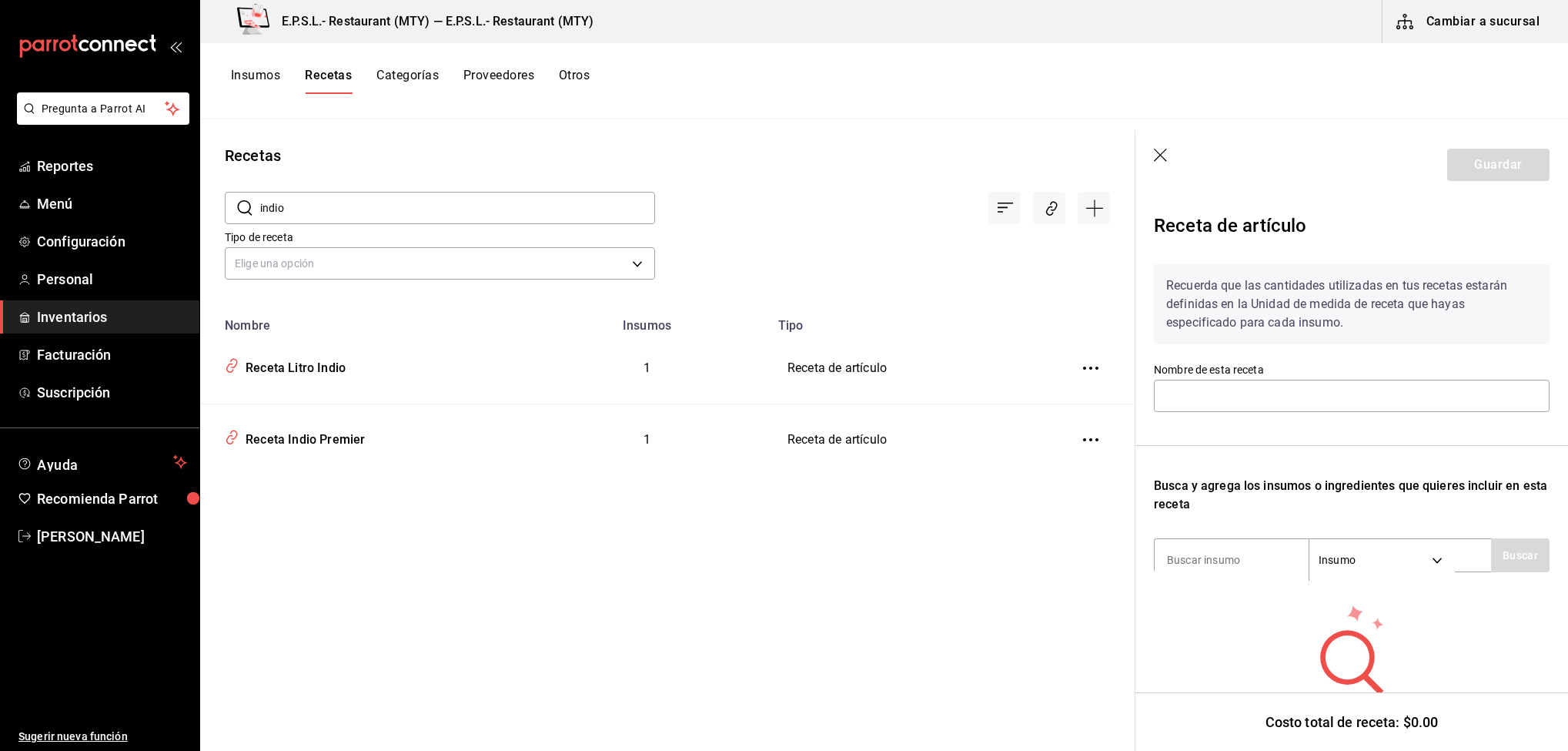 type on "Receta Indio Premier" 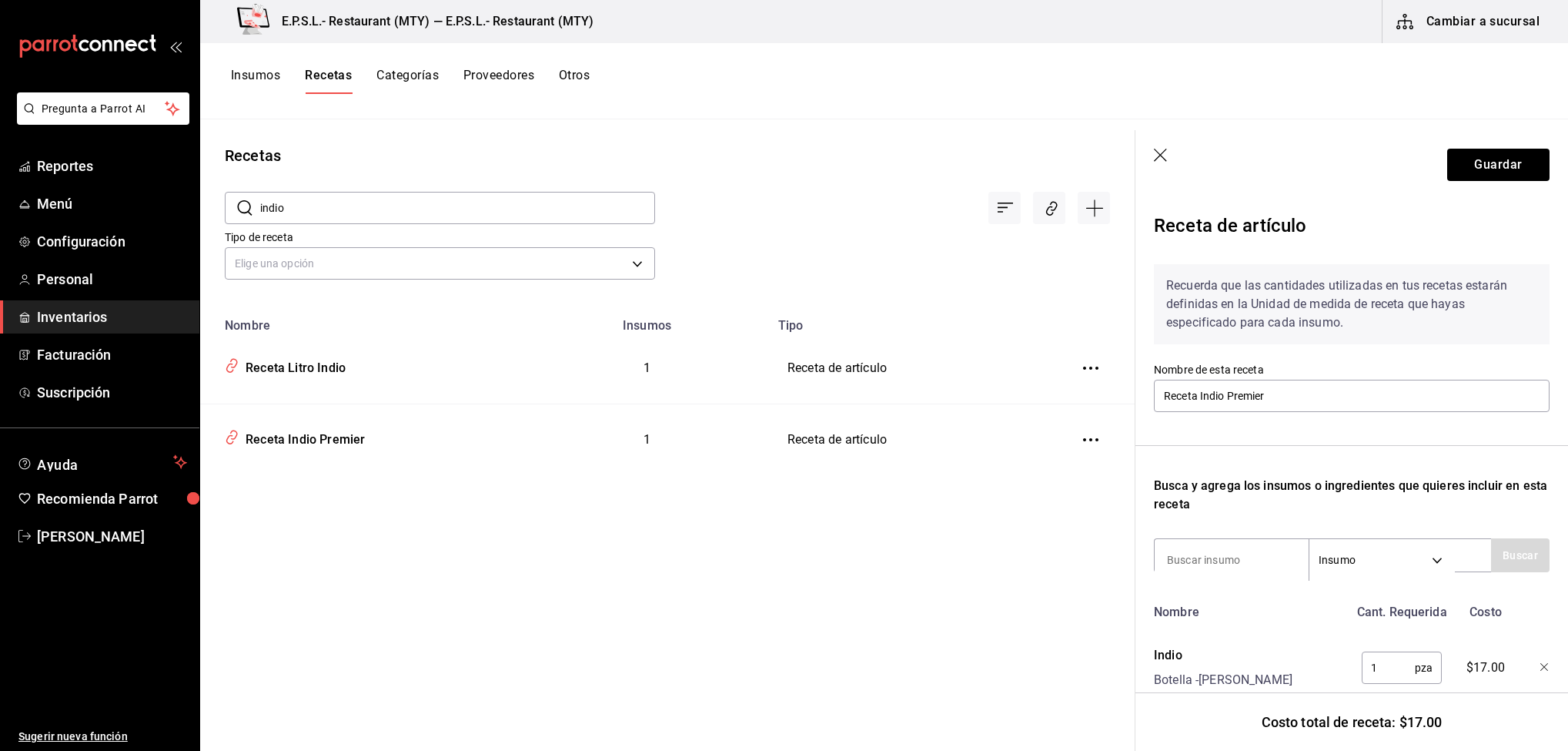 click on "indio" at bounding box center [457, 208] 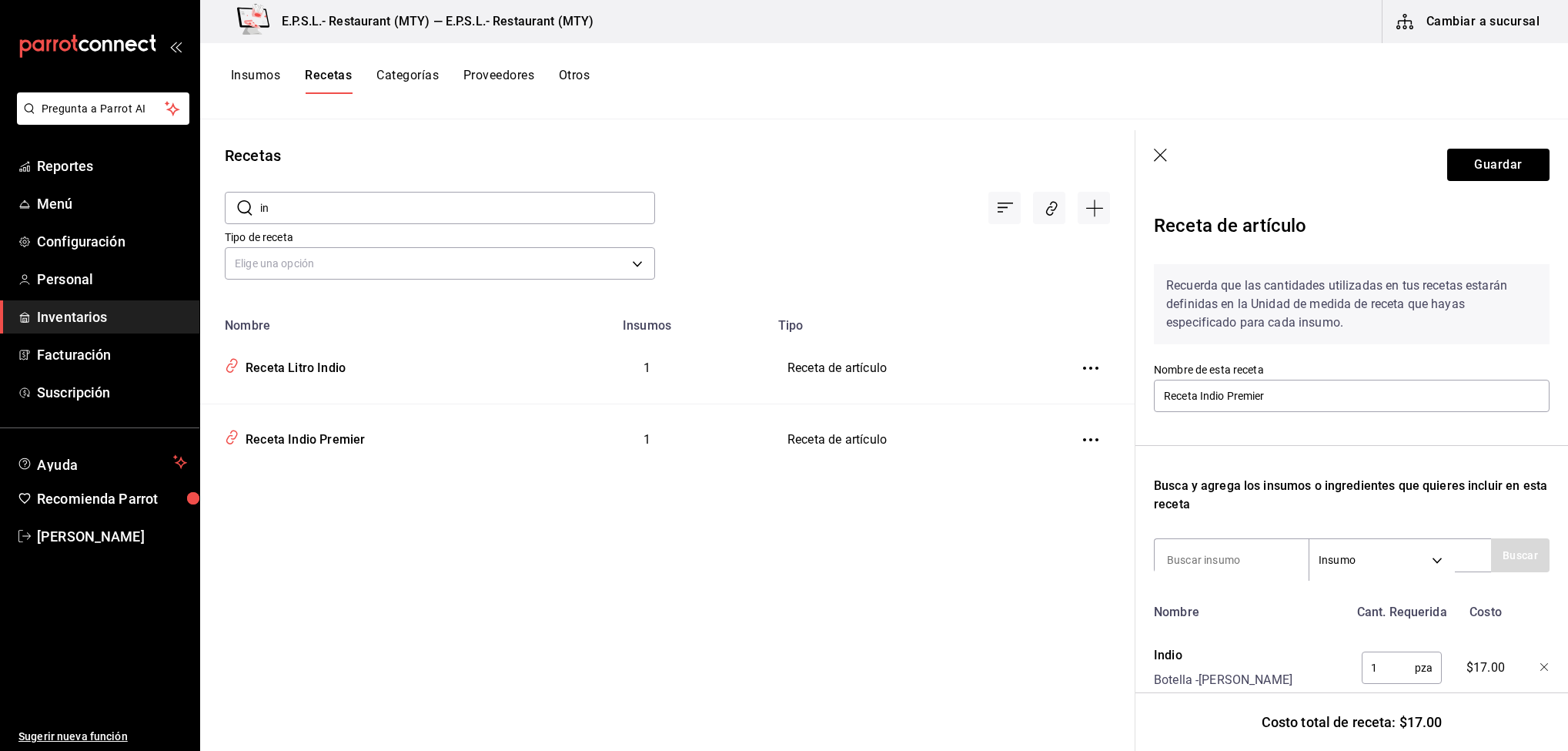 type on "i" 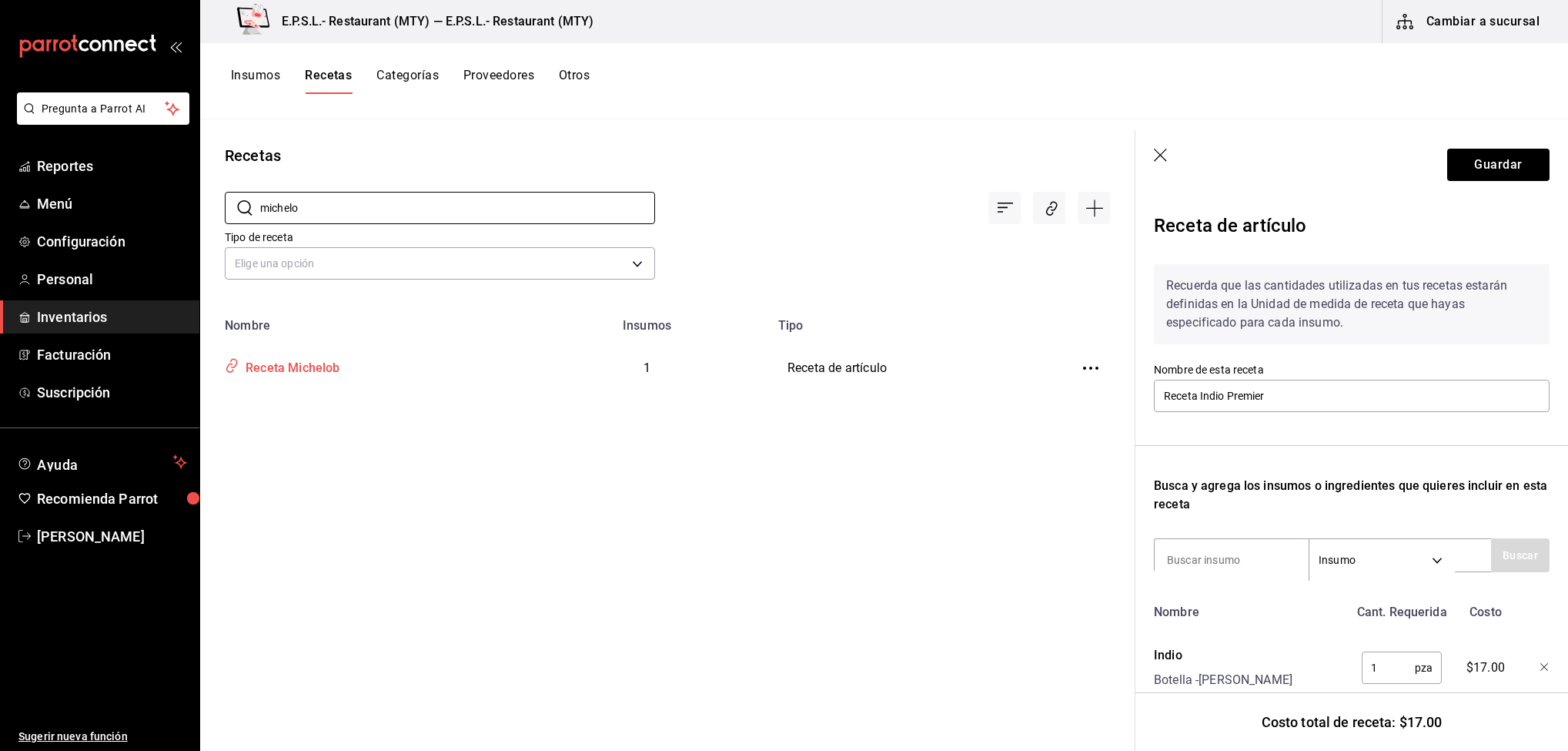 type on "michelo" 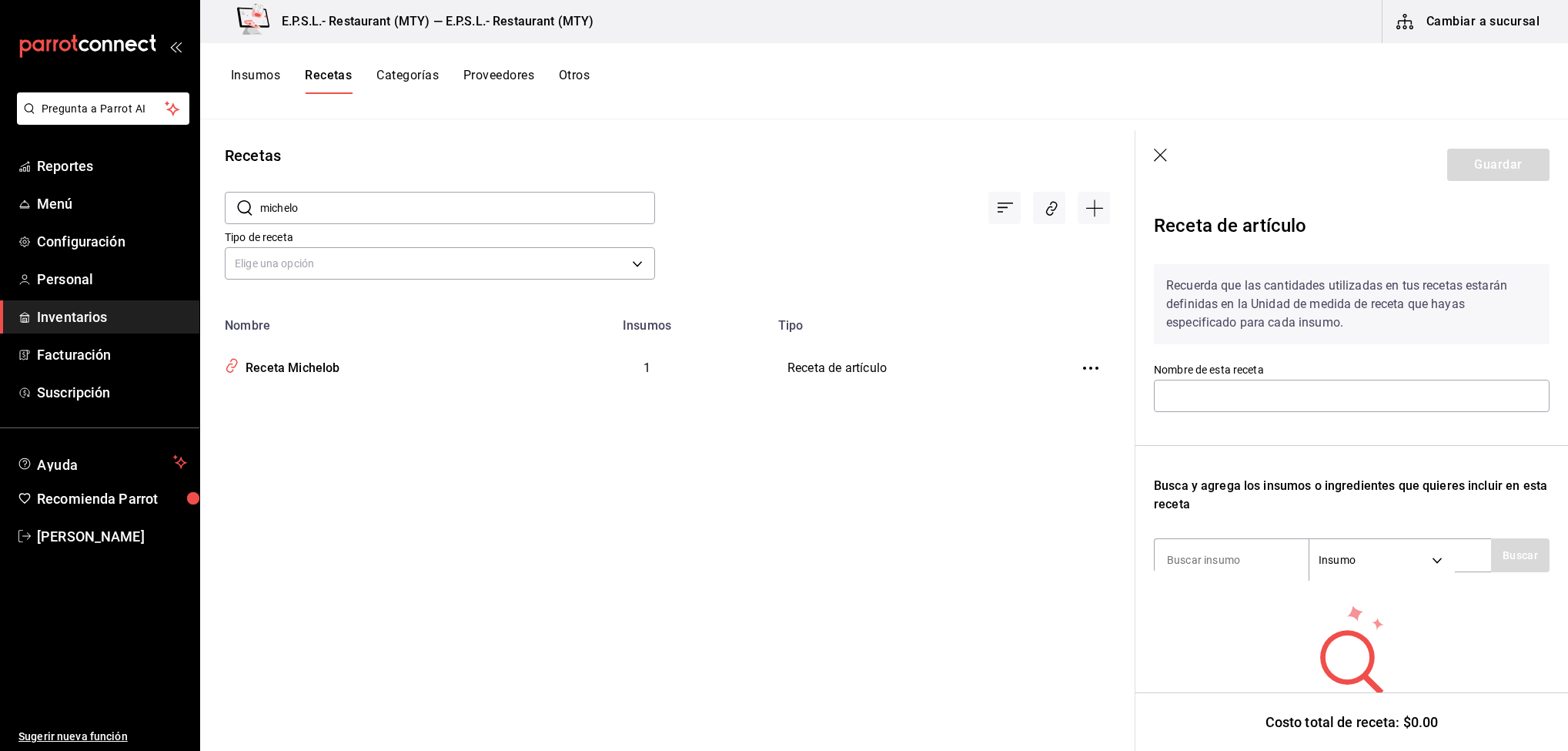 type on "Receta Michelob" 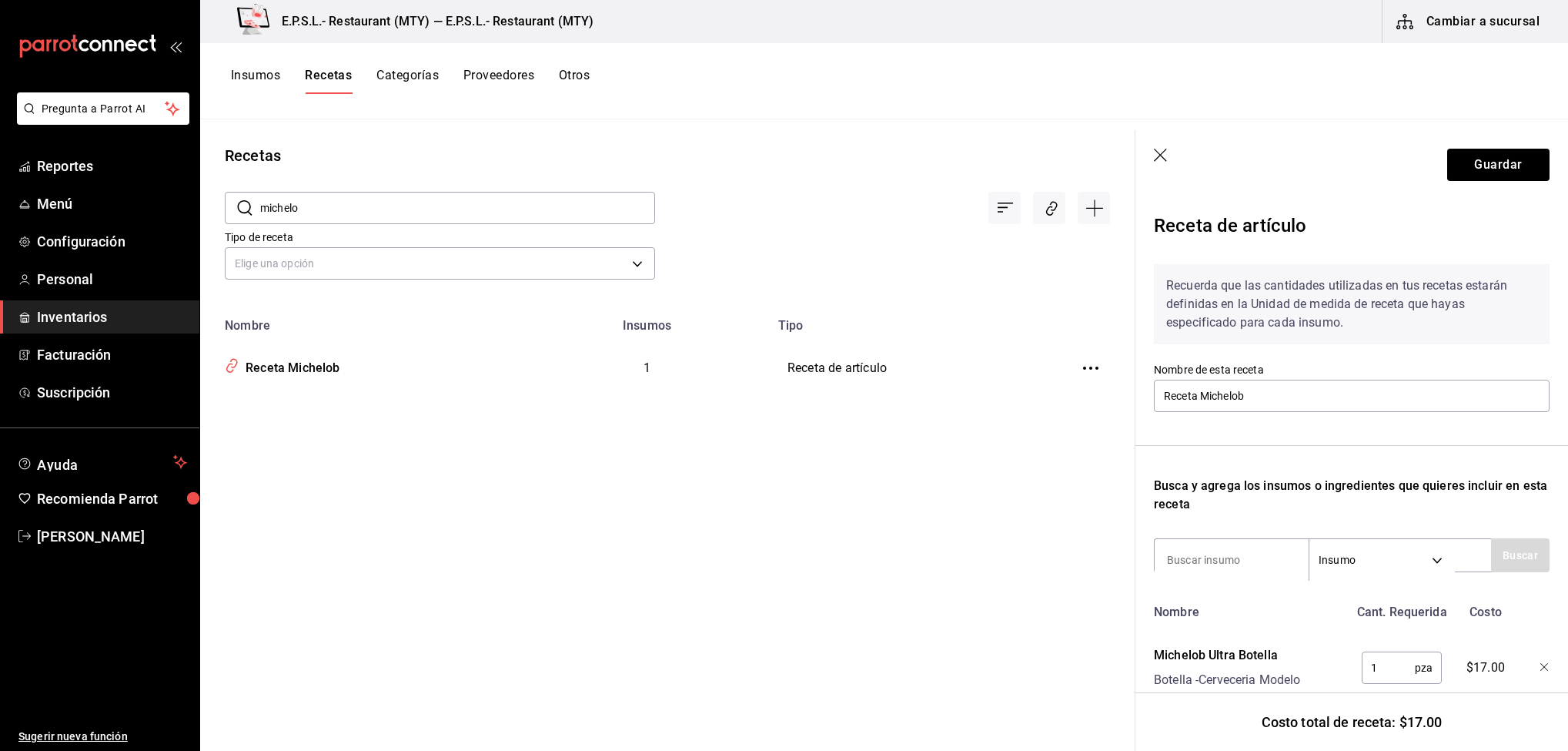 click on "michelo" at bounding box center (457, 208) 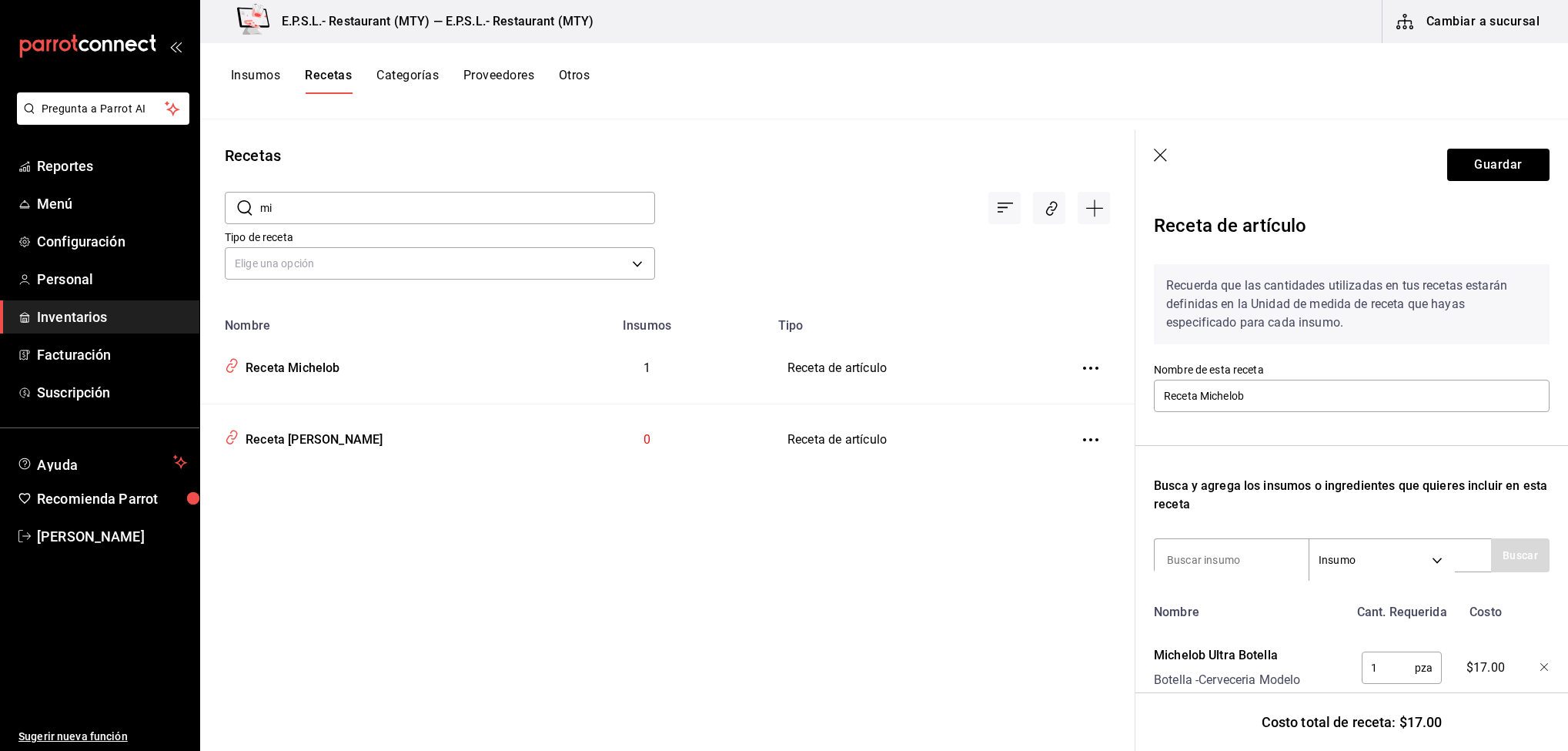 type on "m" 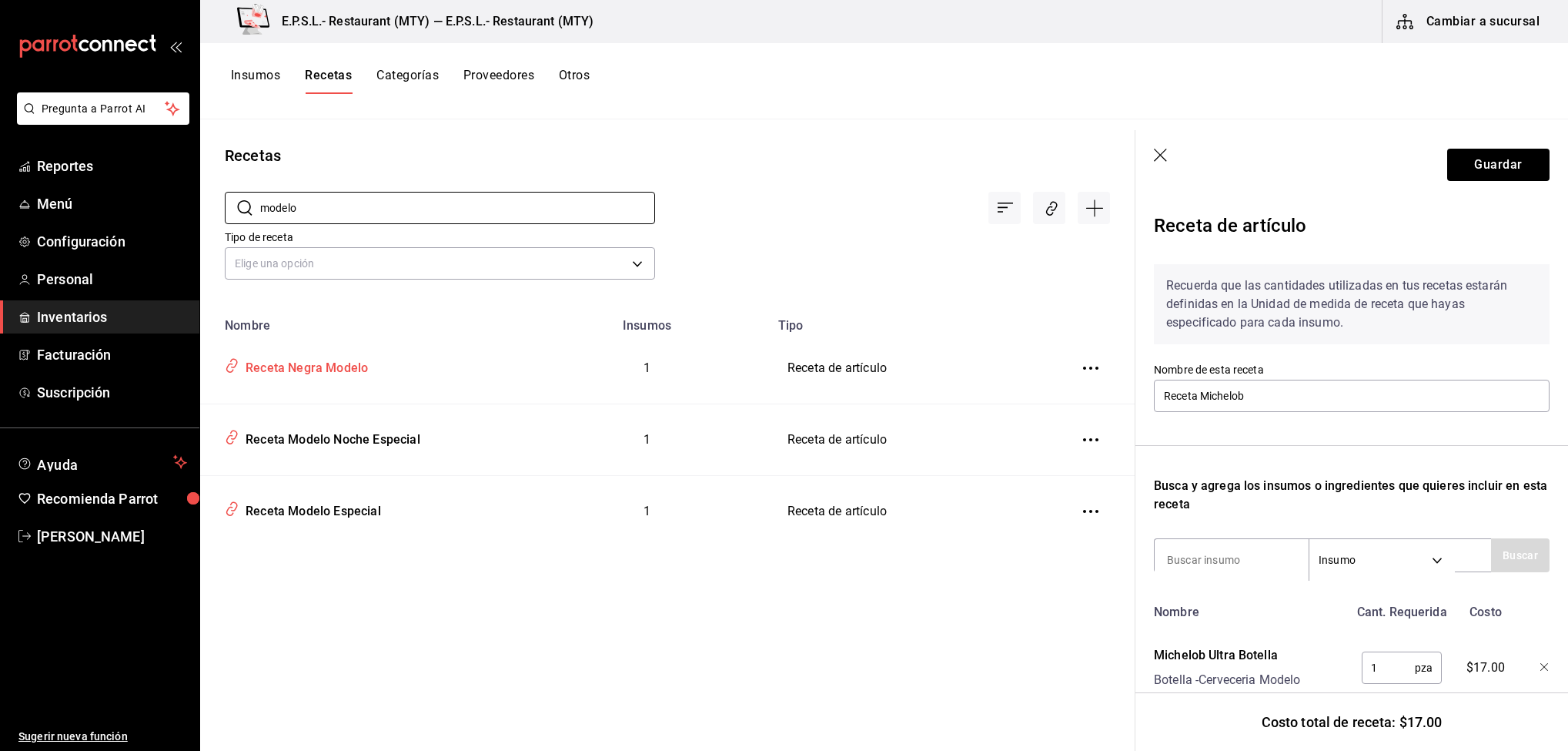 type on "modelo" 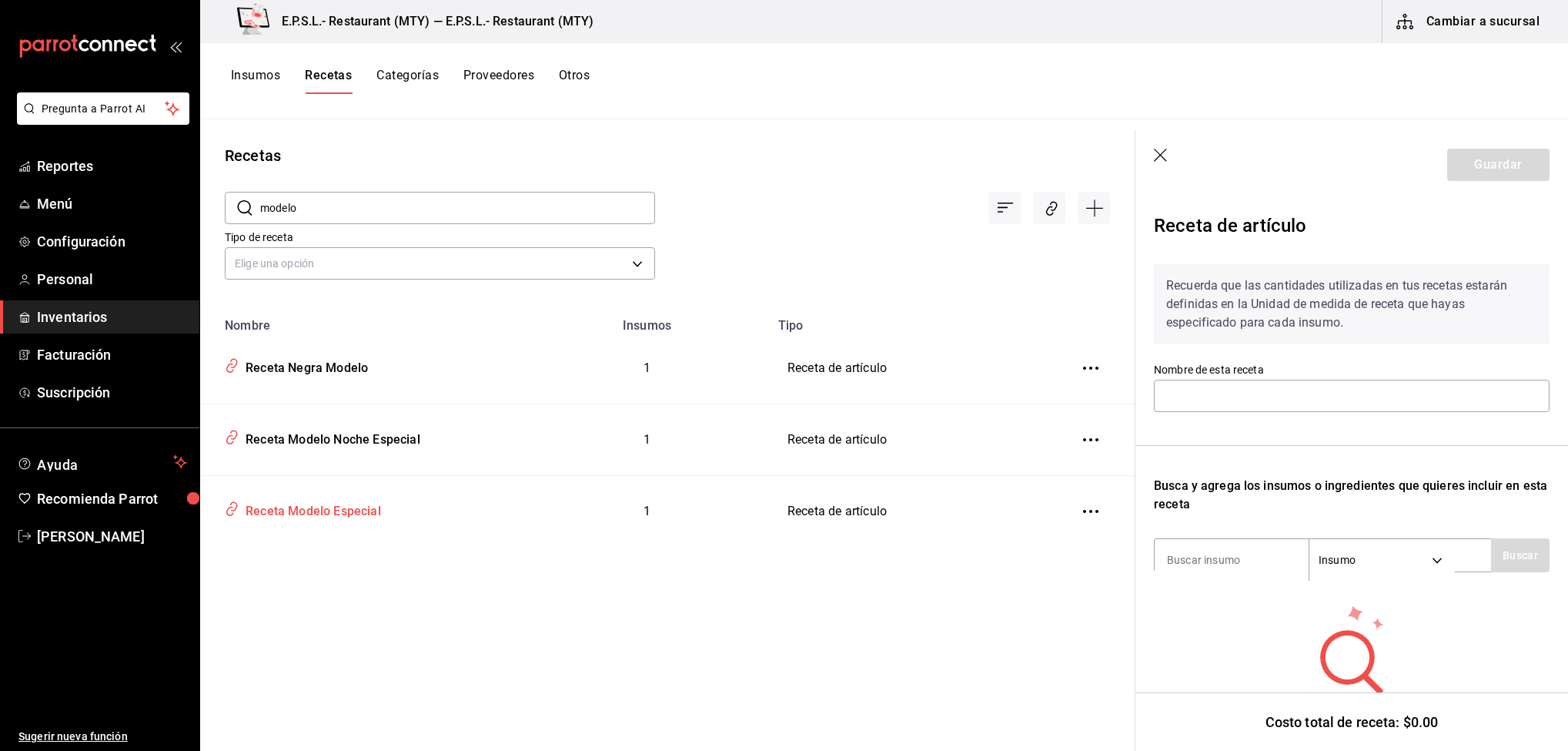 type on "Receta Negra Modelo" 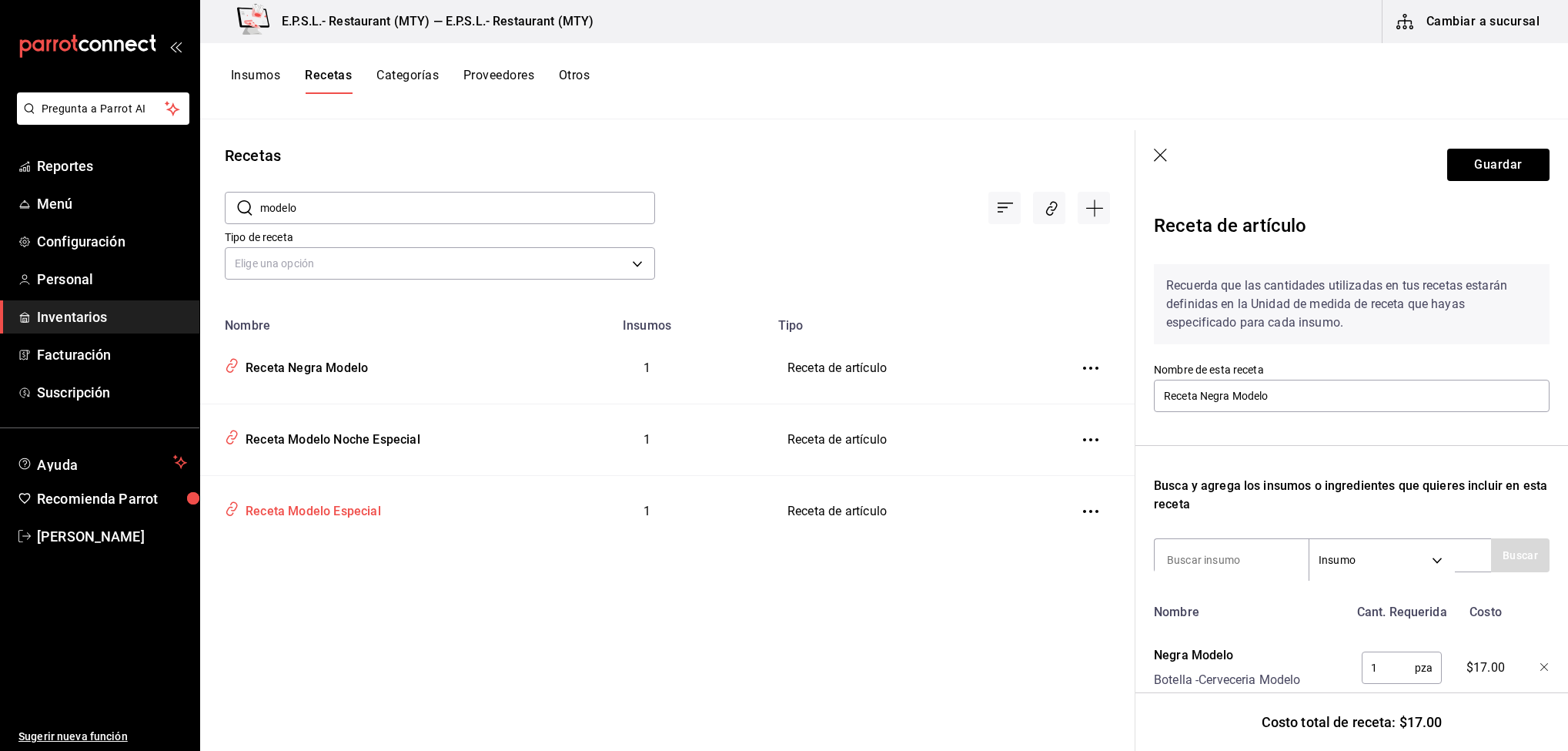 click on "Receta Modelo Especial" at bounding box center (310, 508) 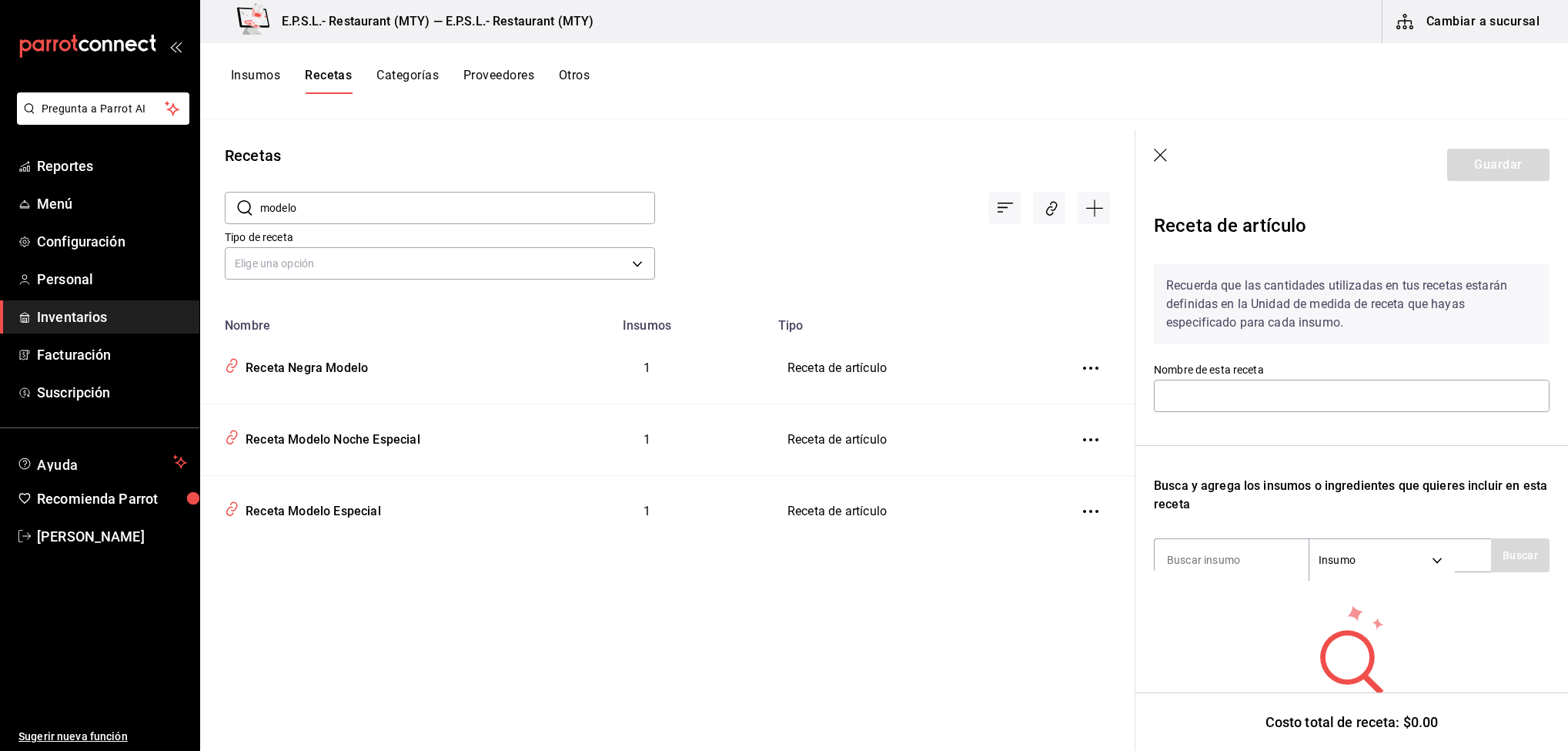 type on "Receta Modelo Especial" 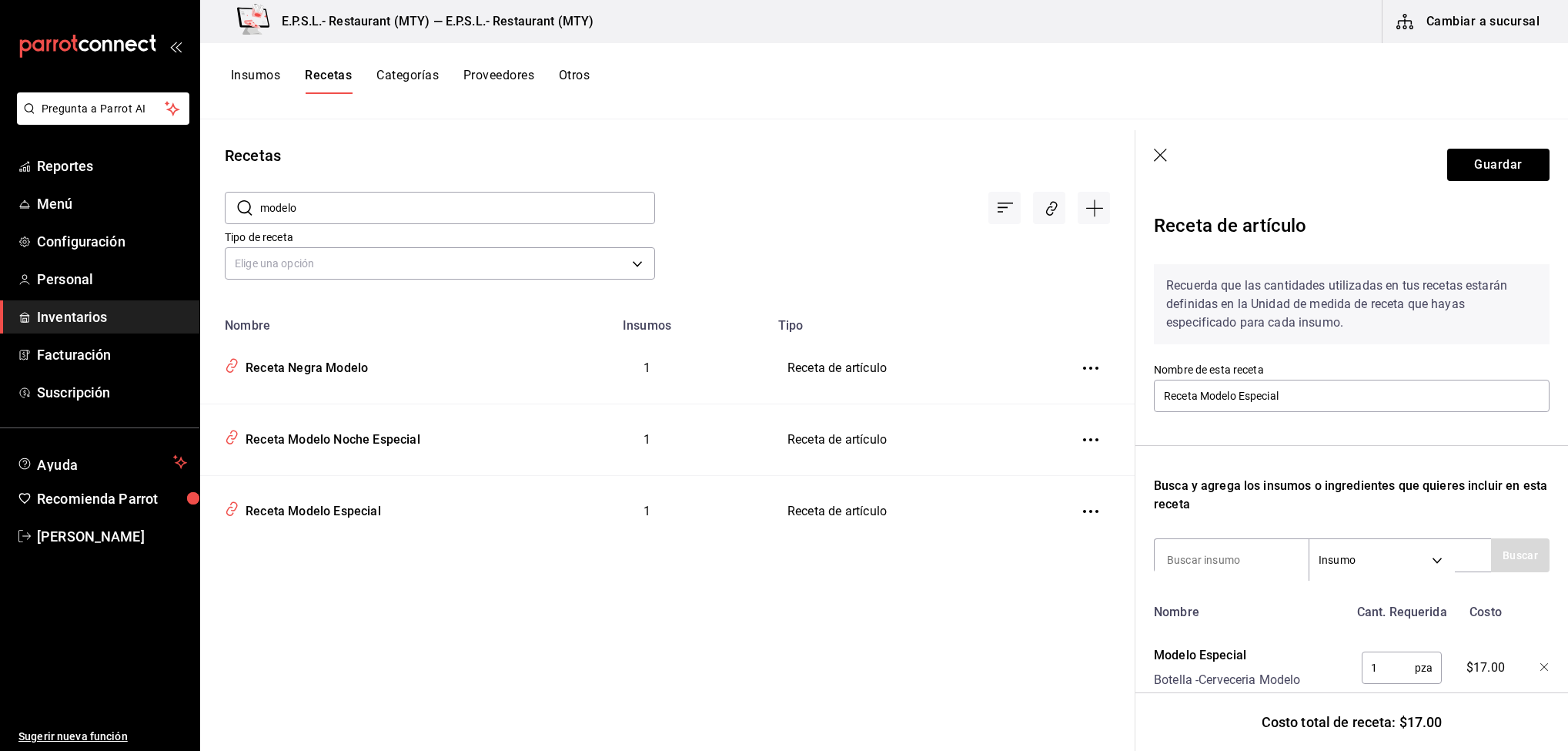 click on "modelo" at bounding box center [457, 208] 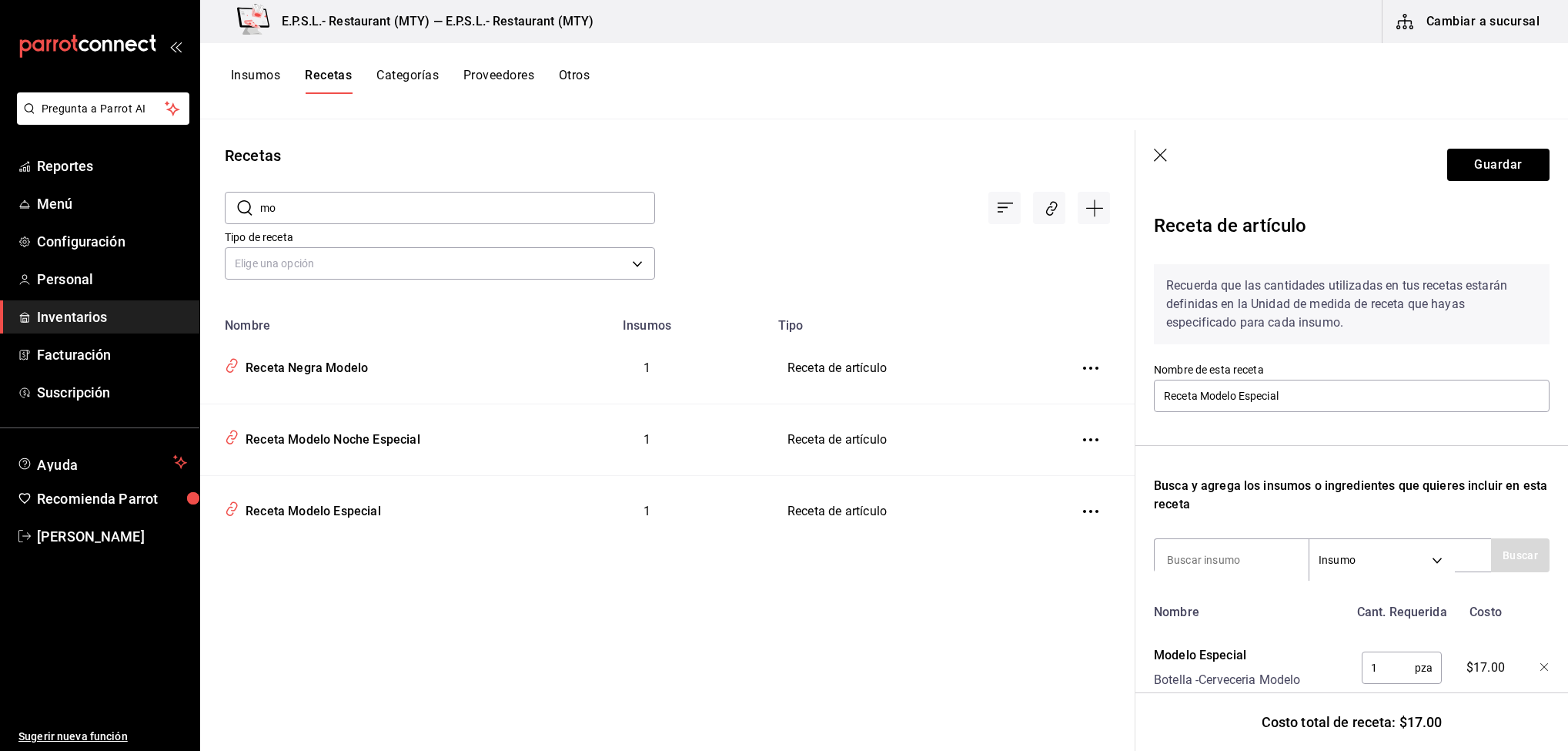 type on "m" 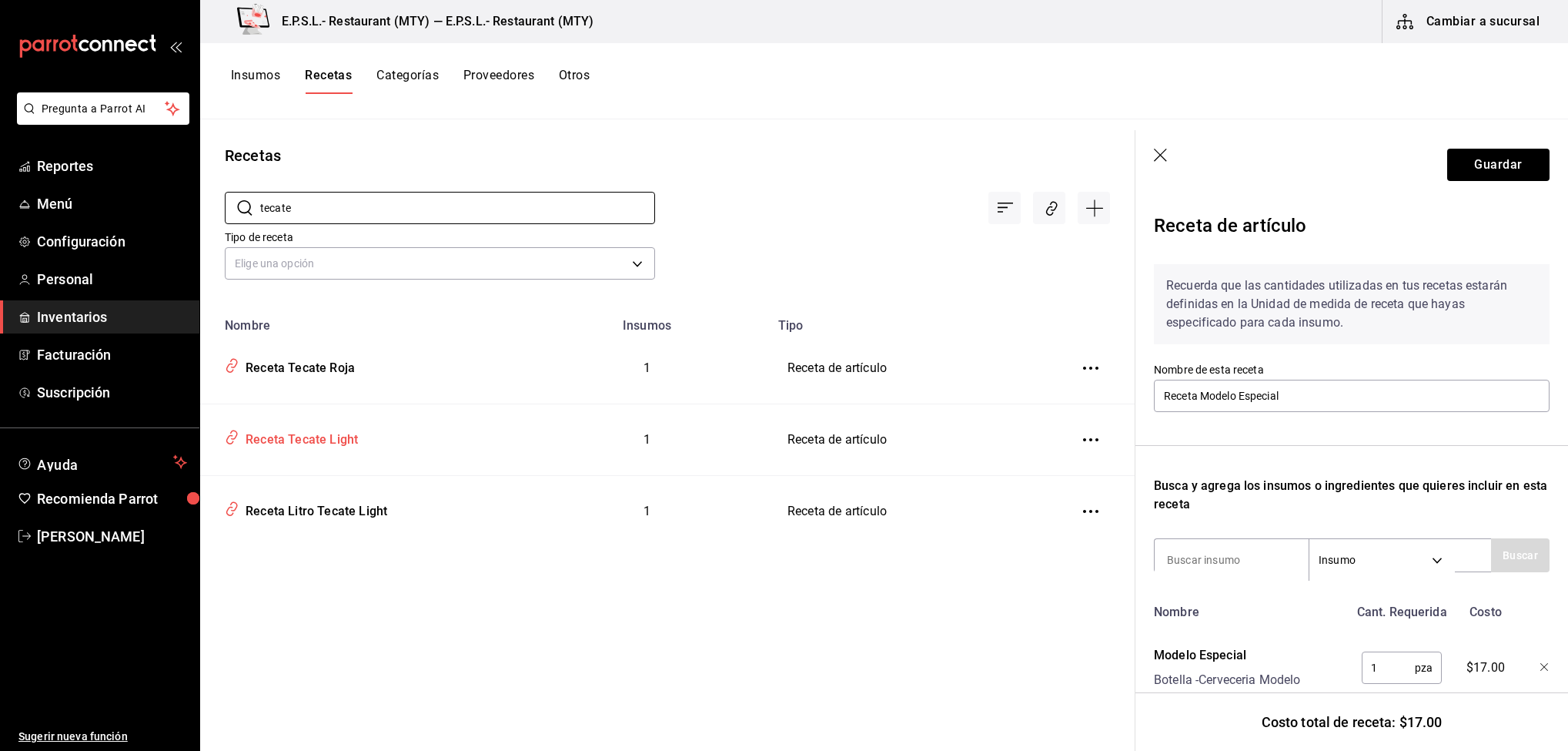 type on "tecate" 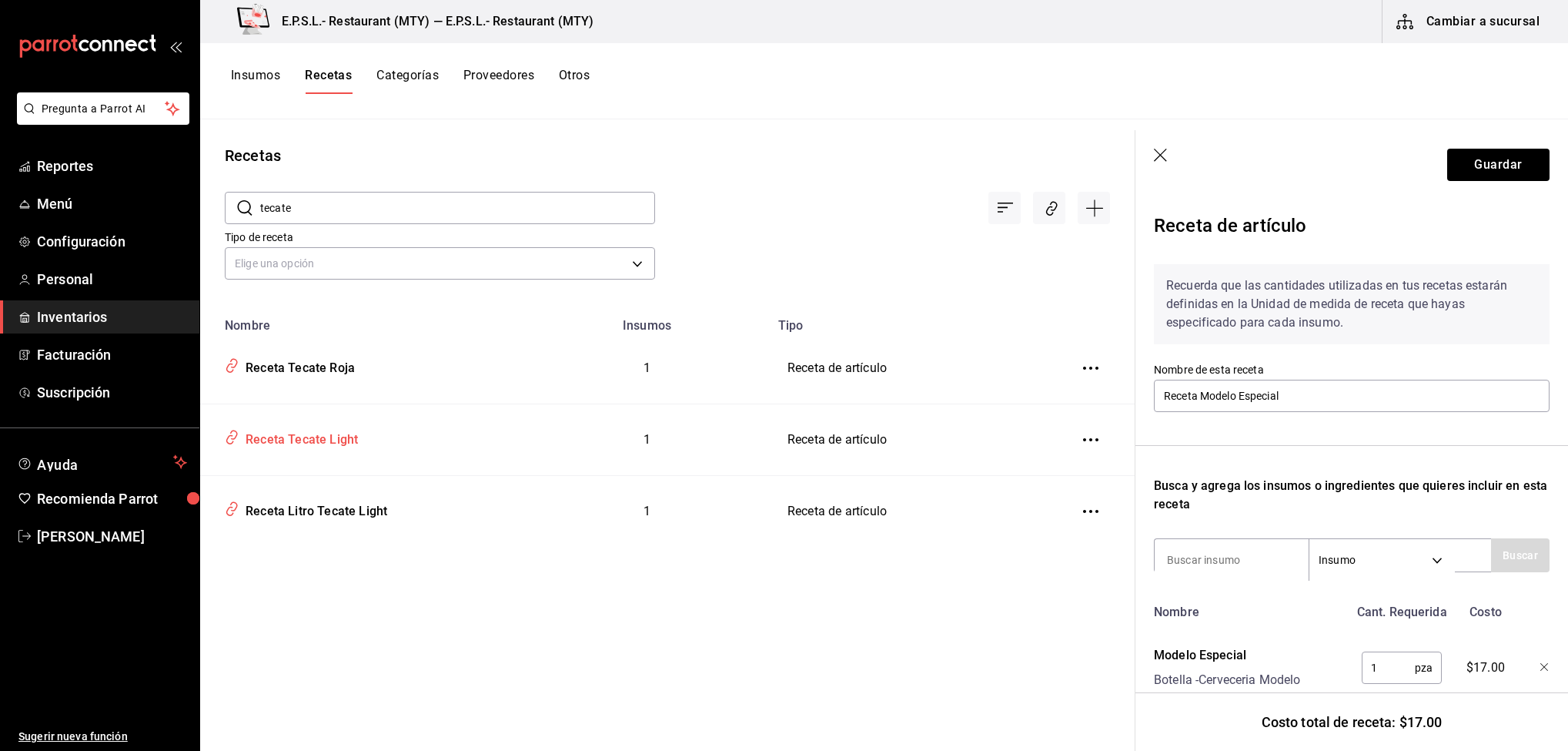 click on "Receta Tecate Light" at bounding box center (299, 437) 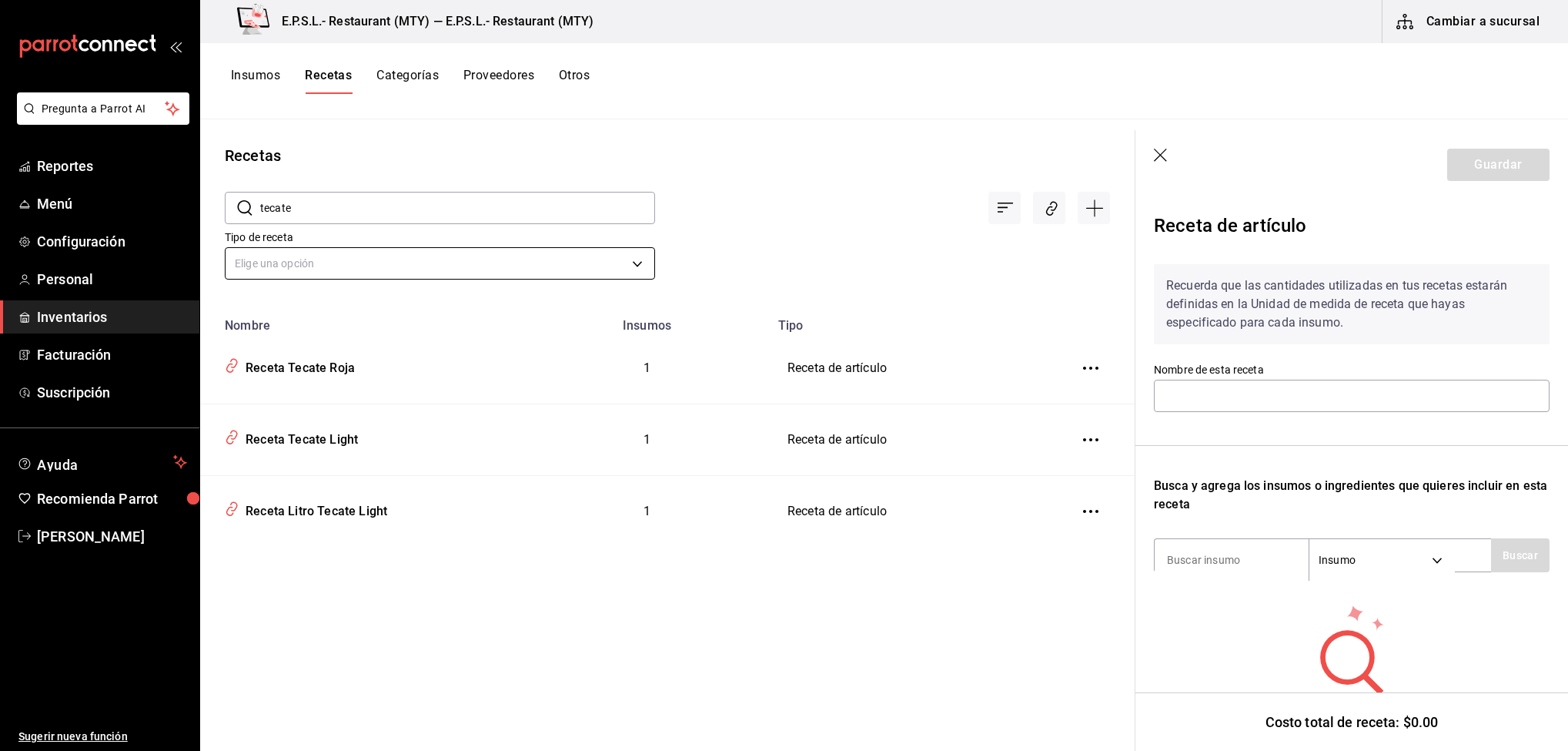 type on "Receta Tecate Light" 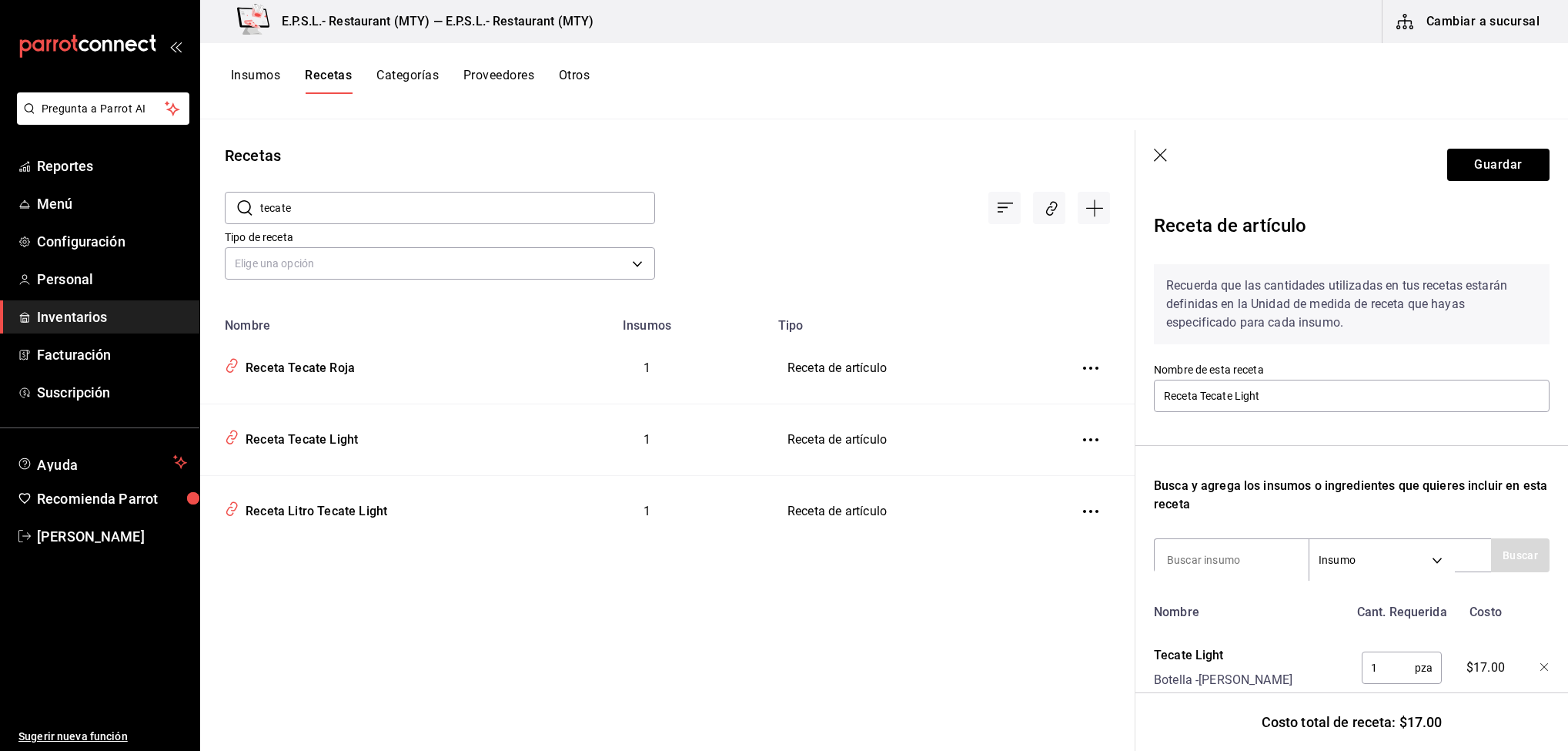 click on "tecate" at bounding box center (457, 208) 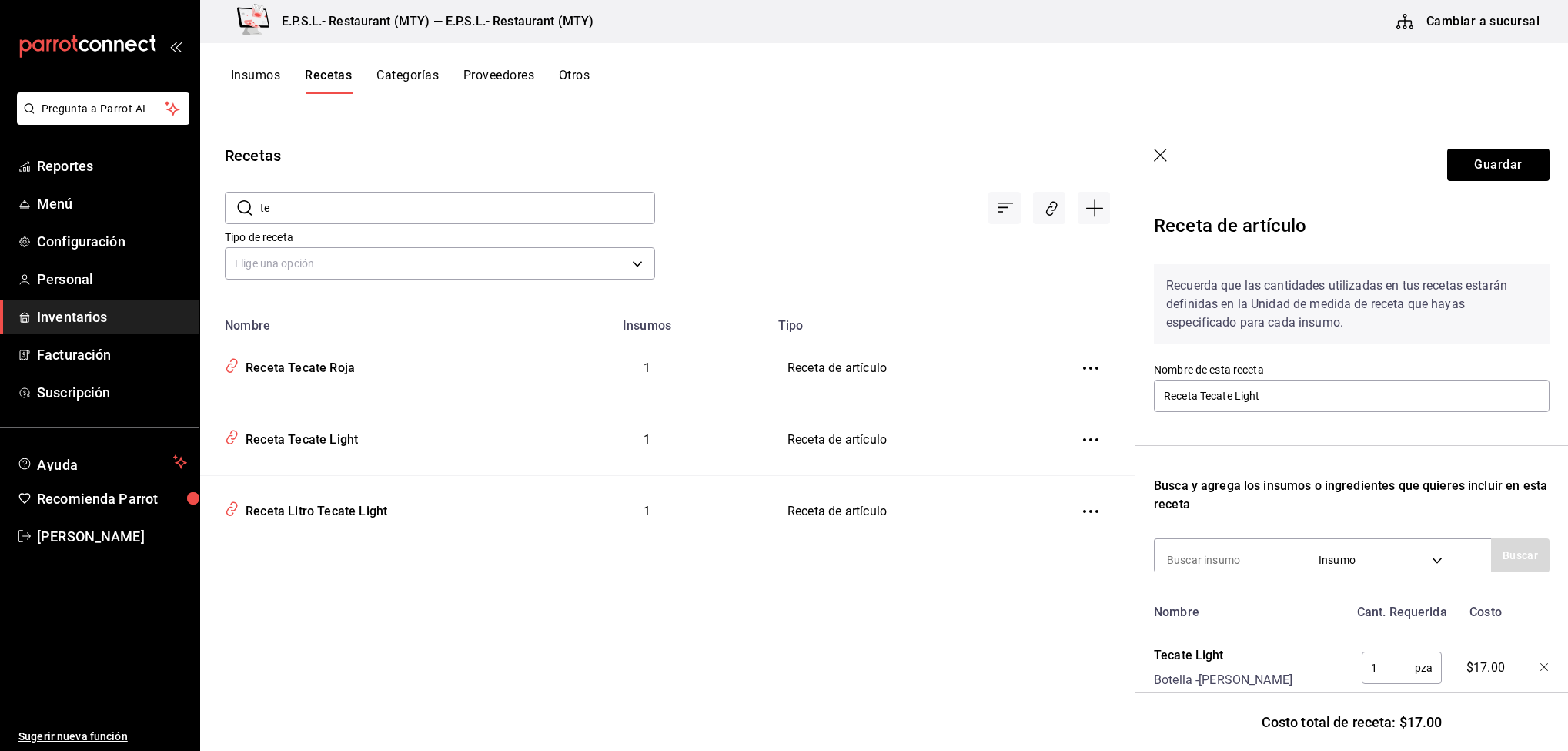 type on "t" 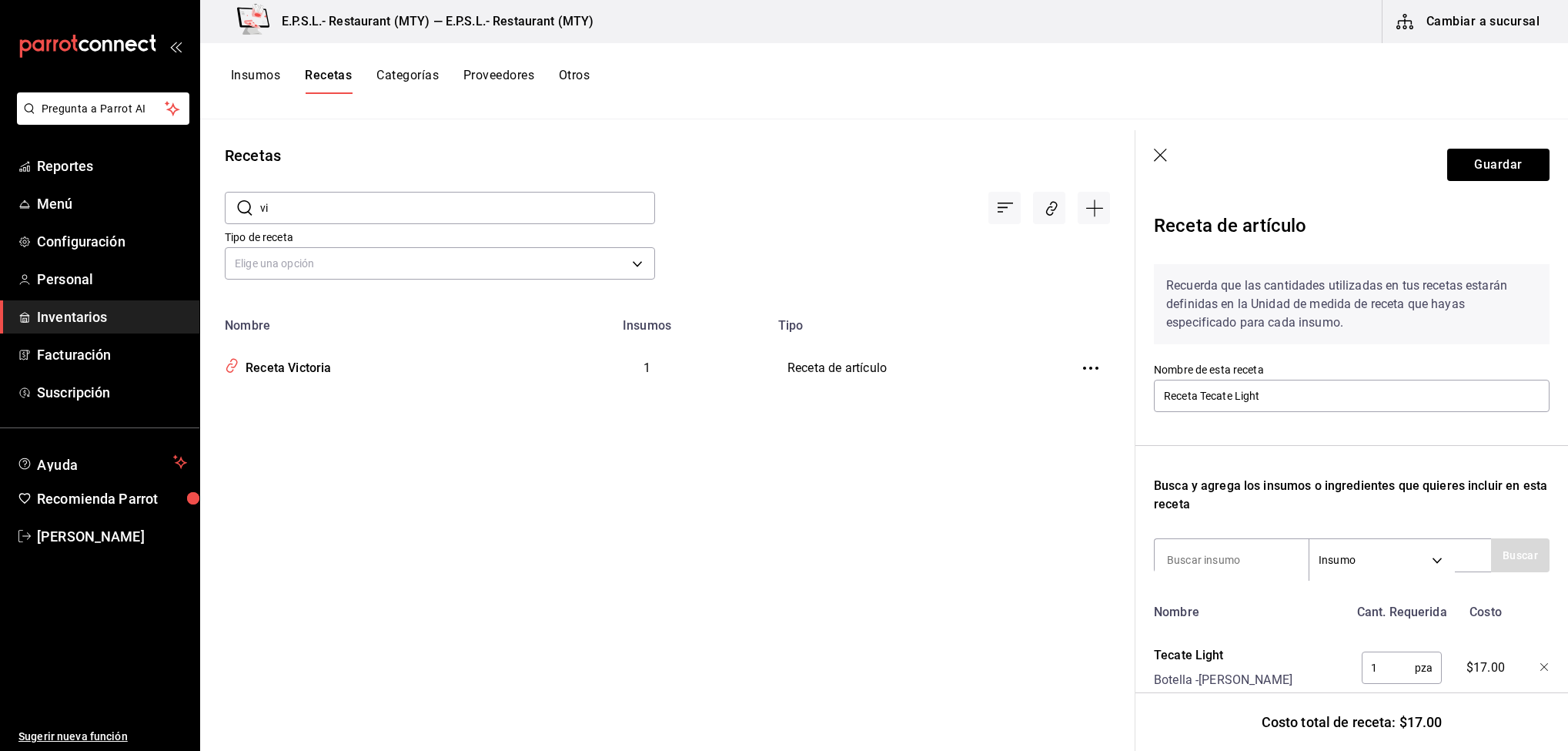 type on "v" 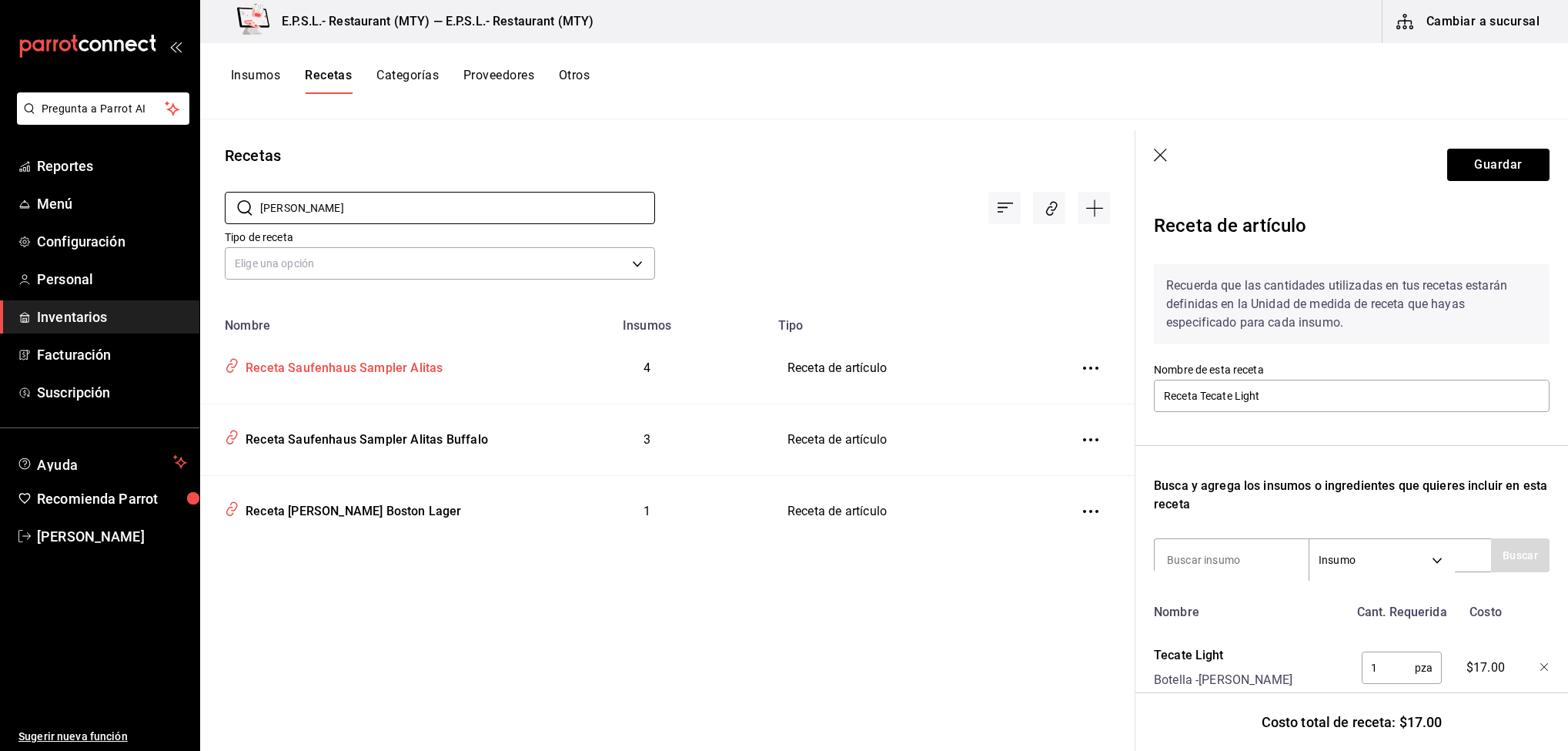 type on "[PERSON_NAME]" 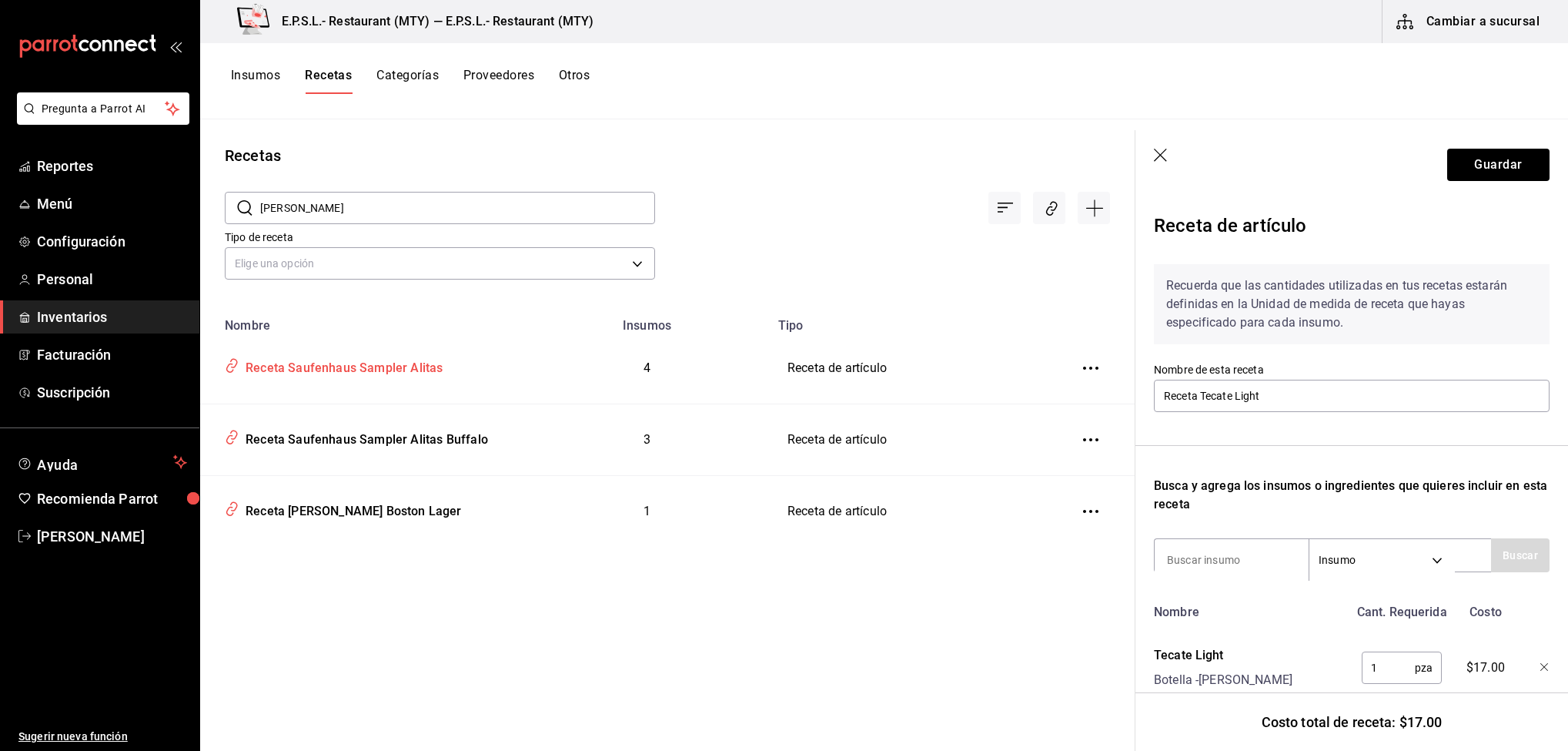 click on "Receta Saufenhaus Sampler Alitas" at bounding box center [341, 365] 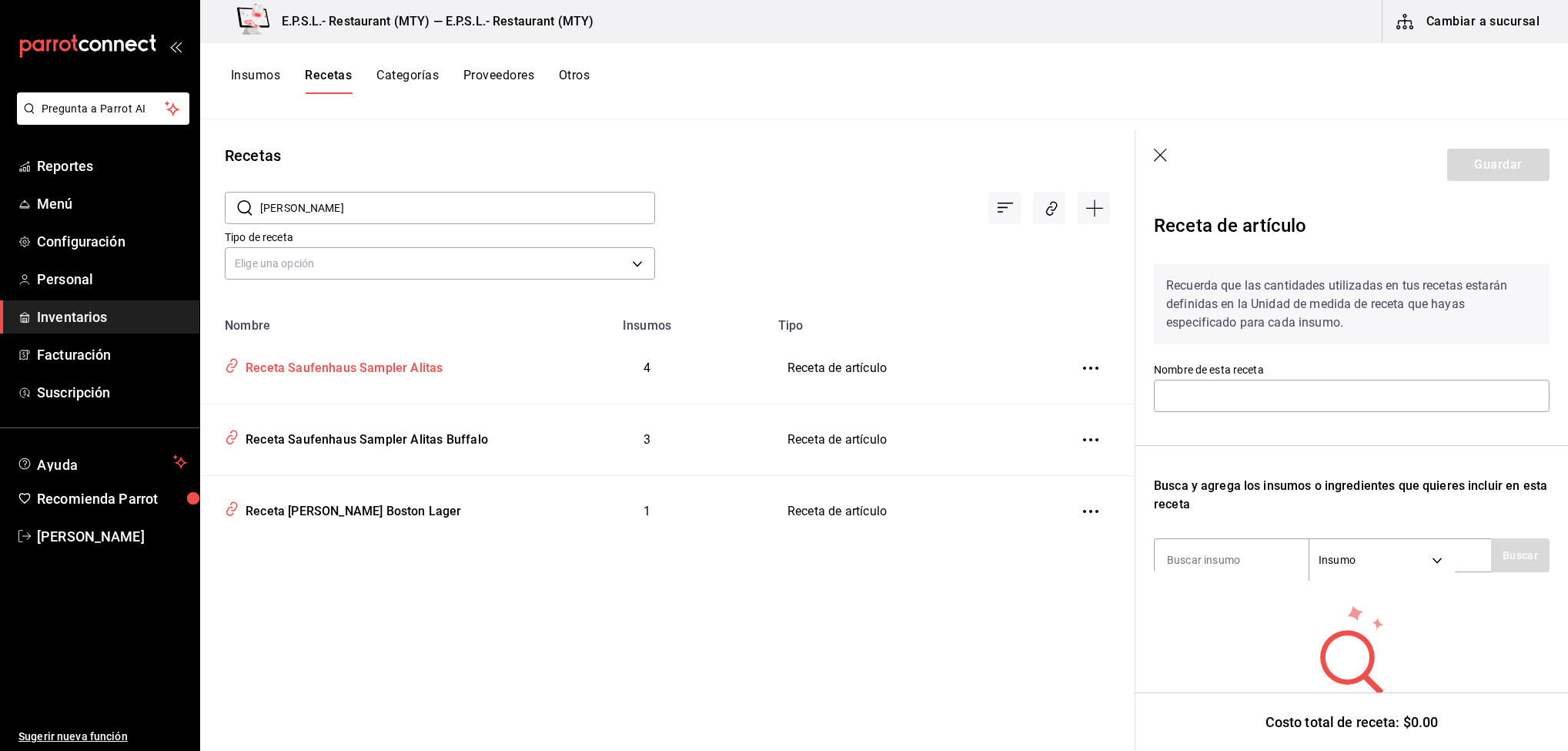 type on "Receta Saufenhaus Sampler Alitas" 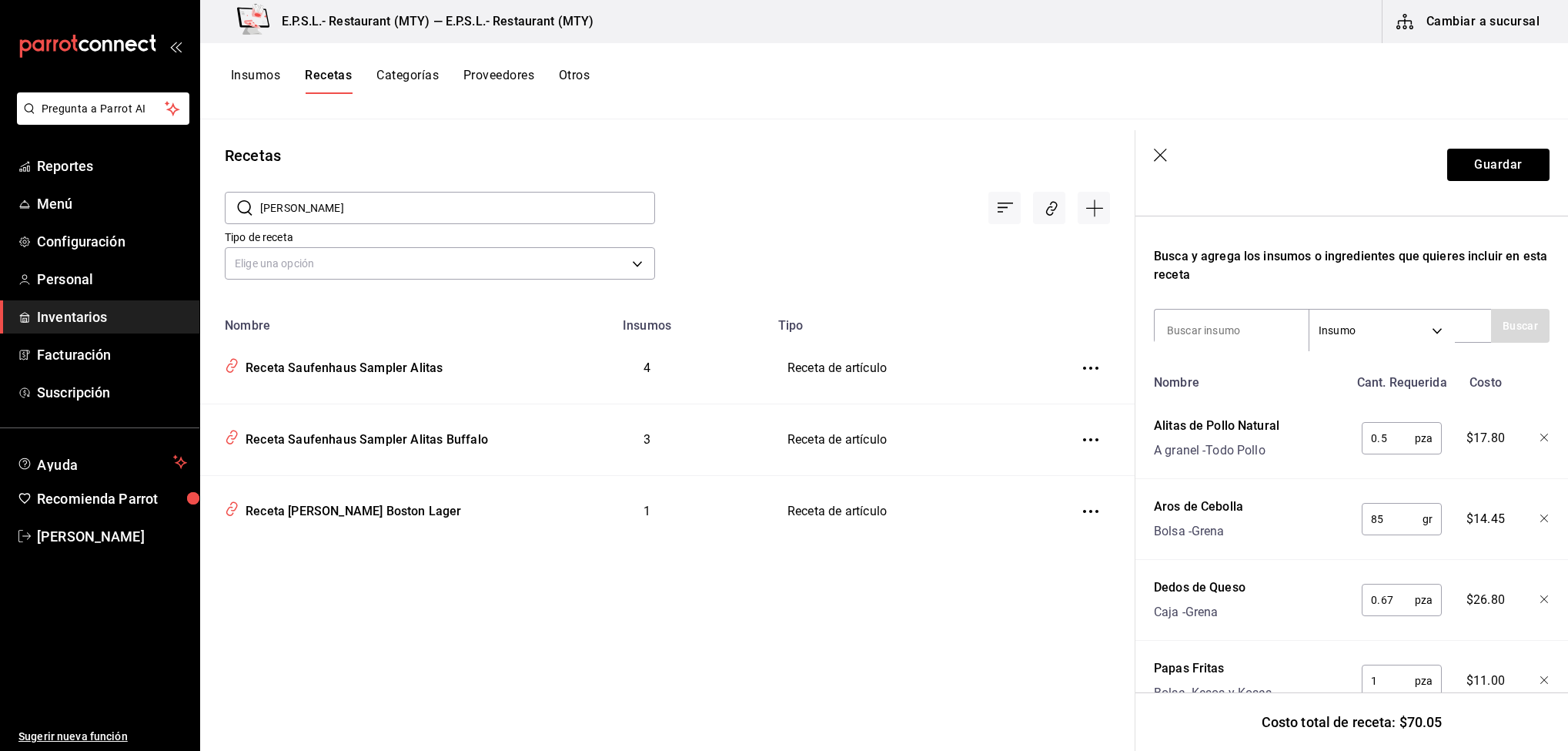 scroll, scrollTop: 297, scrollLeft: 0, axis: vertical 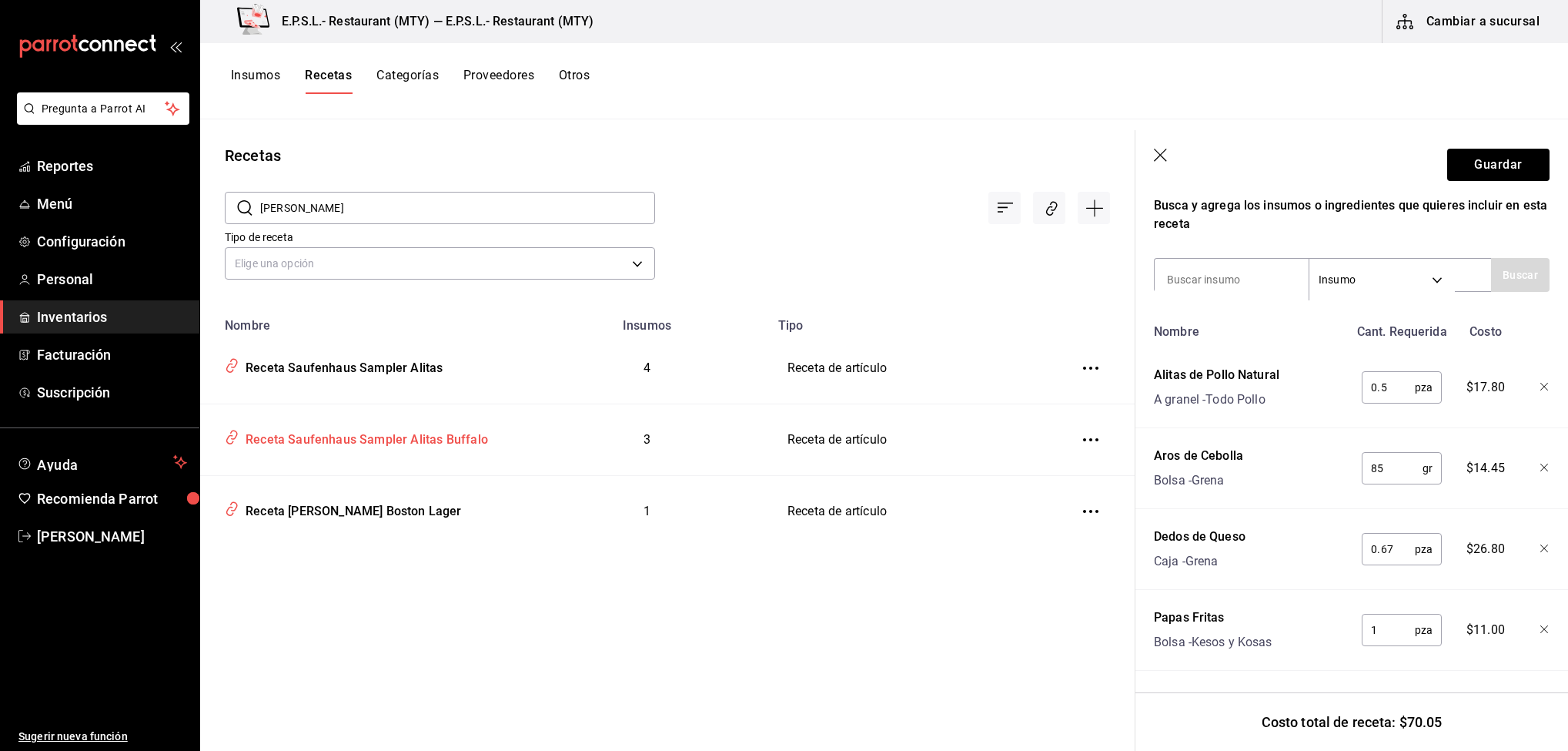 click on "Receta Saufenhaus Sampler Alitas Buffalo" at bounding box center [363, 437] 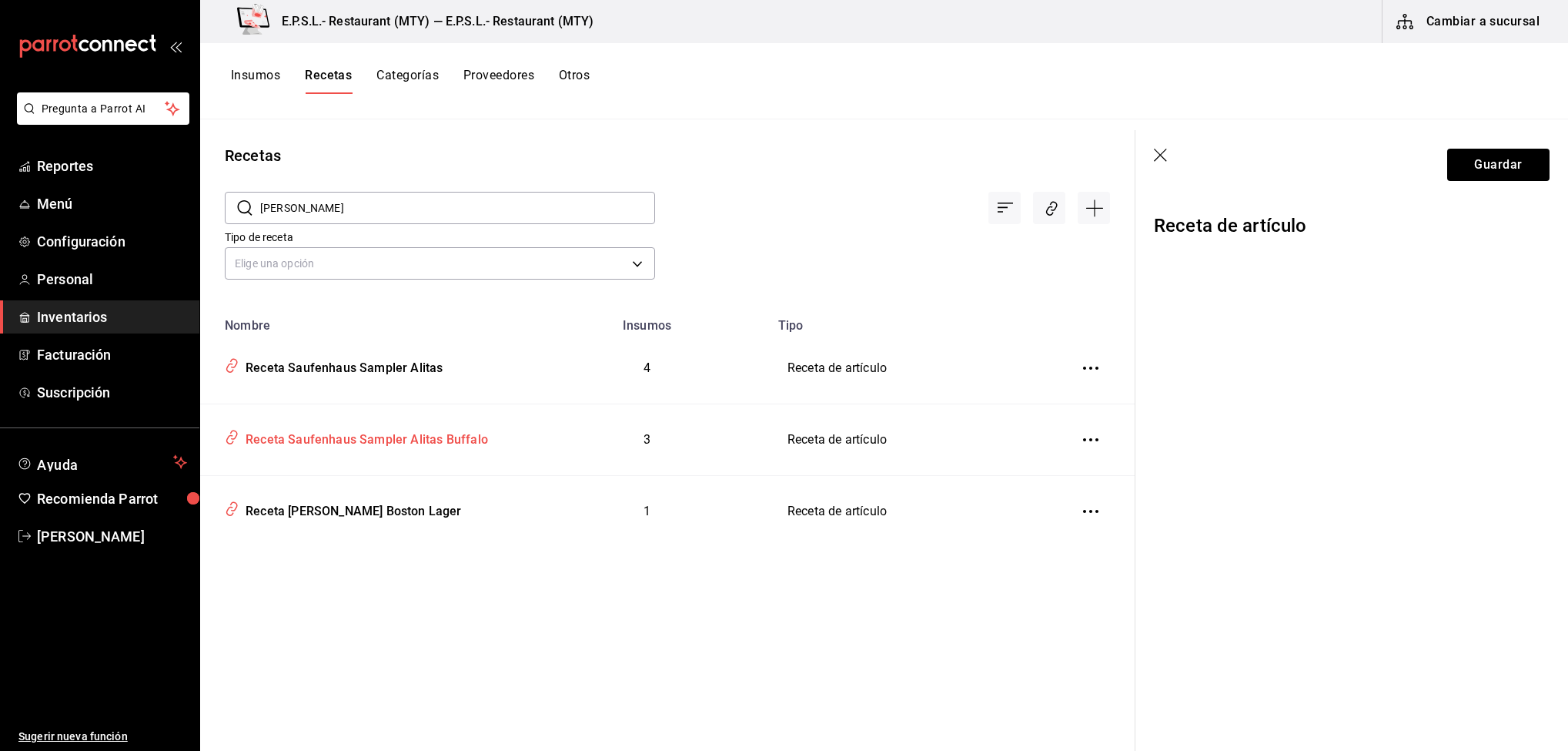 scroll, scrollTop: 0, scrollLeft: 0, axis: both 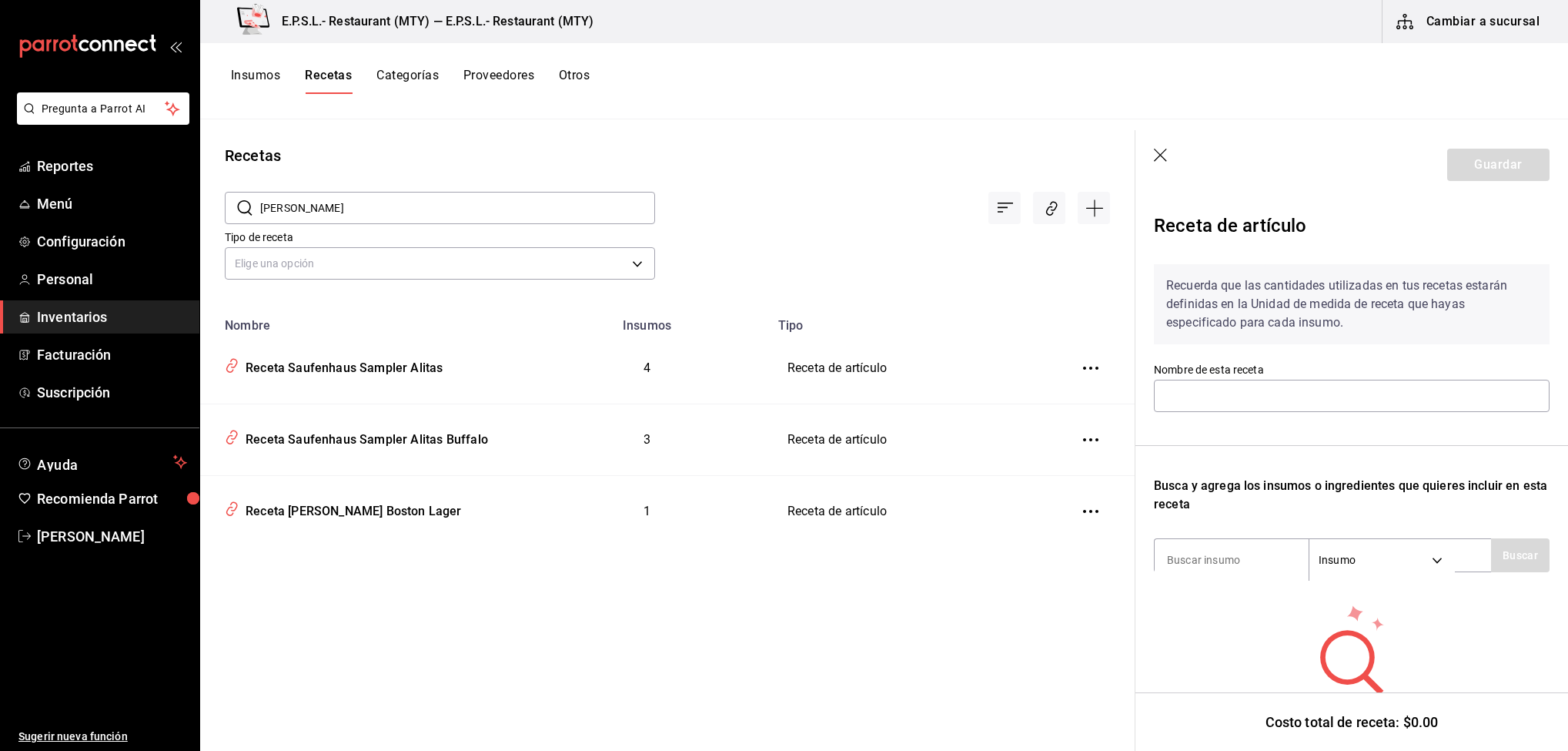 type on "Receta Saufenhaus Sampler Alitas Buffalo" 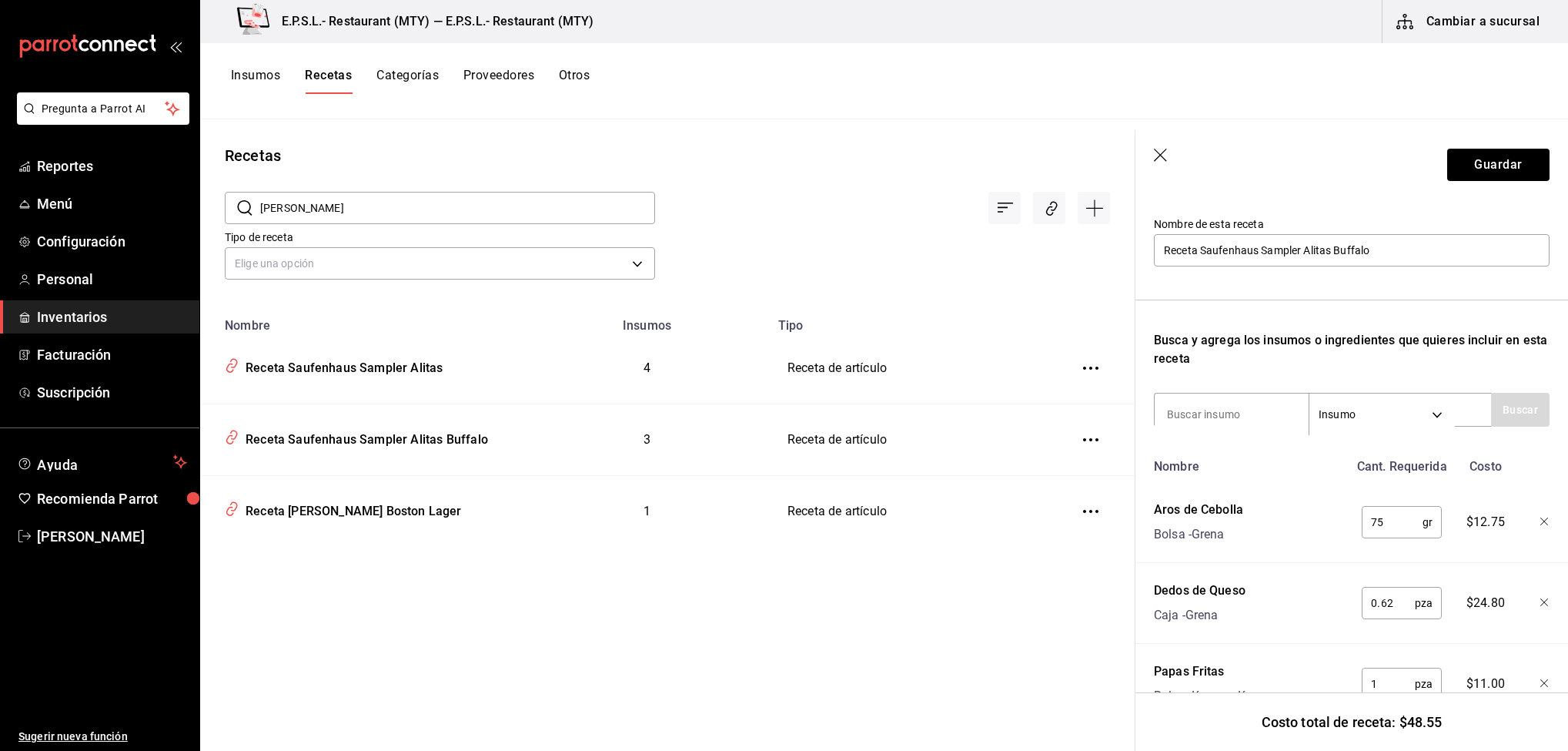 scroll, scrollTop: 216, scrollLeft: 0, axis: vertical 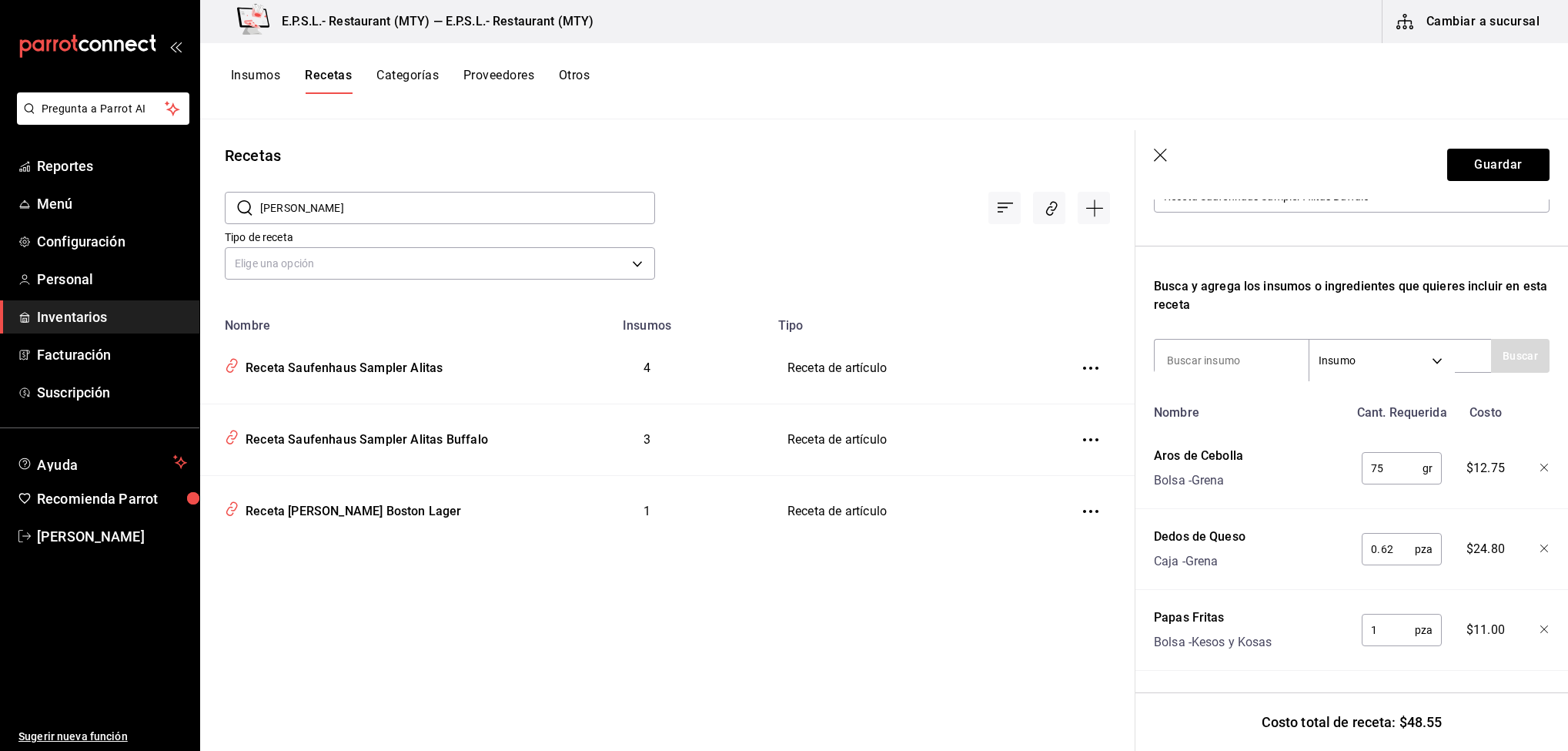 click 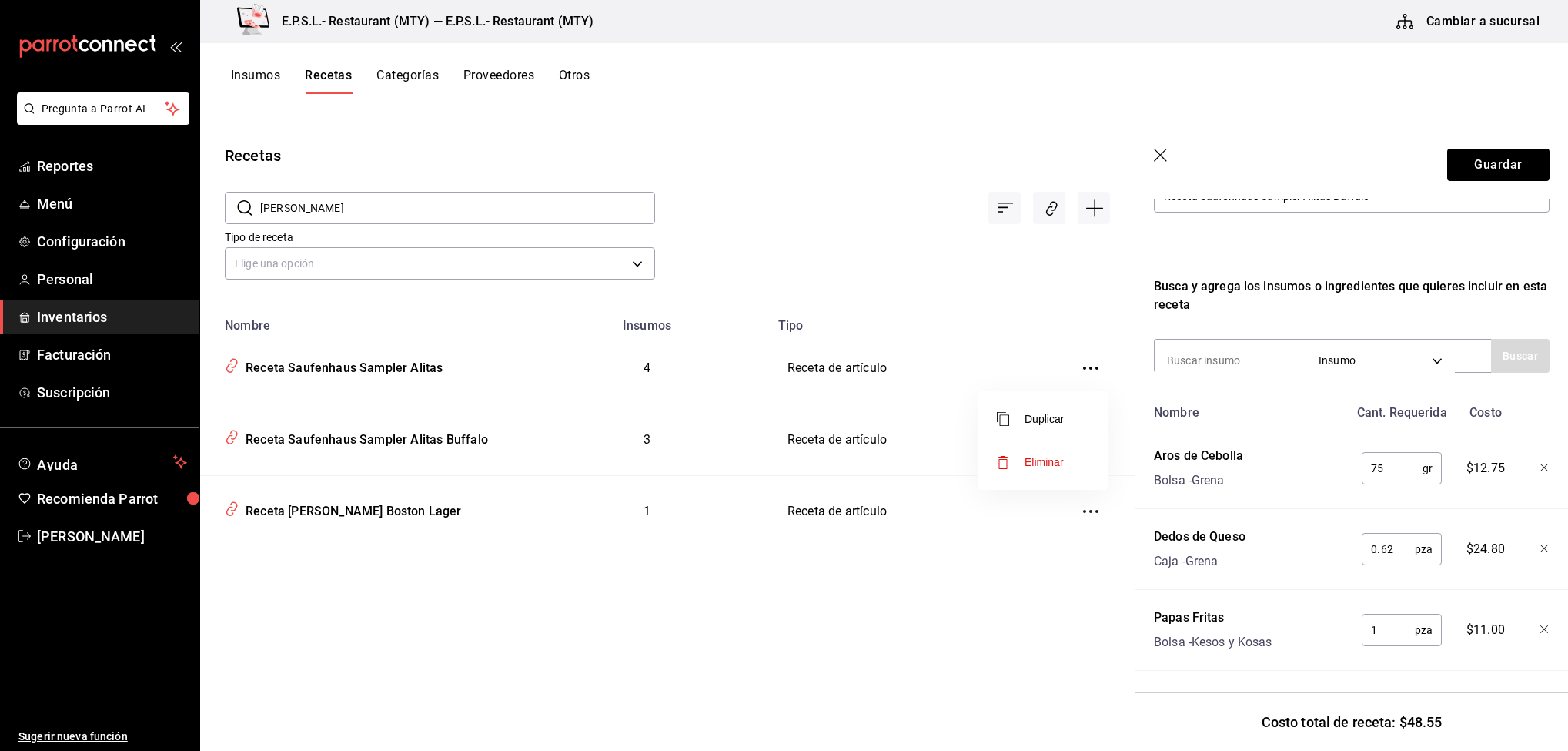click on "Eliminar" at bounding box center [1043, 462] 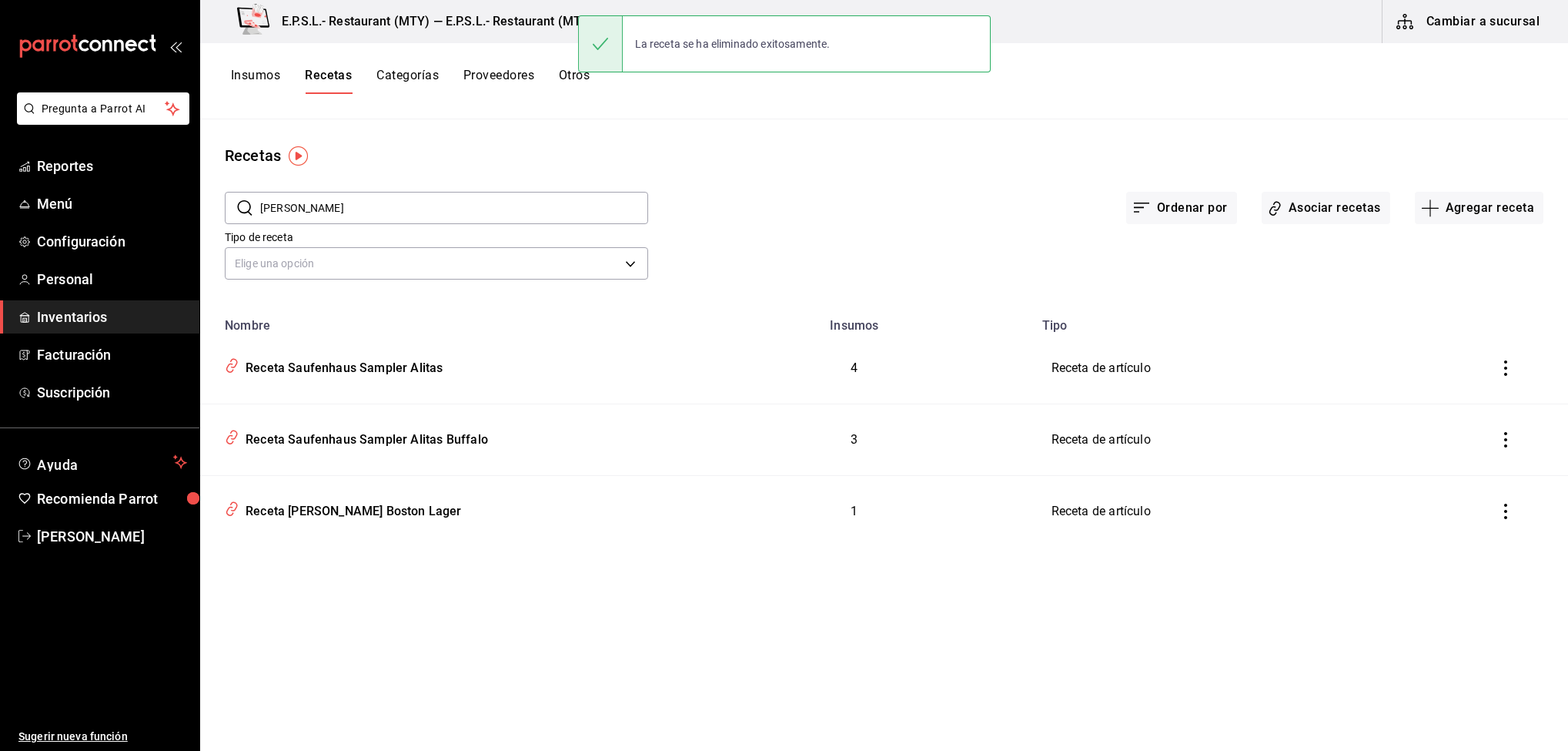 scroll, scrollTop: 0, scrollLeft: 0, axis: both 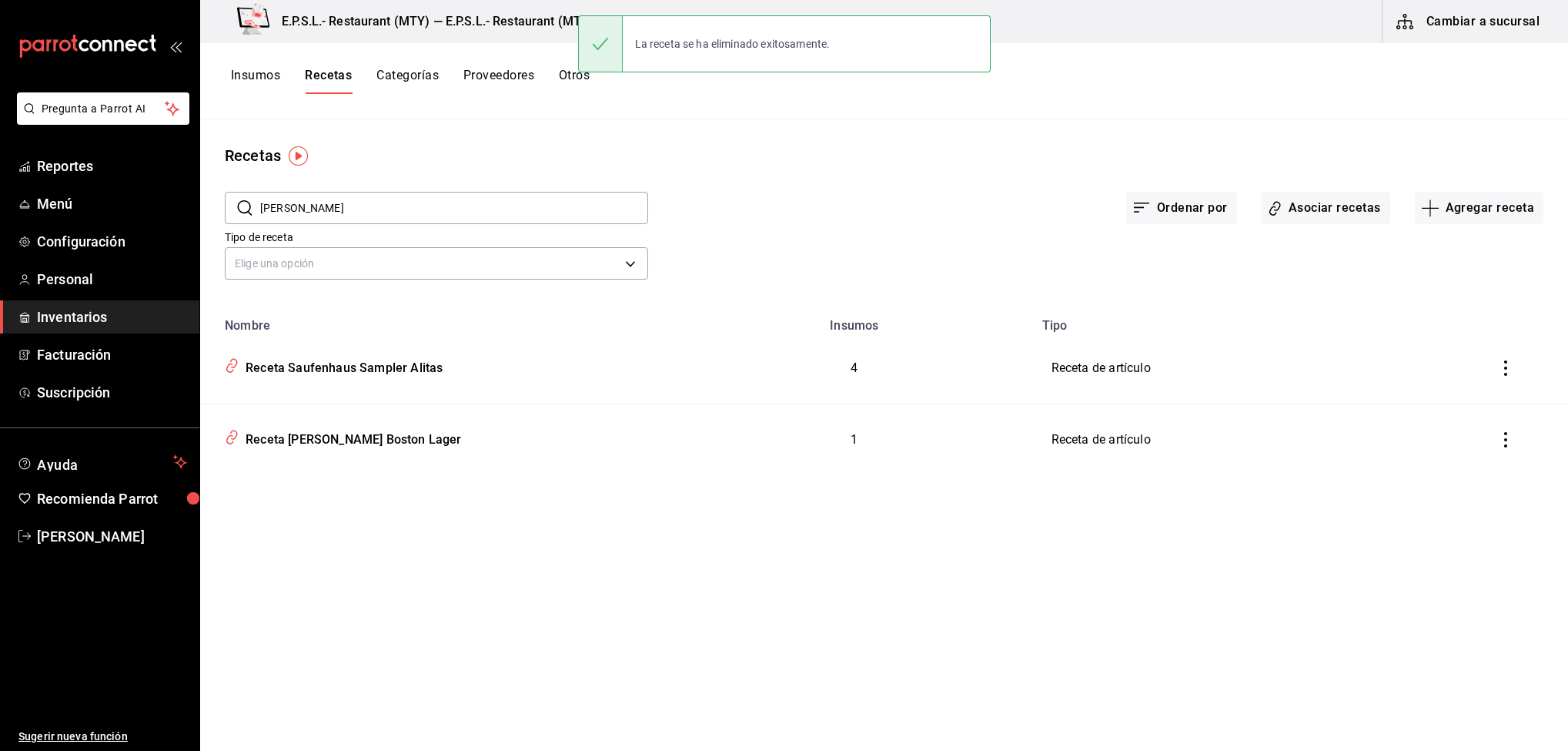 click on "[PERSON_NAME]" at bounding box center (454, 208) 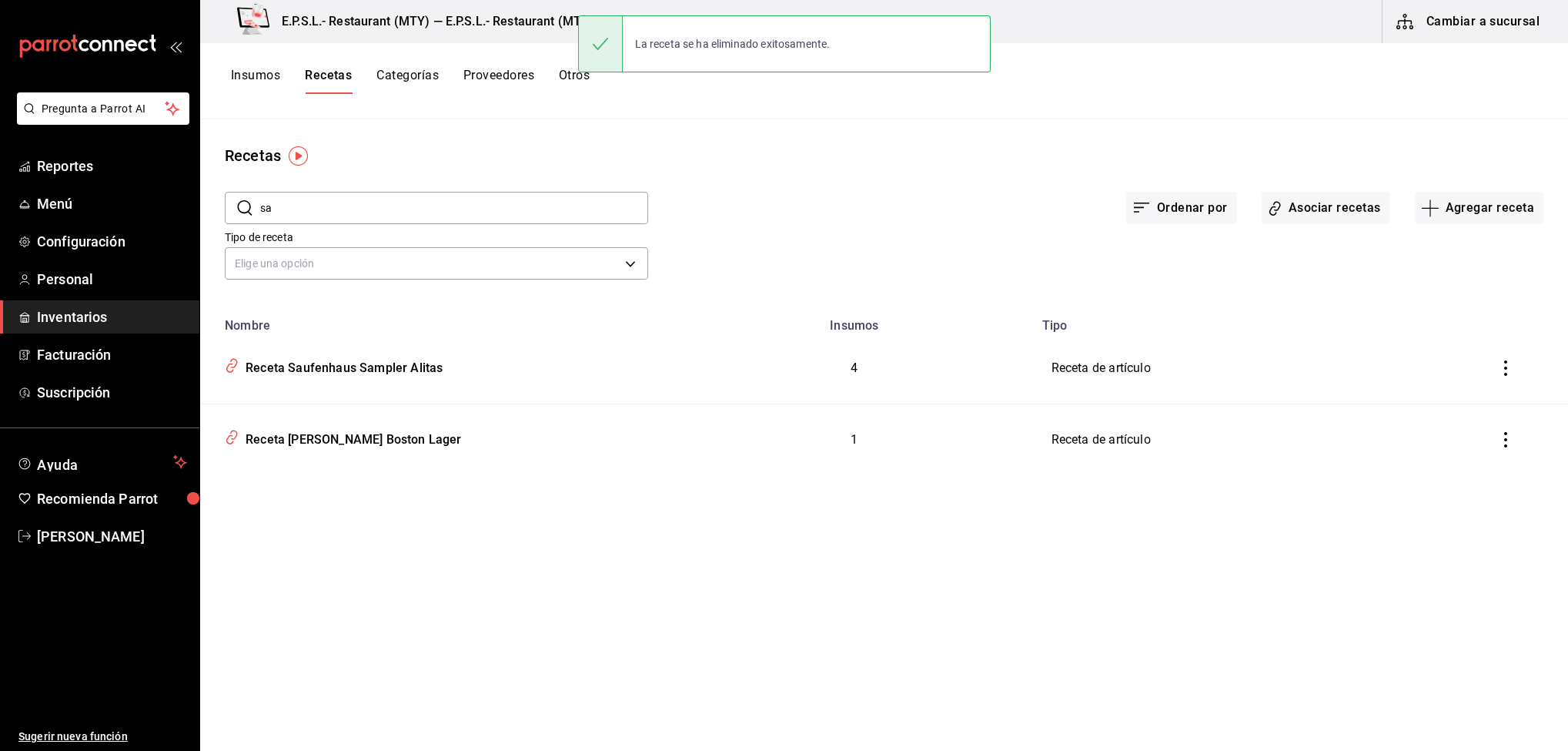 type on "s" 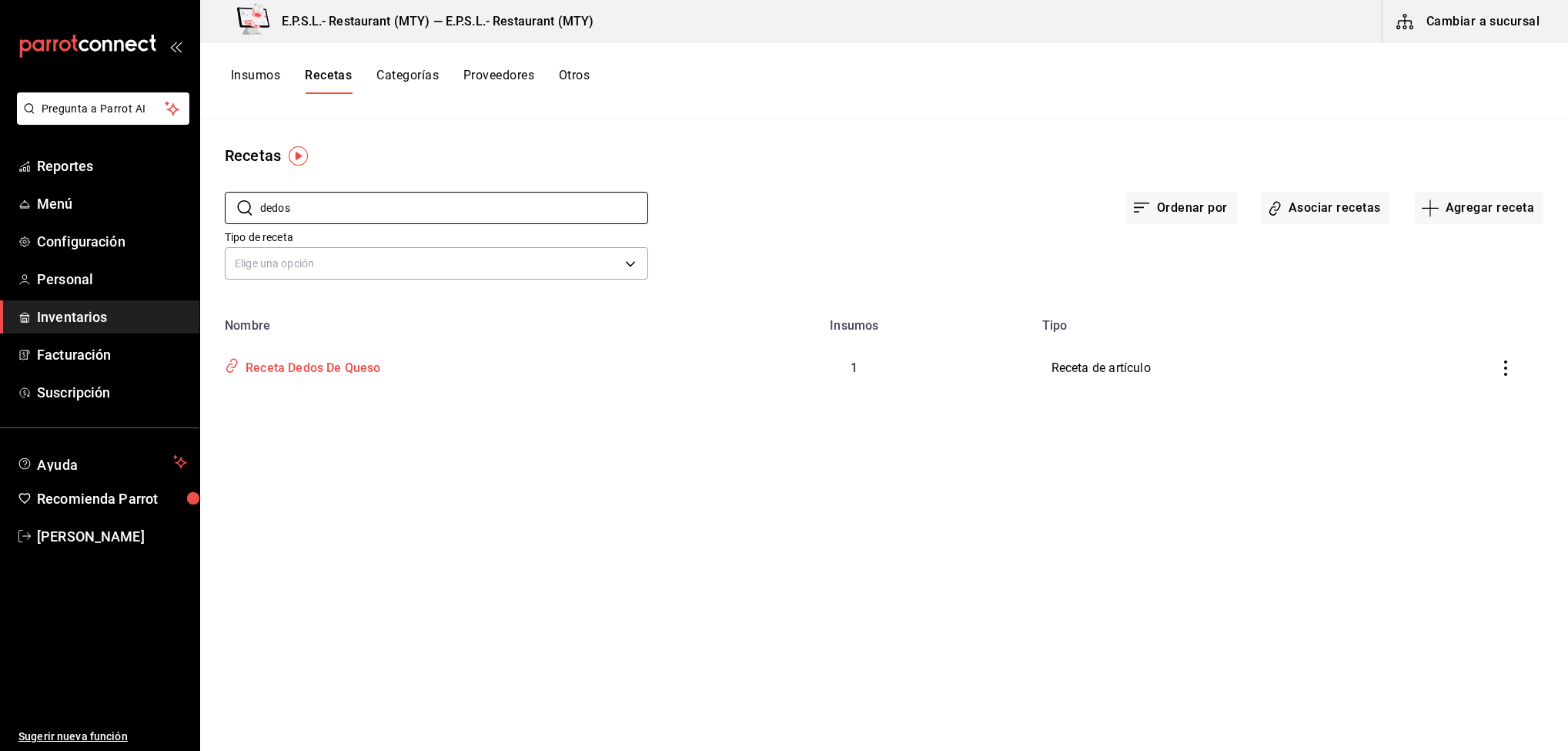 type on "dedos" 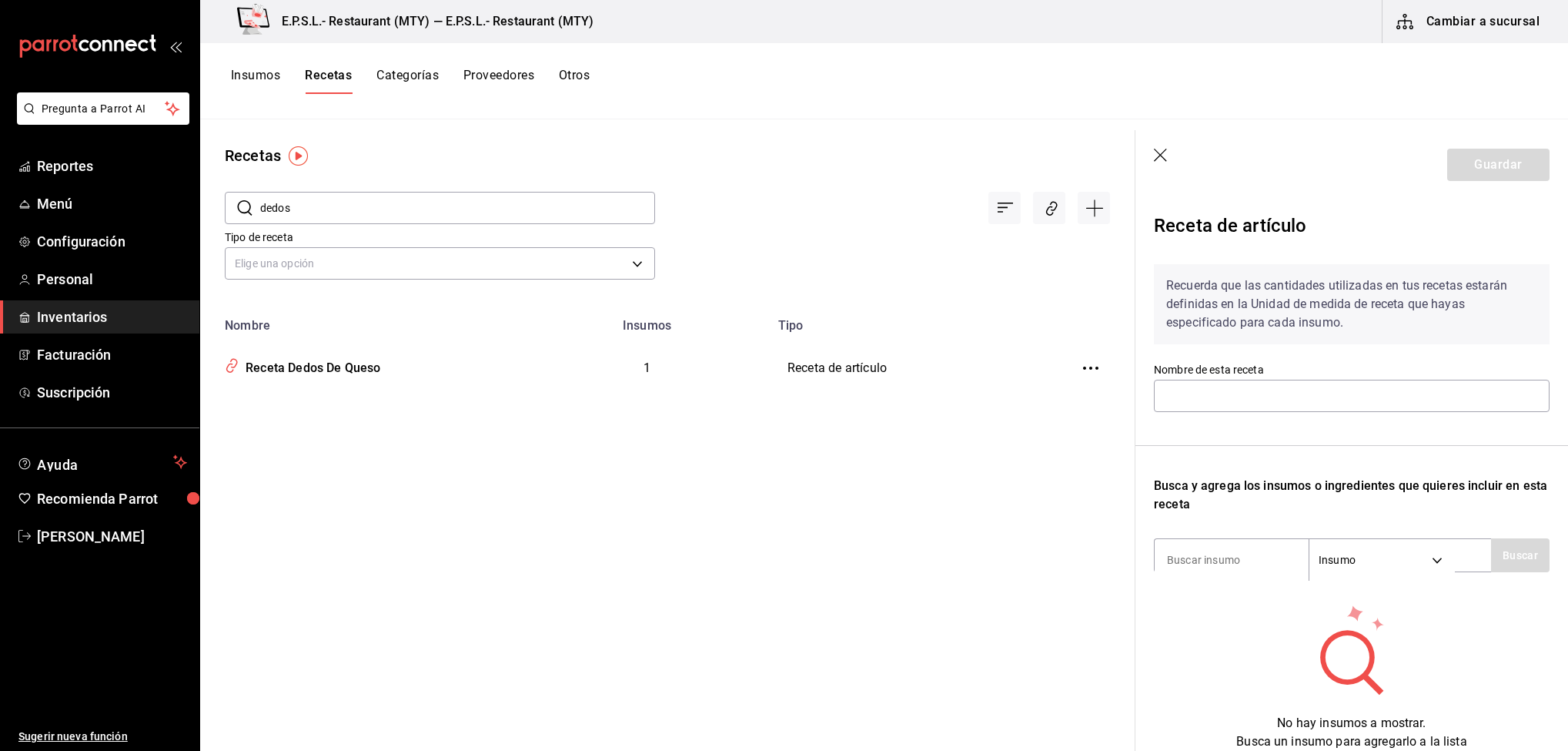 type on "Receta Dedos De Queso" 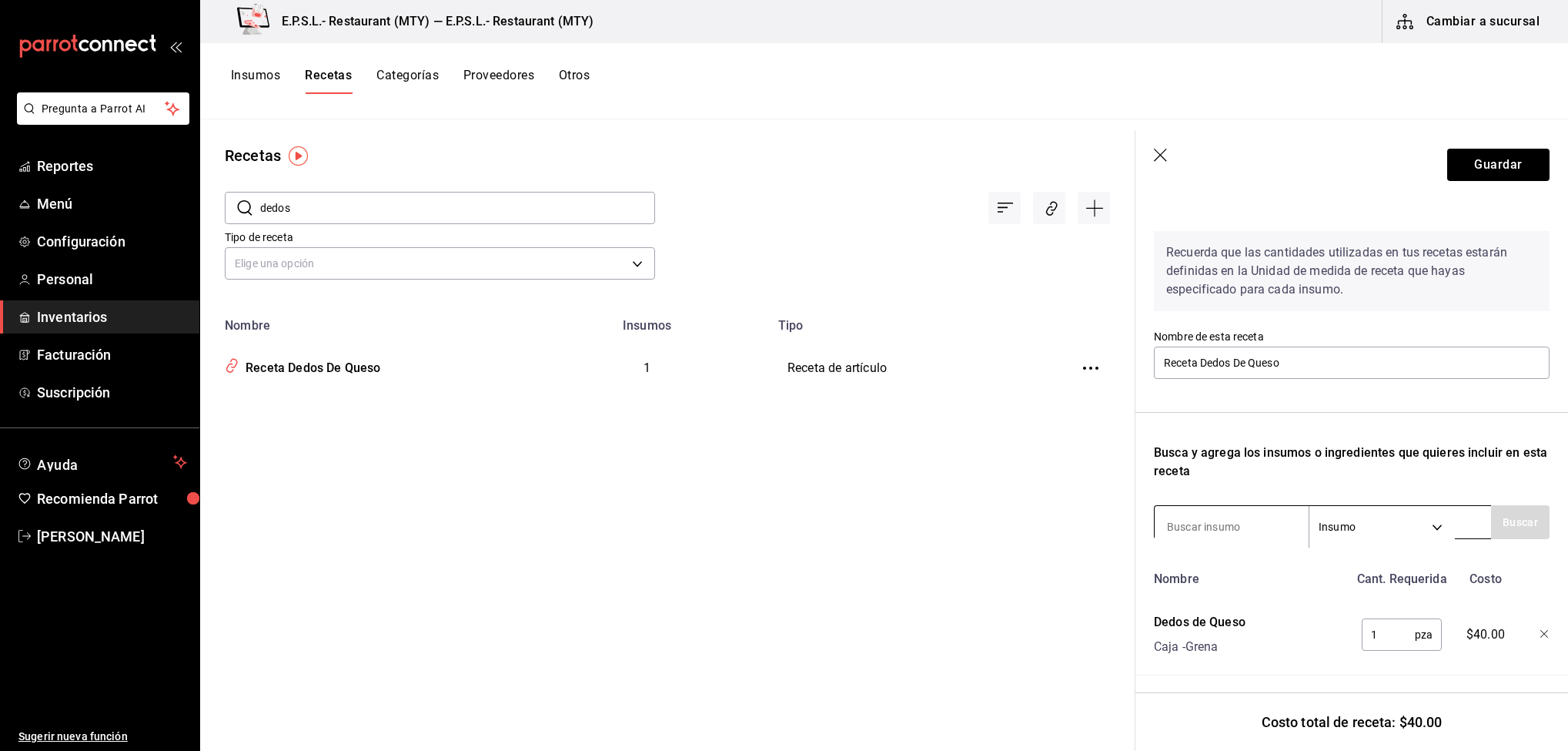 scroll, scrollTop: 55, scrollLeft: 0, axis: vertical 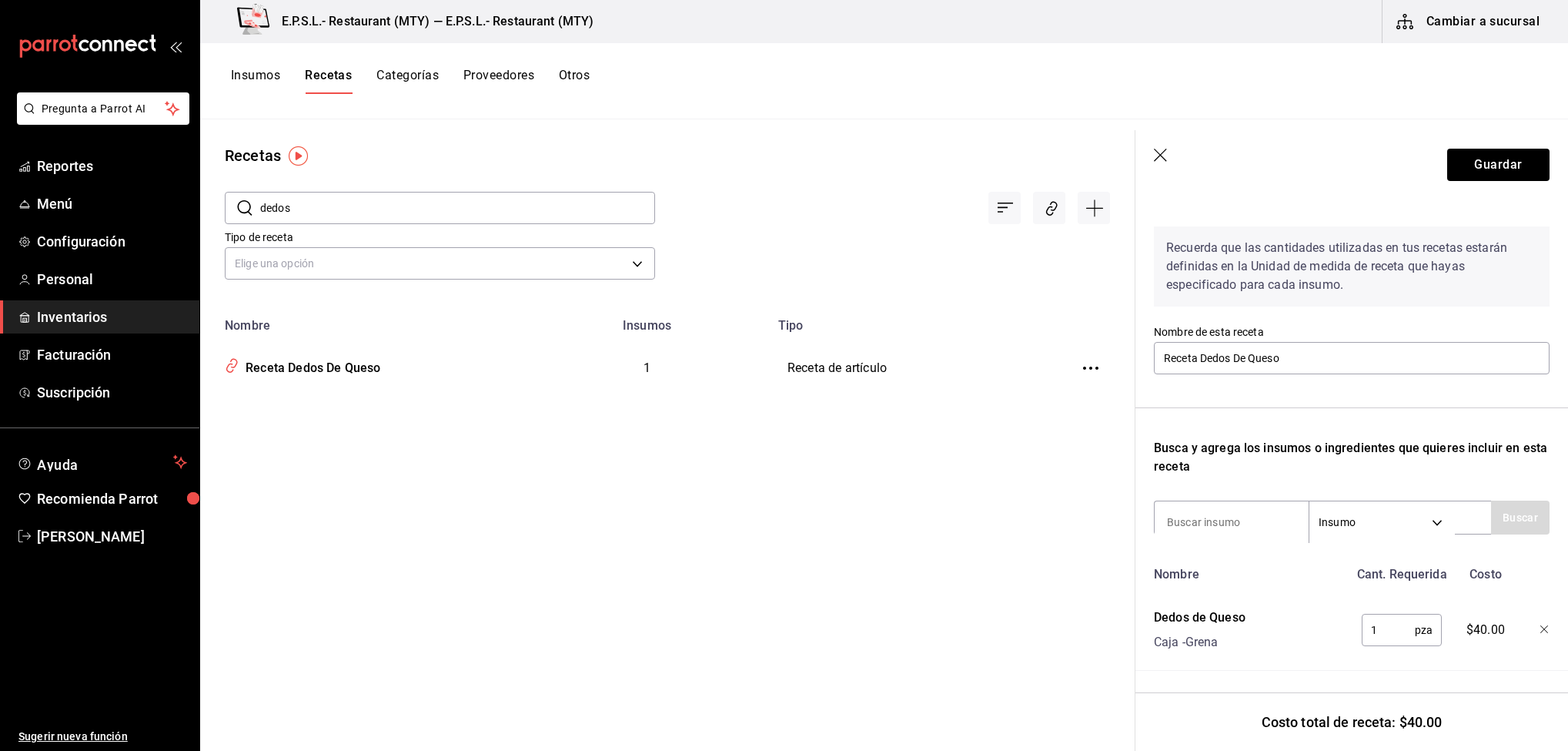 click on "dedos" at bounding box center (457, 208) 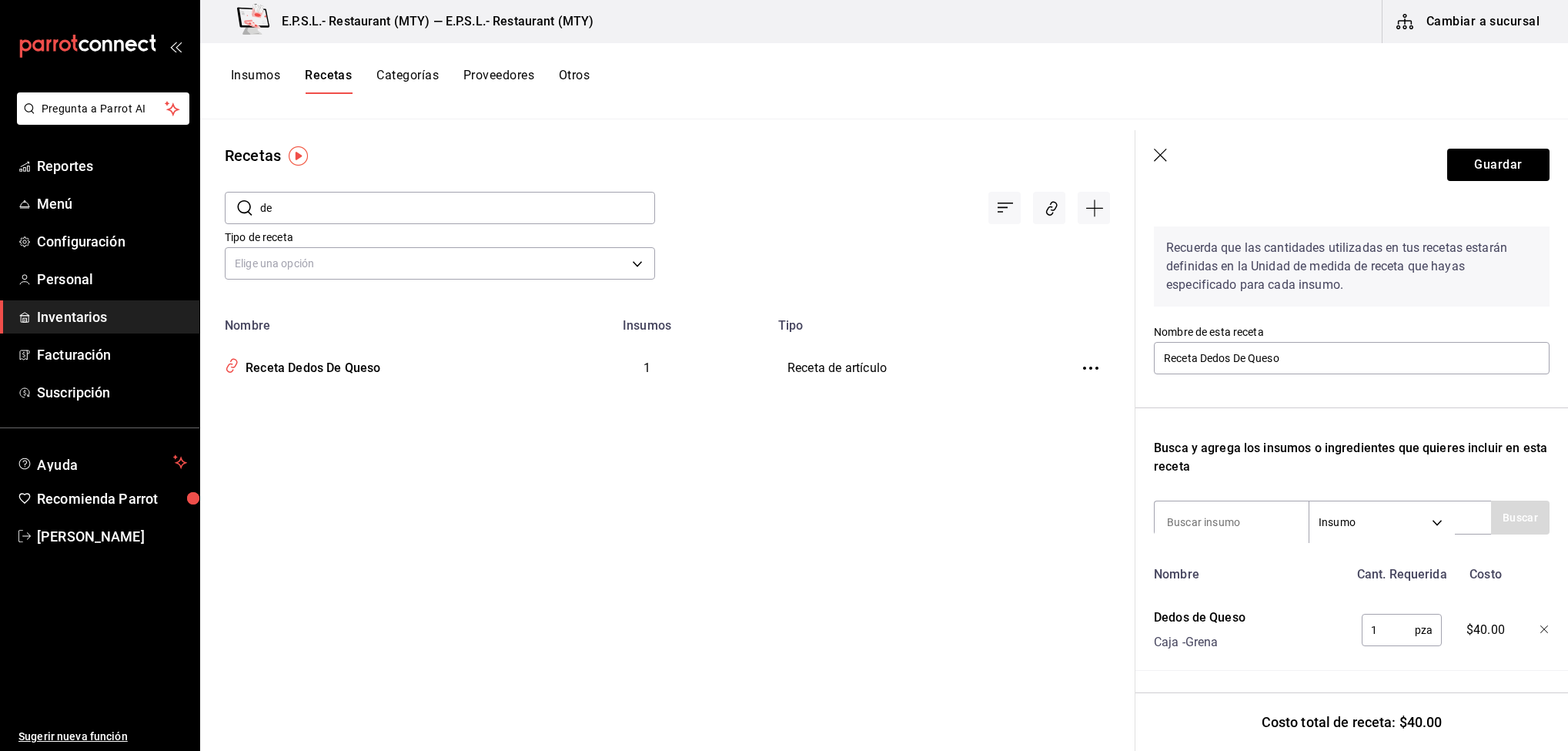 type on "d" 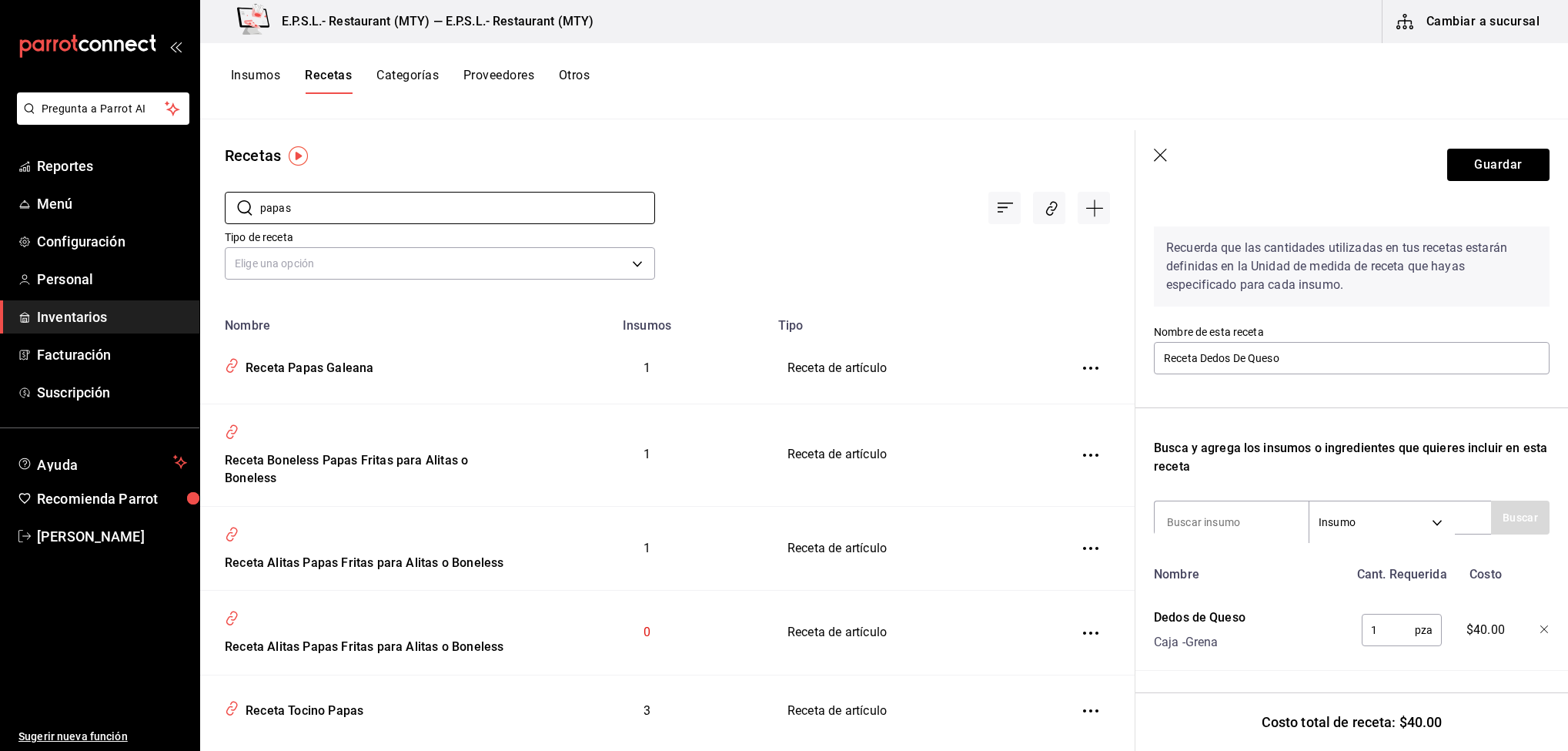 type on "papas" 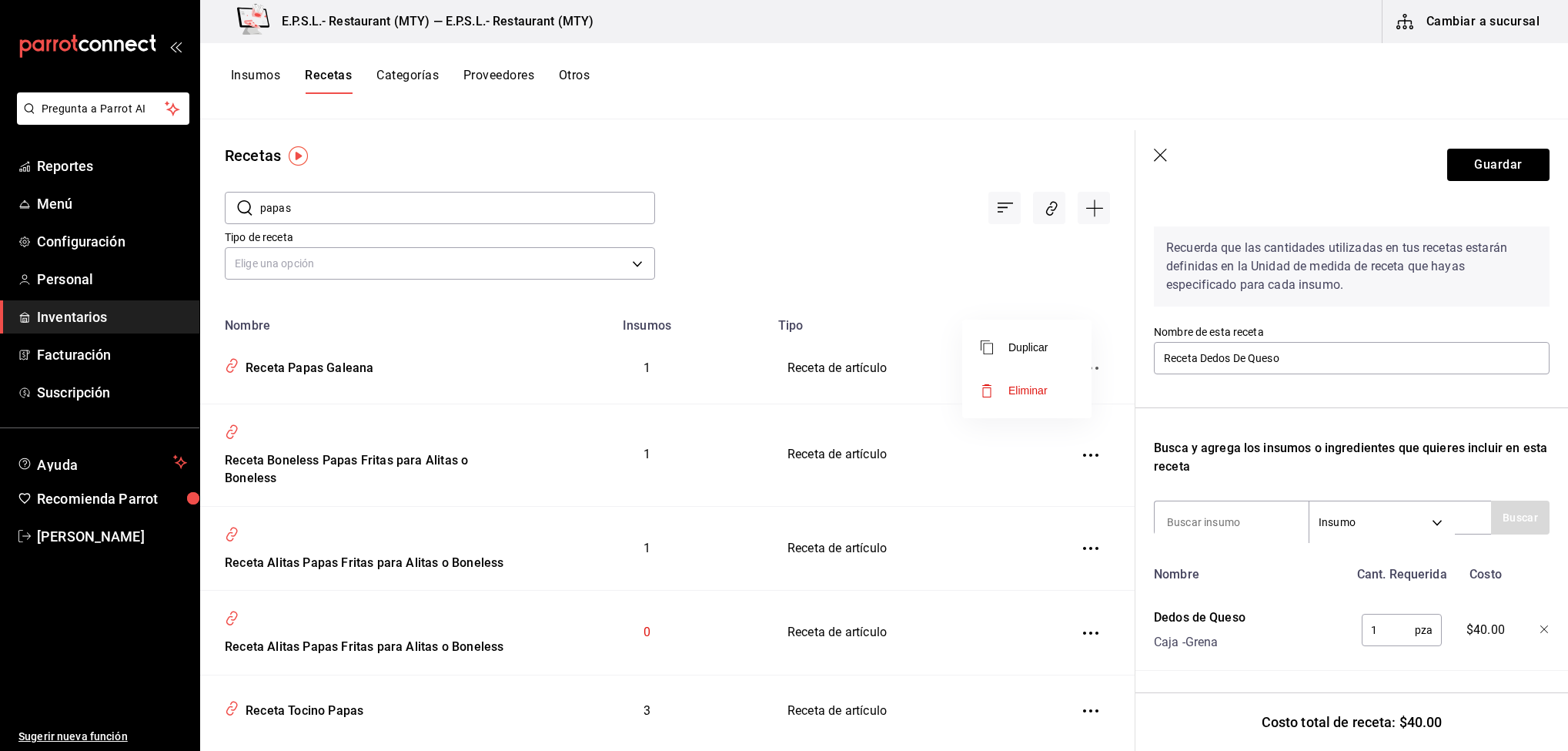 click on "Eliminar" at bounding box center [1027, 391] 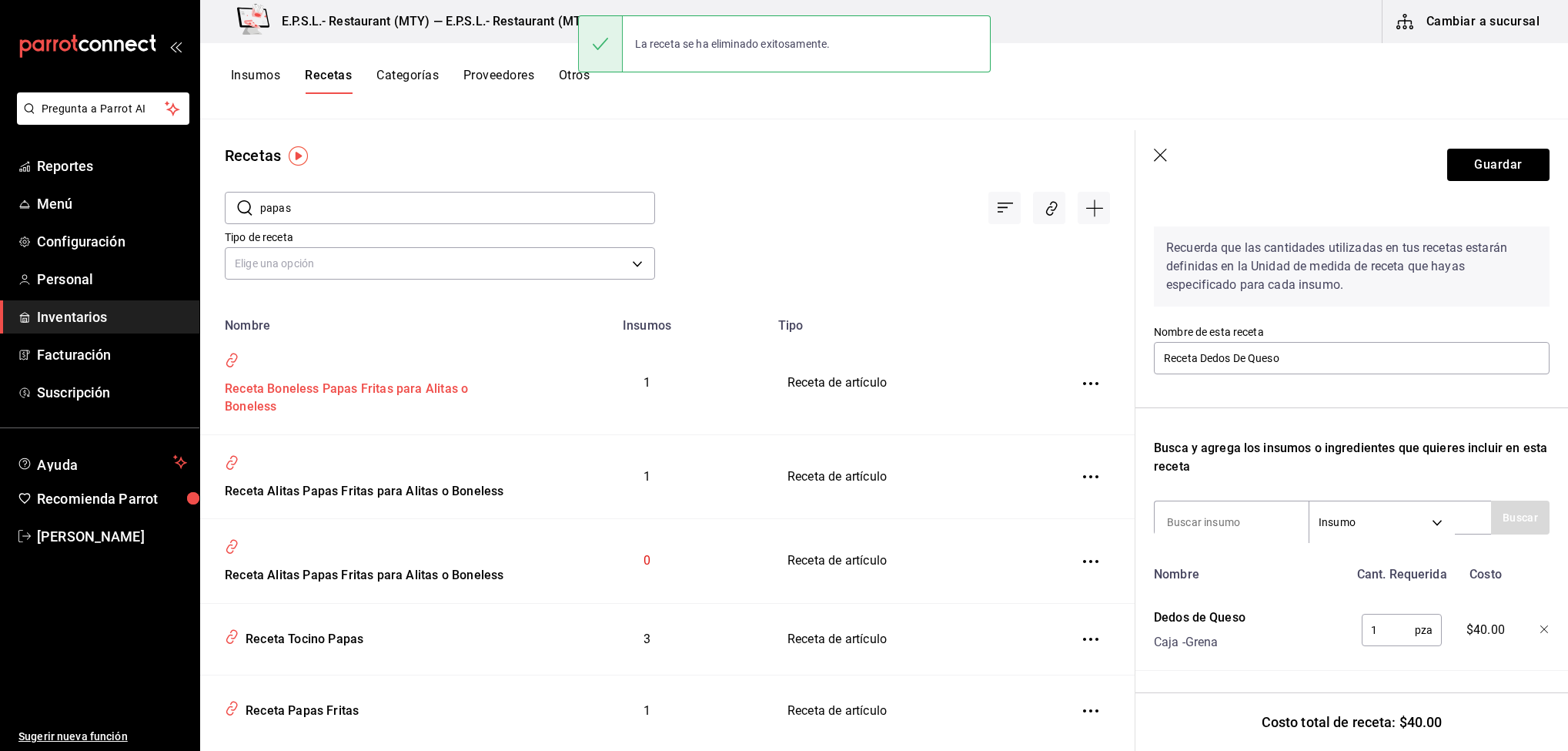 click on "Receta Boneless Papas Fritas para Alitas o Boneless" at bounding box center [363, 395] 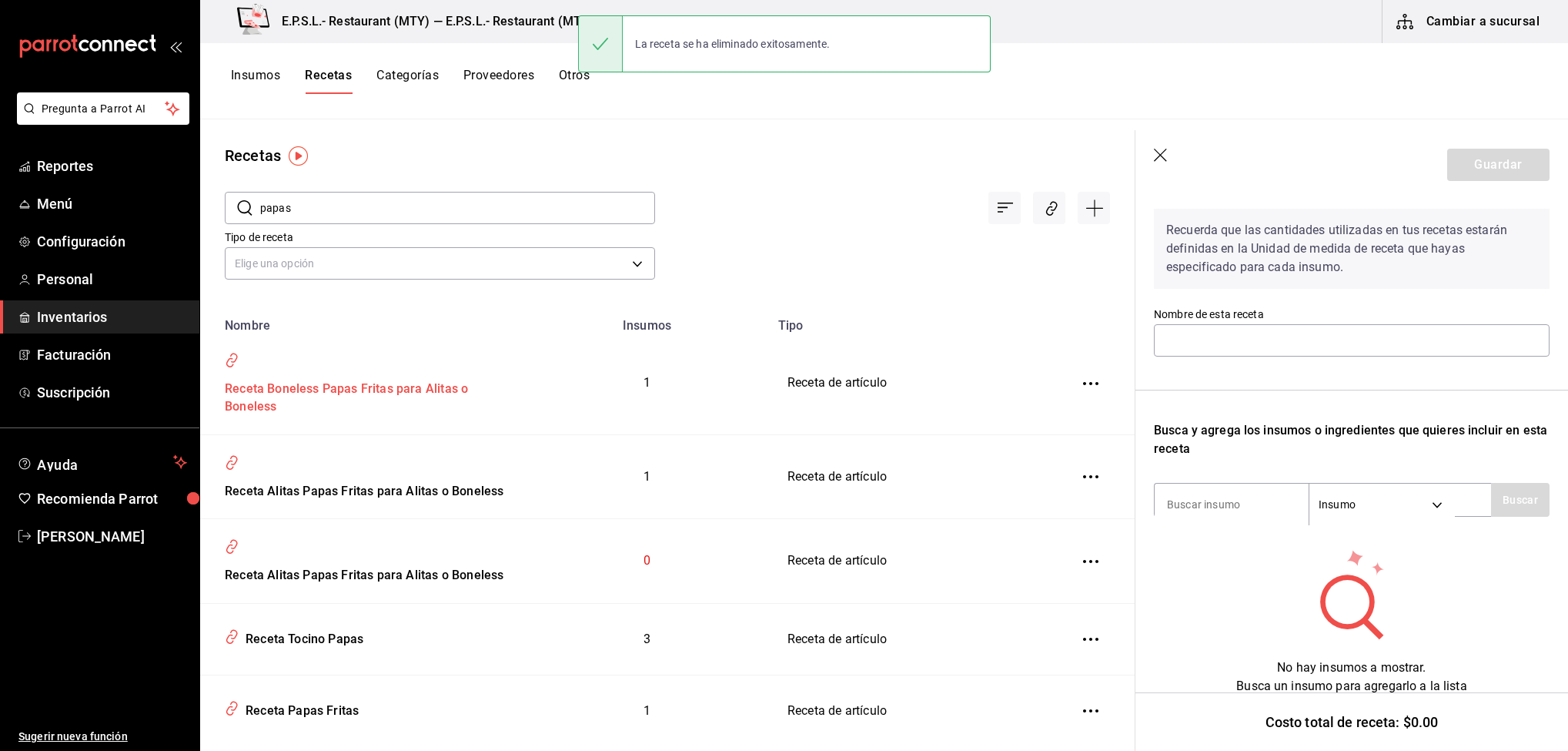 scroll, scrollTop: 0, scrollLeft: 0, axis: both 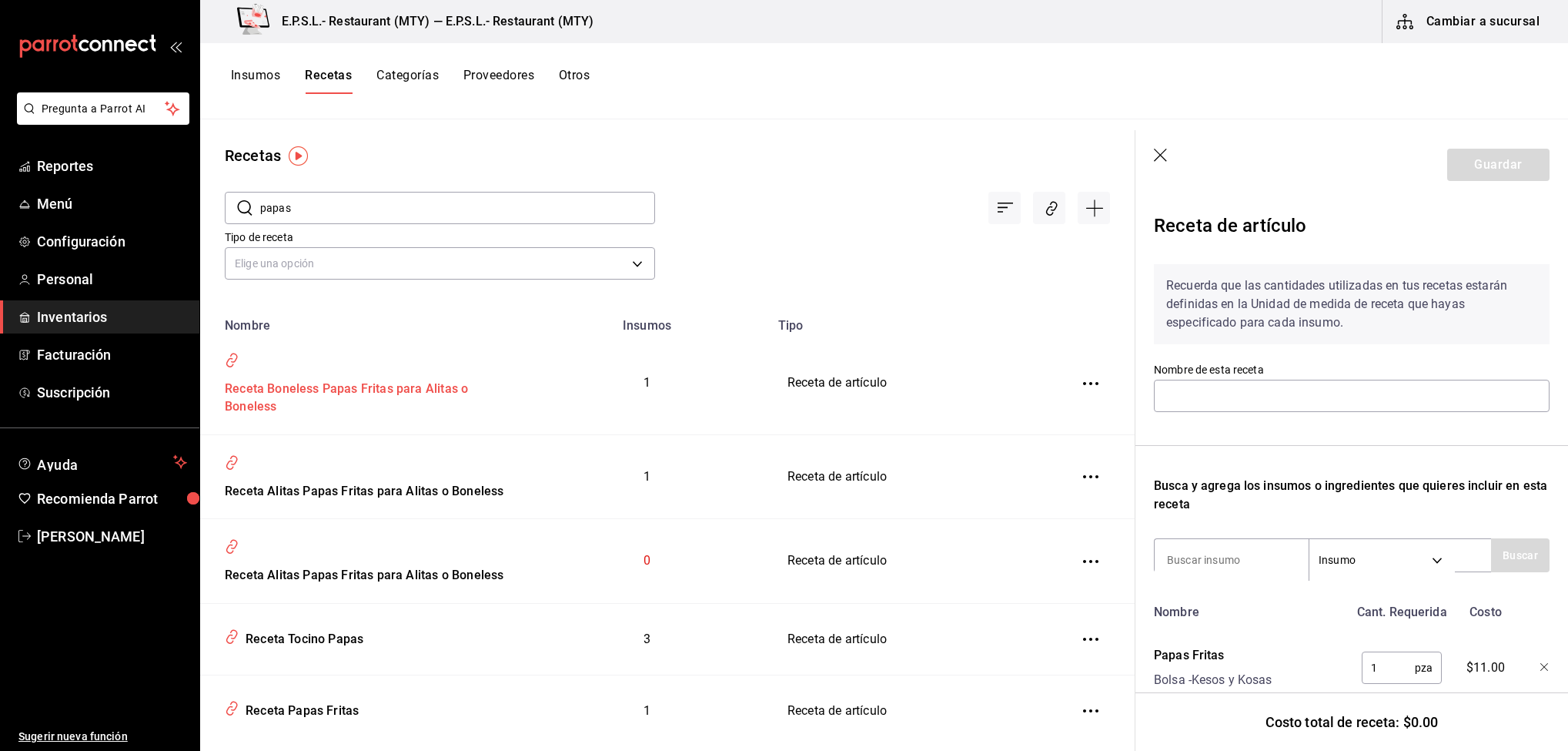 type on "Receta Boneless Papas Fritas para Alitas o Boneless" 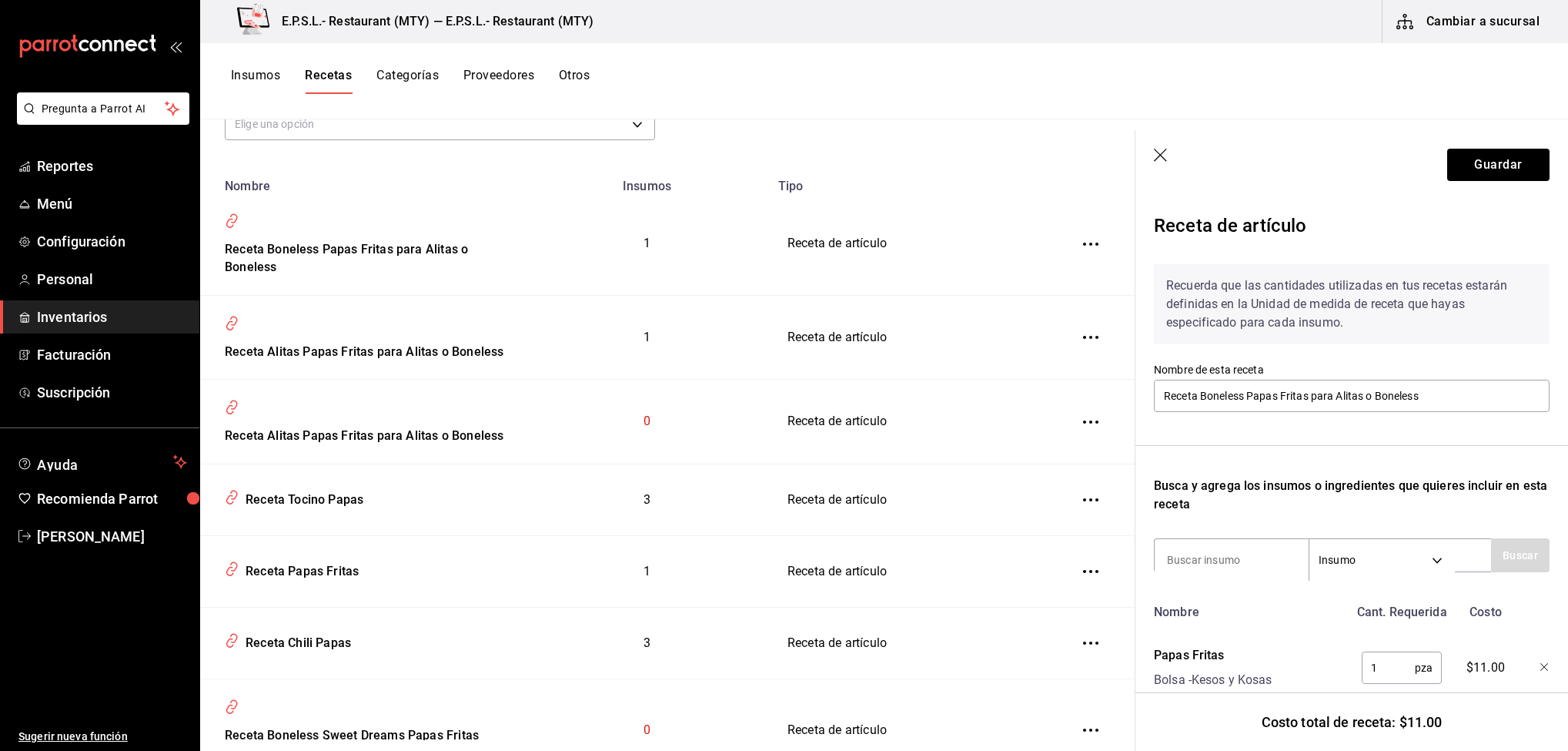scroll, scrollTop: 162, scrollLeft: 0, axis: vertical 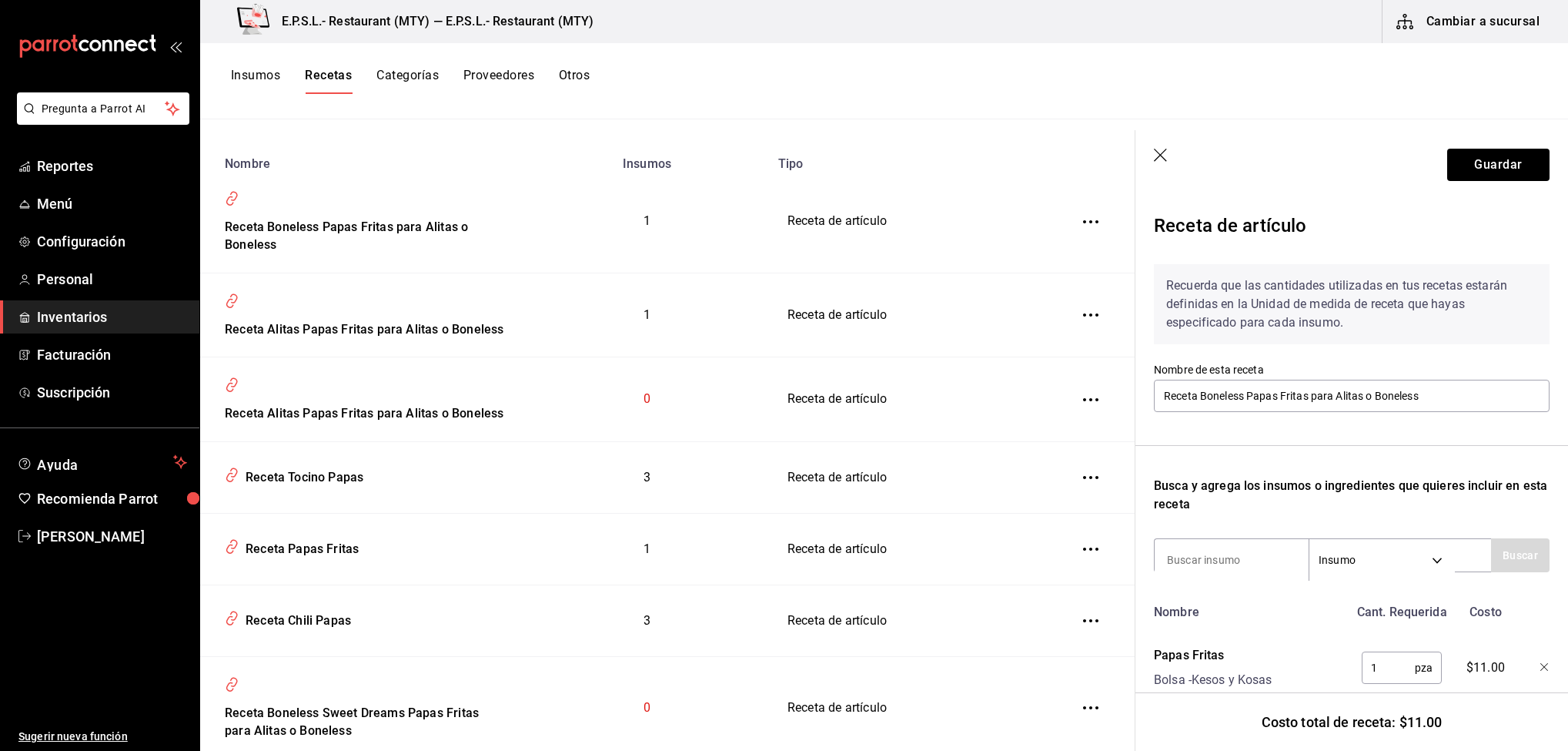 click 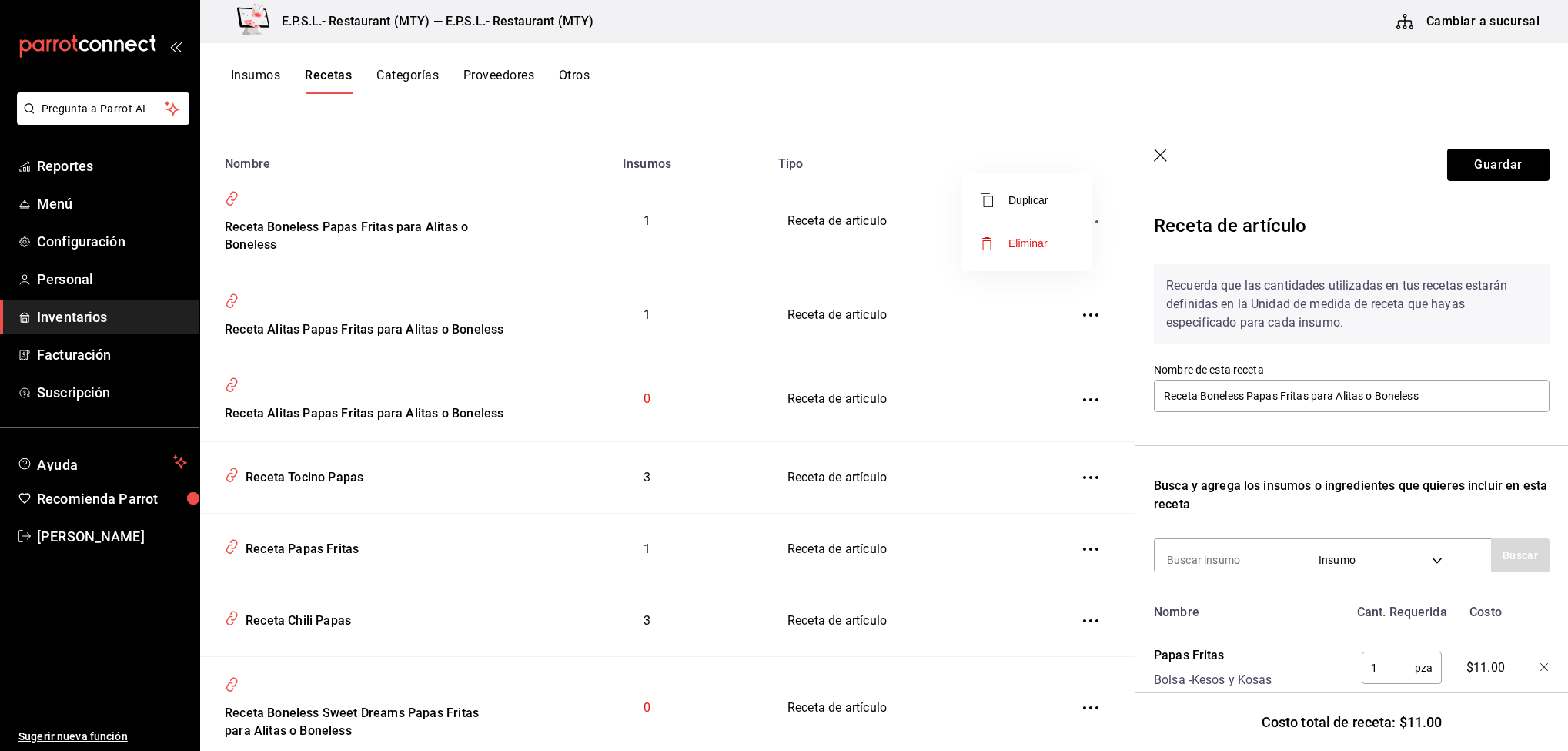 click on "Eliminar" at bounding box center (1027, 243) 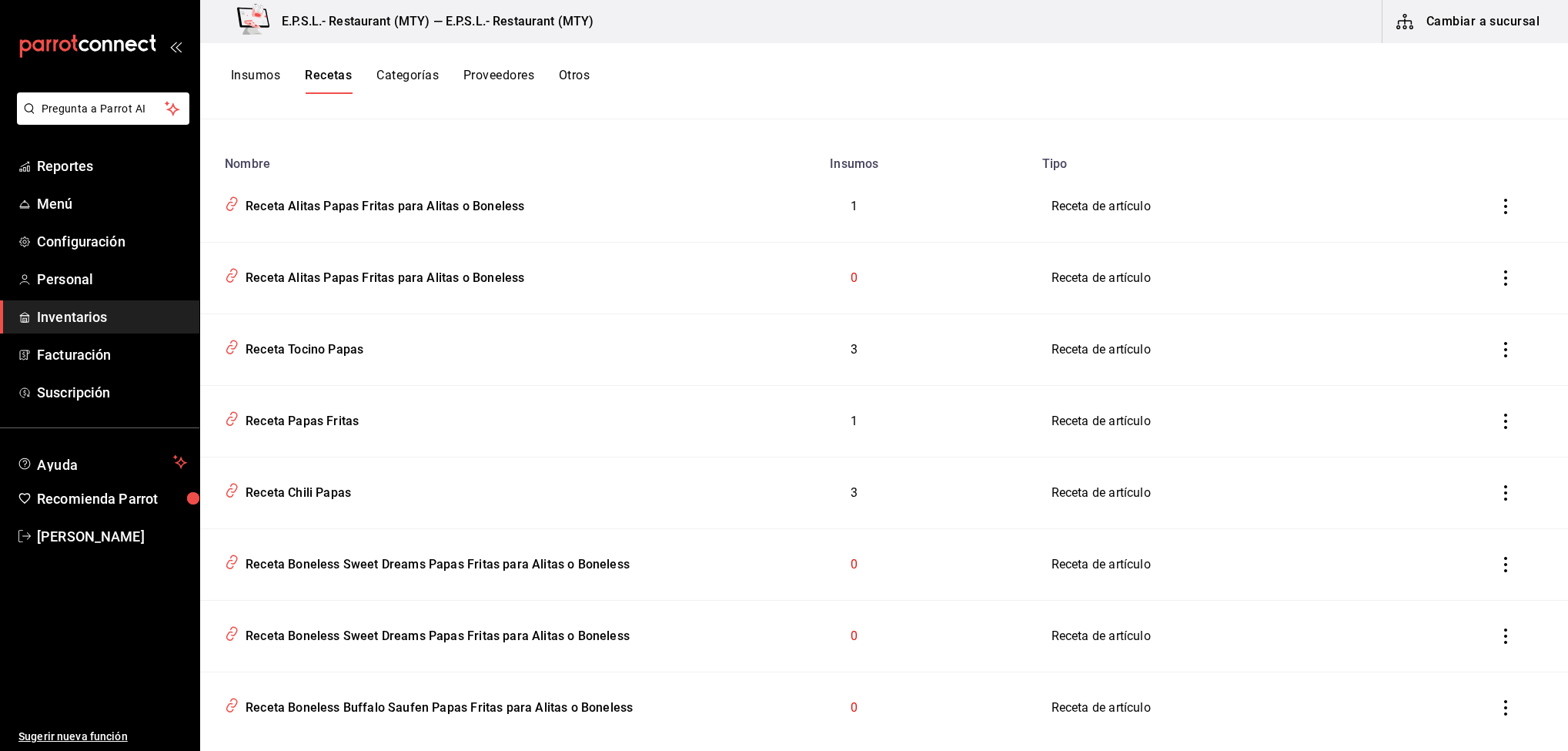 click at bounding box center (1506, 206) 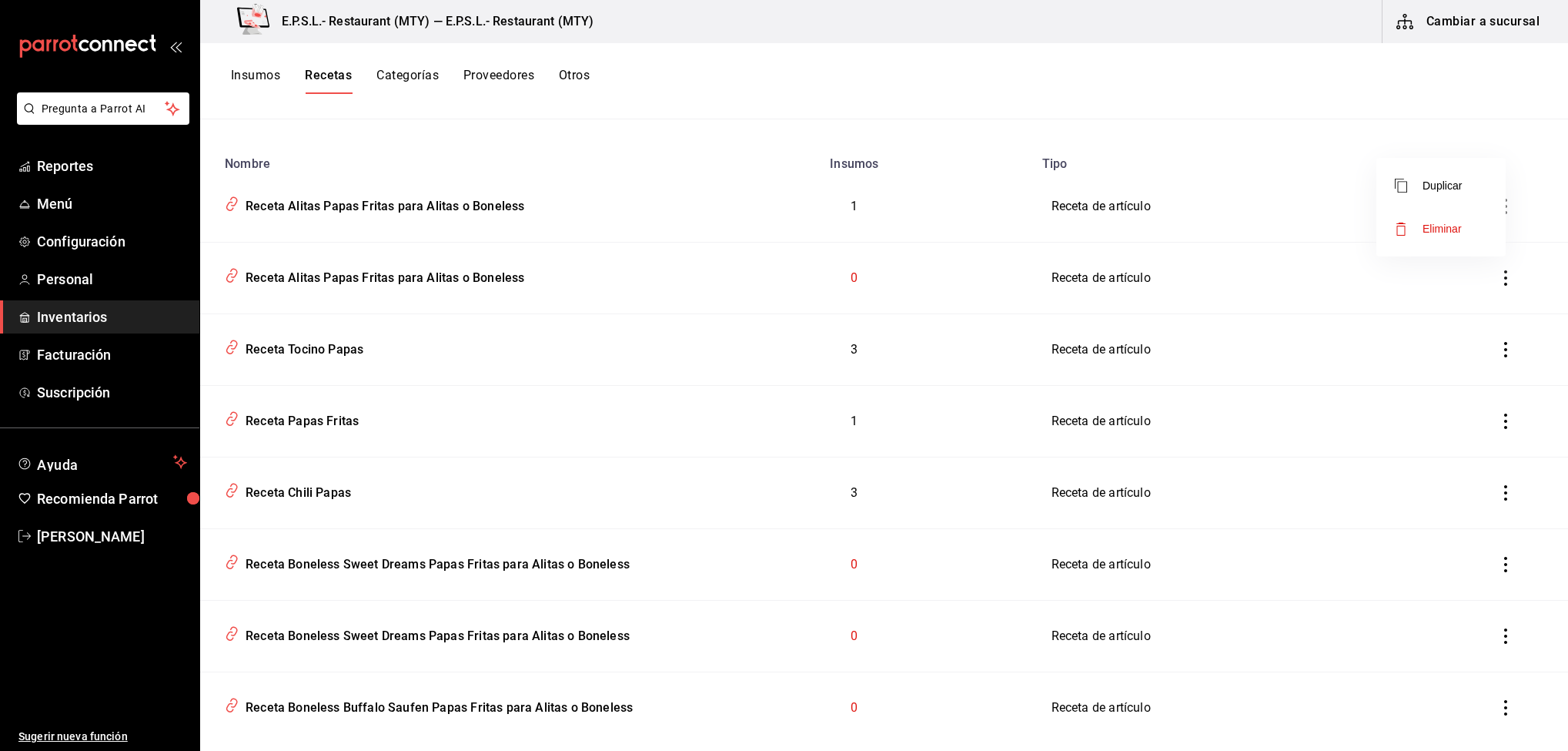 click on "Eliminar" at bounding box center [1441, 229] 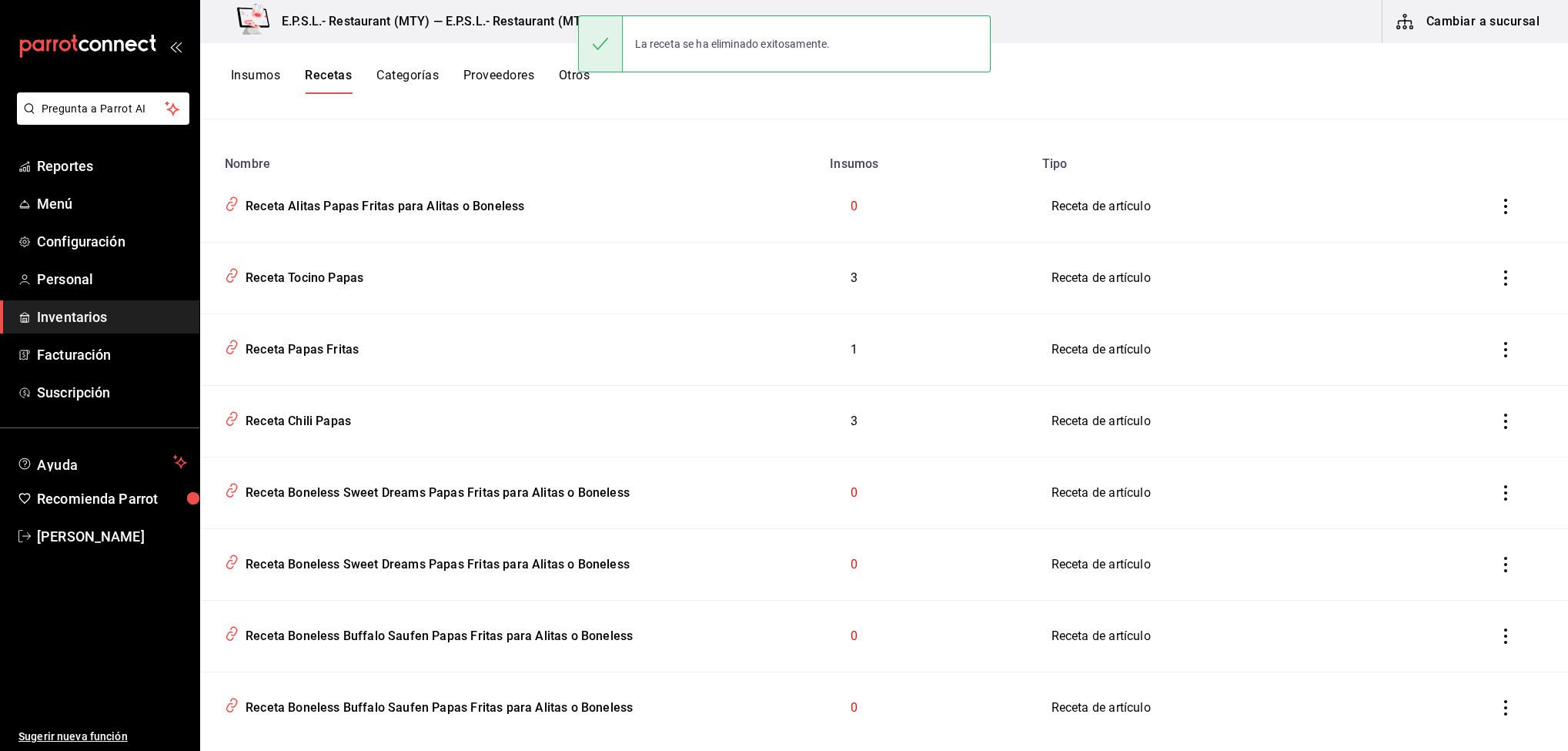click at bounding box center [1506, 206] 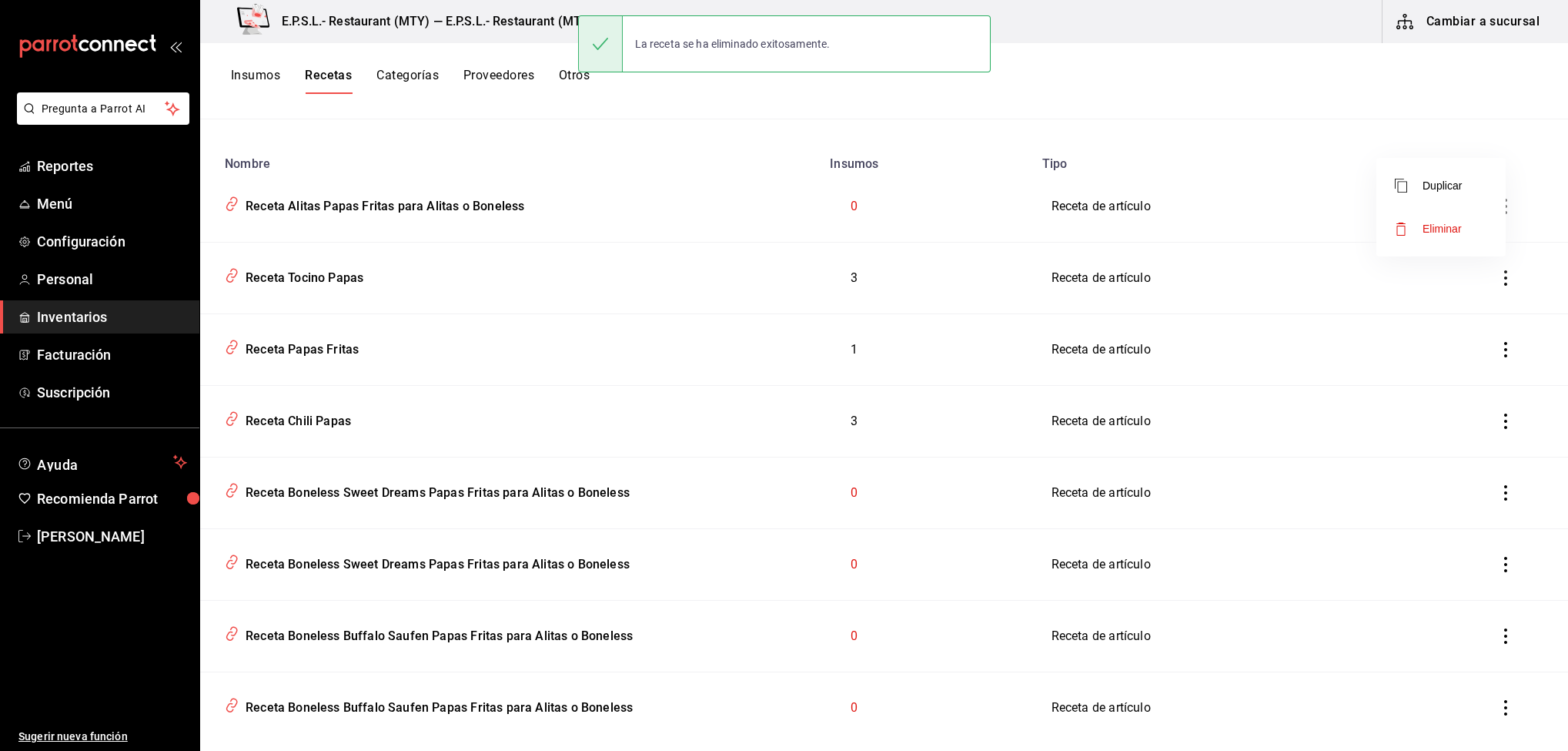 click on "Eliminar" at bounding box center [1441, 229] 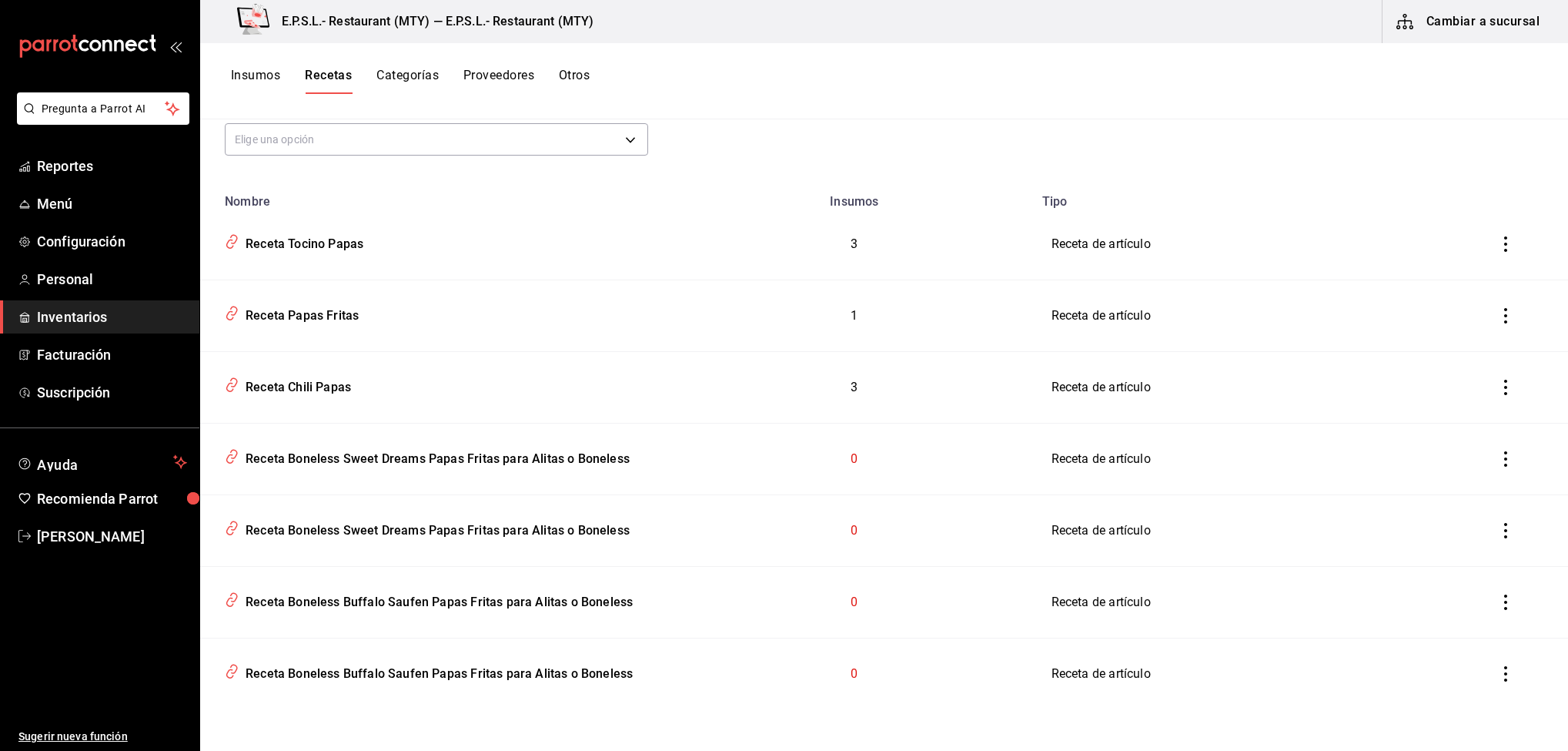 scroll, scrollTop: 127, scrollLeft: 0, axis: vertical 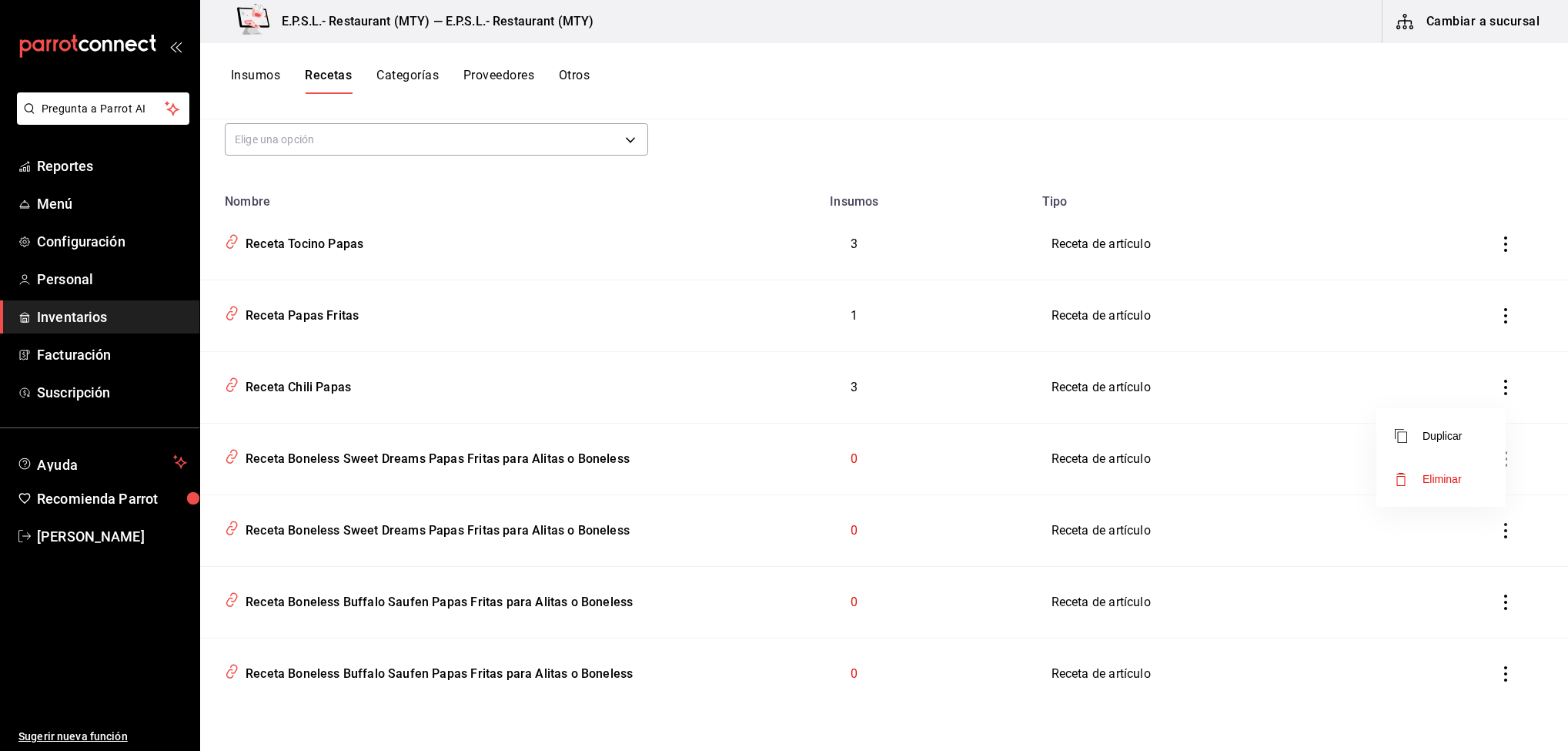 click on "Eliminar" at bounding box center [1441, 479] 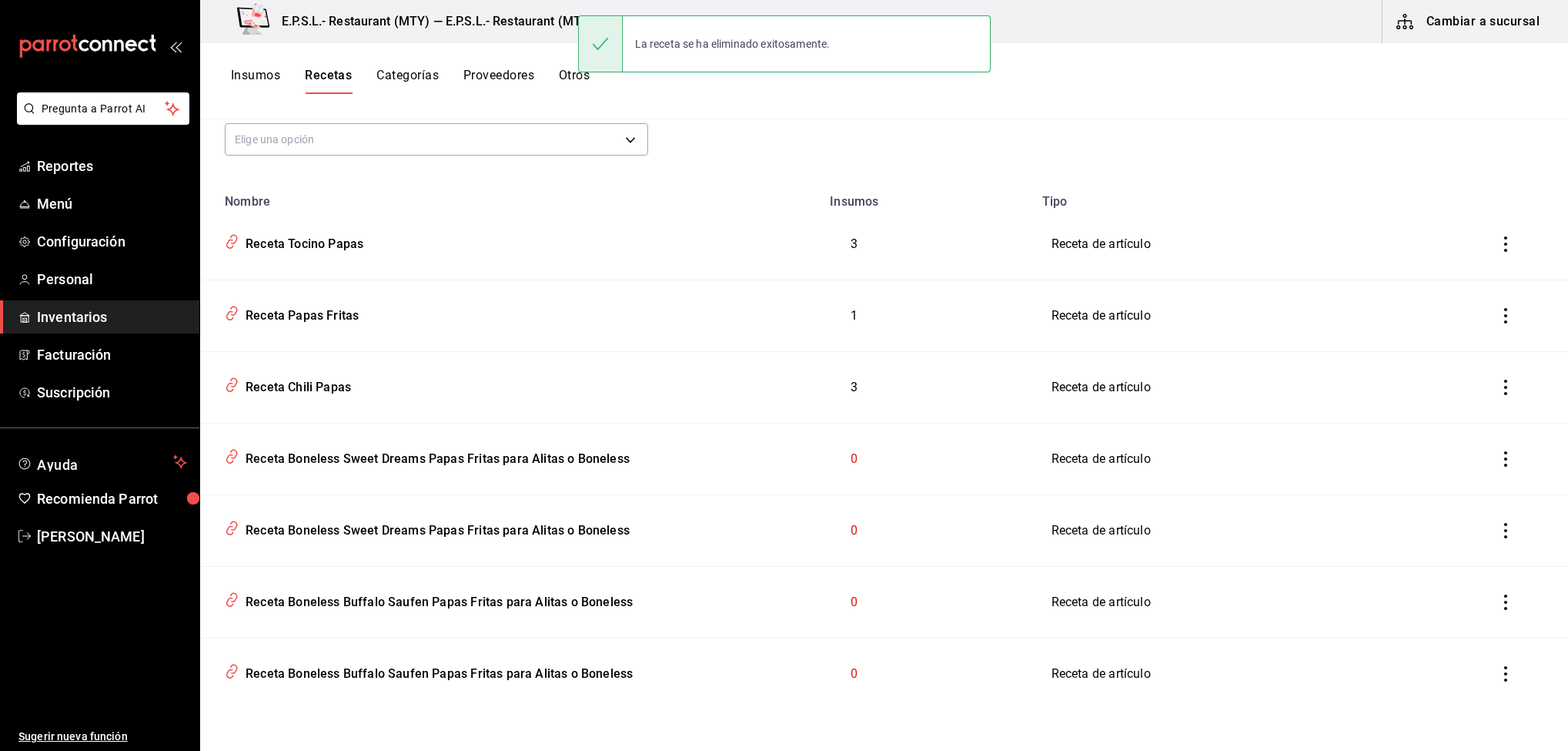 scroll, scrollTop: 55, scrollLeft: 0, axis: vertical 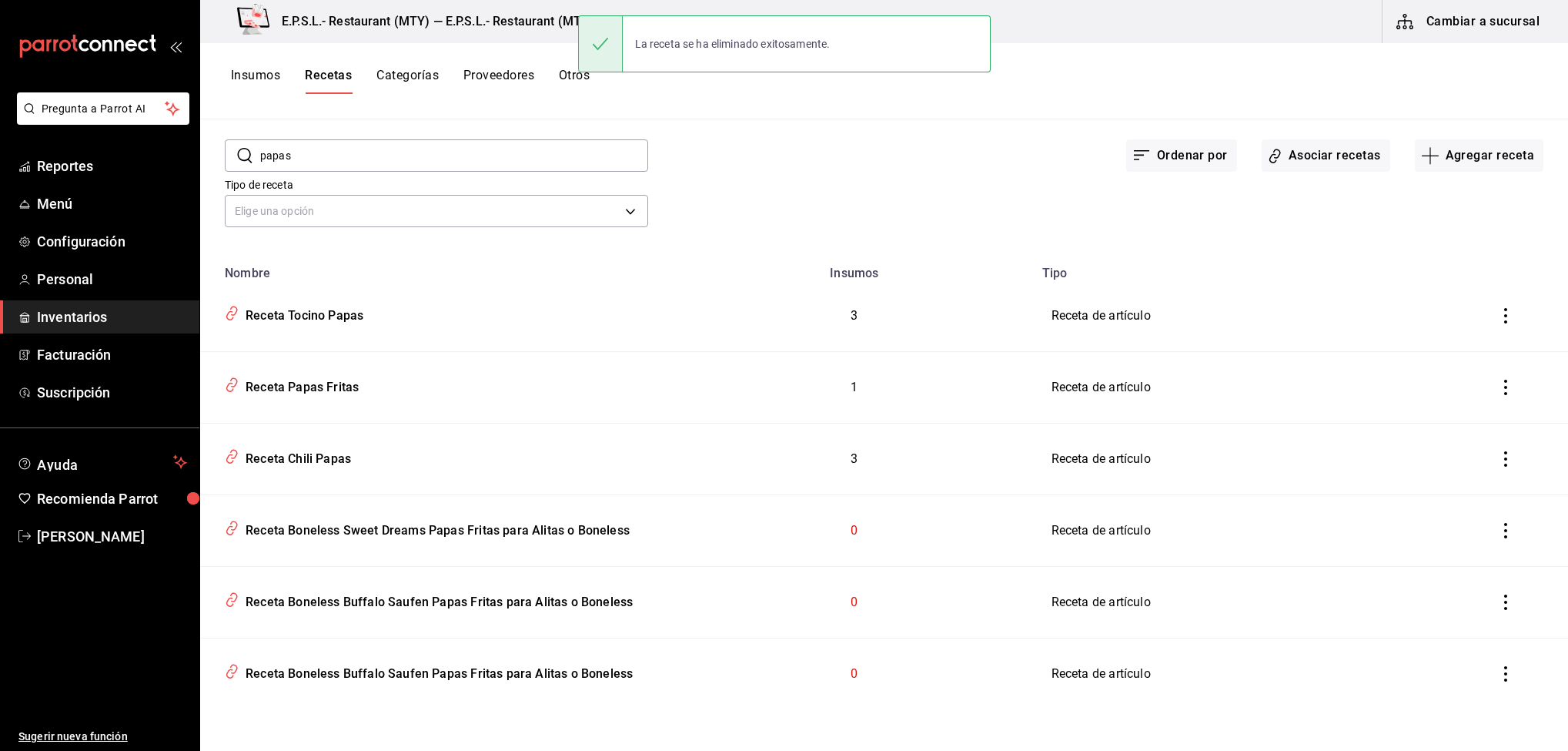 click 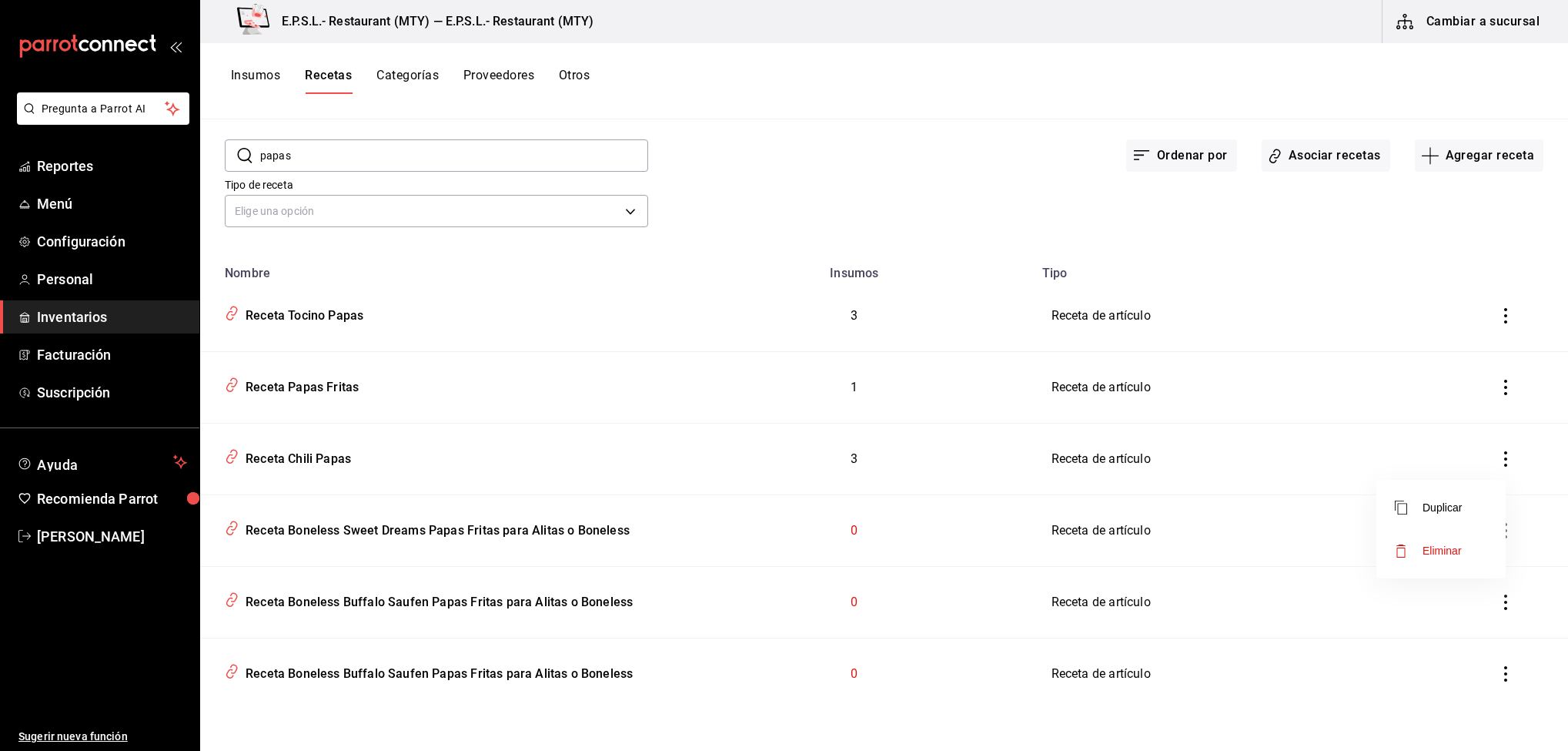 click on "Eliminar" at bounding box center (1441, 551) 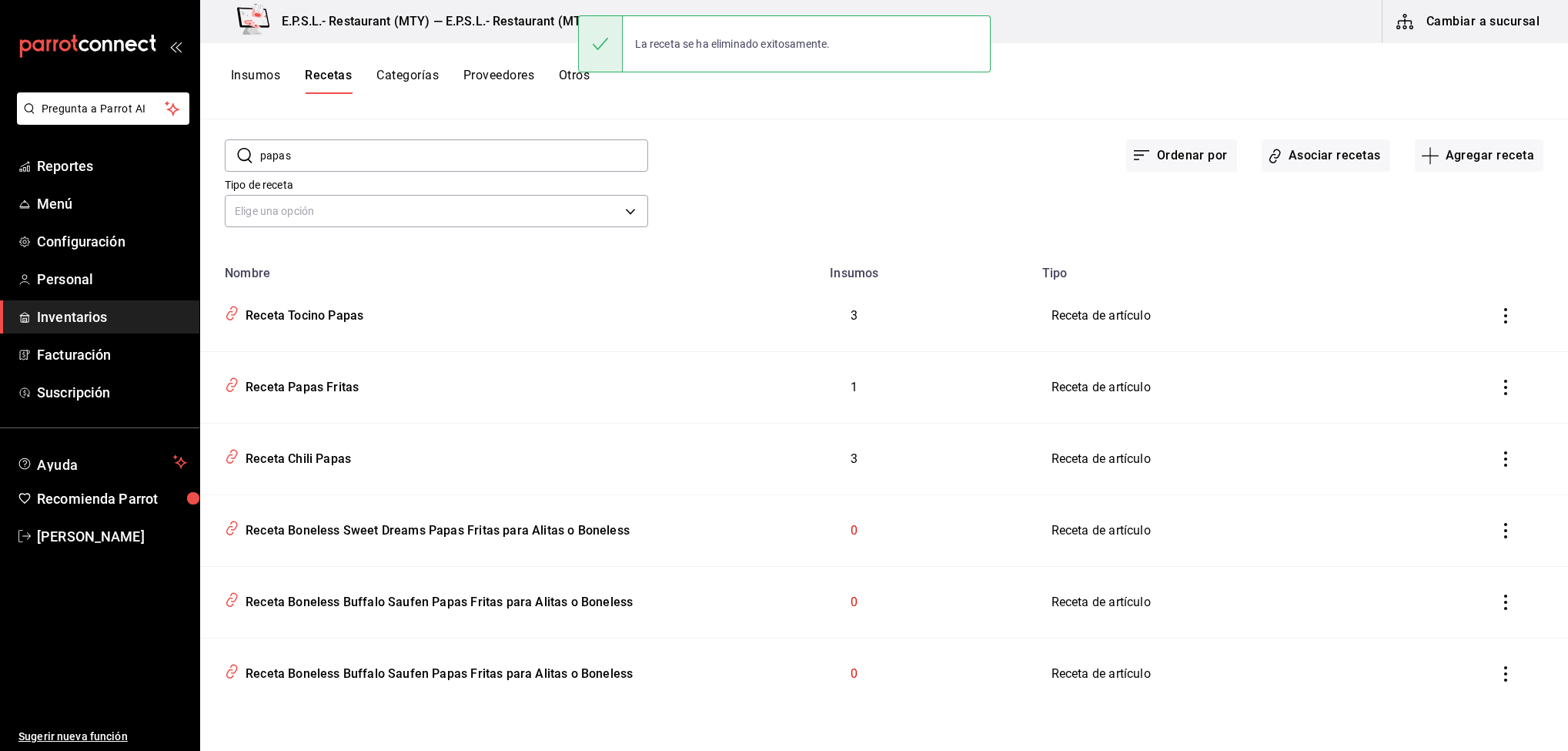 scroll, scrollTop: 0, scrollLeft: 0, axis: both 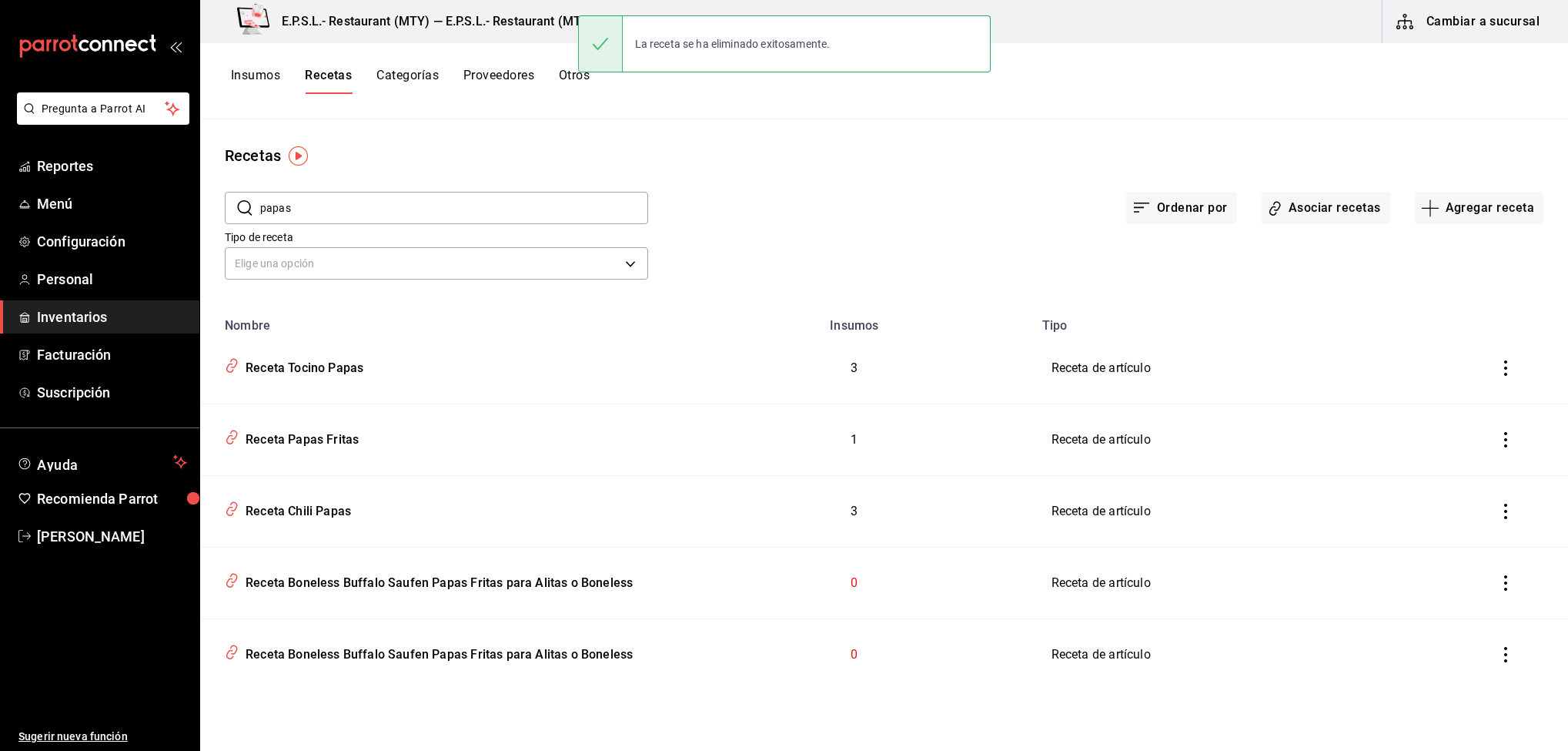 click at bounding box center (1506, 583) 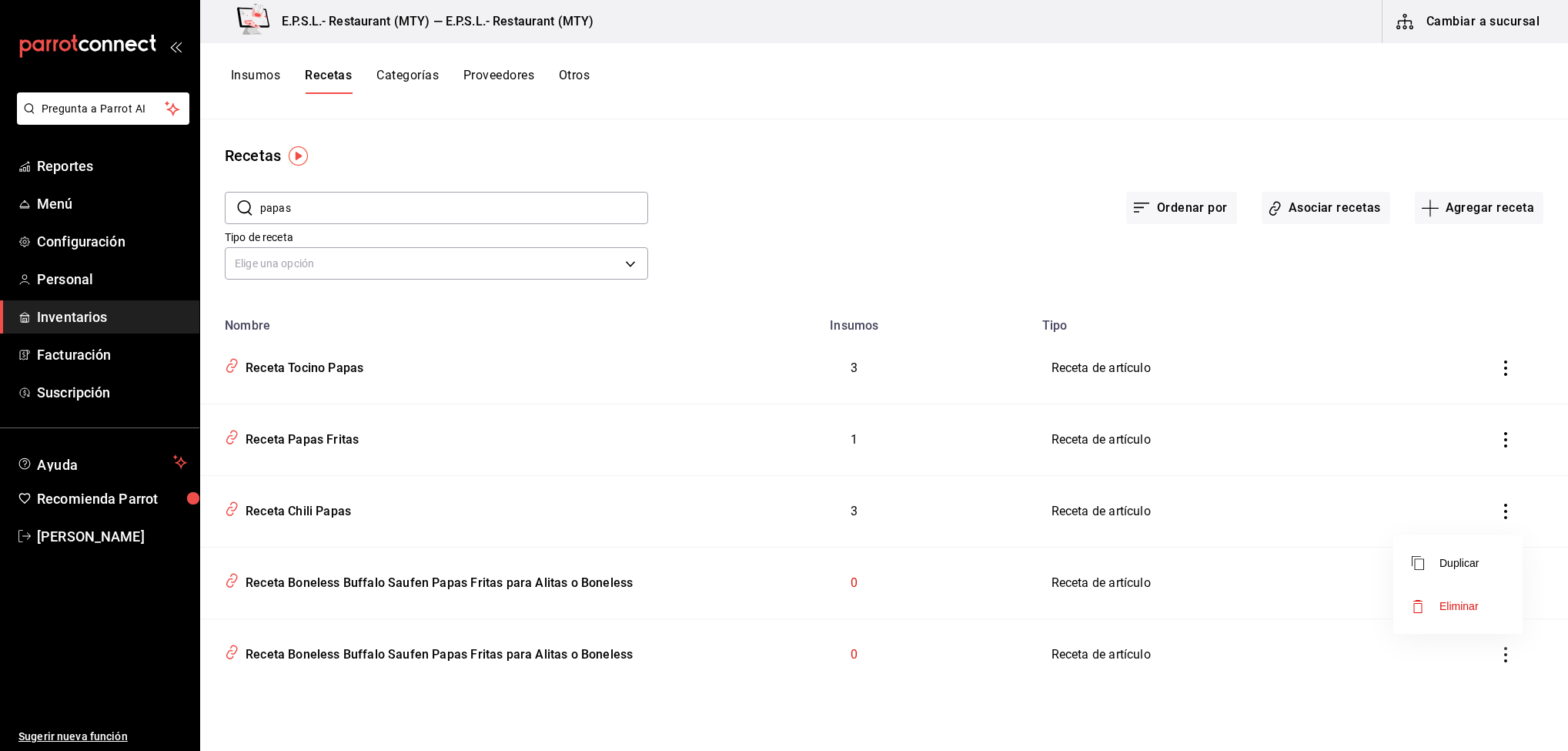 click on "Eliminar" at bounding box center [1458, 606] 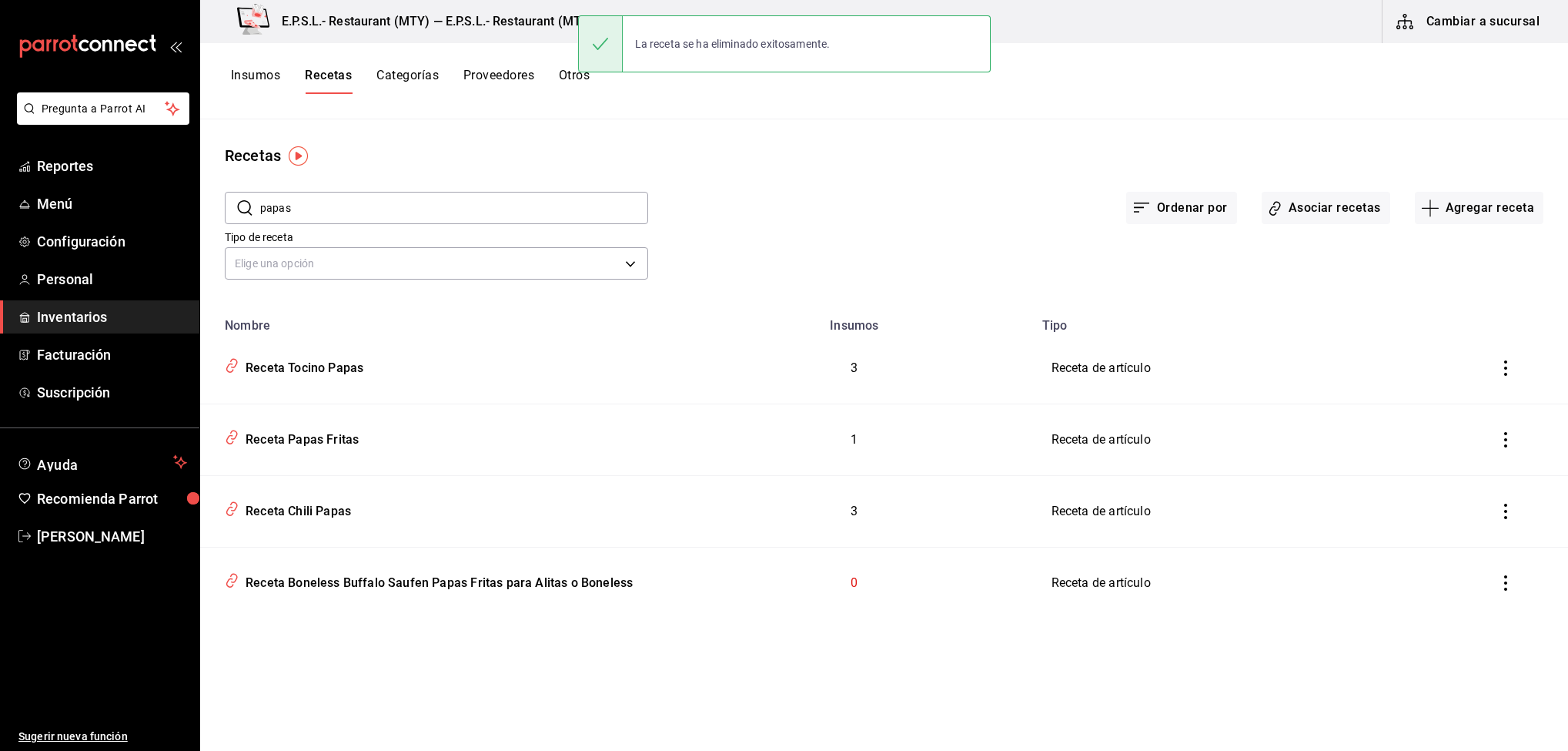 click 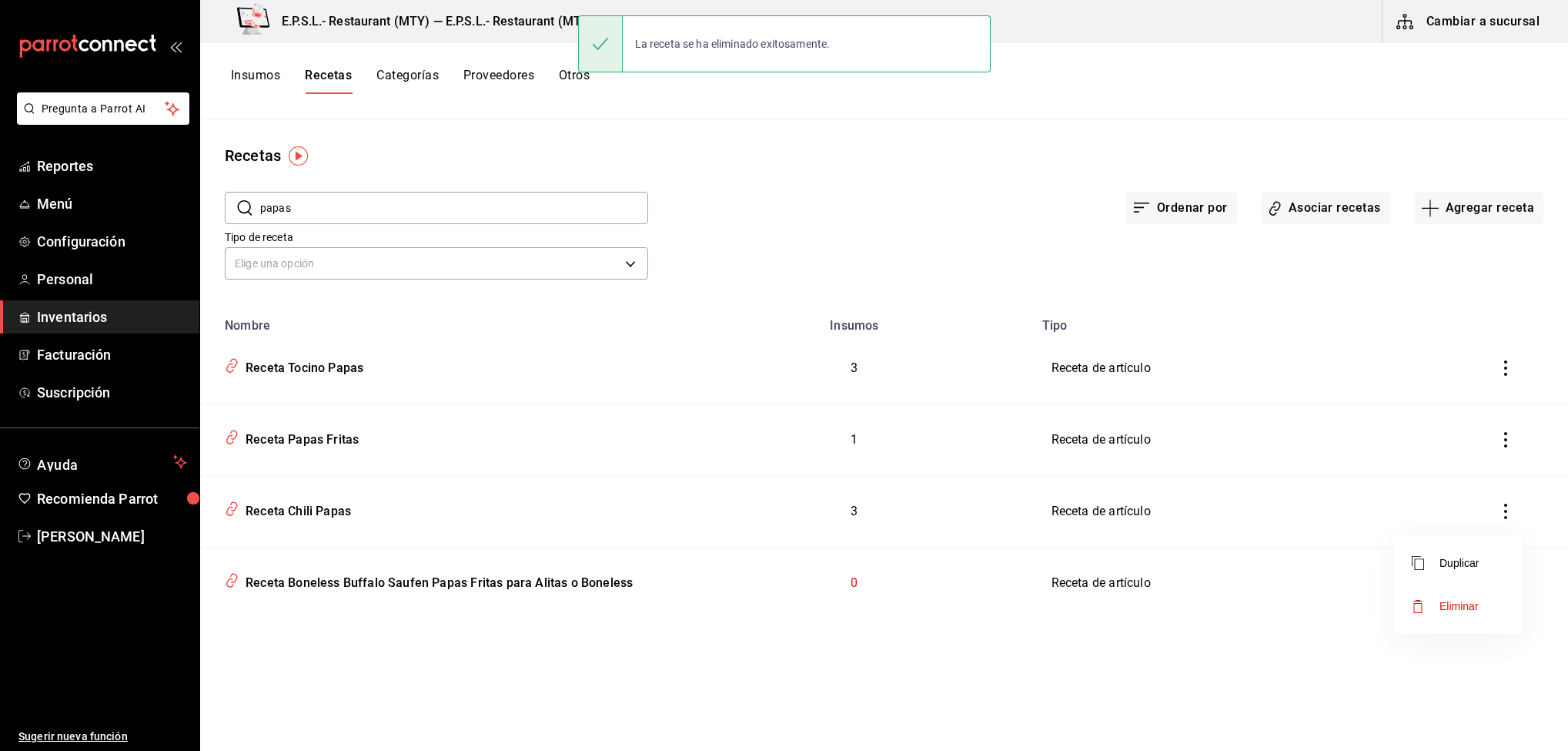 click on "Eliminar" at bounding box center (1458, 606) 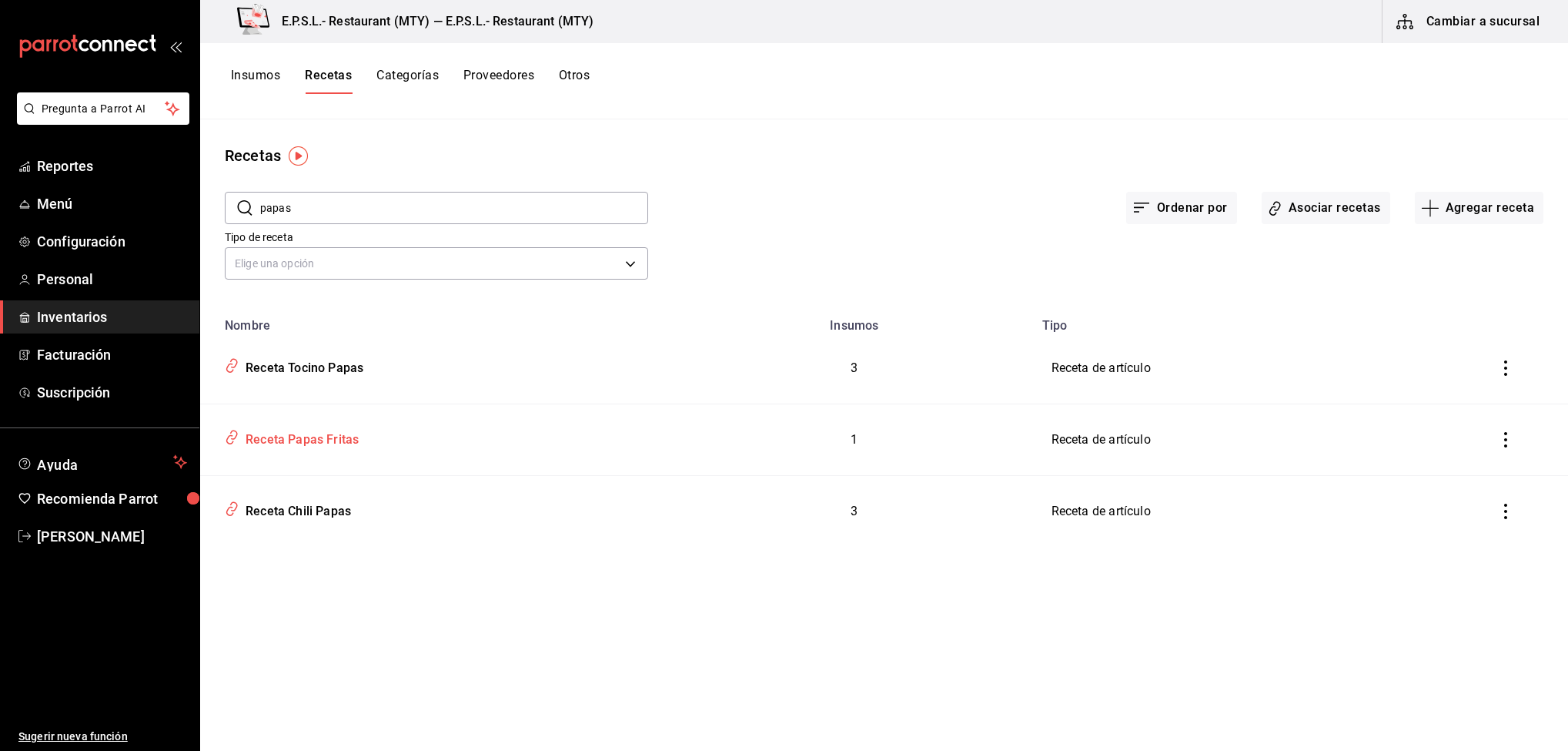 click on "Receta Papas Fritas" at bounding box center [438, 437] 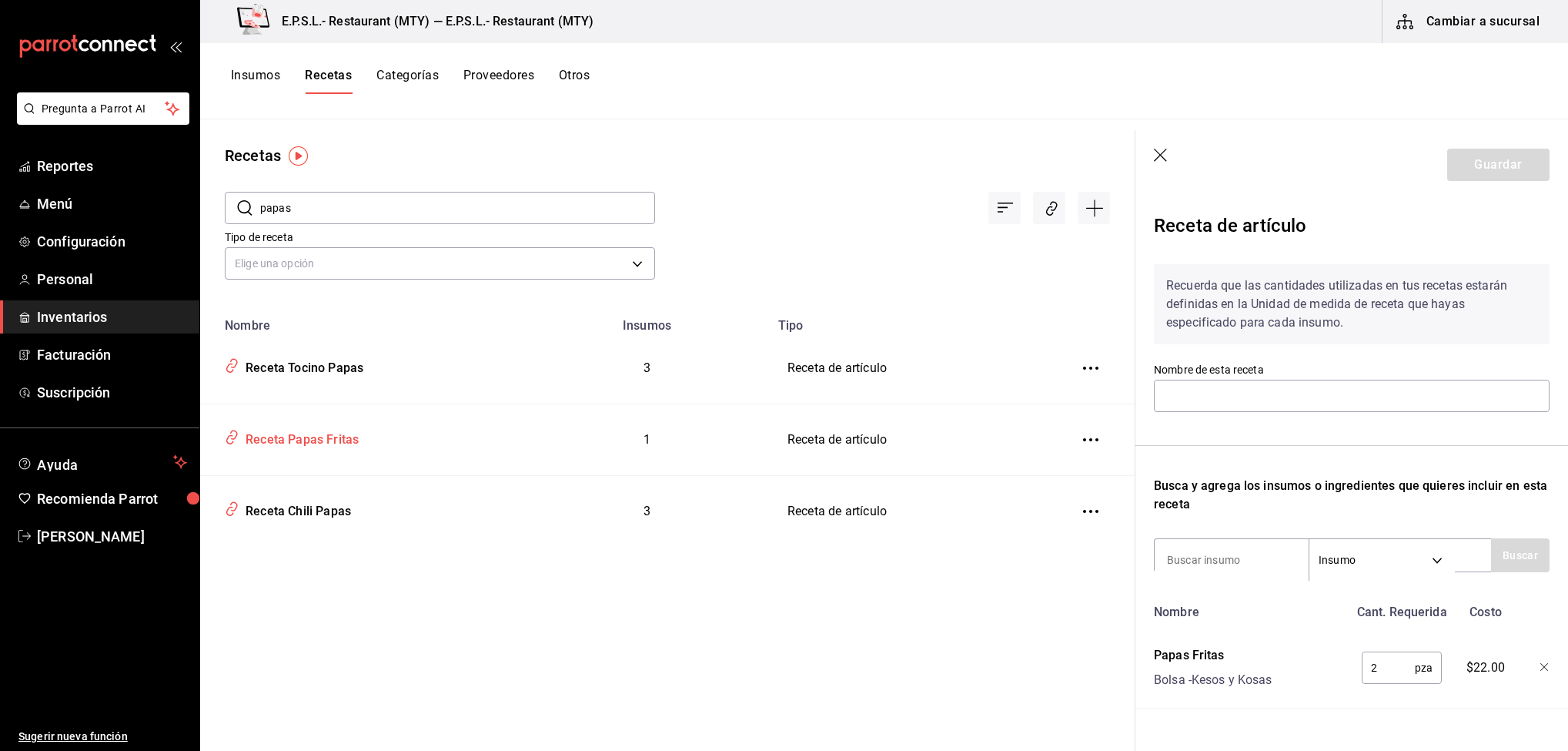 type on "Receta Papas Fritas" 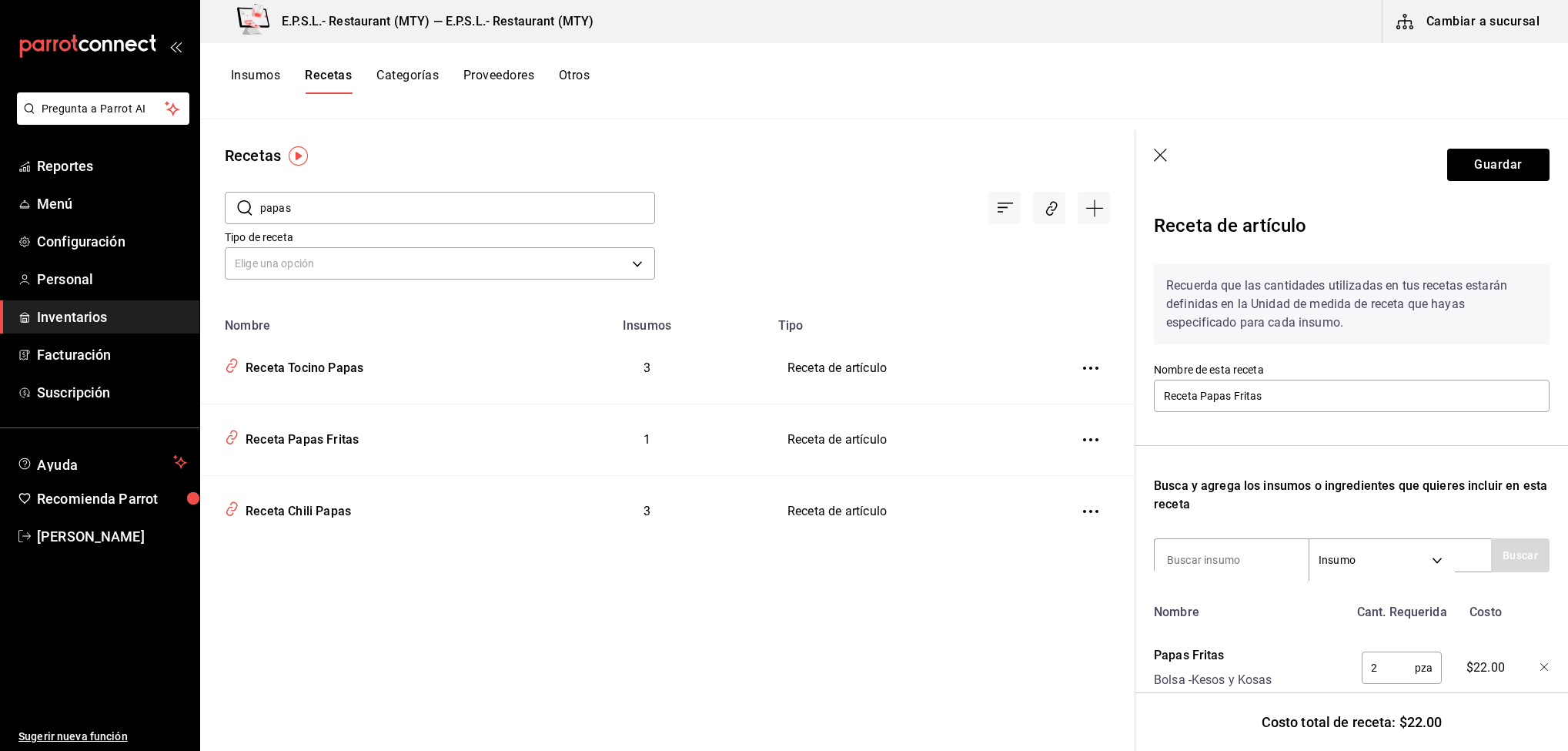 click on "papas" at bounding box center (457, 208) 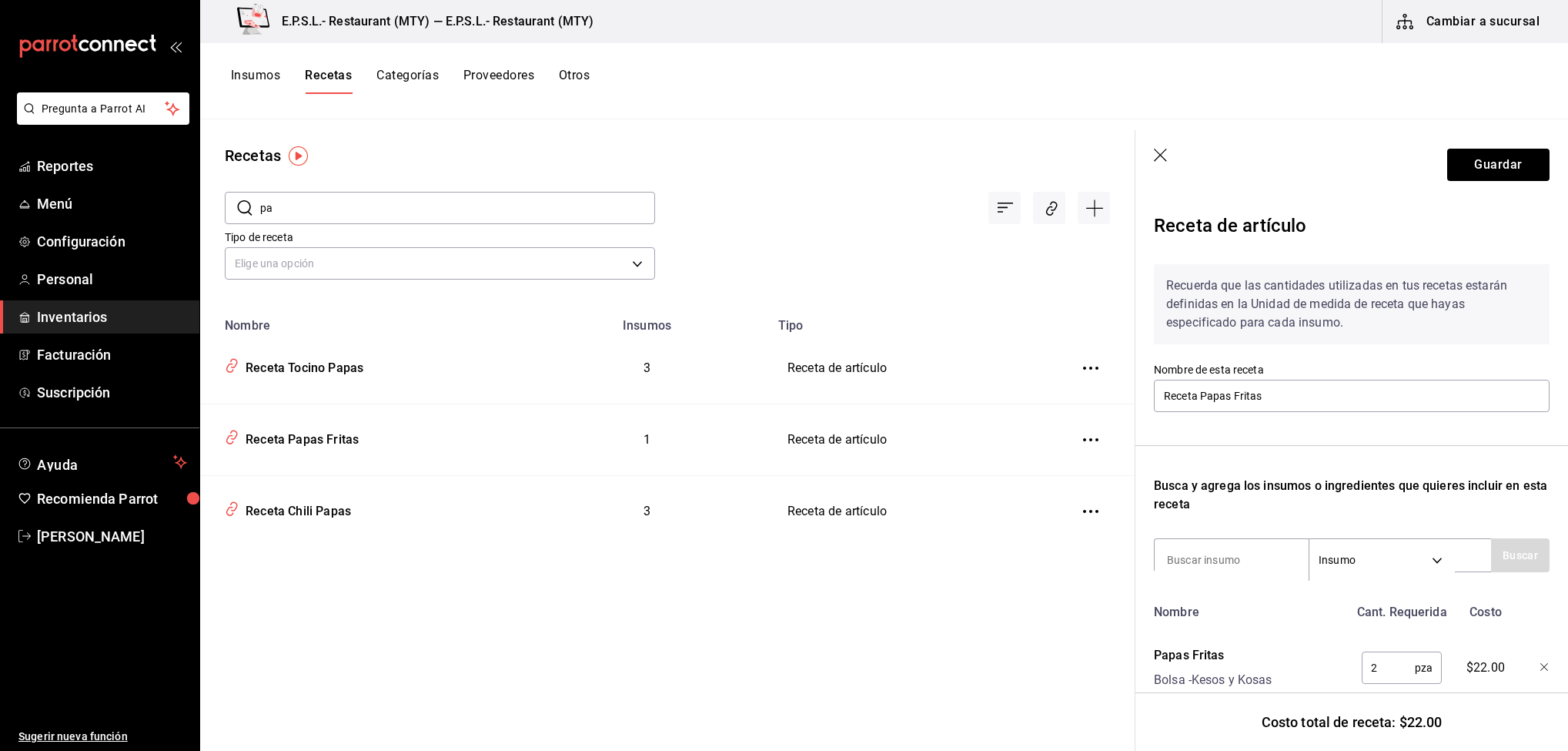 type on "p" 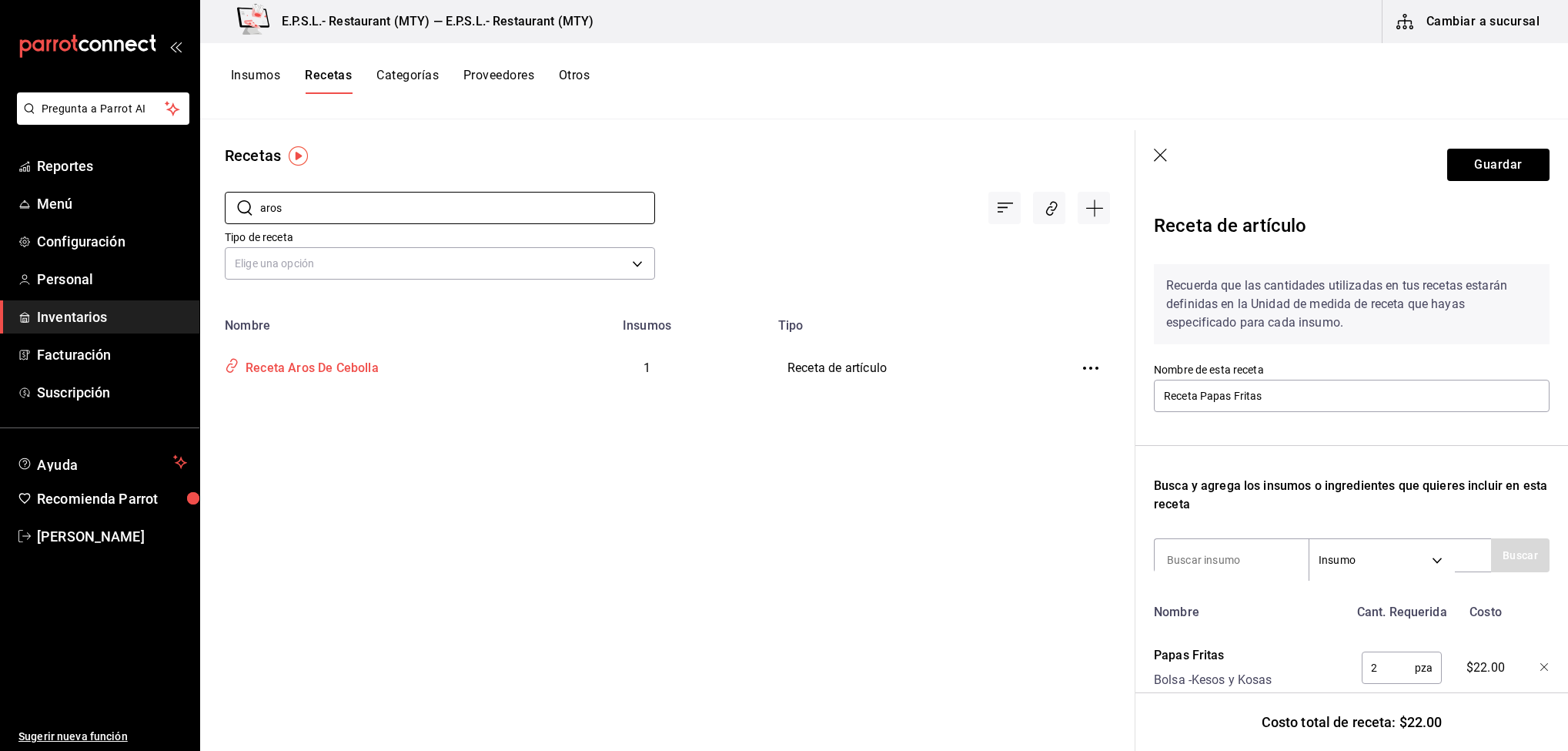 type on "aros" 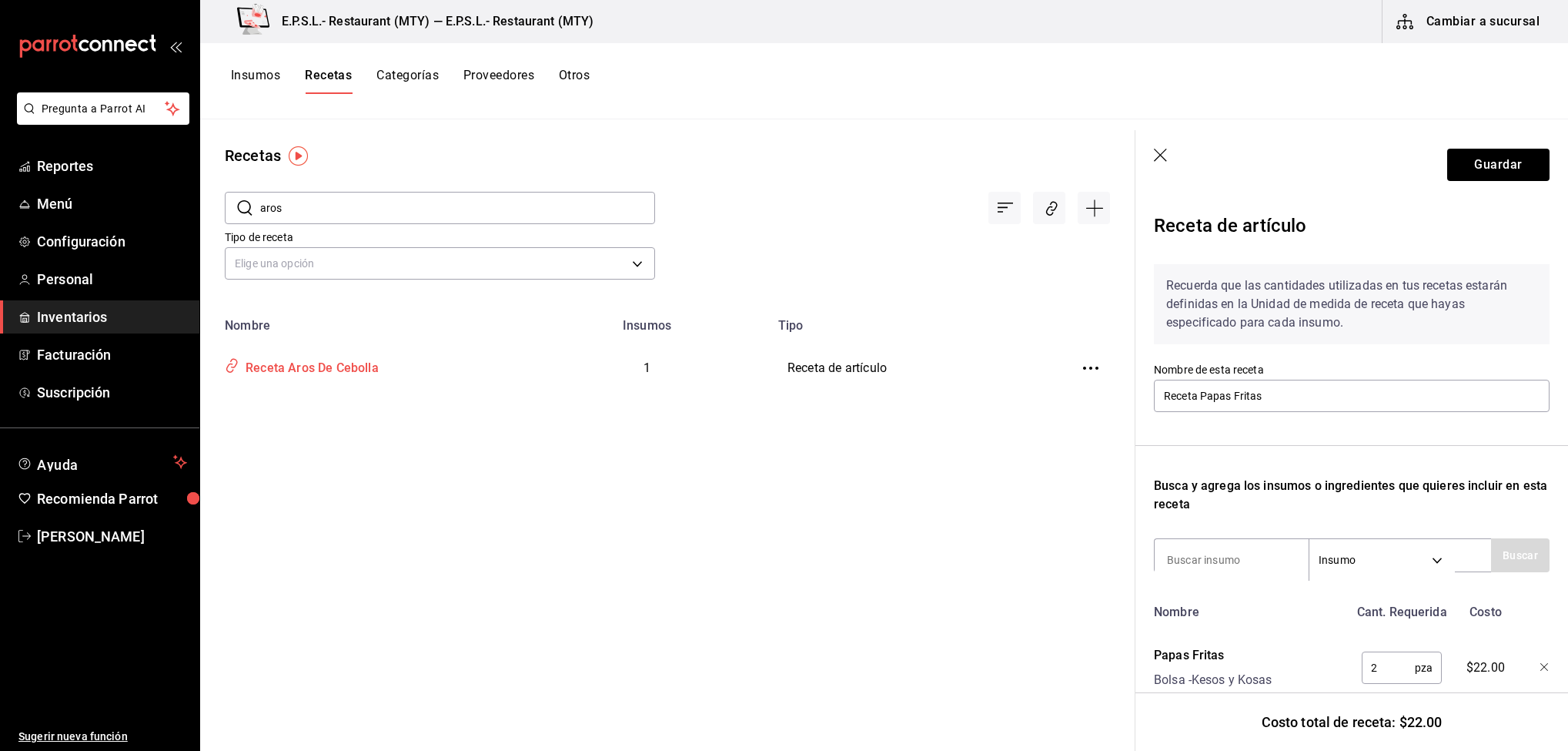 click on "Receta Aros De Cebolla" at bounding box center (363, 368) 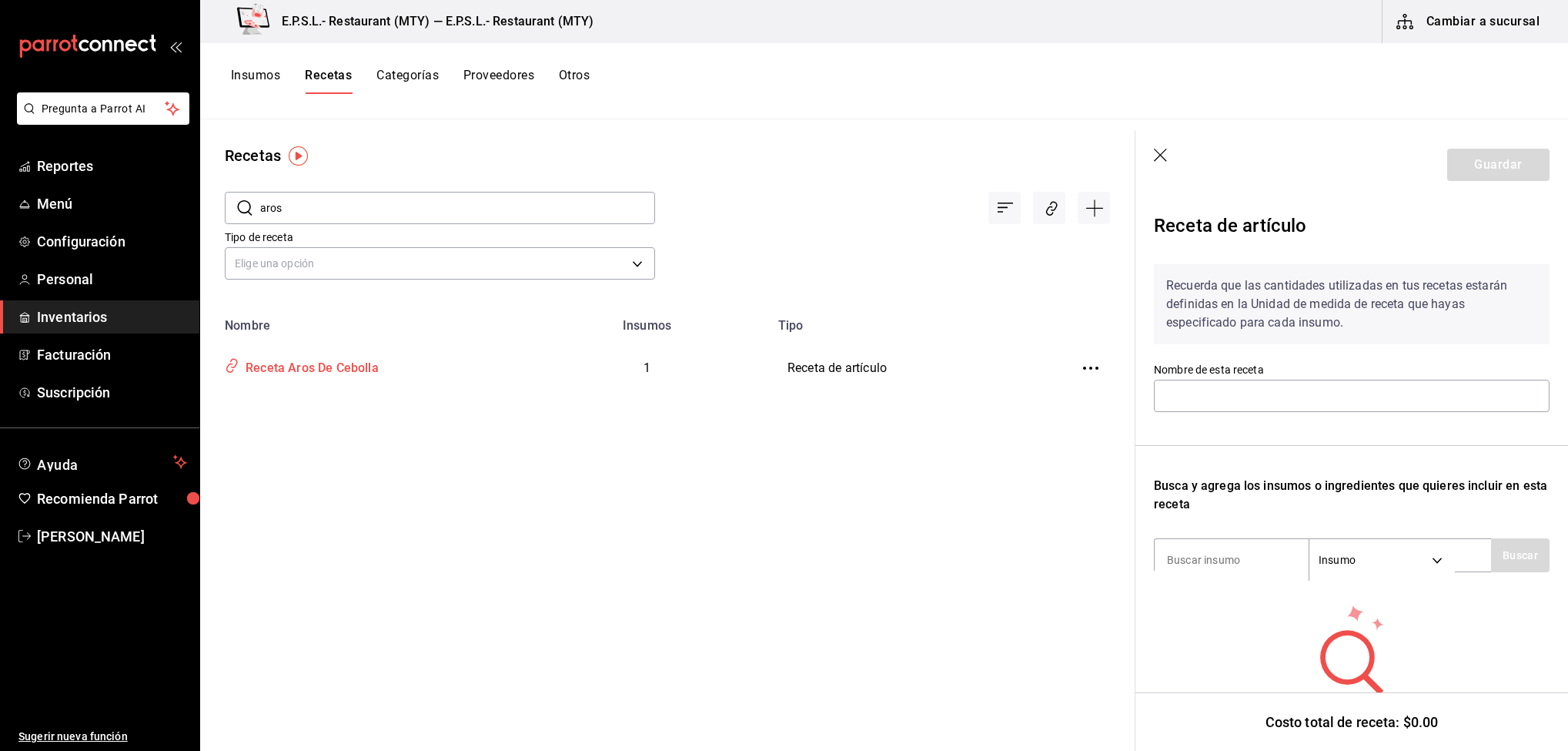 type on "Receta Aros De Cebolla" 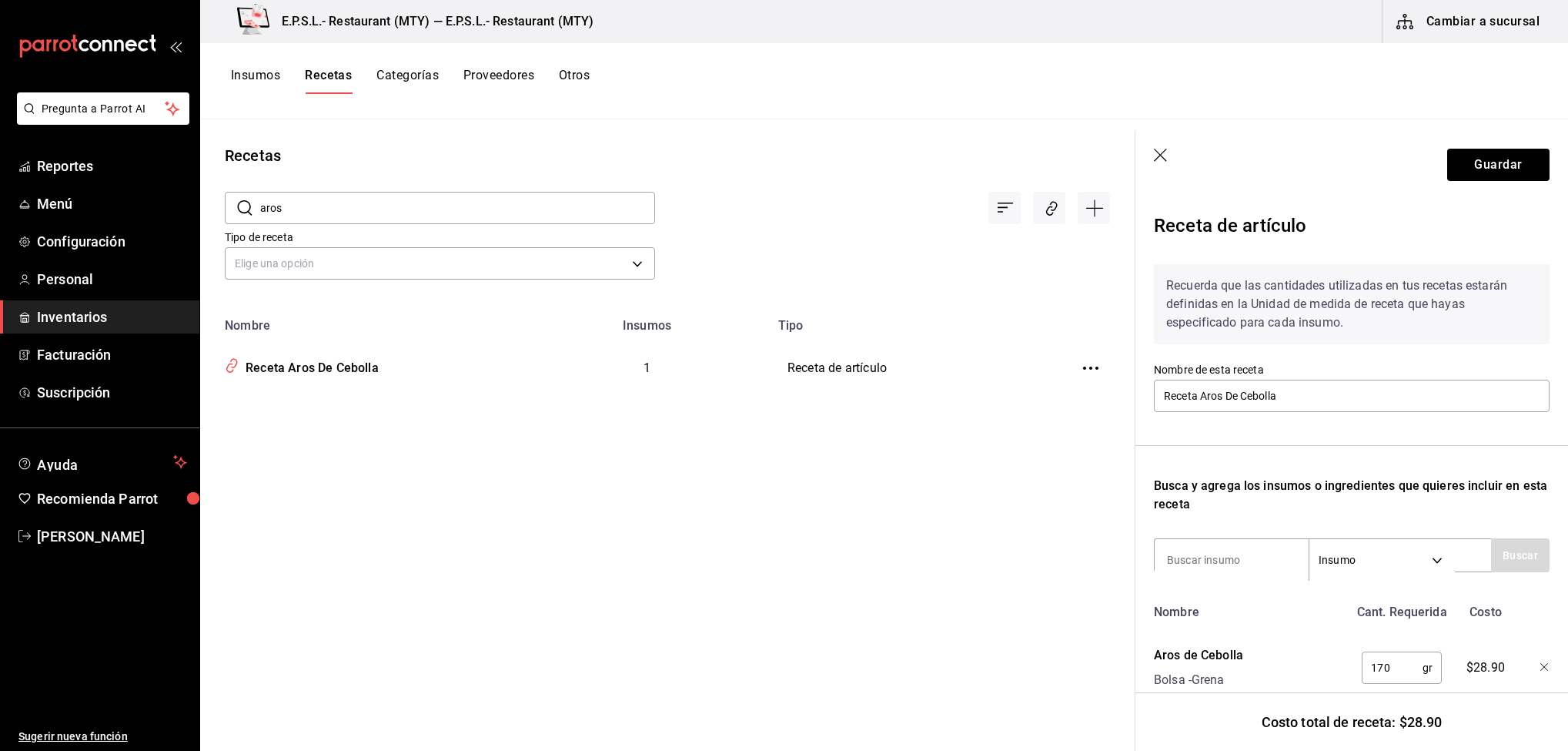 click on "aros" at bounding box center (457, 208) 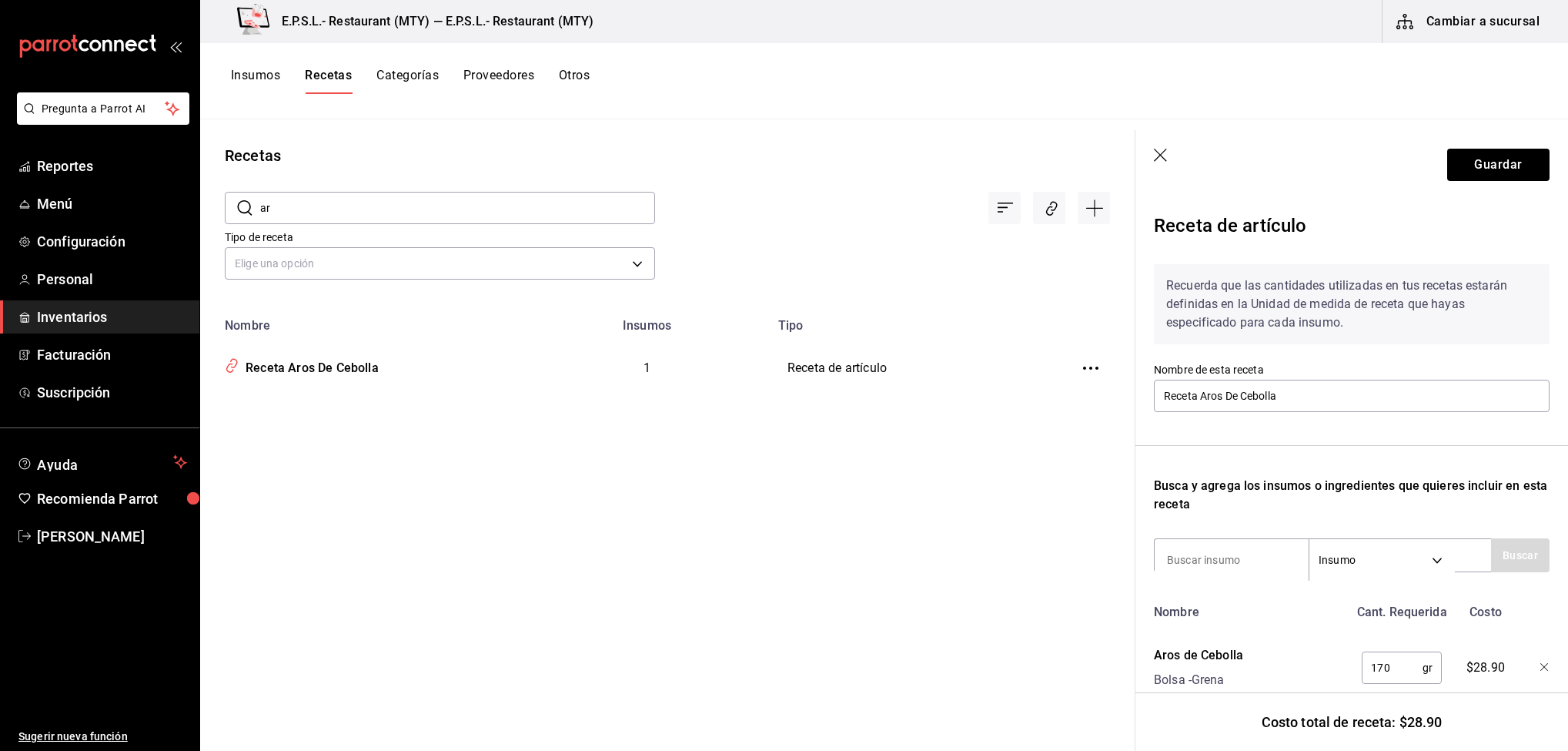 type on "a" 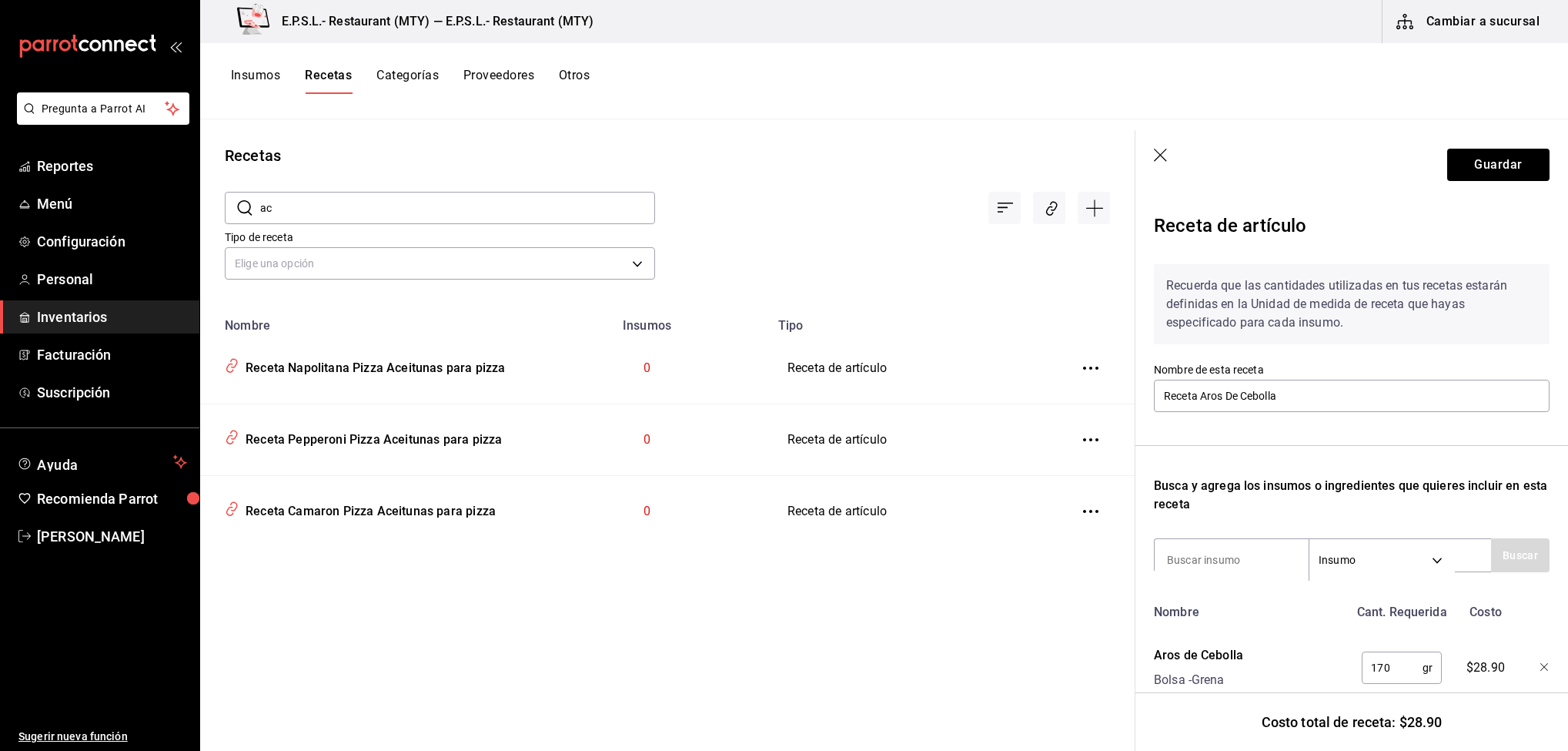 type on "a" 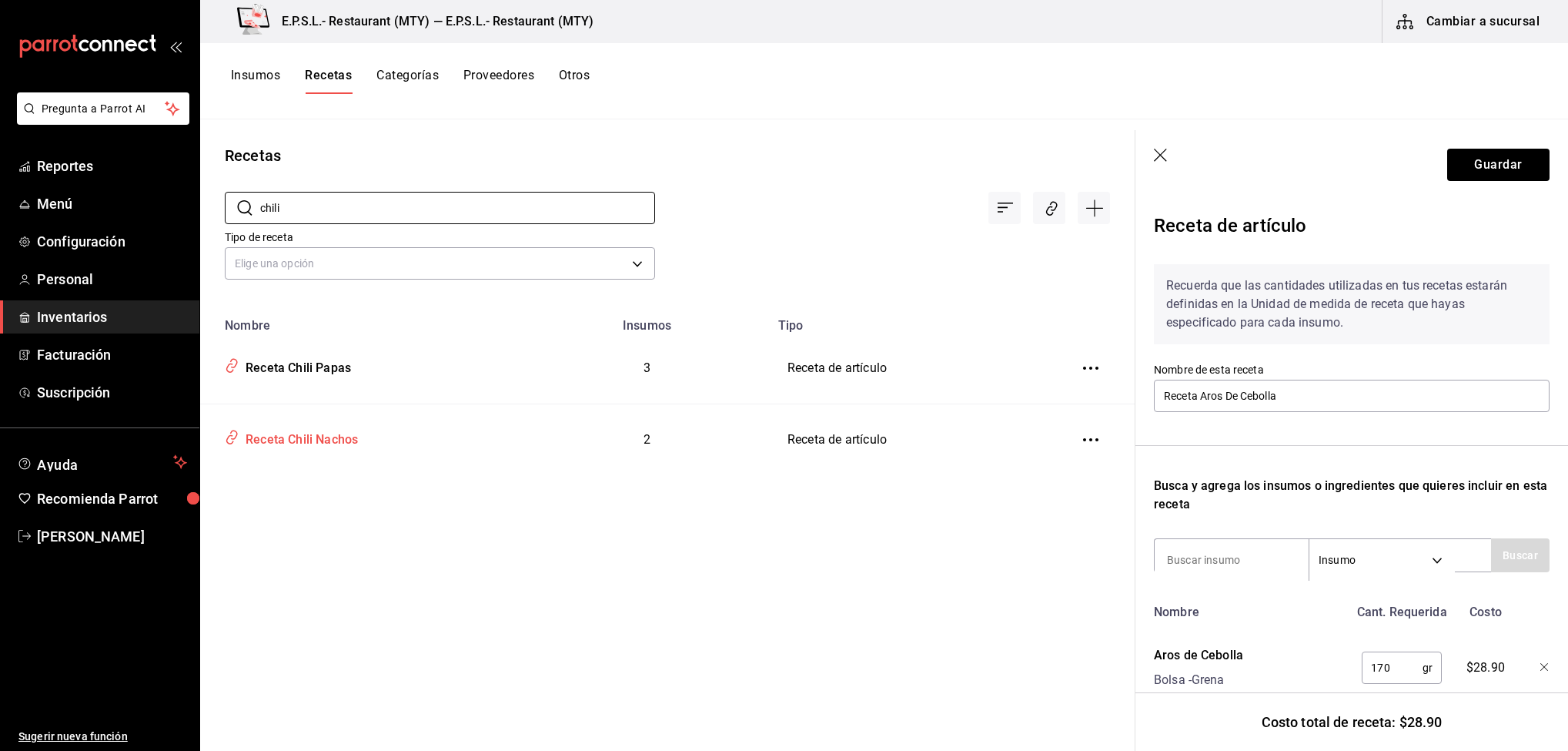 type on "chili" 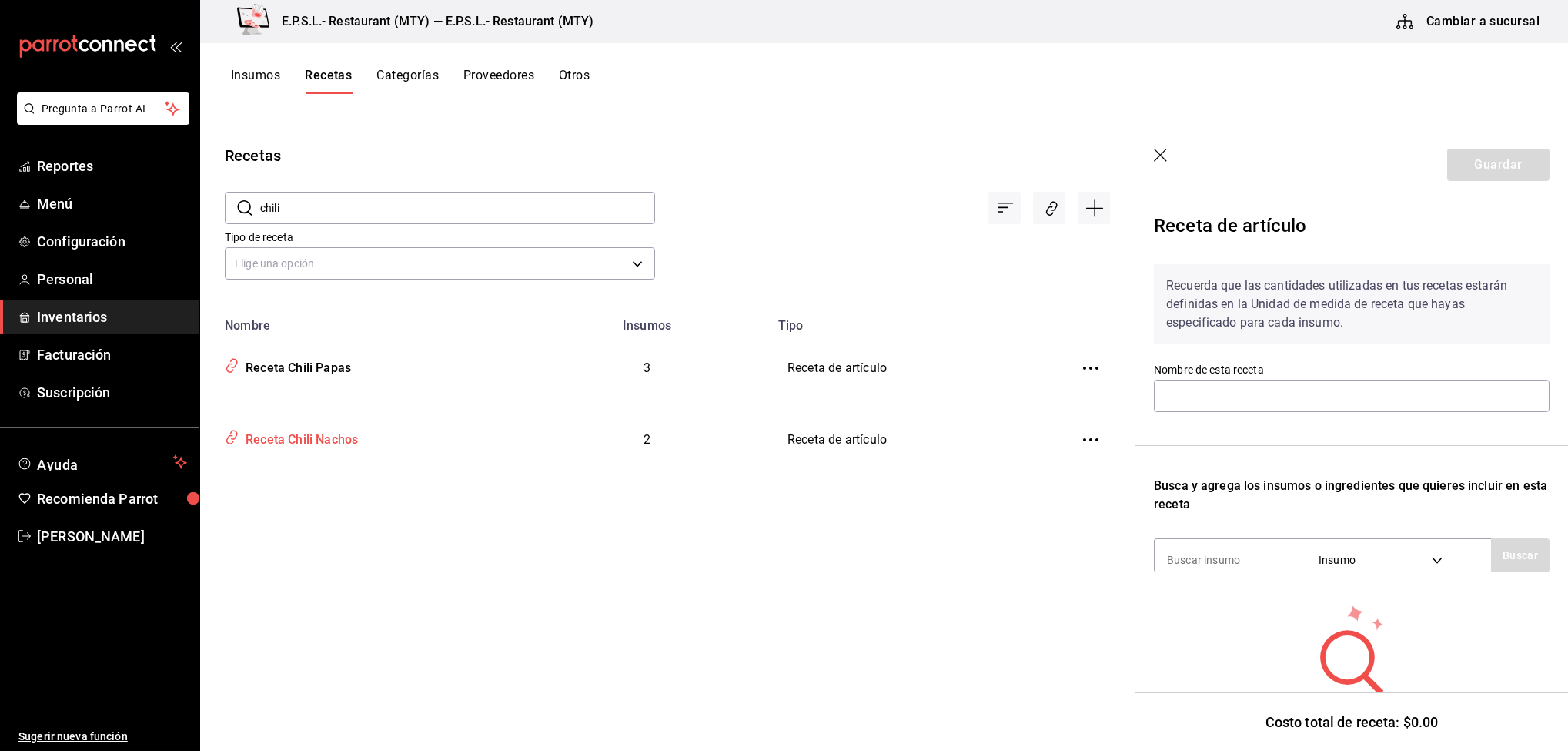 type on "Receta Chili Nachos" 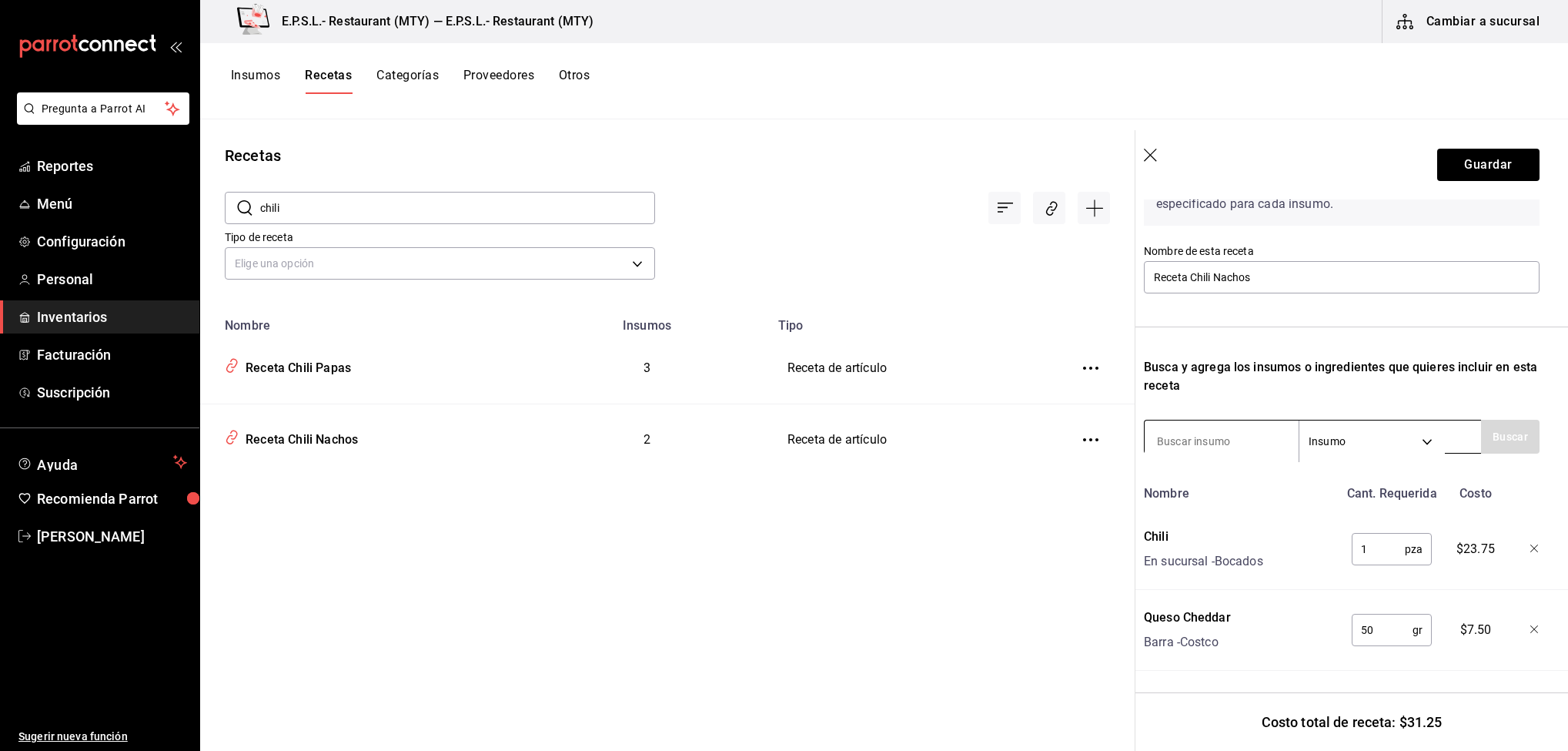 scroll, scrollTop: 136, scrollLeft: 12, axis: both 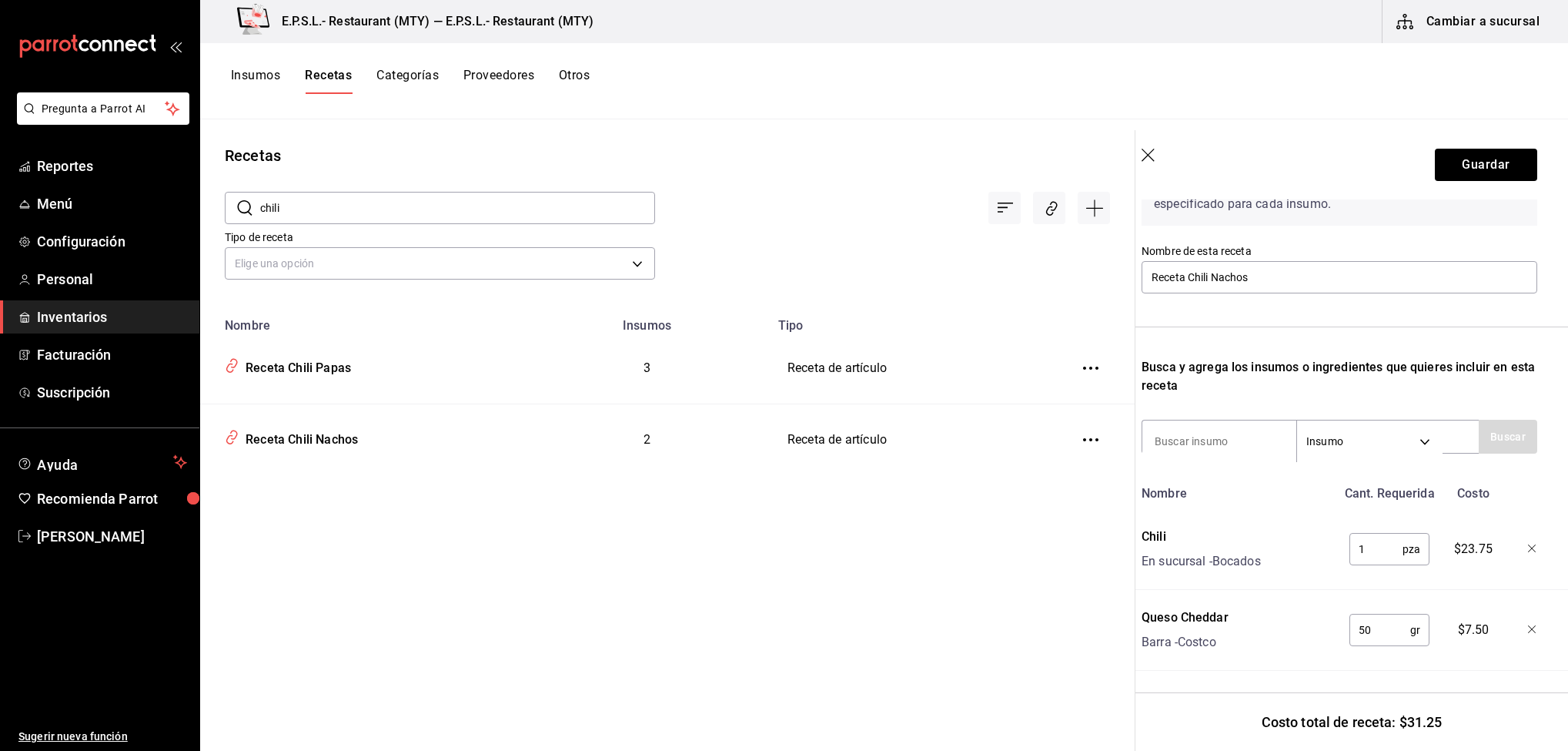click on "Receta de artículo" at bounding box center (911, 368) 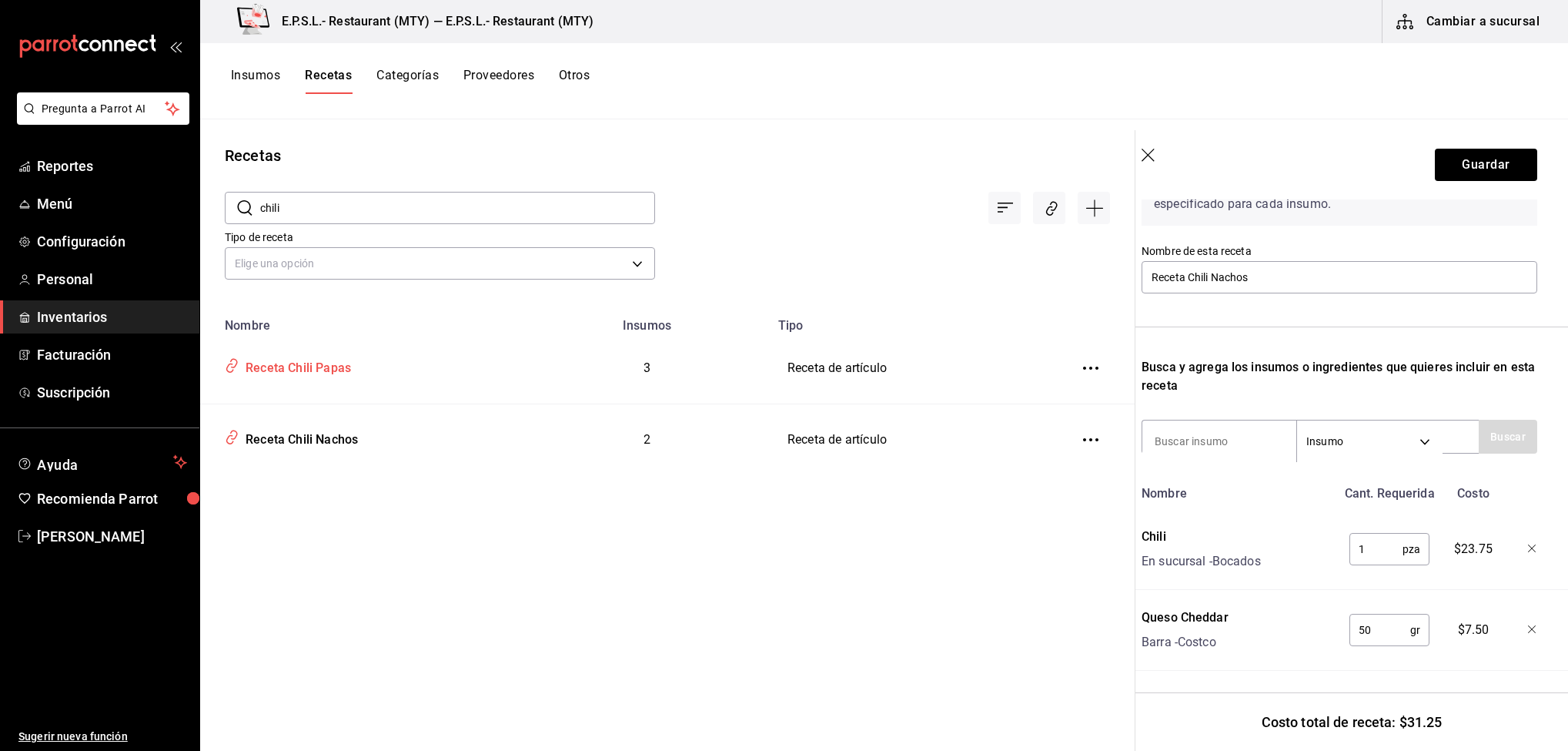 click on "Receta Chili Papas" at bounding box center (295, 365) 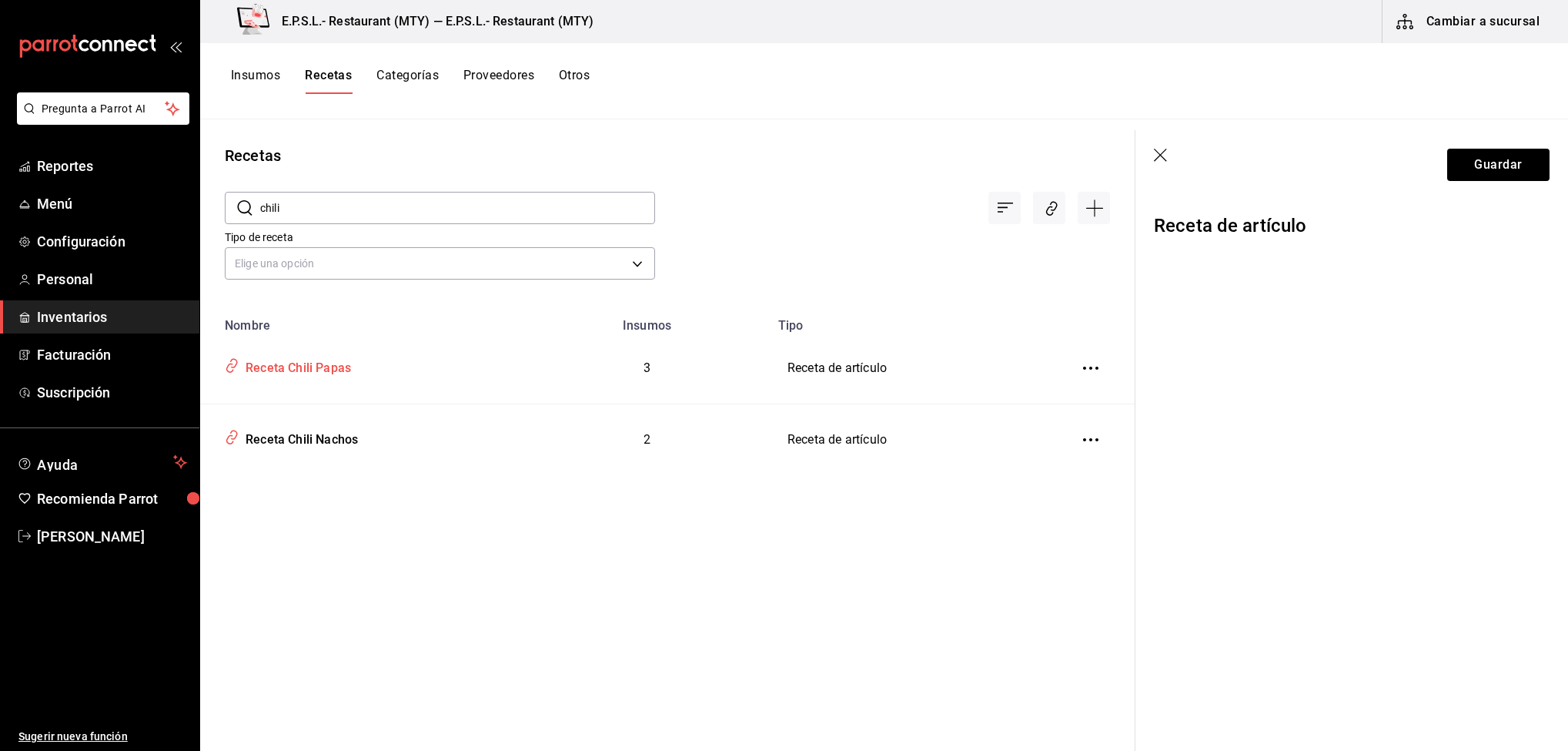 scroll, scrollTop: 0, scrollLeft: 0, axis: both 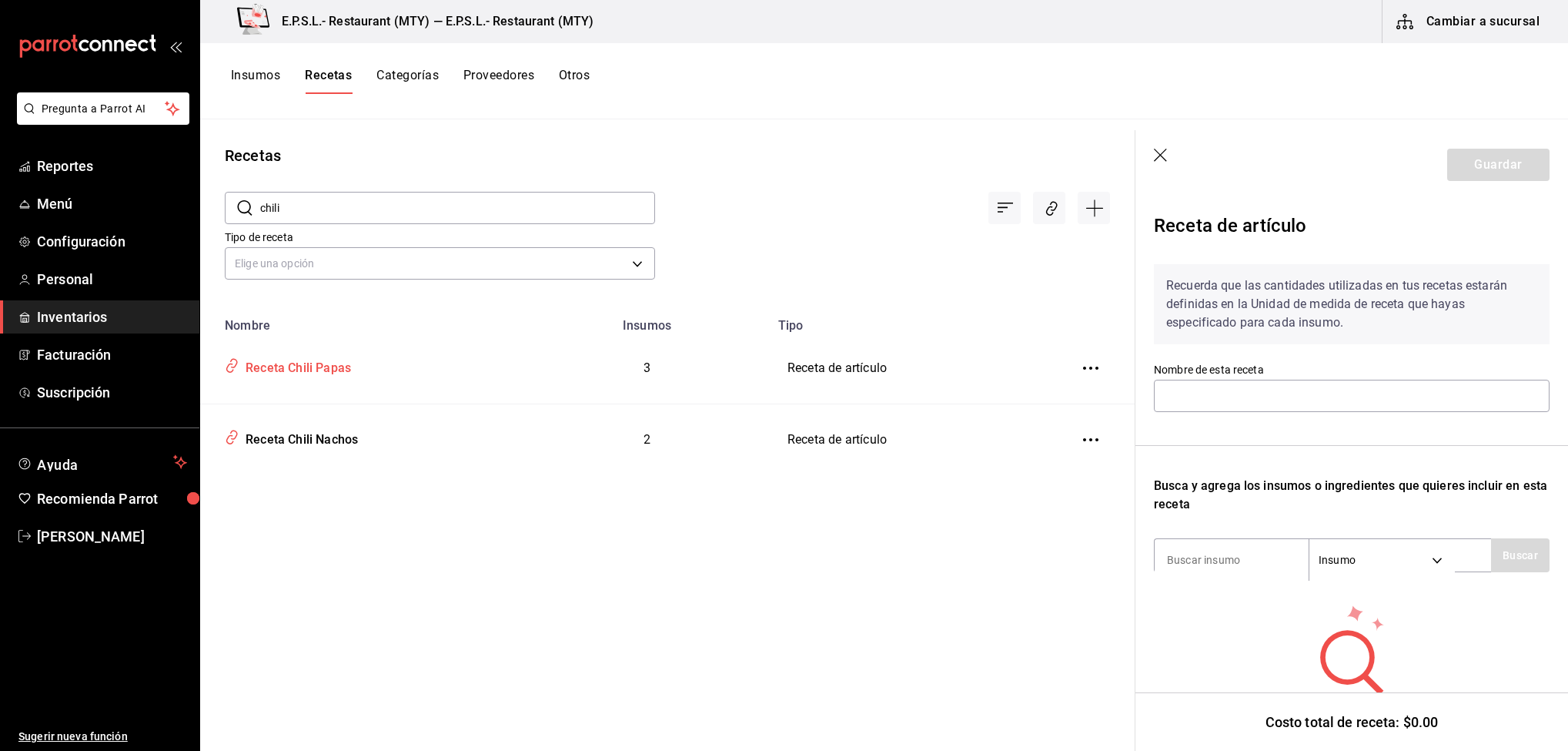 type on "Receta Chili Papas" 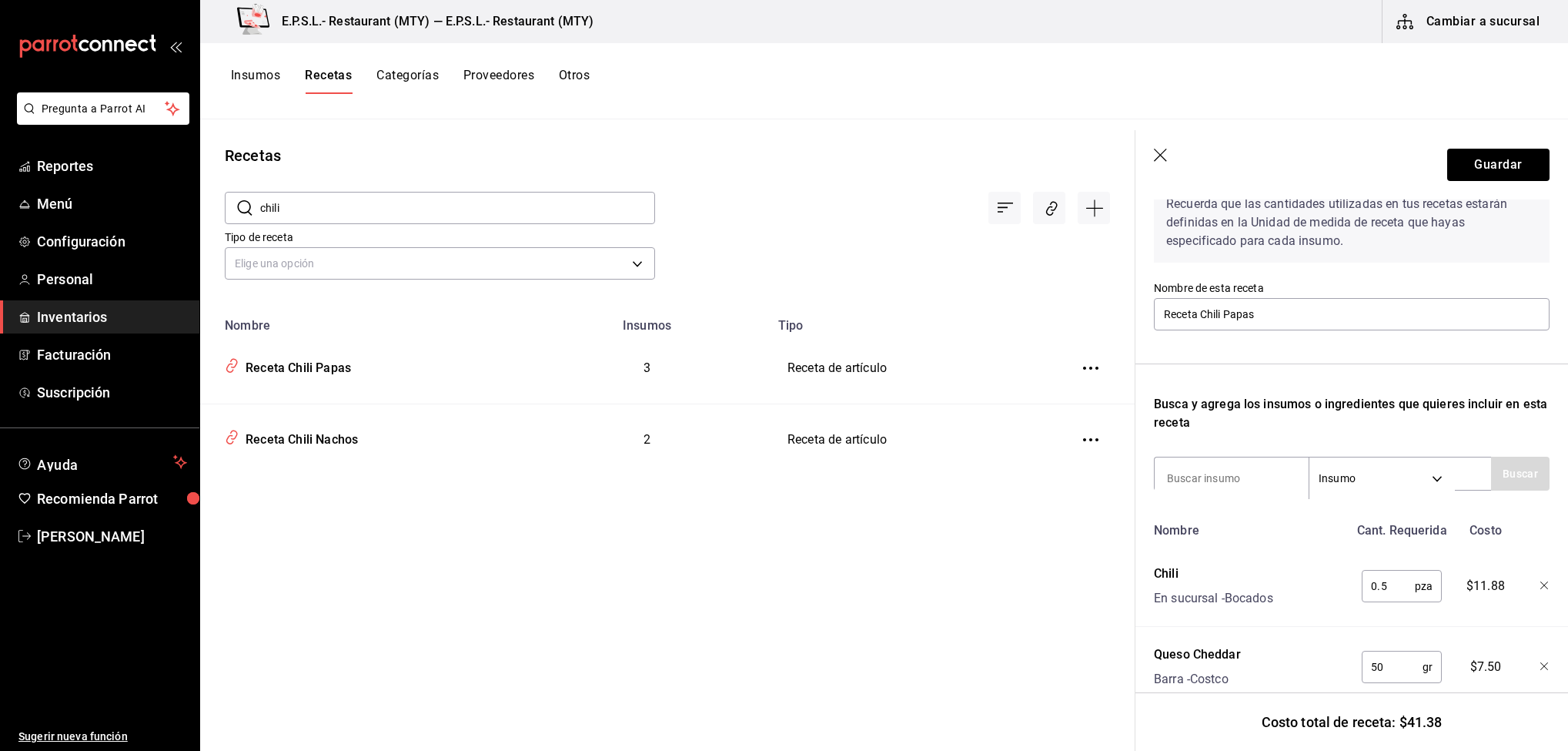 scroll, scrollTop: 216, scrollLeft: 0, axis: vertical 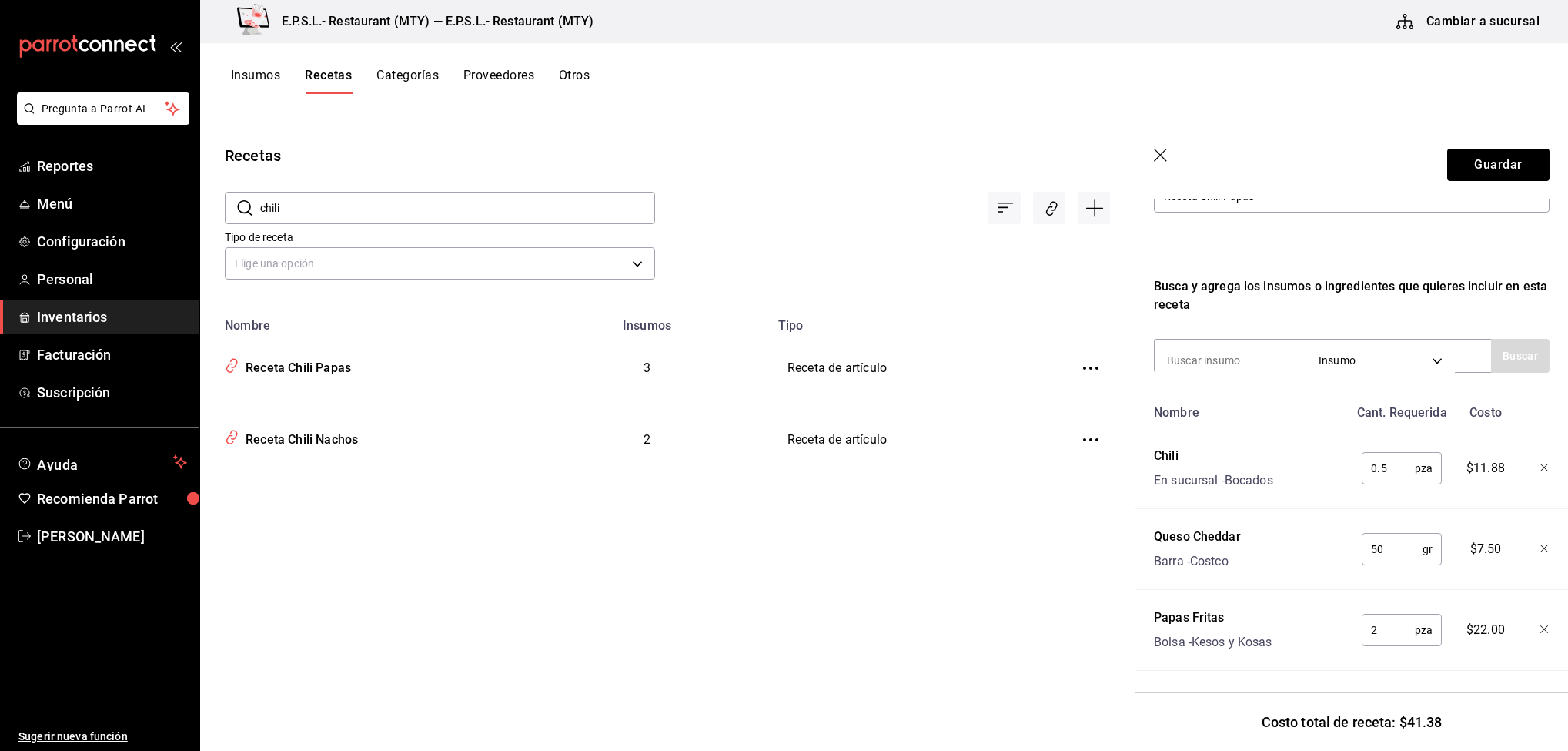 click on "chili" at bounding box center (457, 208) 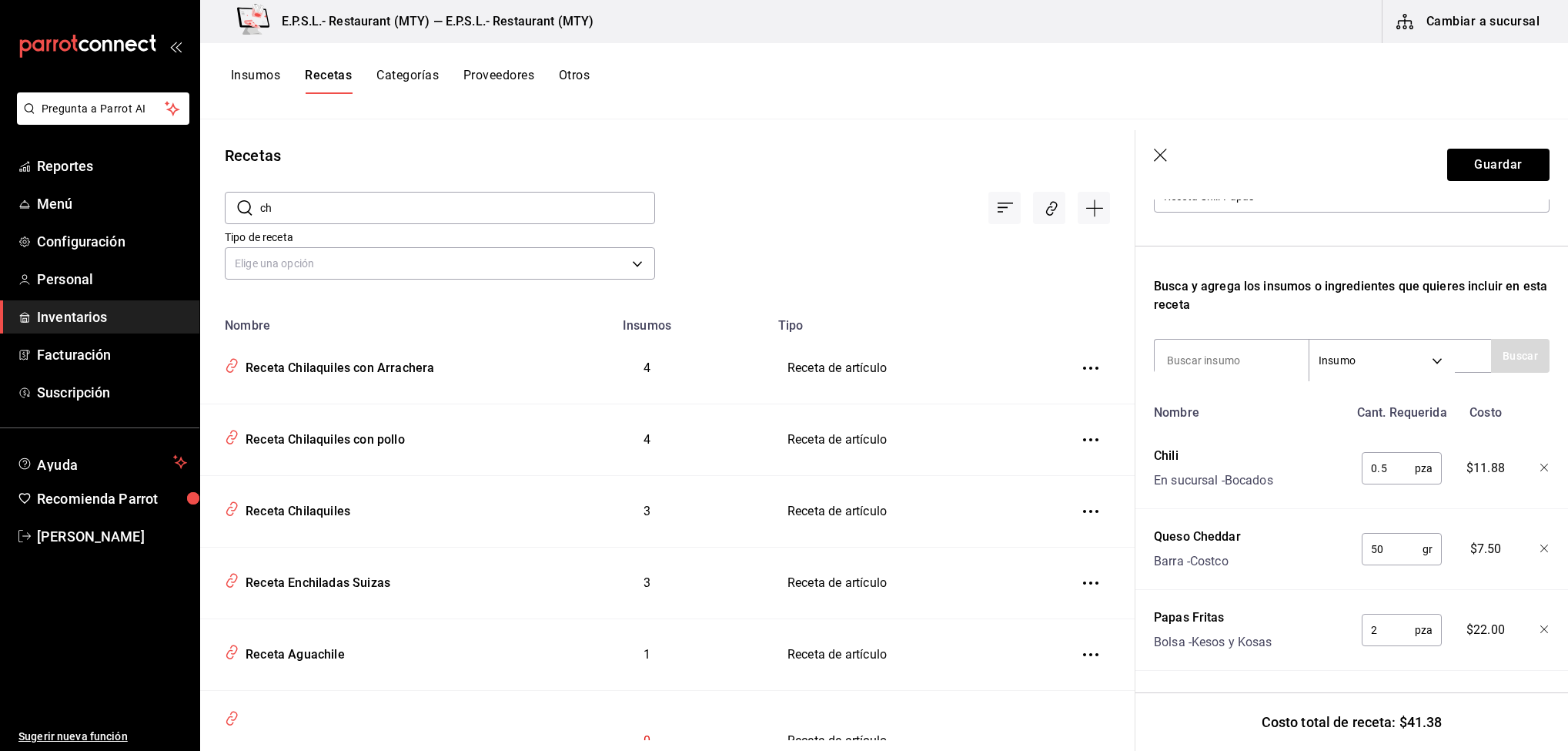 type on "c" 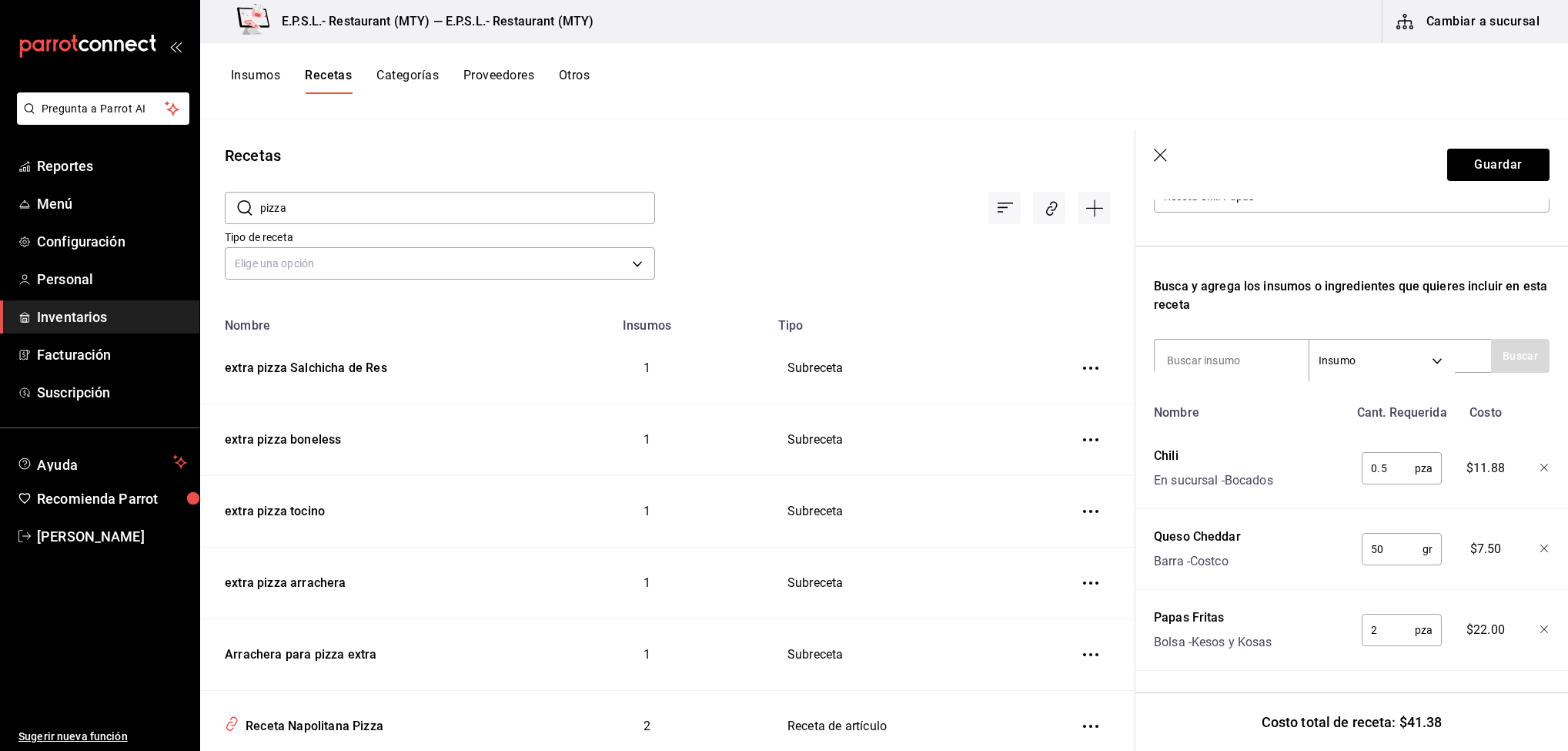 click 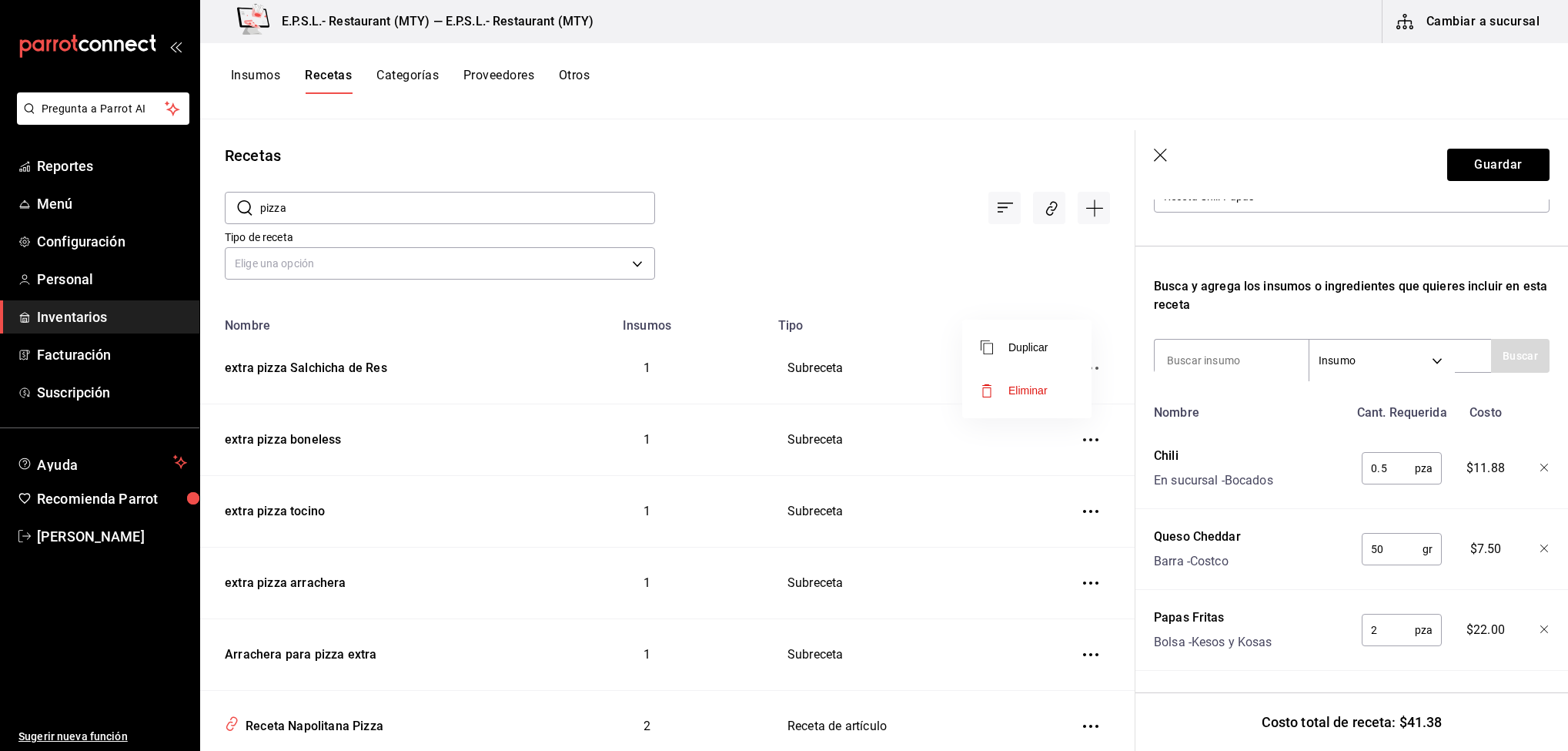click on "Eliminar" at bounding box center (1027, 391) 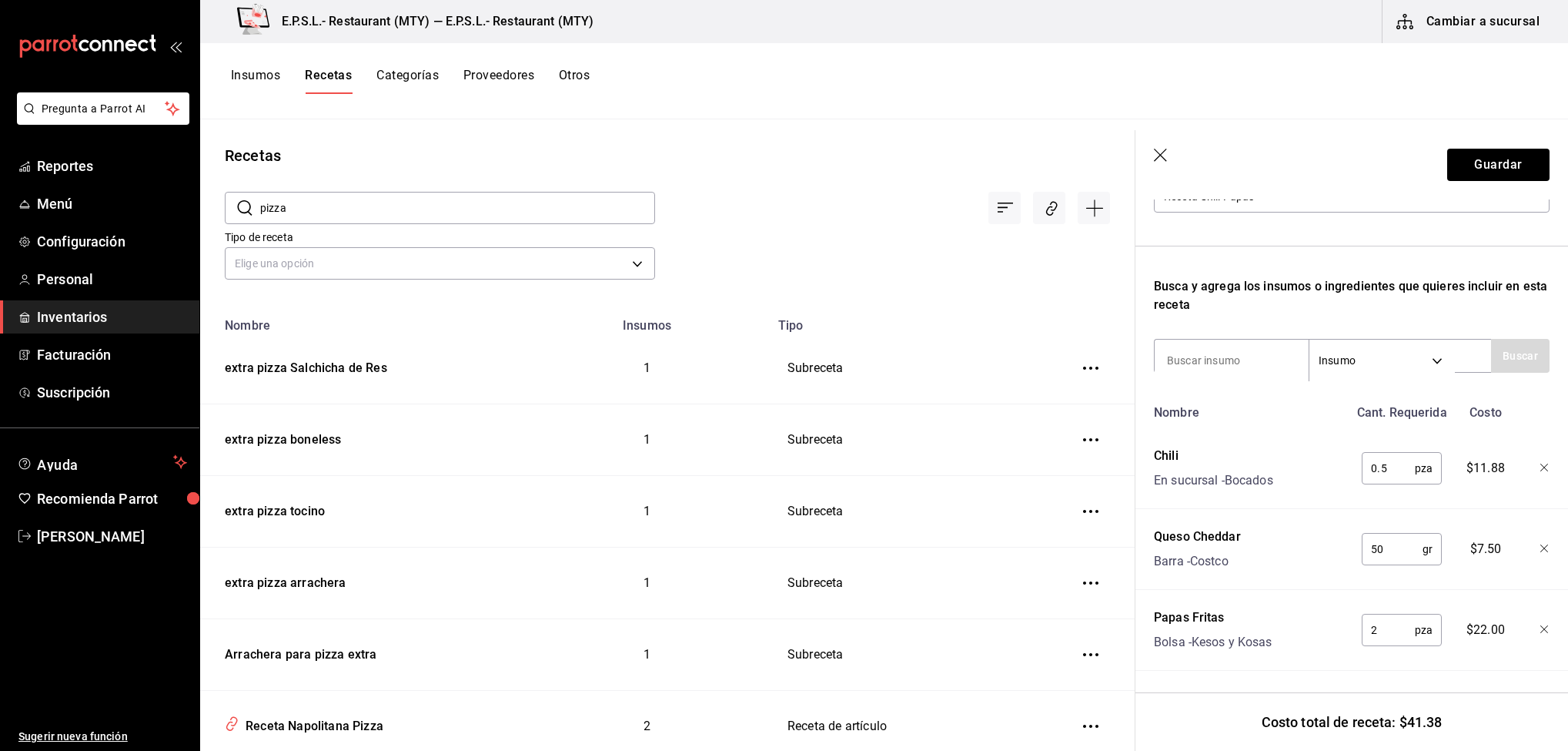 click 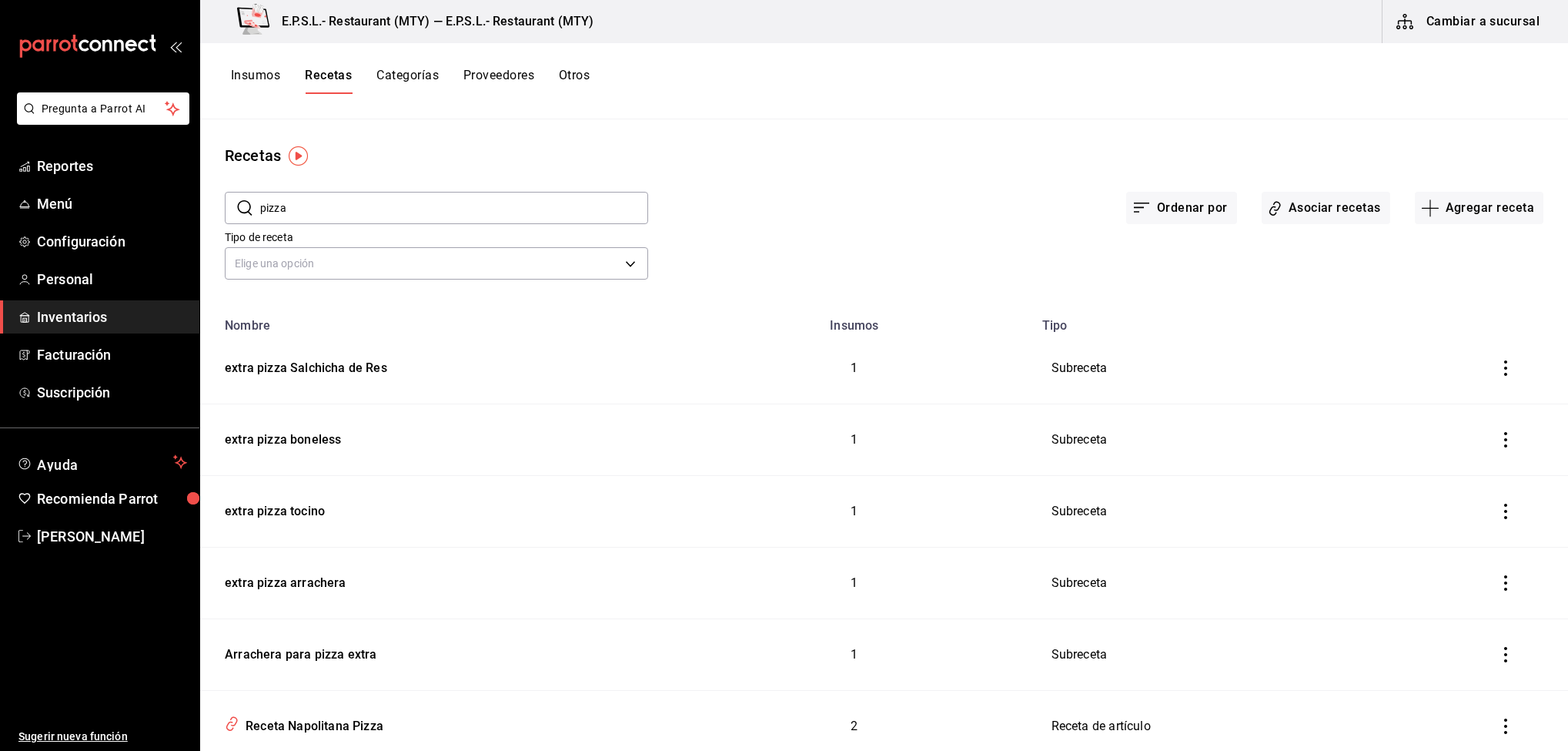 scroll, scrollTop: 0, scrollLeft: 0, axis: both 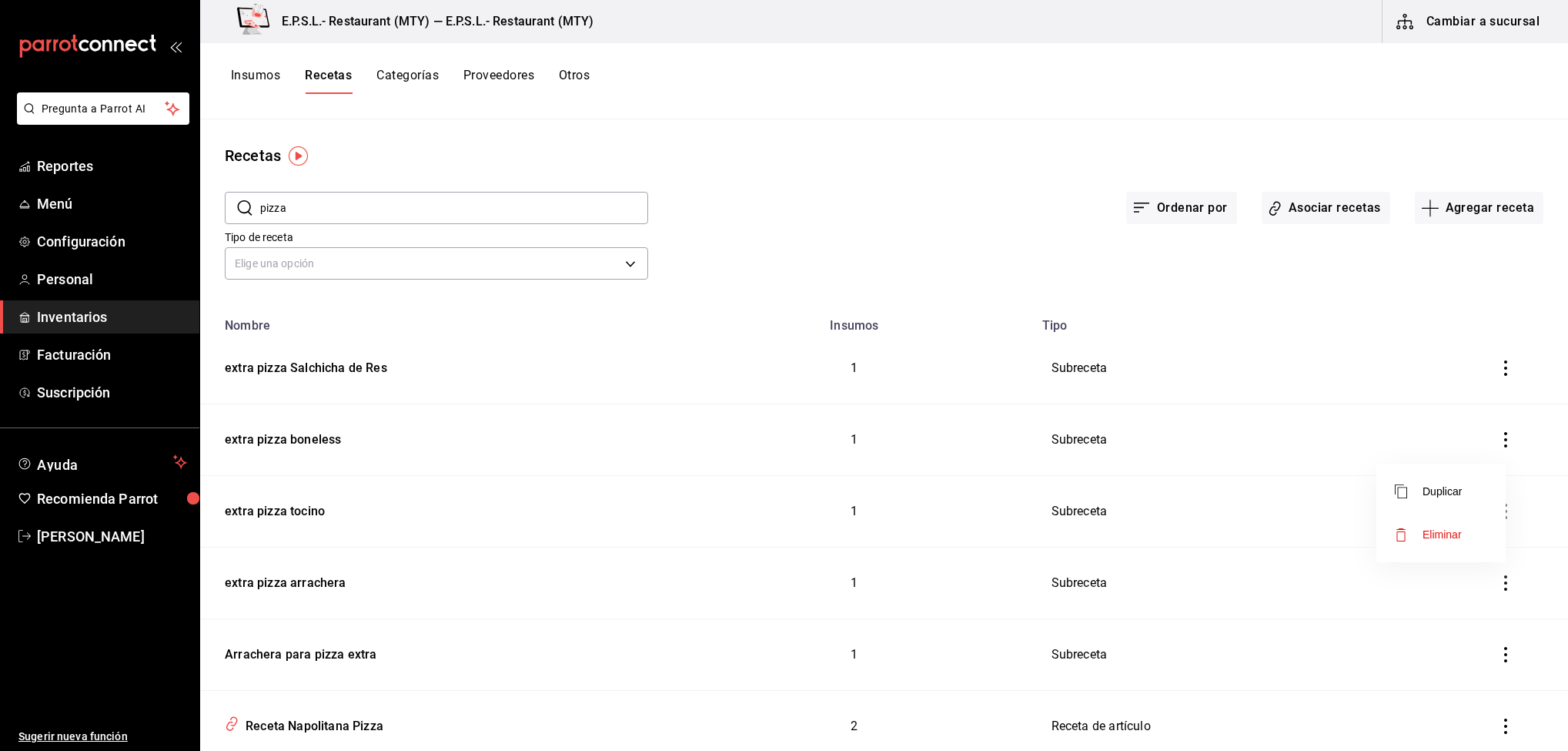 click on "Eliminar" at bounding box center (1441, 535) 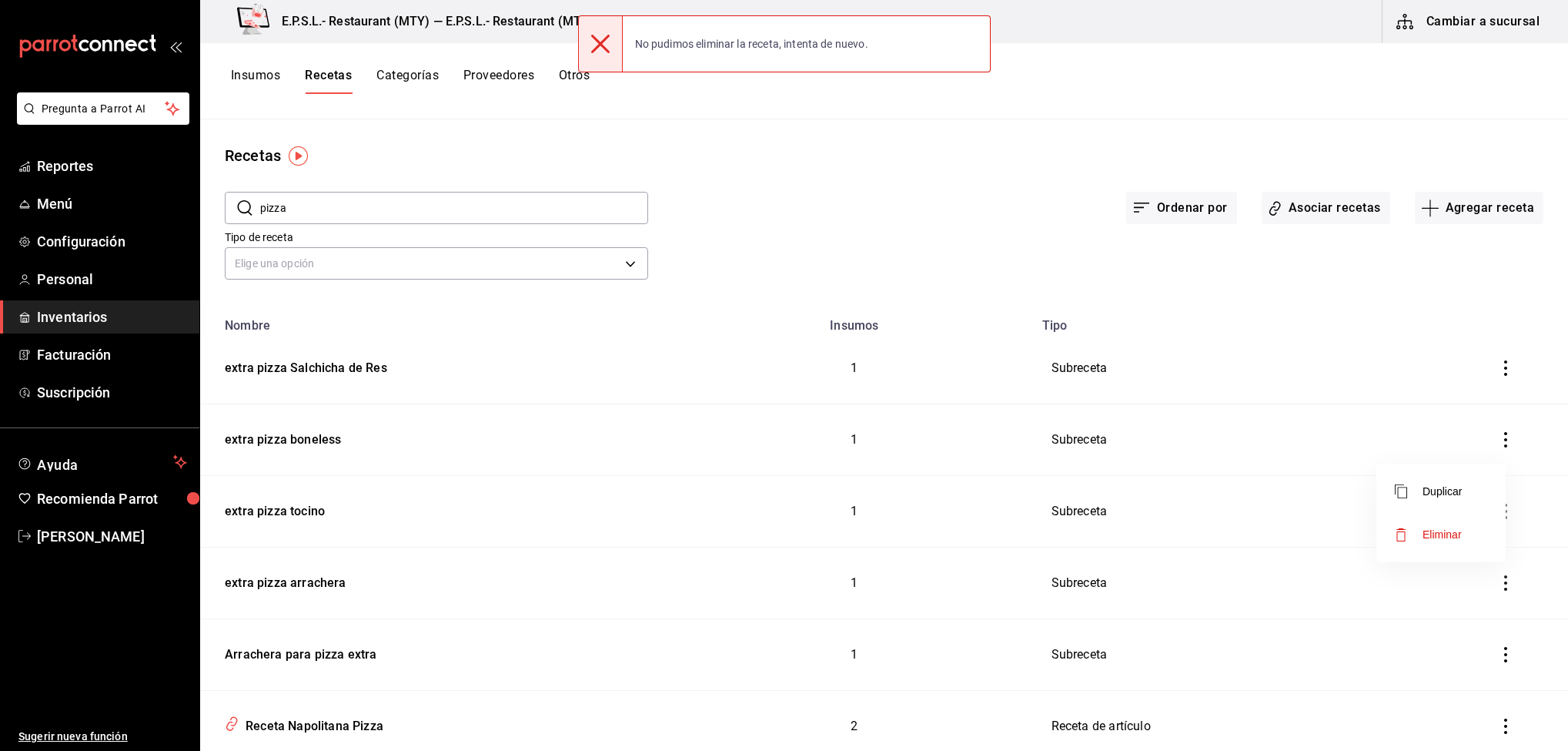 click at bounding box center (784, 375) 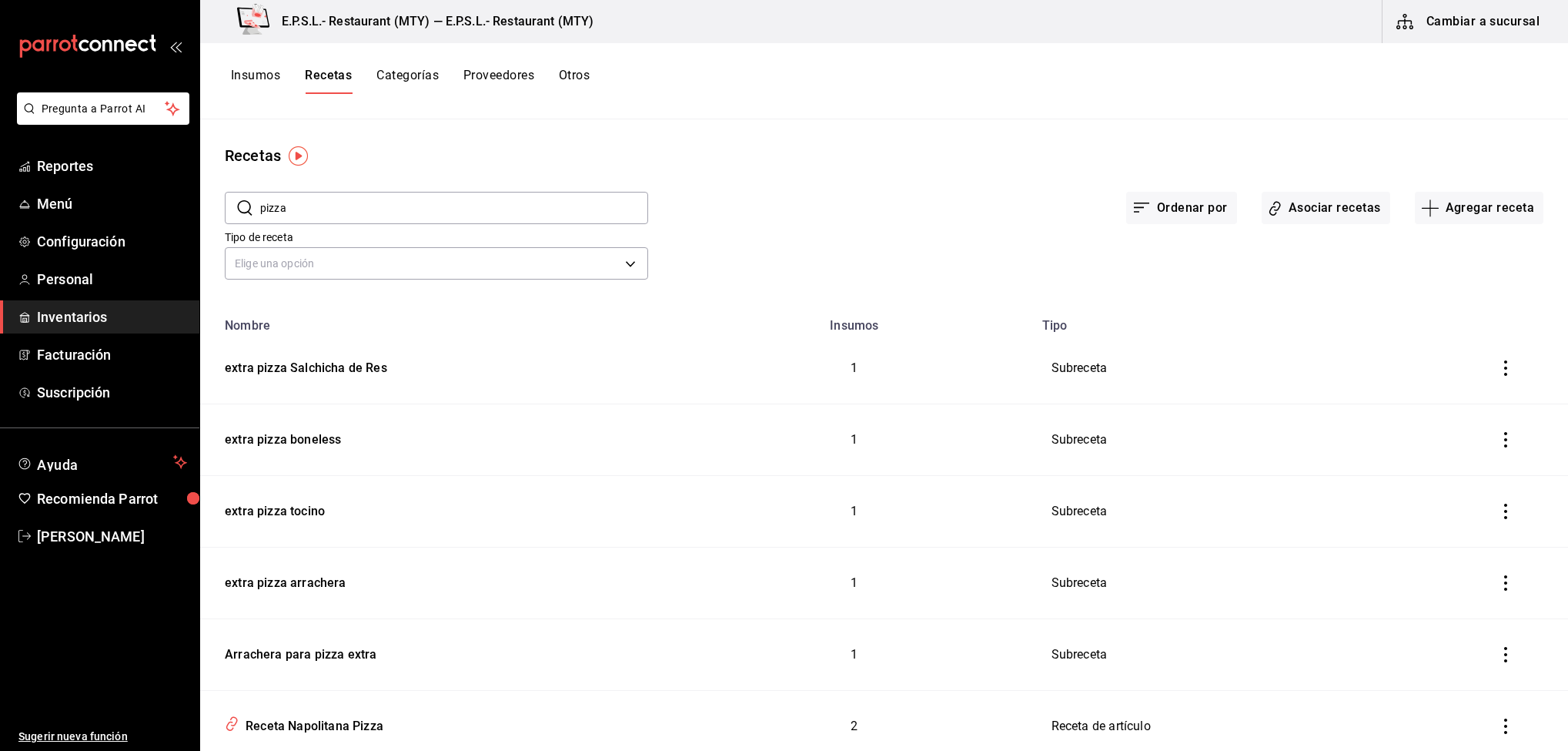 click on "pizza" at bounding box center [454, 208] 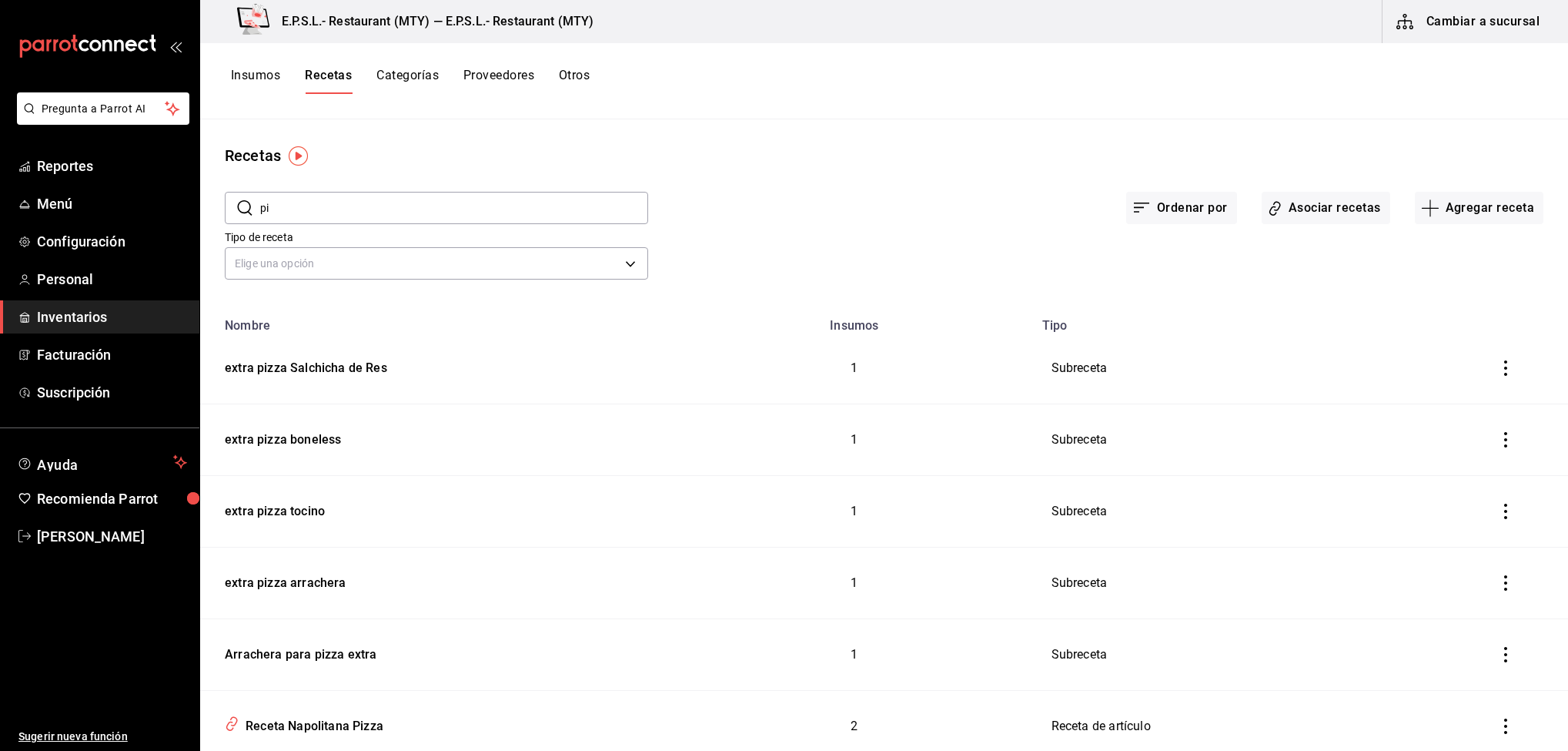 type on "p" 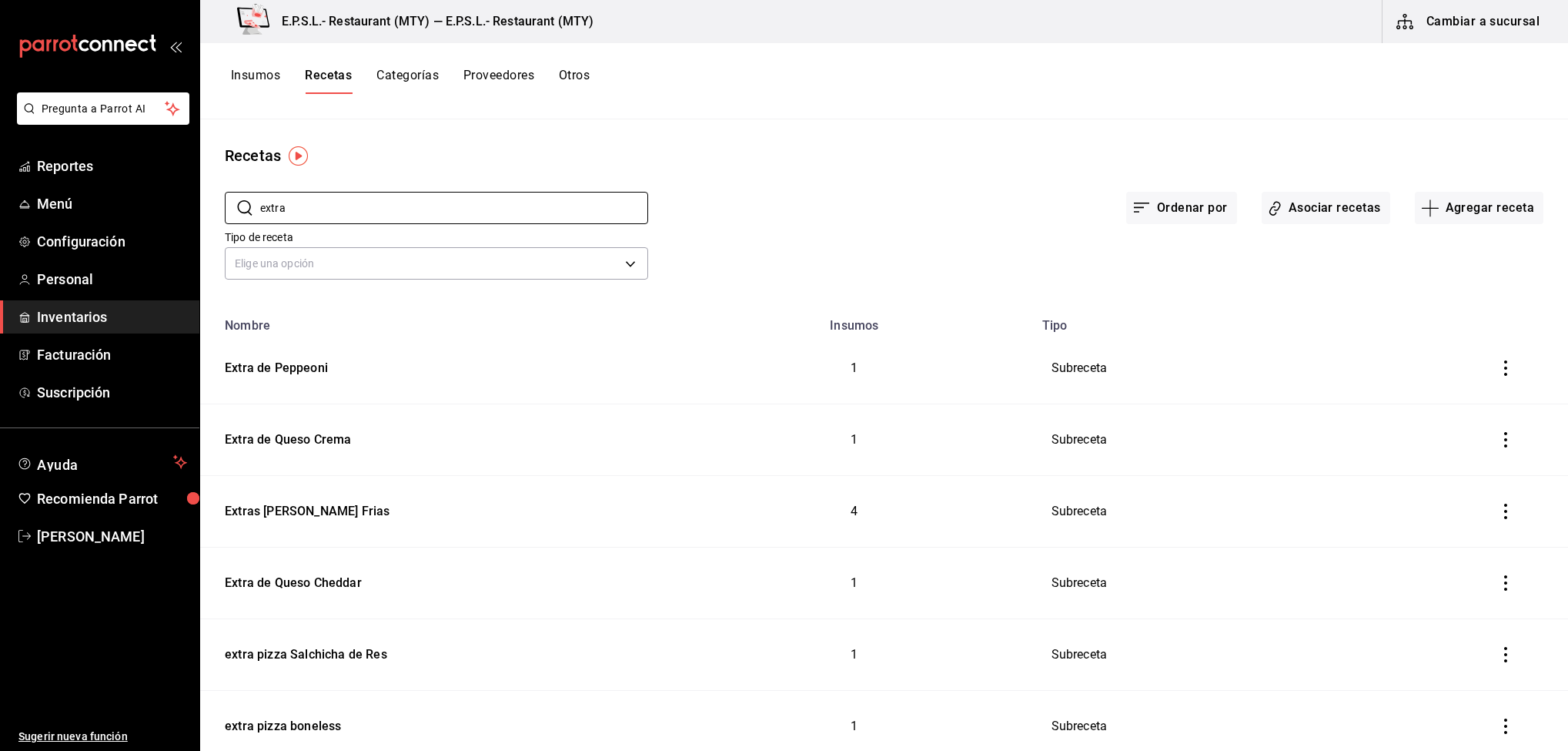 click 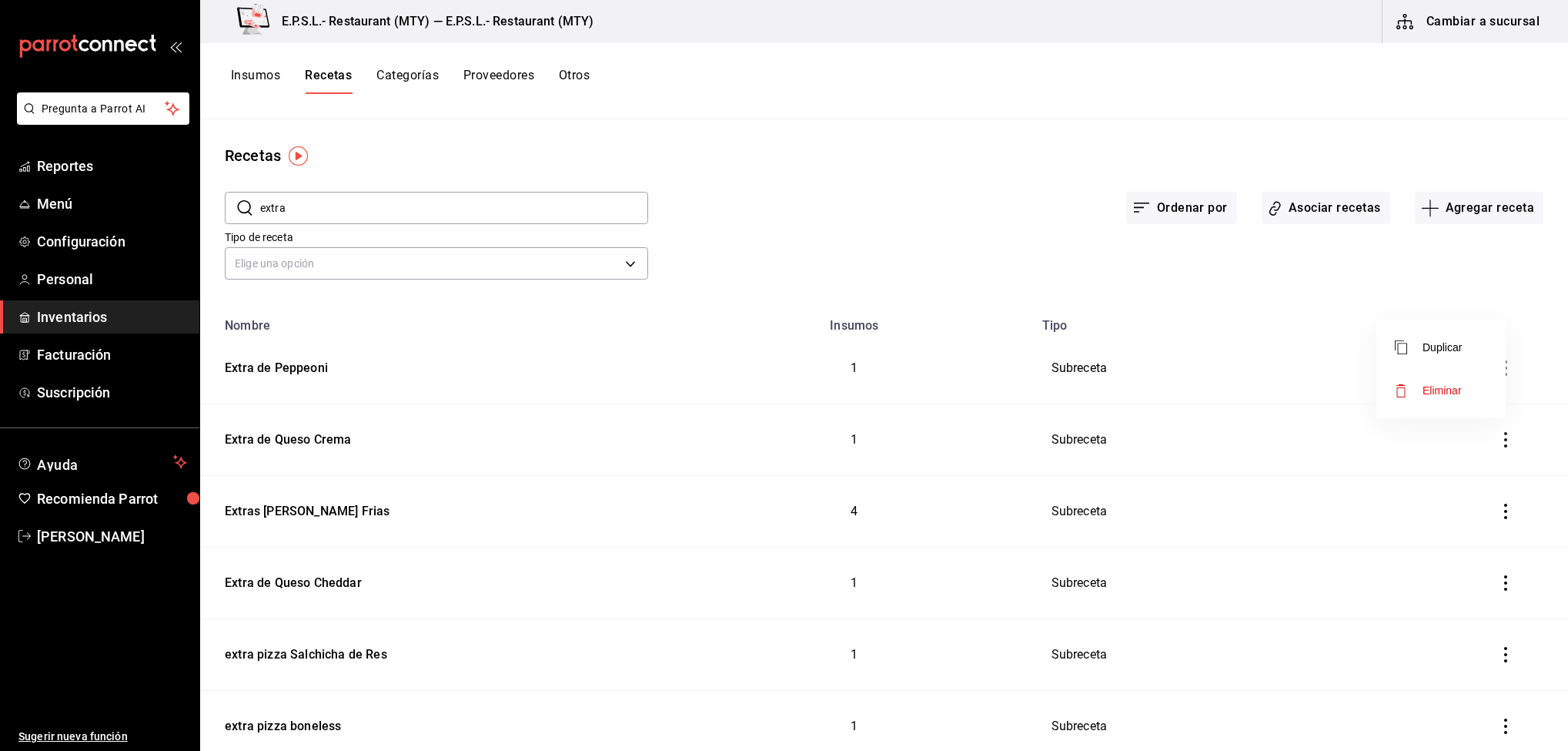 click on "Eliminar" at bounding box center [1441, 391] 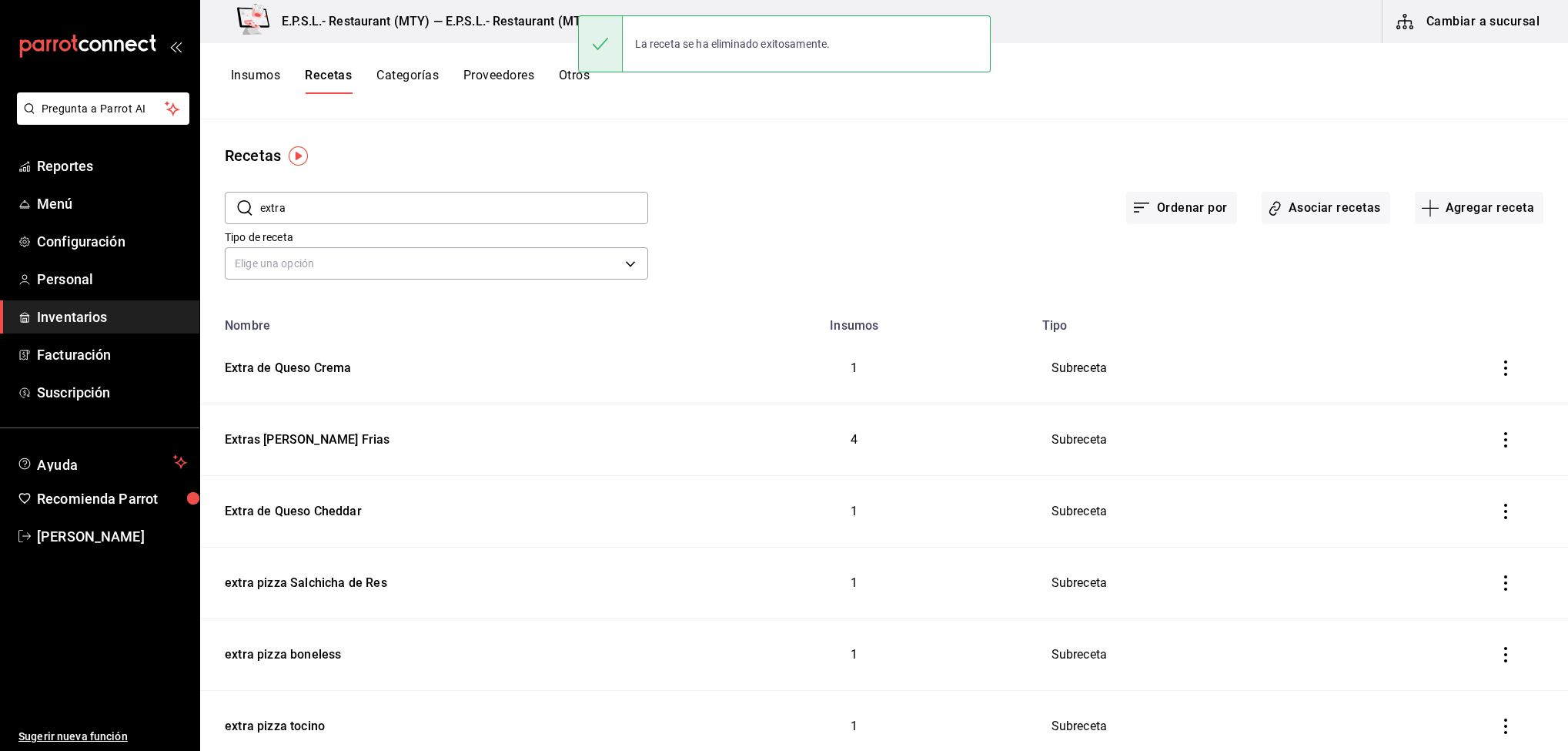 click 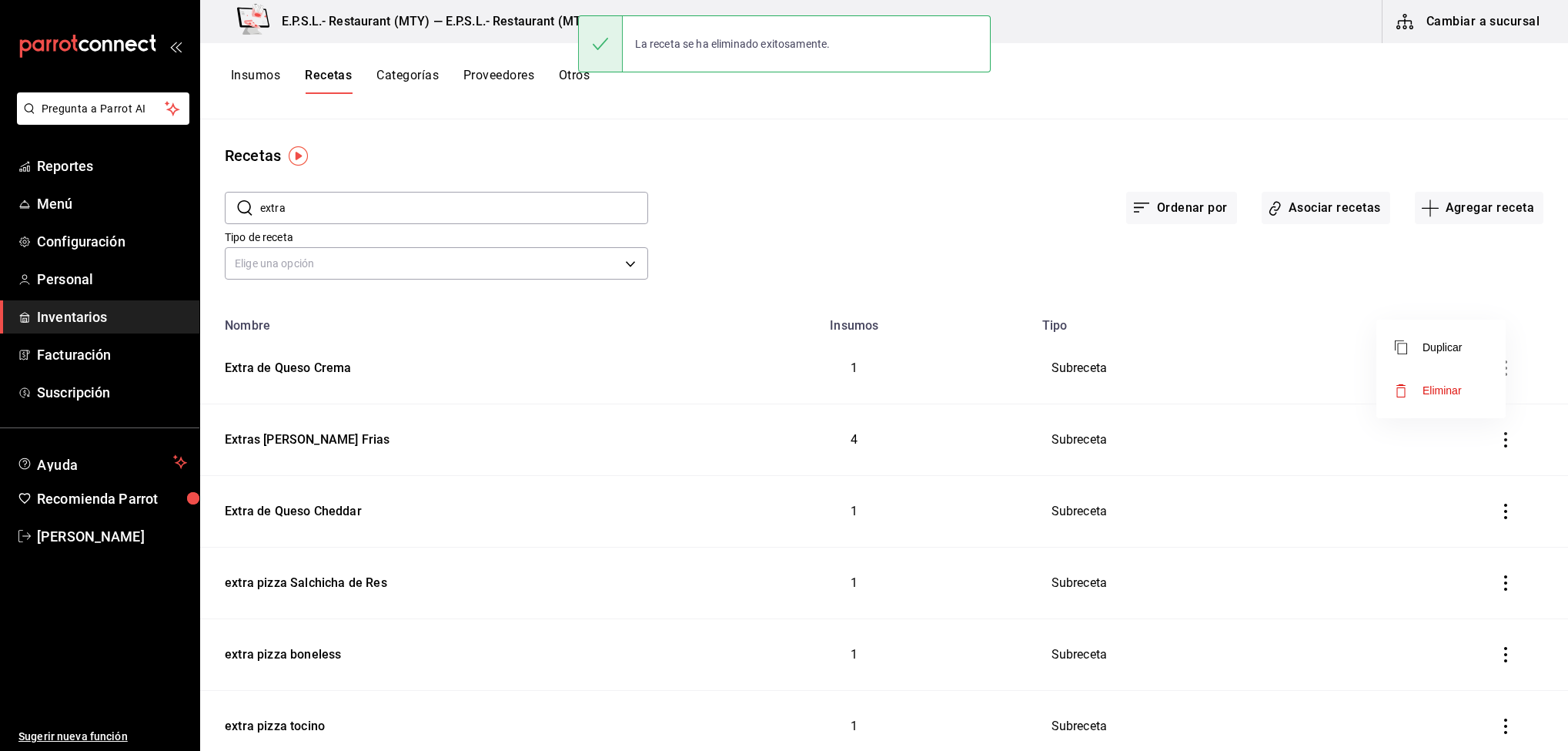 click on "Eliminar" at bounding box center (1441, 391) 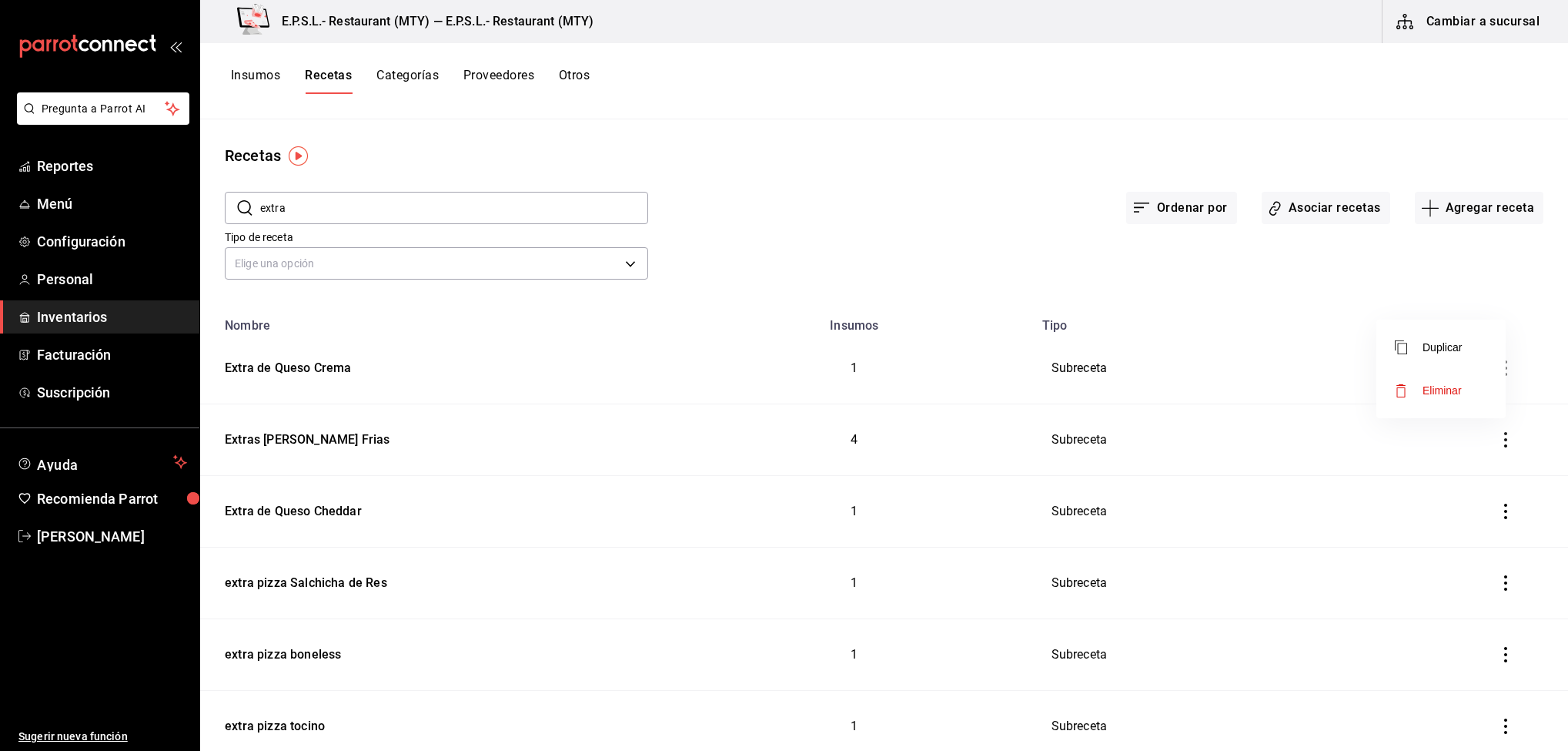 click at bounding box center [784, 375] 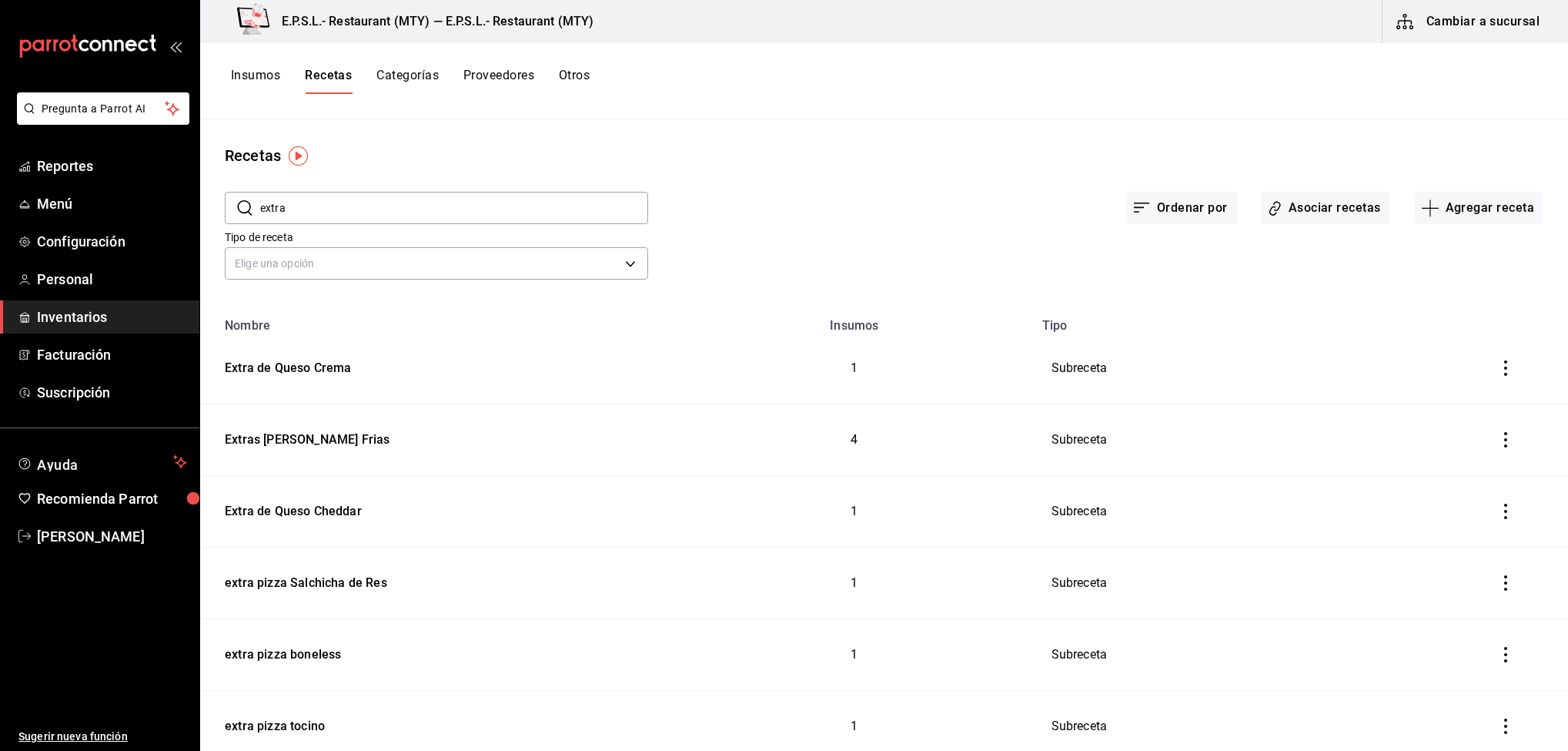 click 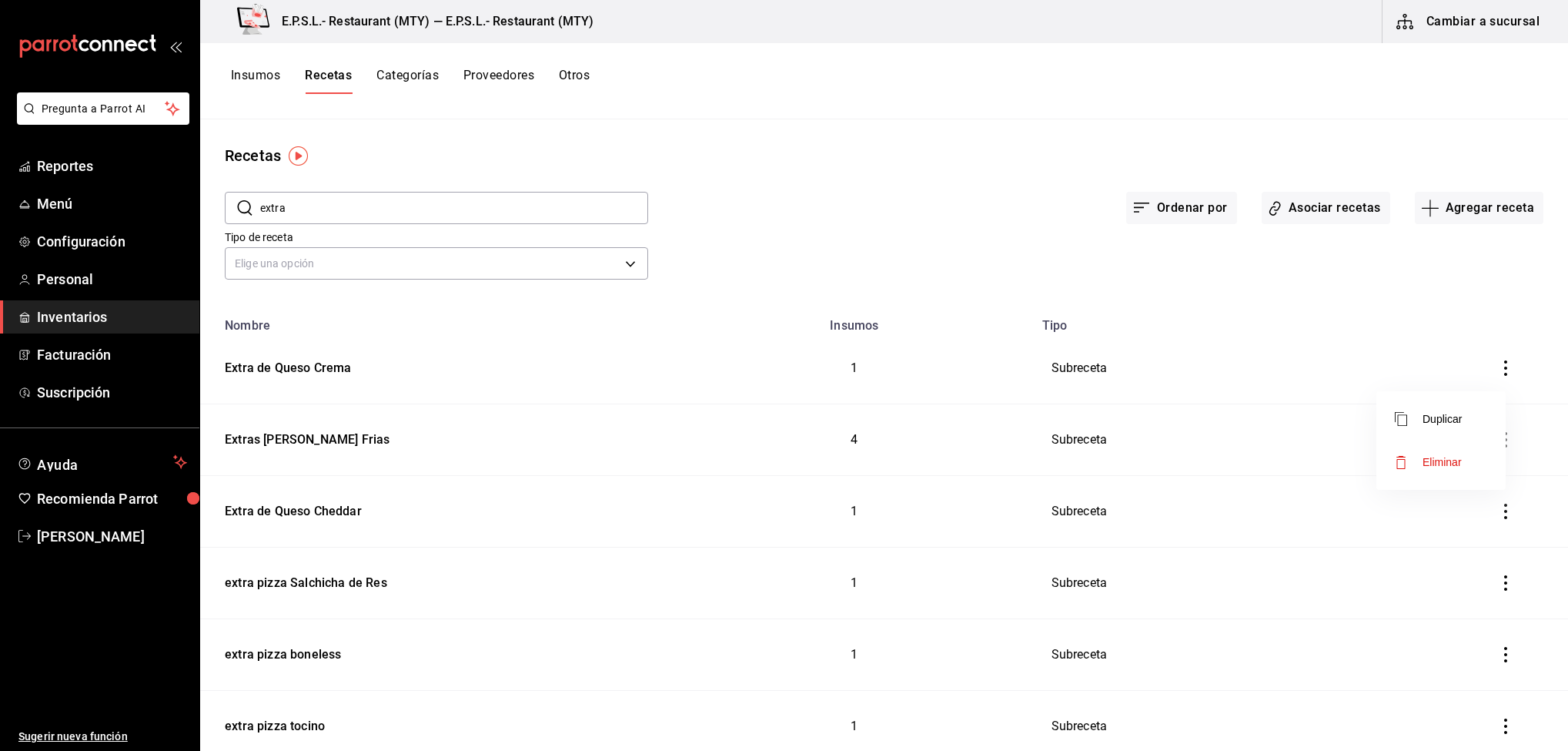 click on "Eliminar" at bounding box center [1441, 462] 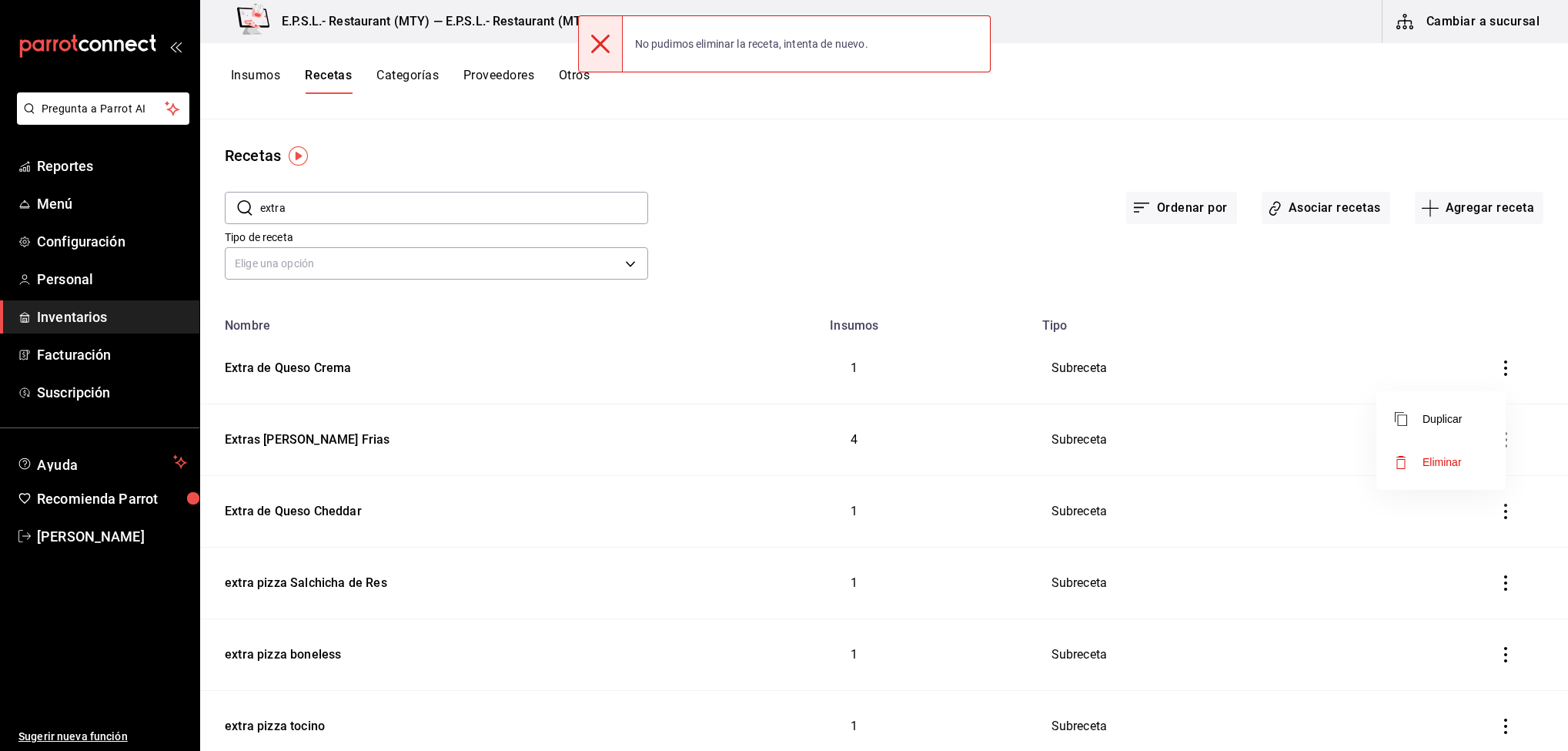 click at bounding box center (784, 375) 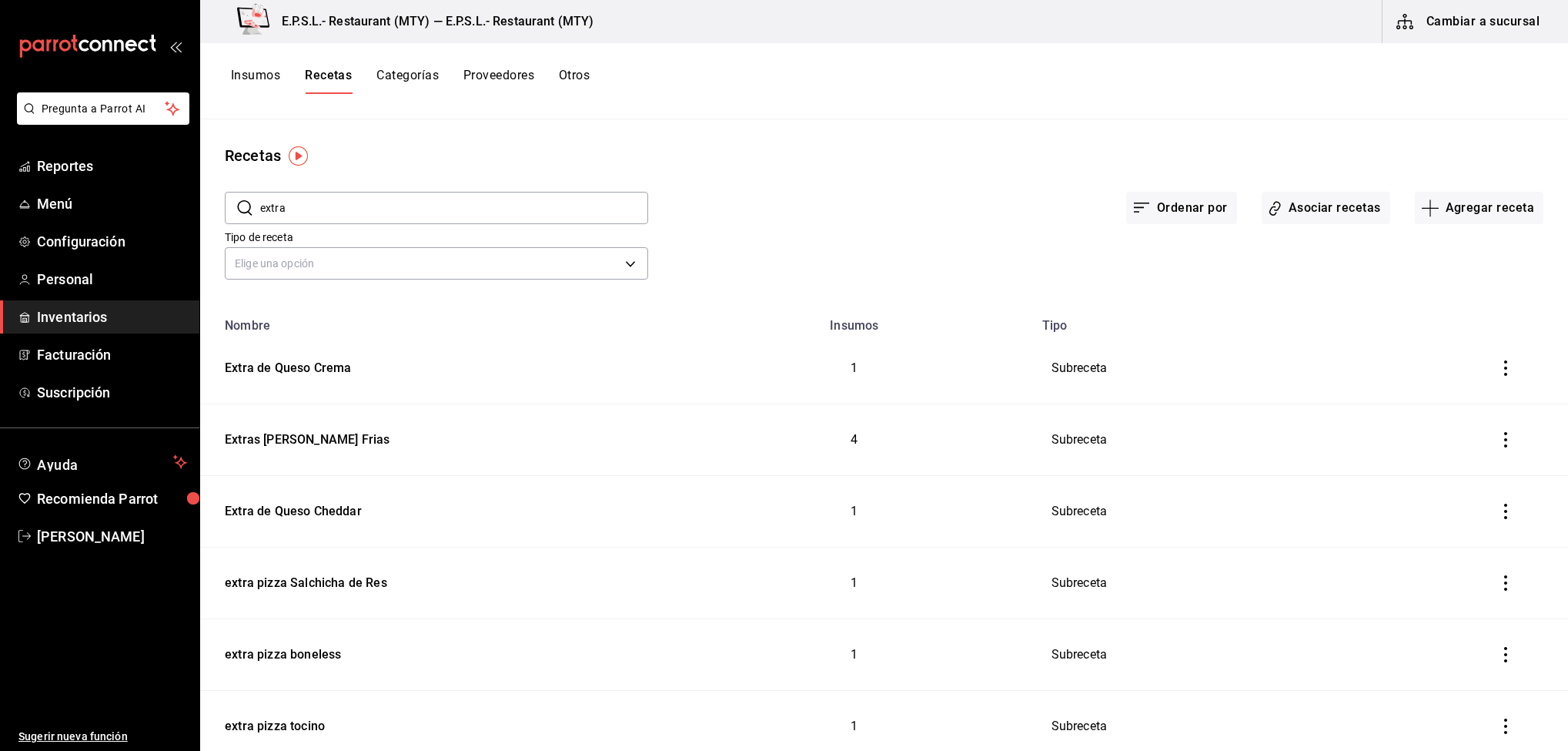 click on "extra" at bounding box center (454, 208) 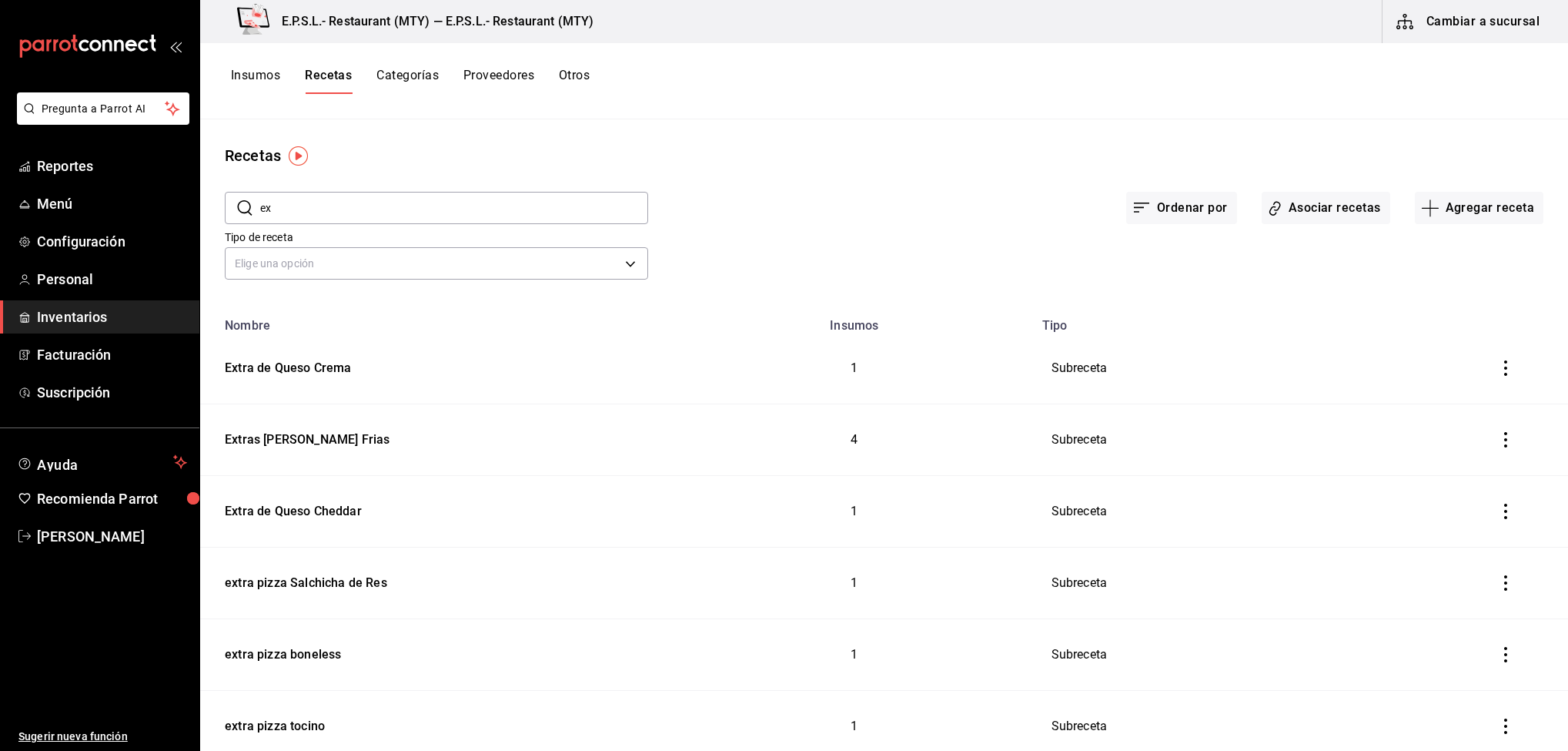 type on "e" 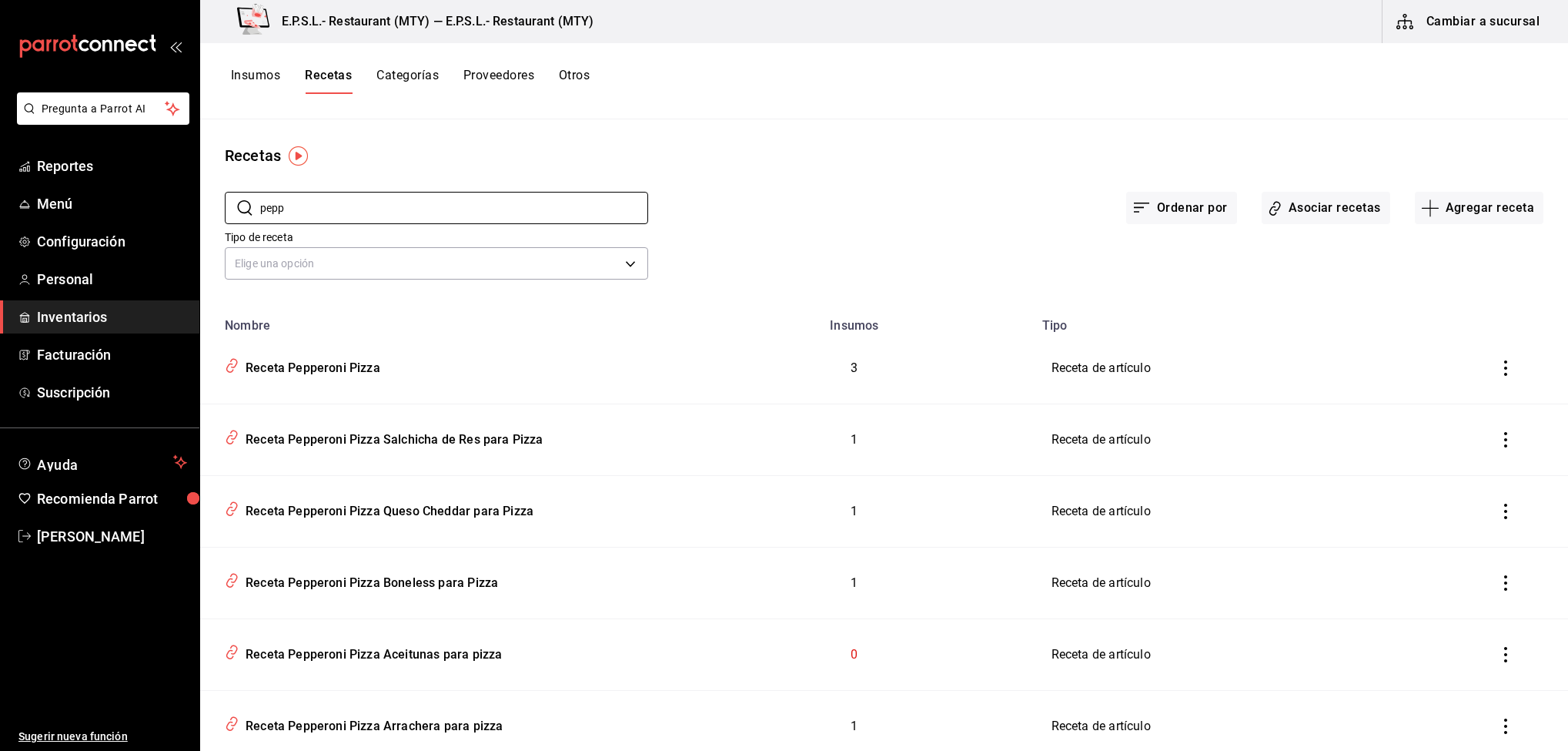 type on "pepp" 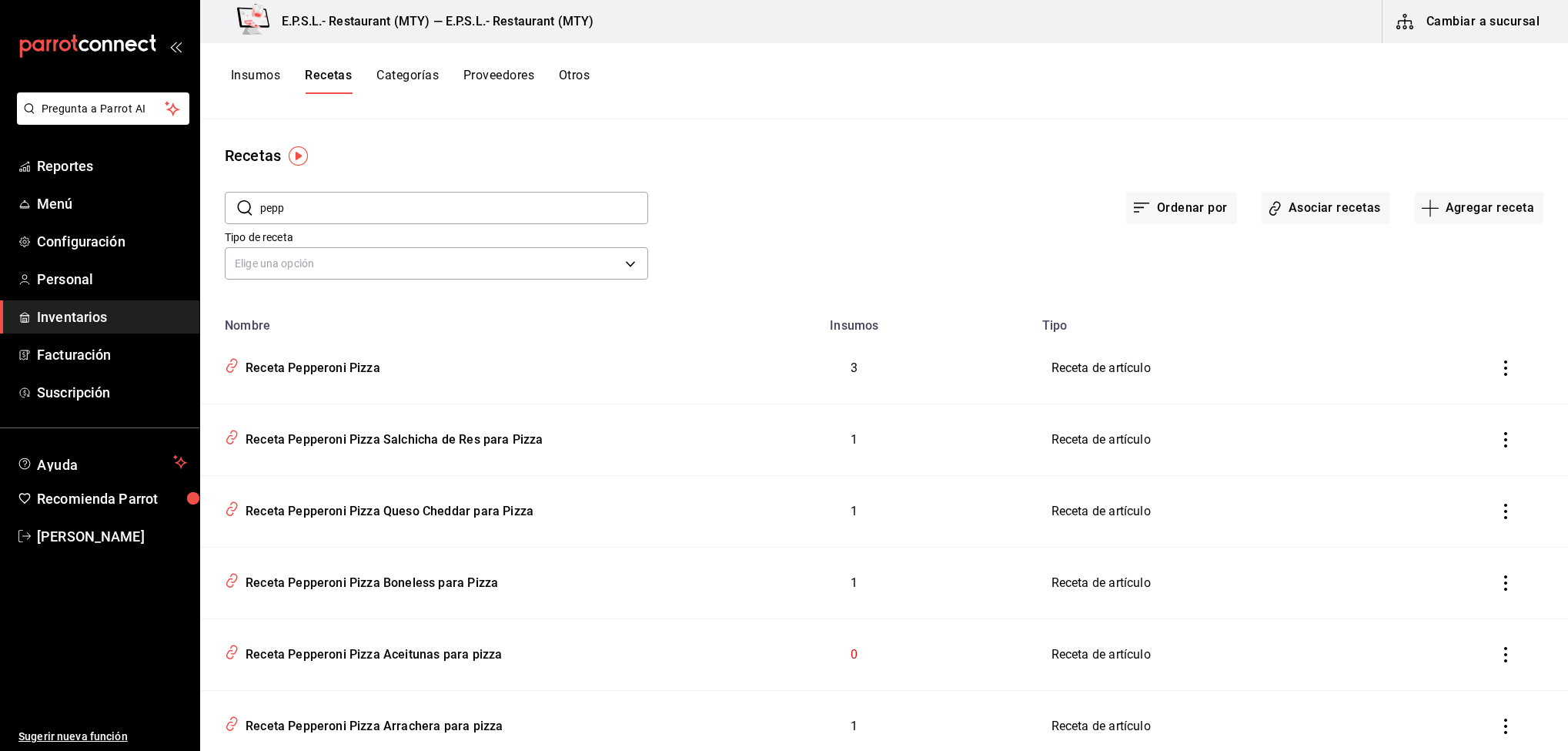 click 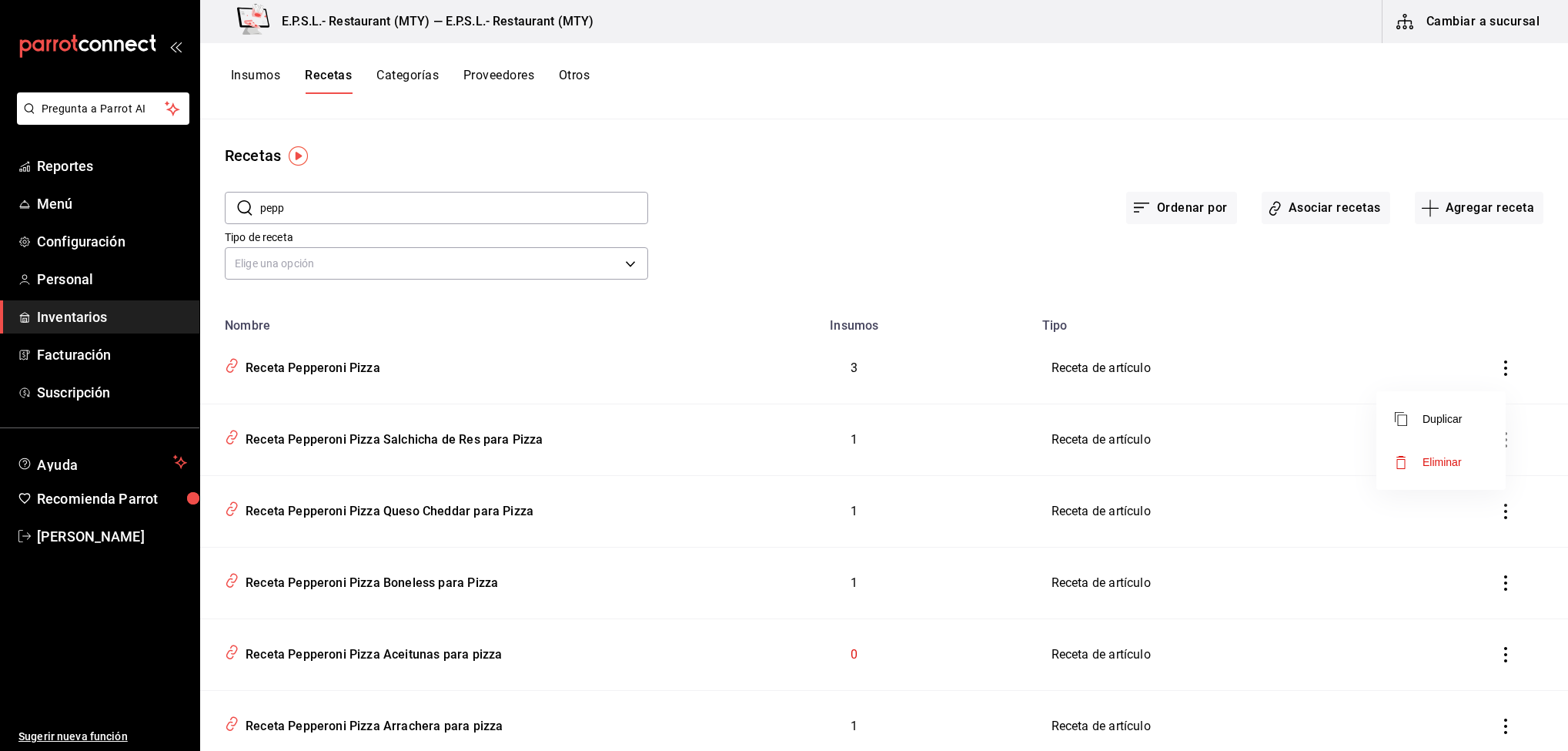 click on "Eliminar" at bounding box center (1441, 462) 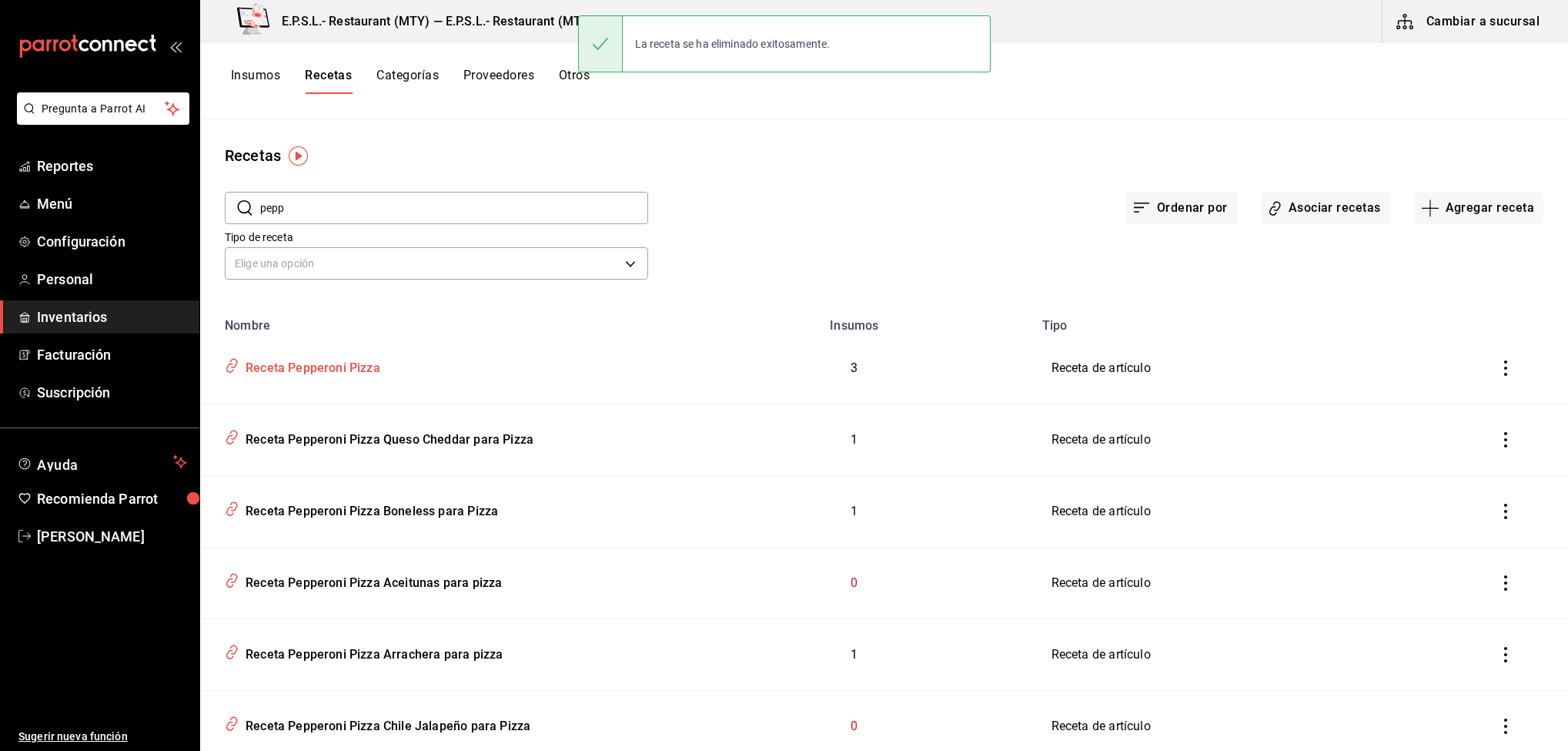 click on "Receta Pepperoni Pizza" at bounding box center (309, 365) 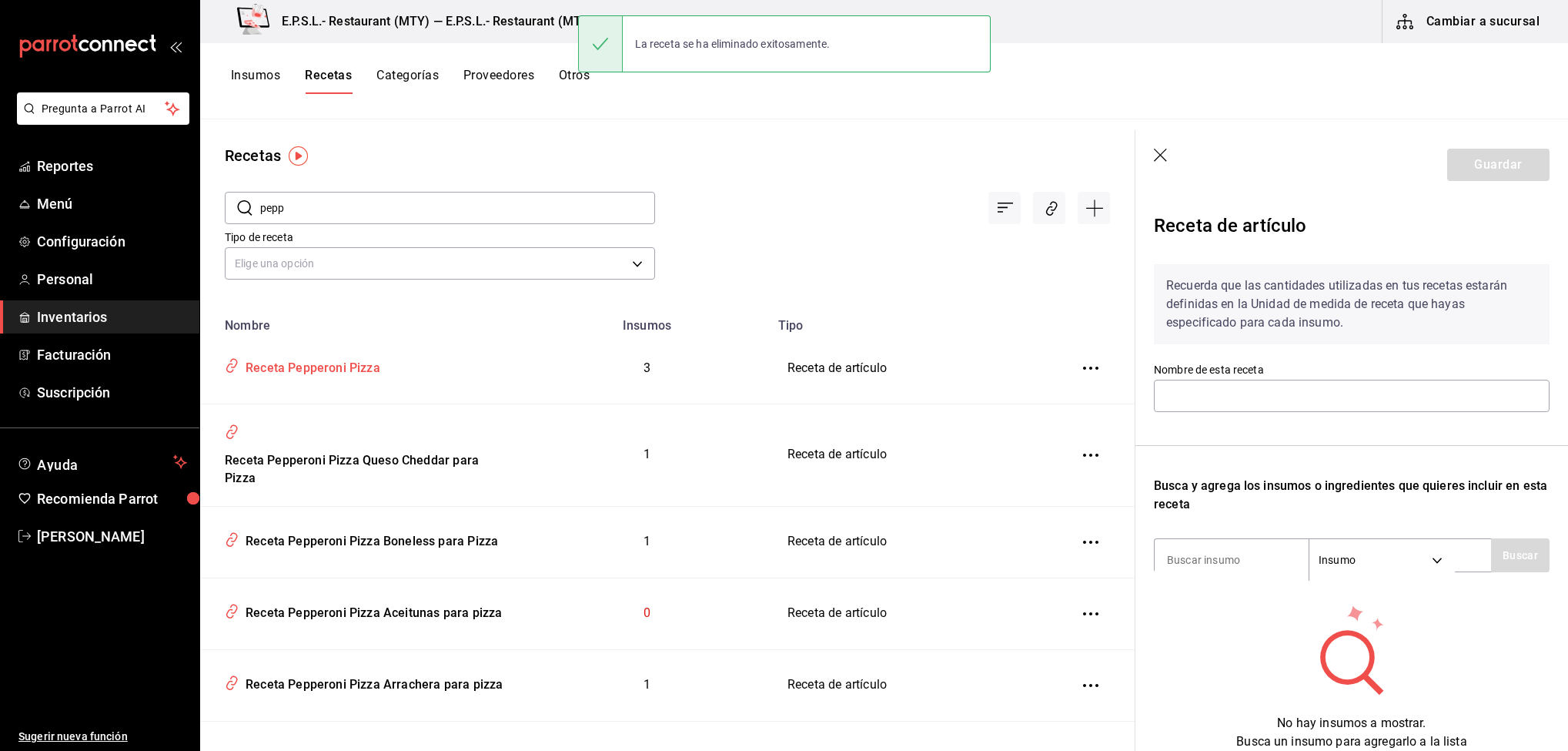 type on "Receta Pepperoni Pizza" 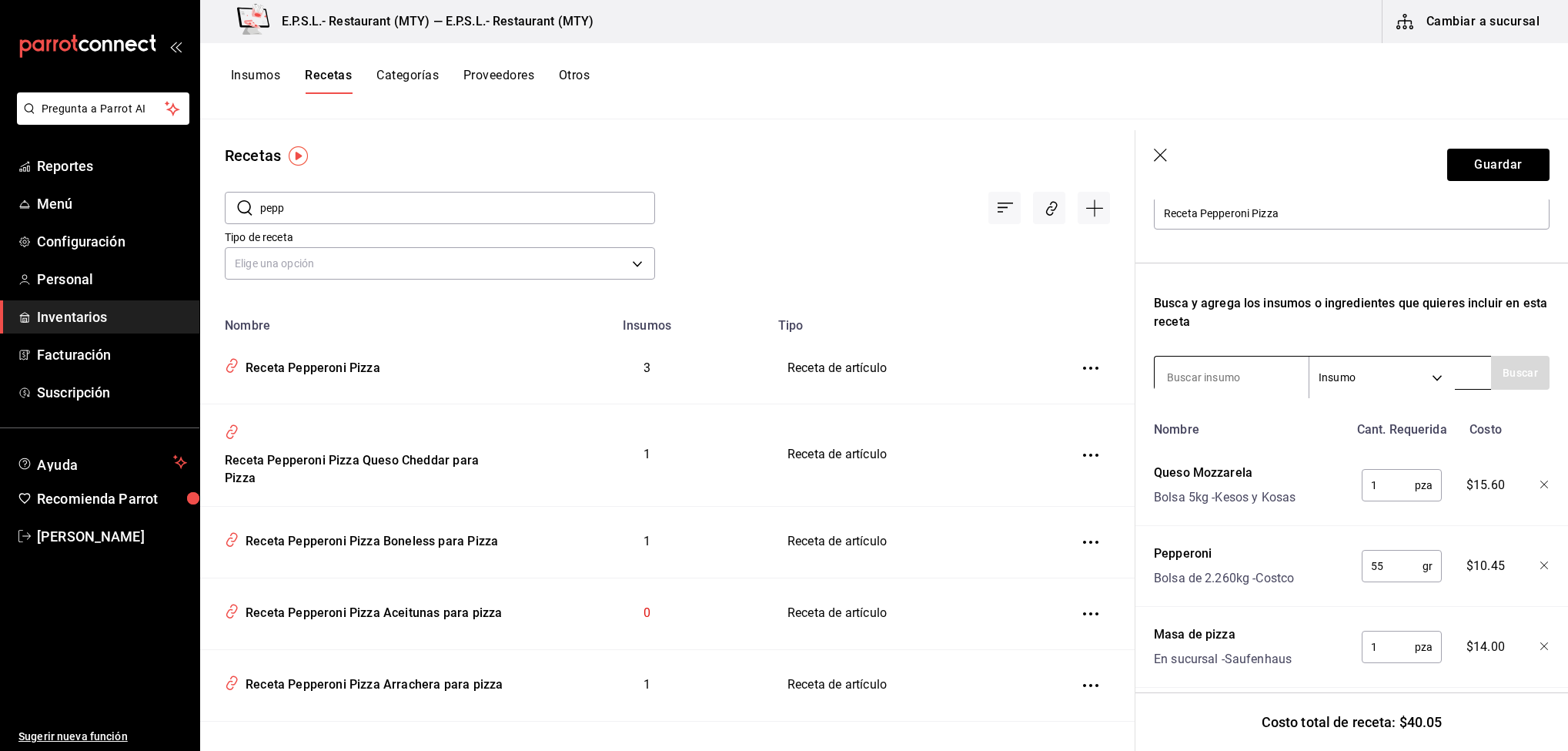 scroll, scrollTop: 216, scrollLeft: 0, axis: vertical 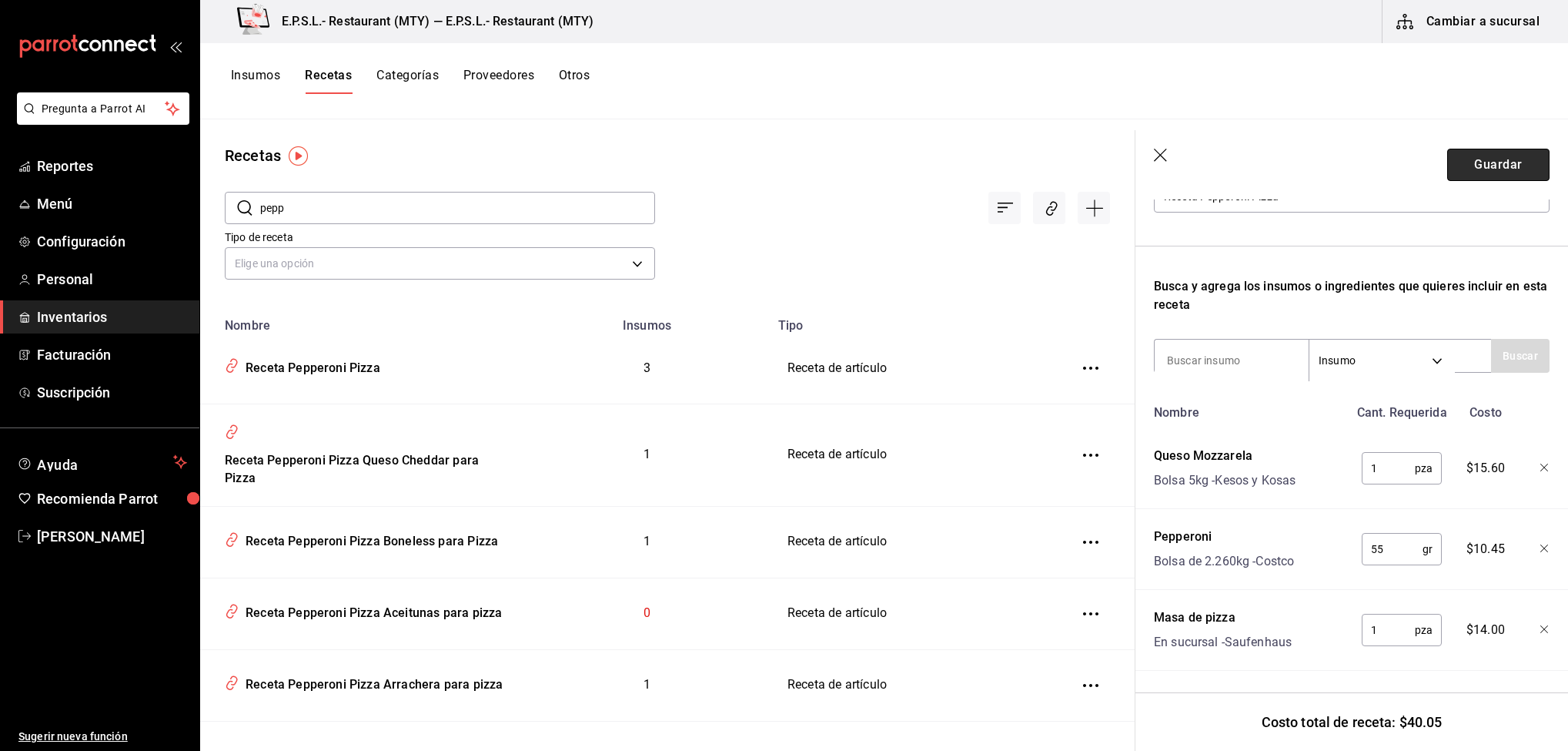 click on "Guardar" at bounding box center [1498, 165] 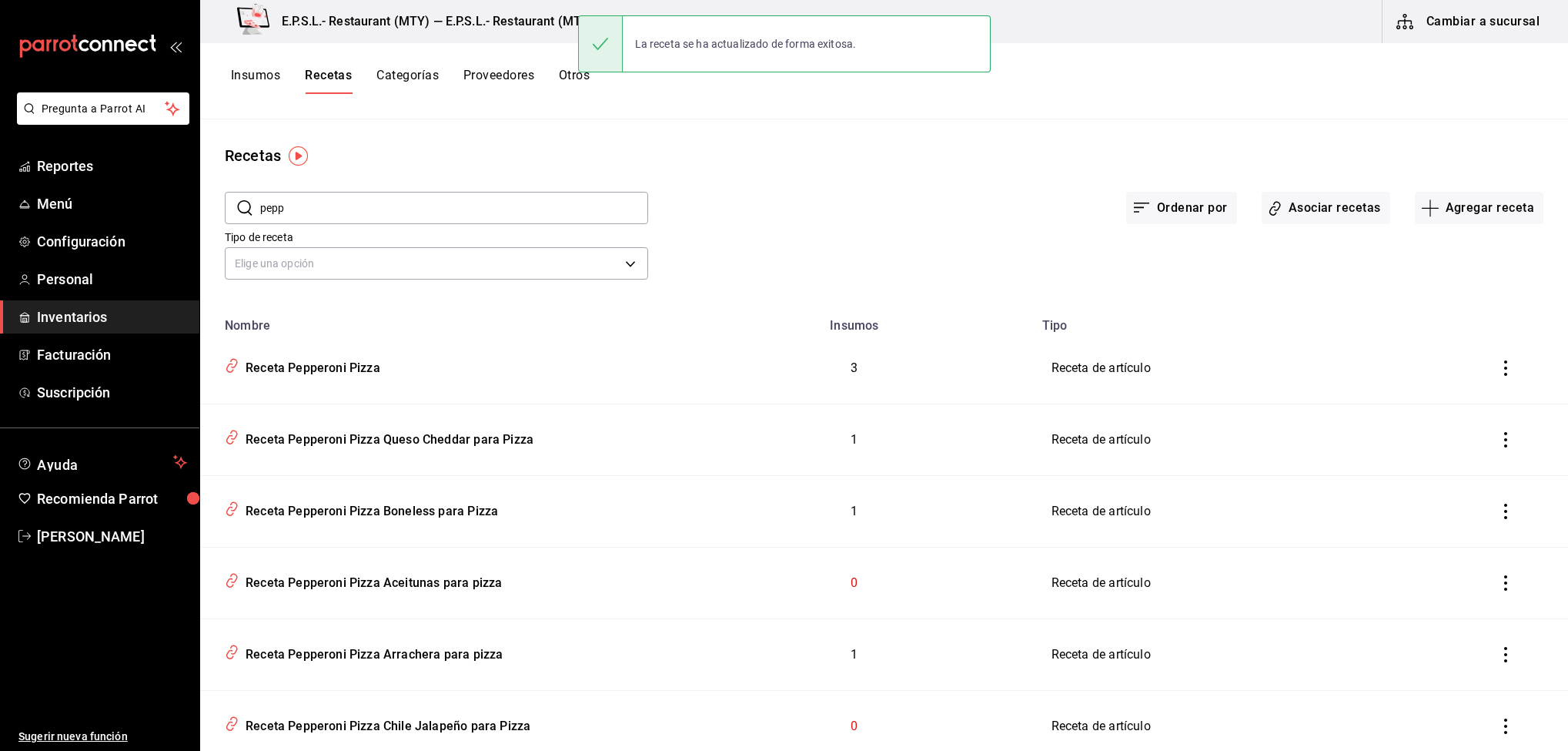 scroll, scrollTop: 0, scrollLeft: 0, axis: both 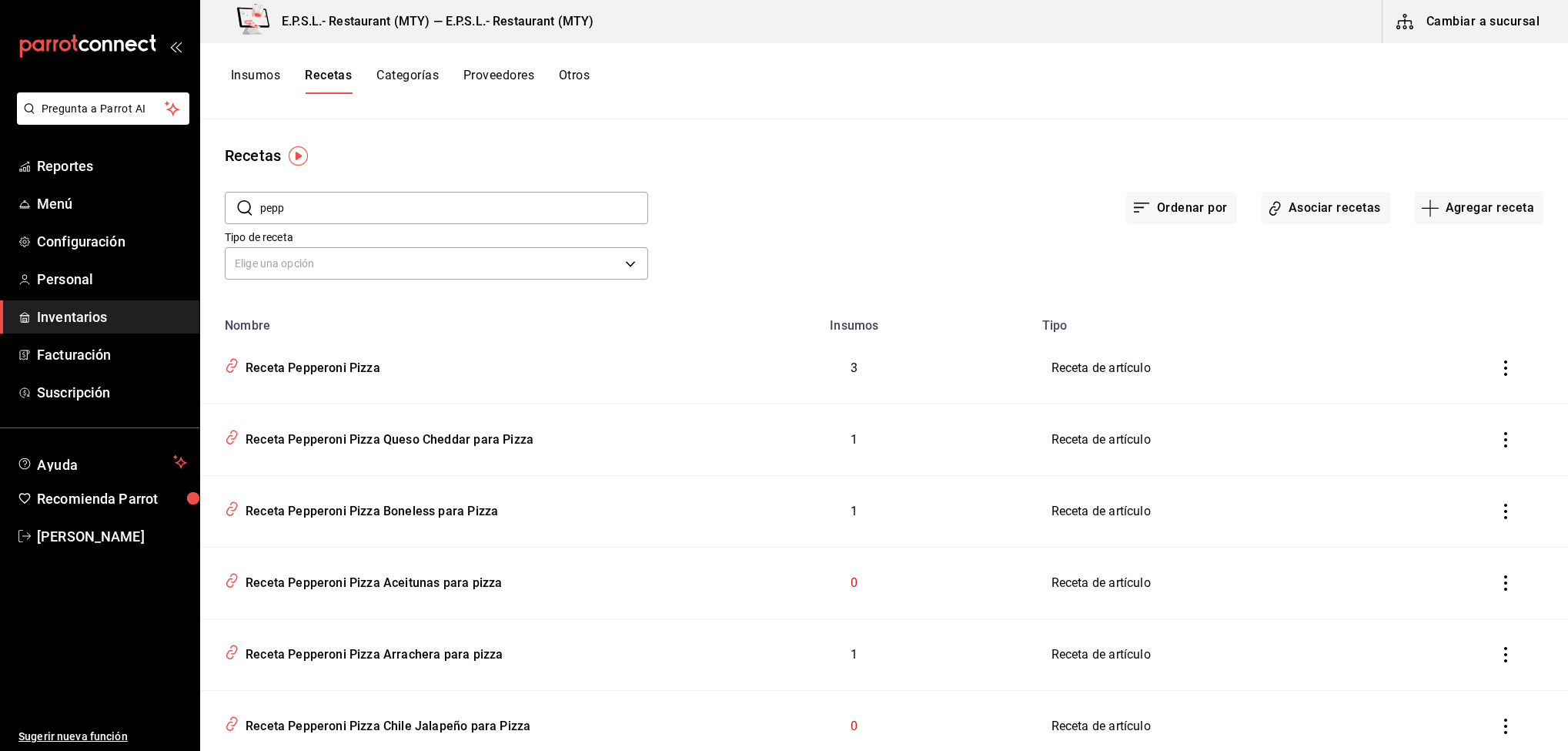 click 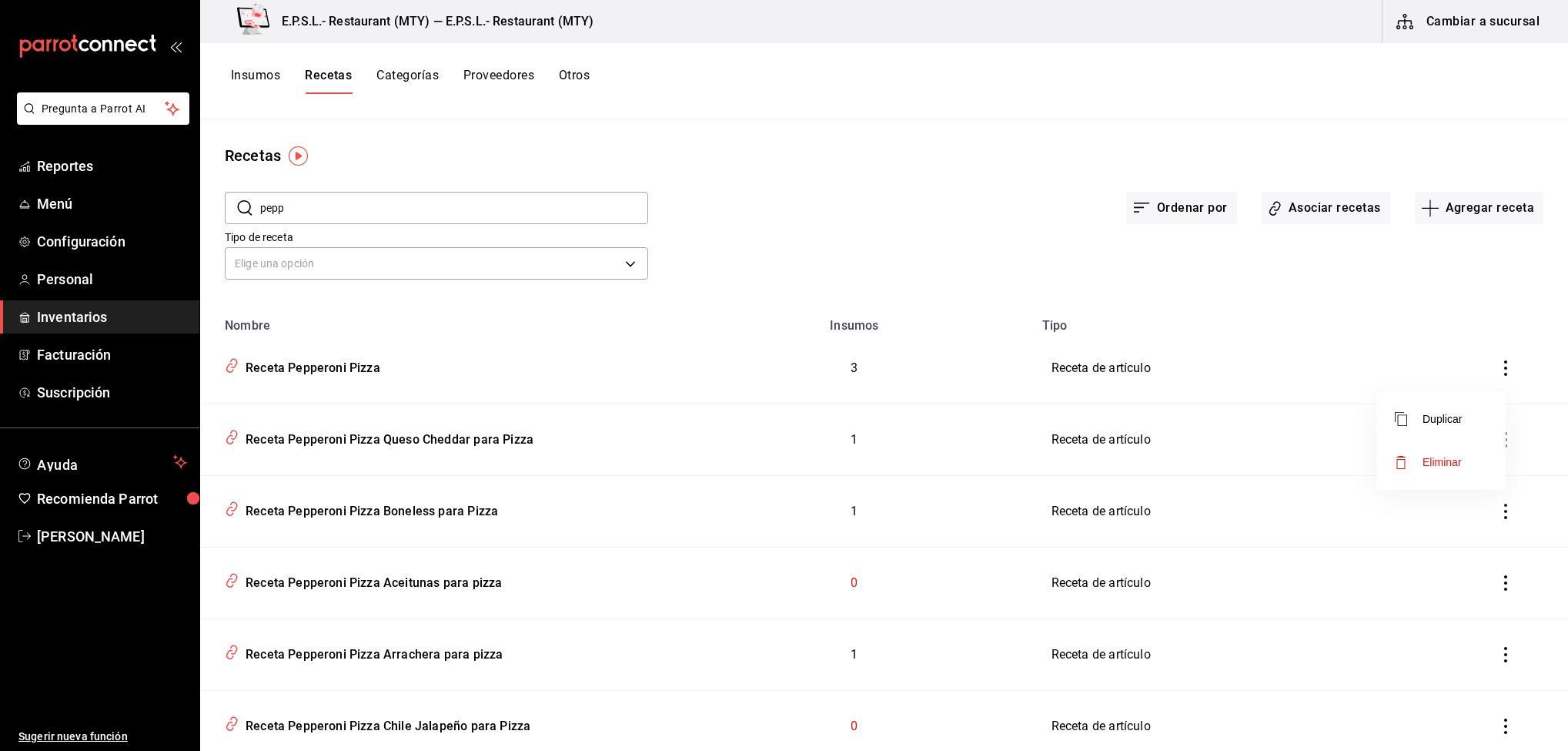 click on "Eliminar" at bounding box center [1441, 462] 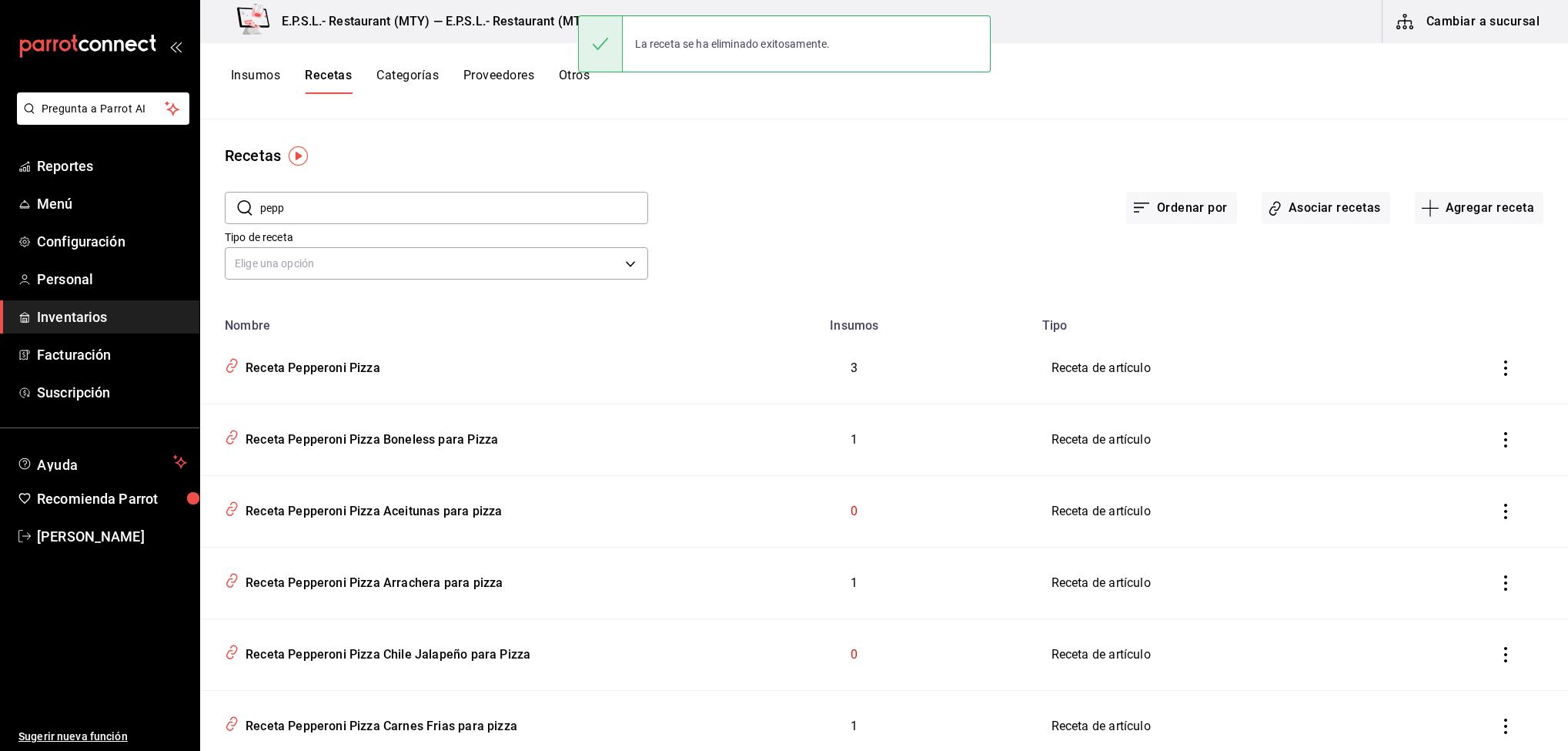 click 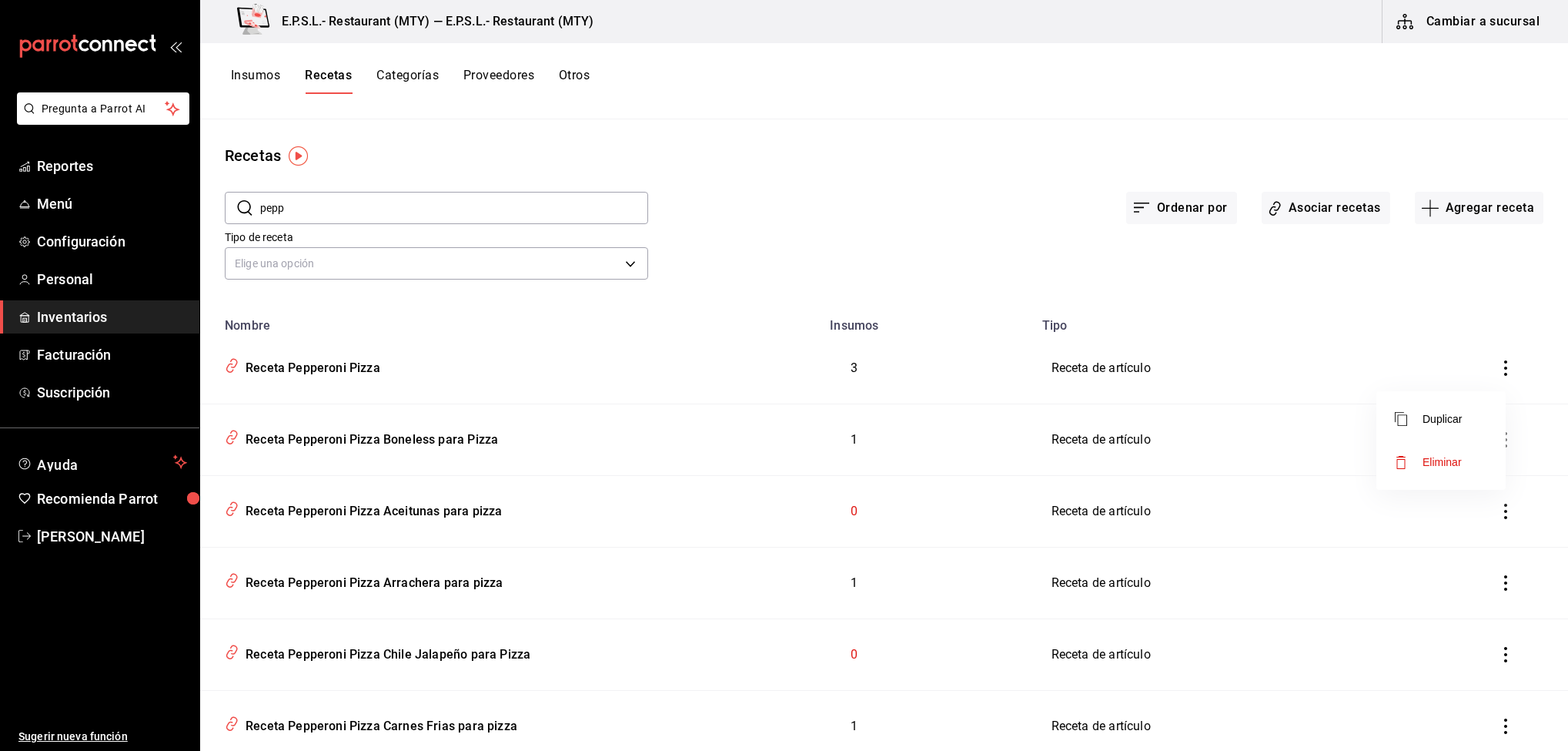 click on "Eliminar" at bounding box center [1441, 462] 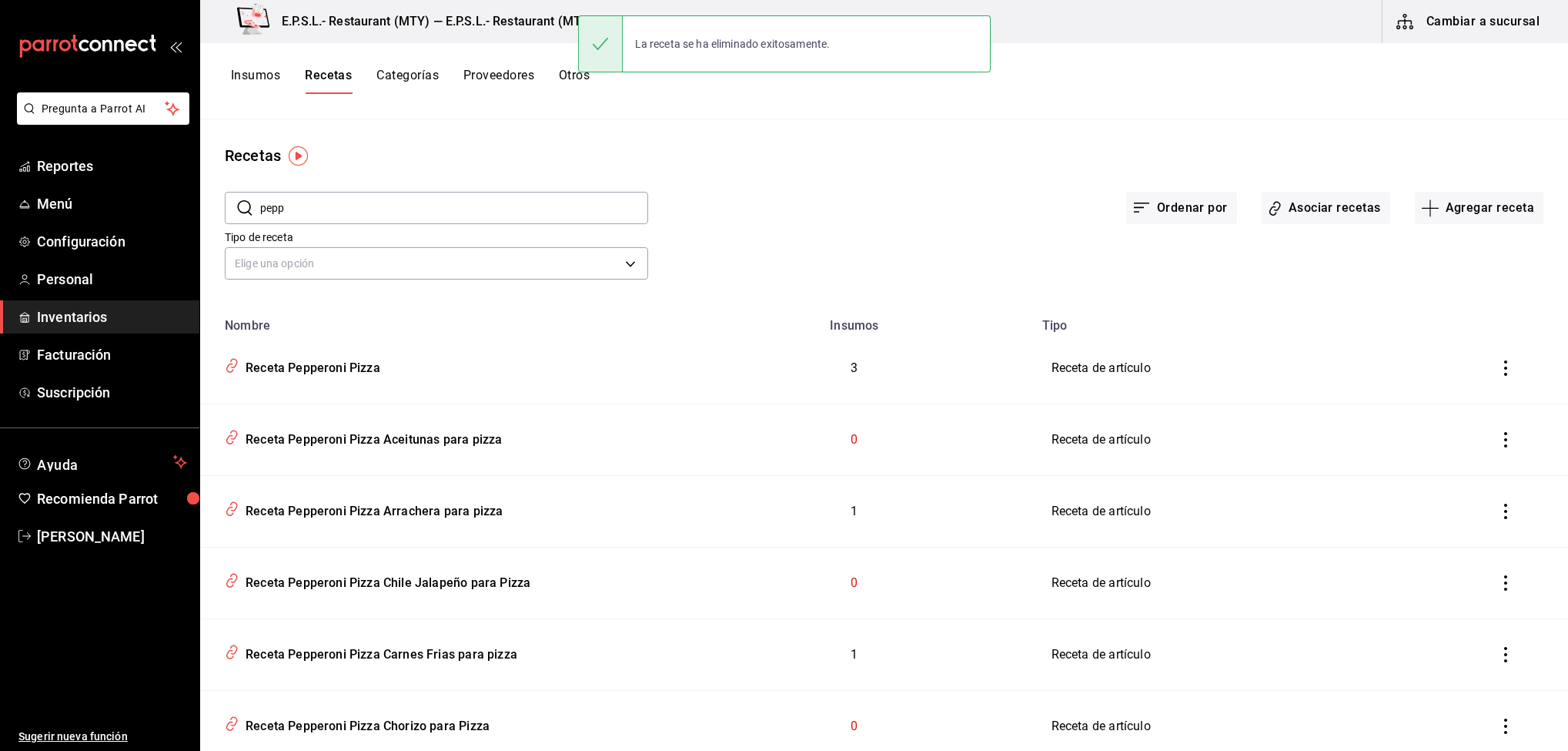 click 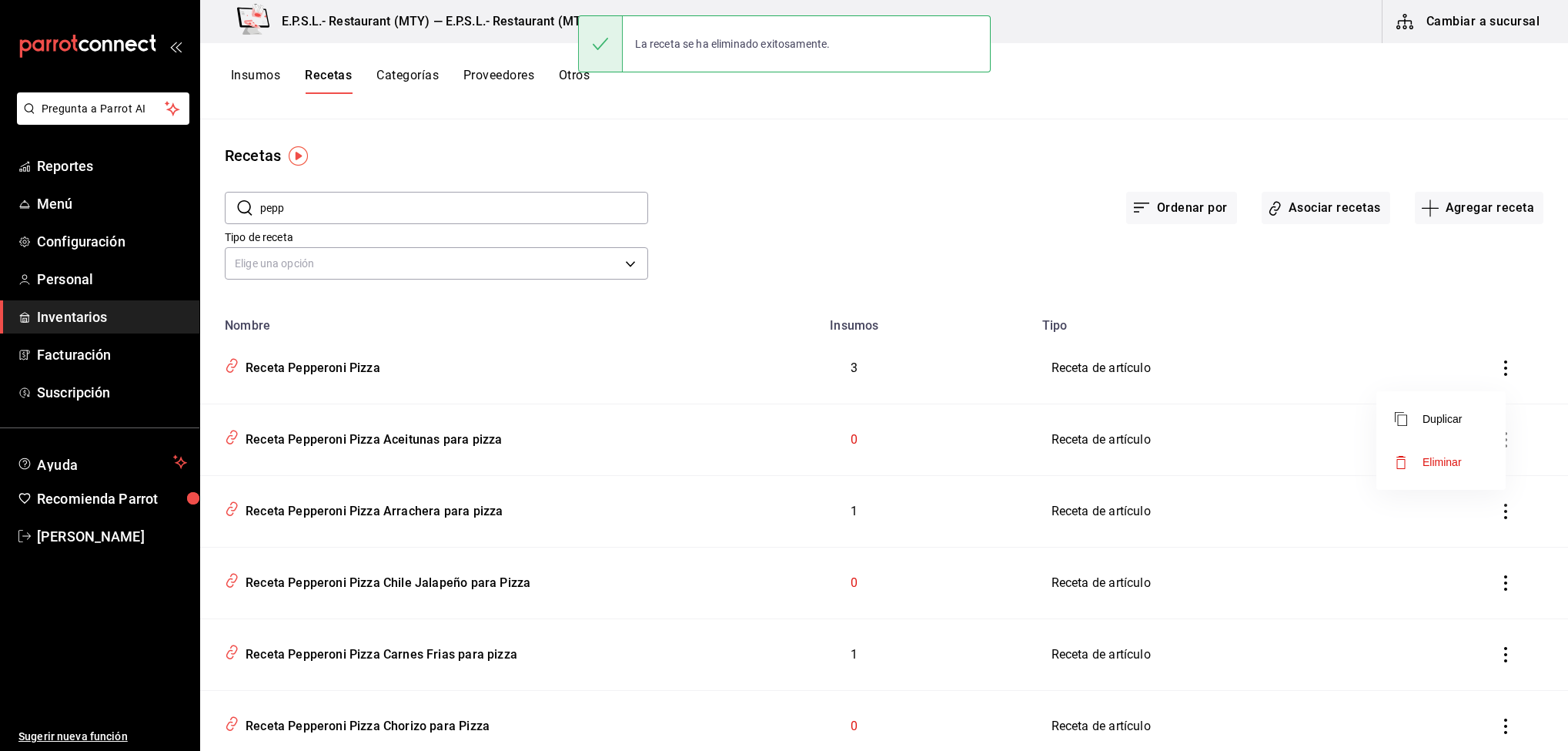click on "Eliminar" at bounding box center (1441, 462) 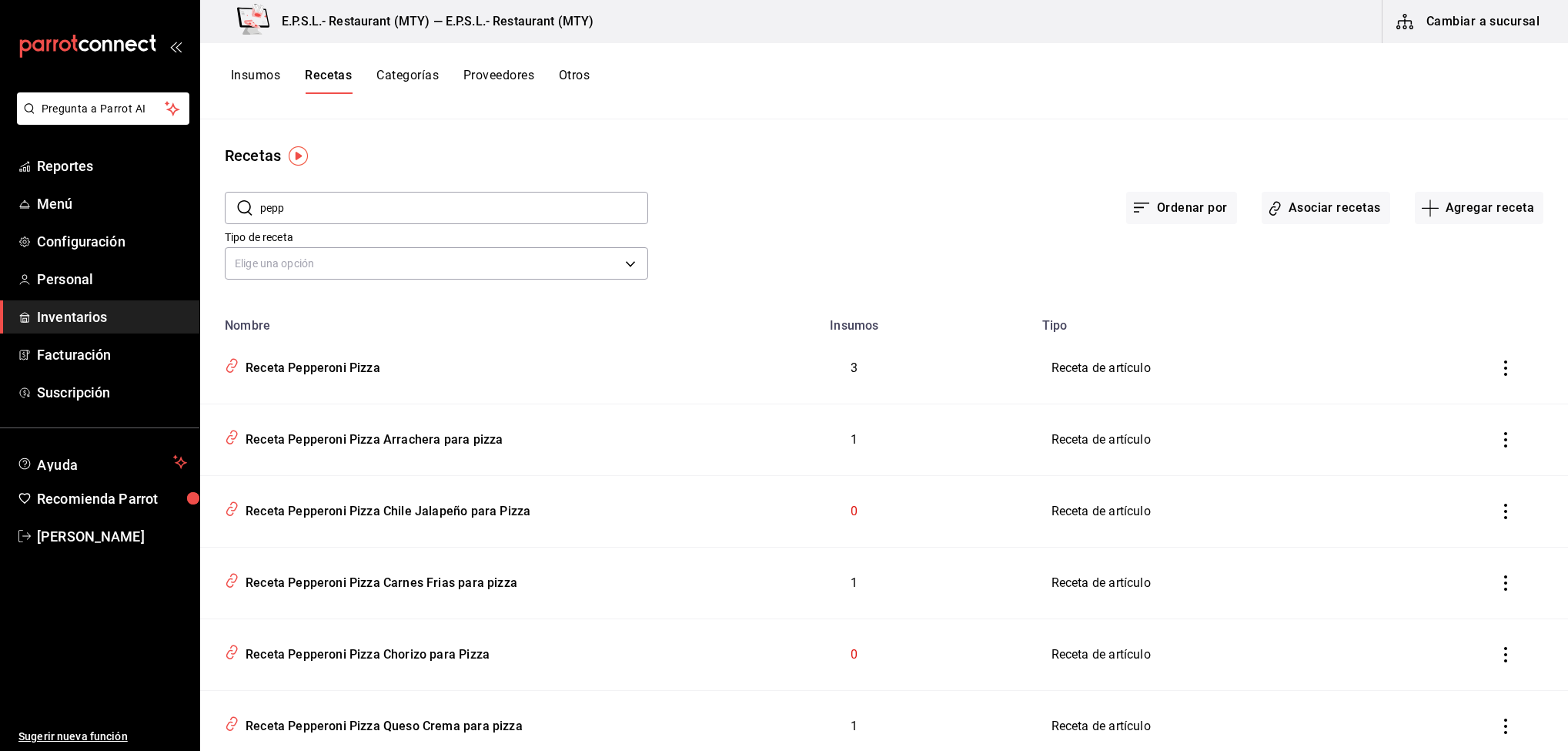click 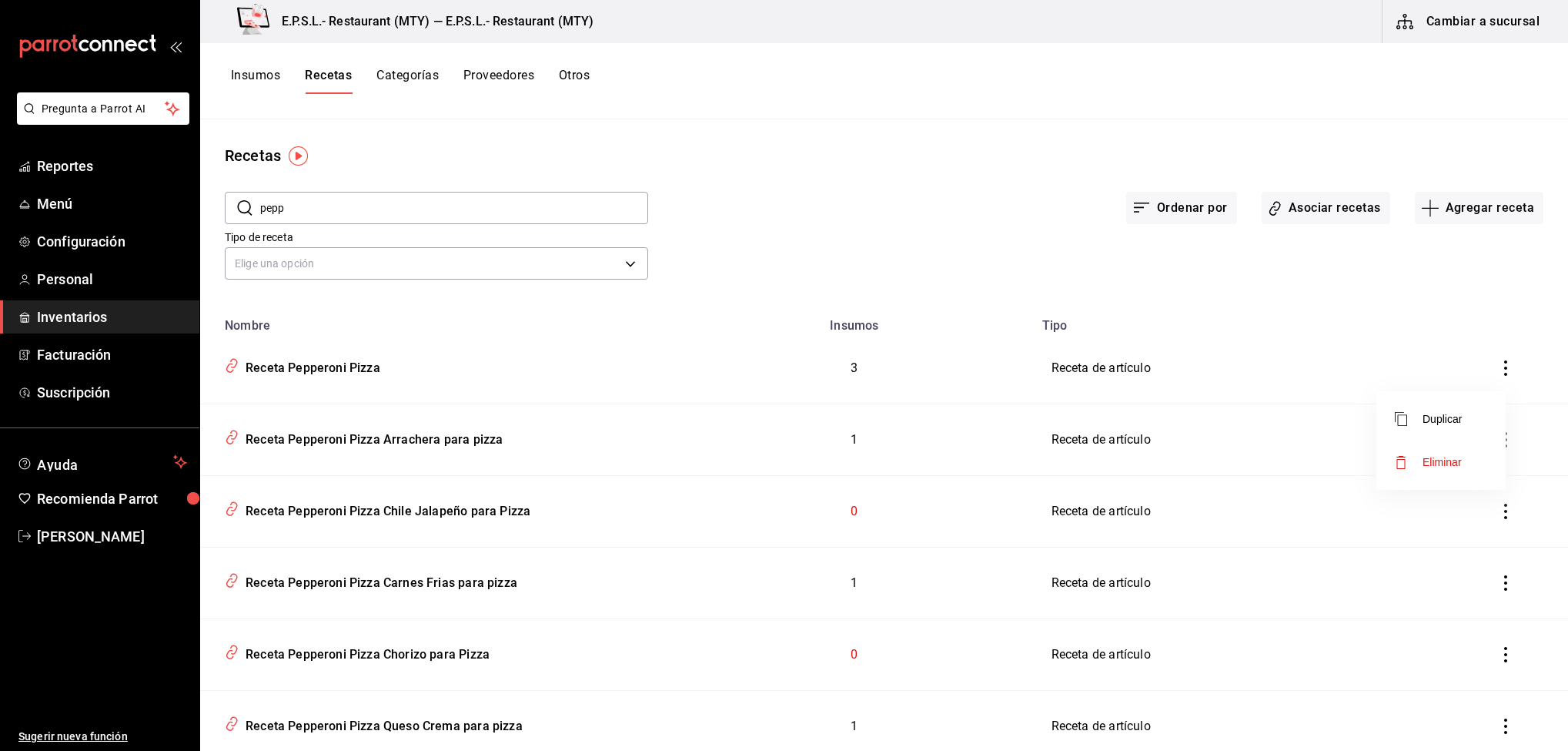 click on "Eliminar" at bounding box center [1441, 462] 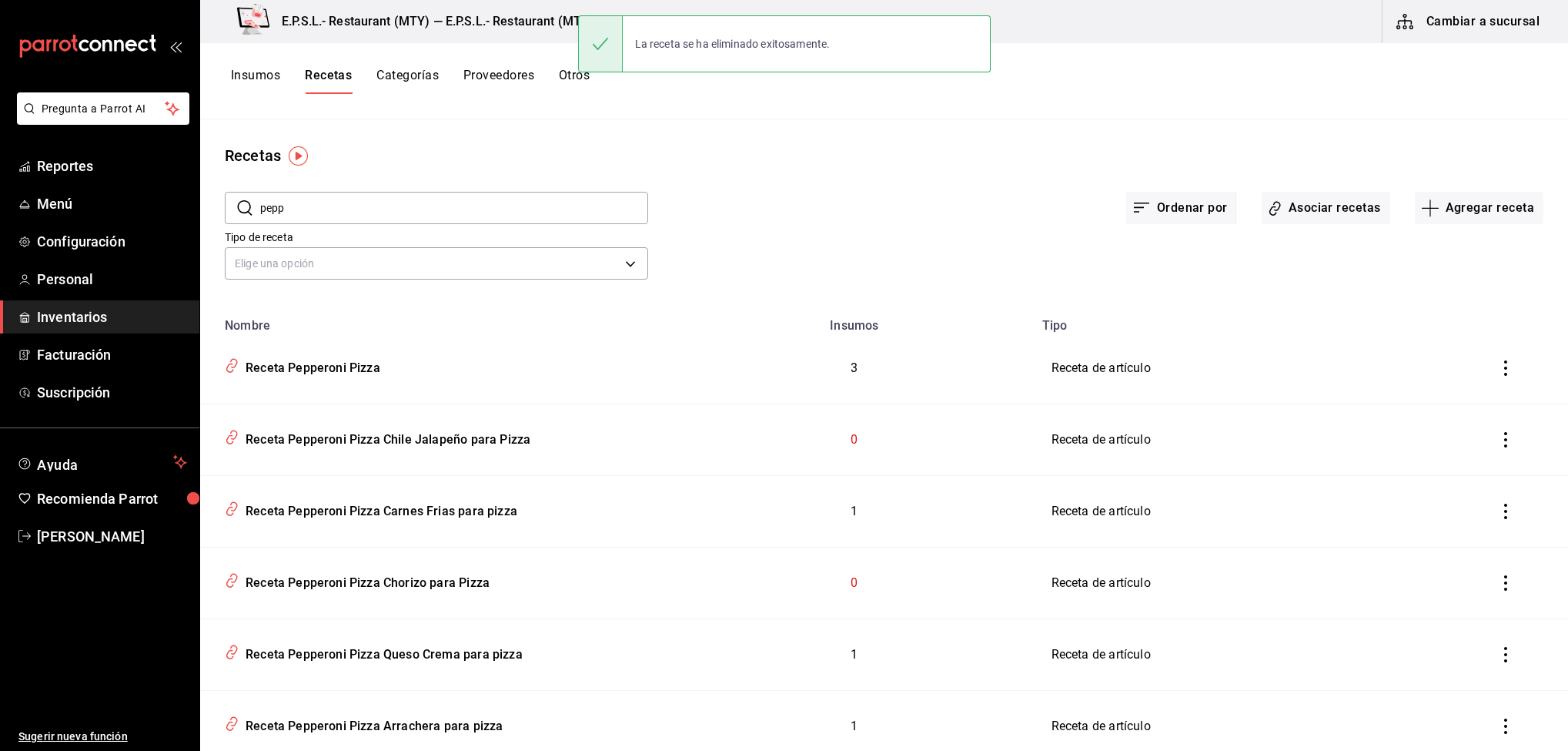 click 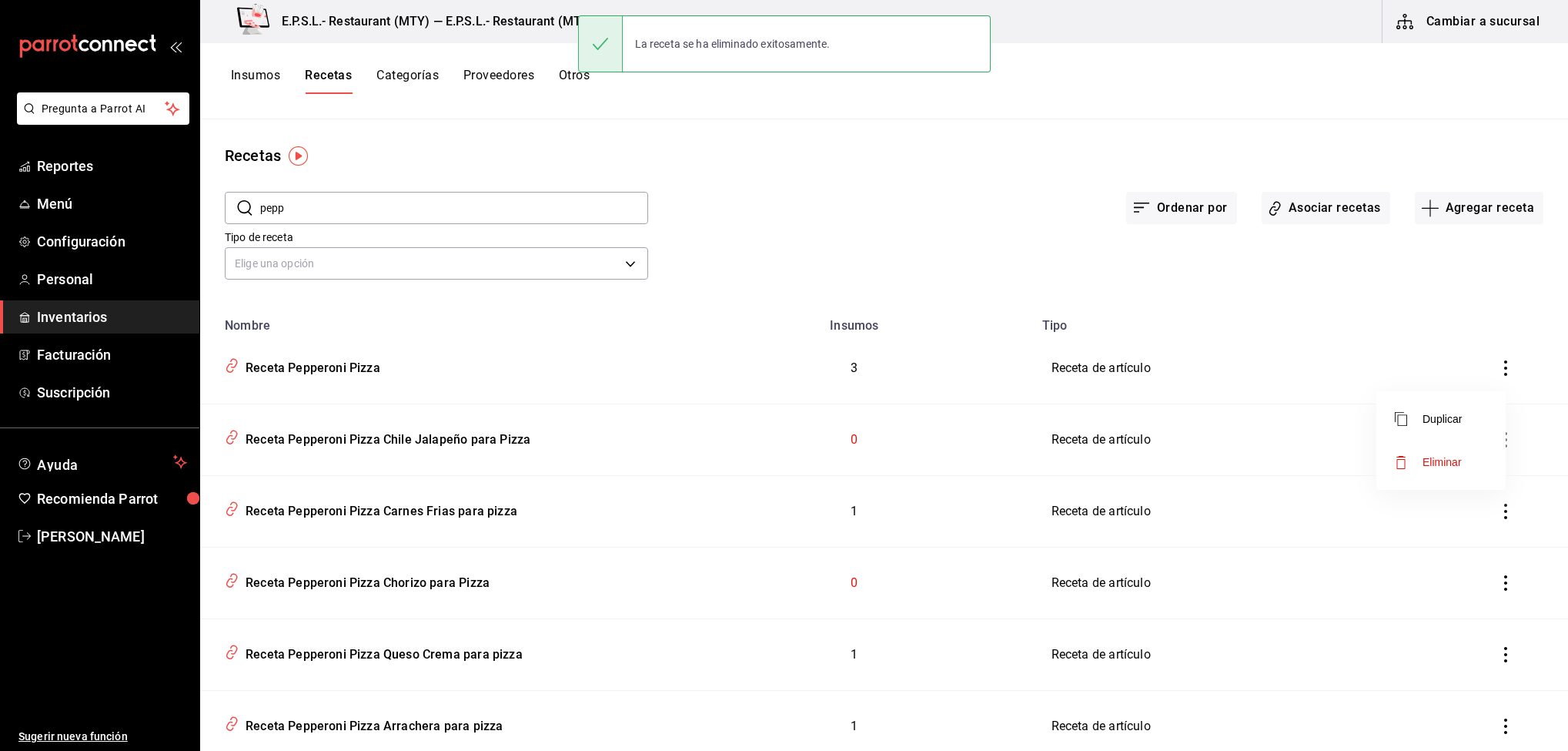 click on "Eliminar" at bounding box center (1441, 462) 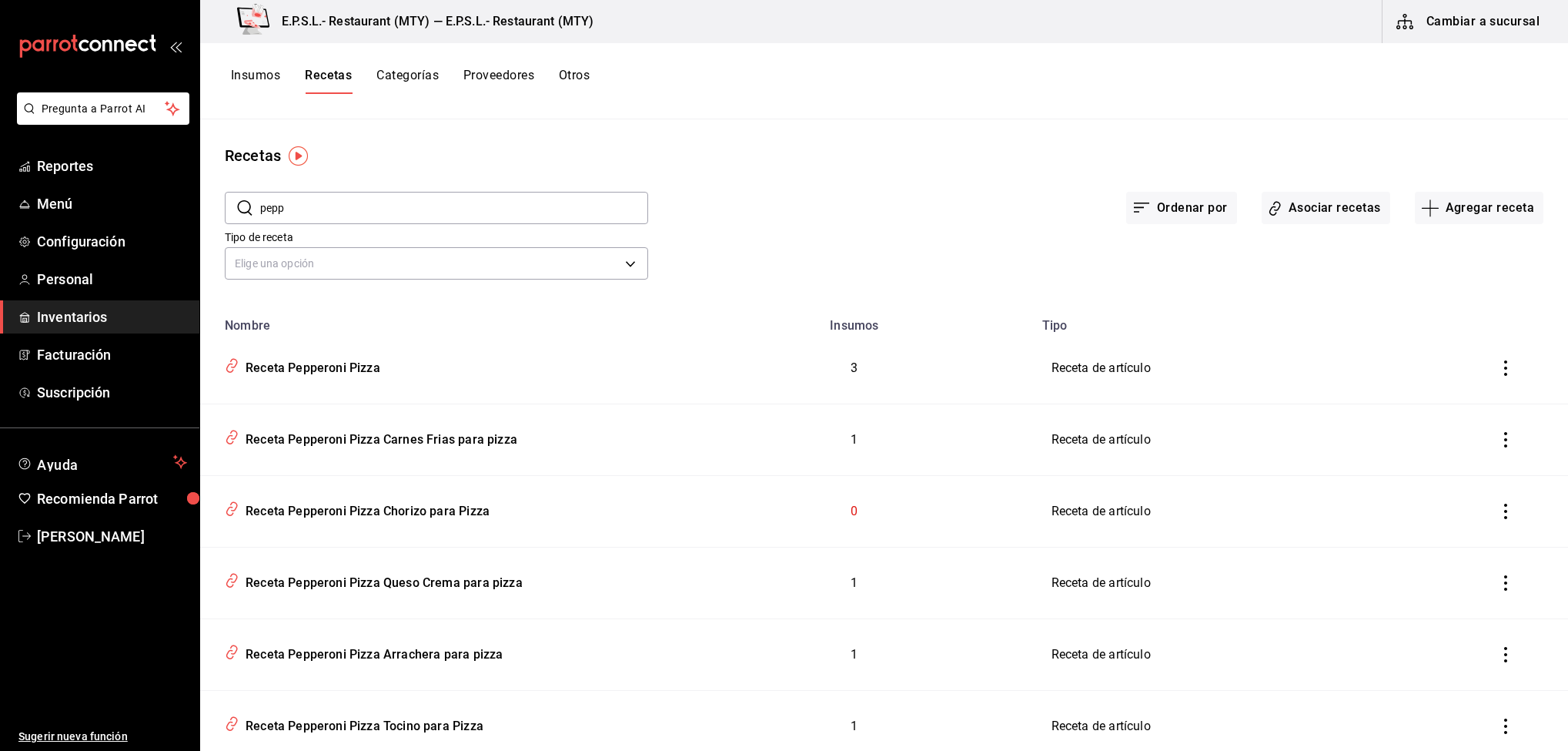 click 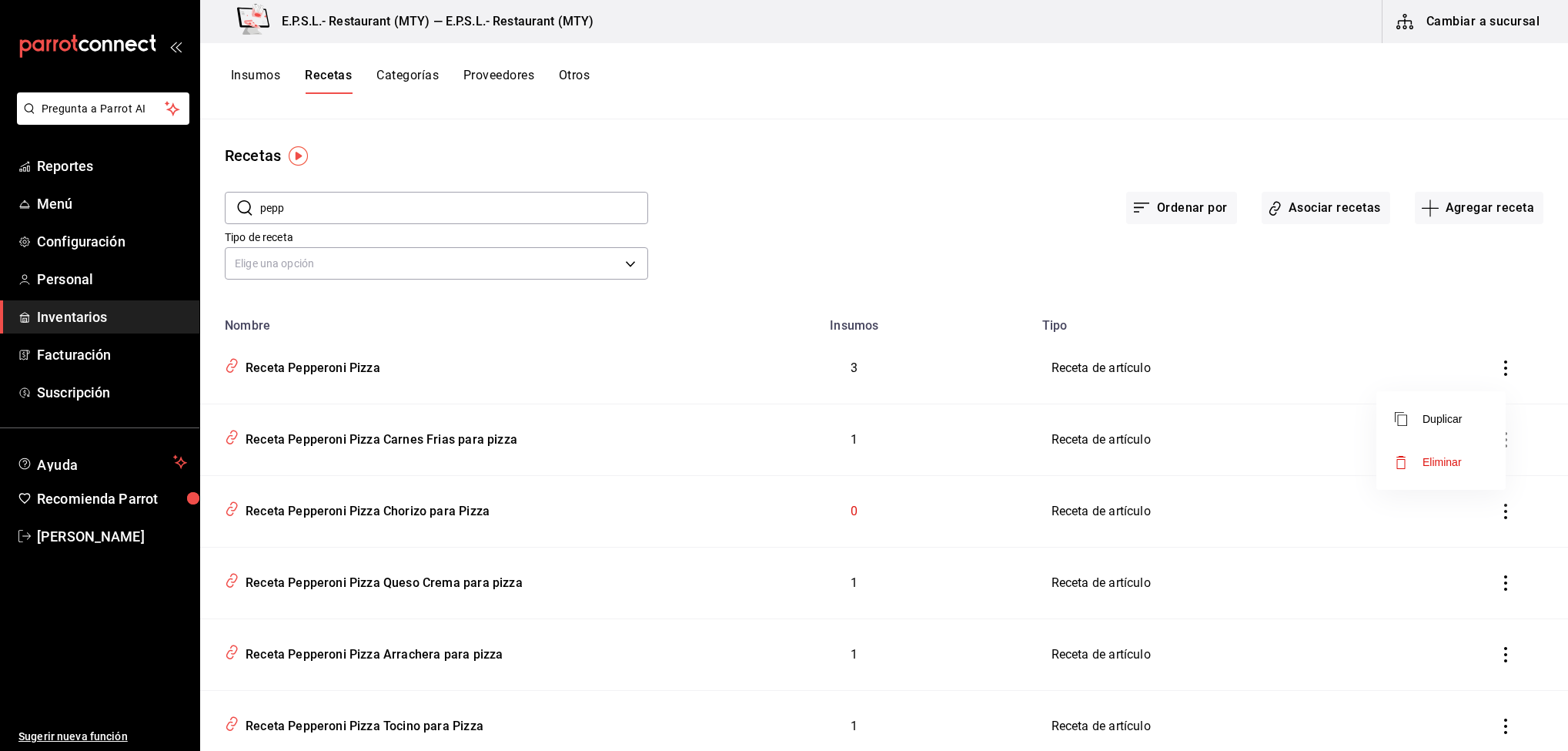 click on "Eliminar" at bounding box center [1441, 462] 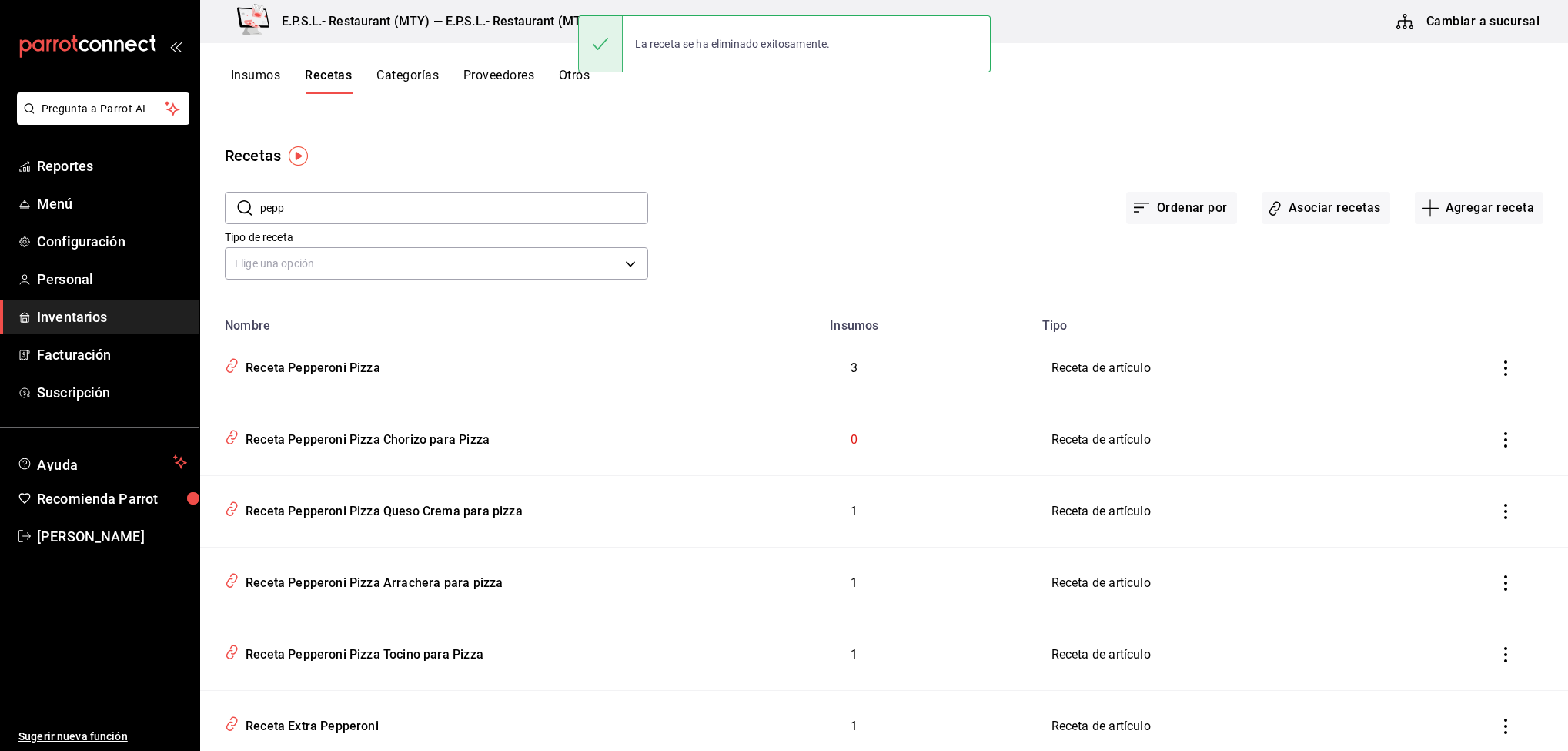 click at bounding box center [1506, 440] 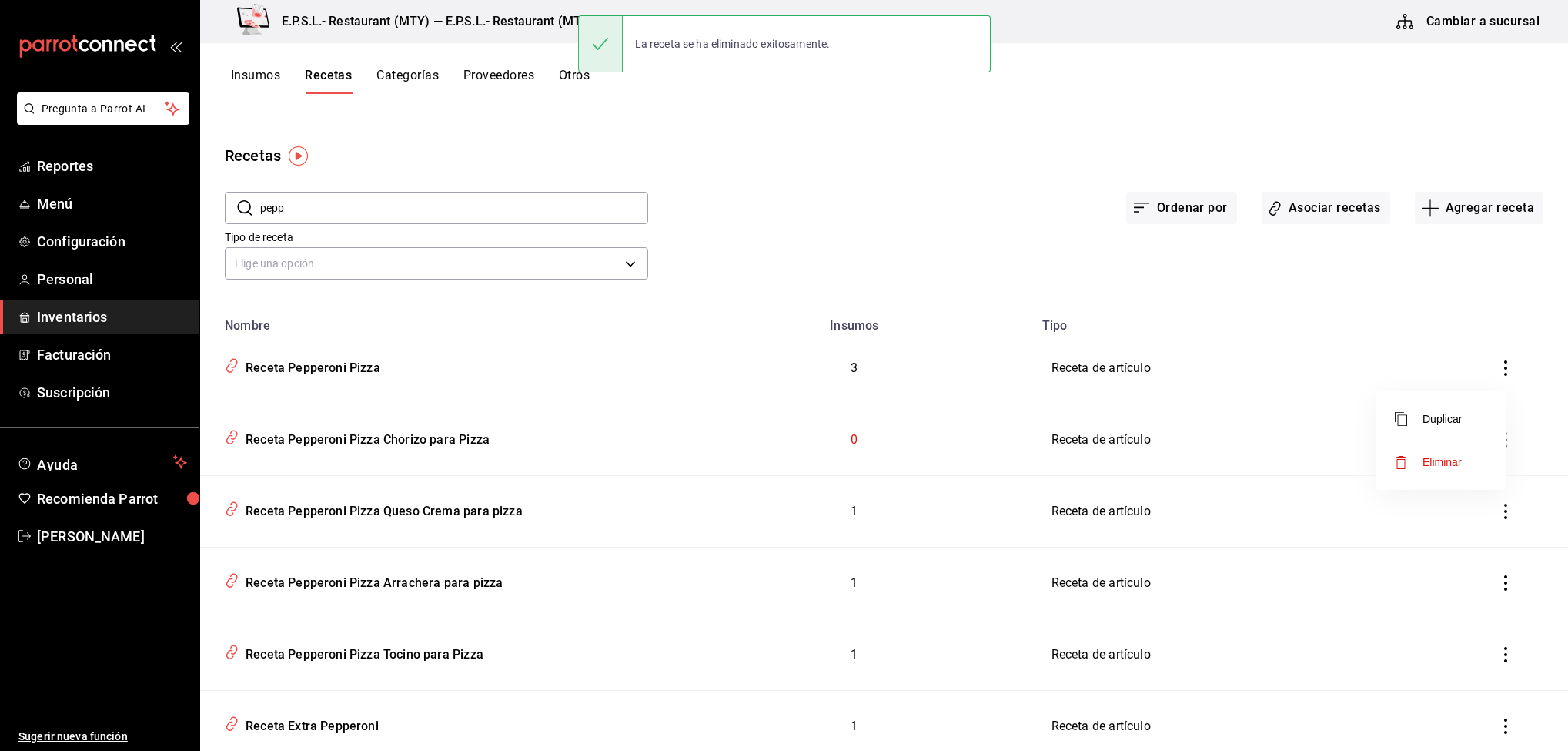 click on "Eliminar" at bounding box center [1441, 462] 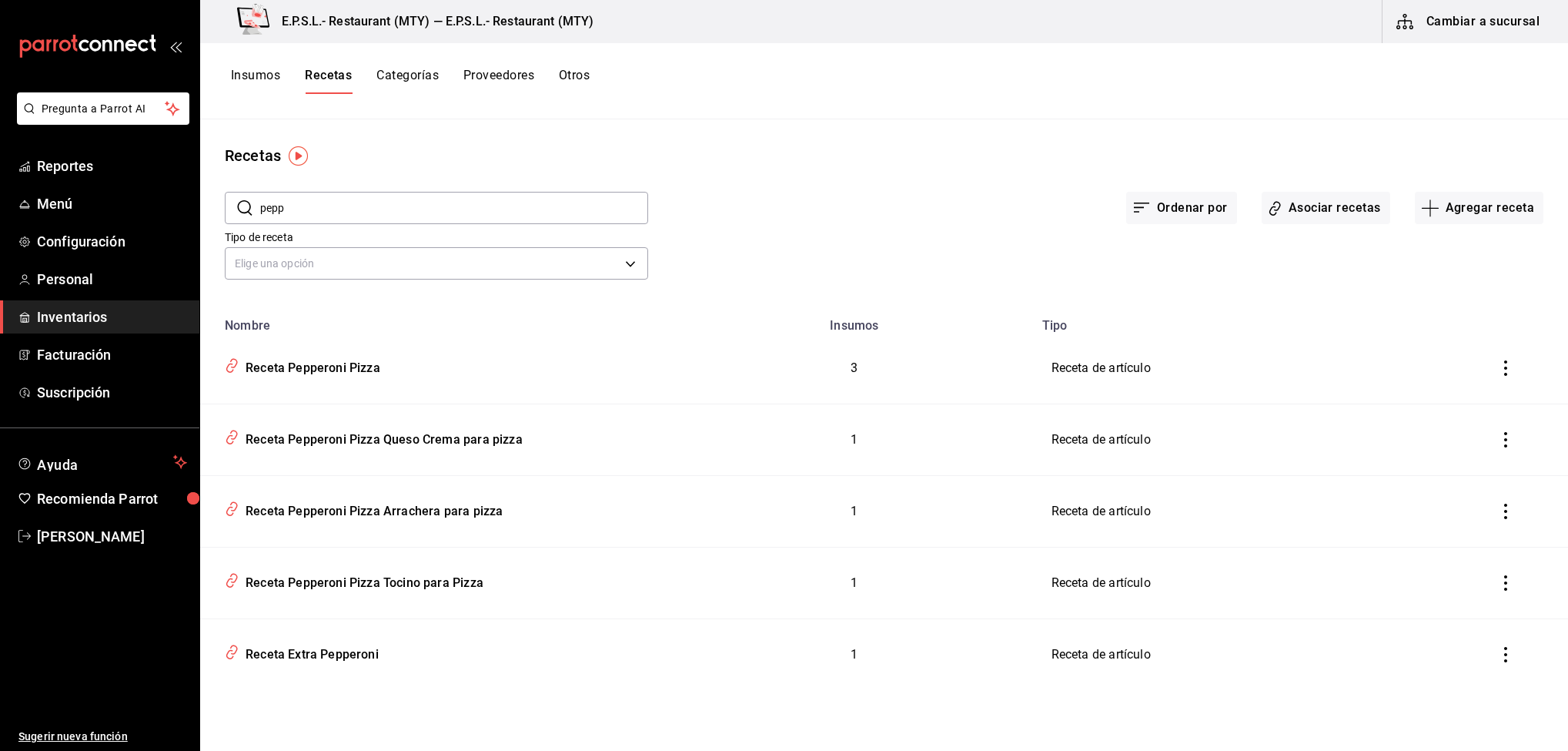 click 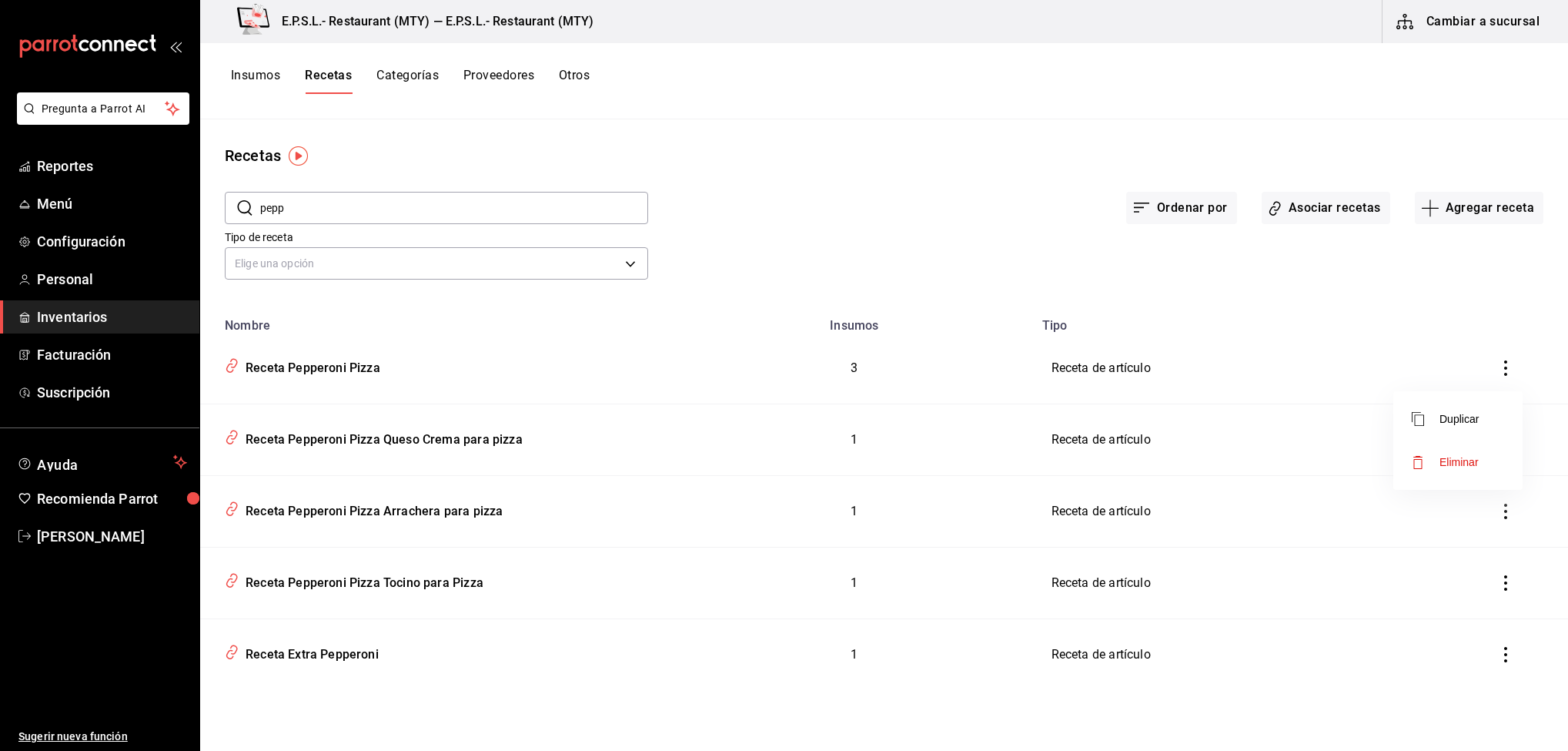 click on "Eliminar" at bounding box center [1458, 462] 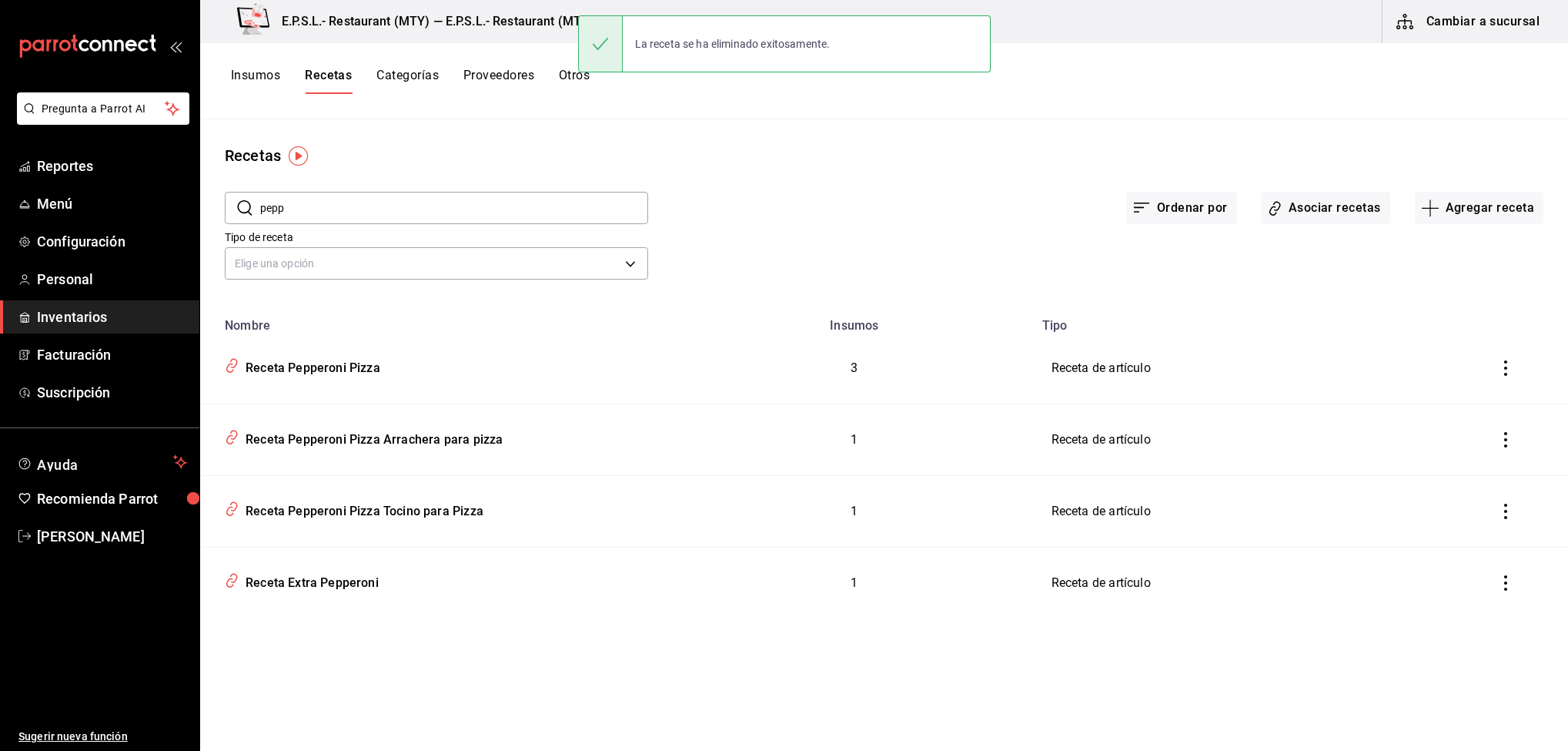 click 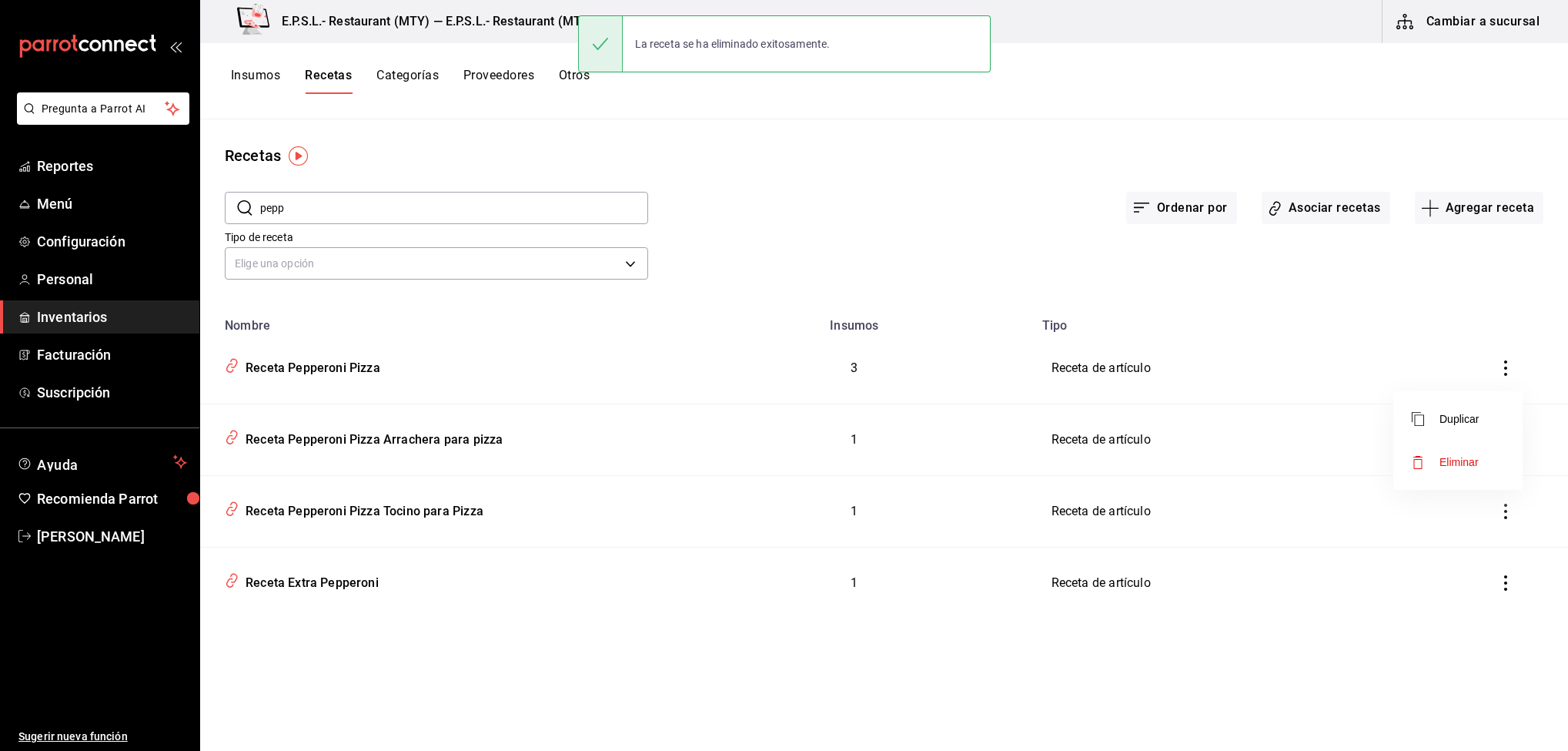 click on "Eliminar" at bounding box center [1458, 462] 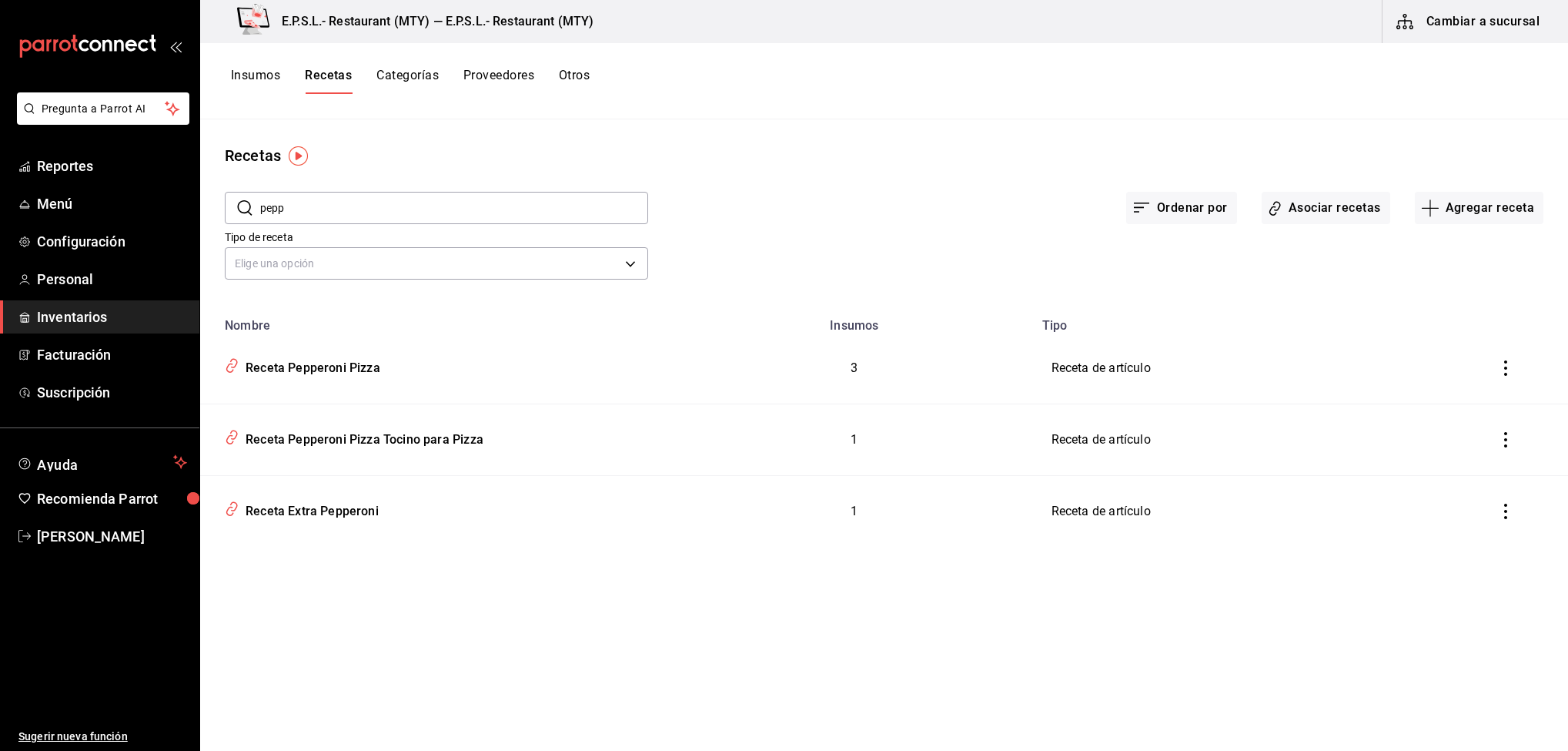 click at bounding box center [1506, 440] 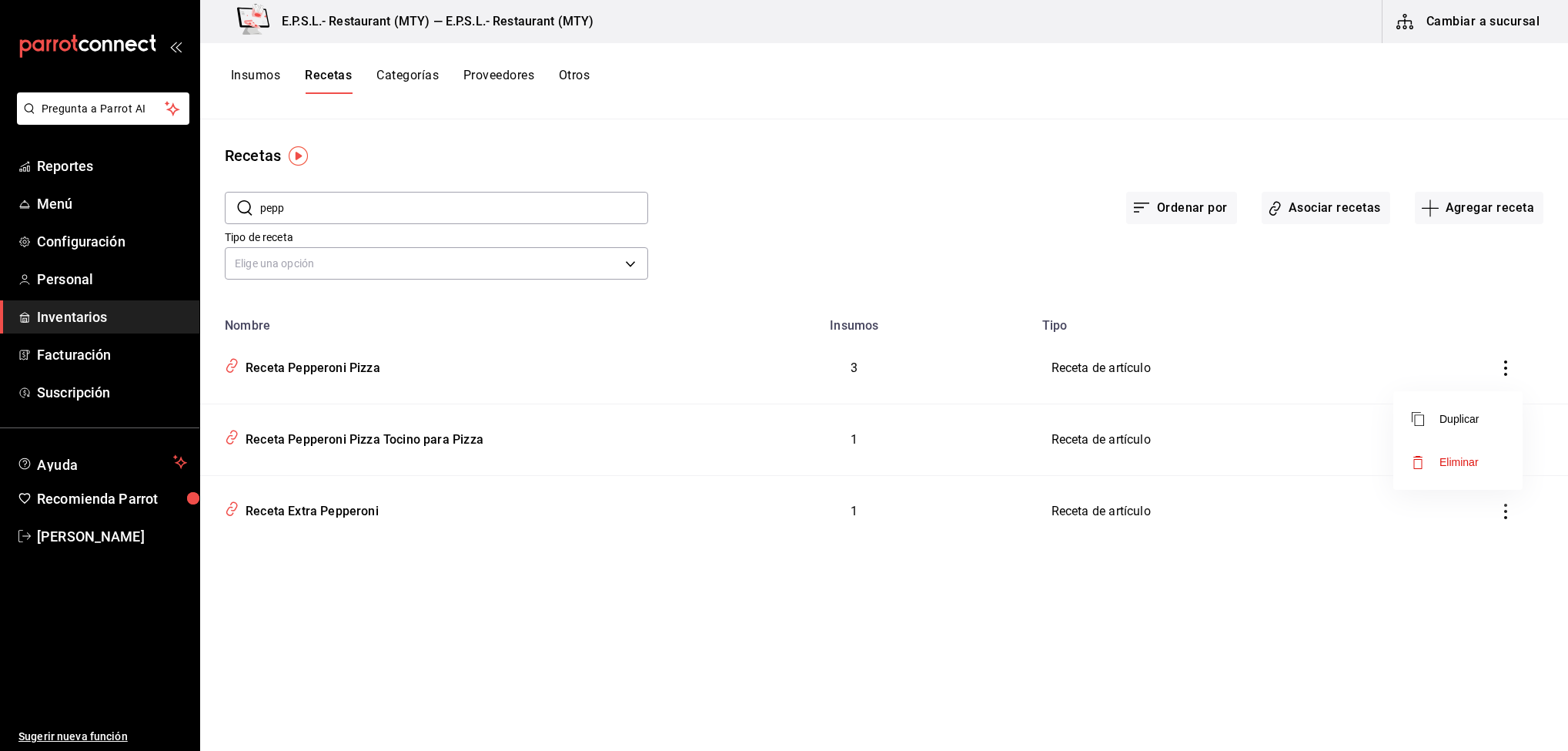 click on "Eliminar" at bounding box center (1458, 462) 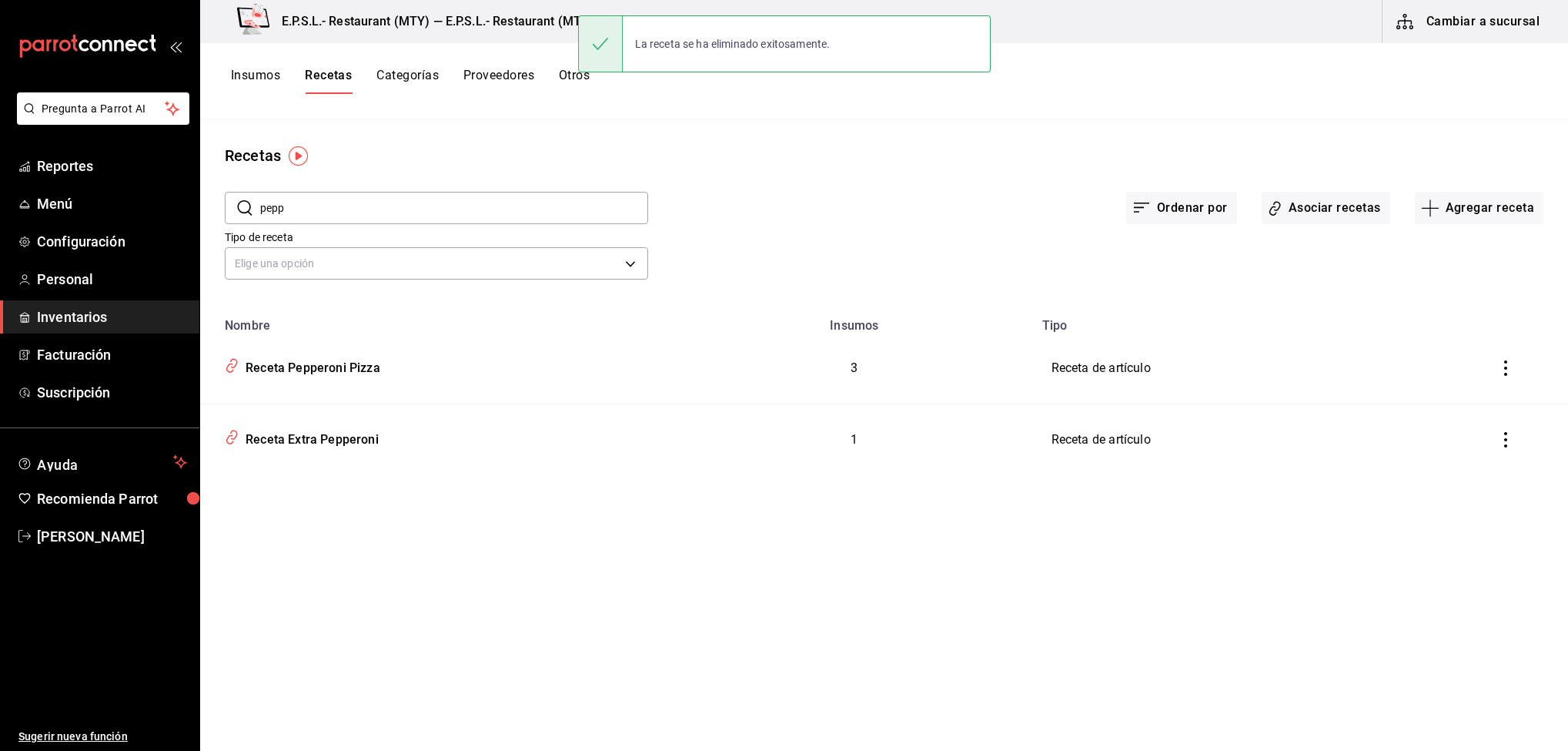 click at bounding box center [1506, 440] 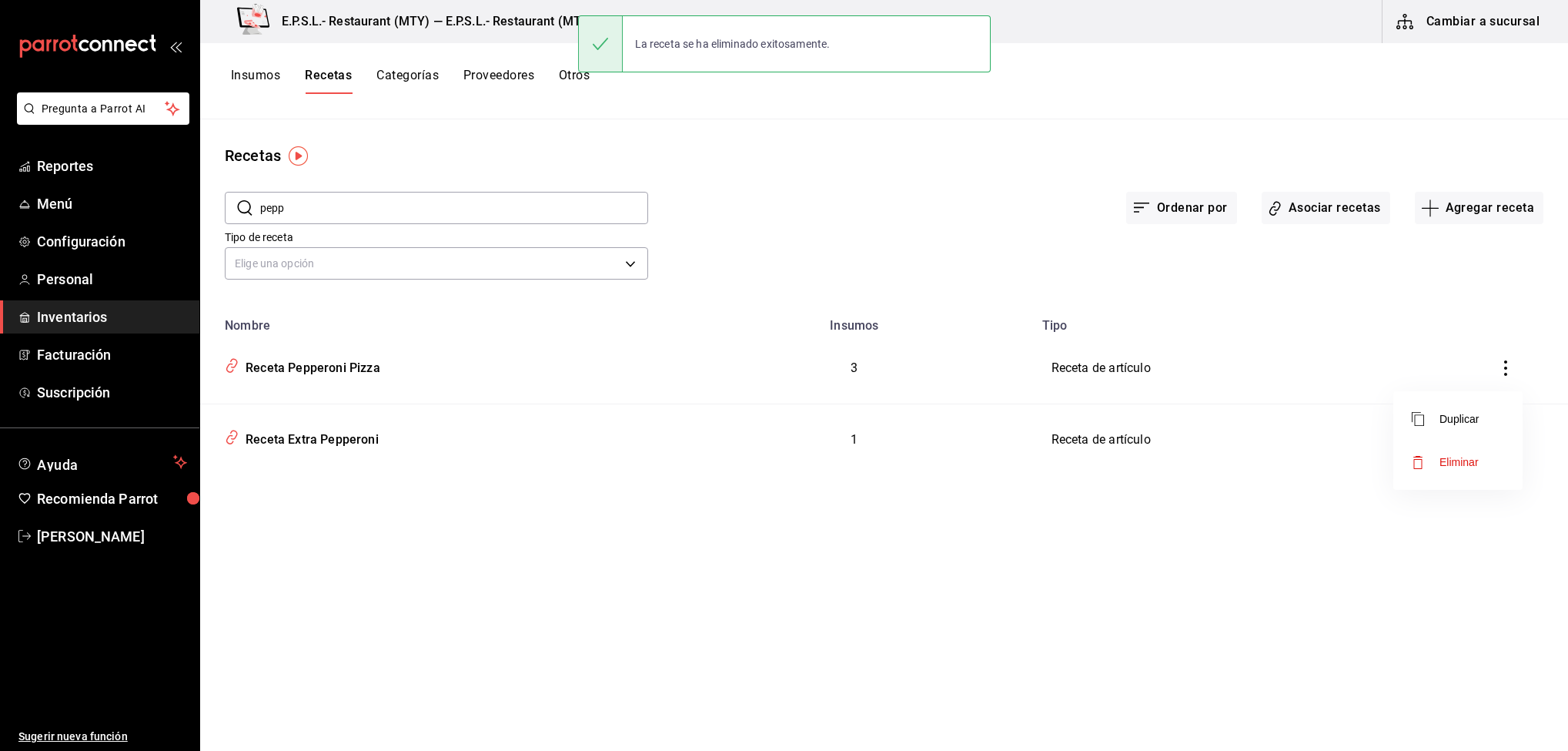 click on "Eliminar" at bounding box center [1458, 462] 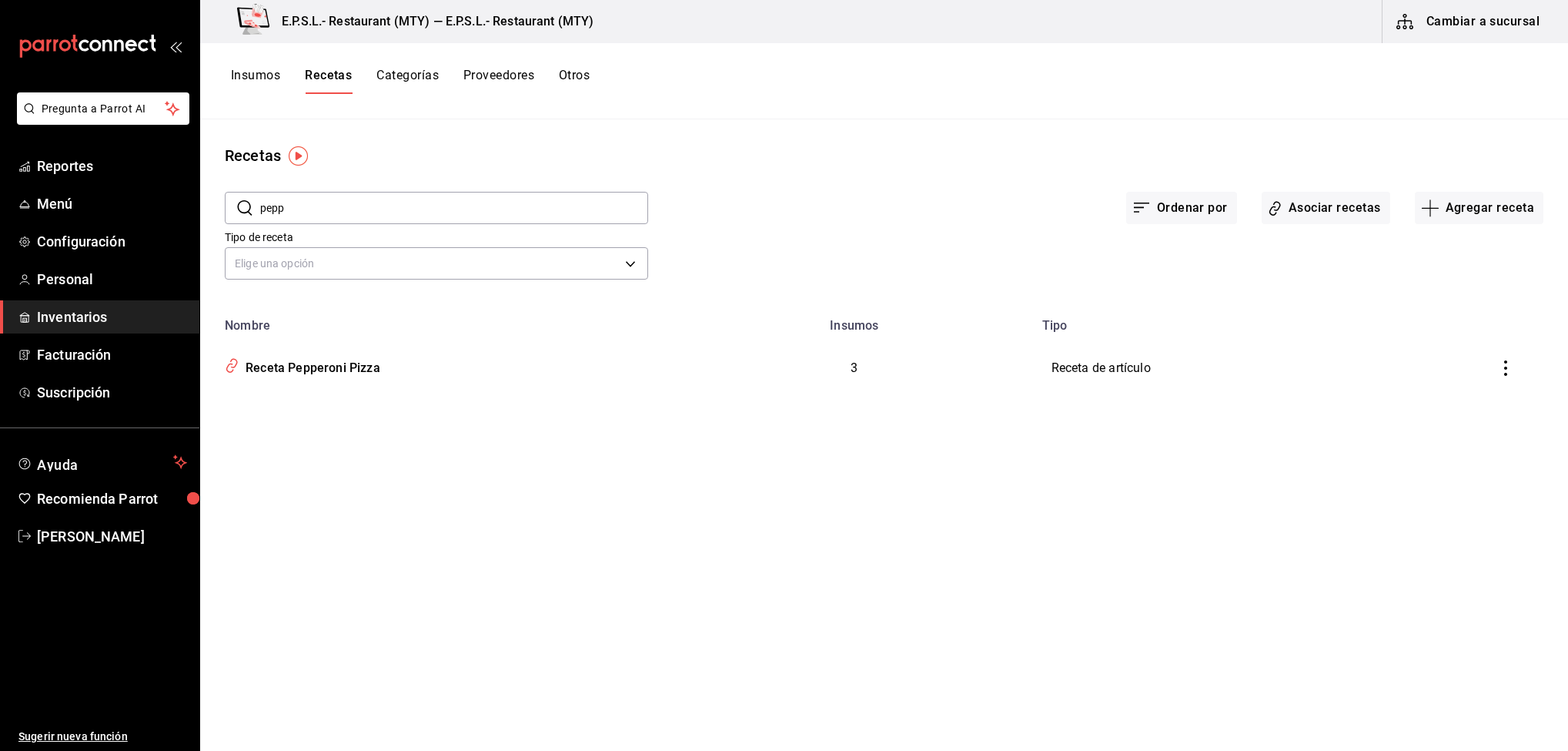 click on "pepp" at bounding box center [454, 208] 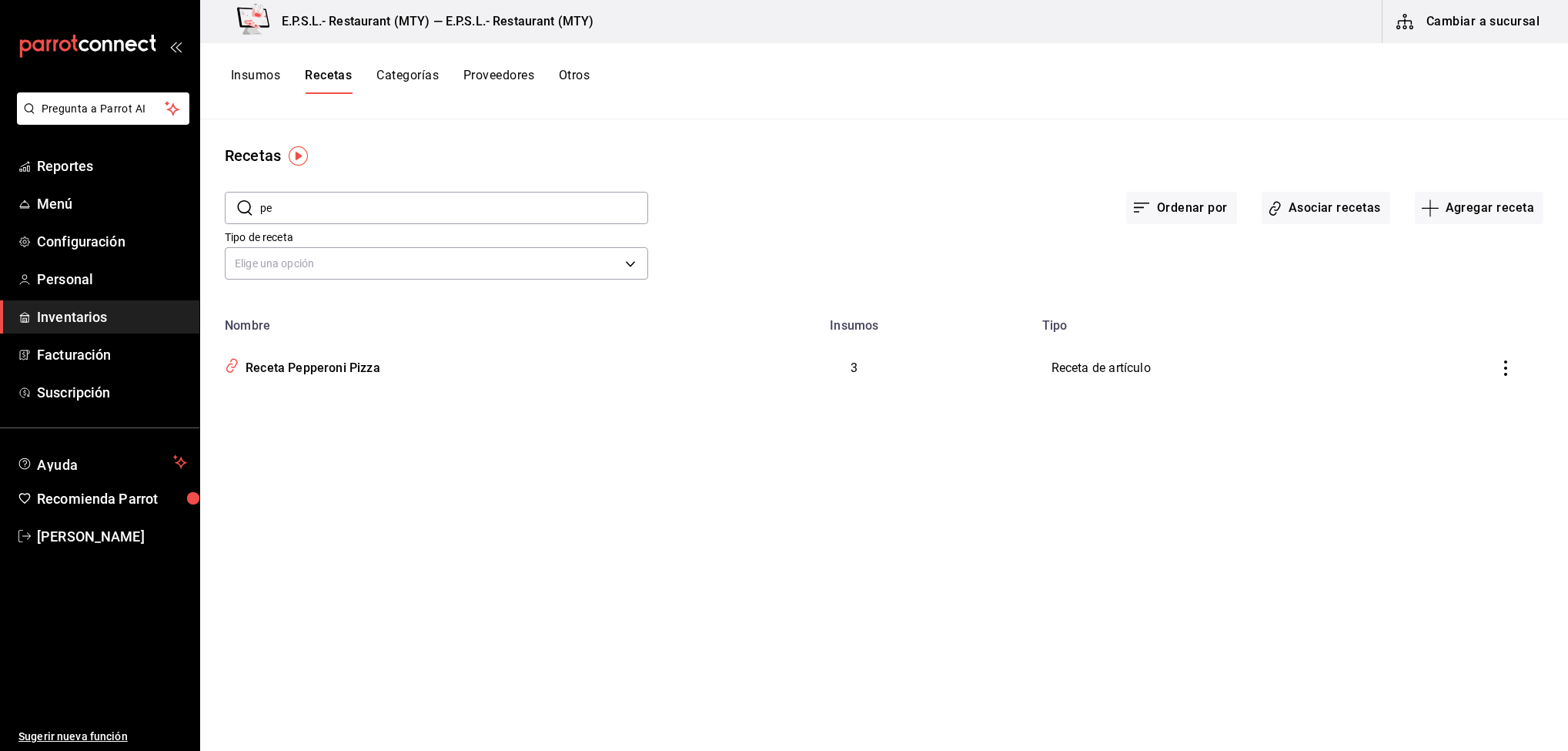 type on "p" 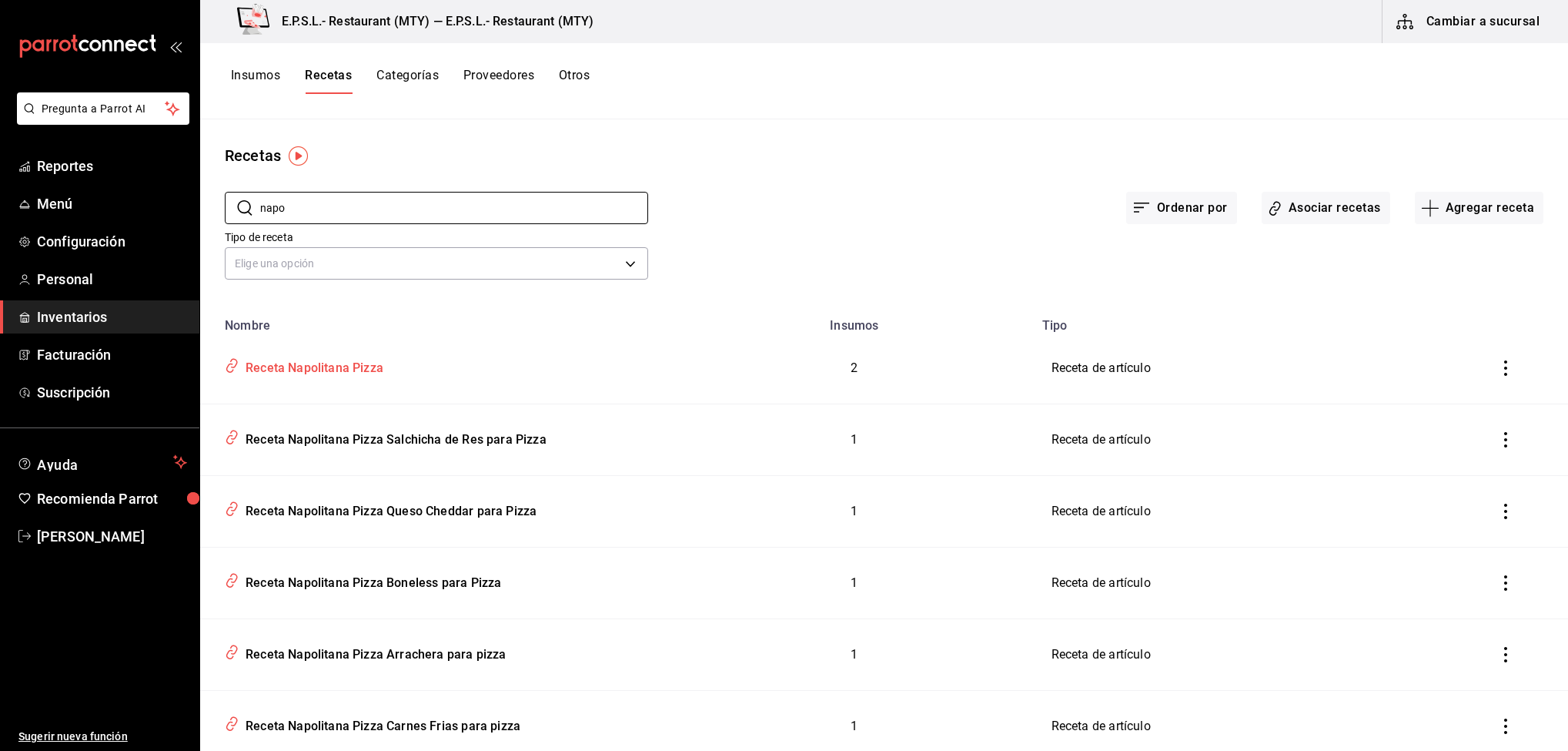 type on "napo" 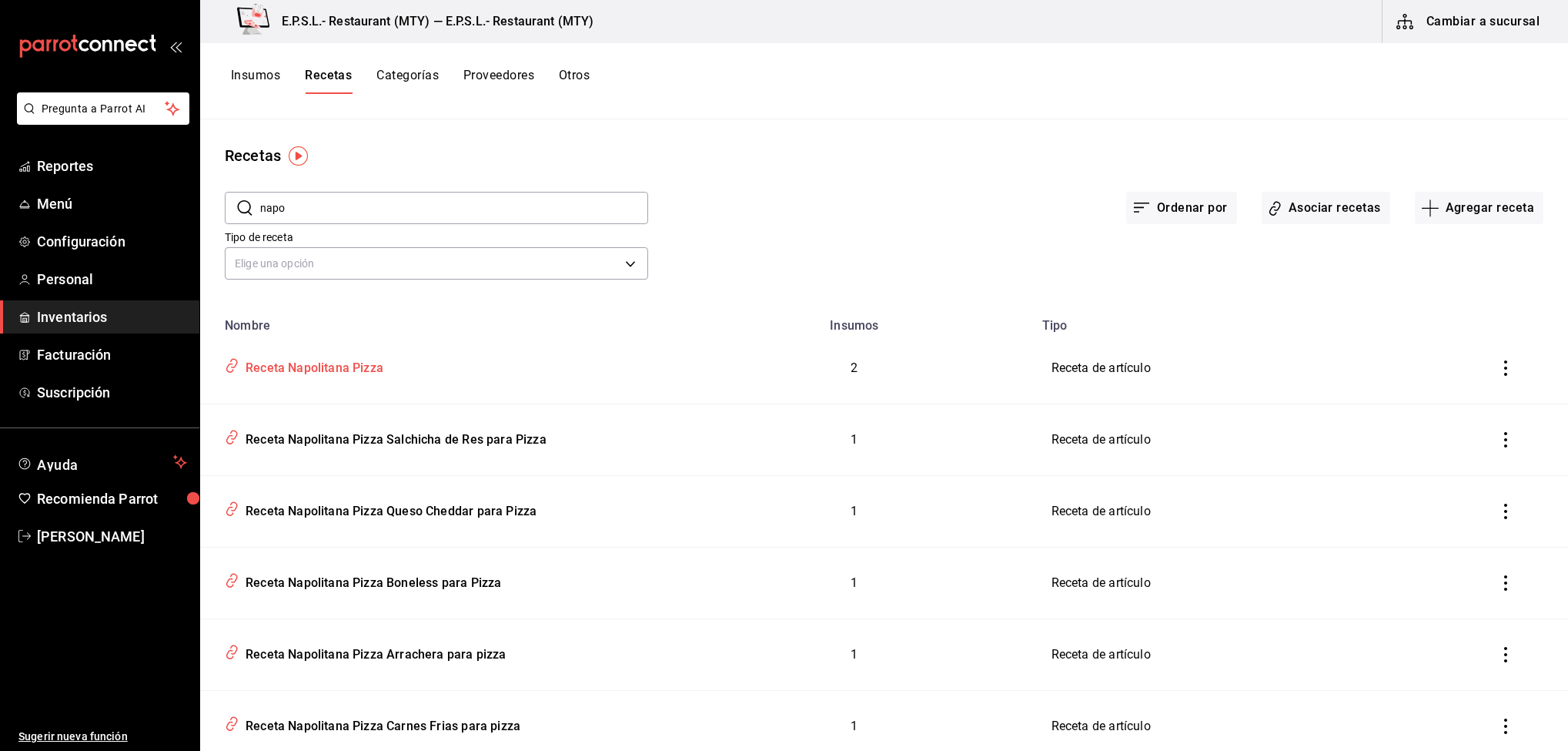 click on "Receta Napolitana Pizza" at bounding box center (311, 365) 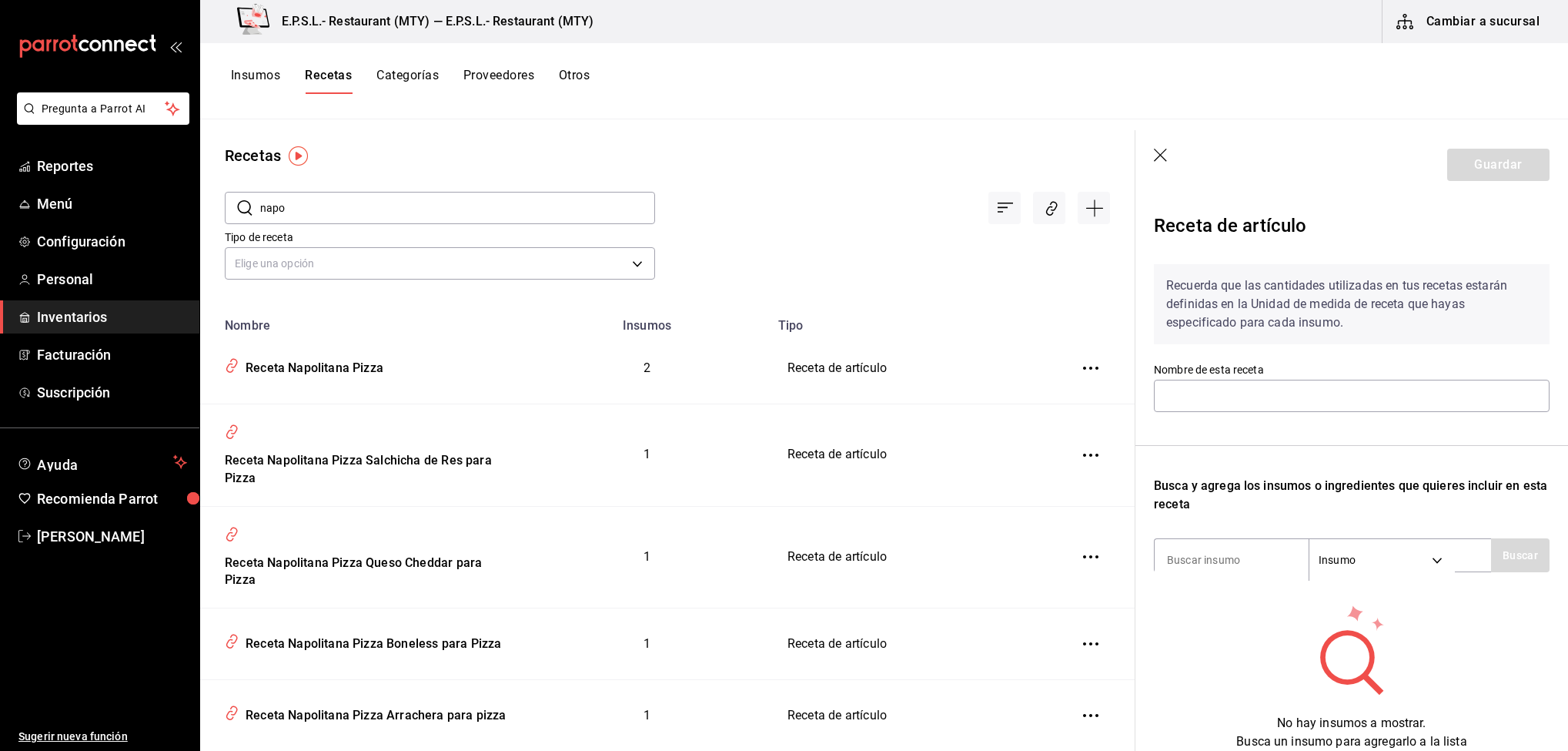 type on "Receta Napolitana Pizza" 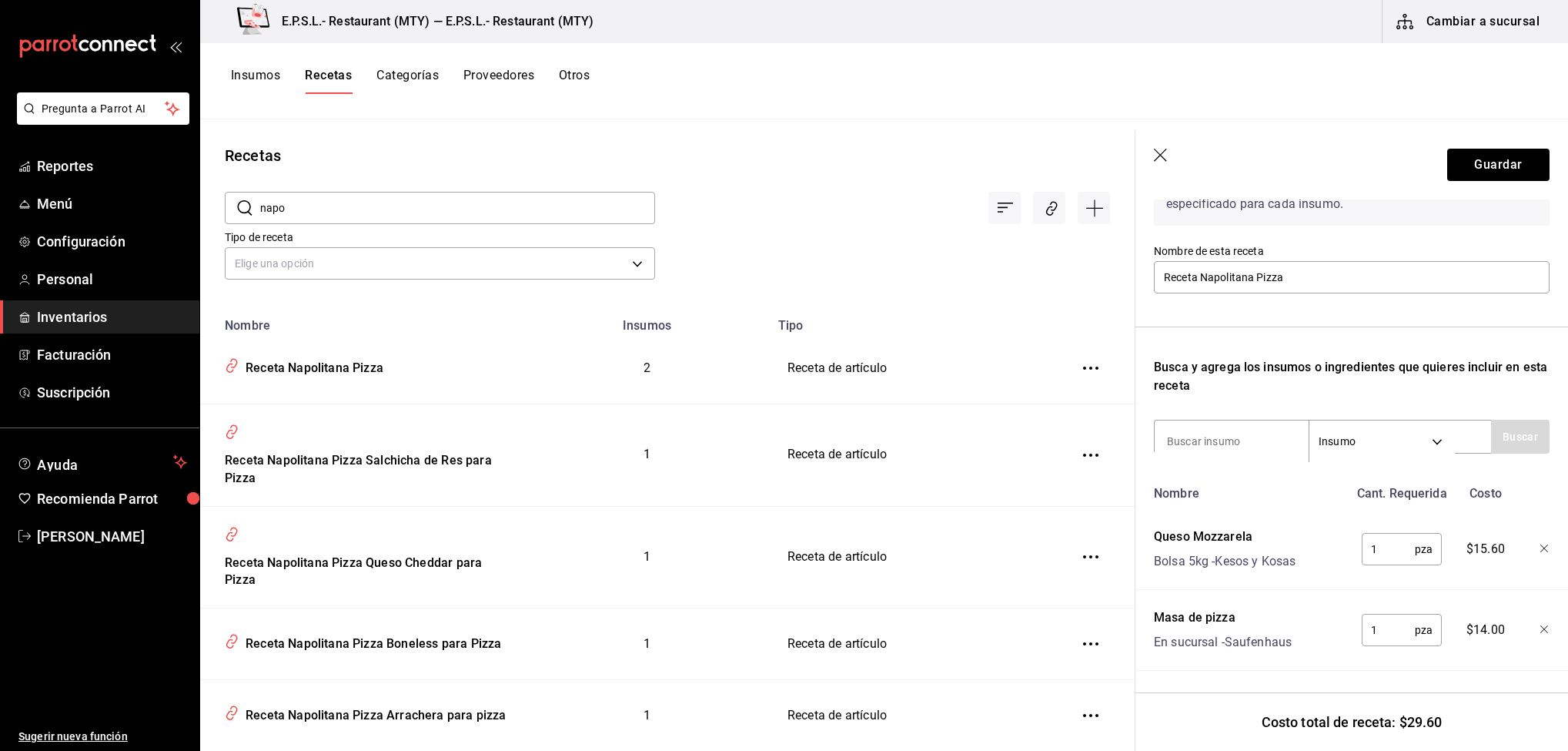 scroll, scrollTop: 0, scrollLeft: 0, axis: both 